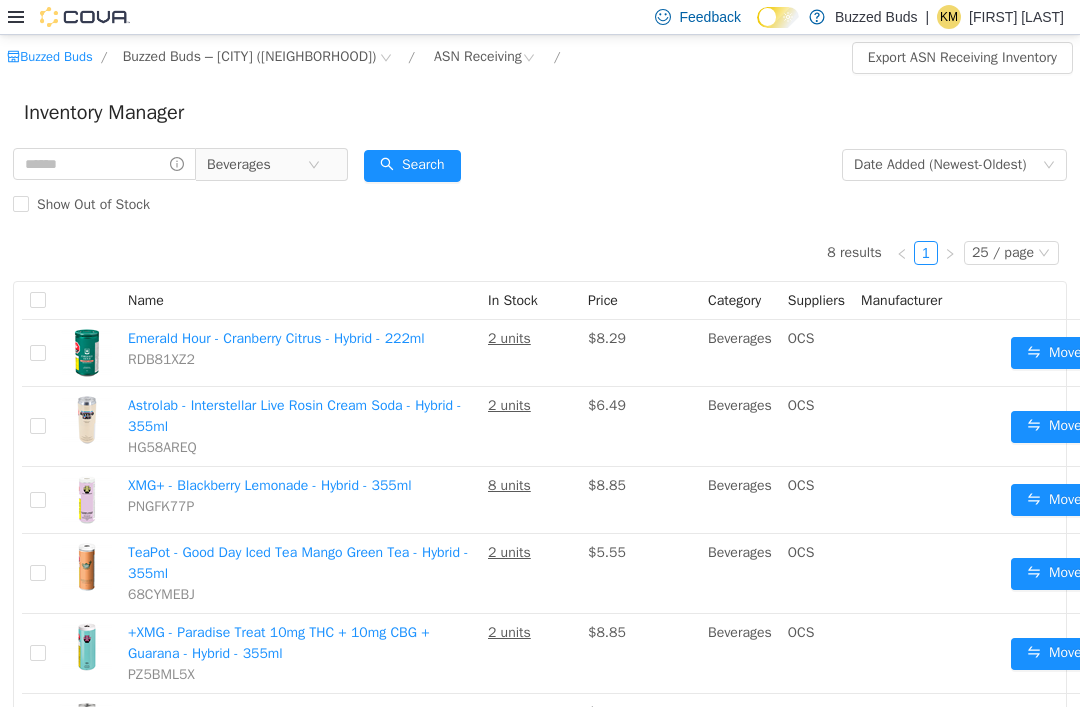 scroll, scrollTop: 0, scrollLeft: 0, axis: both 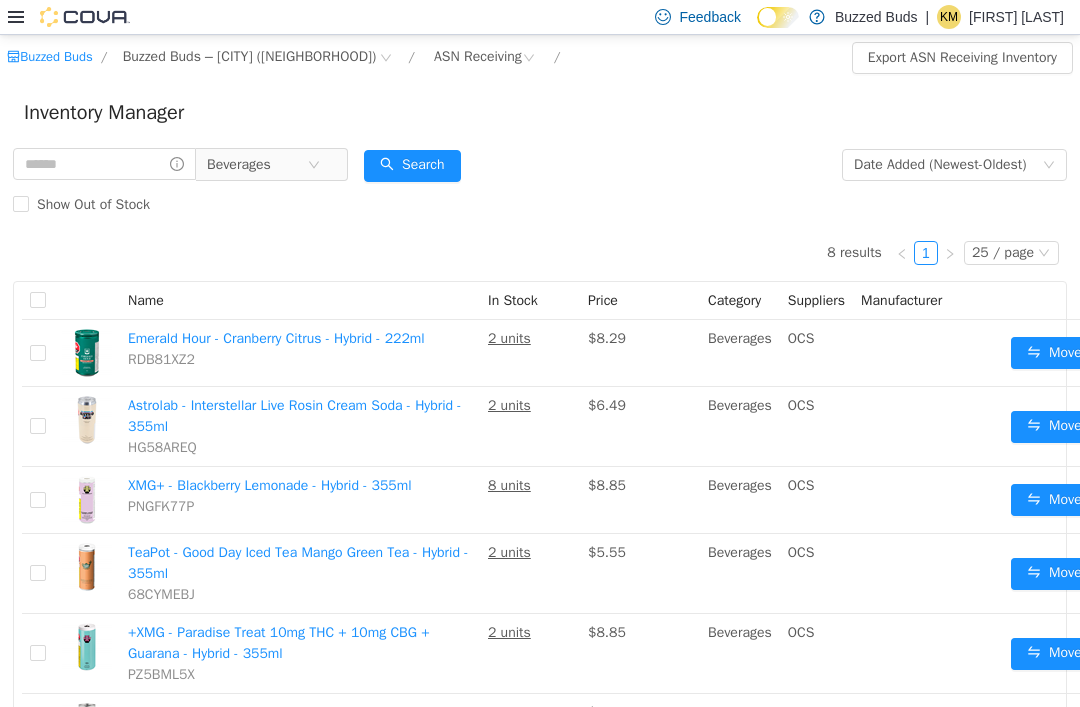 click on "Beverages" at bounding box center [263, 165] 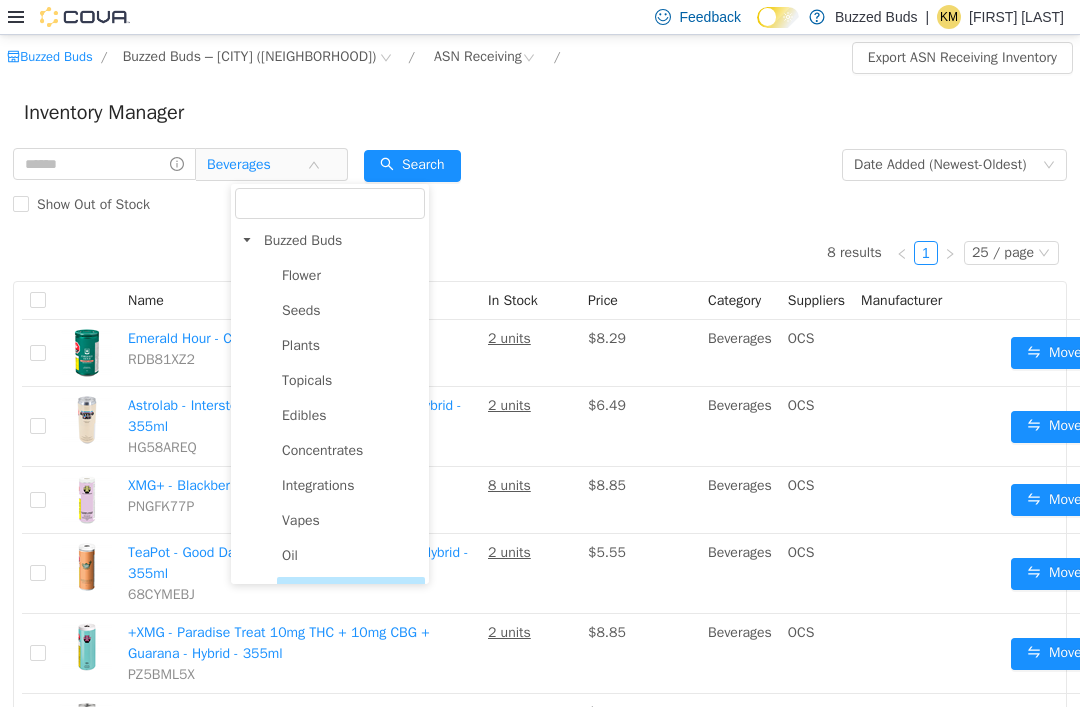 scroll, scrollTop: 469, scrollLeft: 0, axis: vertical 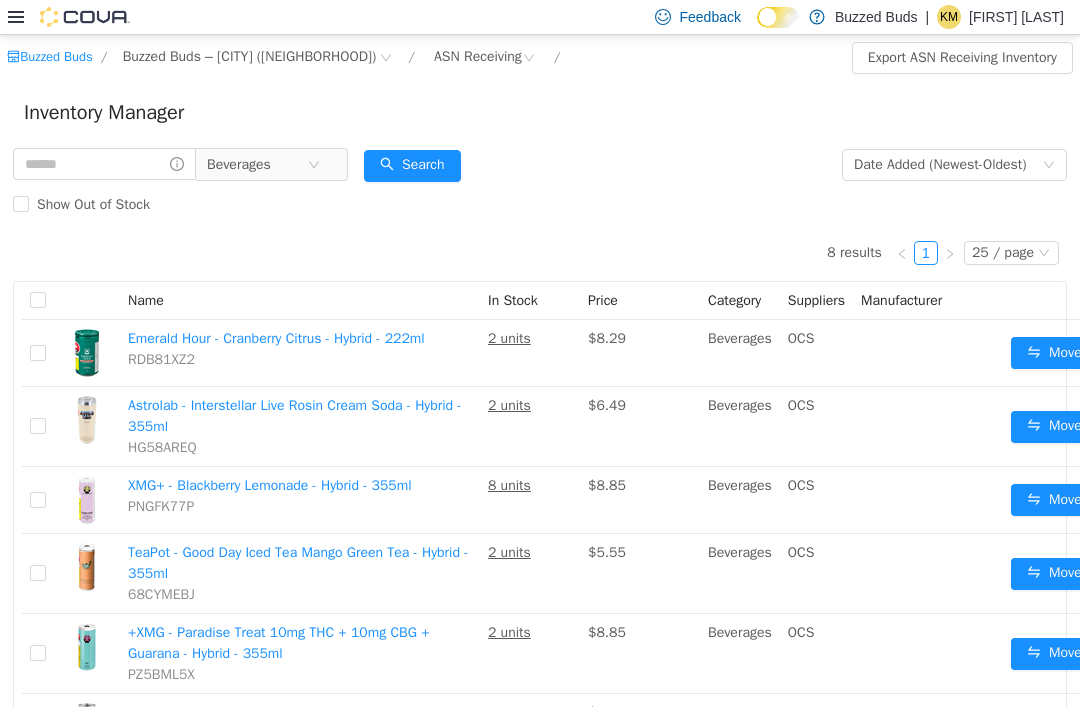 click on "Beverages" at bounding box center (272, 164) 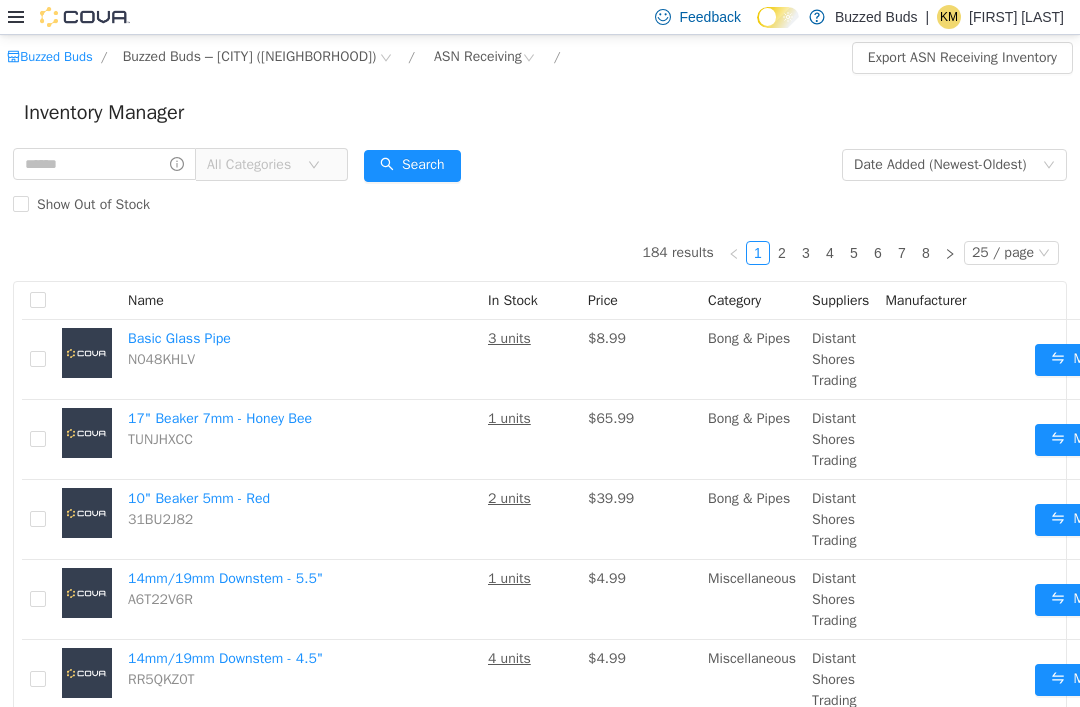 click on "All Categories" at bounding box center (257, 165) 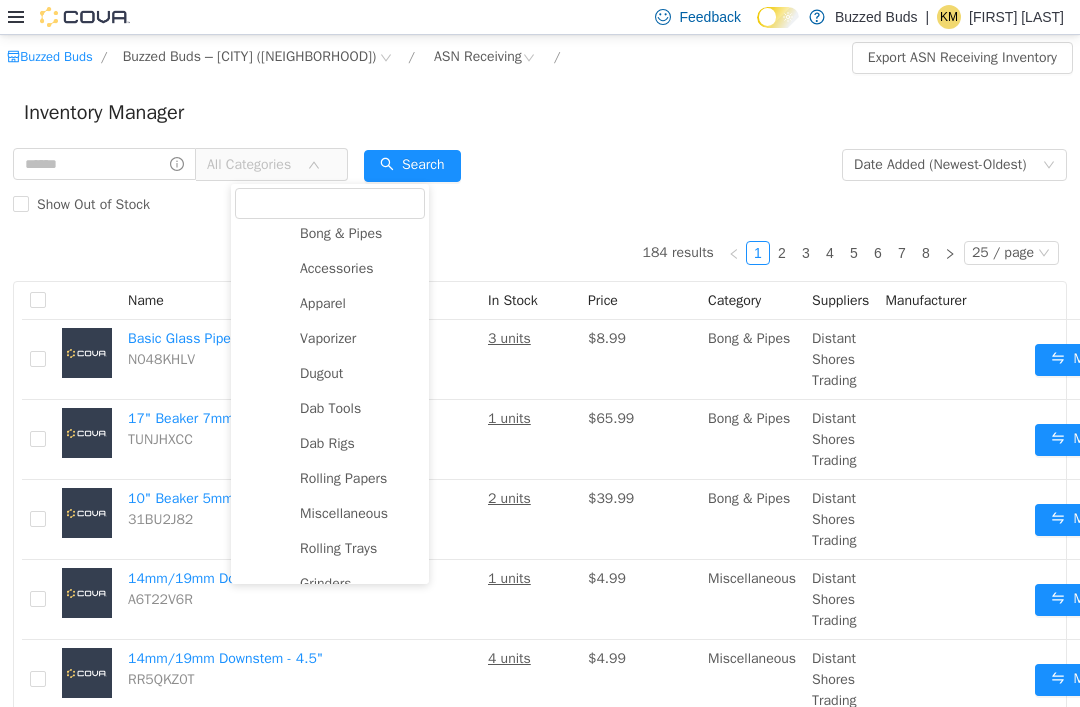 scroll, scrollTop: 648, scrollLeft: 0, axis: vertical 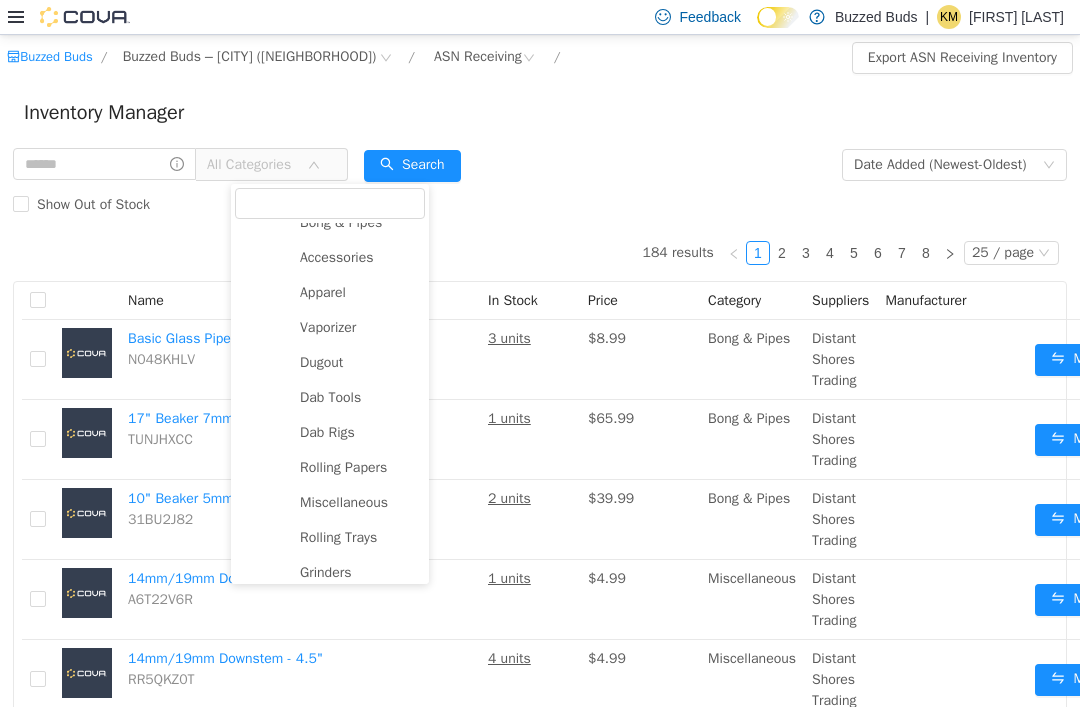 click on "Vaporizer" at bounding box center (328, 327) 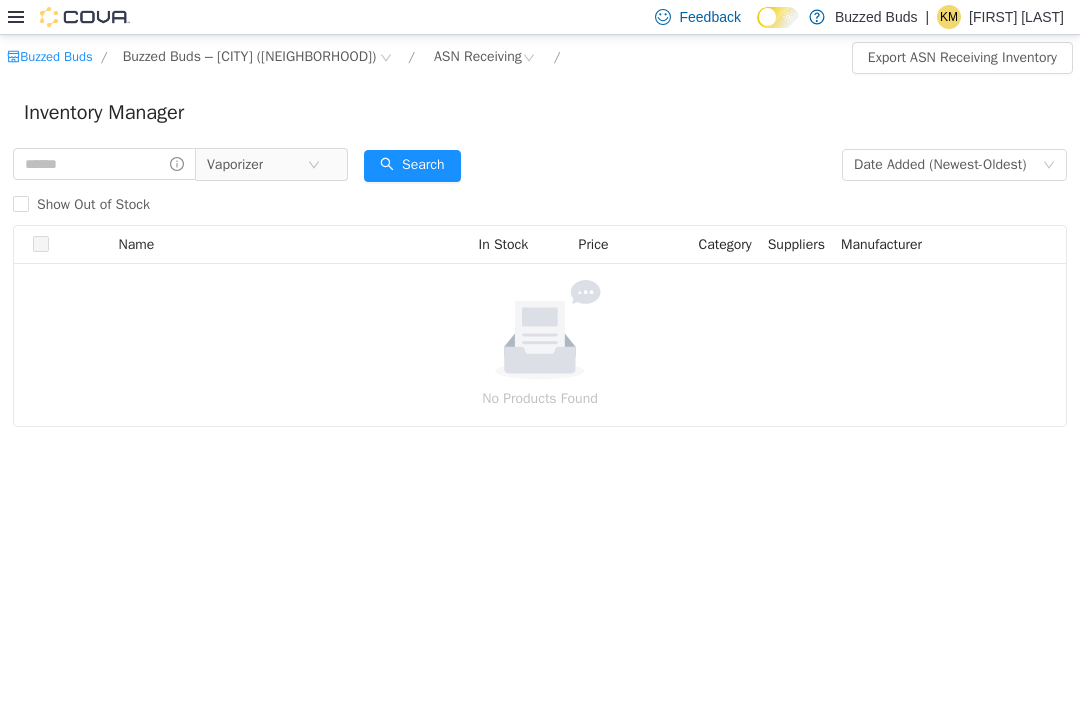 scroll, scrollTop: 0, scrollLeft: 0, axis: both 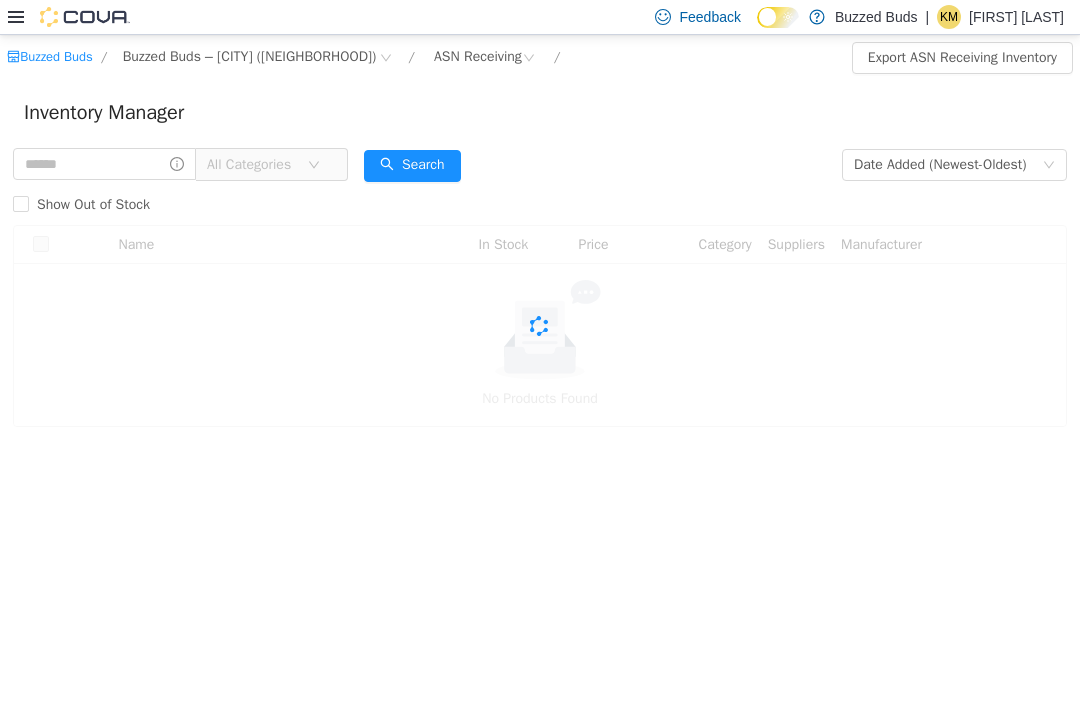 click 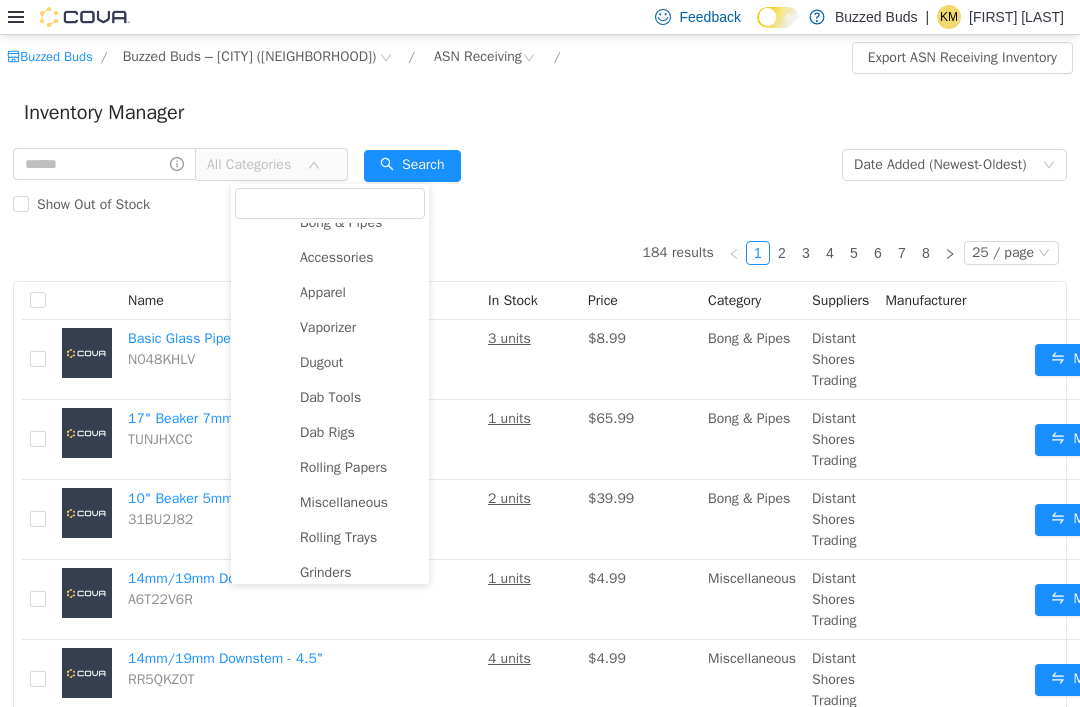 click on "184 results 1 2 3 4 5 6 7 8 25 / page Name In Stock Price Category Suppliers Manufacturer Basic Glass Pipe N048KHLV 3 units $8.99 Bong & Pipes Distant Shores Trading Move 17" Beaker 7mm - Honey Bee TUNJHXCC 1 units $65.99 Bong & Pipes Distant Shores Trading Move 10" Beaker 5mm - Red 31BU2J82 2 units $39.99 Bong & Pipes Distant Shores Trading Move 14mm/19mm Downstem - 5.5" A6T22V6R 1 units $4.99 Miscellaneous Distant Shores Trading Move 14mm/19mm Downstem - 4.5" RR5QKZ0T 4 units $4.99 Miscellaneous Distant Shores Trading Move 8" Glass Bong w/ Perc BY8JJL78 3 units $19.99 Bong & Pipes Distant Shores Trading Move Wood Pipe - Two tone 4" ZFW7EPEZ 2 units $3.99 Bong & Pipes Distant Shores Trading Move Wood Pipe - Two tone with Lid DY41D805 3 units $4.99 Bong & Pipes Distant Shores Trading Move Glass Pipe - Dichroic - 5.5" MFMPW8MU 11 units $18.99 Bong & Pipes Distant Shores Trading Move Silicone Pipe - Cat - Pink/Blue PDZV5ELM 1 units $12.99 Bong & Pipes Distant Shores Trading Move Silicone Pipe - Cat - Green Move" at bounding box center [540, 1220] 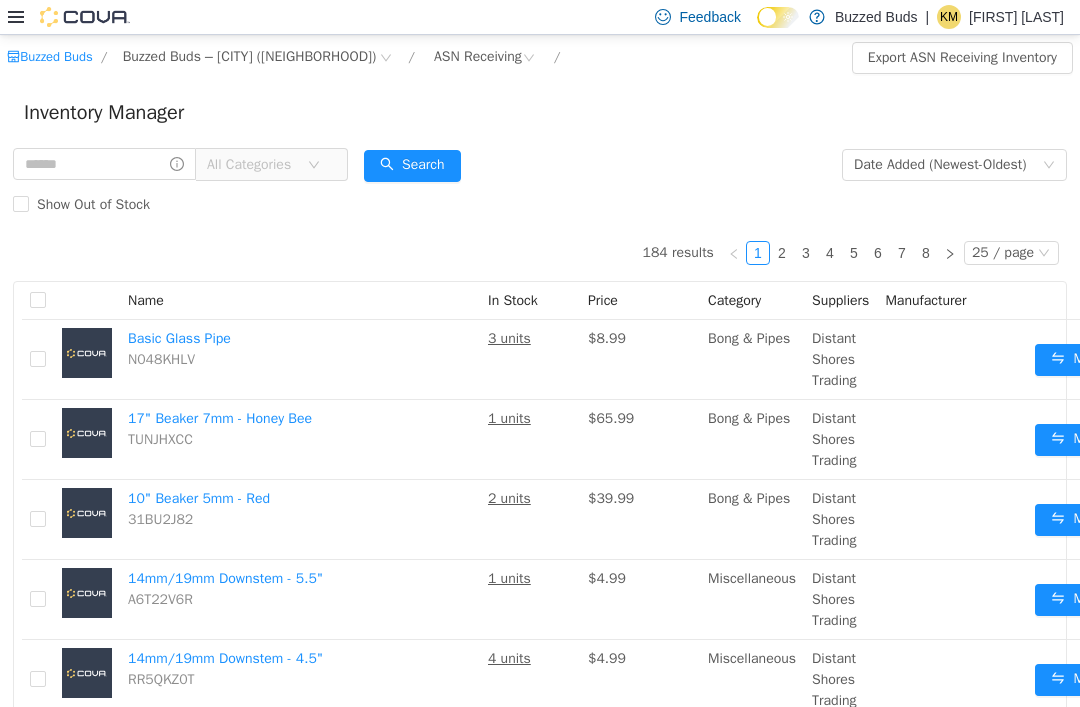 click on "All Categories" at bounding box center (252, 165) 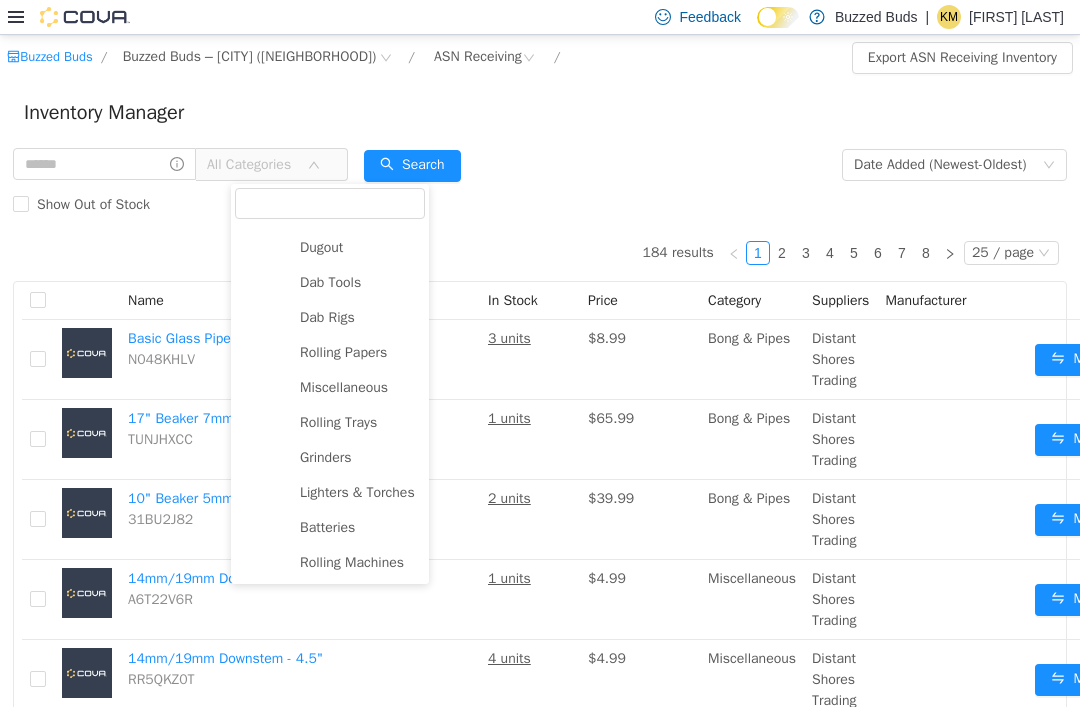 scroll, scrollTop: 763, scrollLeft: 0, axis: vertical 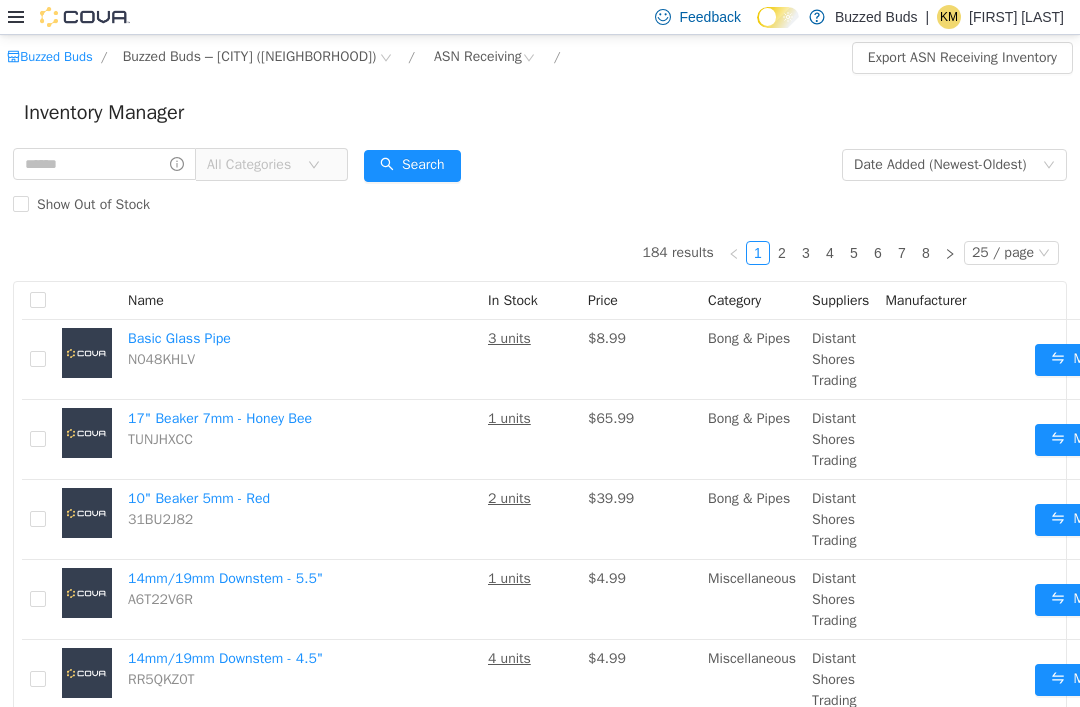 click on "All Categories Date Added (Newest-Oldest) Search Show Out of Stock" at bounding box center (540, 185) 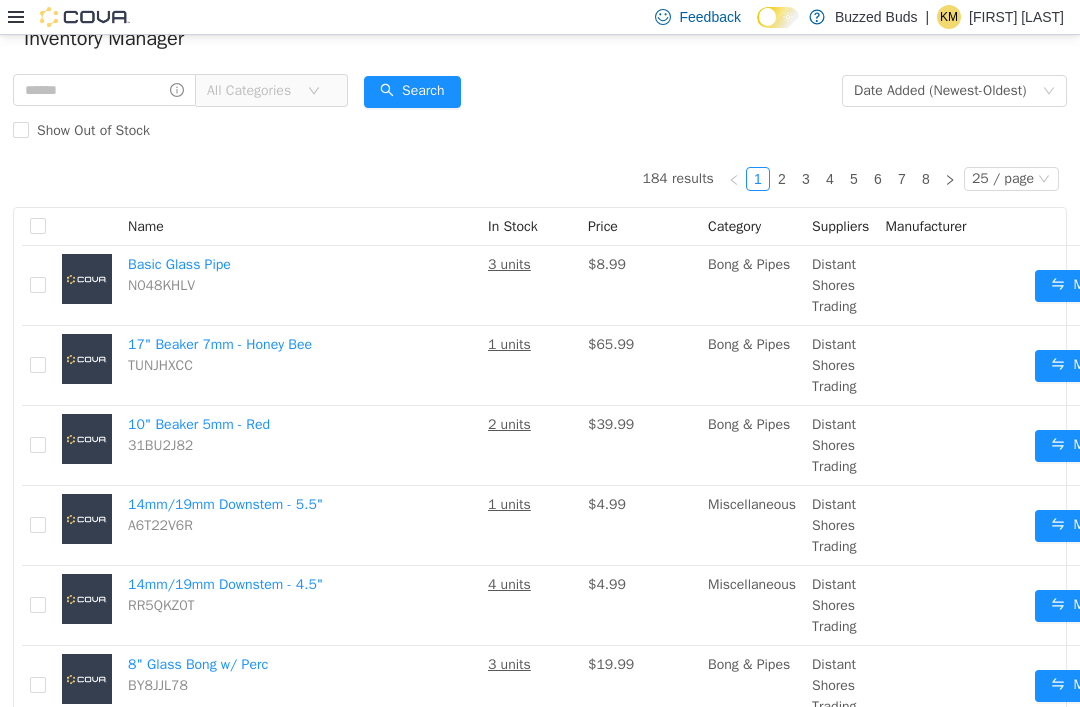 scroll, scrollTop: 73, scrollLeft: 0, axis: vertical 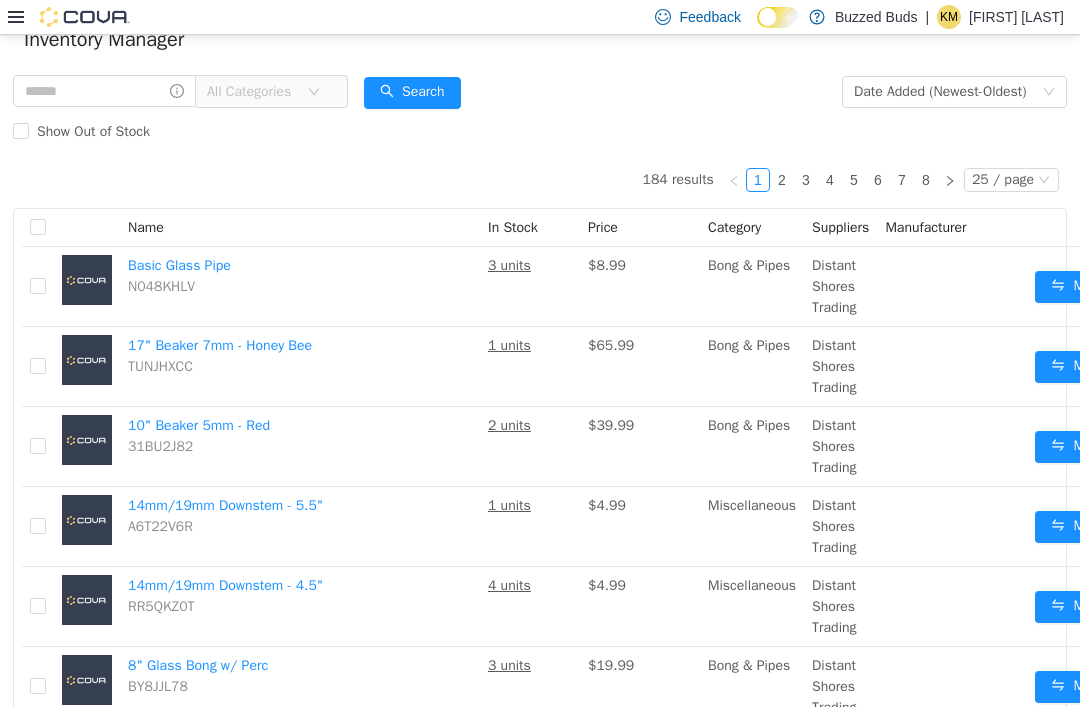 click on "All Categories" at bounding box center [257, 92] 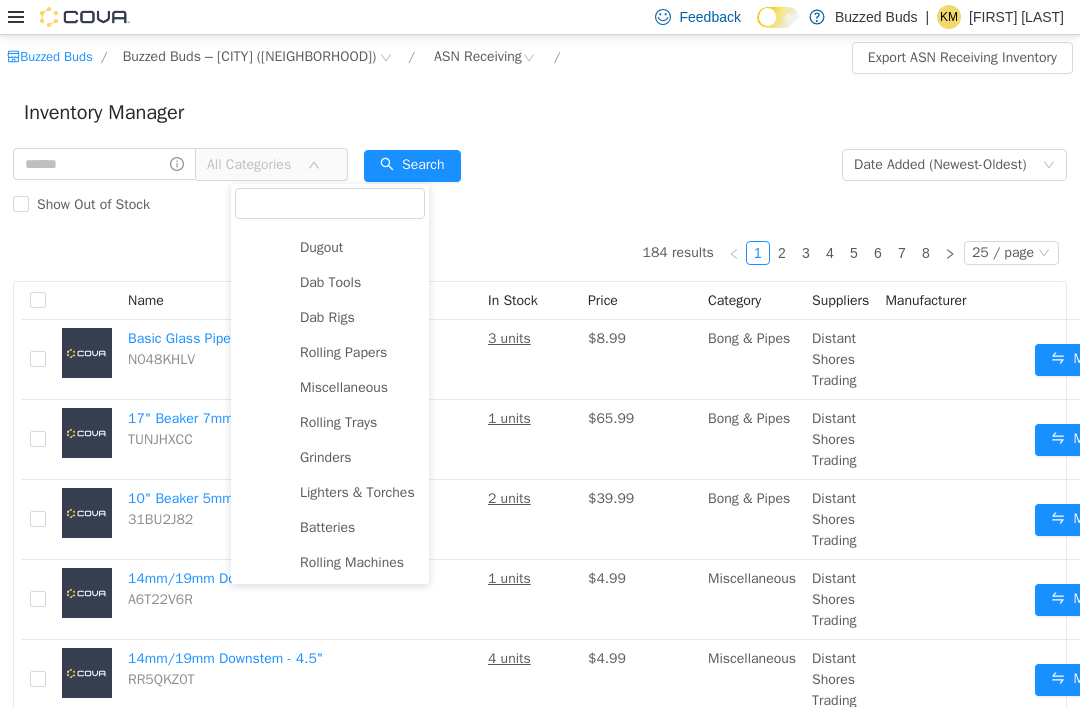 scroll, scrollTop: 0, scrollLeft: 0, axis: both 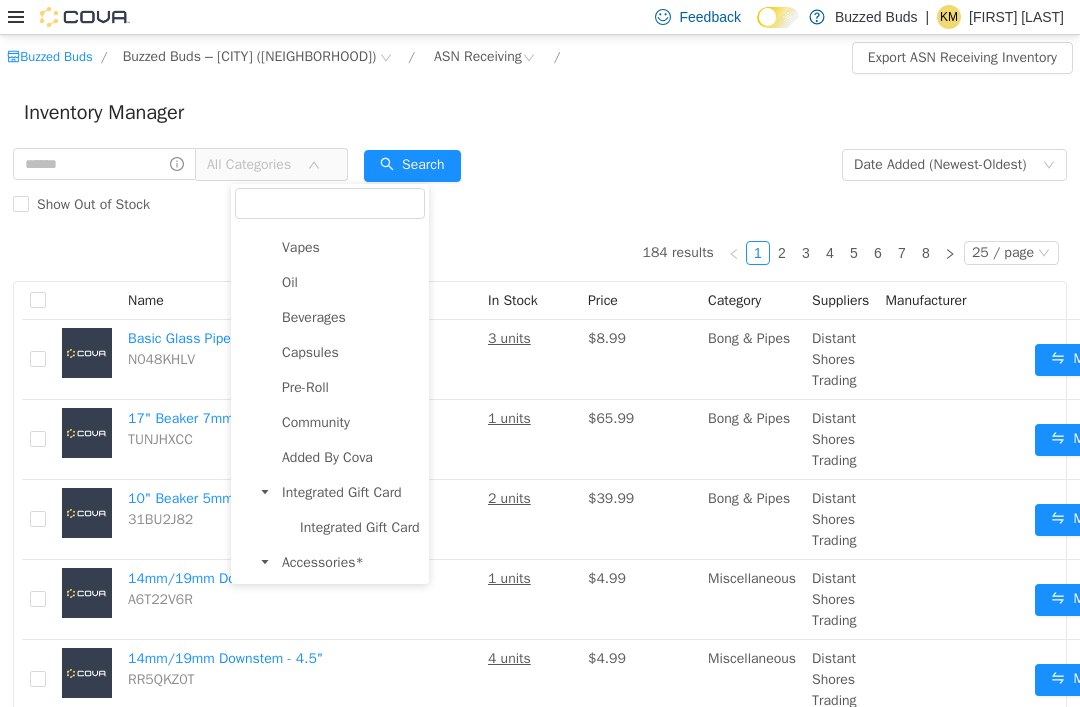 click on "Vapes" at bounding box center (351, 247) 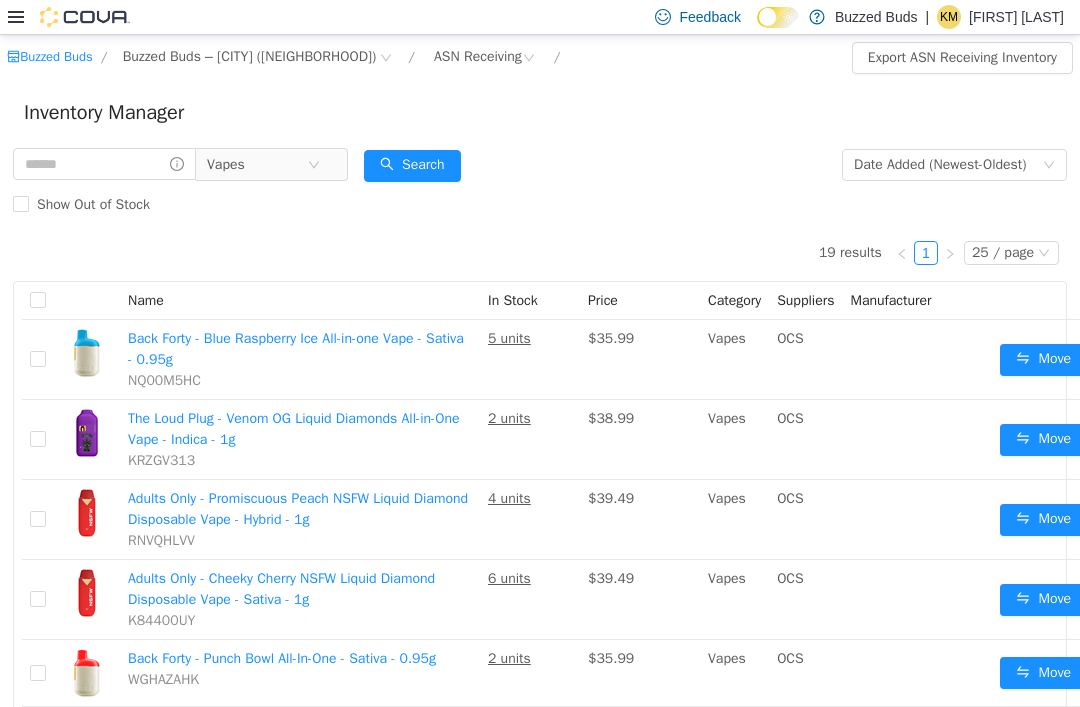 scroll, scrollTop: 0, scrollLeft: 0, axis: both 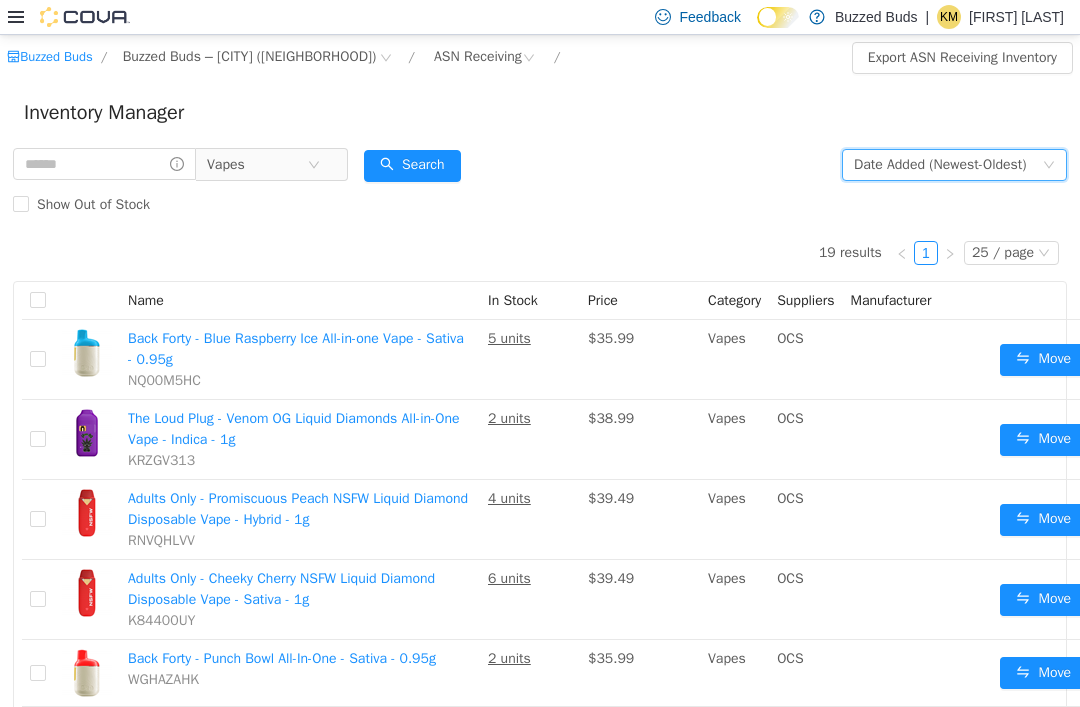 click on "Date Added (Newest-Oldest)" at bounding box center (940, 165) 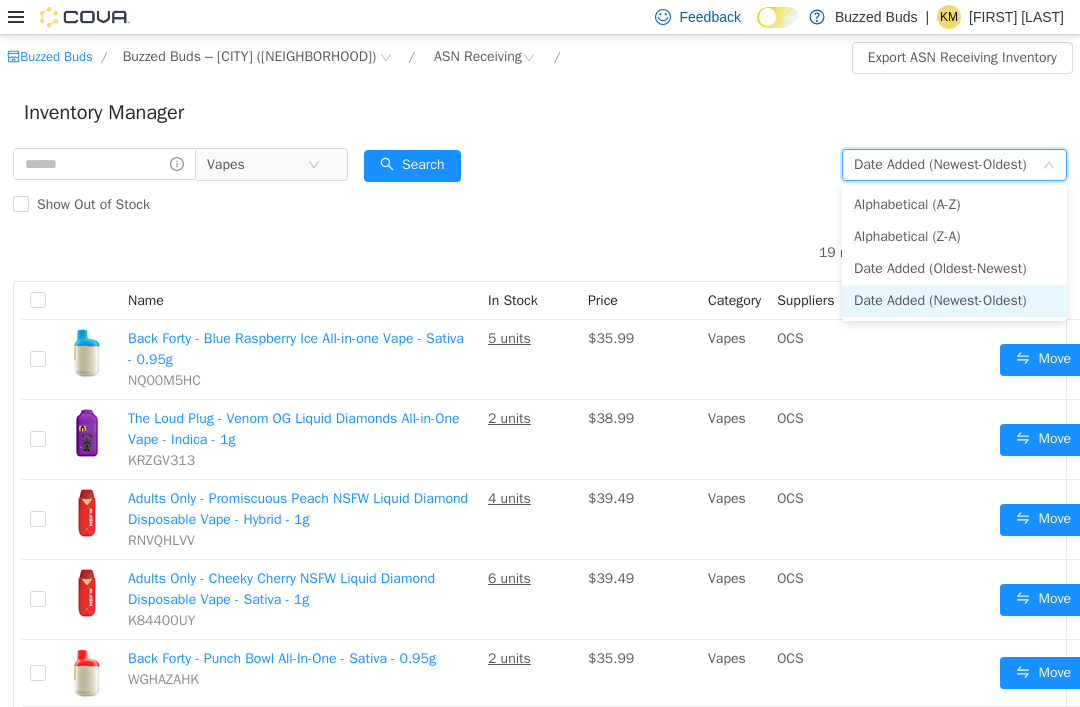 click on "Alphabetical (A-Z)" at bounding box center [954, 205] 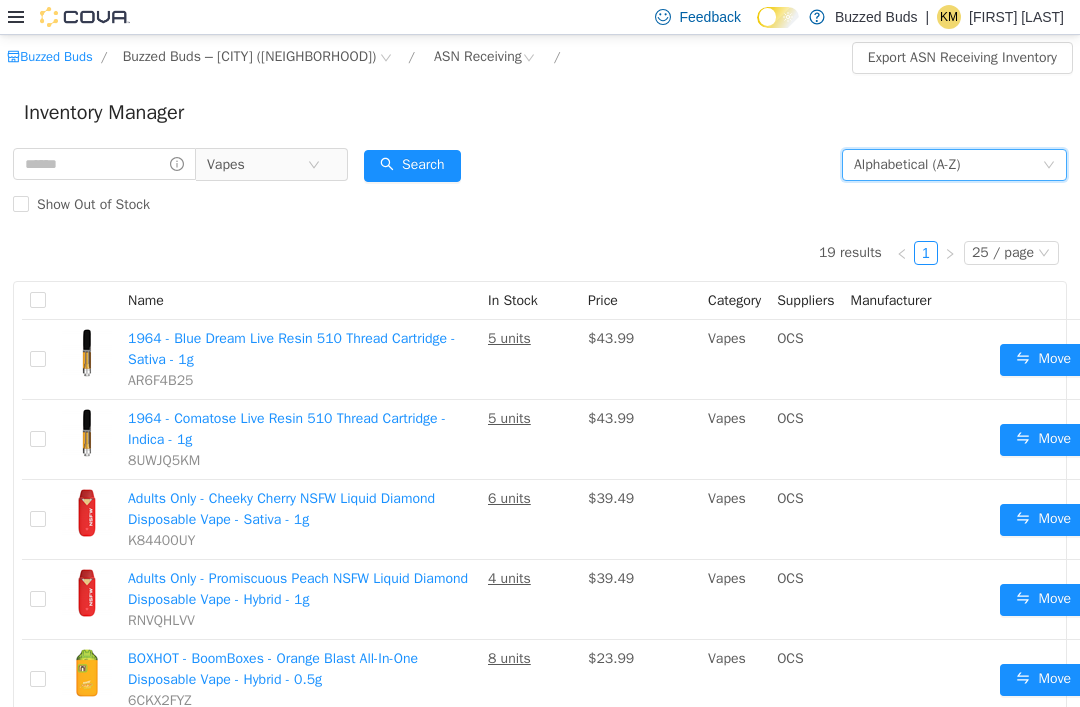 click on "Move" at bounding box center [1043, 360] 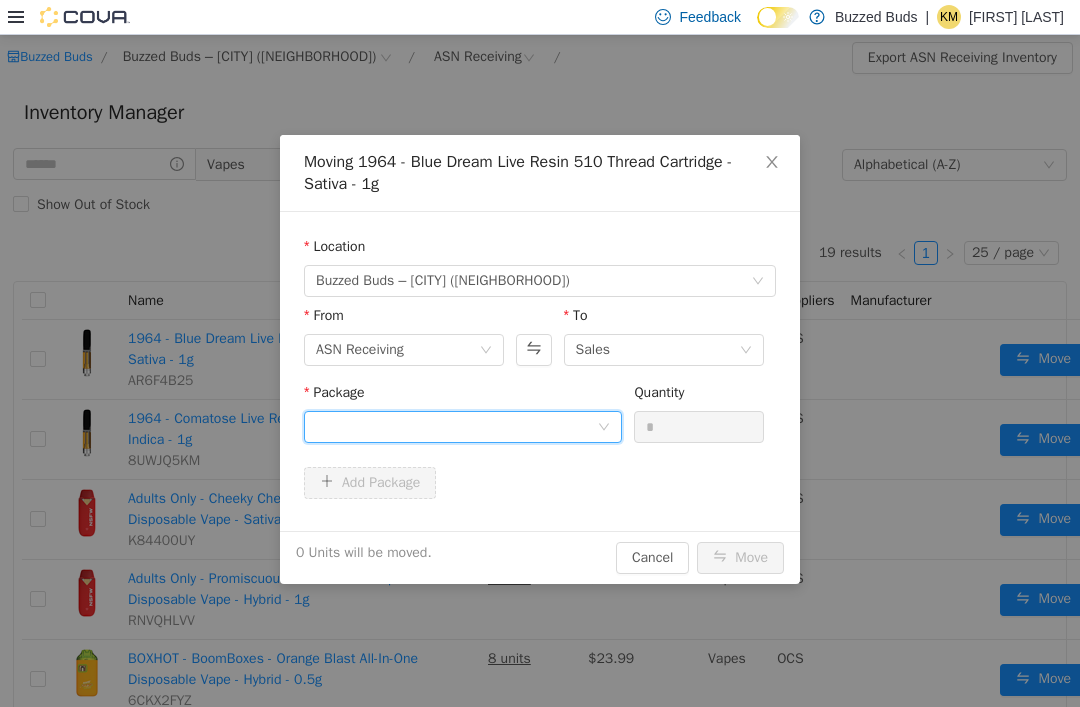 click at bounding box center [456, 427] 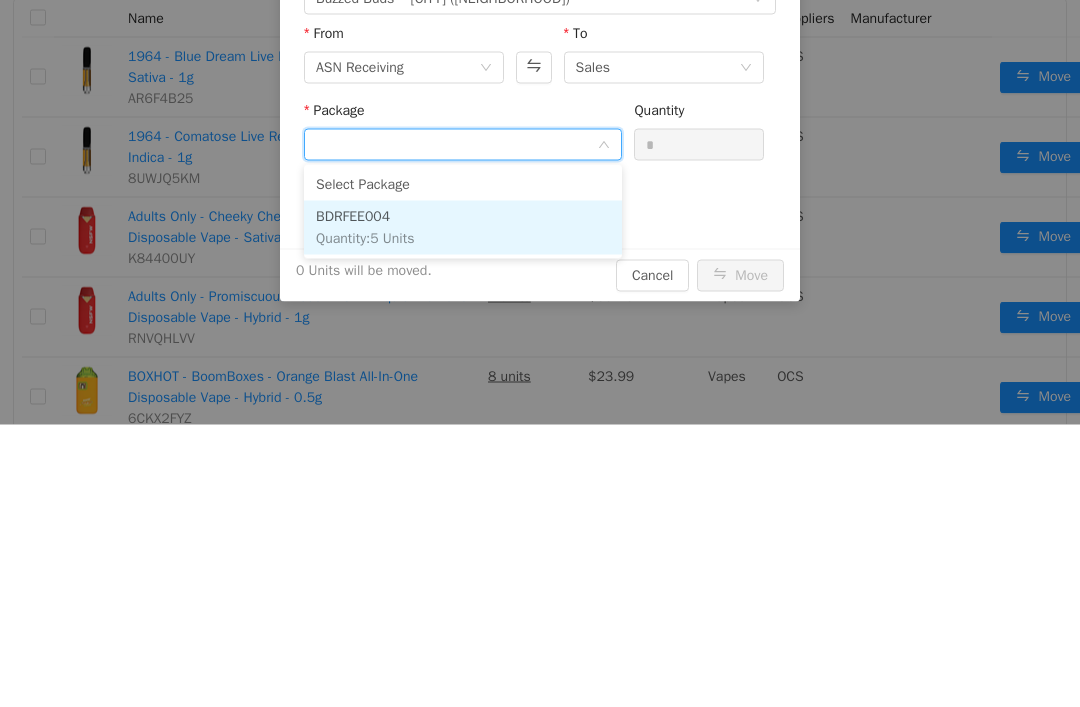 click on "BDRFEE004 Quantity :  5 Units" at bounding box center [463, 228] 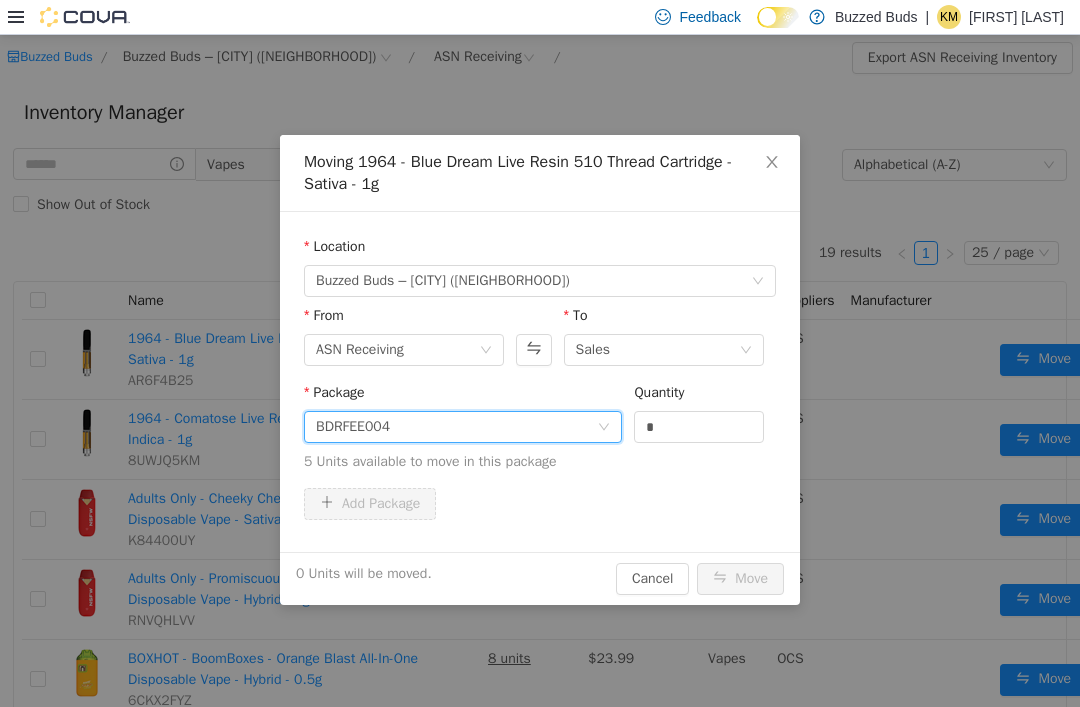 click on "*" at bounding box center [699, 427] 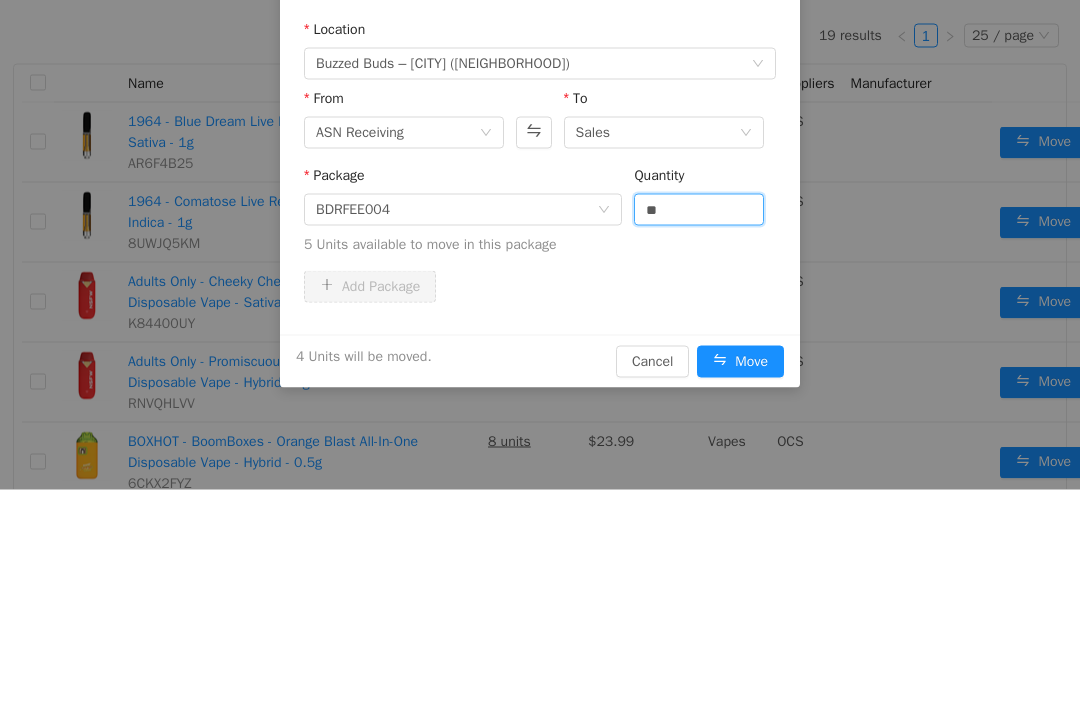click on "Package BDRFEE004   Quantity ** 5 Units available to move in this package" at bounding box center (540, 214) 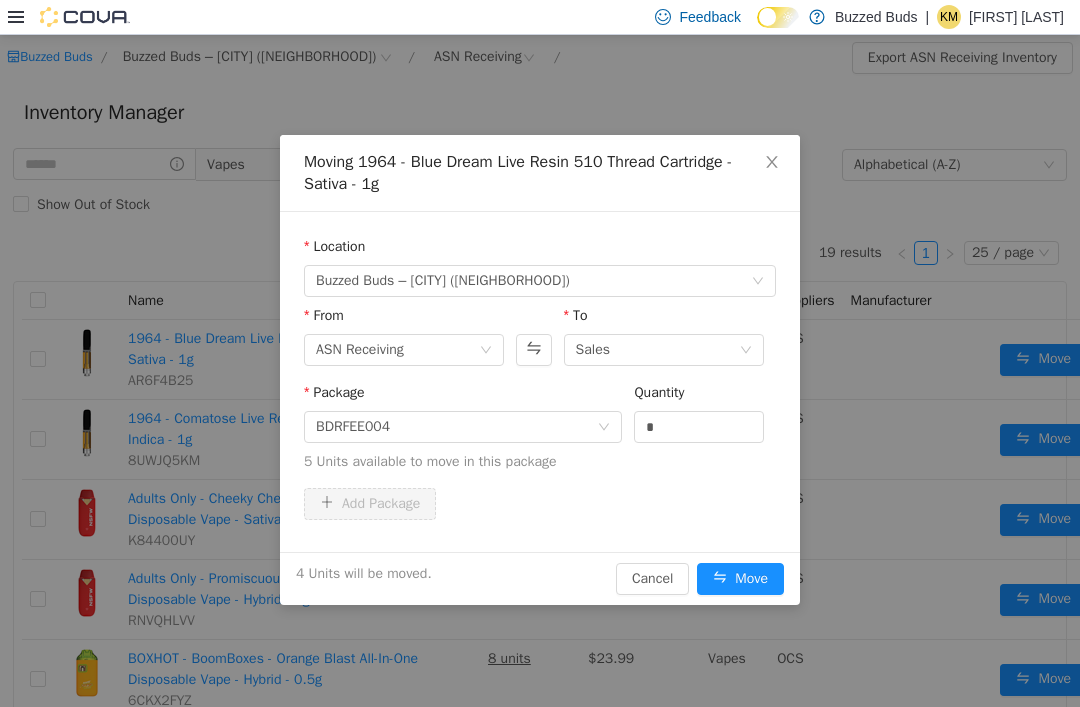 click on "Move" at bounding box center (740, 579) 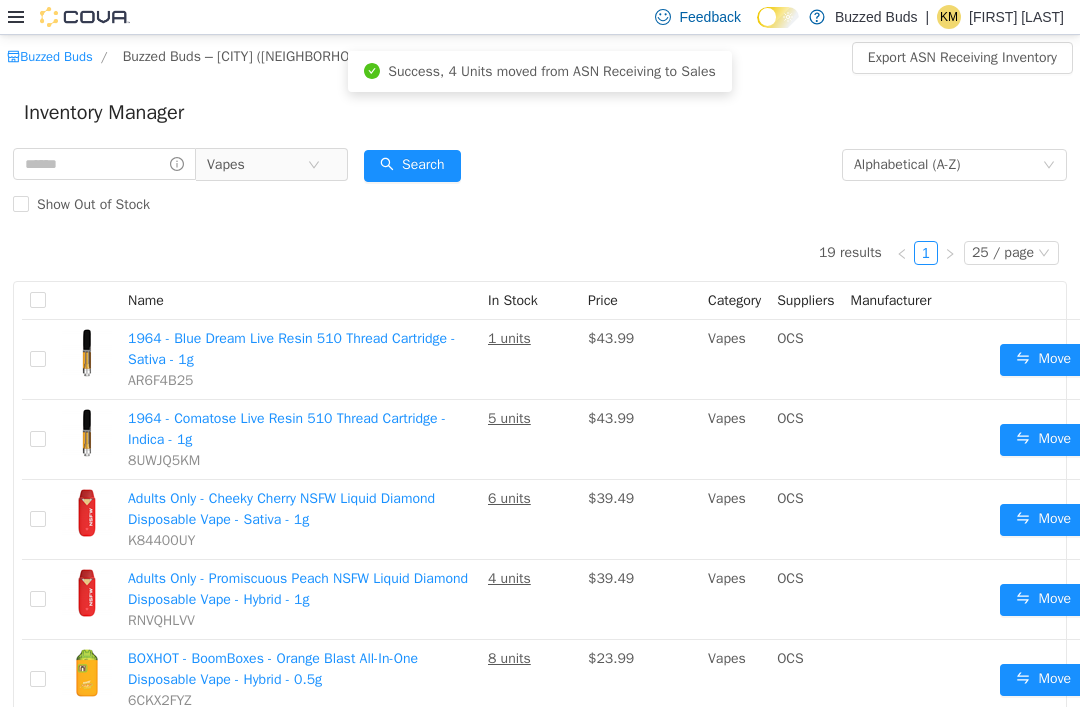 click on "Move" at bounding box center [1062, 440] 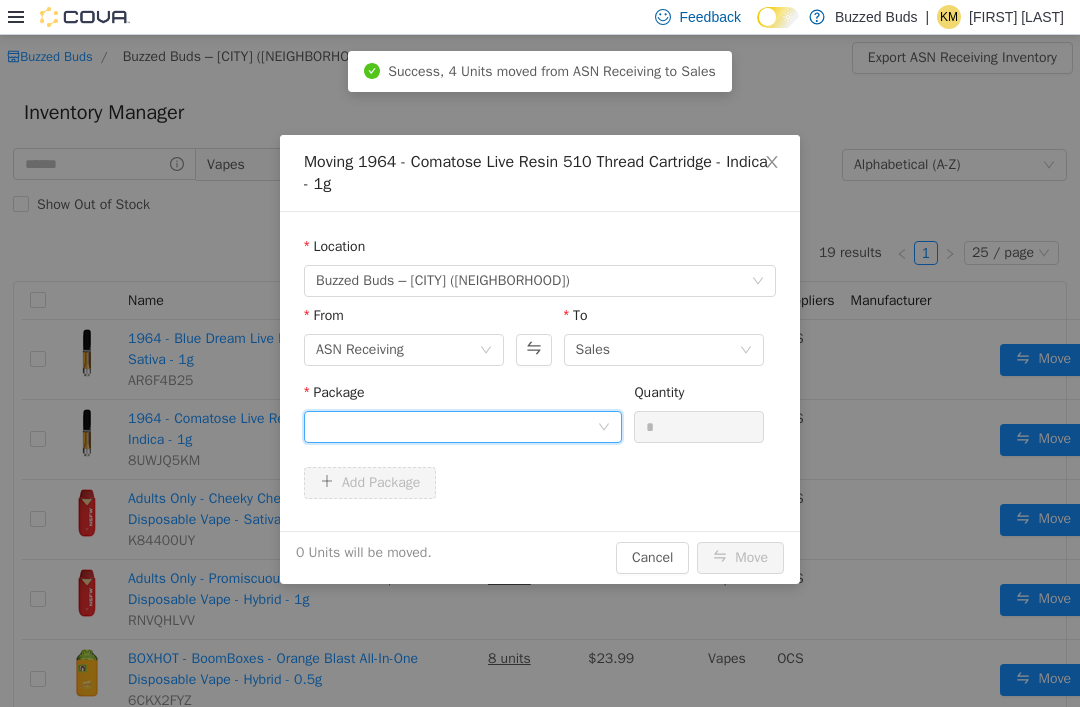 click at bounding box center [456, 427] 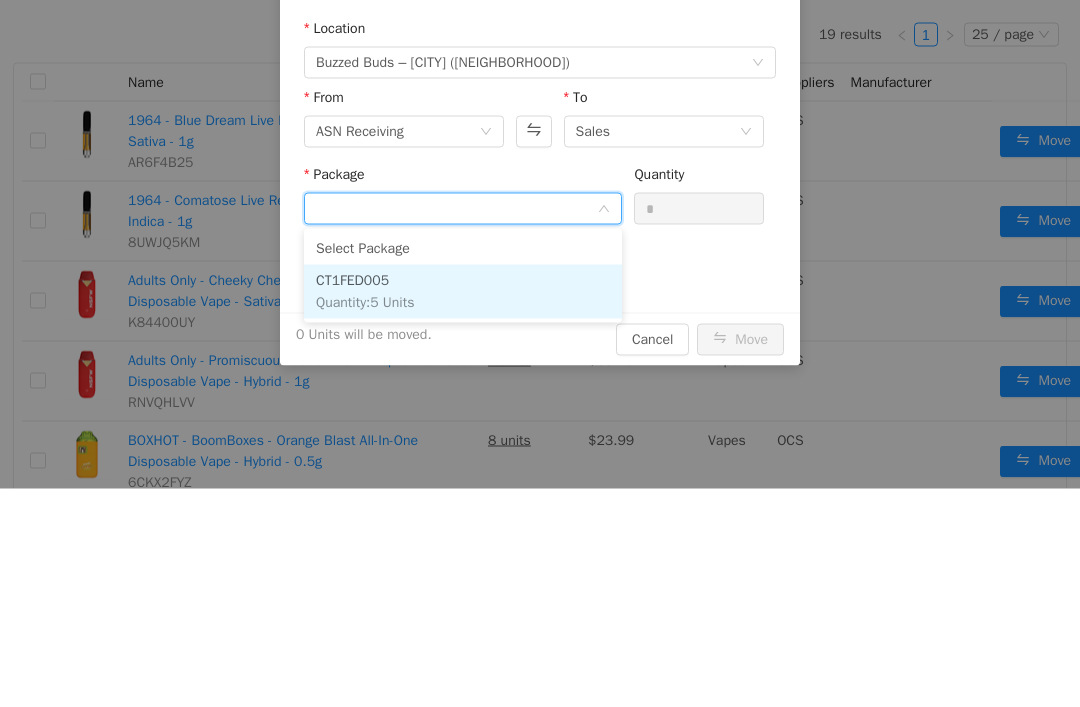 click on "CT1FED005 Quantity :  5 Units" at bounding box center [463, 292] 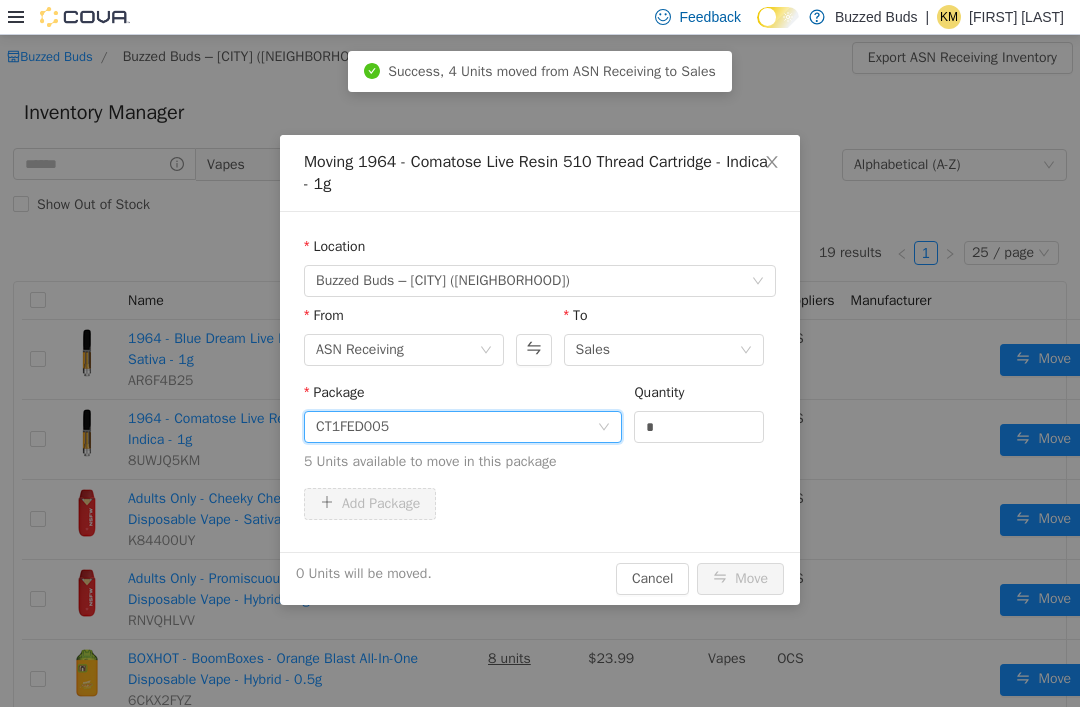 click on "*" at bounding box center (699, 427) 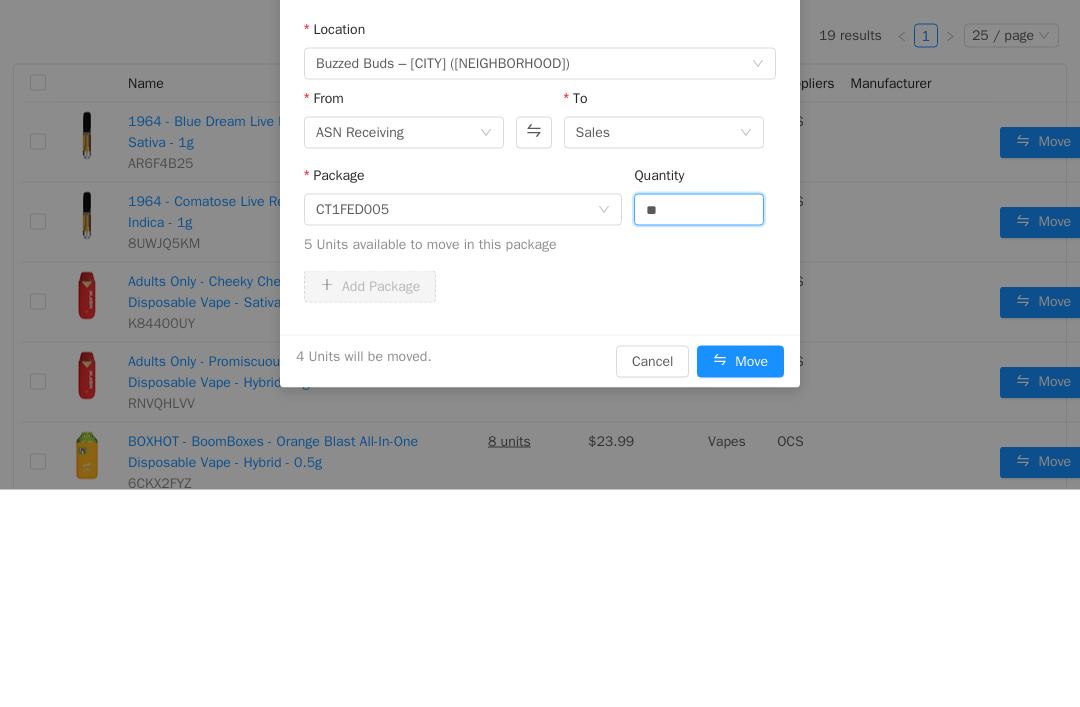 click on "Add Package" at bounding box center [540, 287] 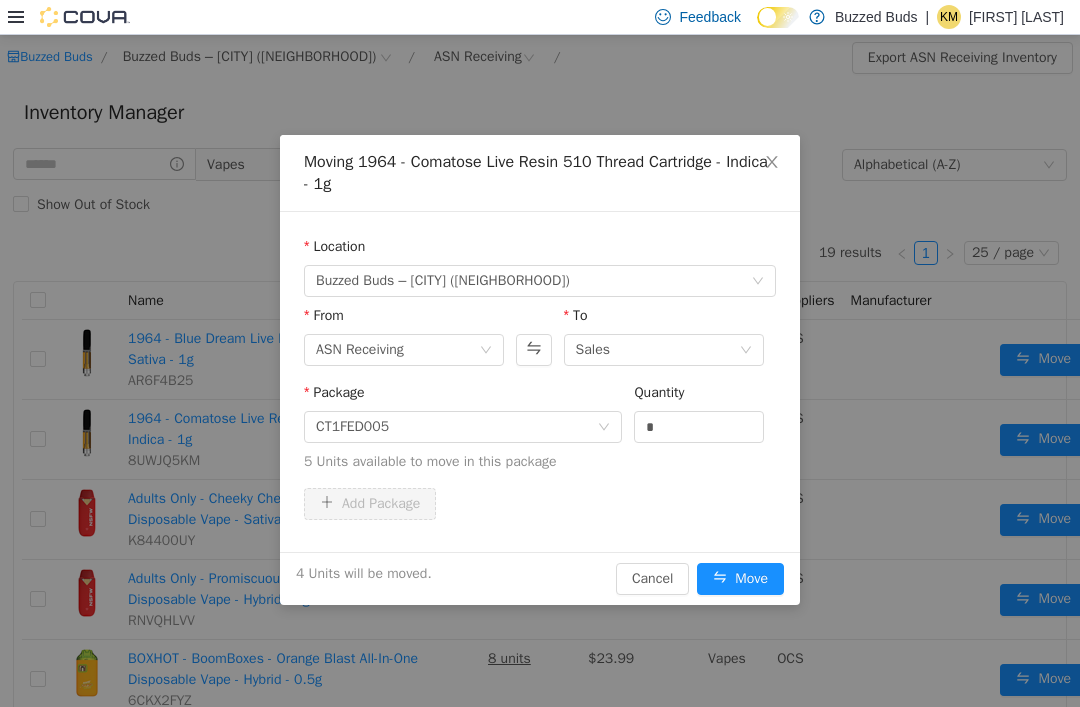 click on "Move" at bounding box center [740, 579] 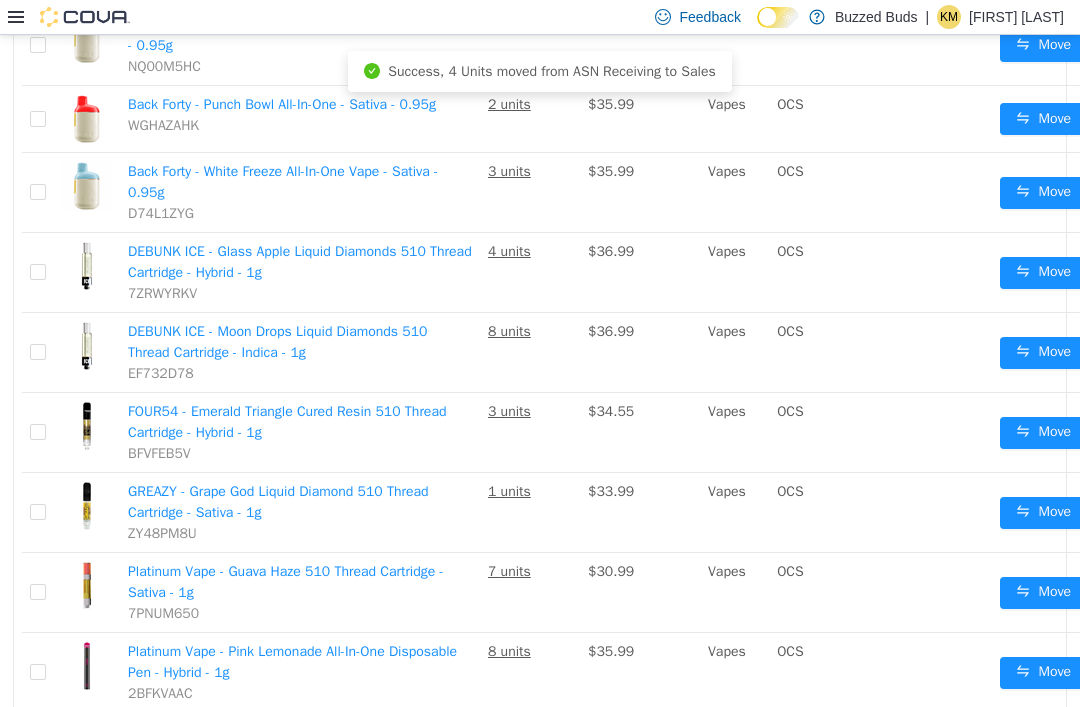 scroll, scrollTop: 715, scrollLeft: 0, axis: vertical 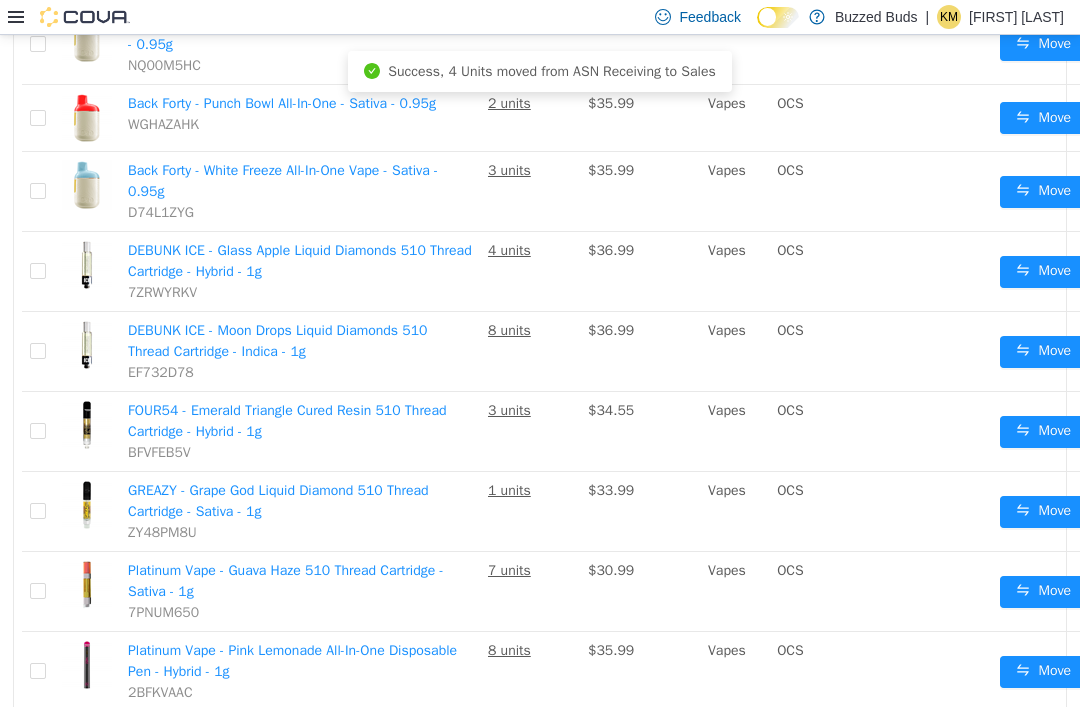 click on "Move" at bounding box center [1043, 272] 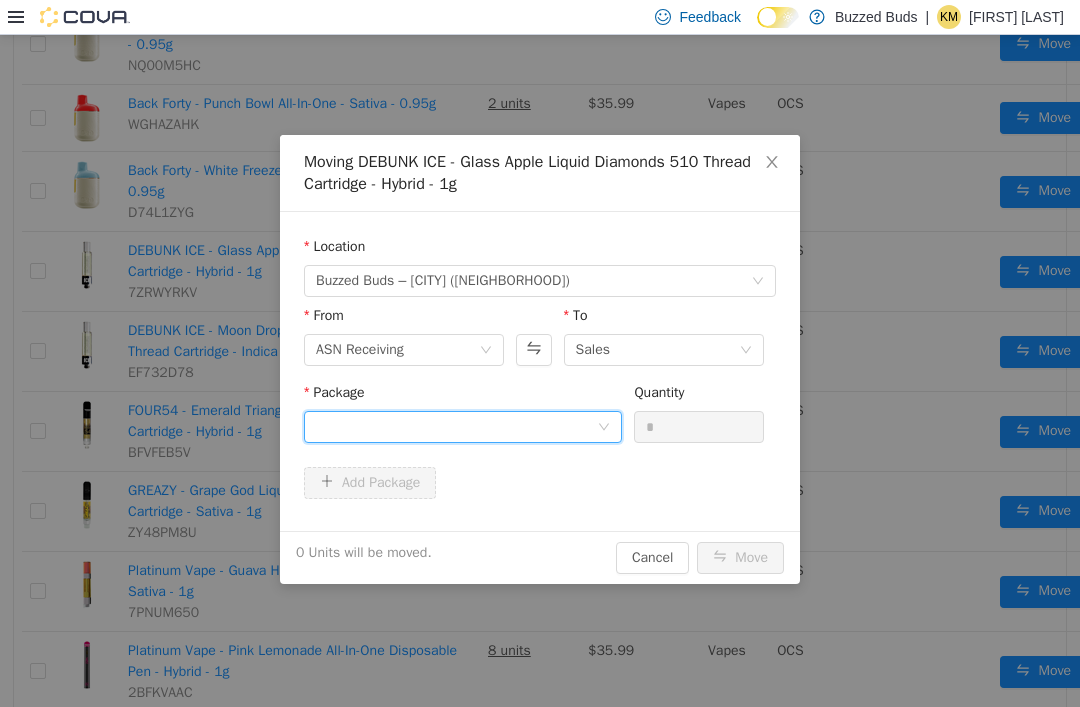 click at bounding box center [456, 427] 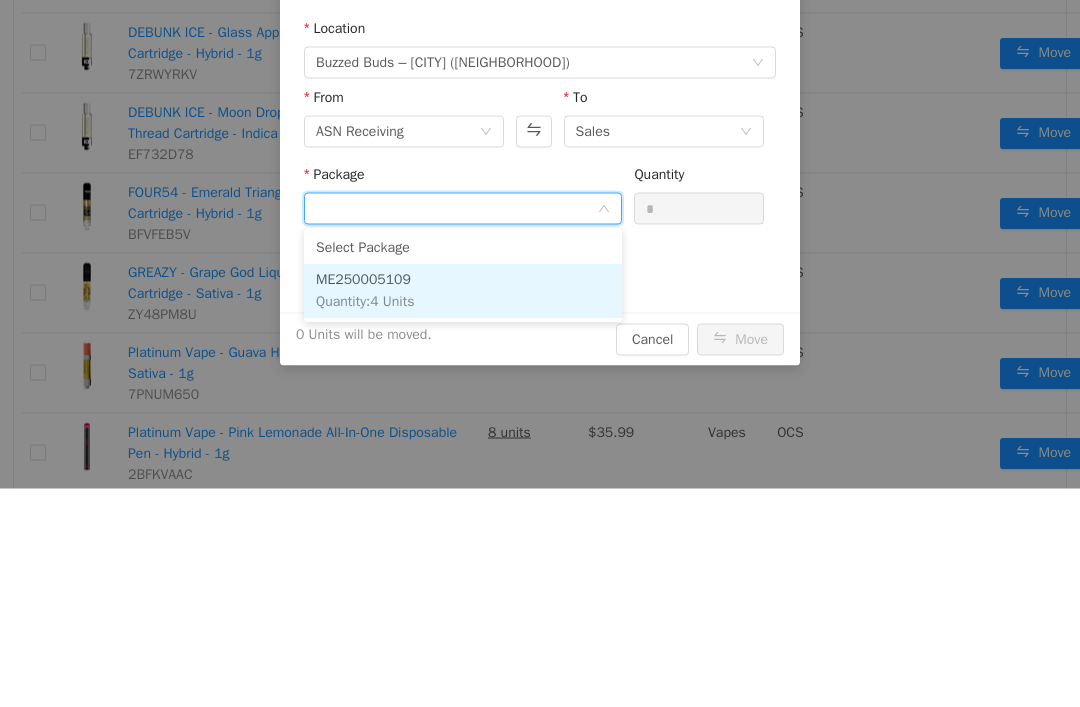 click on "ME250005109 Quantity :  4 Units" at bounding box center (463, 292) 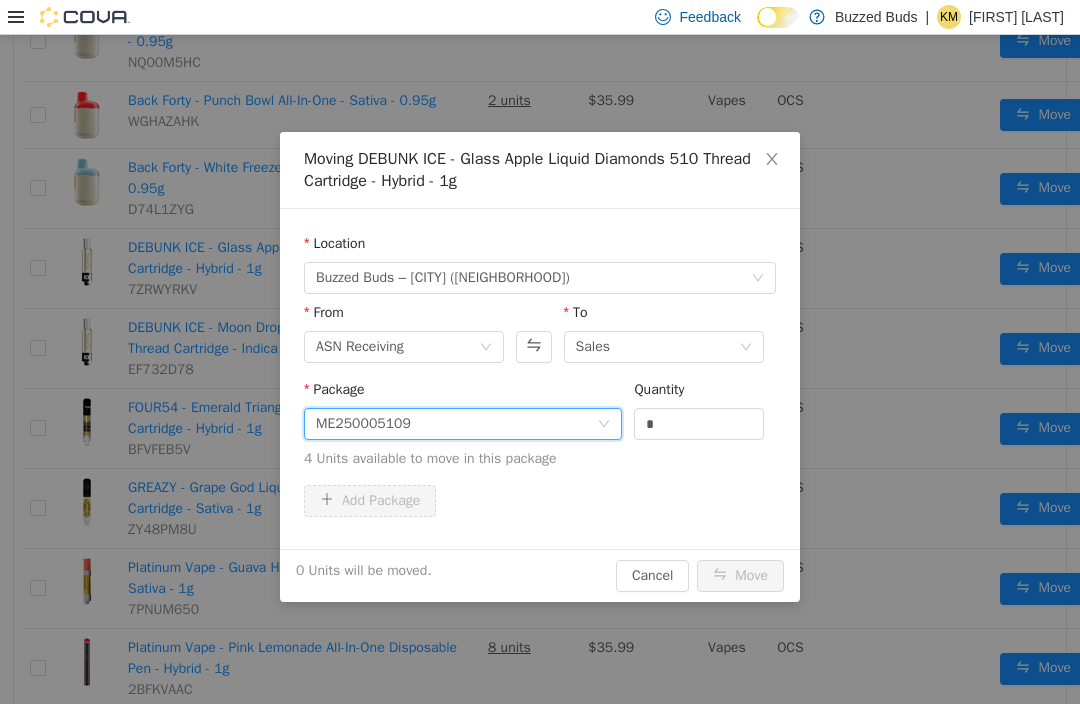 click on "*" at bounding box center (699, 424) 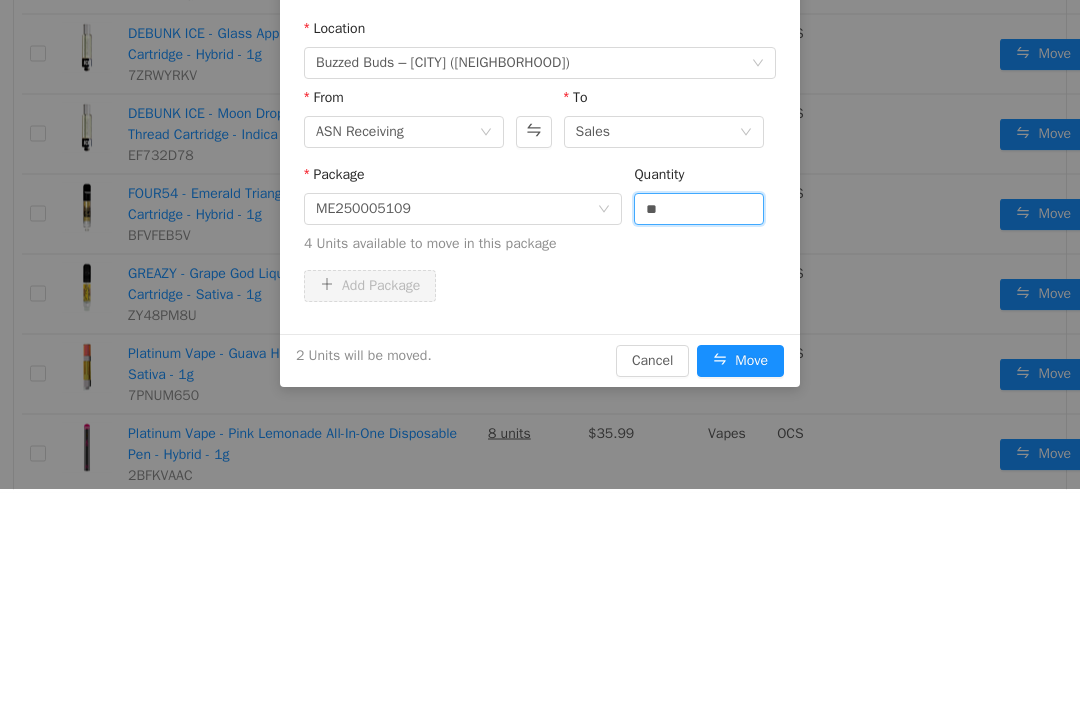 click on "Package ME250005109   Quantity ** 4 Units available to move in this package" at bounding box center [540, 218] 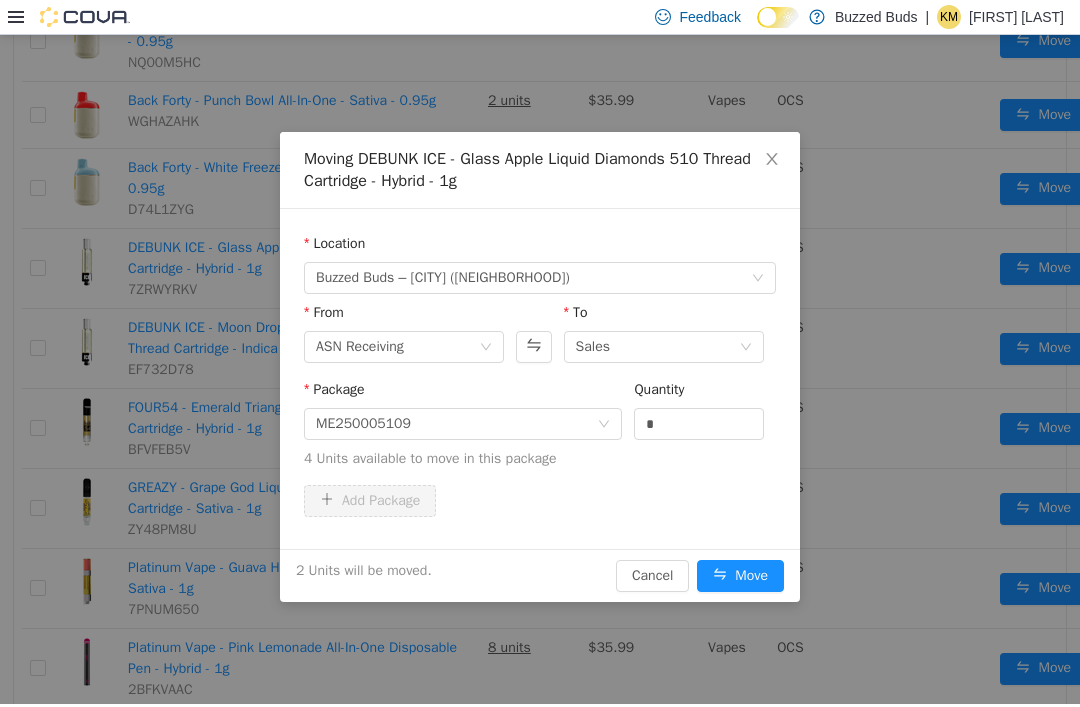 click on "Move" at bounding box center [740, 576] 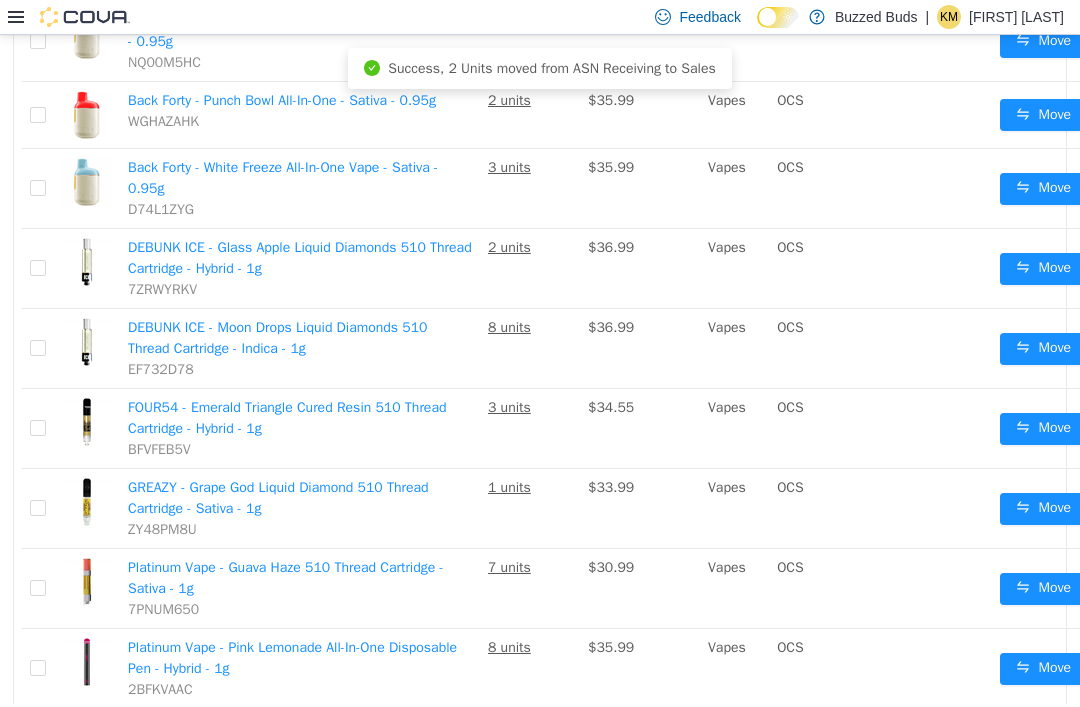 click on "Move" at bounding box center (1043, 349) 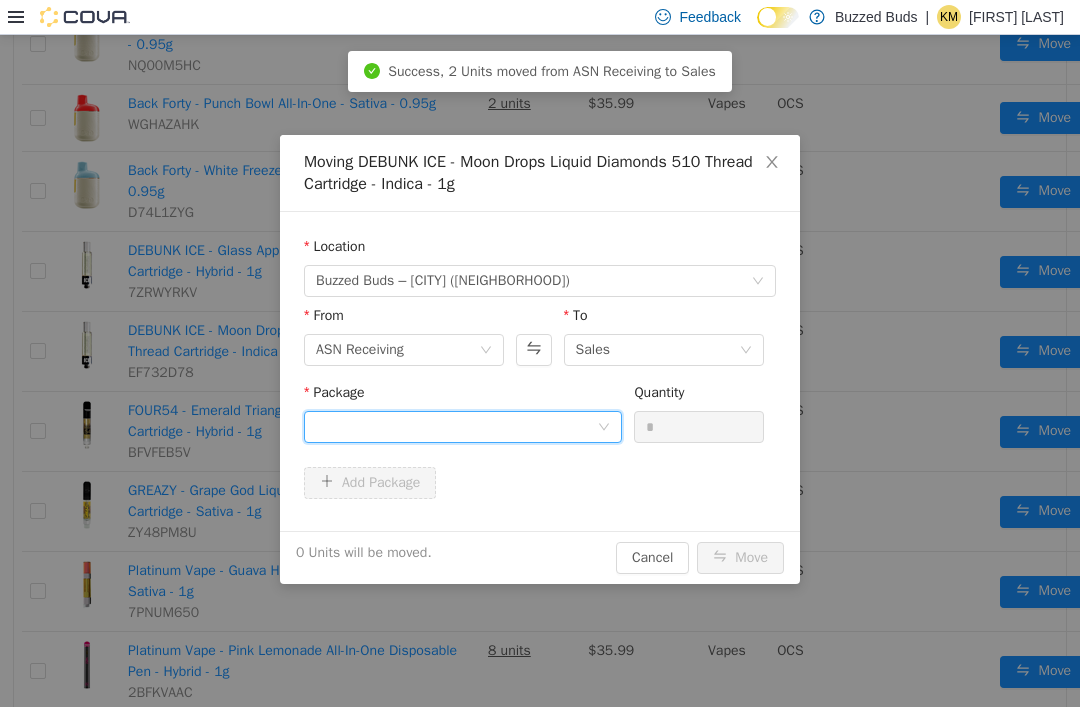 click at bounding box center [456, 427] 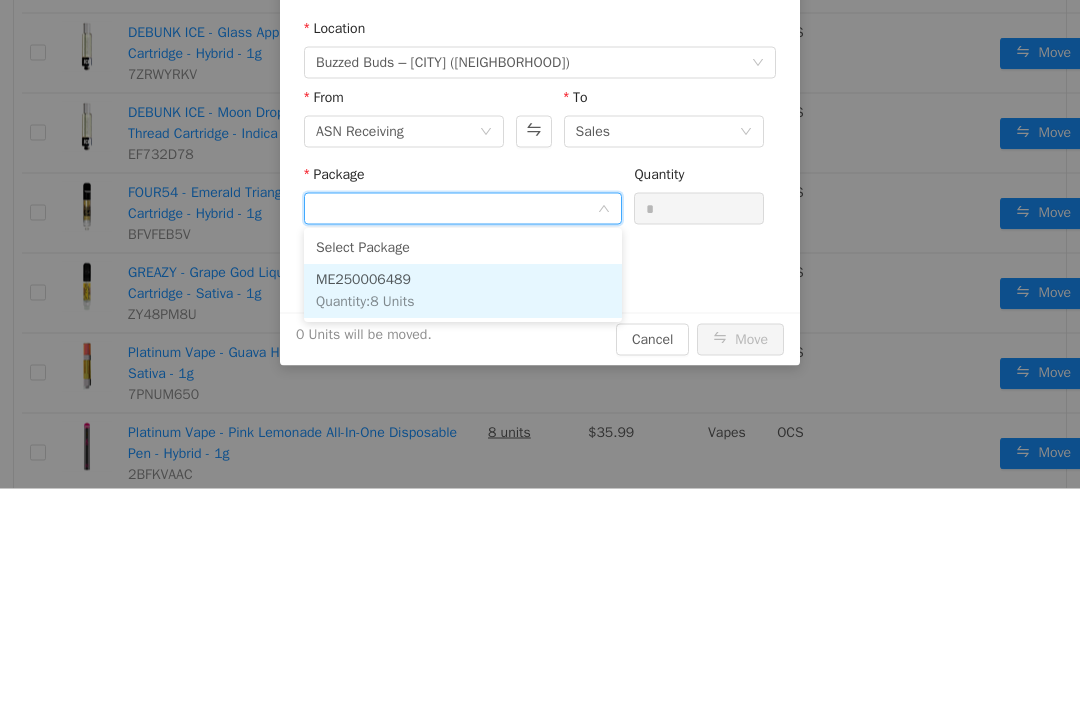 click on "ME250006489 Quantity :  8 Units" at bounding box center [463, 292] 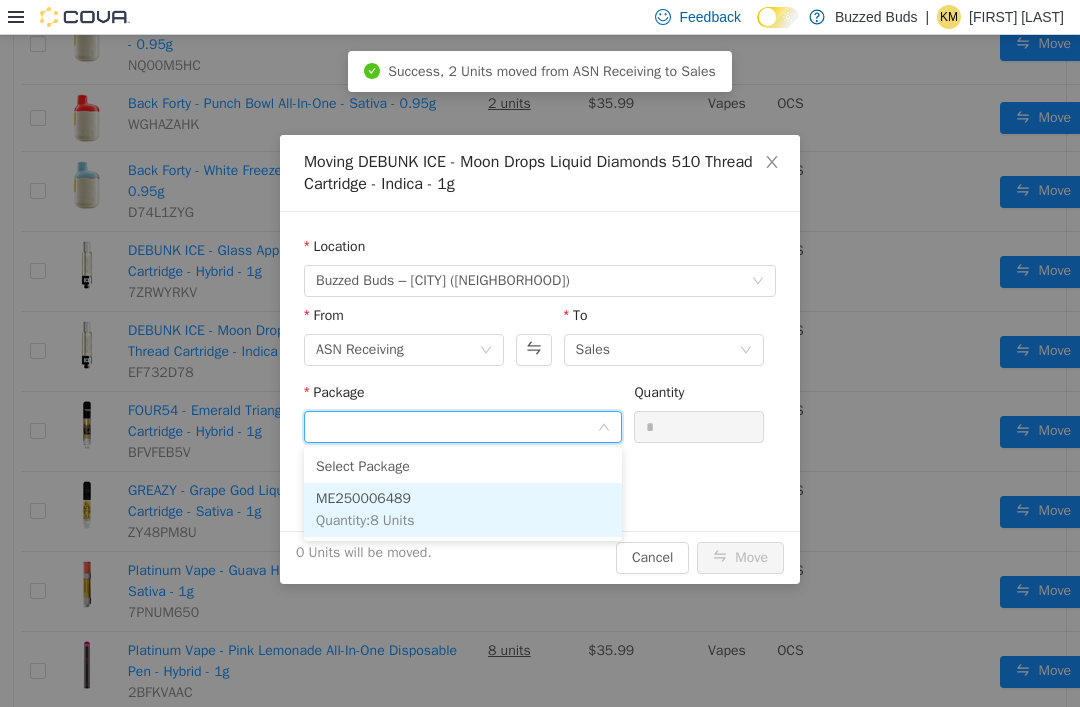 scroll, scrollTop: 3, scrollLeft: 0, axis: vertical 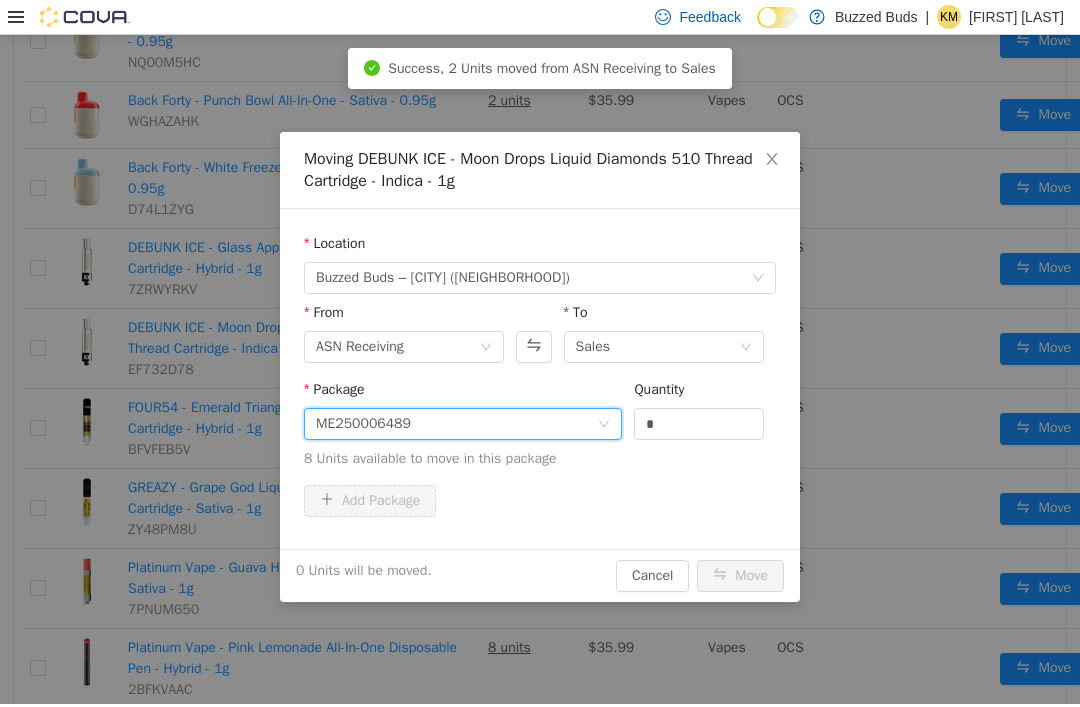 click on "*" at bounding box center (699, 424) 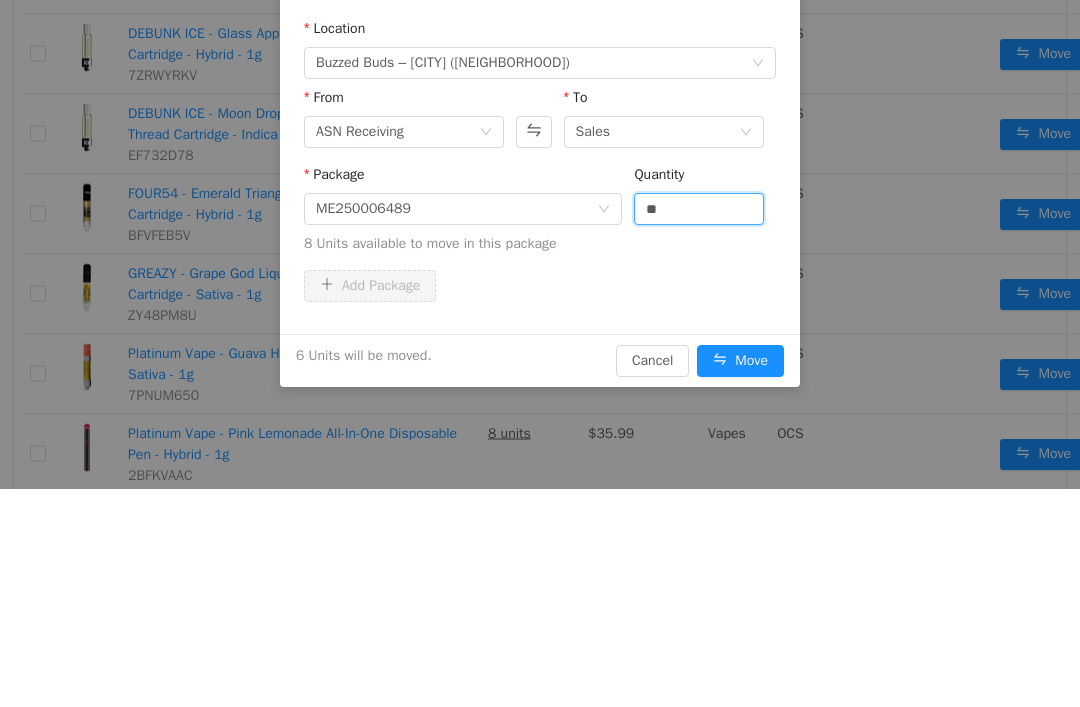 click on "Add Package" at bounding box center [540, 287] 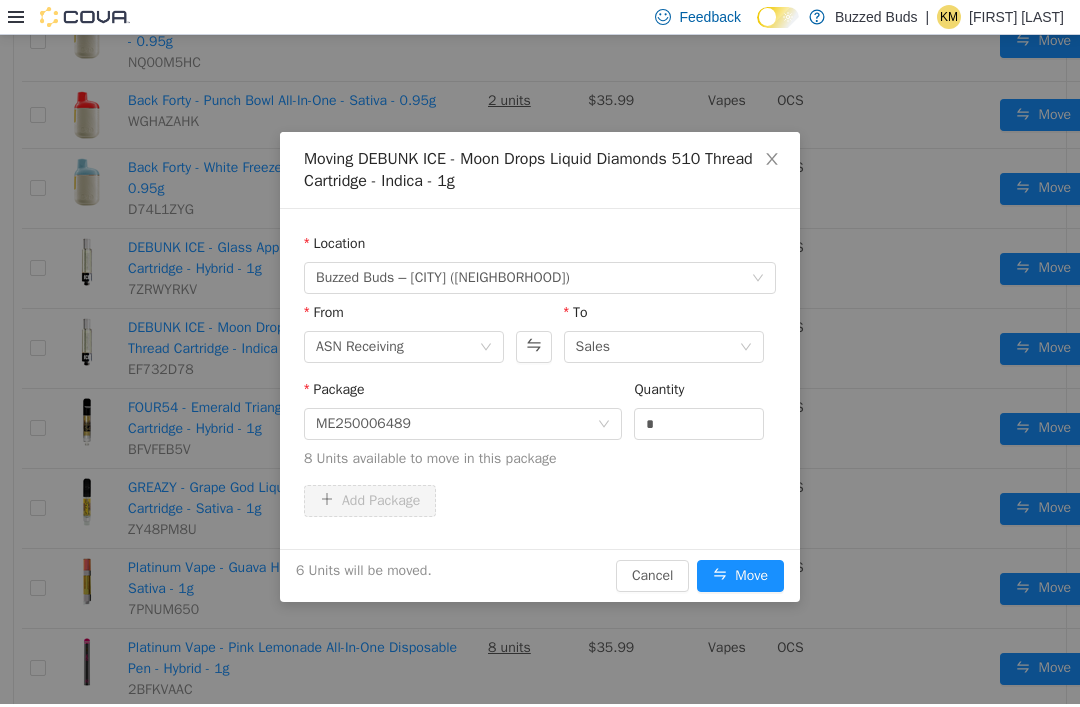 click on "Move" at bounding box center [740, 576] 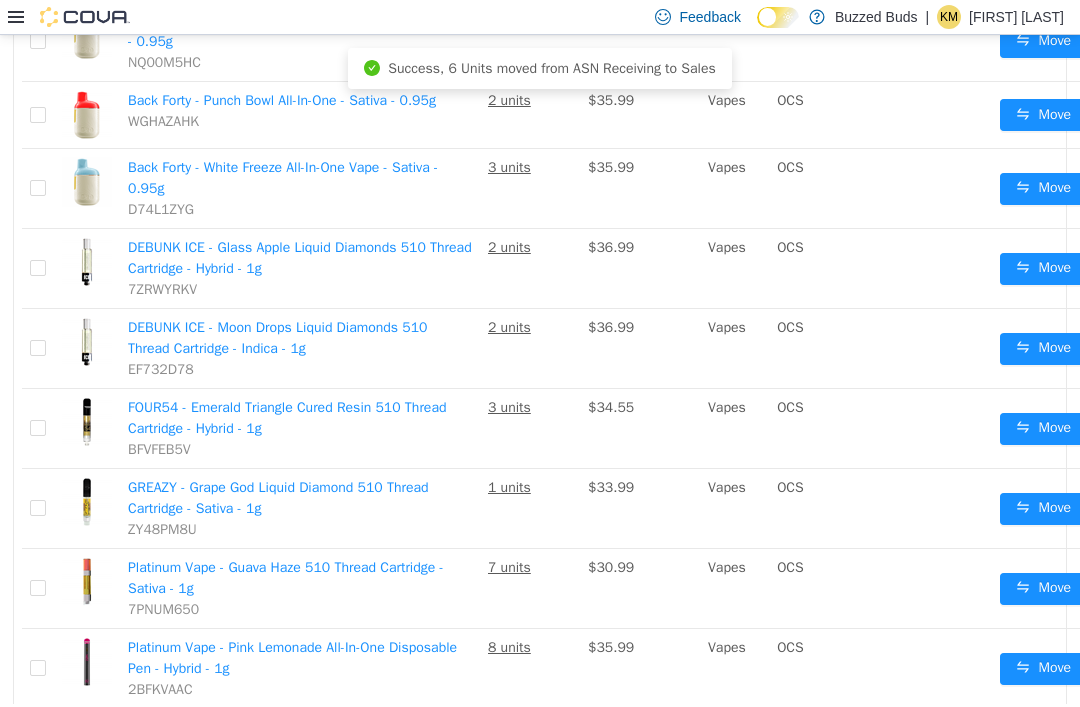 click on "Move" at bounding box center [1043, 429] 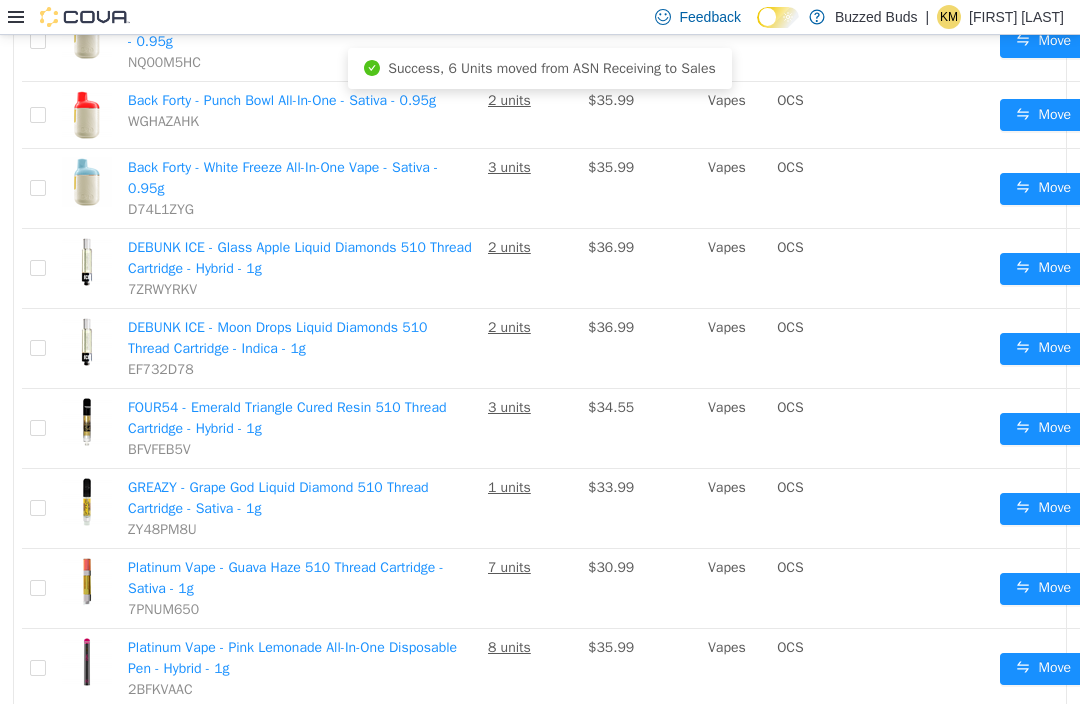 scroll, scrollTop: 0, scrollLeft: 0, axis: both 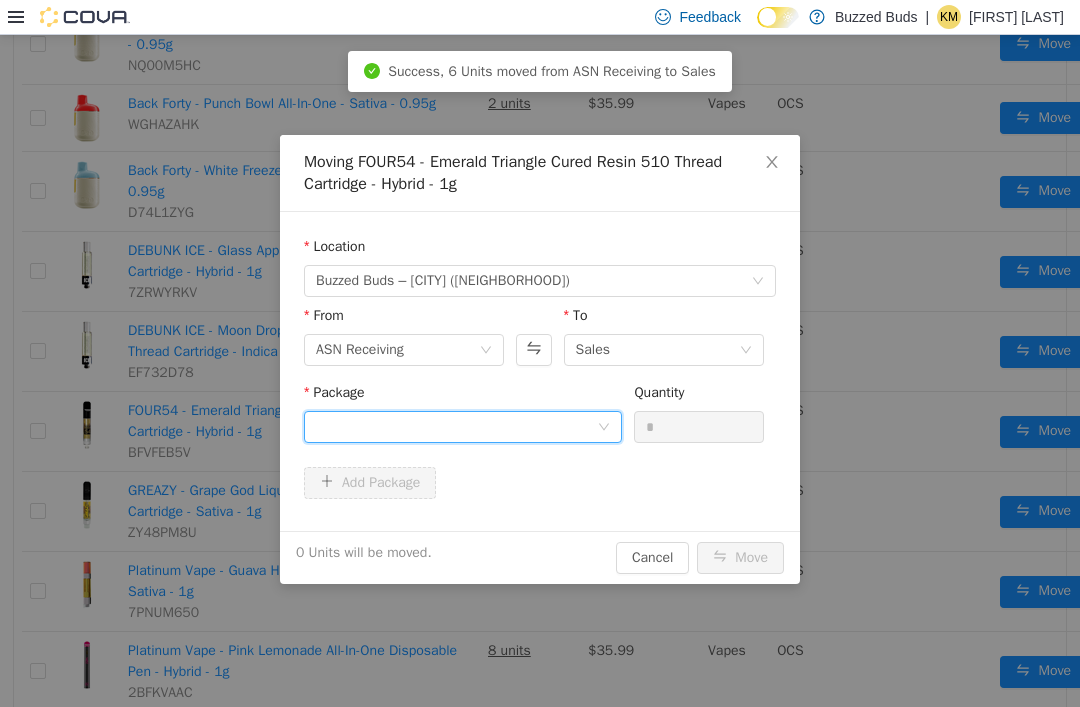 click at bounding box center [456, 427] 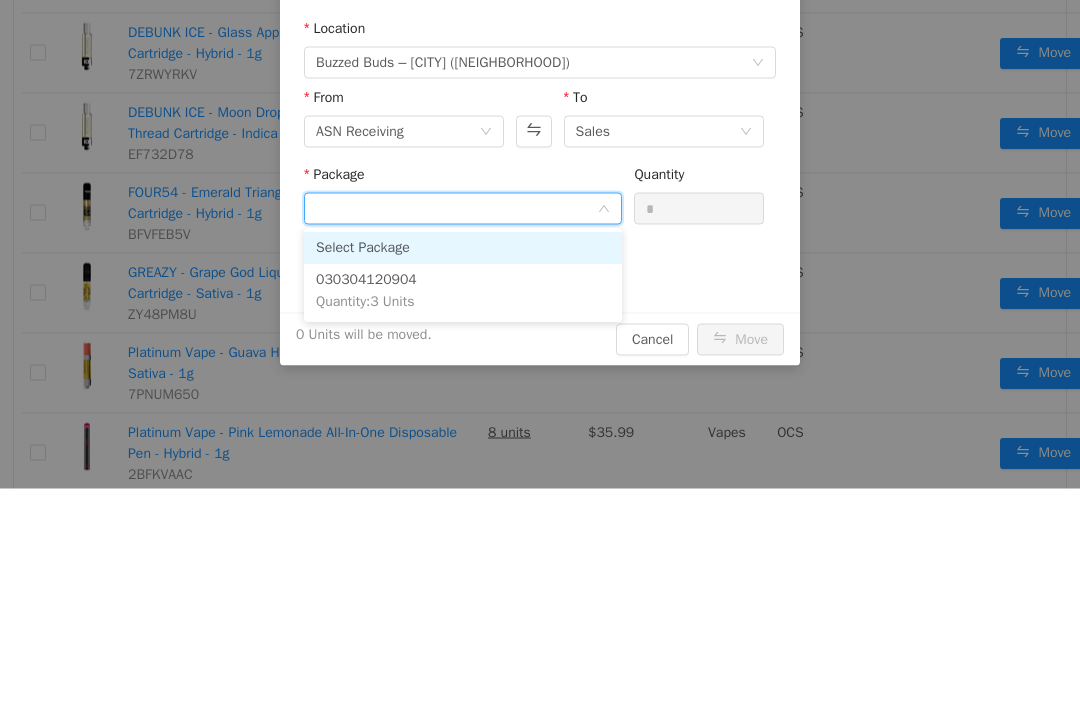 click on "030304120904 Quantity :  3 Units" at bounding box center (463, 292) 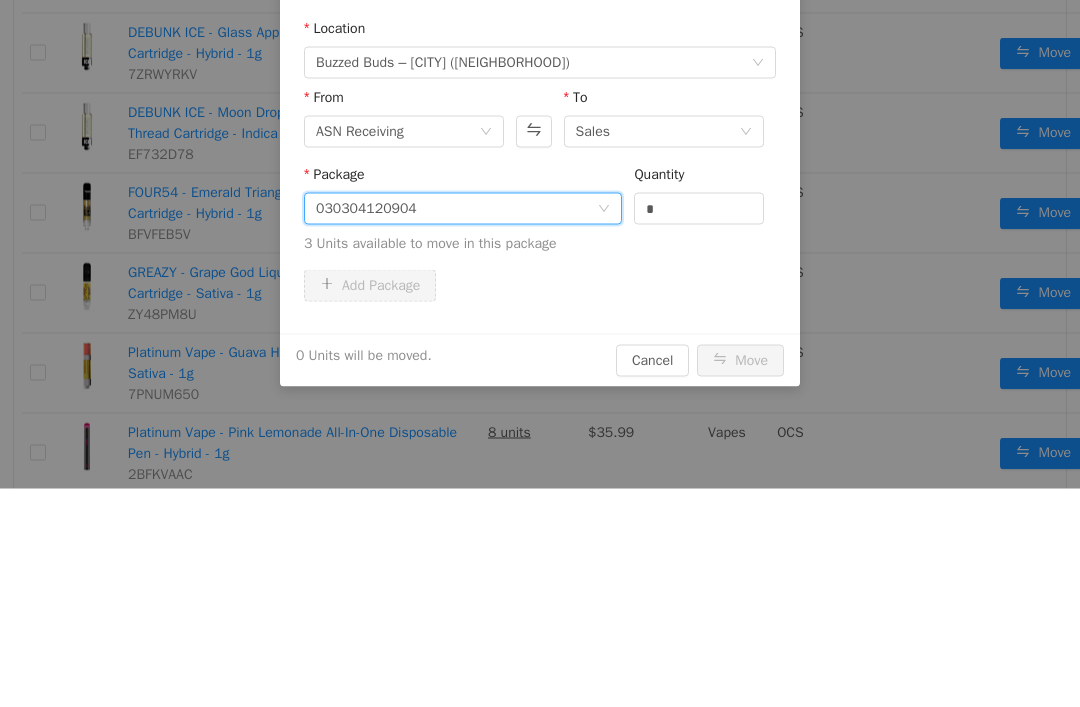 scroll, scrollTop: 3, scrollLeft: 0, axis: vertical 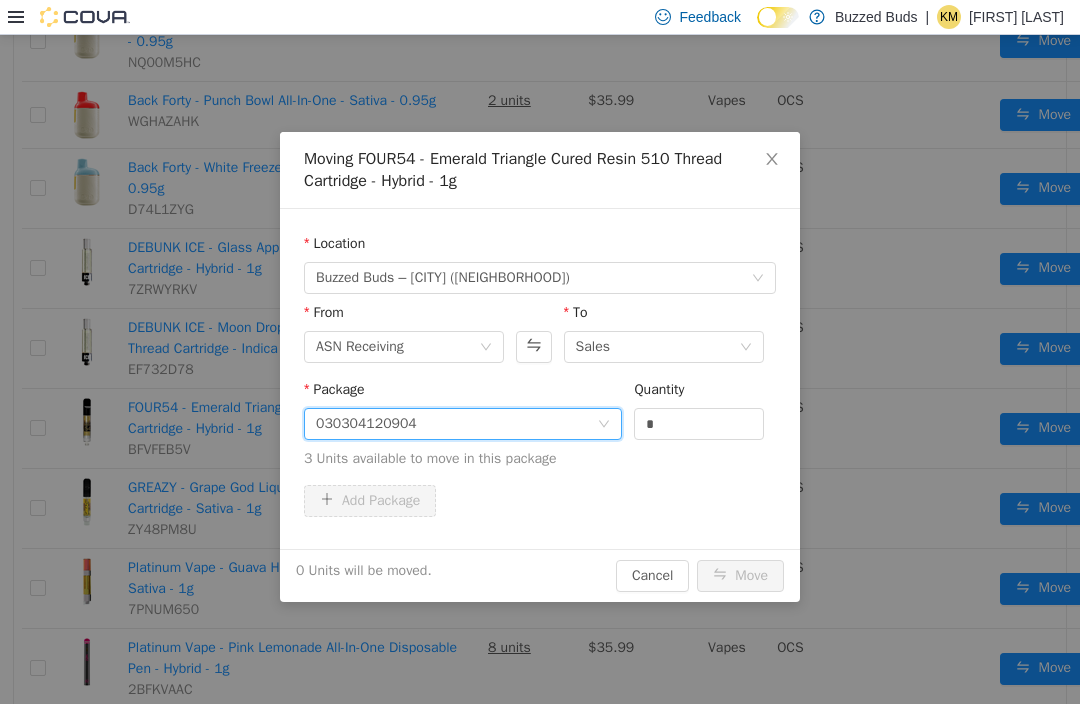 click on "*" at bounding box center (699, 424) 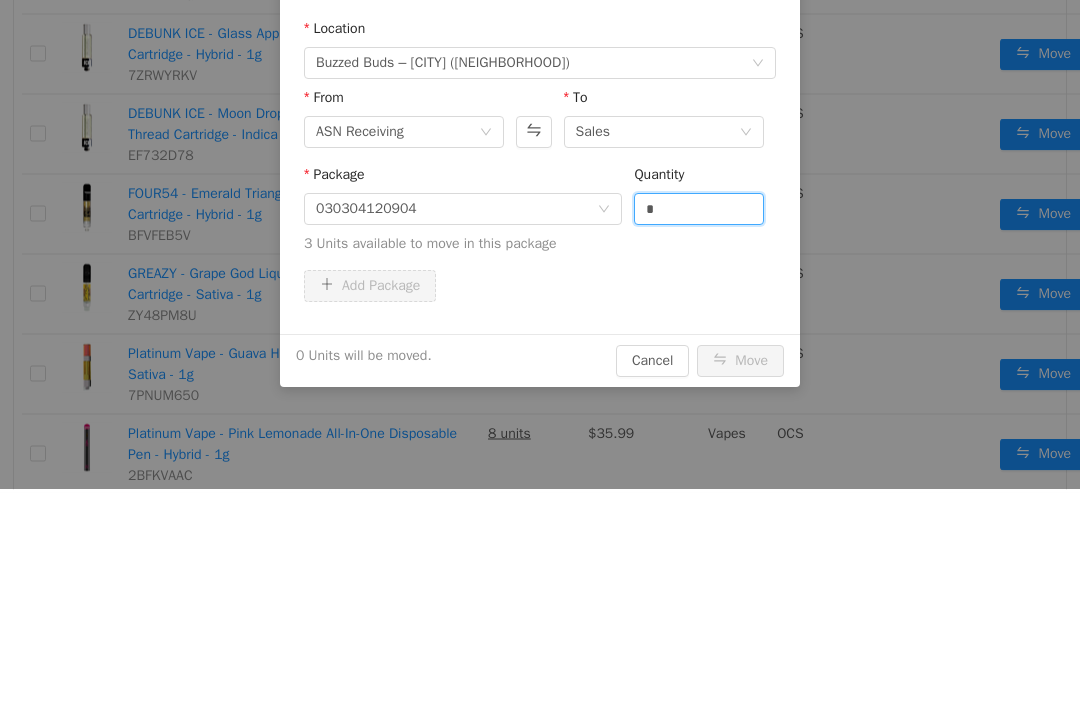 click on "*" at bounding box center (699, 210) 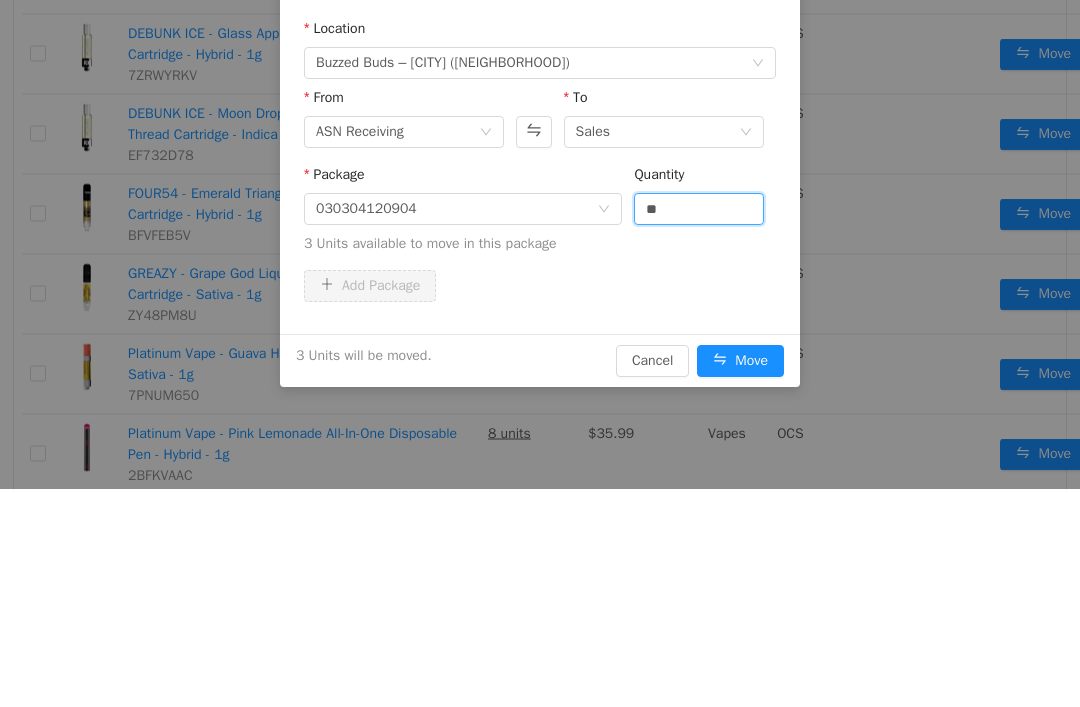click on "3 Units available to move in this package" at bounding box center [540, 244] 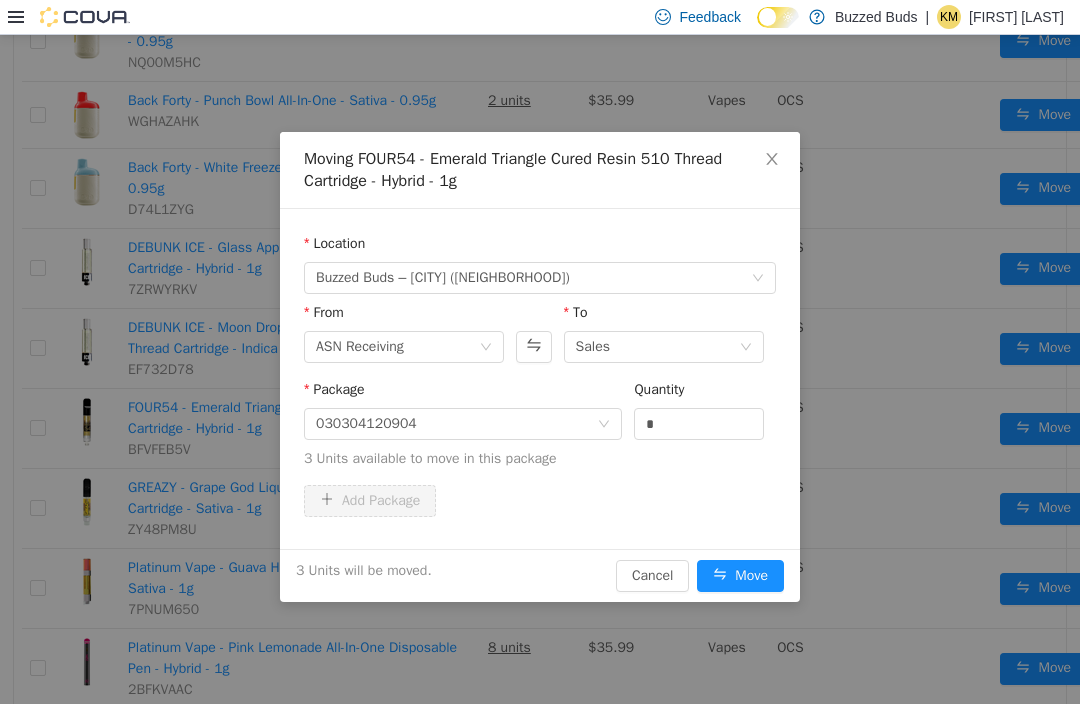 click on "Move" at bounding box center [740, 576] 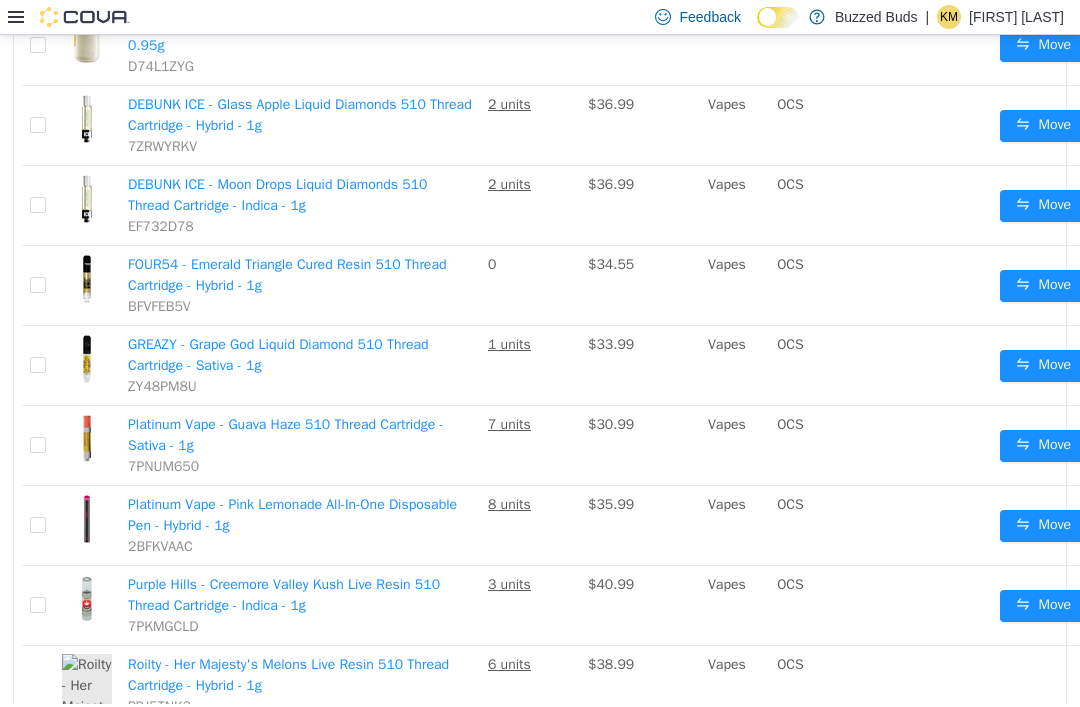 scroll, scrollTop: 862, scrollLeft: 0, axis: vertical 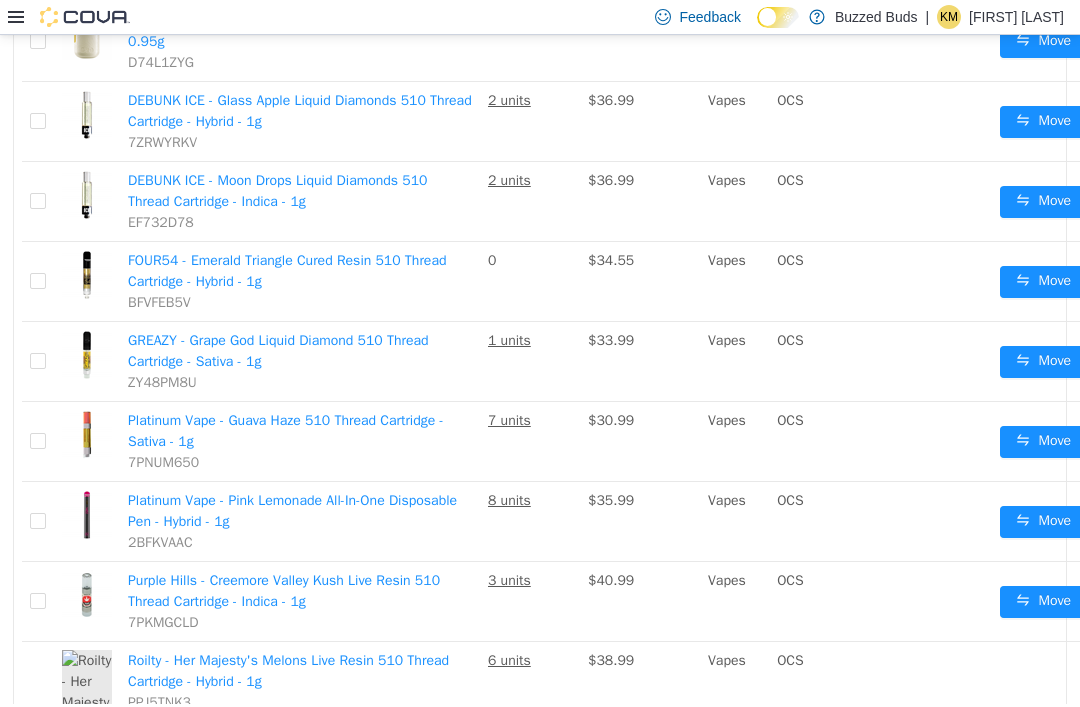 click on "Move" at bounding box center [1043, 442] 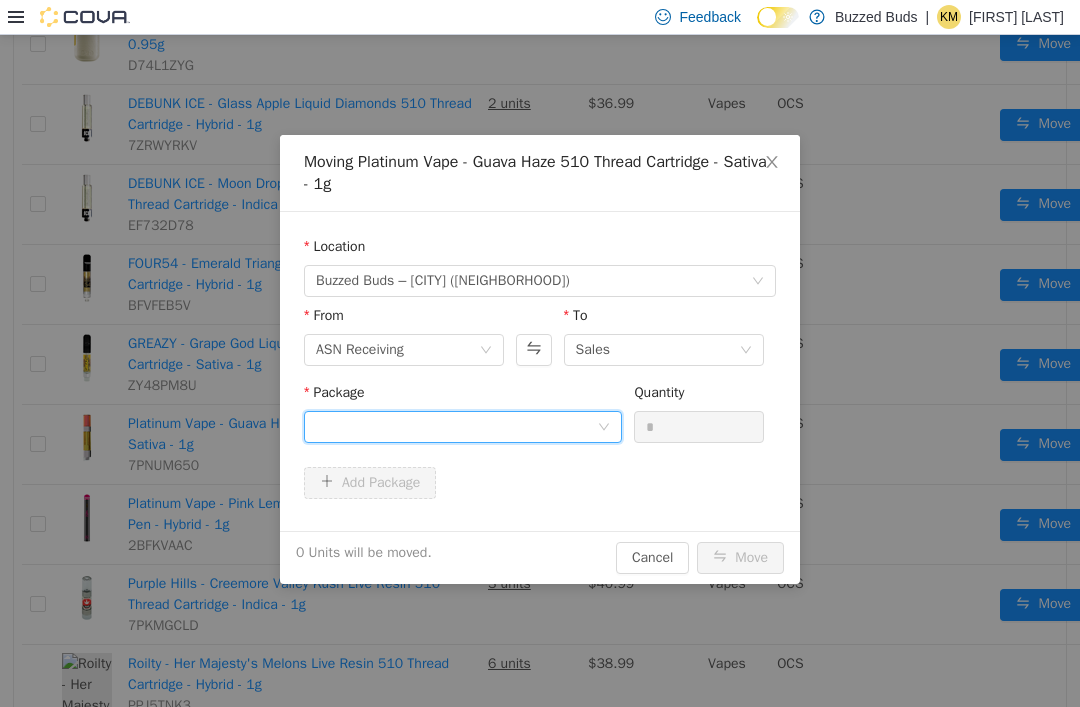 click at bounding box center (456, 427) 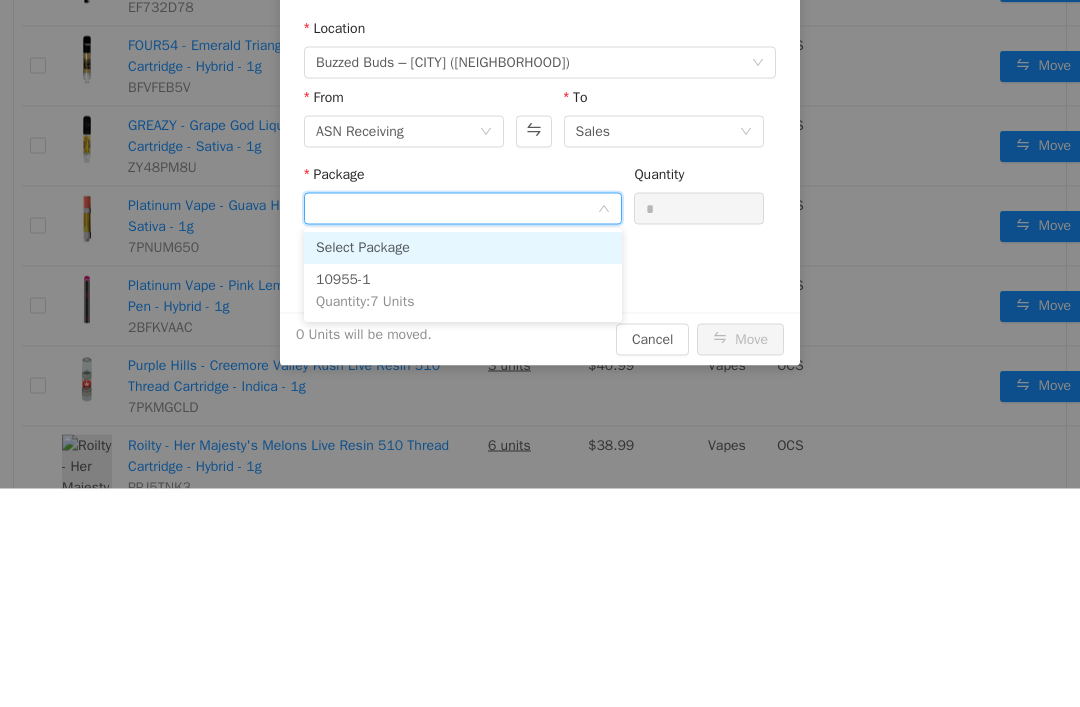 click on "10955-1 Quantity :  7 Units" at bounding box center [463, 292] 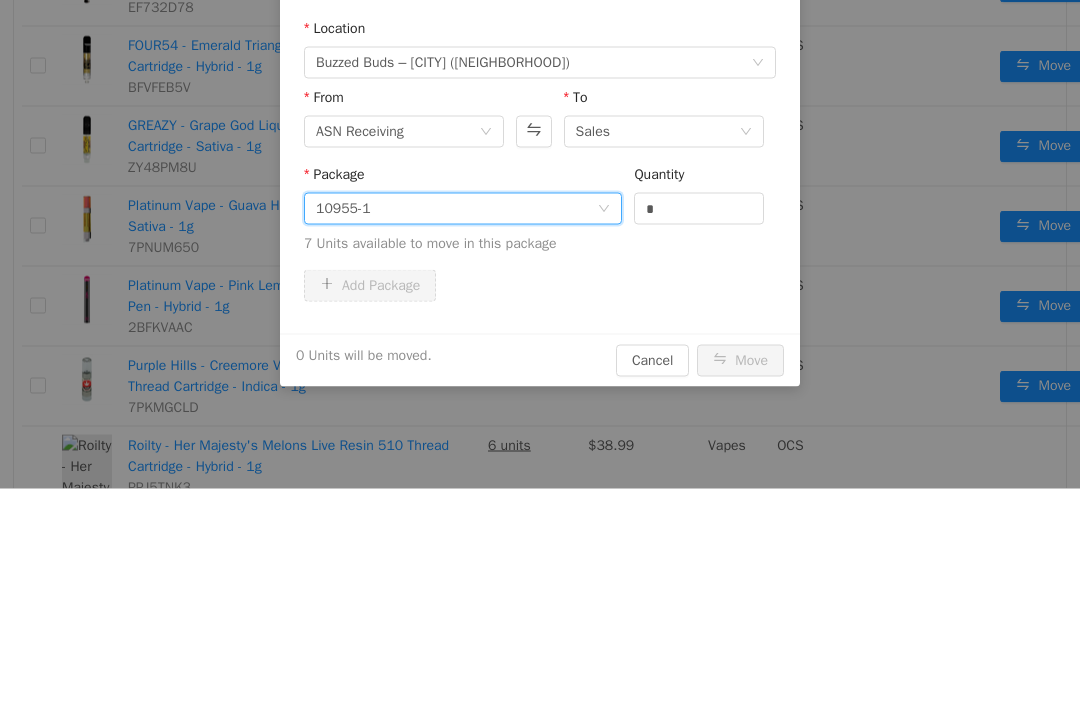 scroll, scrollTop: 3, scrollLeft: 0, axis: vertical 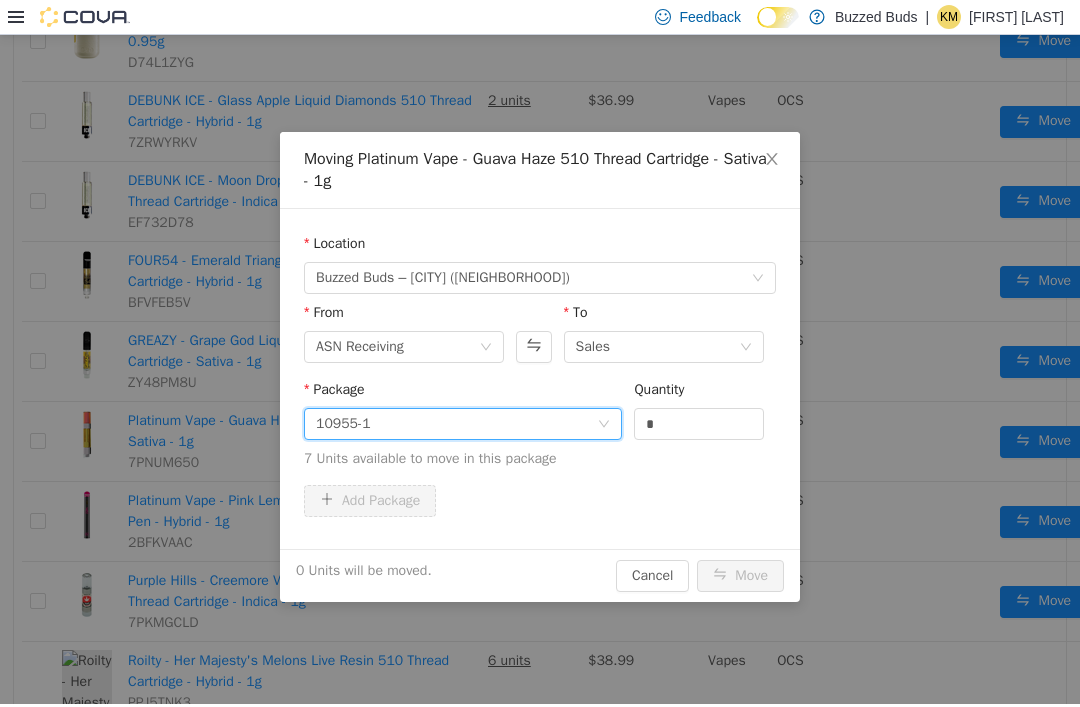 click on "*" at bounding box center [699, 424] 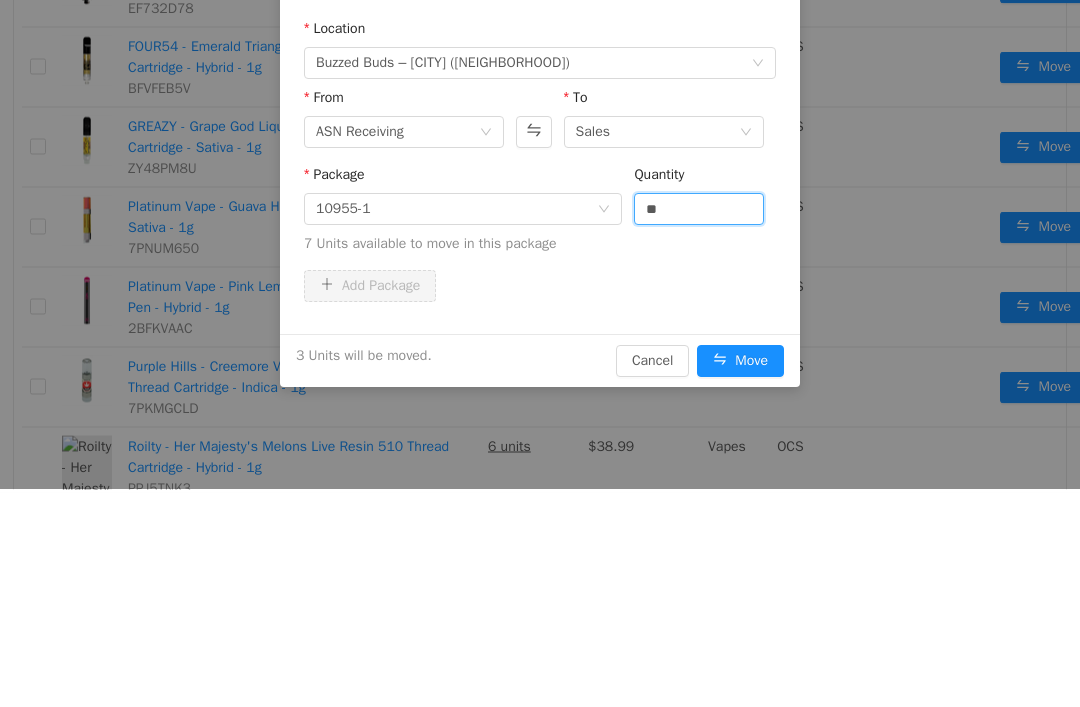 click on "Package 10955-1   Quantity ** 7 Units available to move in this package" at bounding box center [540, 218] 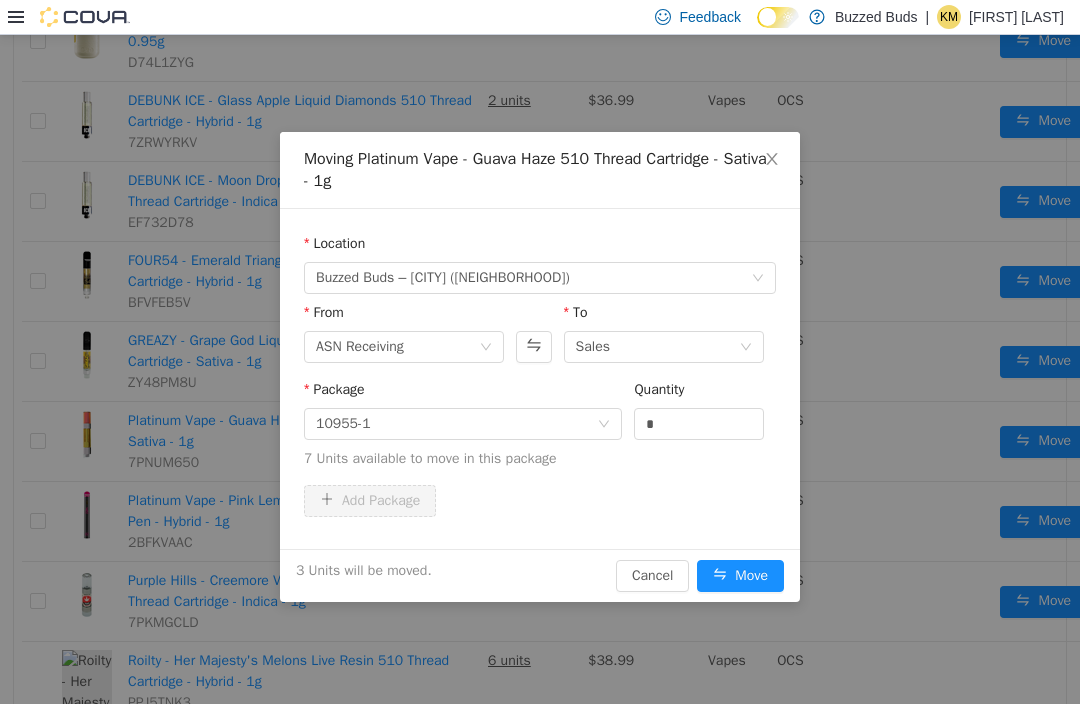 click on "Move" at bounding box center [740, 576] 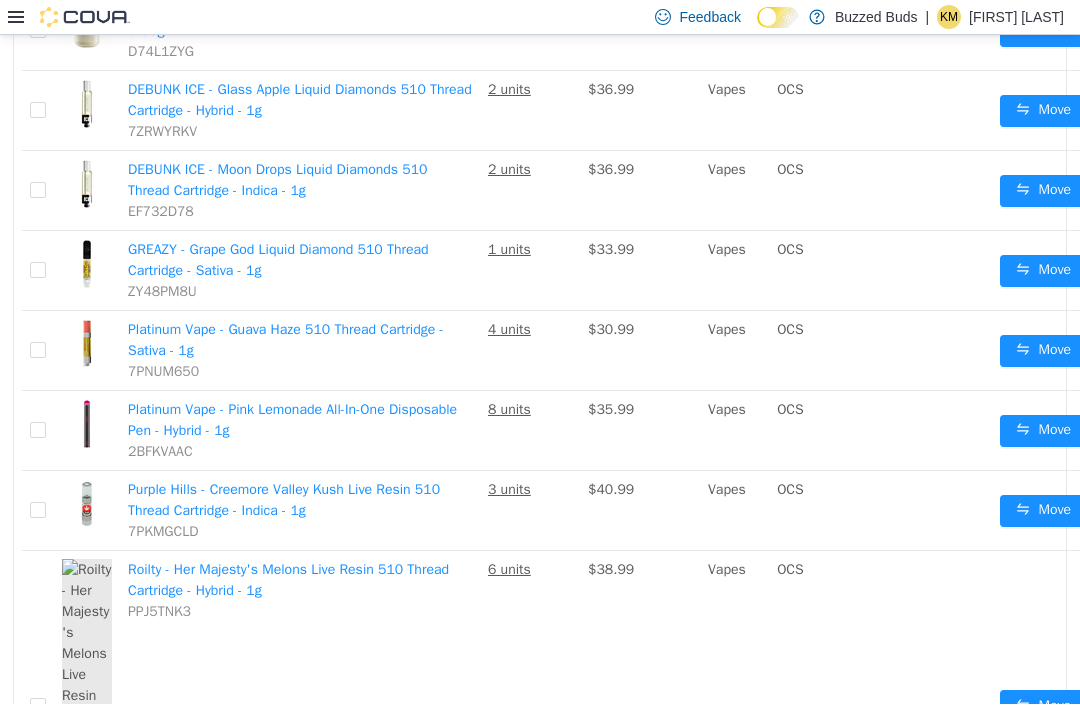 scroll, scrollTop: 892, scrollLeft: 0, axis: vertical 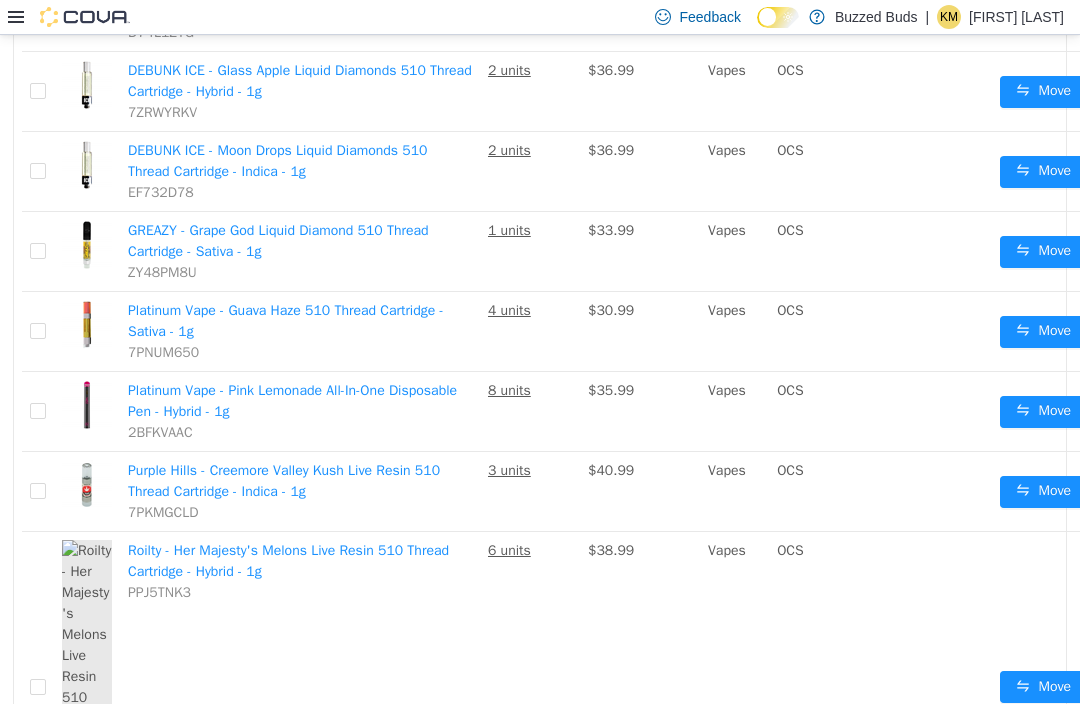 click on "Move" at bounding box center [1043, 492] 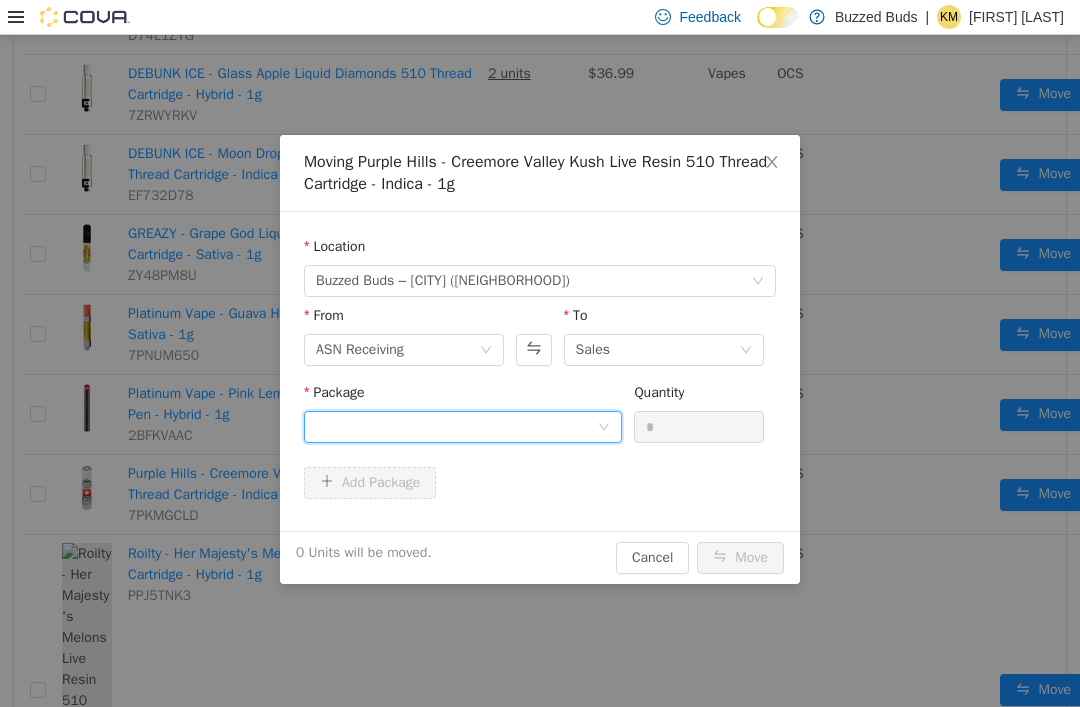 click at bounding box center [456, 427] 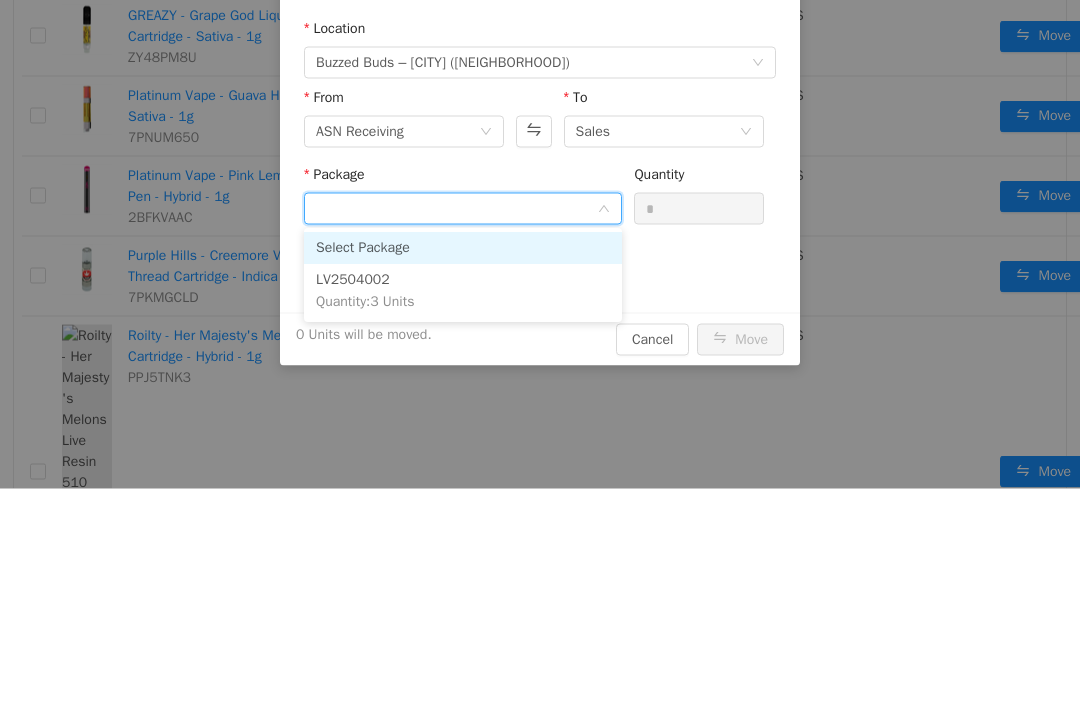 click on "LV2504002 Quantity :  3 Units" at bounding box center [463, 292] 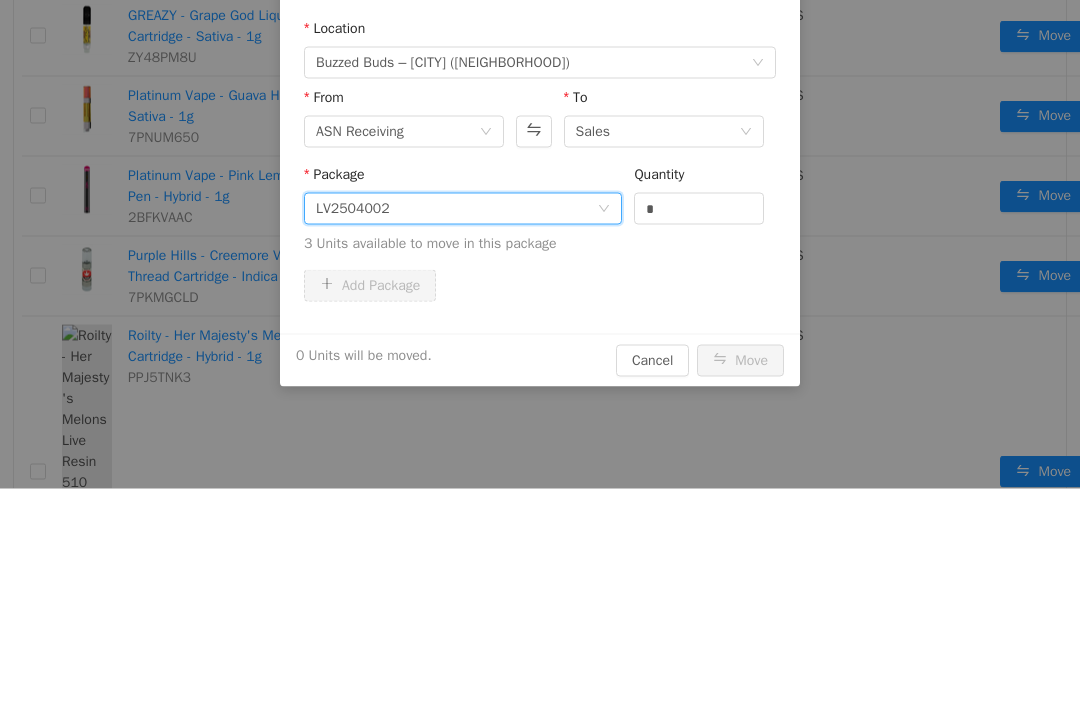 scroll, scrollTop: 3, scrollLeft: 0, axis: vertical 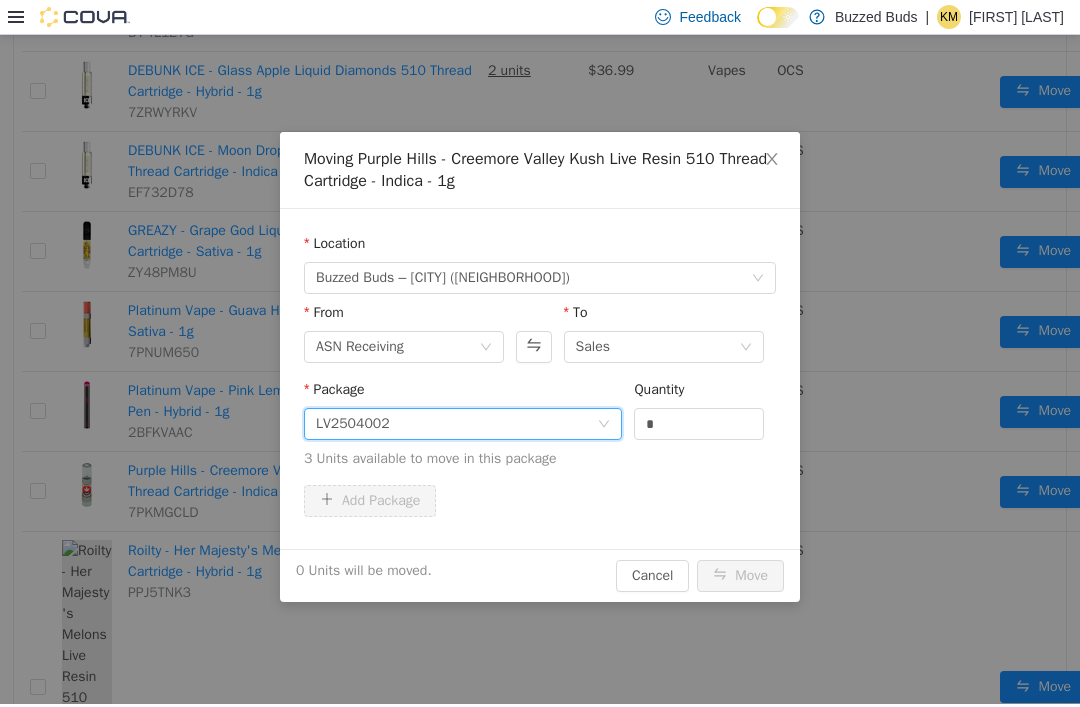 click on "*" at bounding box center [699, 424] 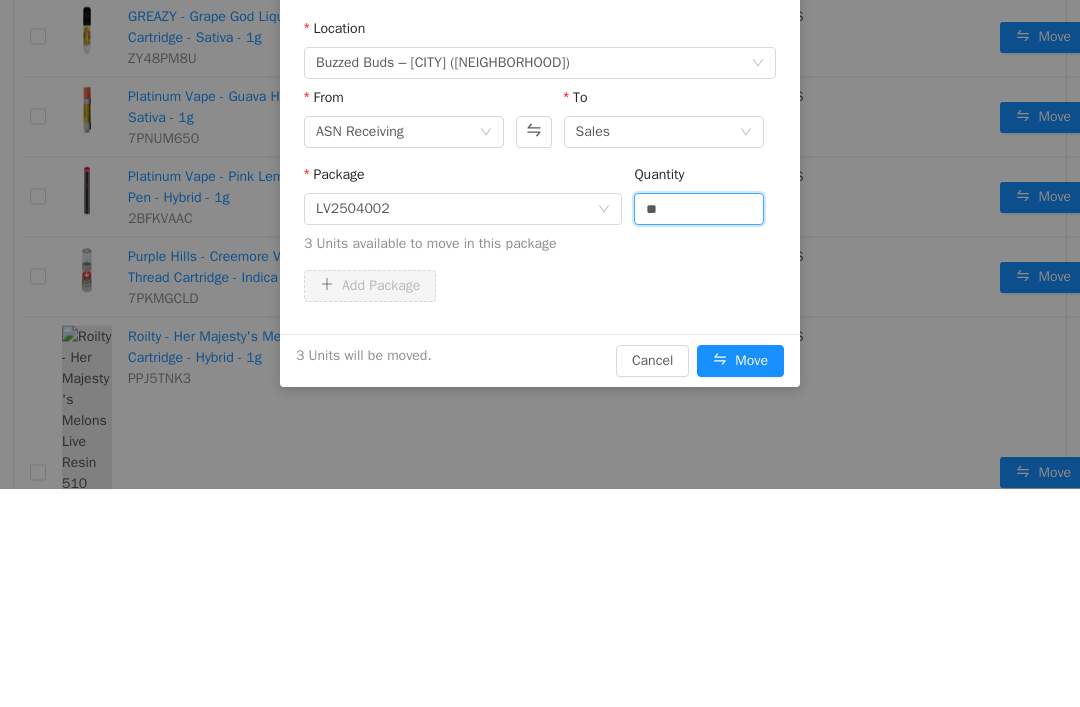 click on "Package LV2504002   Quantity ** 3 Units available to move in this package" at bounding box center (540, 218) 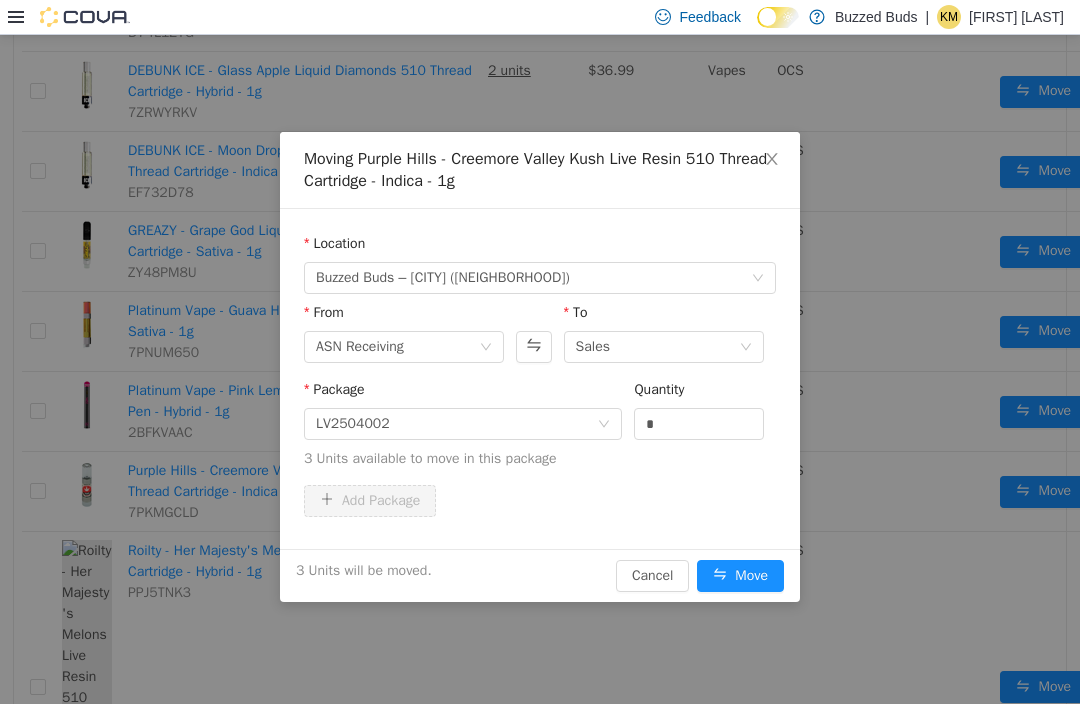 click on "Move" at bounding box center [740, 576] 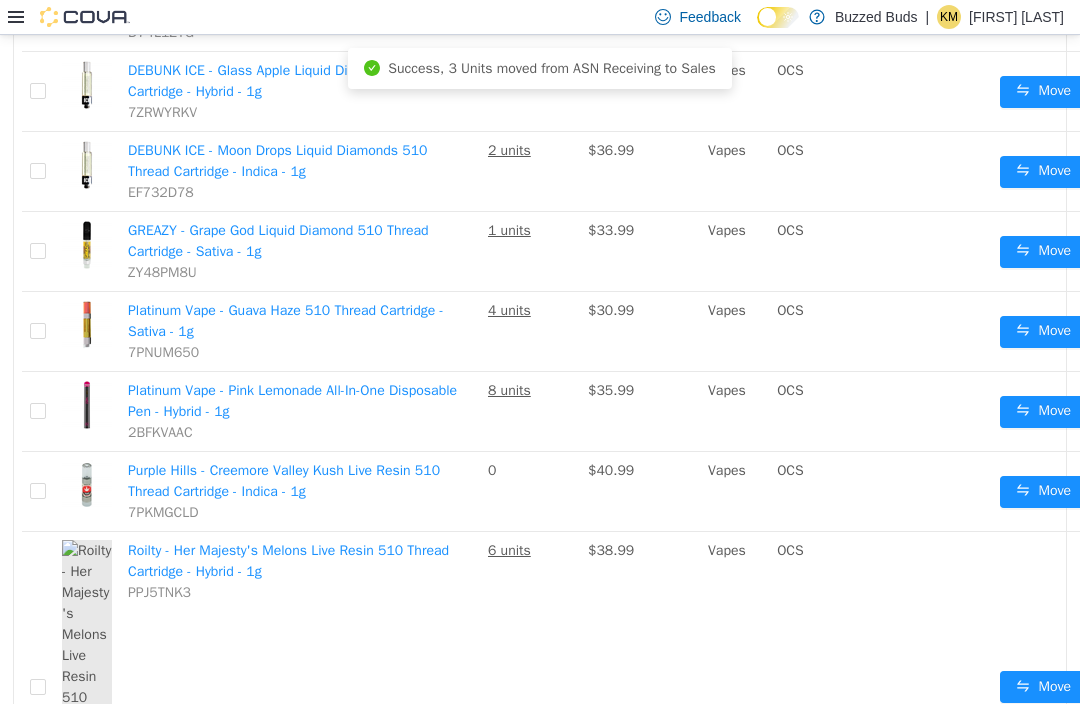 click on "Move" at bounding box center [1043, 687] 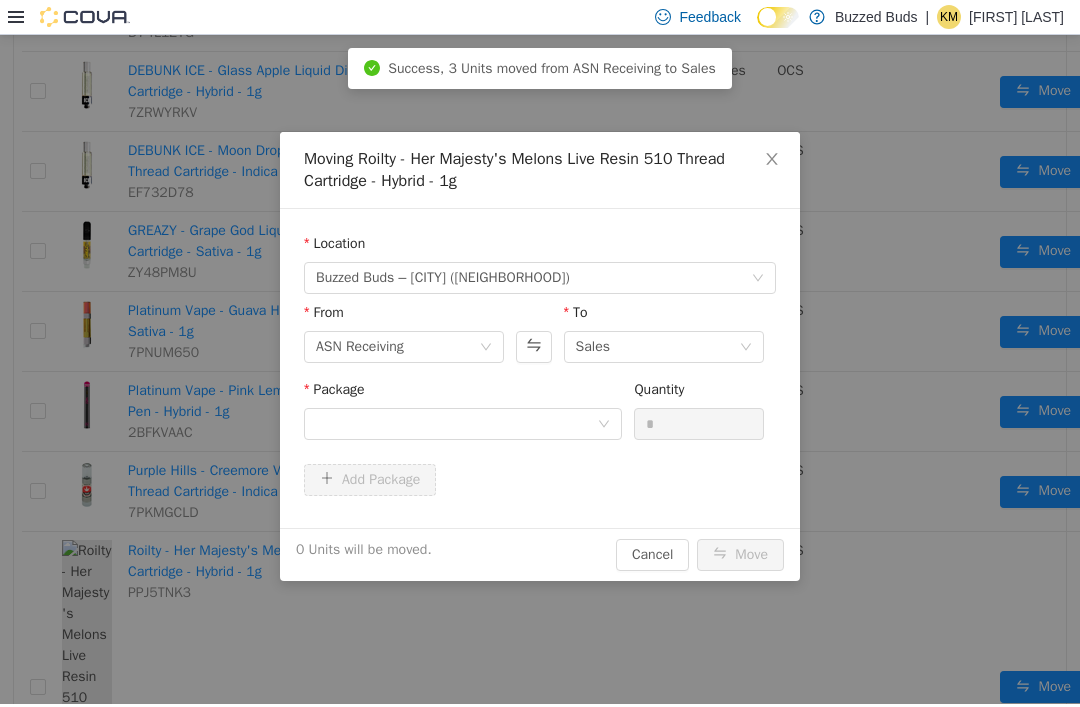 scroll, scrollTop: 0, scrollLeft: 0, axis: both 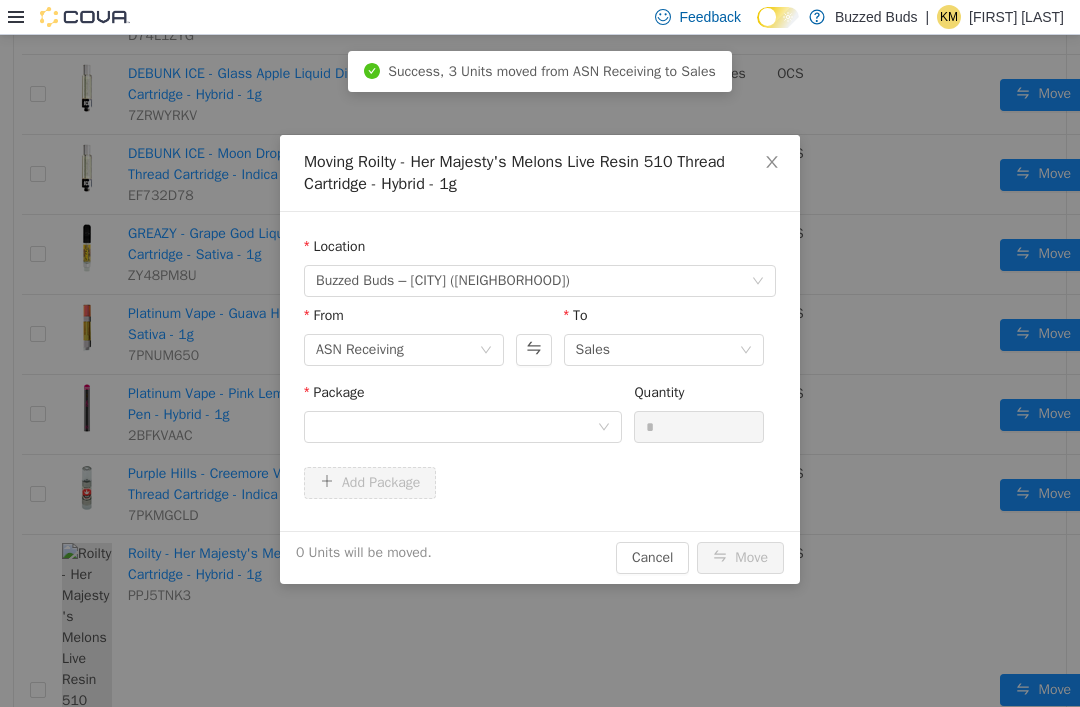click at bounding box center [456, 427] 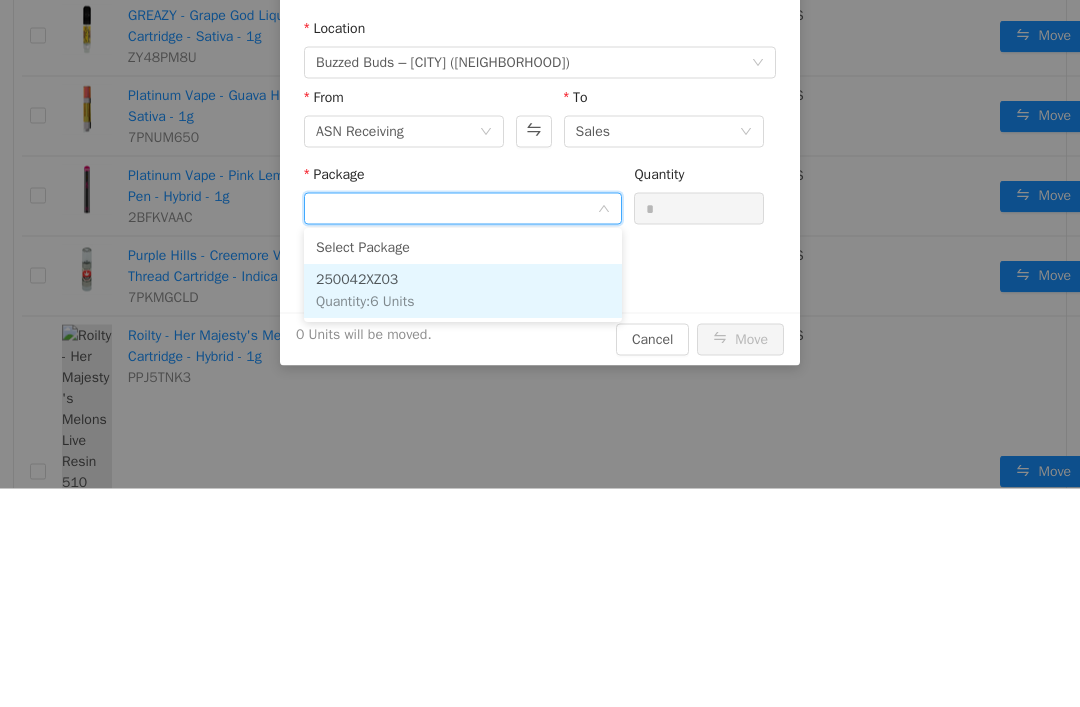 click on "250042XZ03 Quantity :  6 Units" at bounding box center (463, 292) 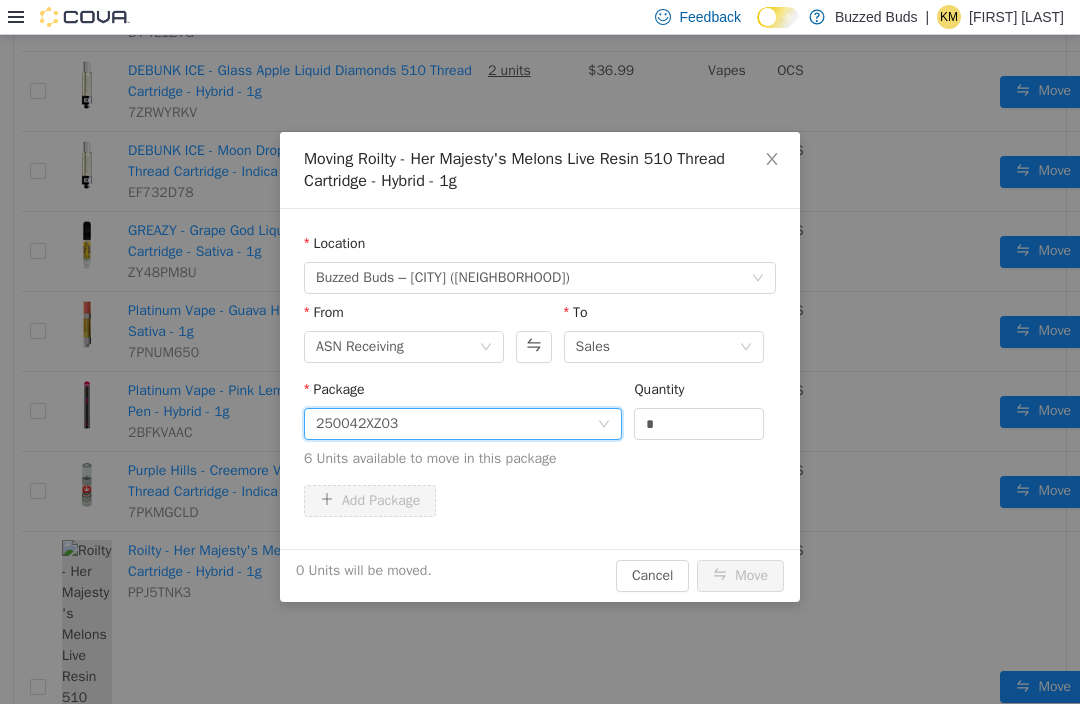 click on "*" at bounding box center (699, 424) 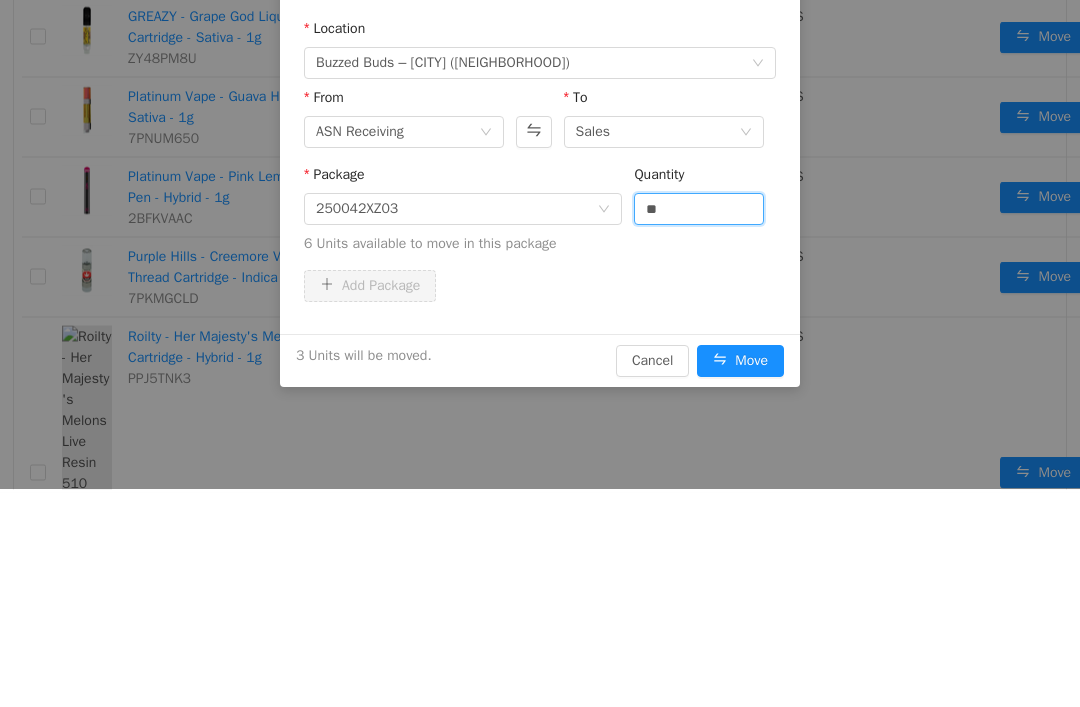 click on "Add Package" at bounding box center [540, 287] 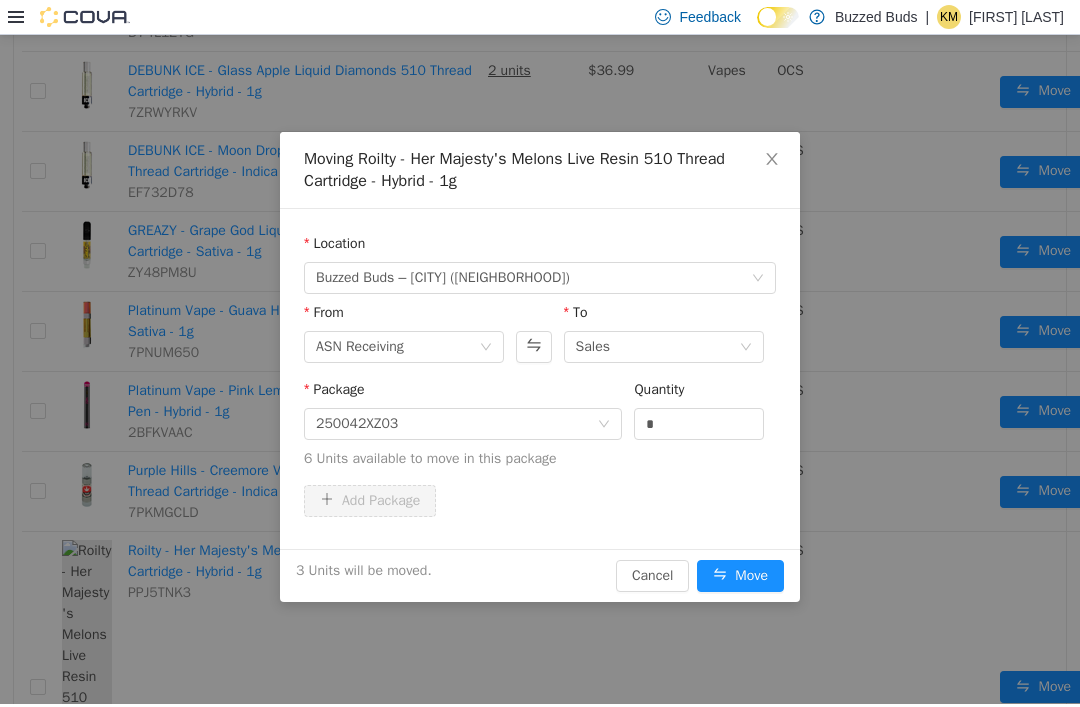 click on "Move" at bounding box center [740, 576] 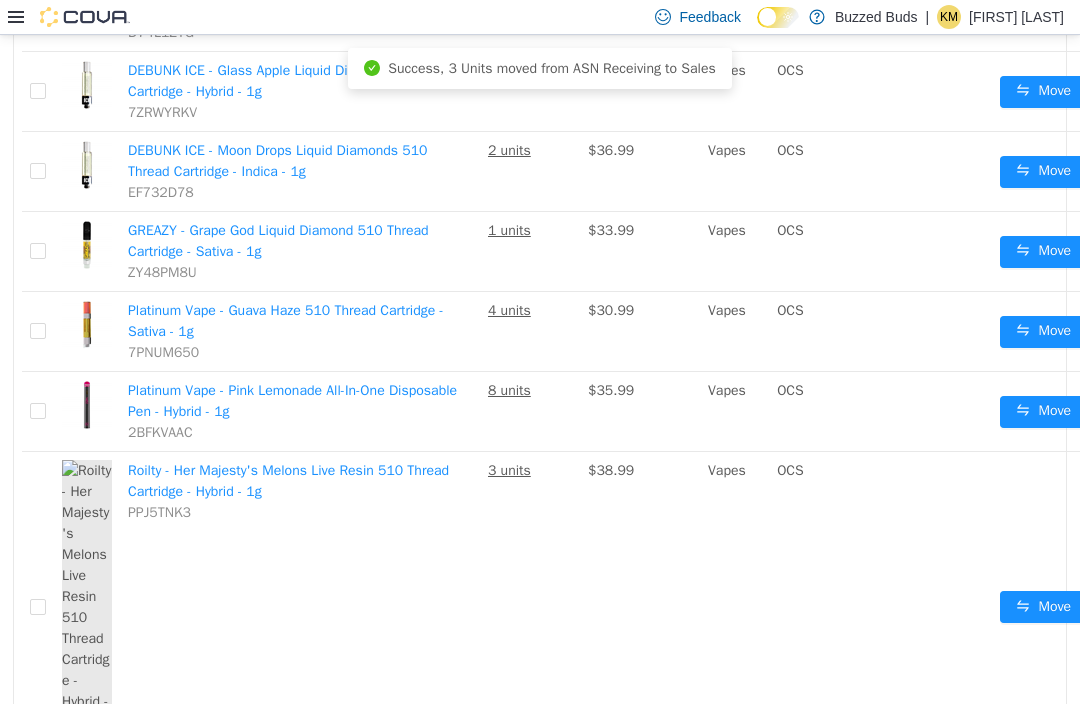 click on "Move" at bounding box center (1043, 803) 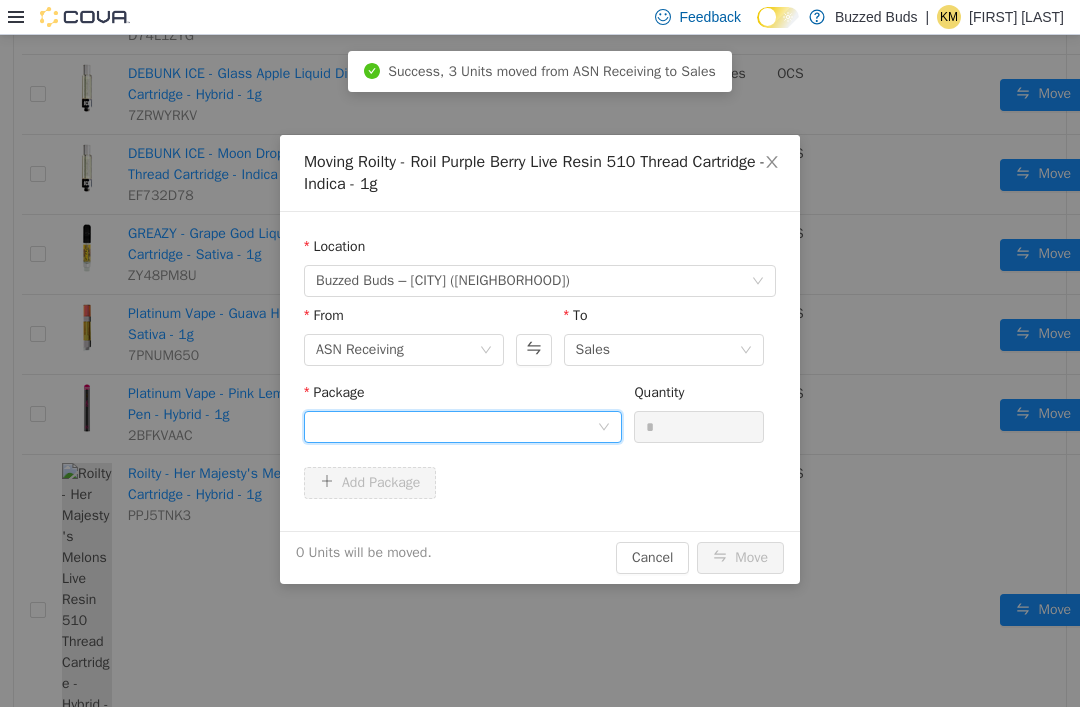 click at bounding box center (456, 427) 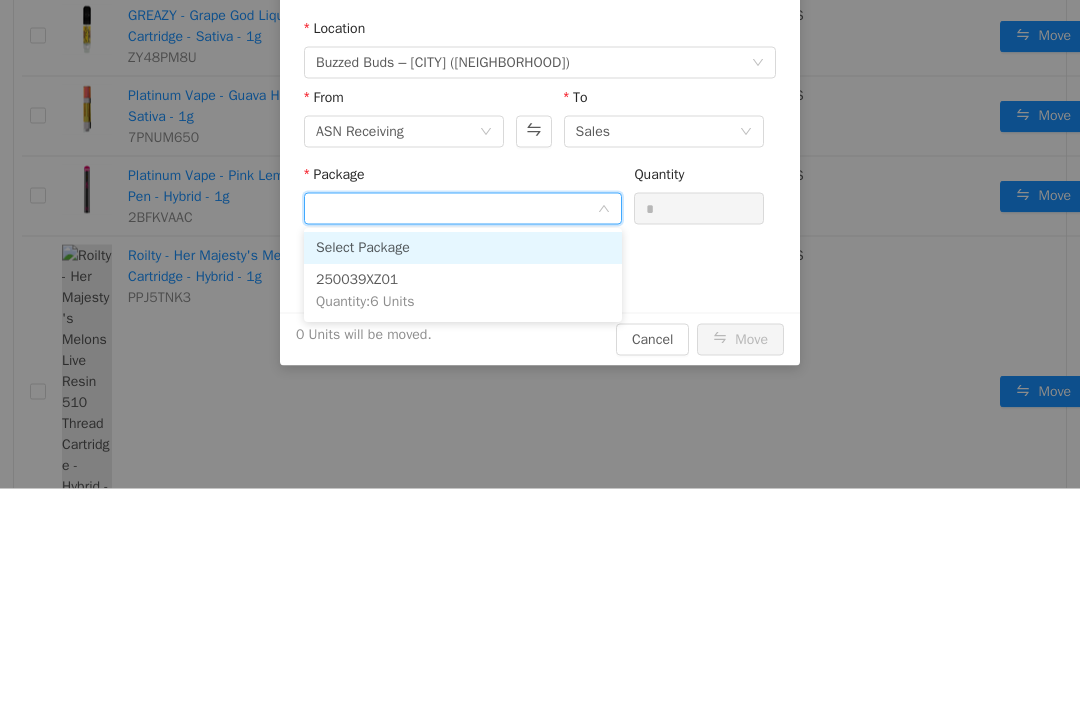 click on "250039XZ01 Quantity :  6 Units" at bounding box center (463, 292) 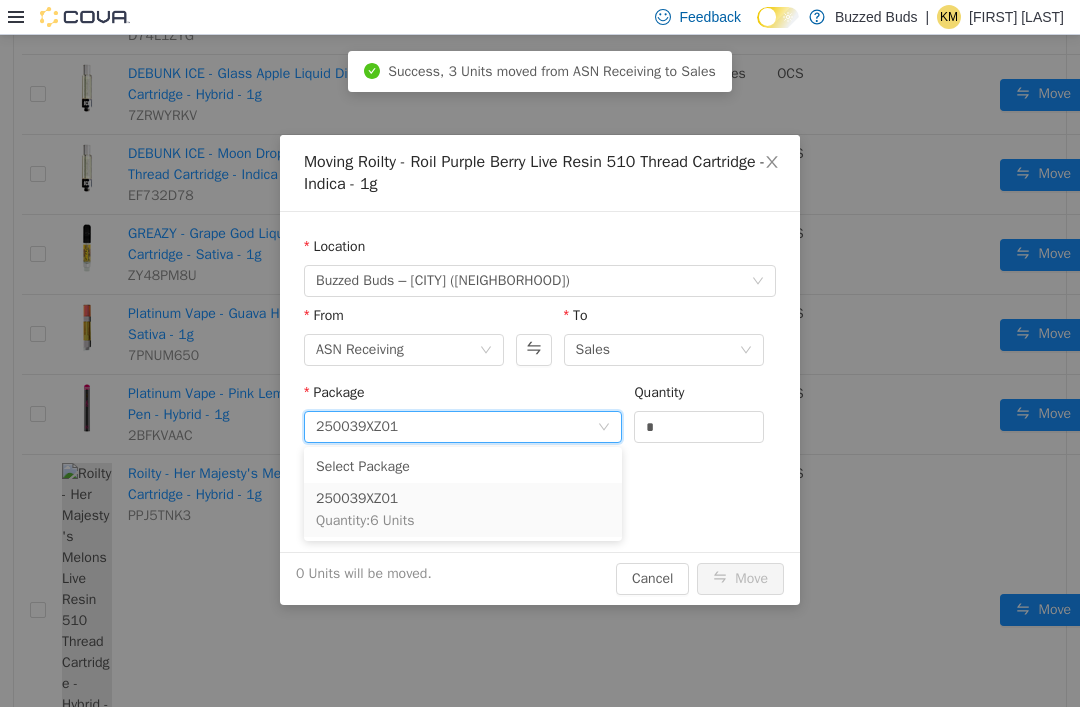 scroll, scrollTop: 3, scrollLeft: 0, axis: vertical 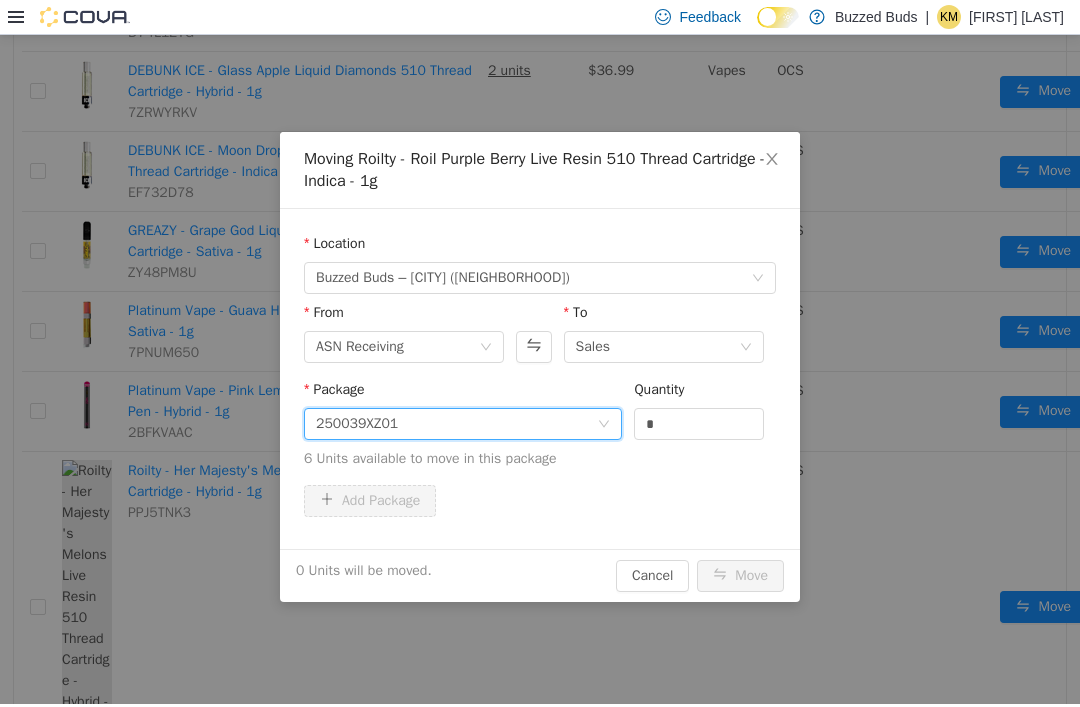 click on "*" at bounding box center (699, 424) 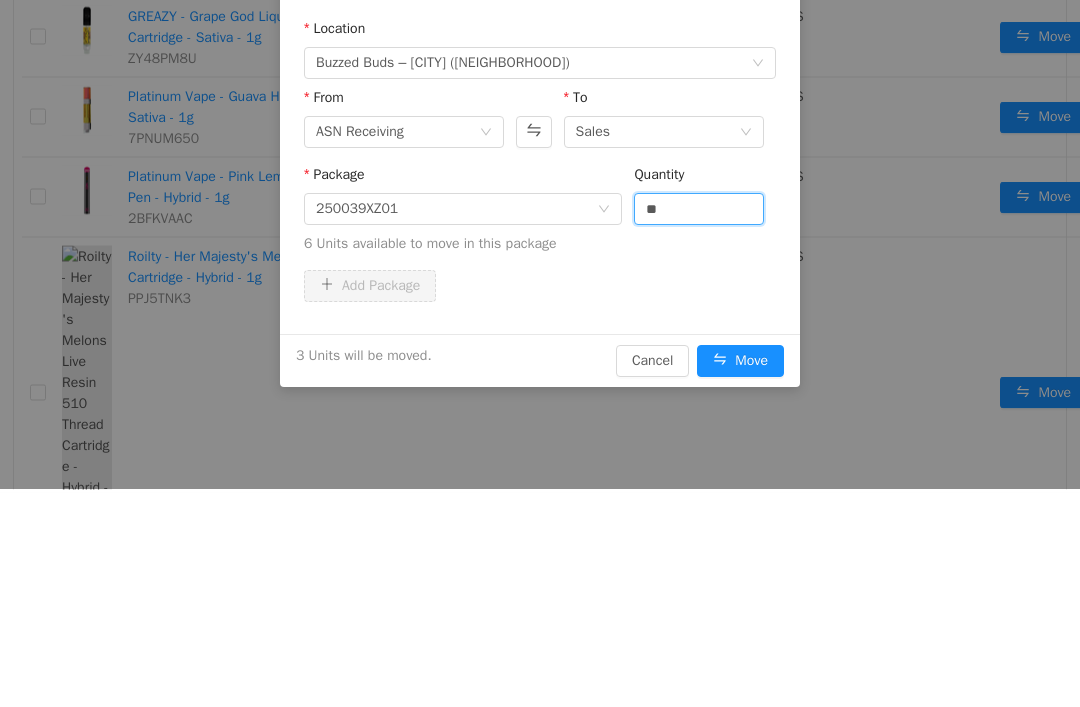 click on "Package 250039XZ01   Quantity ** 6 Units available to move in this package" at bounding box center (540, 214) 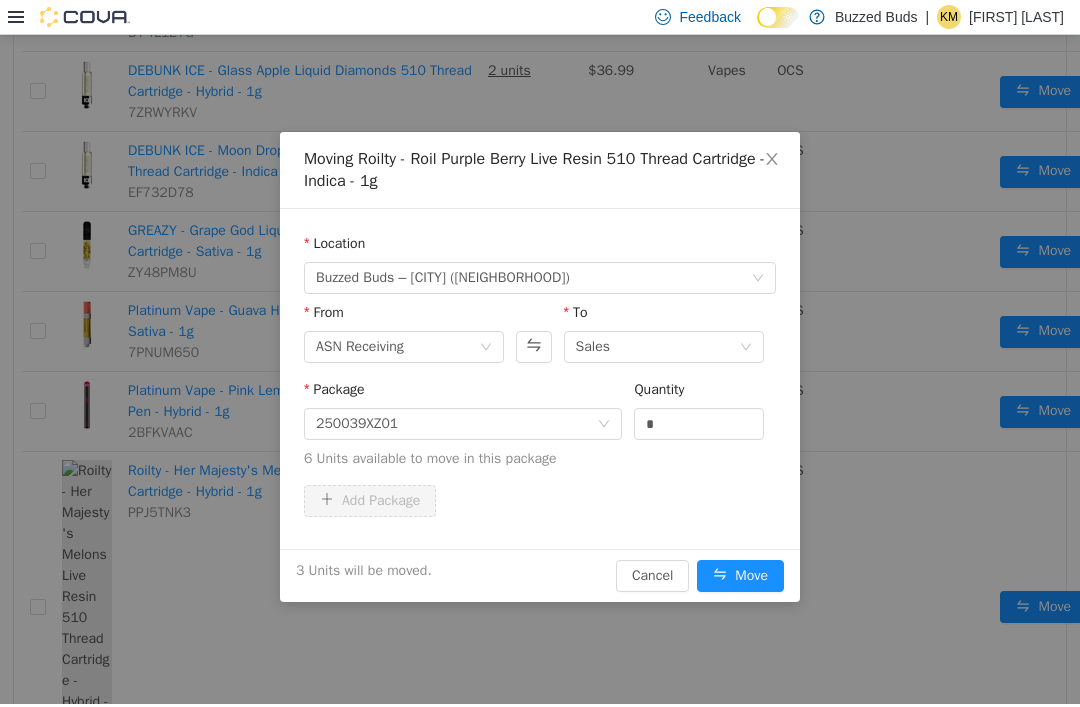 click on "Move" at bounding box center [740, 576] 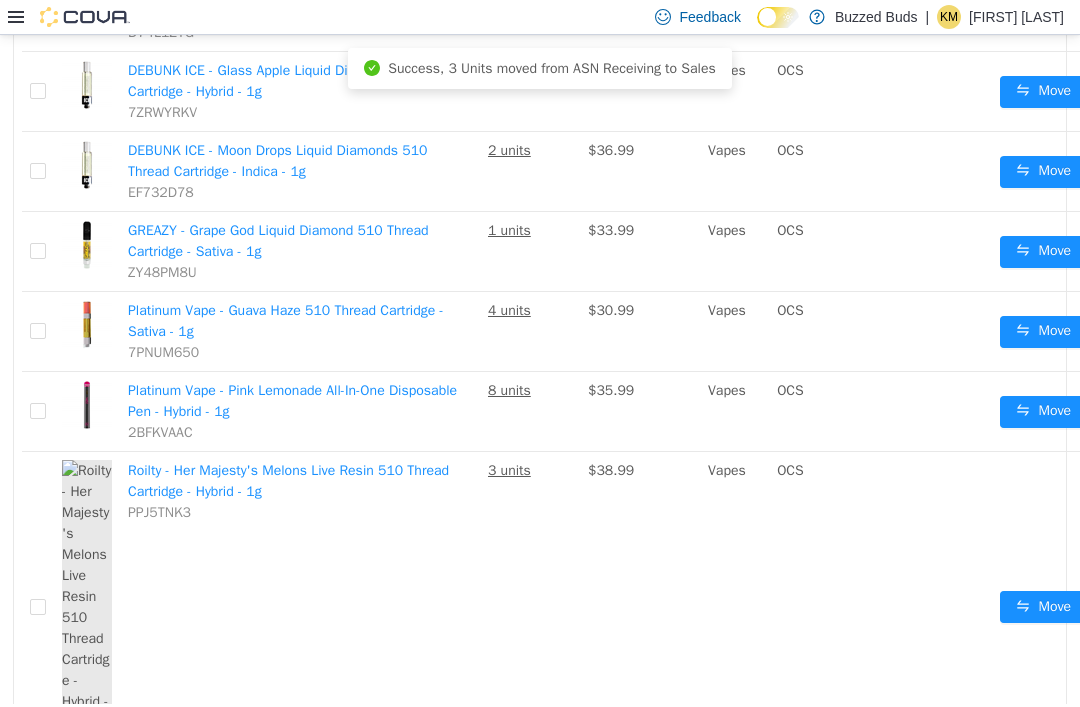 click on "Move" at bounding box center (1043, 883) 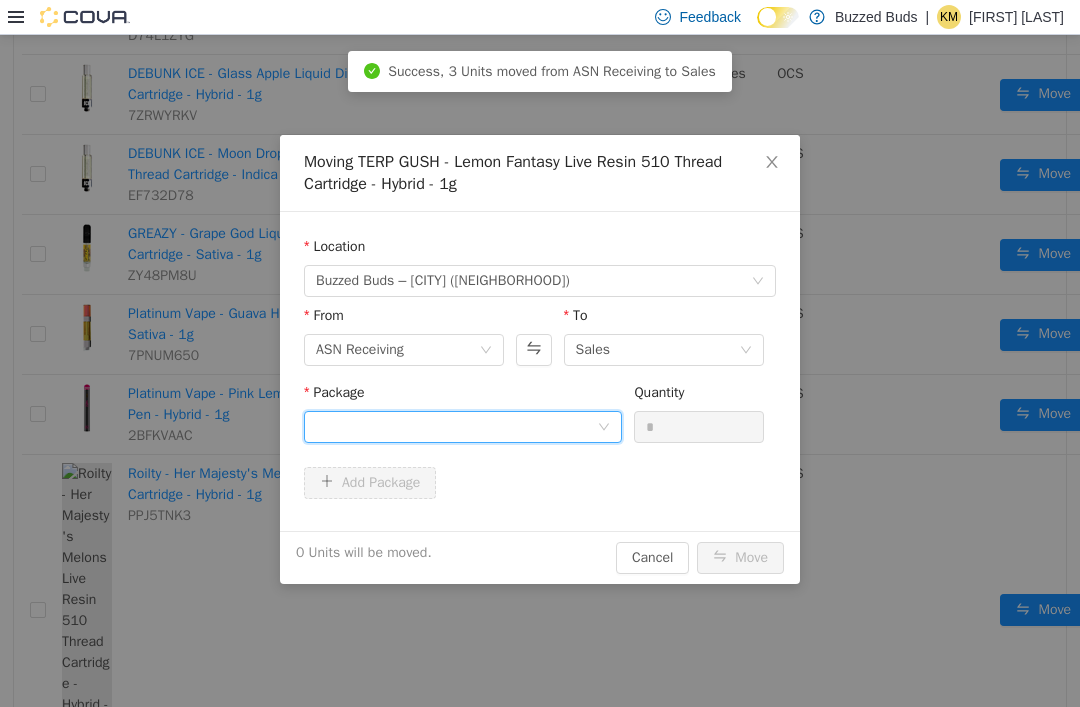 click at bounding box center [456, 427] 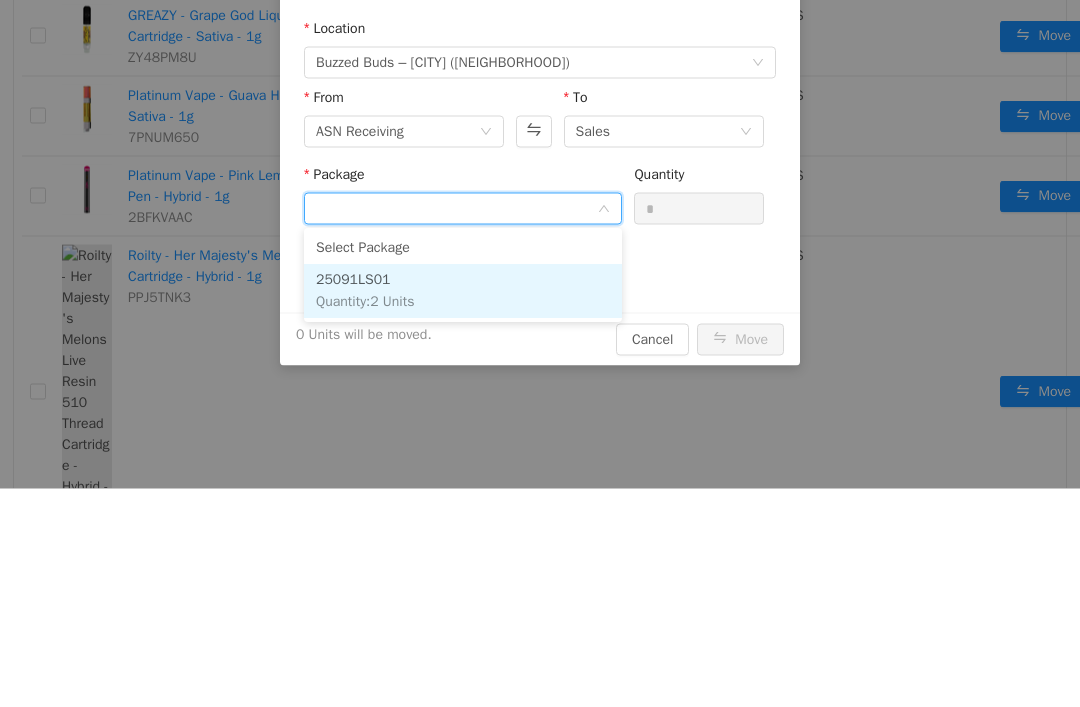 click on "25091LS01 Quantity :  2 Units" at bounding box center (463, 292) 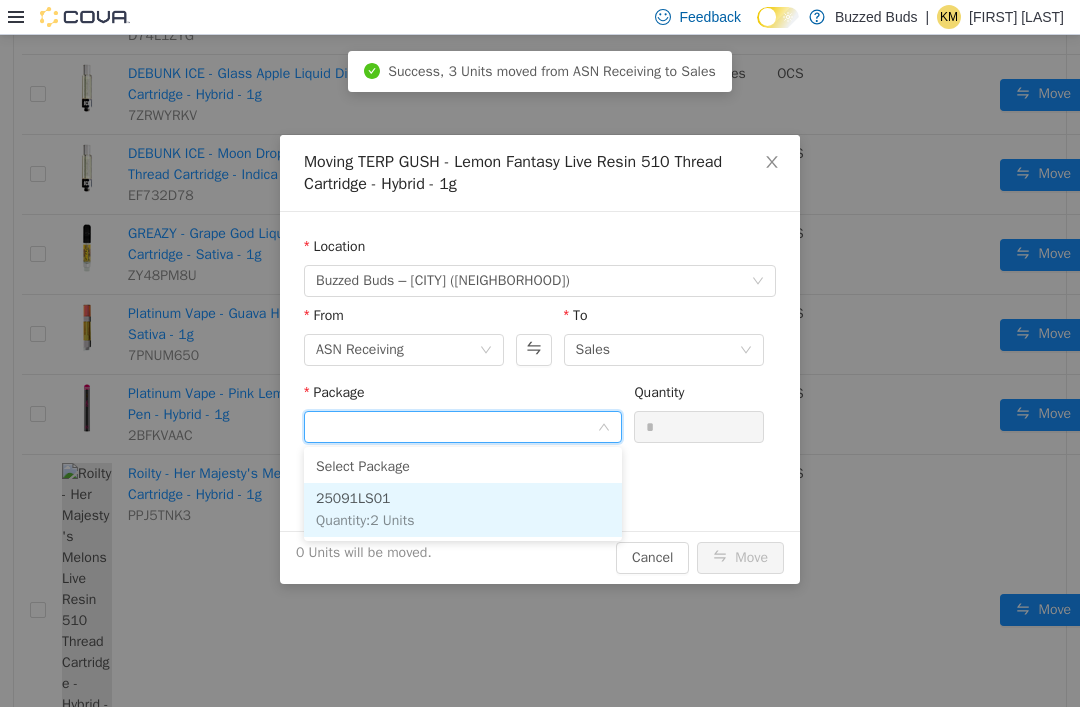 scroll, scrollTop: 3, scrollLeft: 0, axis: vertical 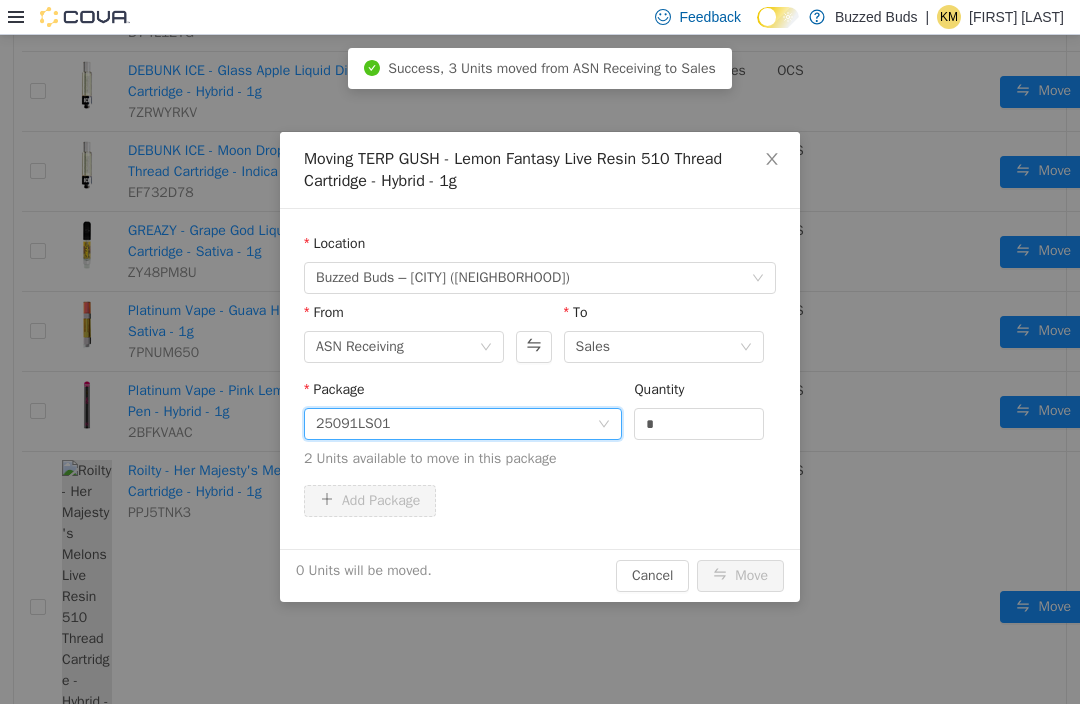 click on "Quantity" at bounding box center (699, 393) 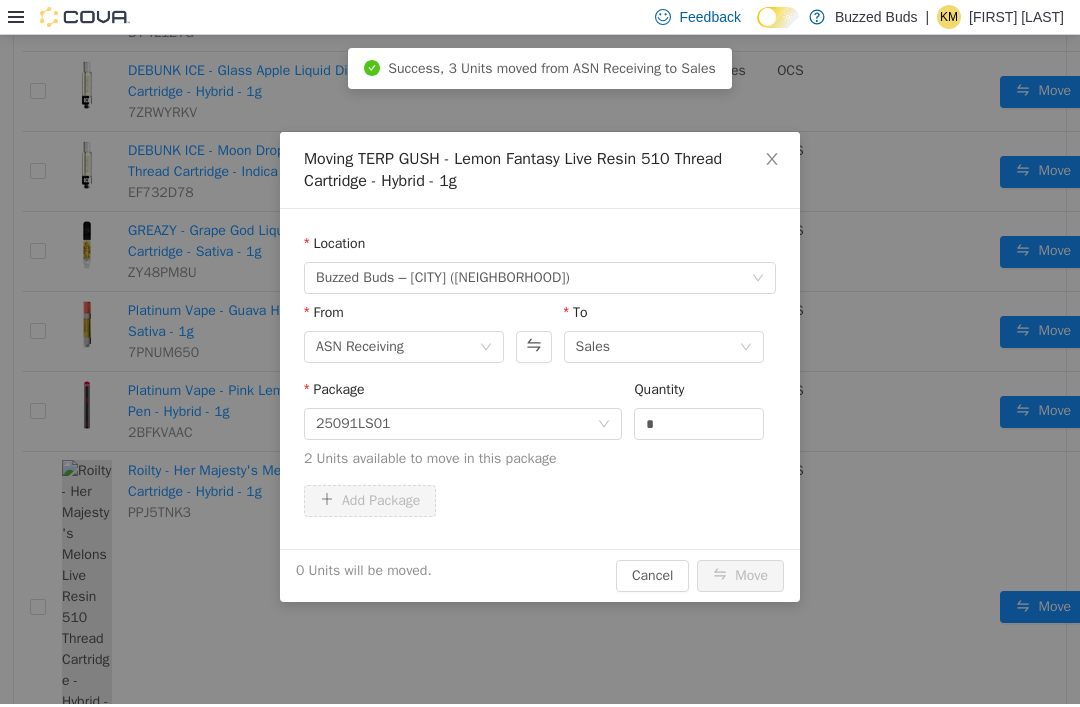 click on "Quantity" at bounding box center [699, 393] 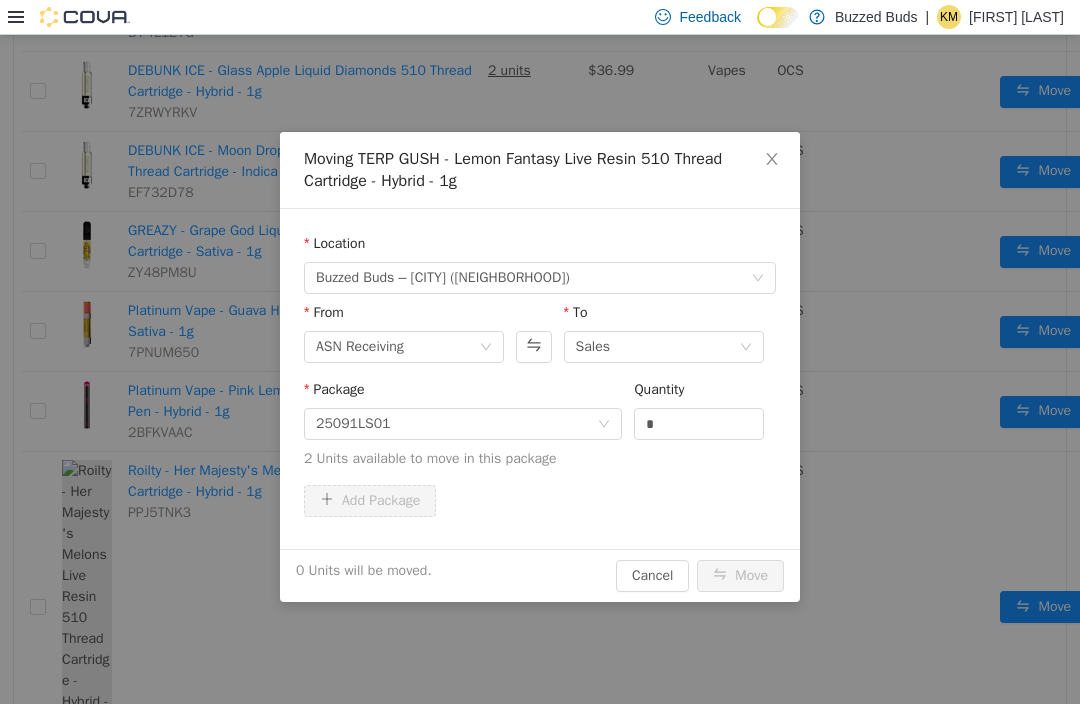 click on "*" at bounding box center (699, 424) 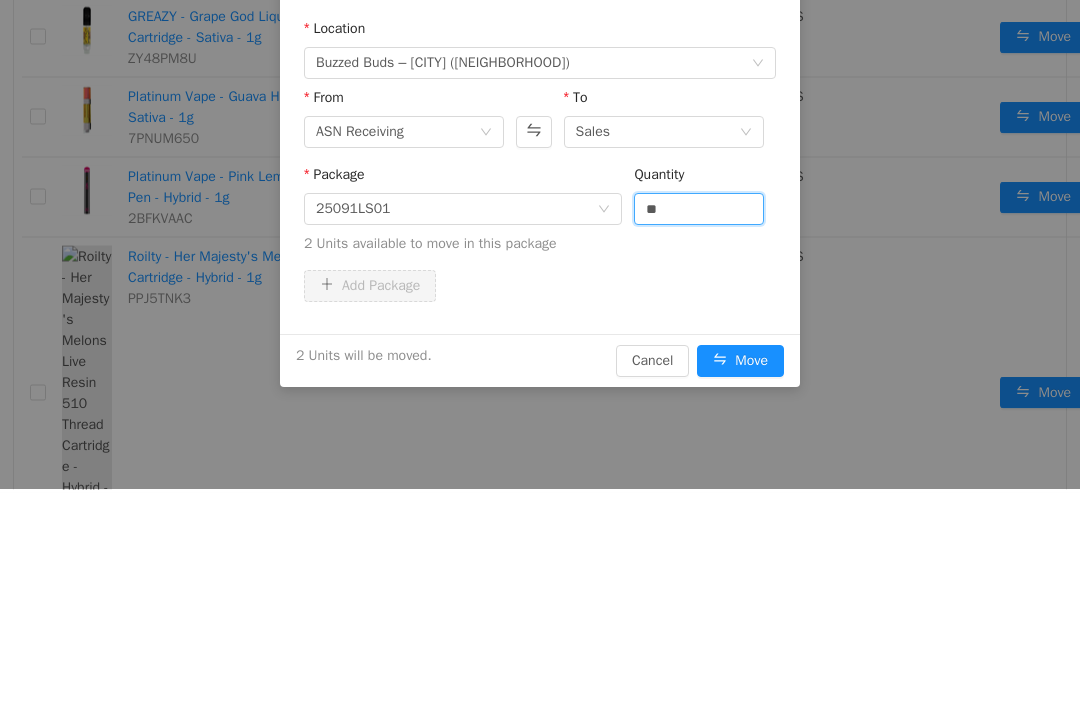 click on "Package 25091LS01   Quantity ** 2 Units available to move in this package" at bounding box center [540, 218] 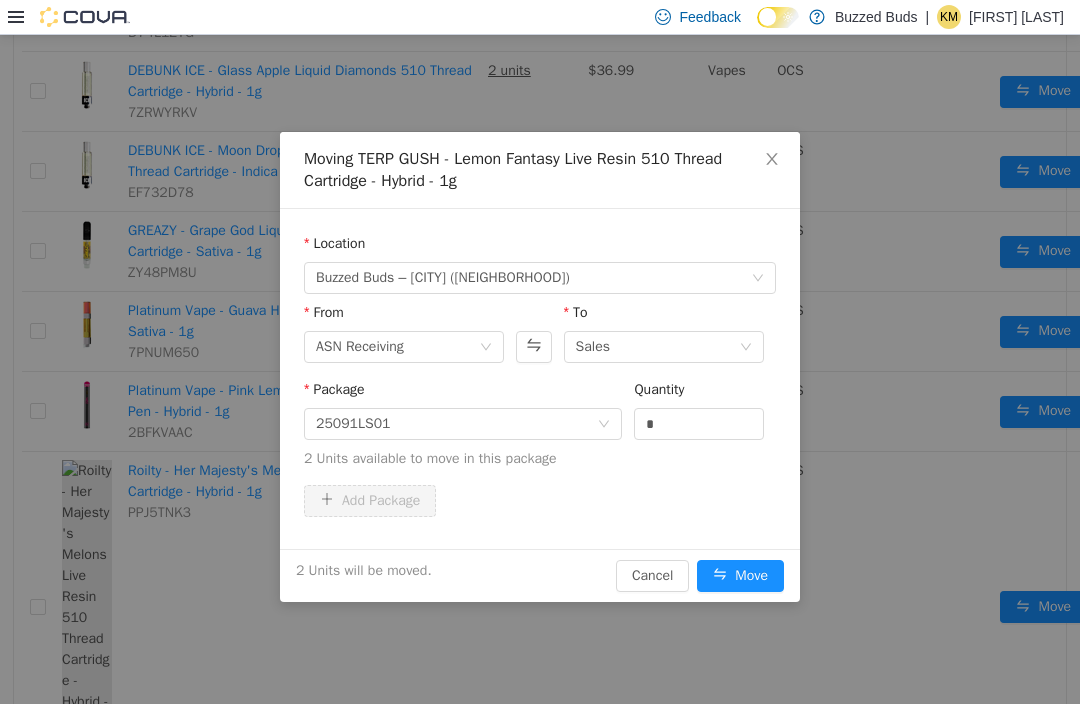 click on "Move" at bounding box center [740, 576] 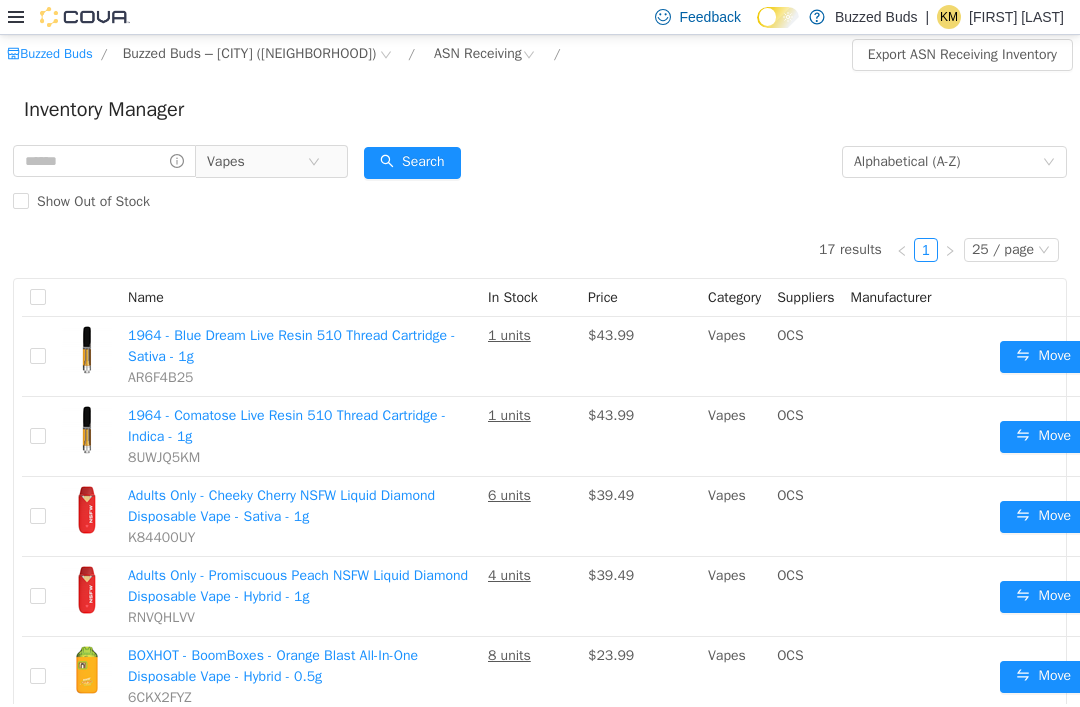 scroll, scrollTop: 0, scrollLeft: 0, axis: both 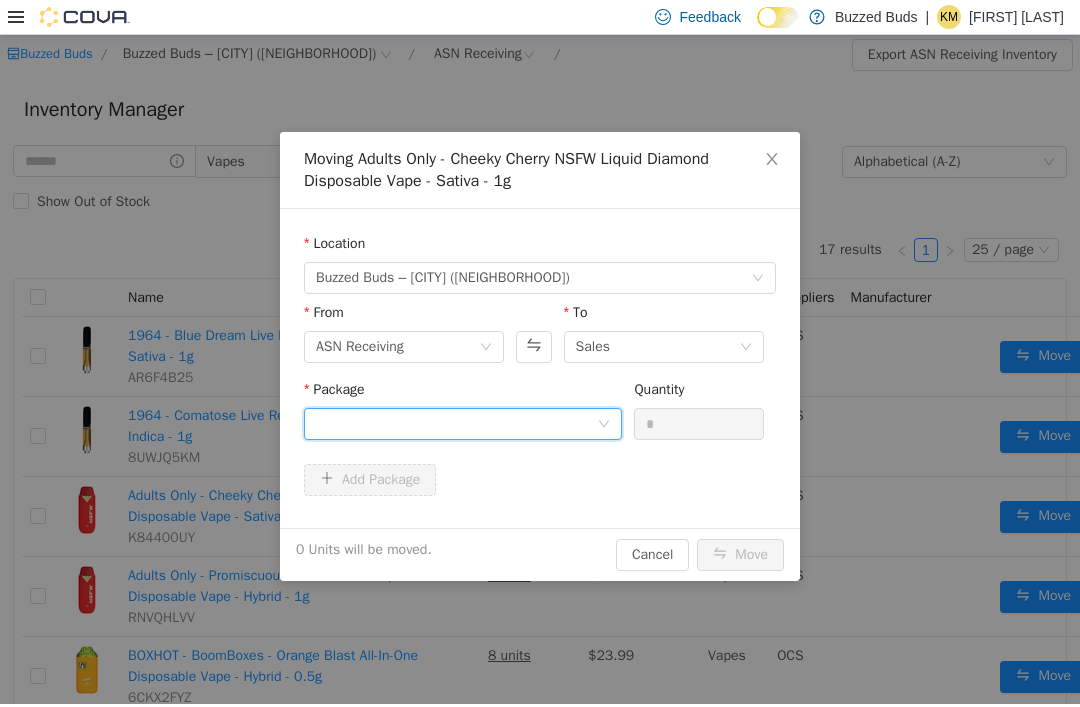 click at bounding box center [456, 424] 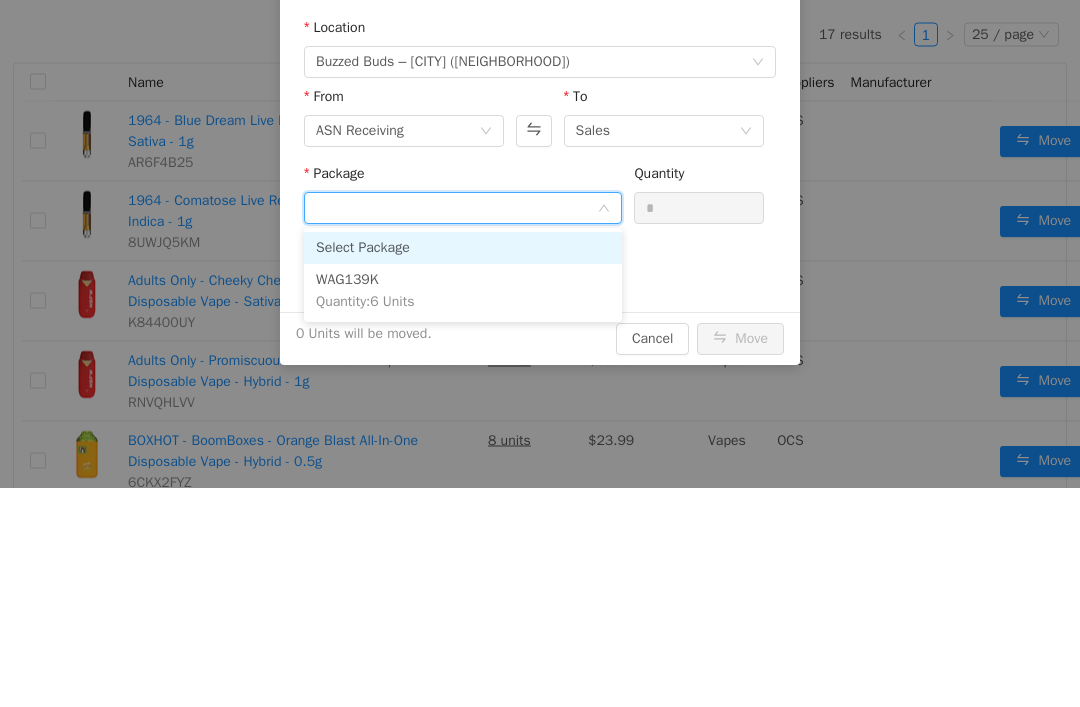 click on "WAG139K Quantity :  6 Units" at bounding box center [463, 292] 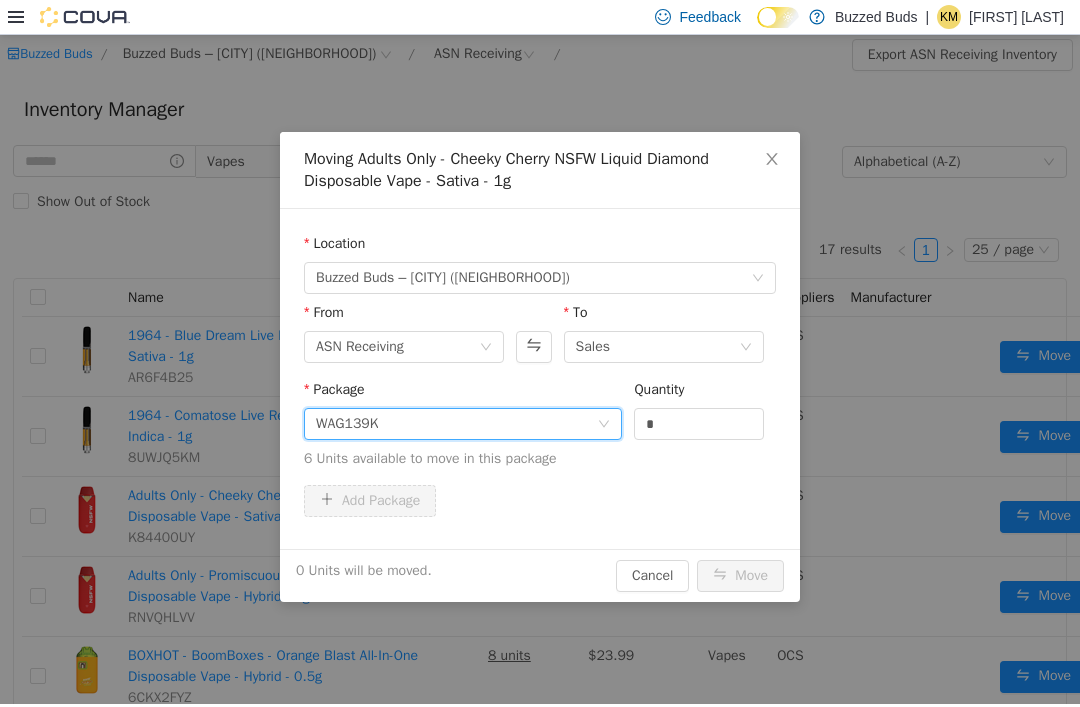 click on "*" at bounding box center (699, 424) 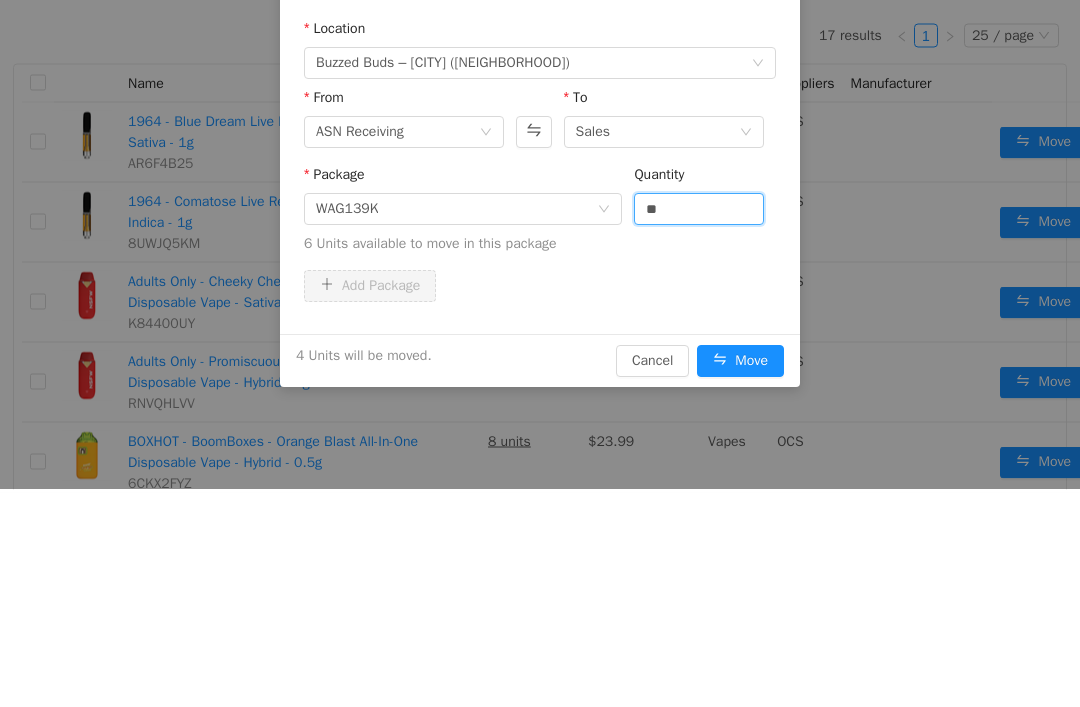 click on "Add Package" at bounding box center [540, 287] 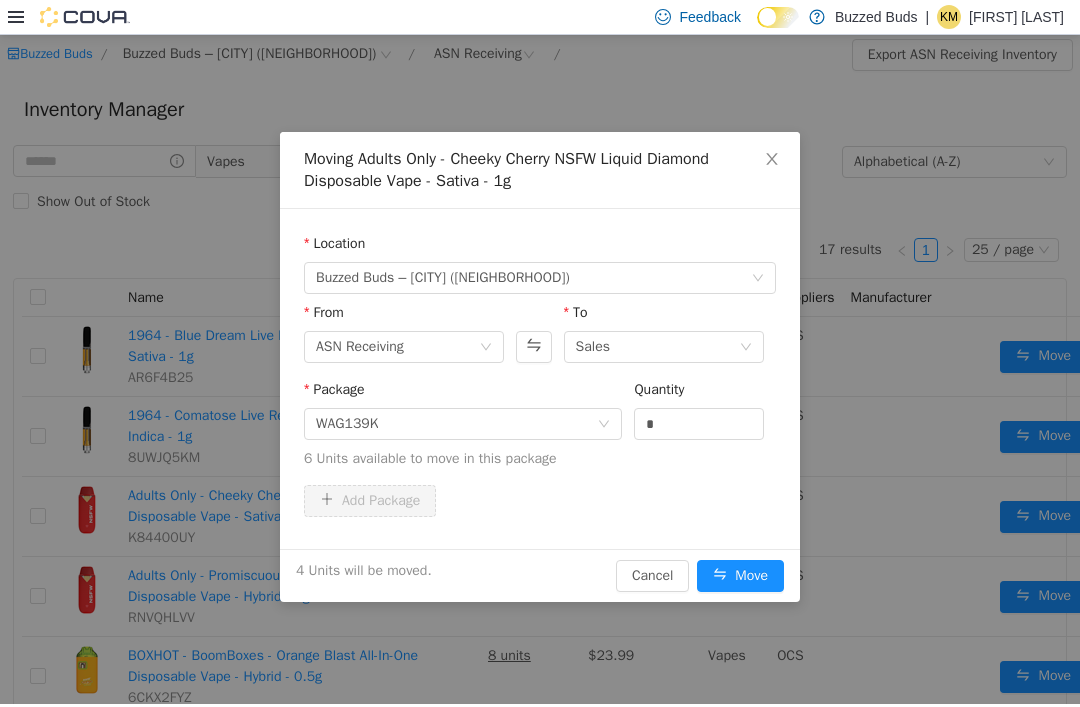 click on "Move" at bounding box center [740, 576] 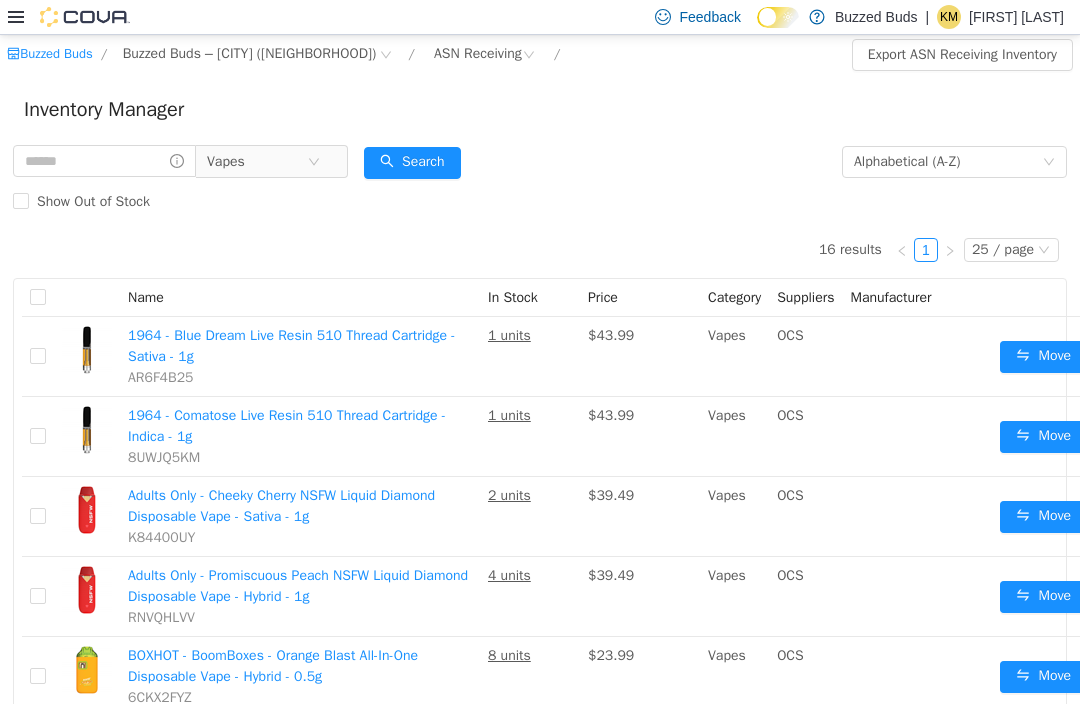 click 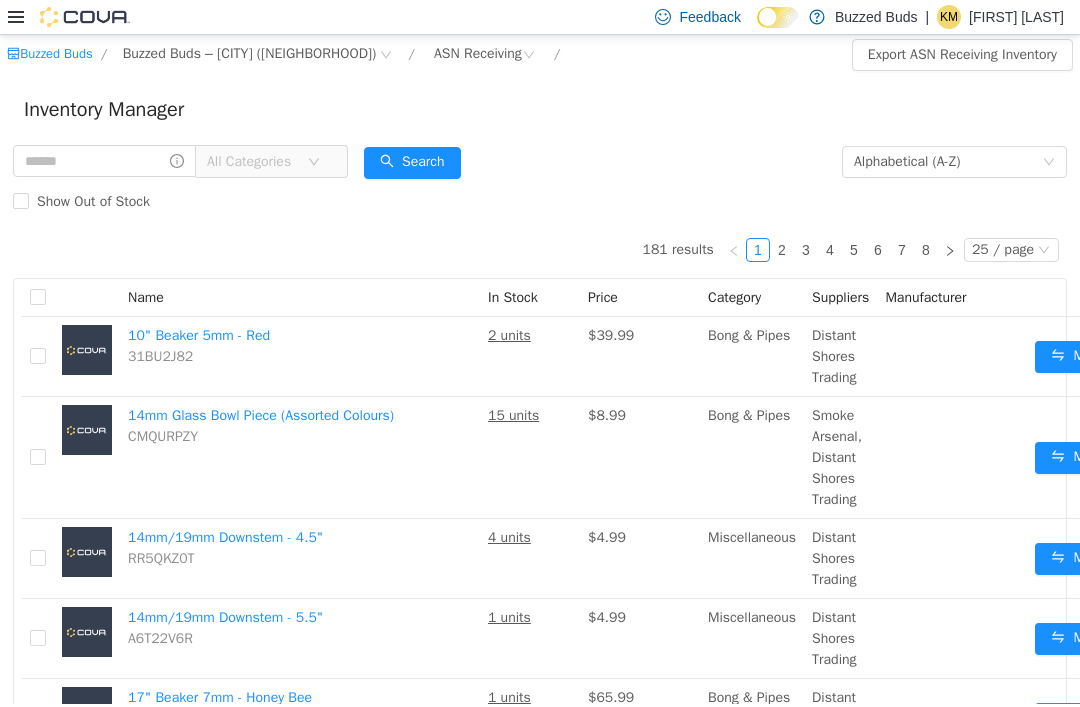 click 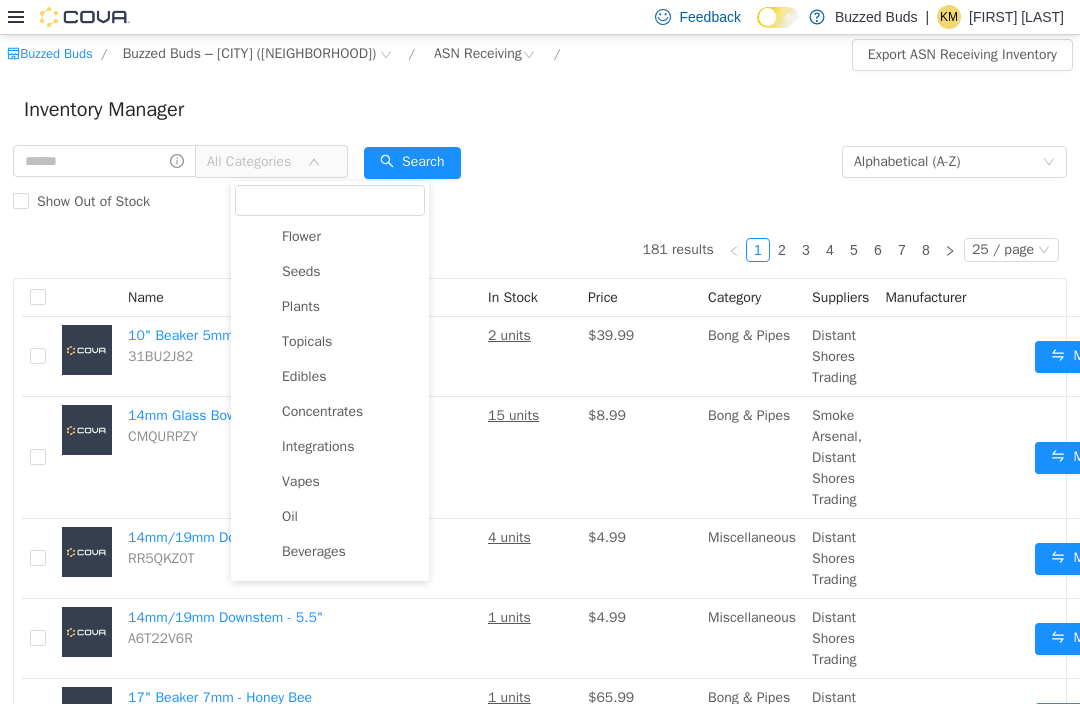 scroll, scrollTop: 73, scrollLeft: 0, axis: vertical 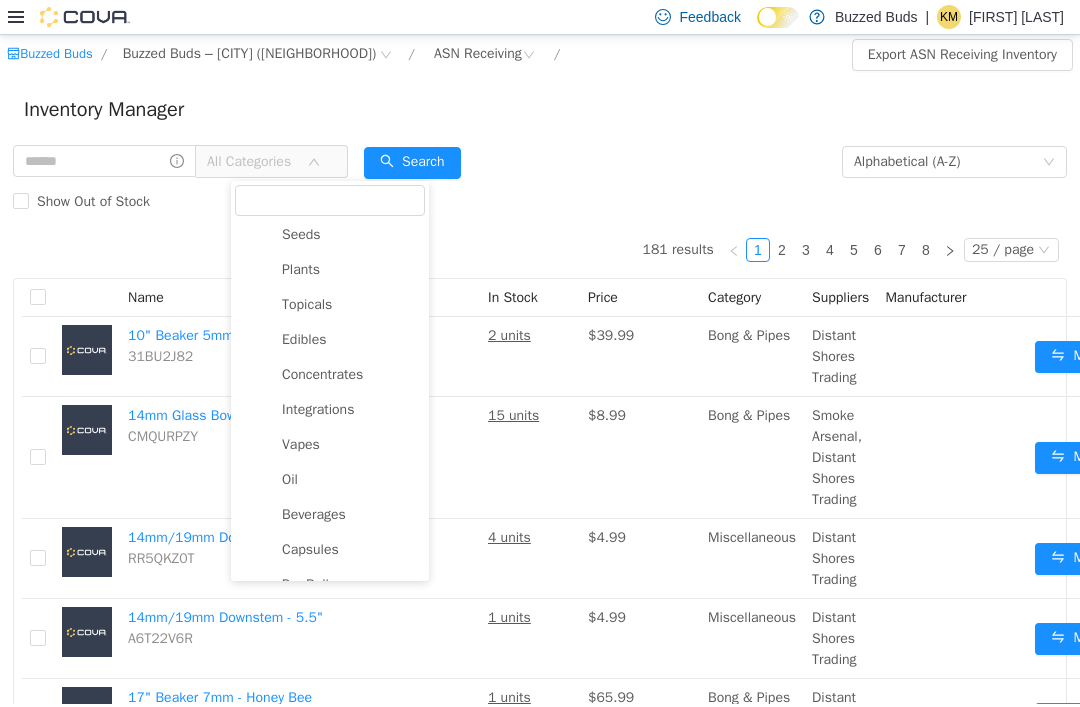 click on "Edibles" at bounding box center [351, 339] 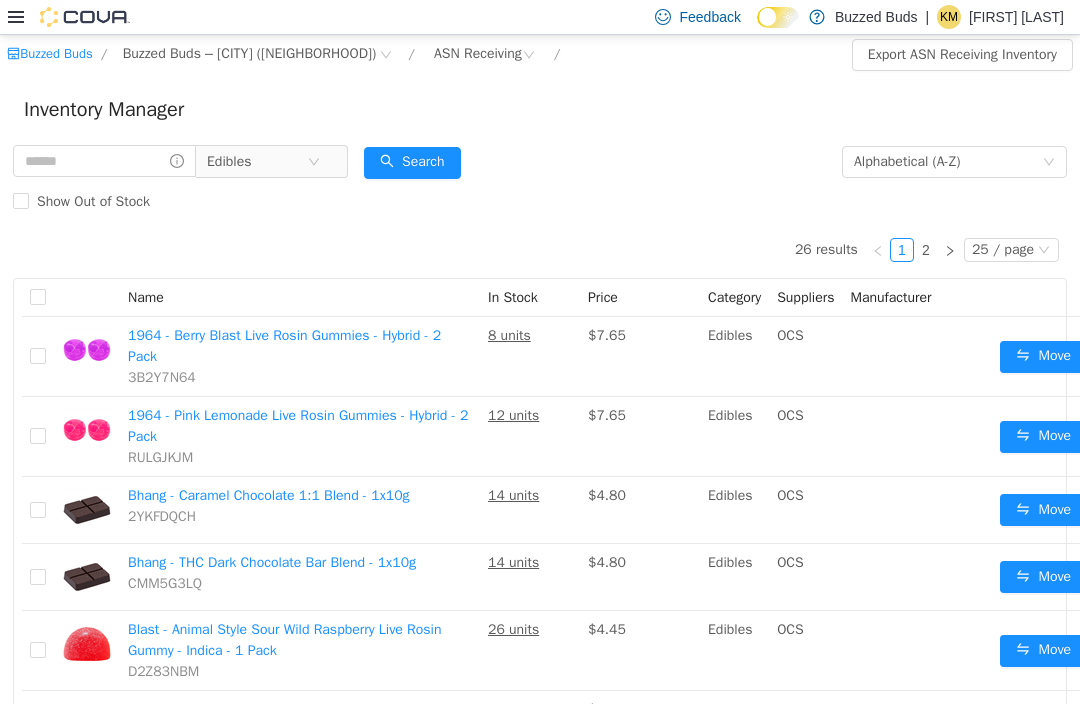 click on "Move" at bounding box center (1043, 437) 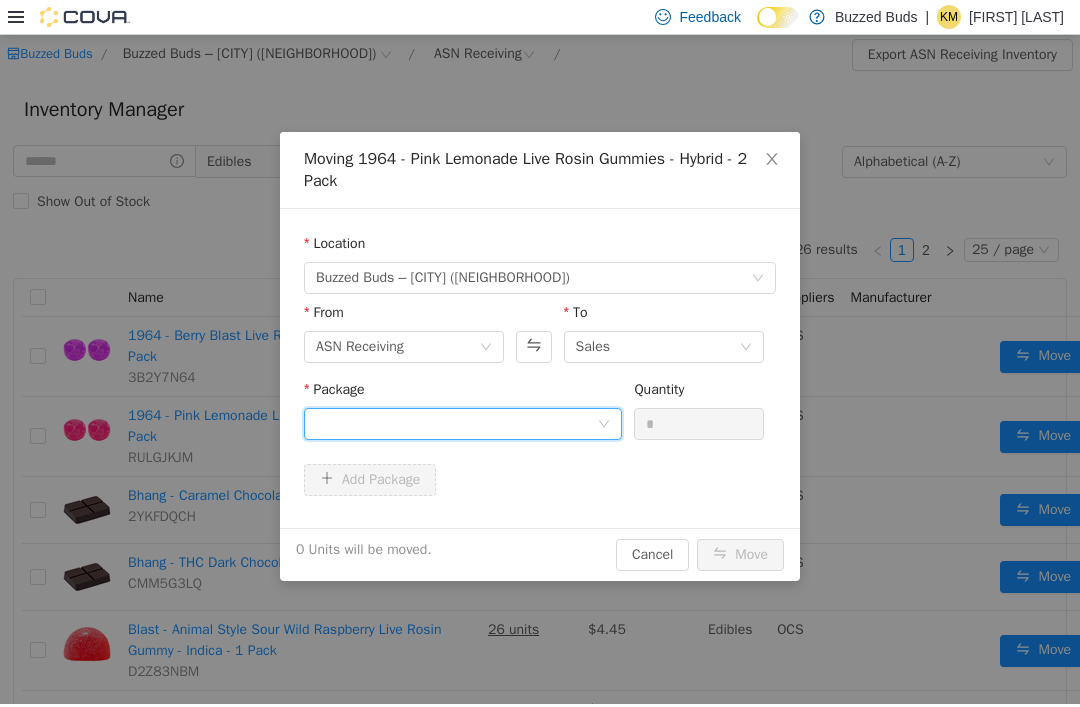 click at bounding box center (456, 424) 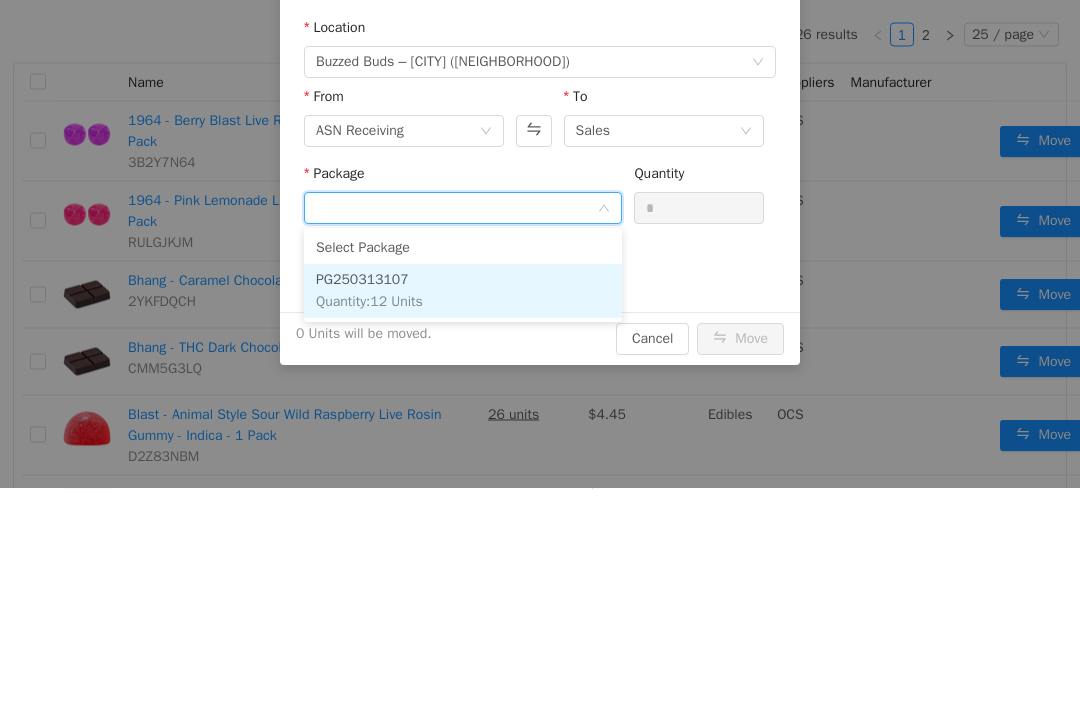 click on "PG250313107 Quantity :  12 Units" at bounding box center (463, 292) 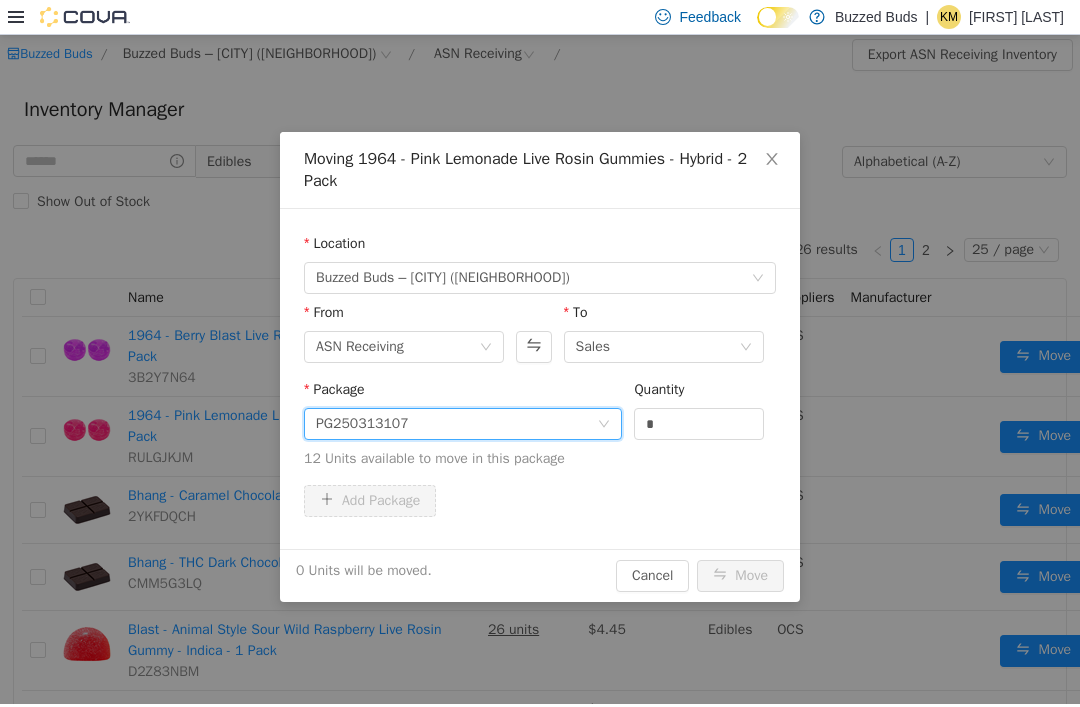 click on "*" at bounding box center [699, 424] 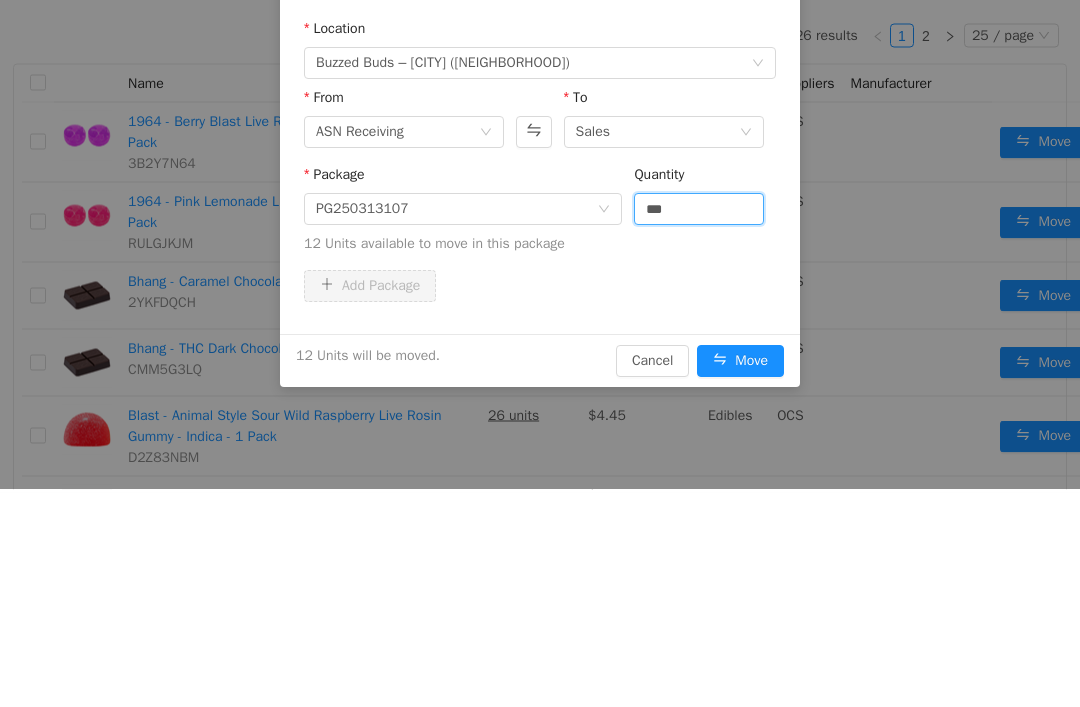 click on "12 Units available to move in this package" at bounding box center (540, 244) 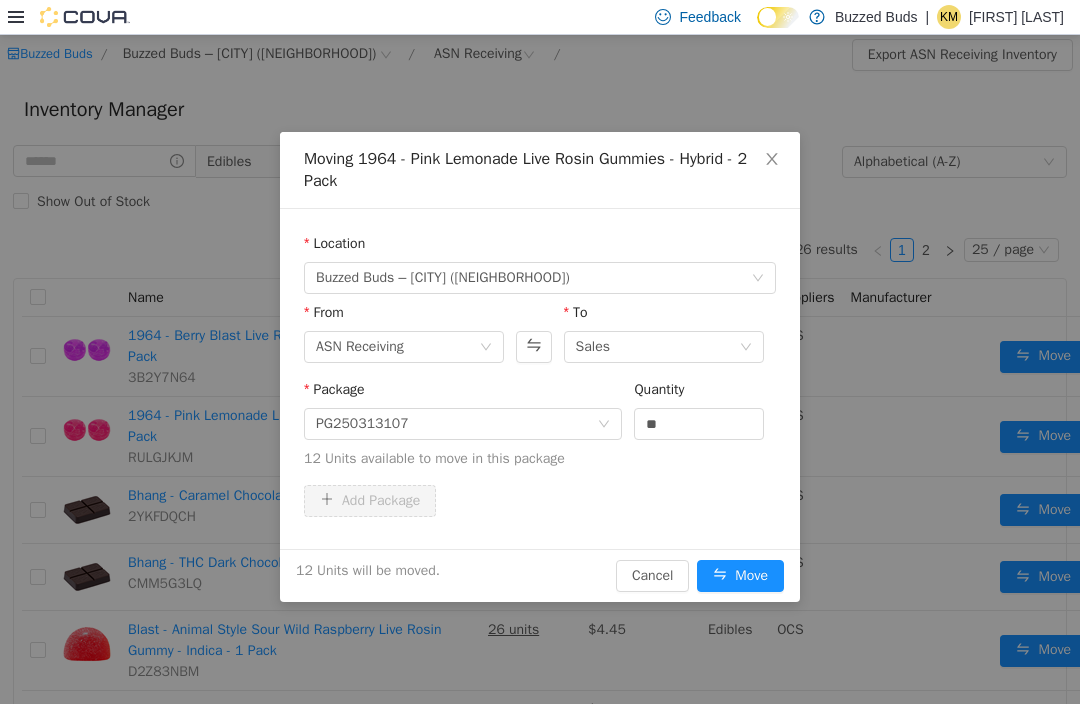 click on "Move" at bounding box center [740, 576] 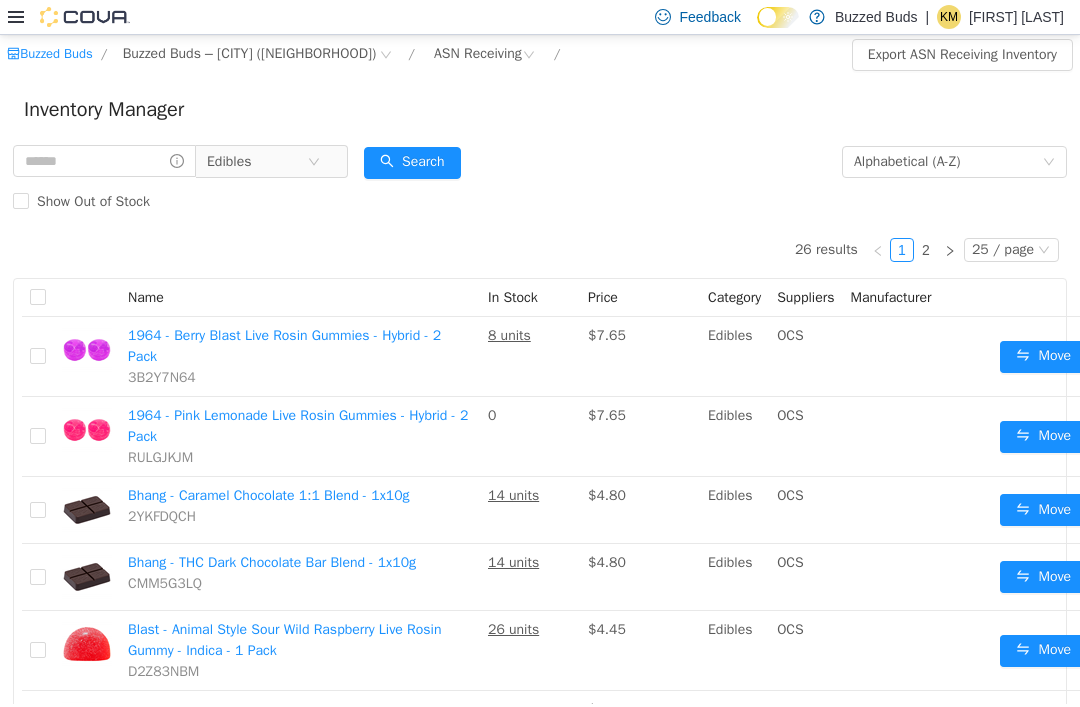 click on "Move" at bounding box center [1043, 357] 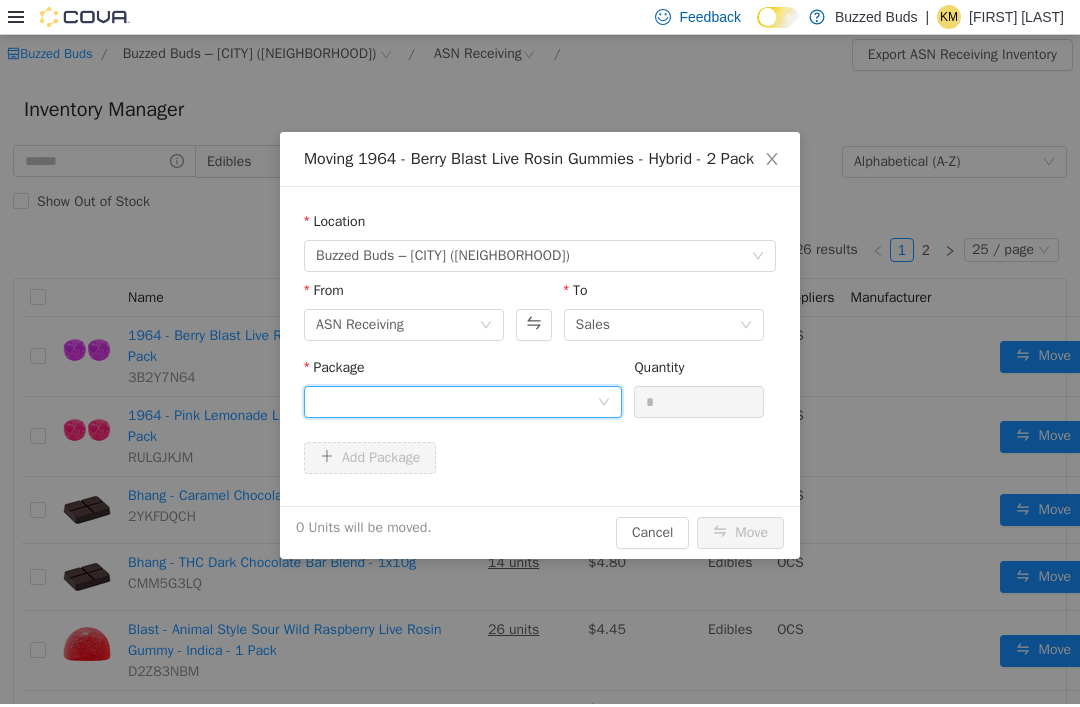 click at bounding box center [456, 402] 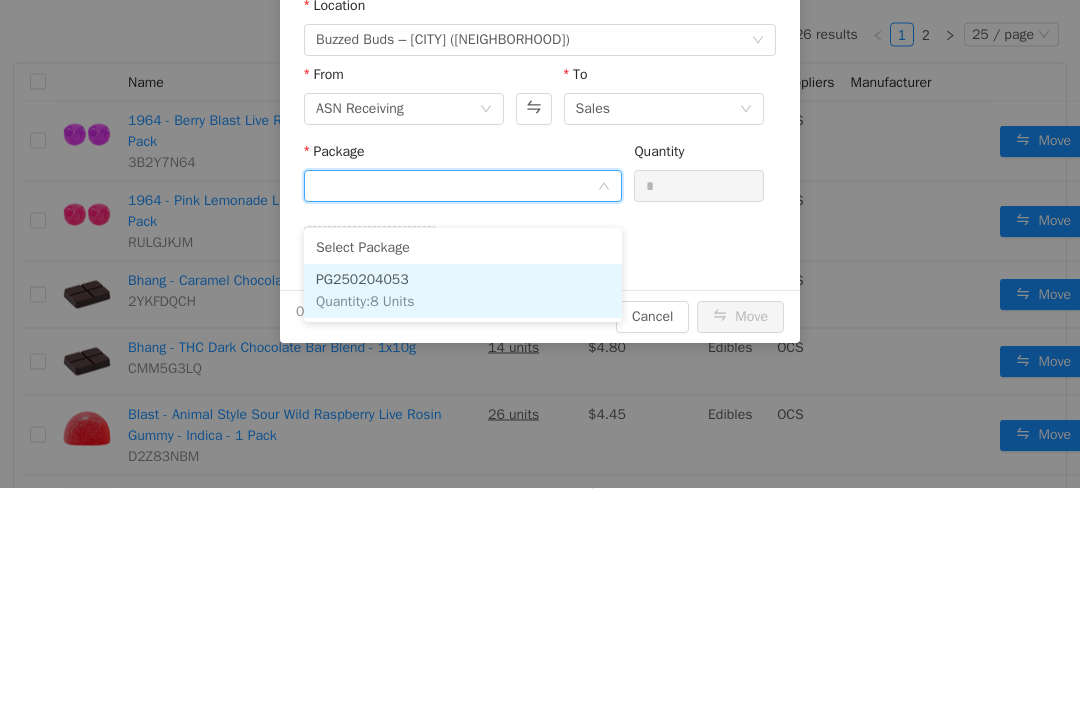 click on "PG250204053 Quantity :  8 Units" at bounding box center [463, 292] 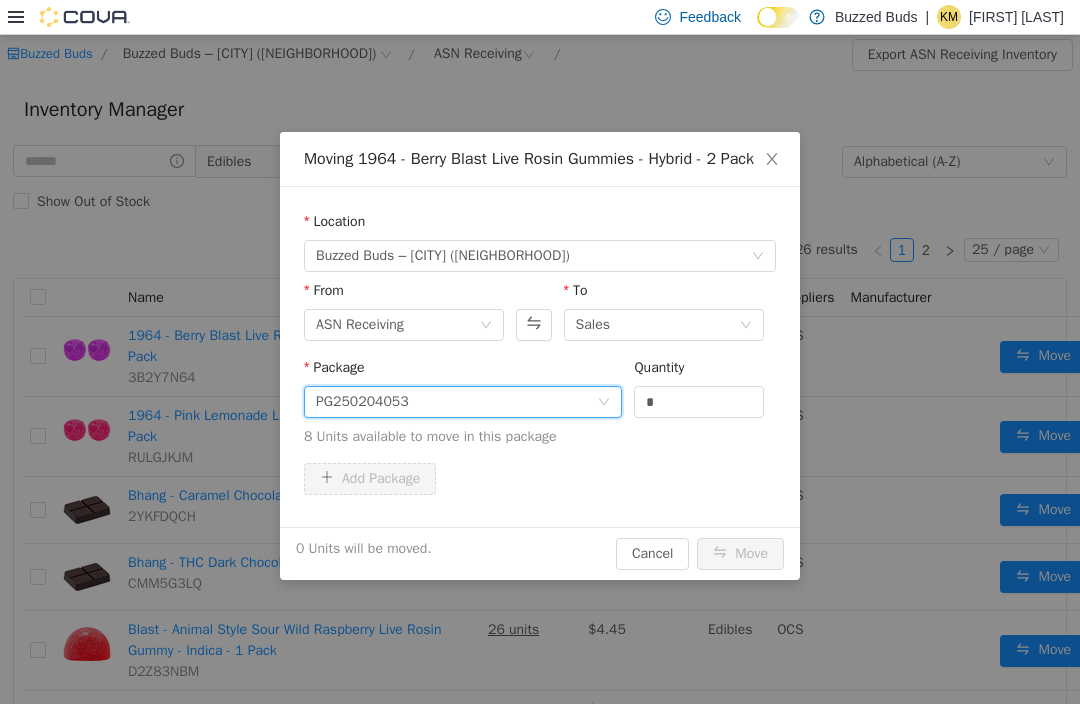 click on "*" at bounding box center (699, 402) 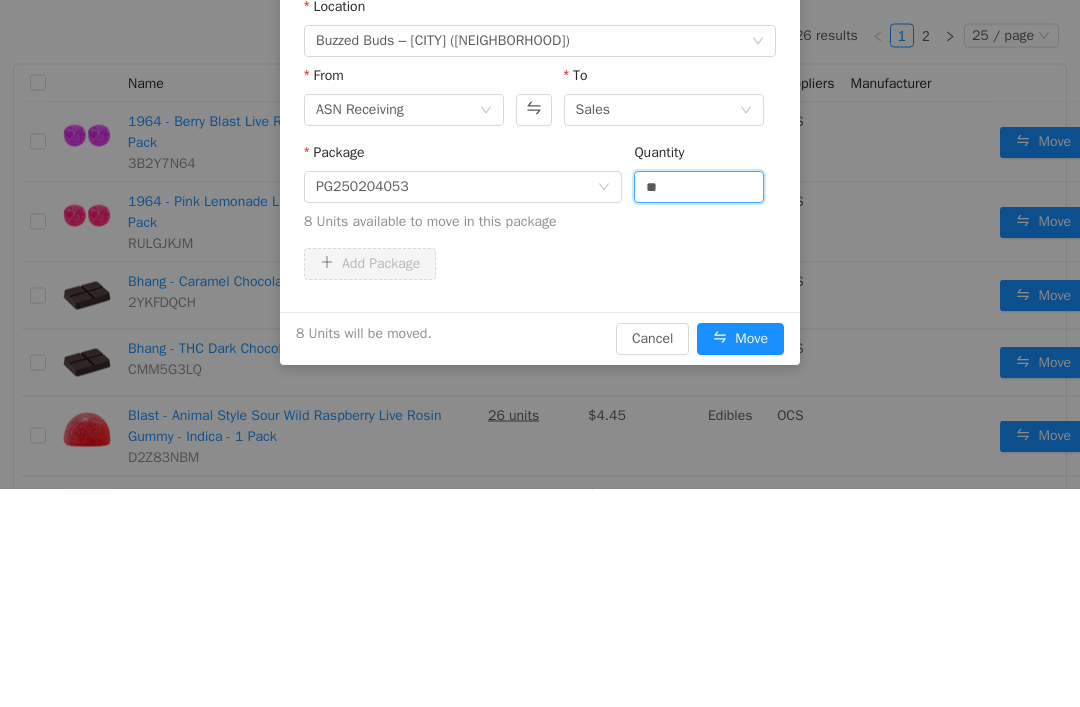 click on "Add Package" at bounding box center [540, 265] 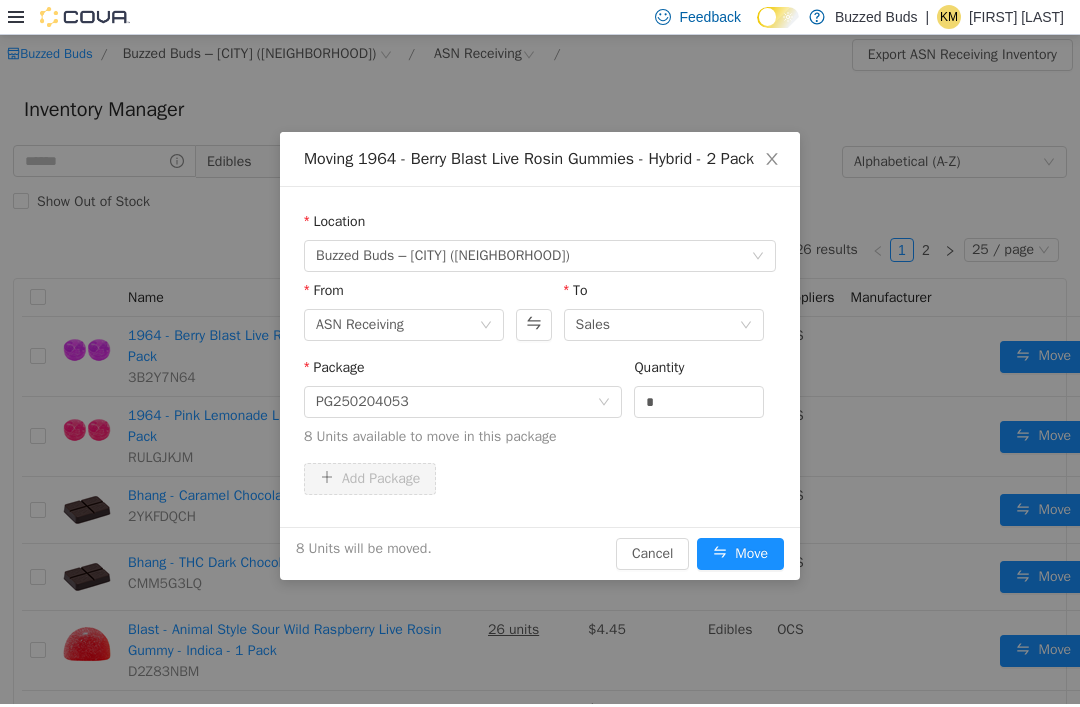 click on "Move" at bounding box center [740, 554] 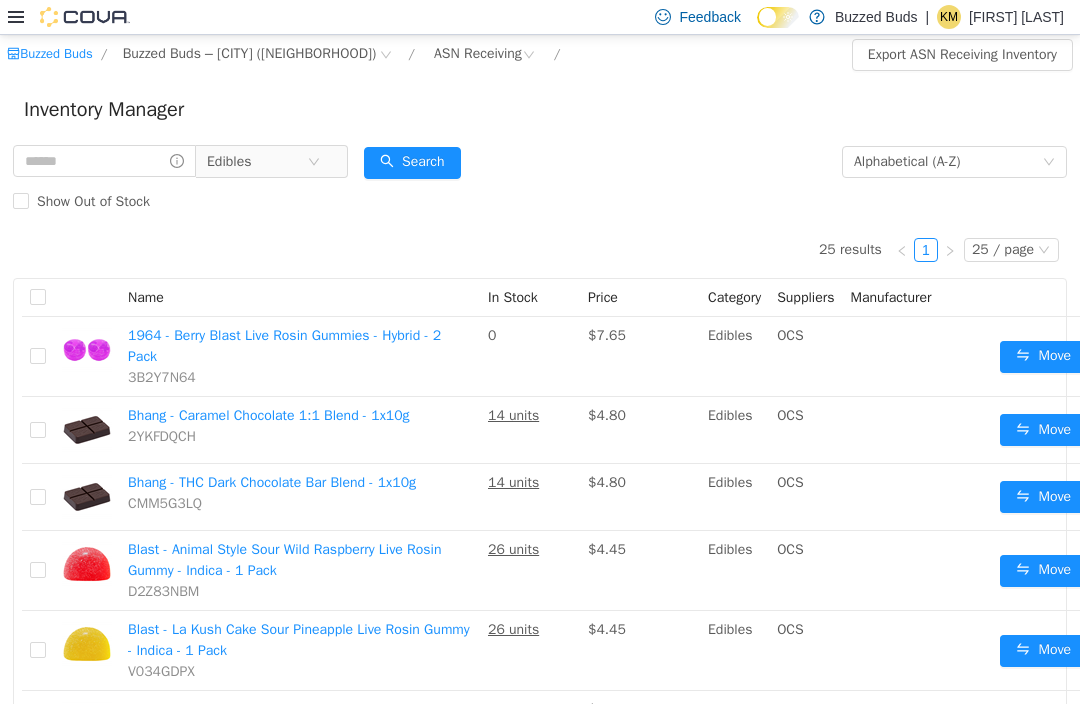 click on "Move" at bounding box center (1043, 430) 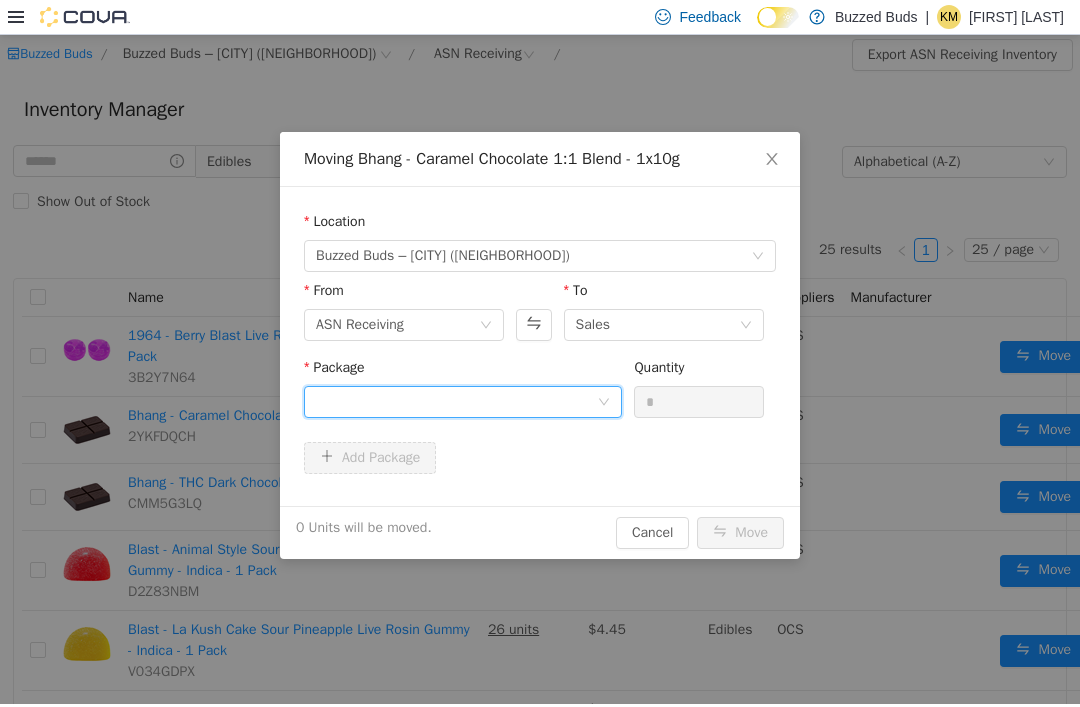 click at bounding box center [456, 402] 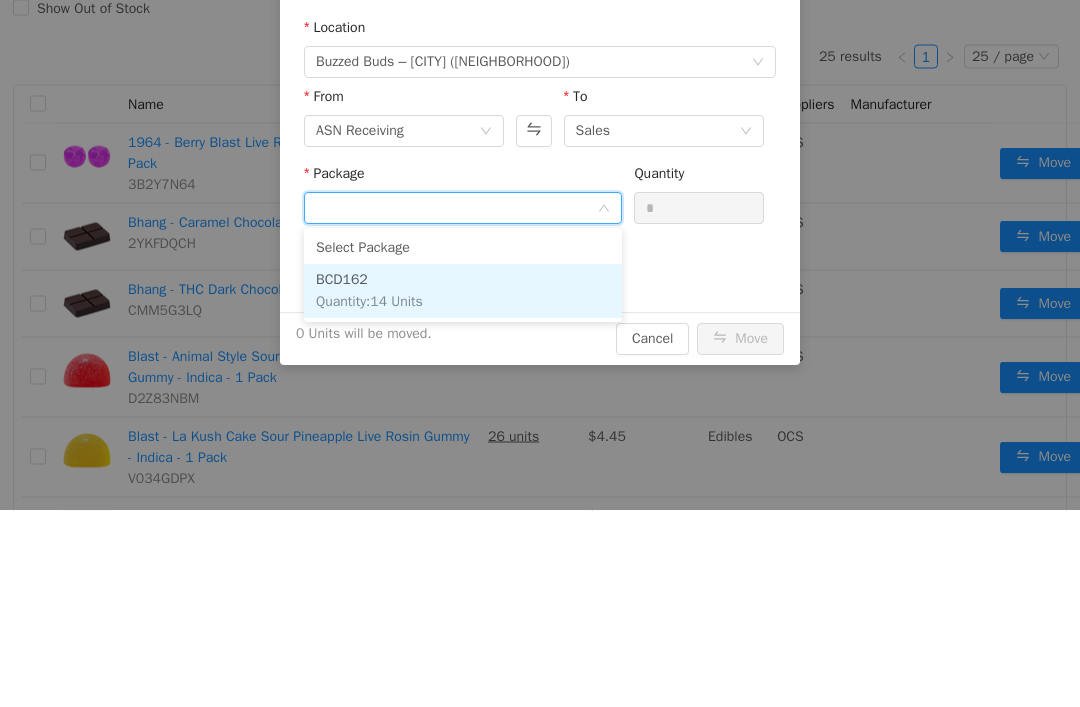 click on "BCD162 Quantity :  14 Units" at bounding box center [463, 292] 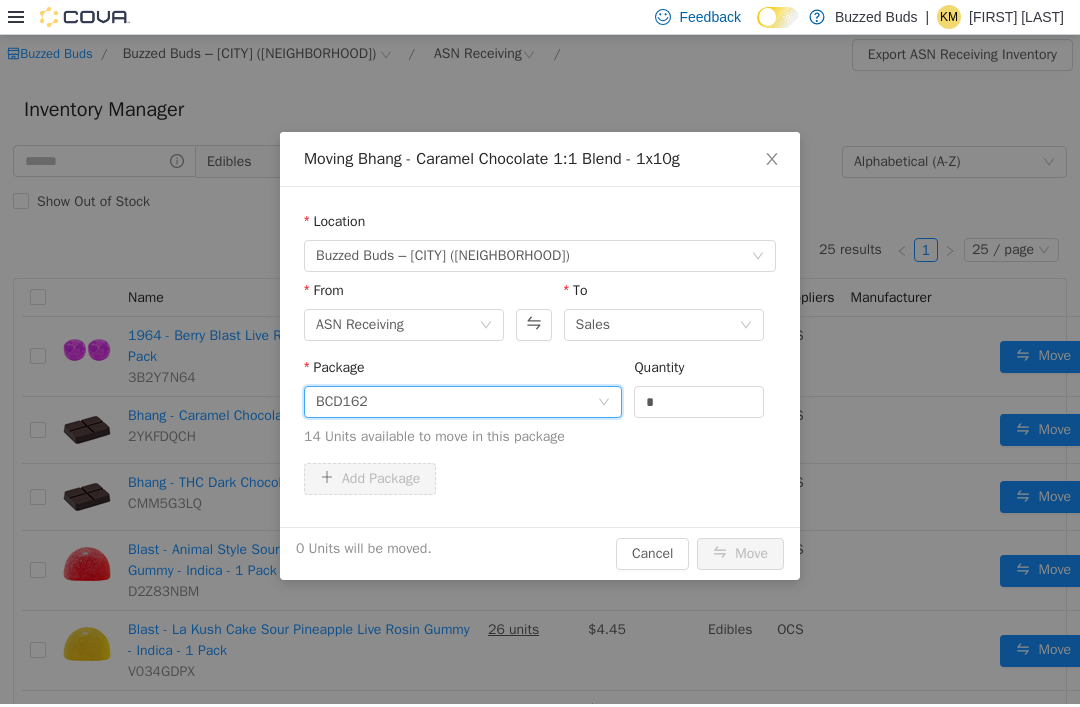 click on "*" at bounding box center [699, 402] 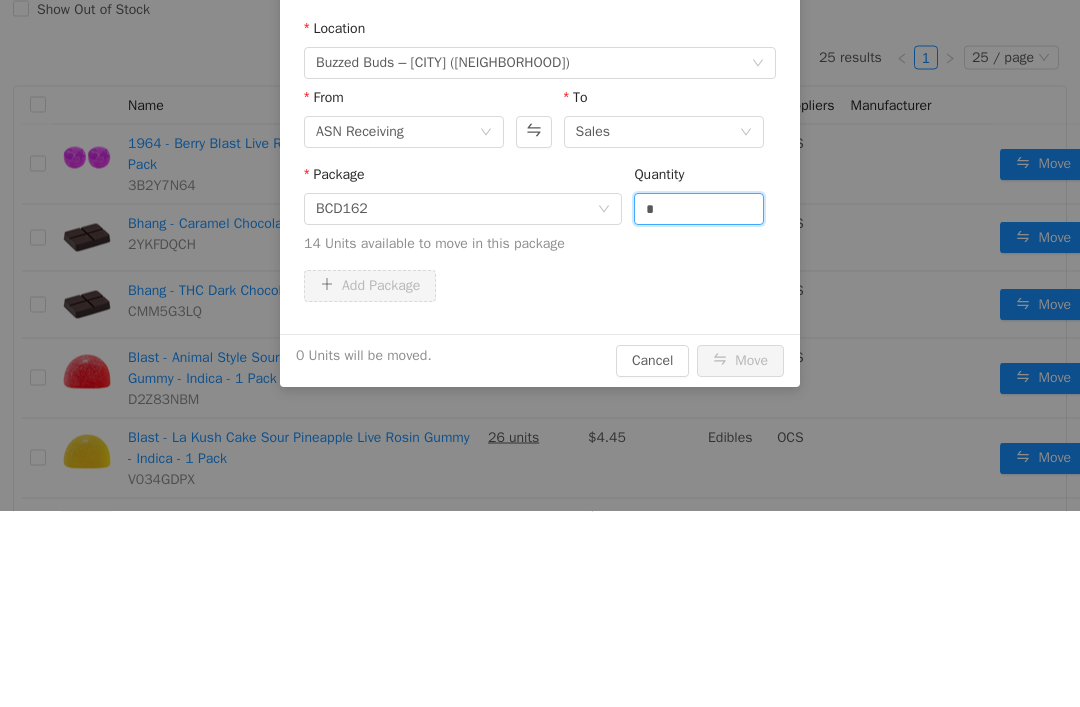 click on "Package BCD162   Quantity * 14 Units available to move in this package" at bounding box center (540, 210) 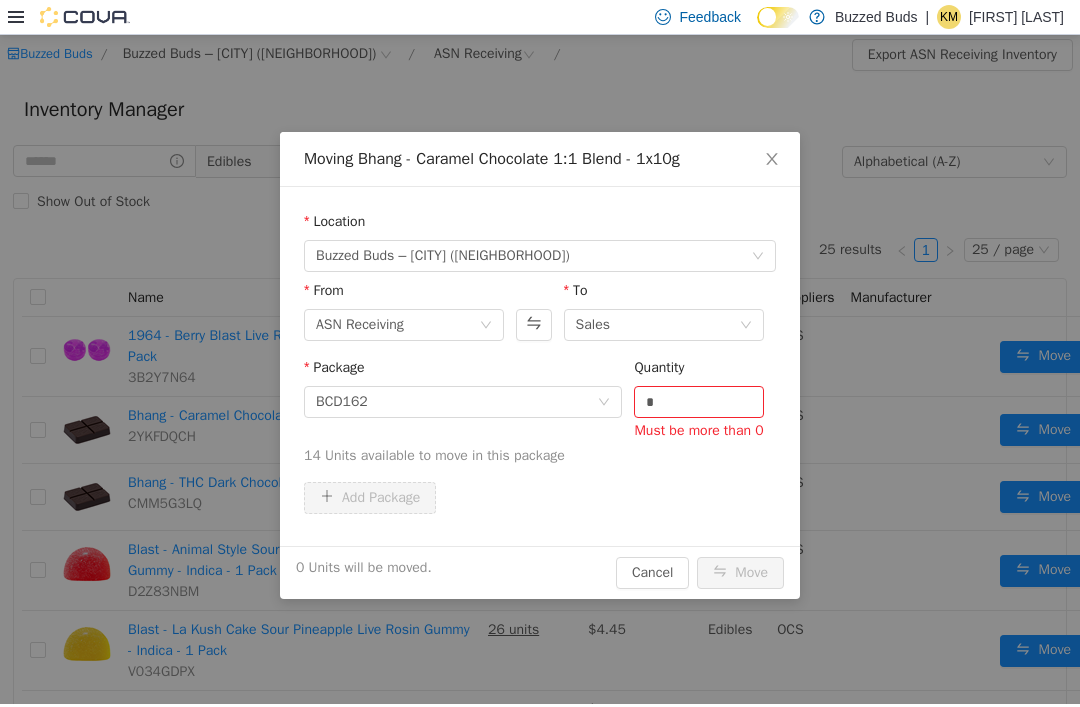 click on "*" at bounding box center (699, 402) 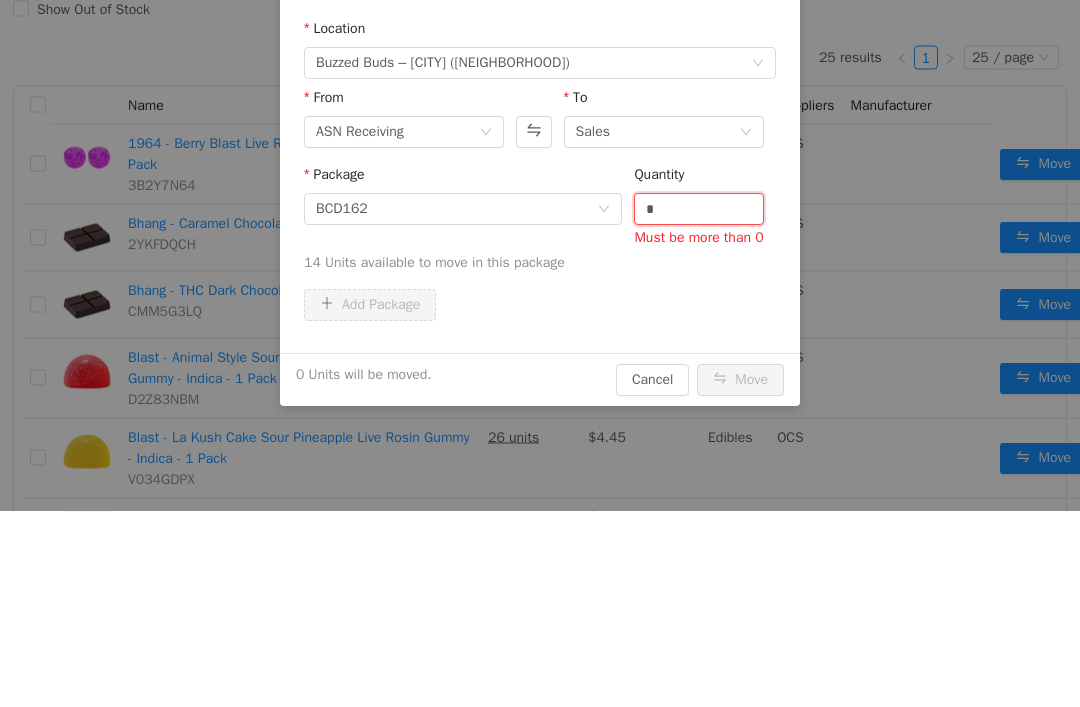 click on "*" at bounding box center [699, 210] 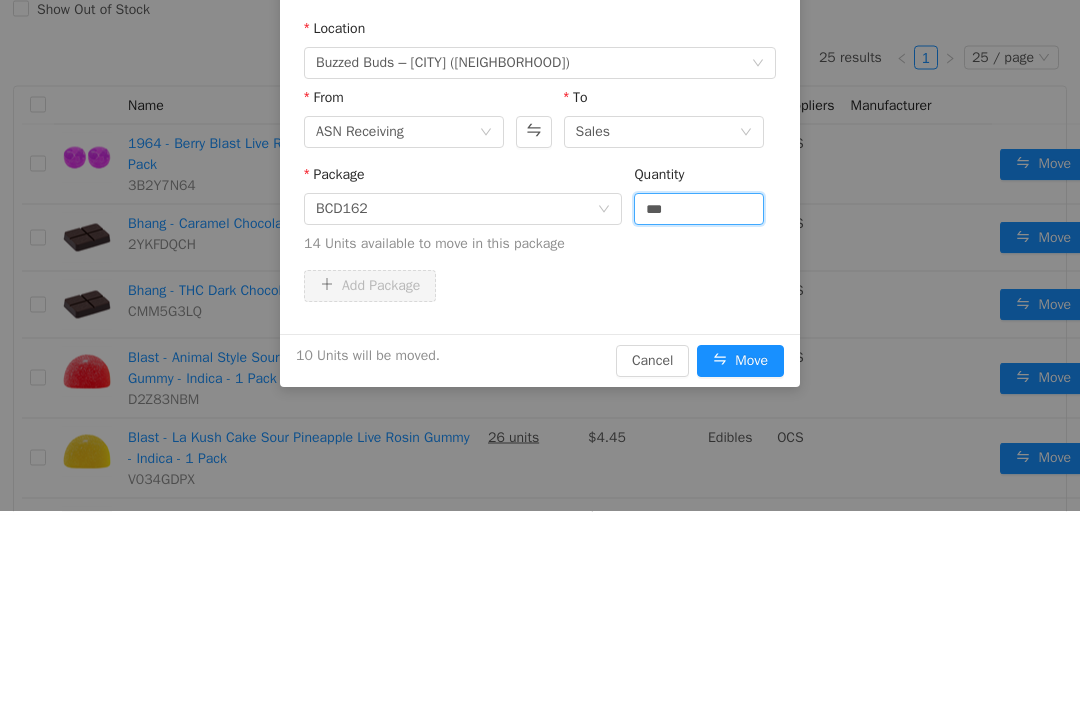 click on "Package BCD162   Quantity *** 14 Units available to move in this package" at bounding box center (540, 214) 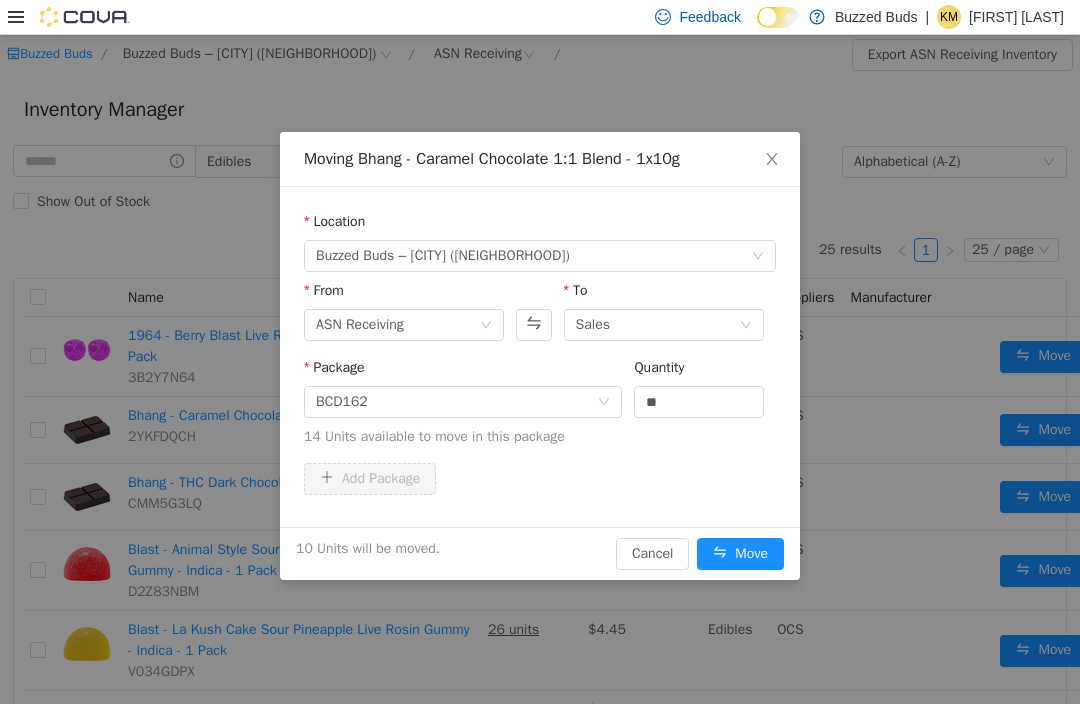 click on "Move" at bounding box center [740, 554] 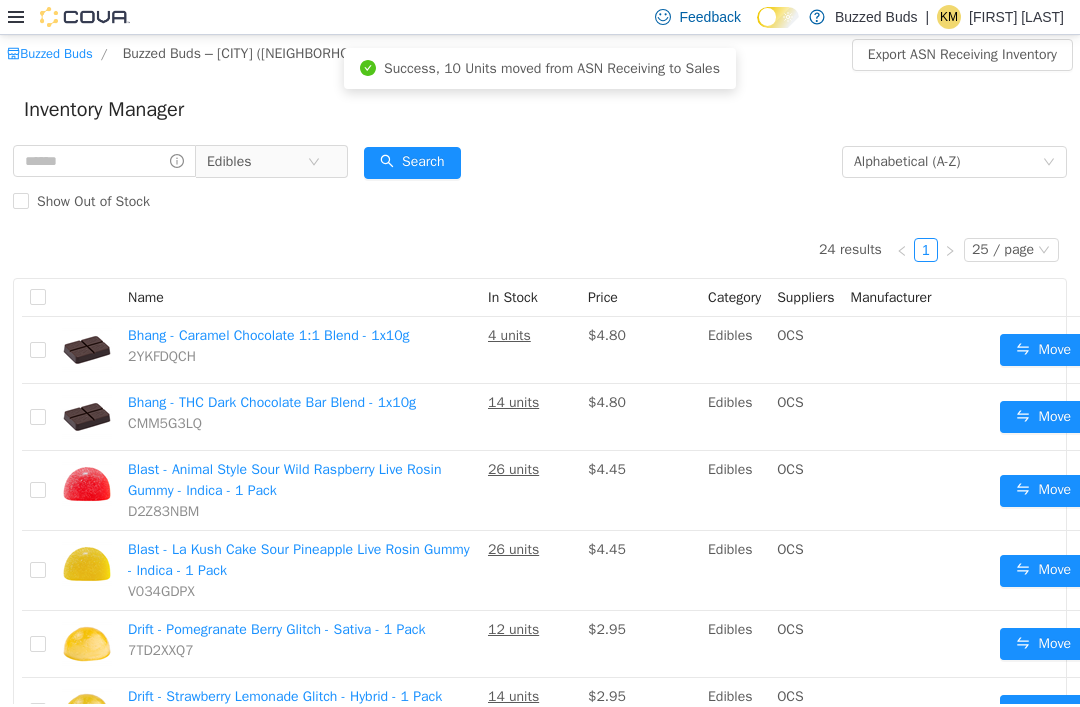 click on "Move" at bounding box center (1043, 417) 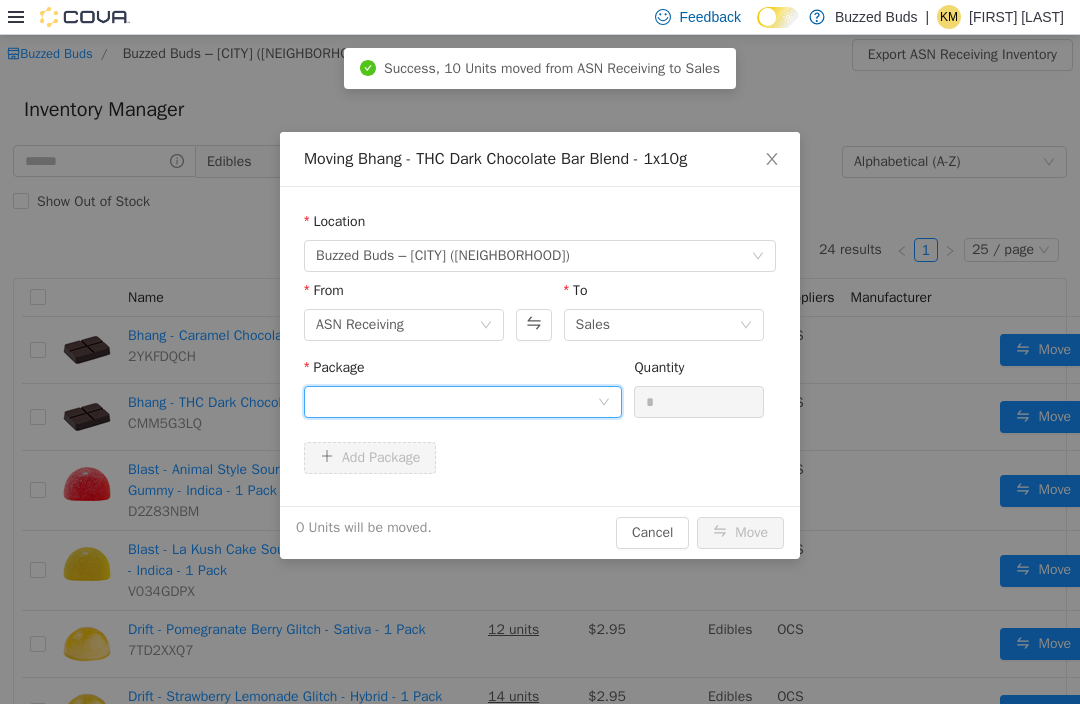 click at bounding box center (456, 402) 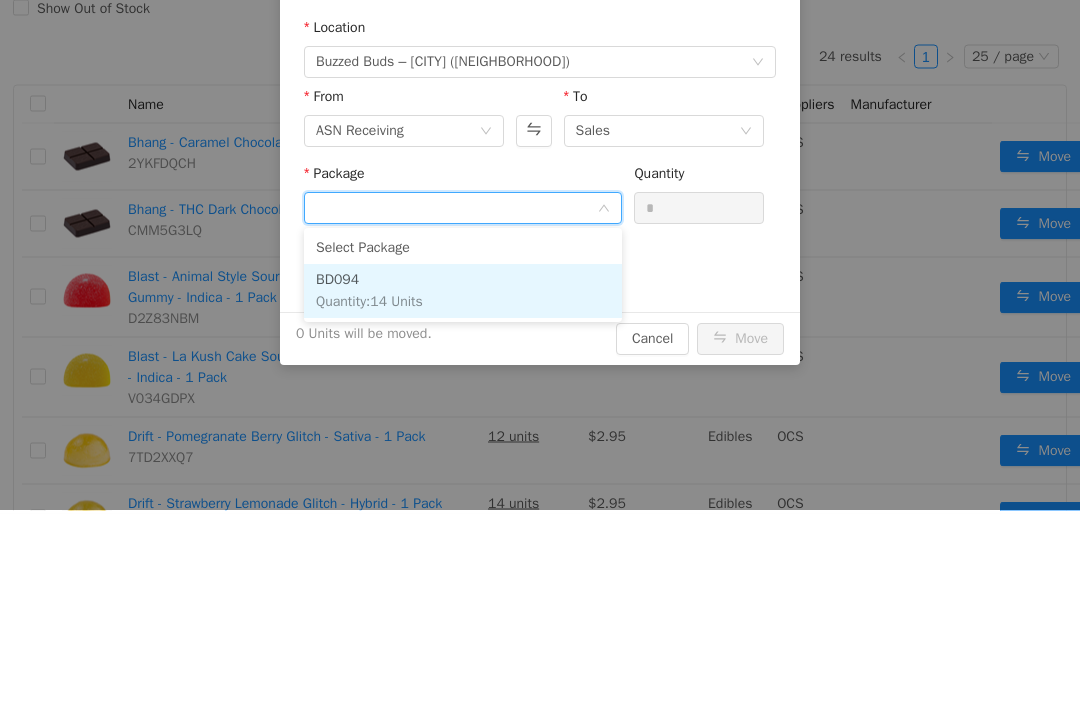 click on "BD094 Quantity :  14 Units" at bounding box center [463, 292] 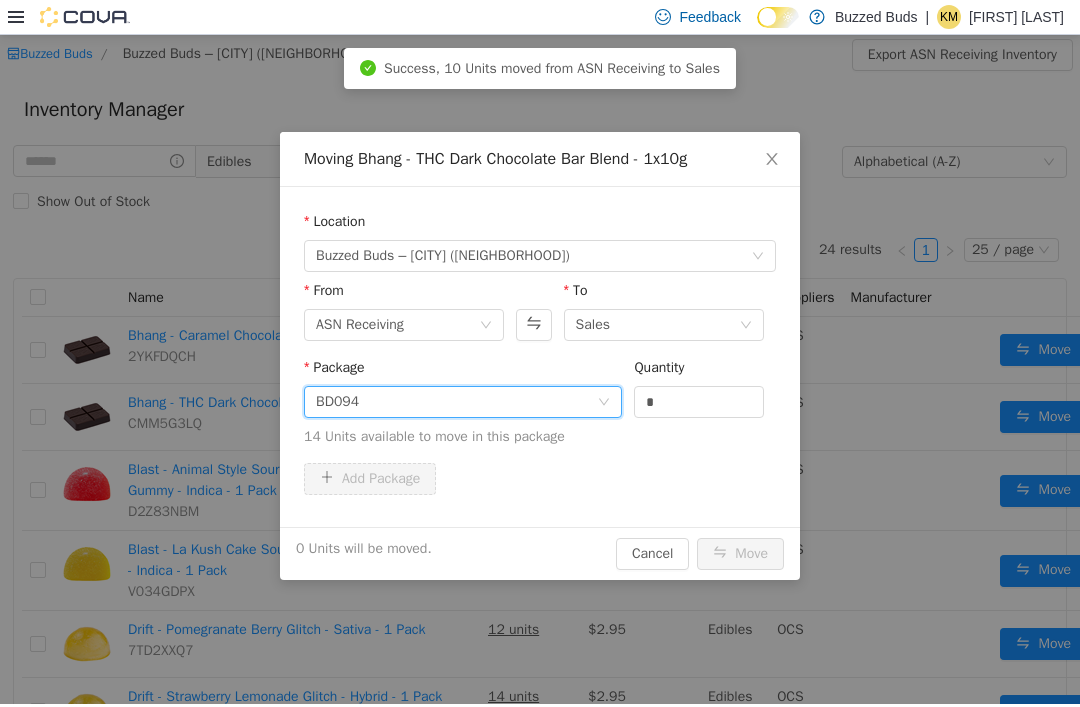 click on "*" at bounding box center (699, 402) 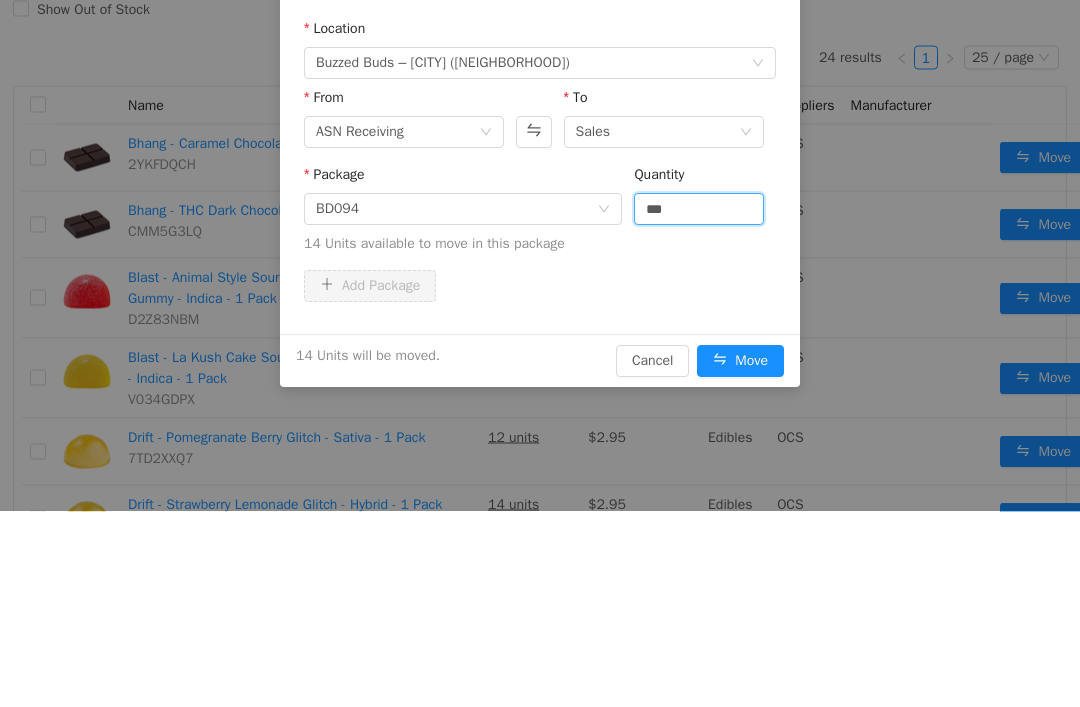 click on "Add Package" at bounding box center [540, 287] 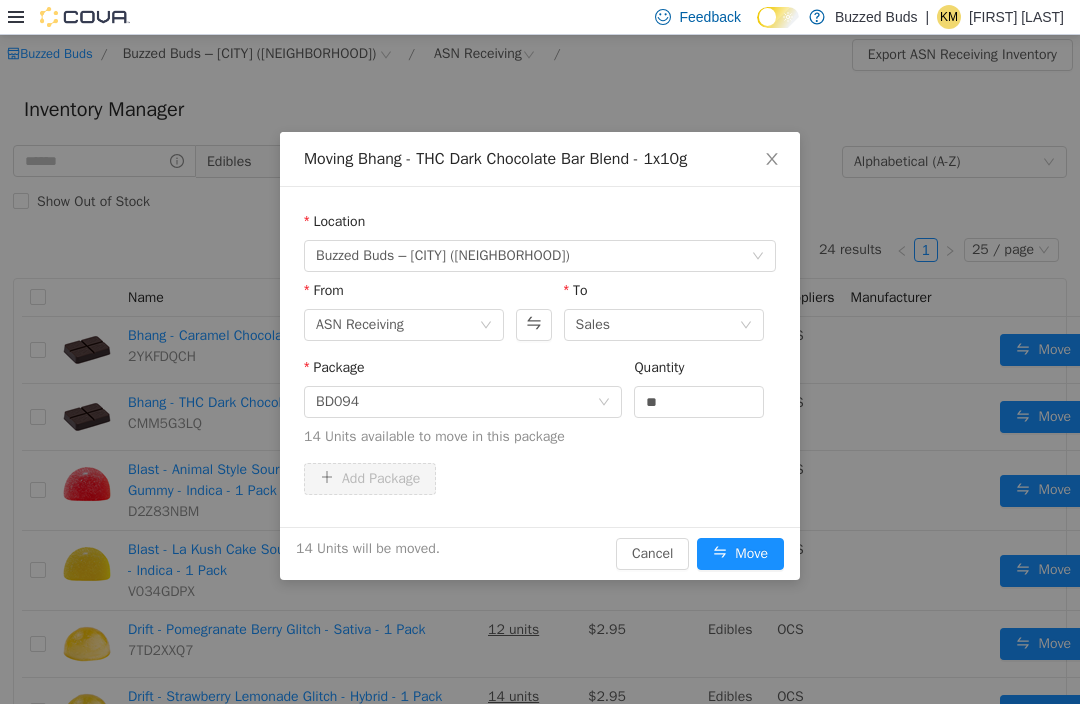 click on "Move" at bounding box center [740, 554] 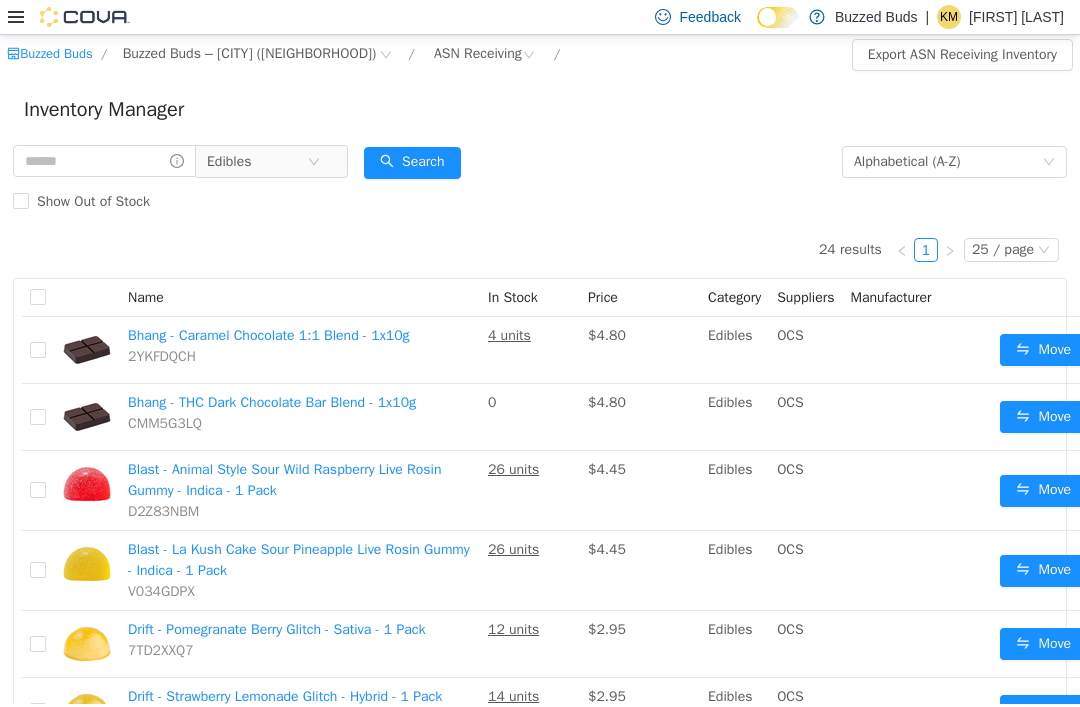 click 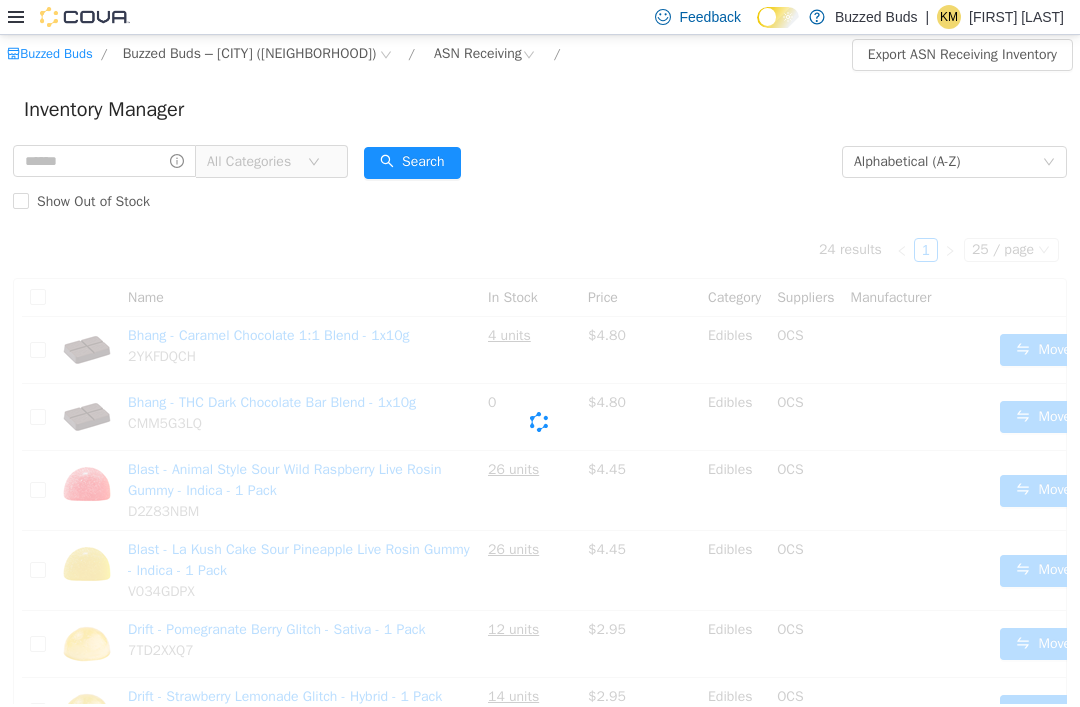 click on "All Categories" at bounding box center (257, 162) 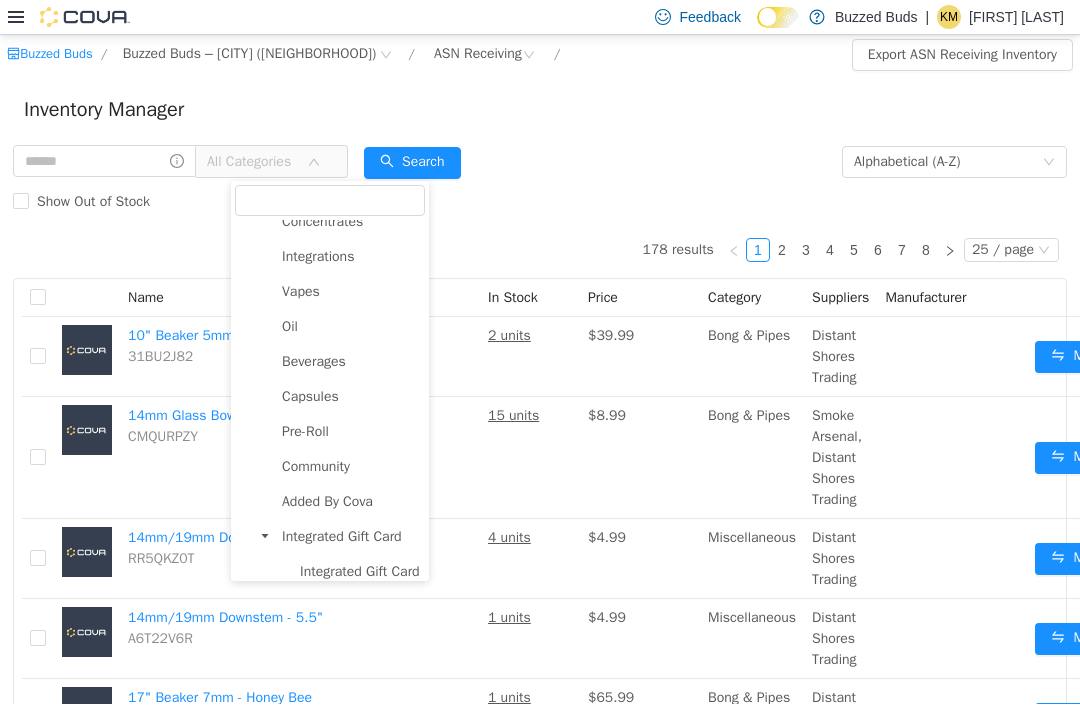 scroll, scrollTop: 257, scrollLeft: 0, axis: vertical 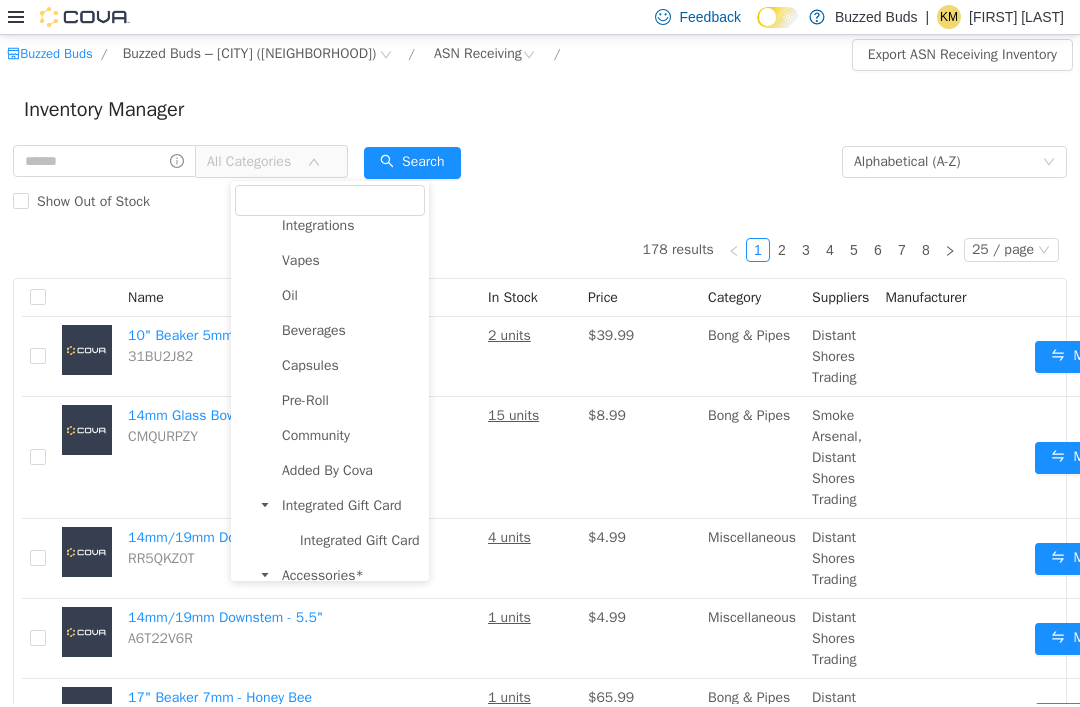 click on "Vapes" at bounding box center (301, 260) 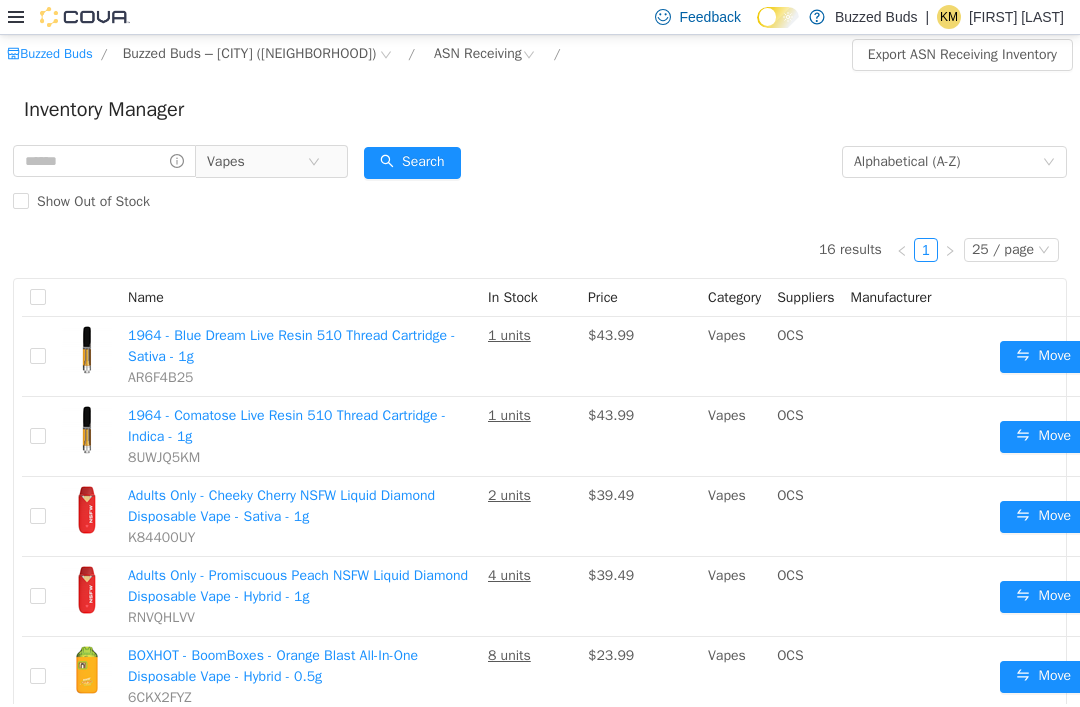 click on "Move" at bounding box center [1043, 597] 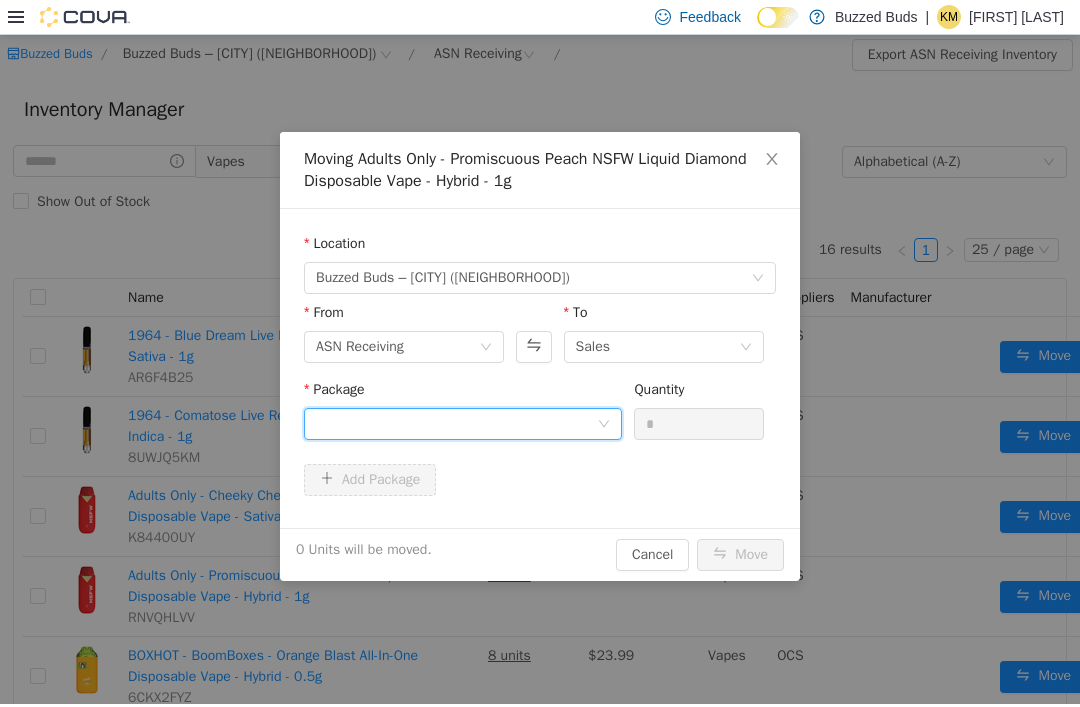 click at bounding box center [463, 424] 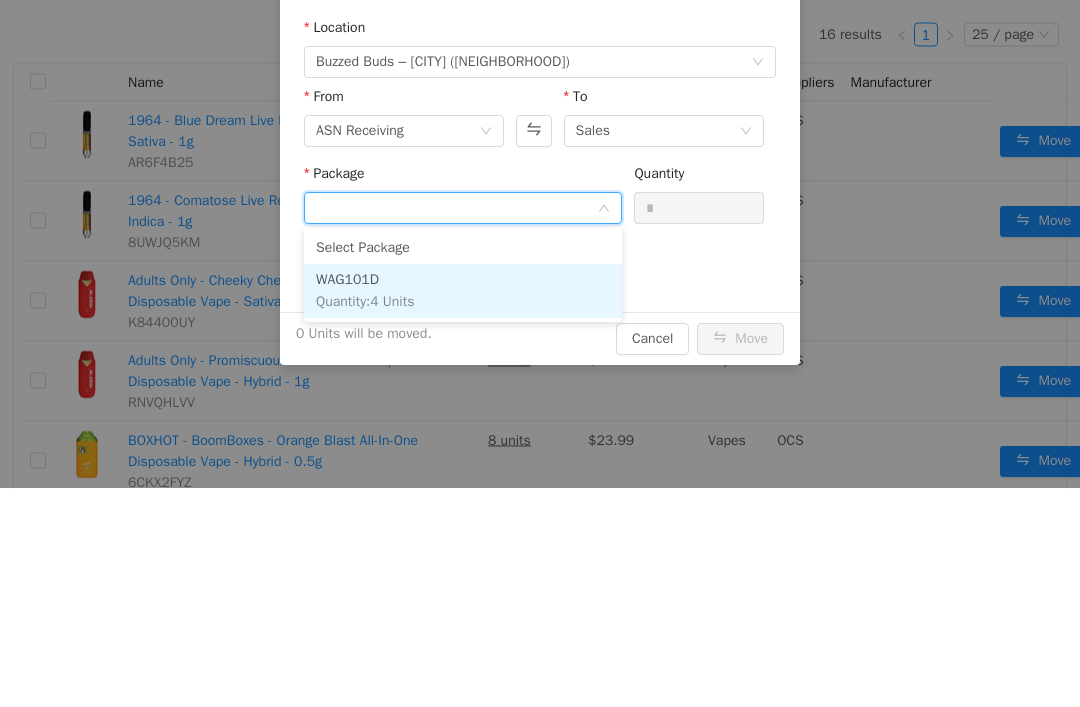 click on "WAG101D Quantity :  4 Units" at bounding box center [463, 292] 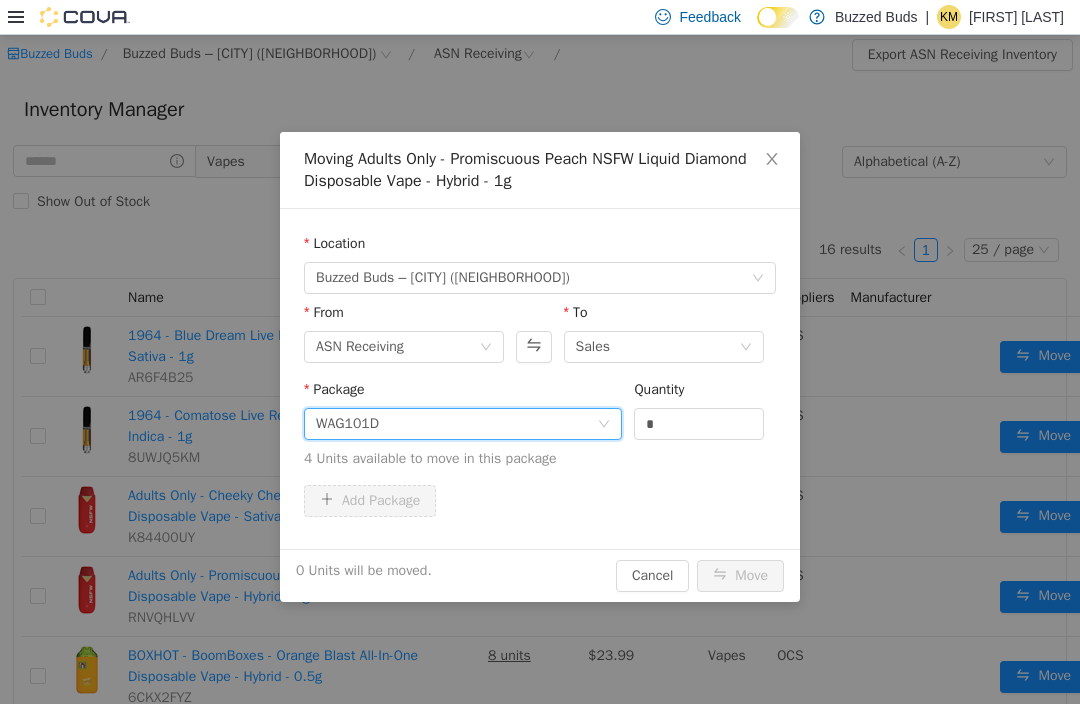 click on "*" at bounding box center [699, 424] 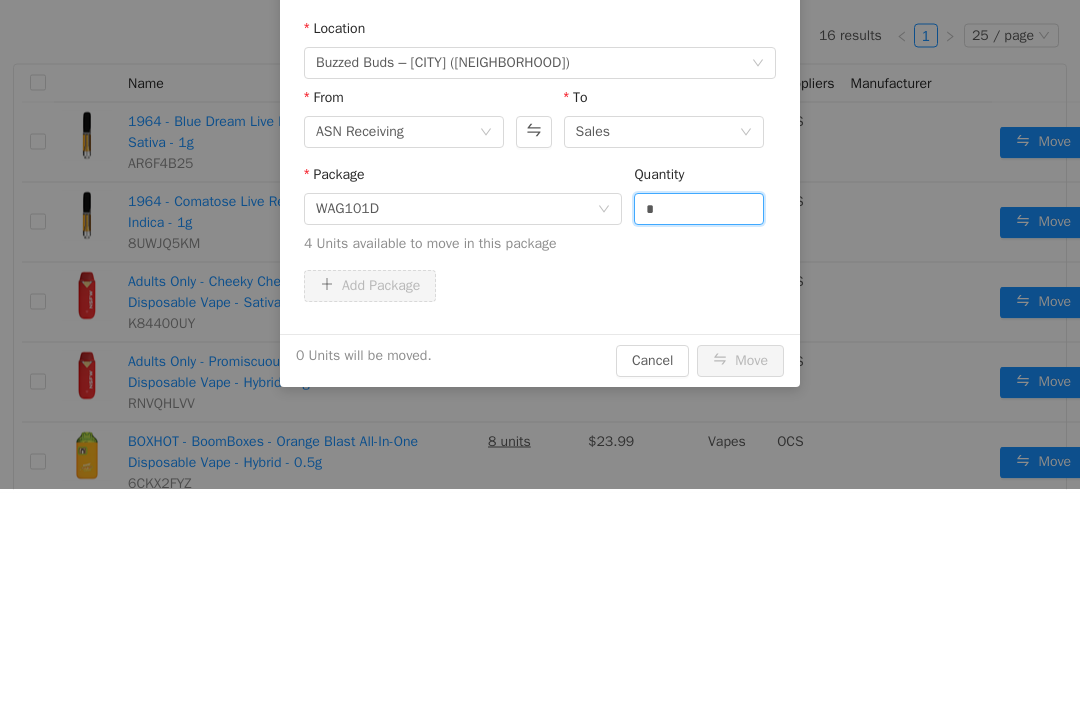 click on "*" at bounding box center (699, 210) 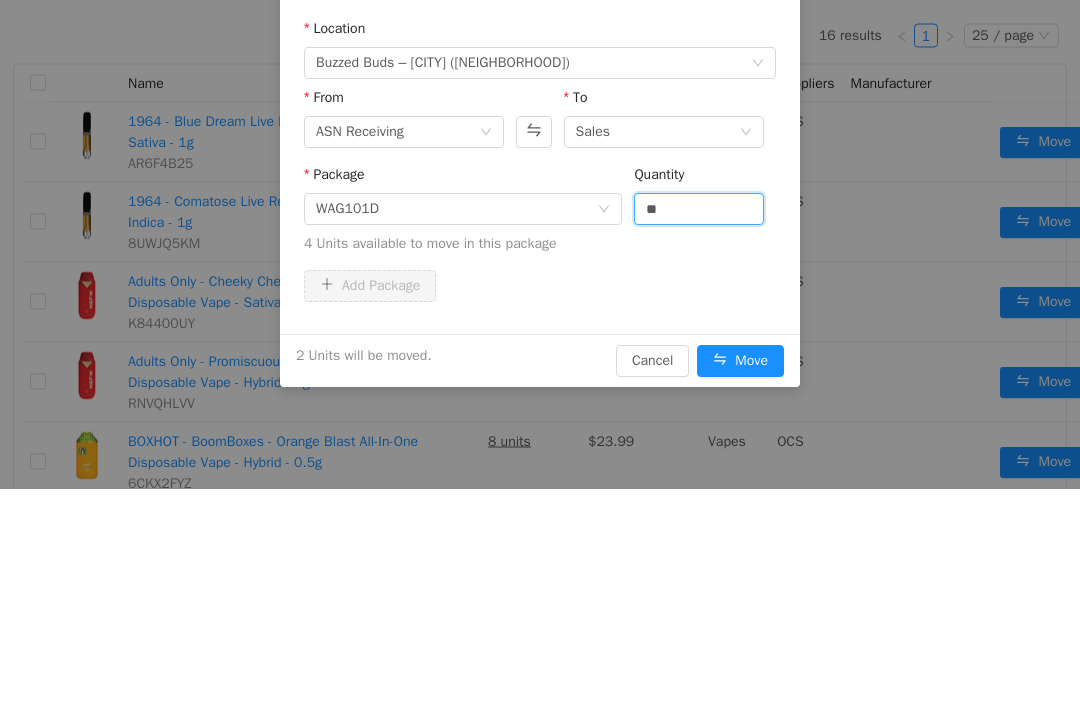 click on "4 Units available to move in this package" at bounding box center [540, 244] 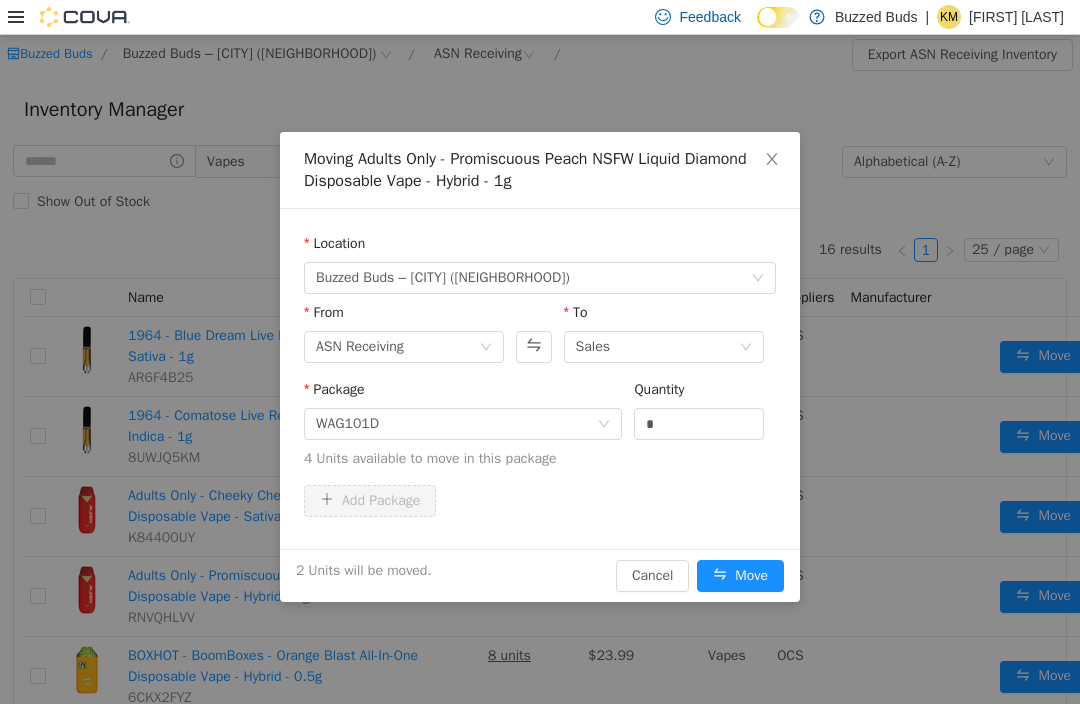 click on "Move" at bounding box center (740, 576) 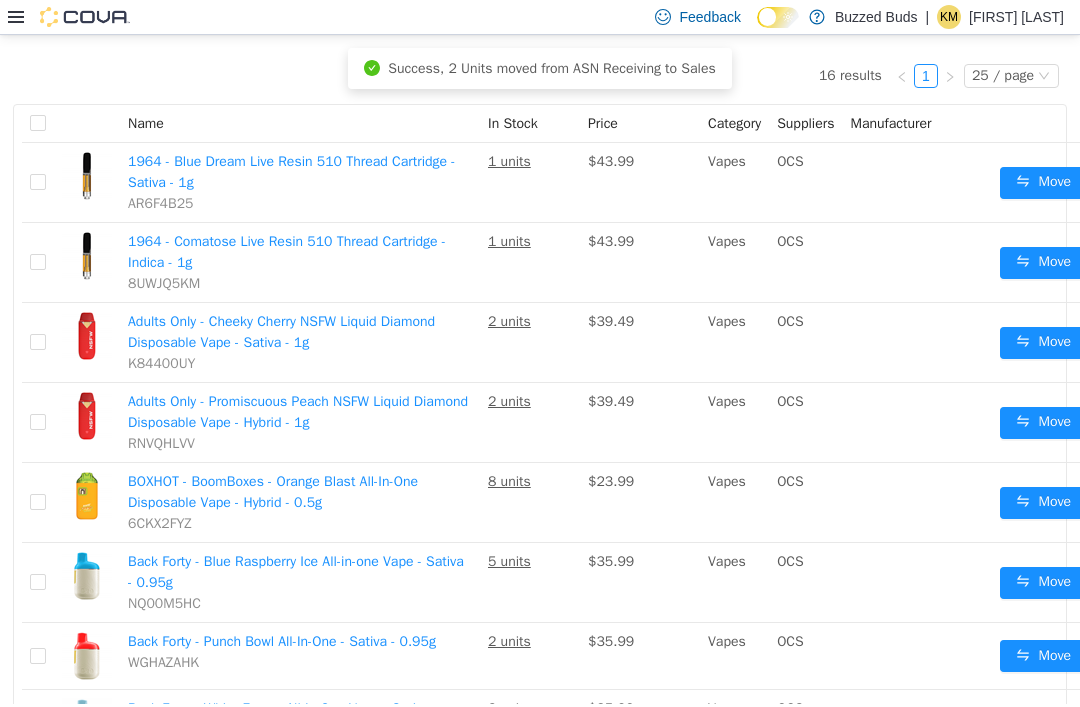 scroll, scrollTop: 178, scrollLeft: 0, axis: vertical 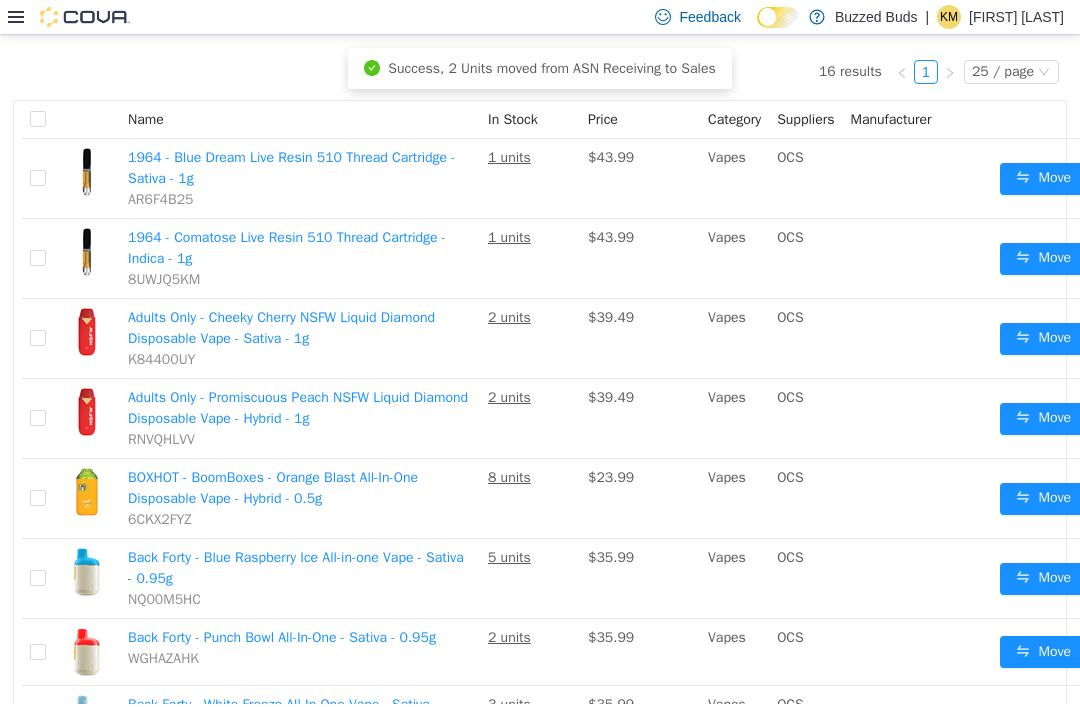 click on "Move" at bounding box center [1043, 579] 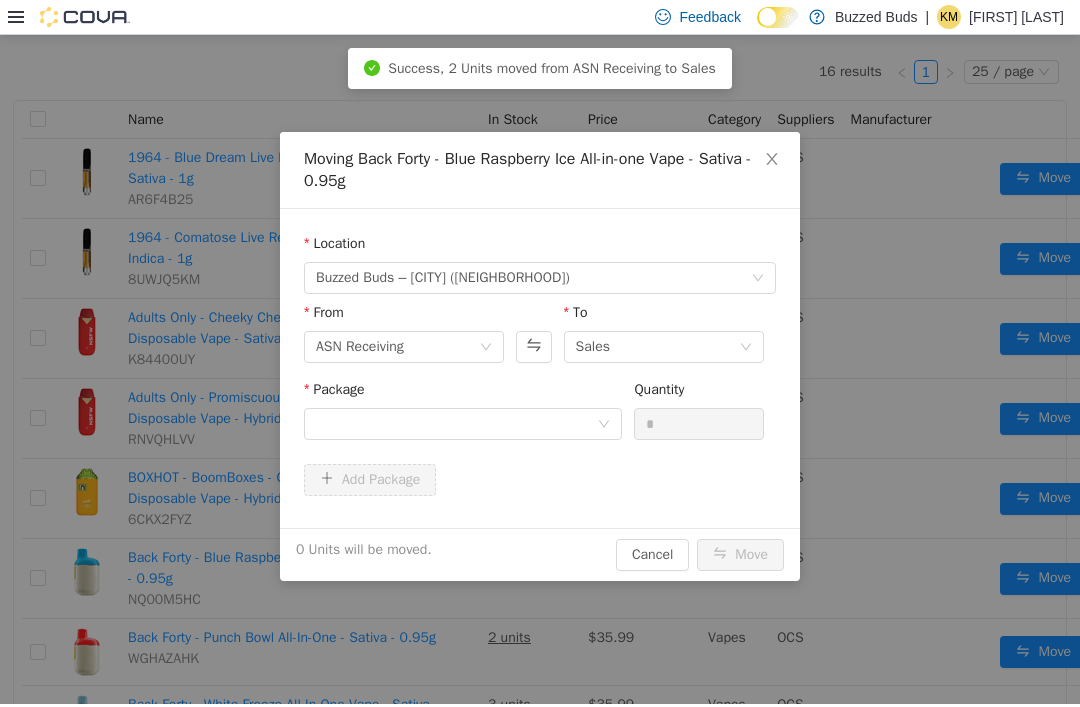 click on "Package" at bounding box center (463, 393) 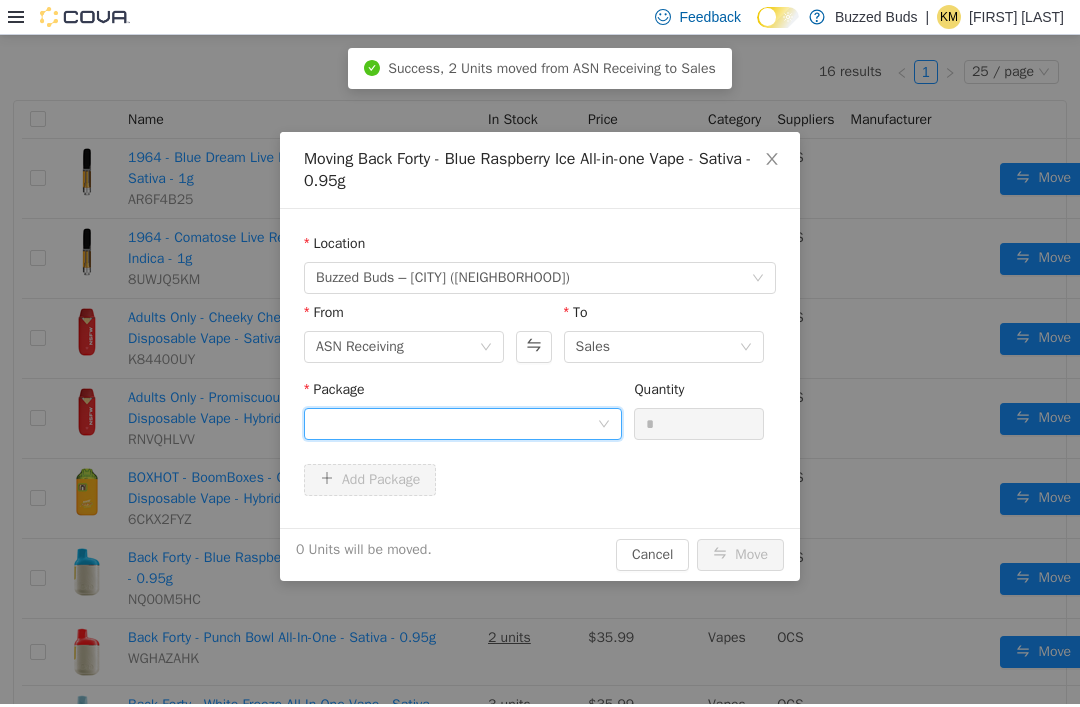 click at bounding box center (456, 424) 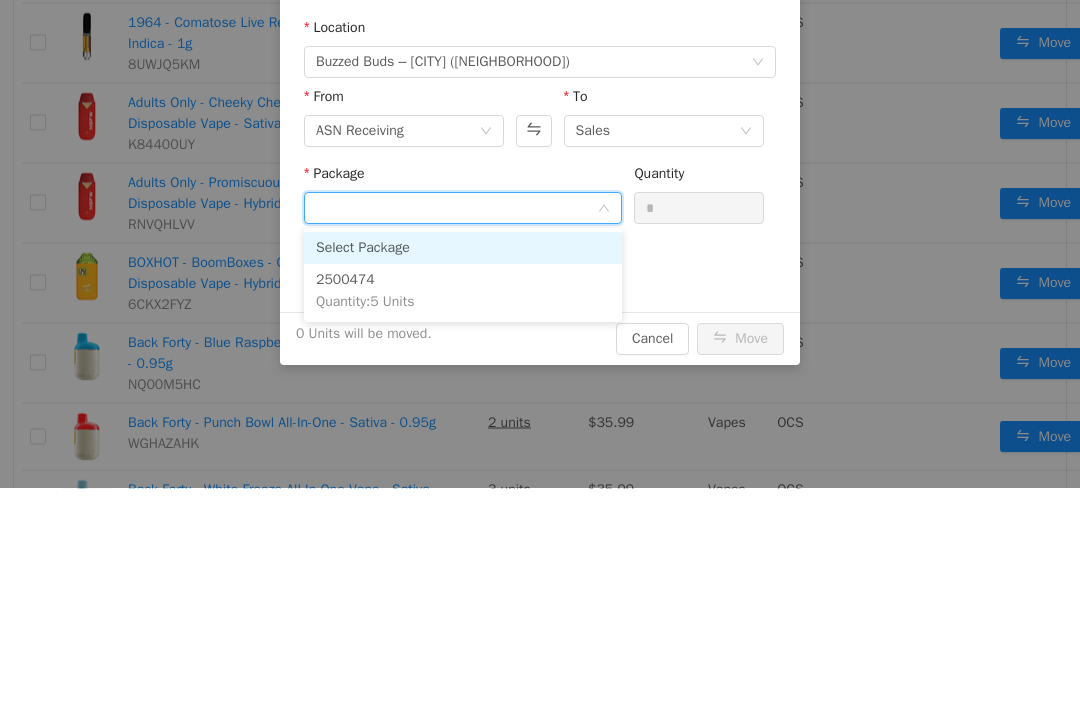 click on "2500474 Quantity :  5 Units" at bounding box center [463, 292] 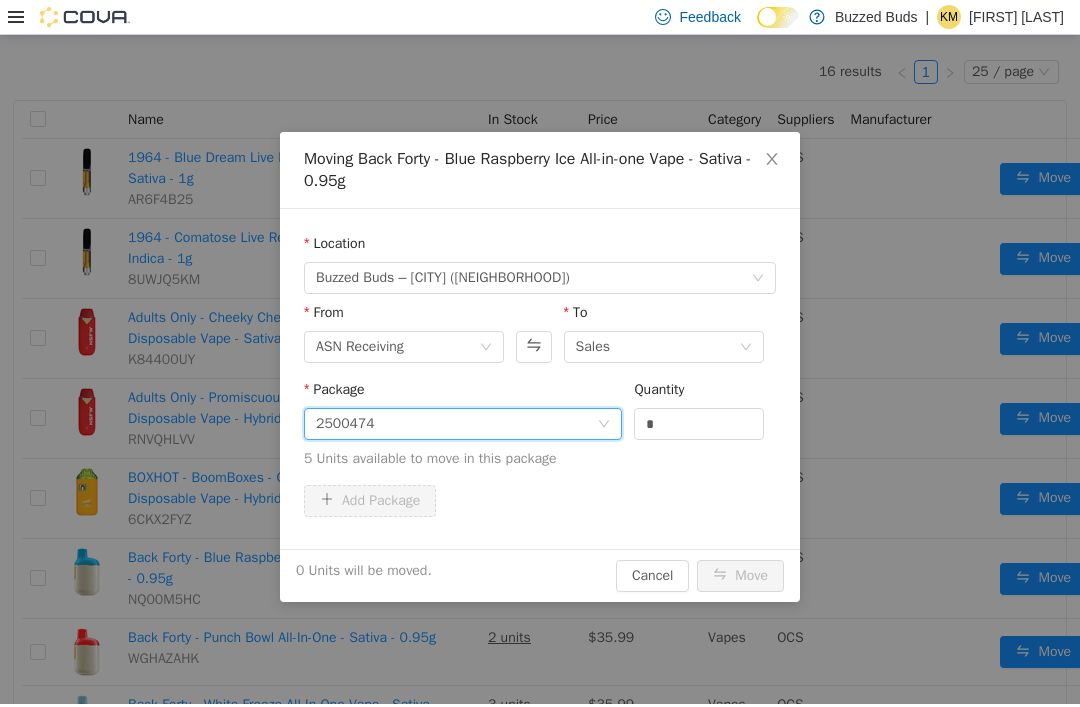click on "*" at bounding box center (699, 424) 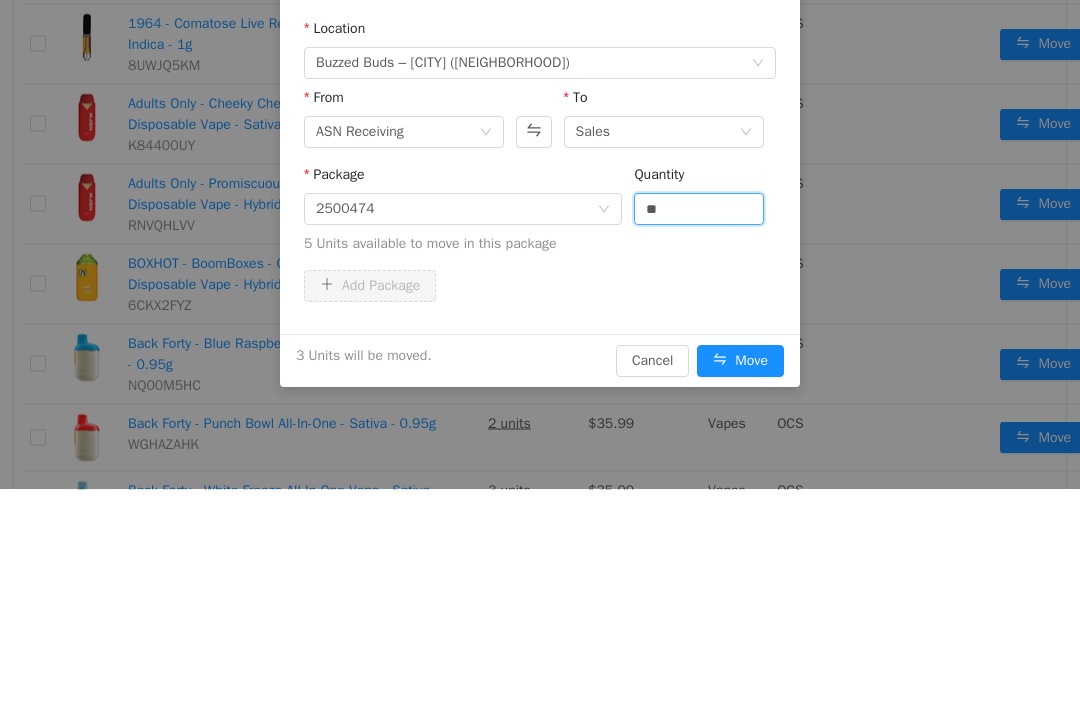 click on "Package 2500474   Quantity ** 5 Units available to move in this package" at bounding box center [540, 214] 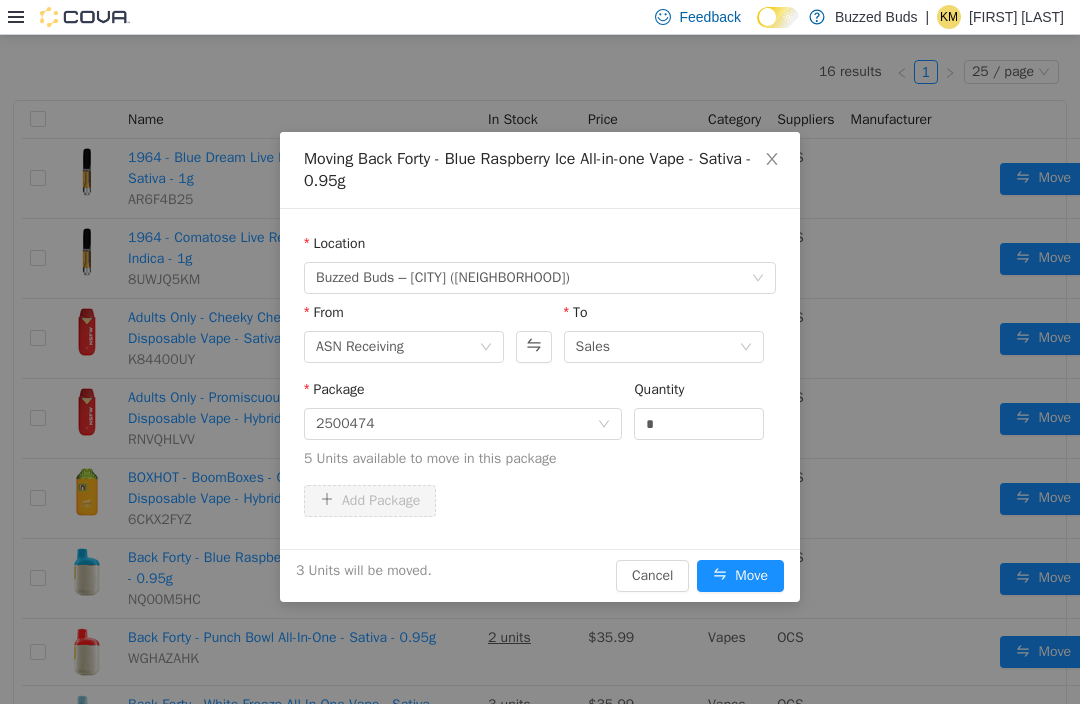 click on "Move" at bounding box center (740, 576) 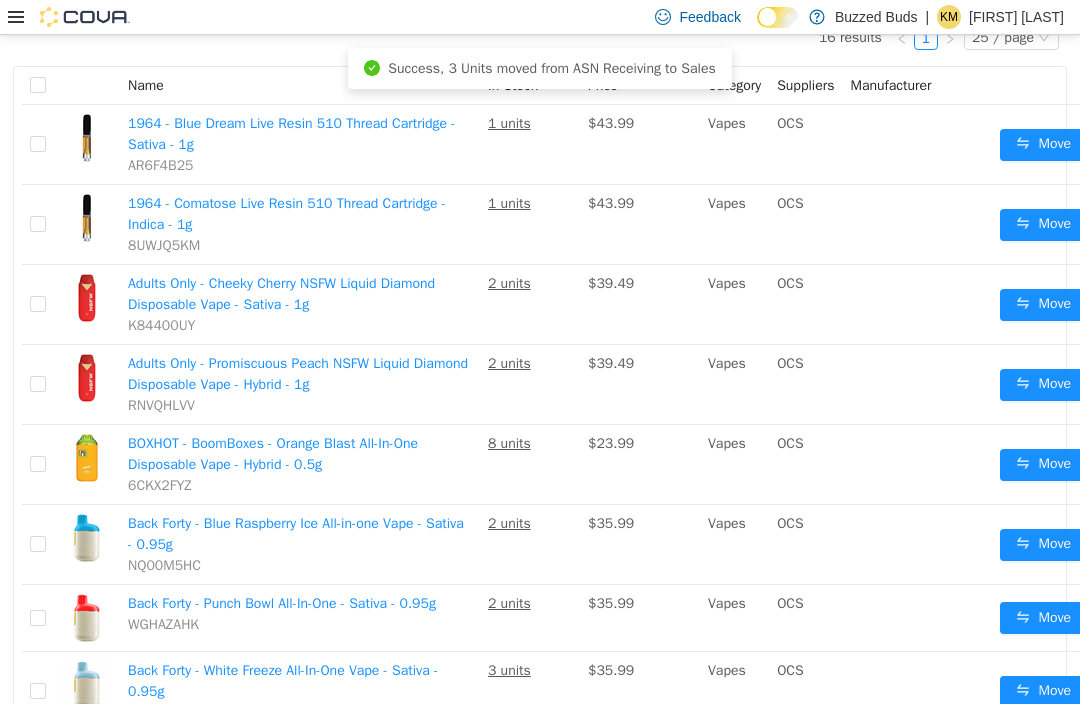 scroll, scrollTop: 334, scrollLeft: 0, axis: vertical 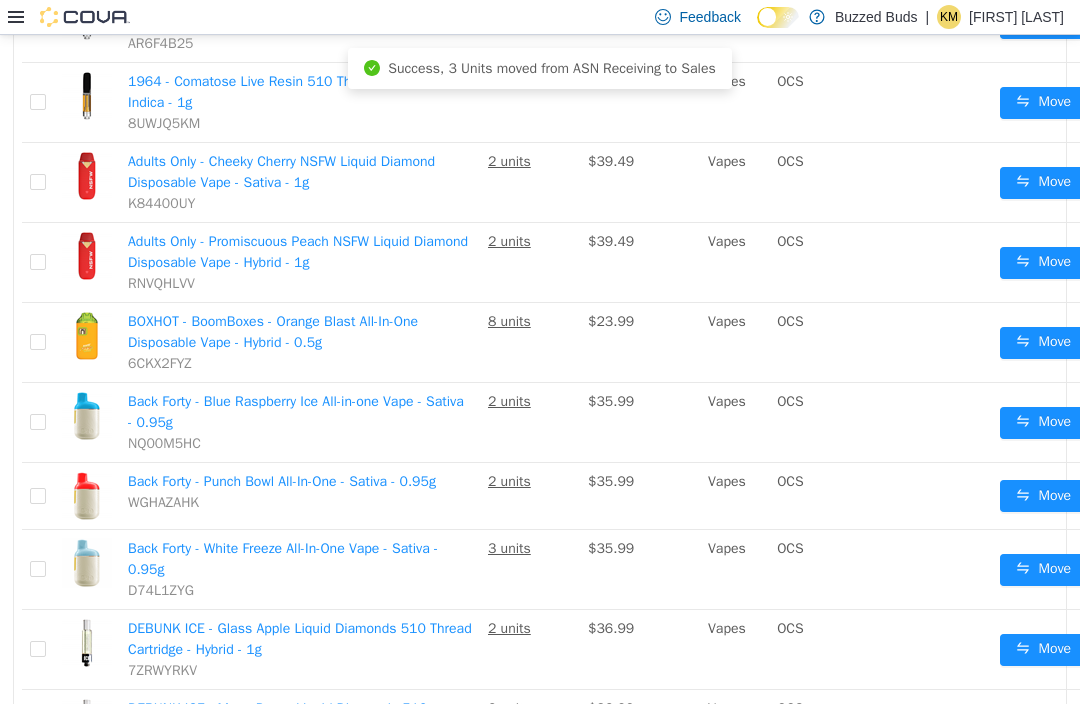 click on "Move" at bounding box center (1043, 570) 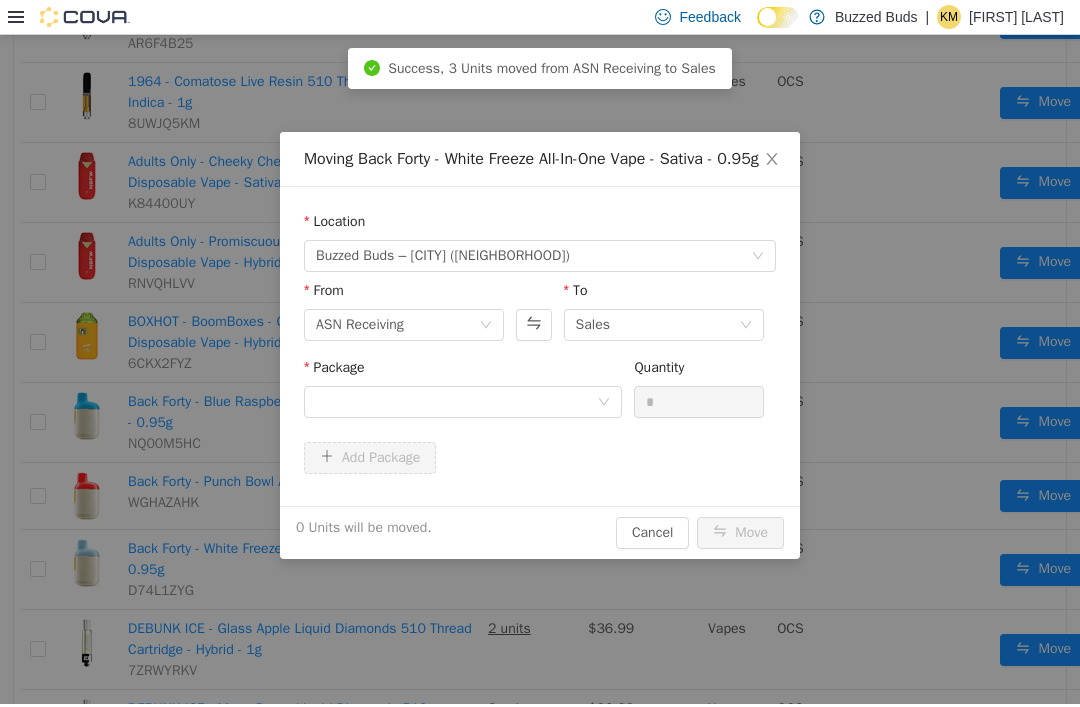 click at bounding box center [456, 402] 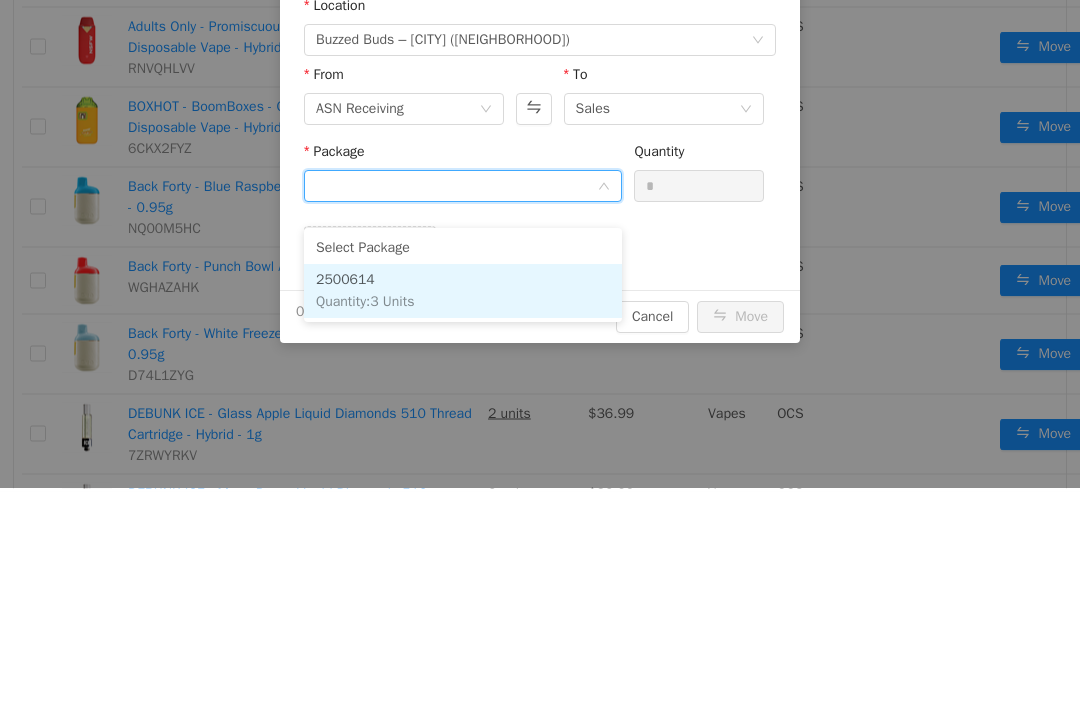 click on "2500614 Quantity :  3 Units" at bounding box center [463, 292] 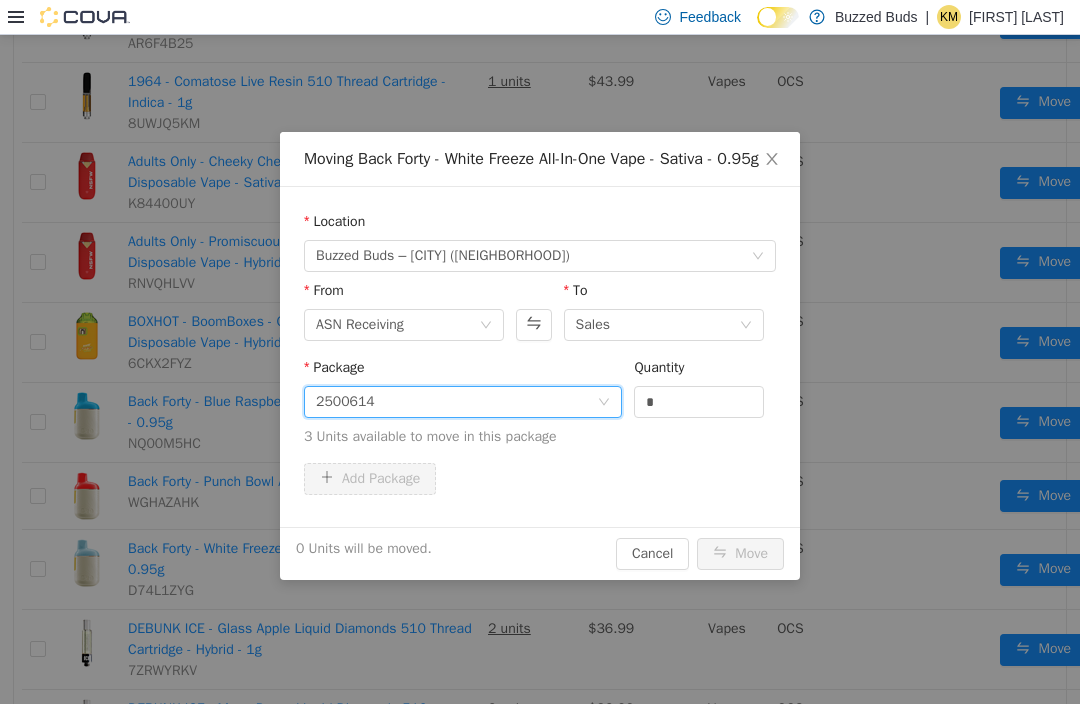 click on "*" at bounding box center [699, 402] 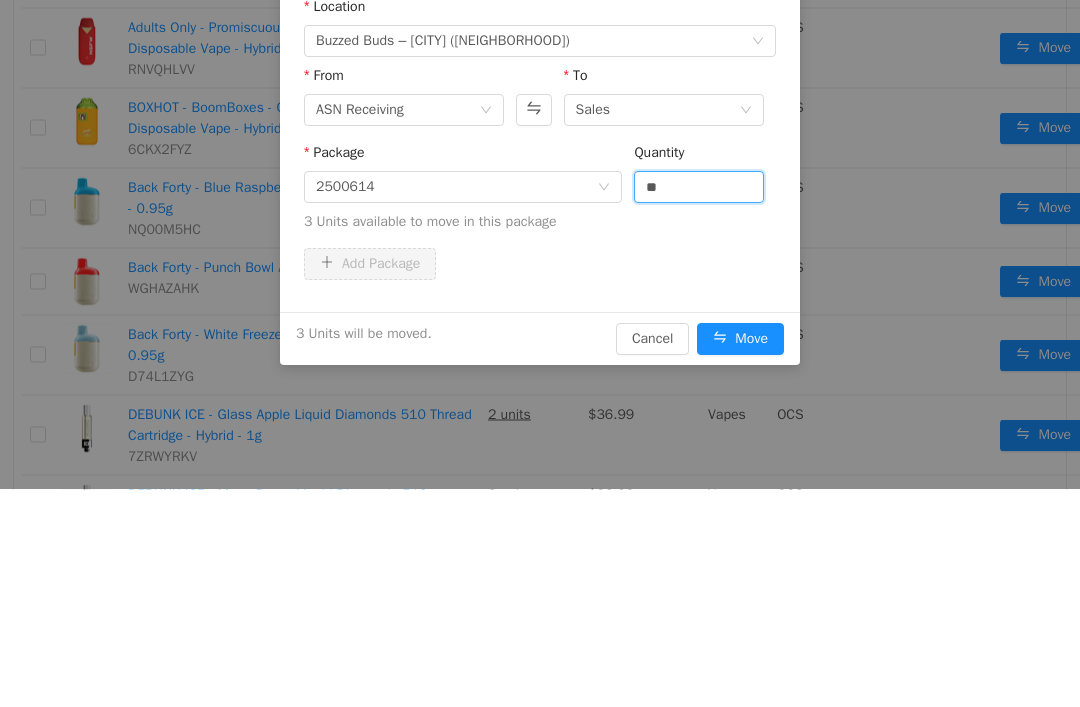 click on "Package 2500614   Quantity ** 3 Units available to move in this package" at bounding box center [540, 196] 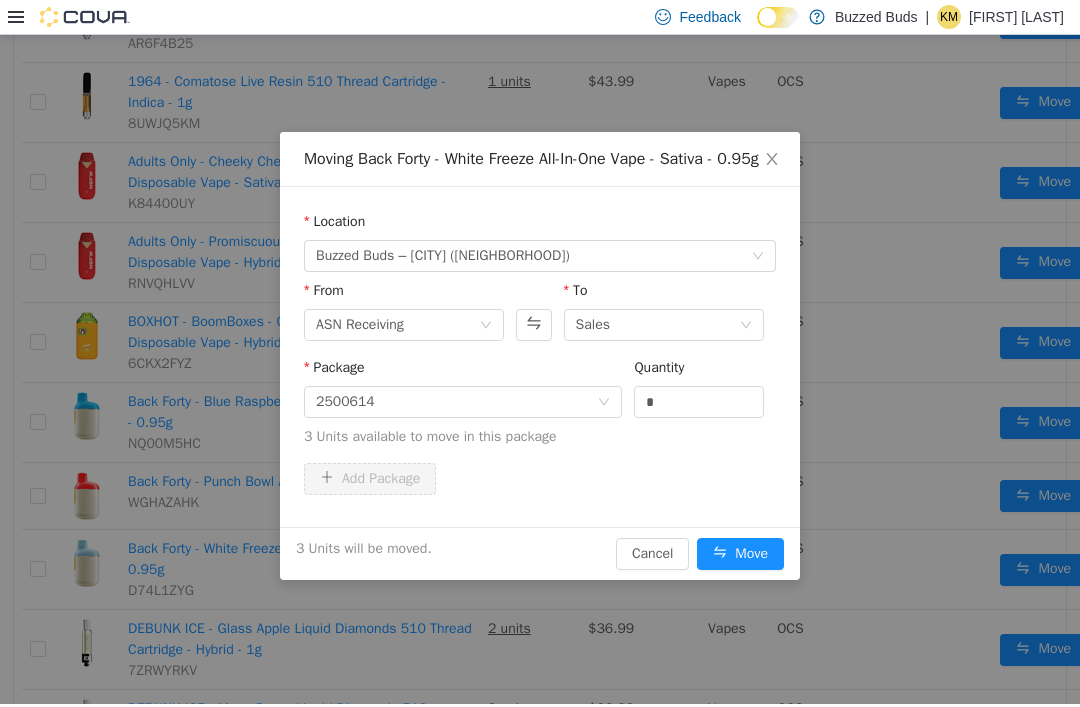 click on "Move" at bounding box center (740, 554) 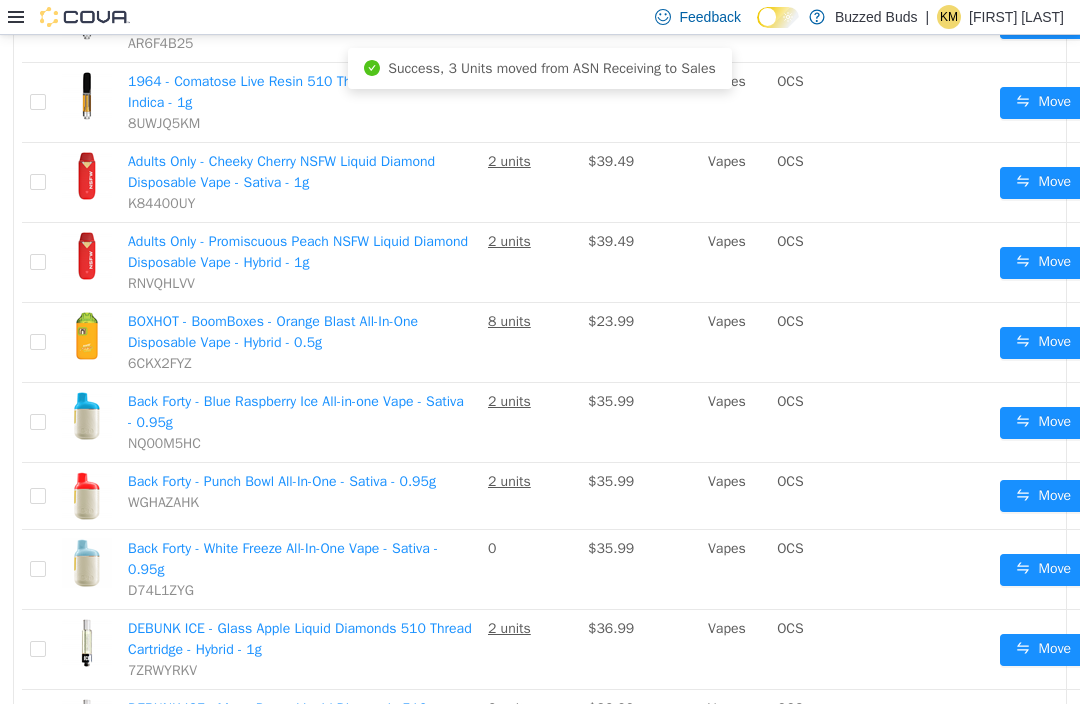 click on "Move" at bounding box center [1043, 343] 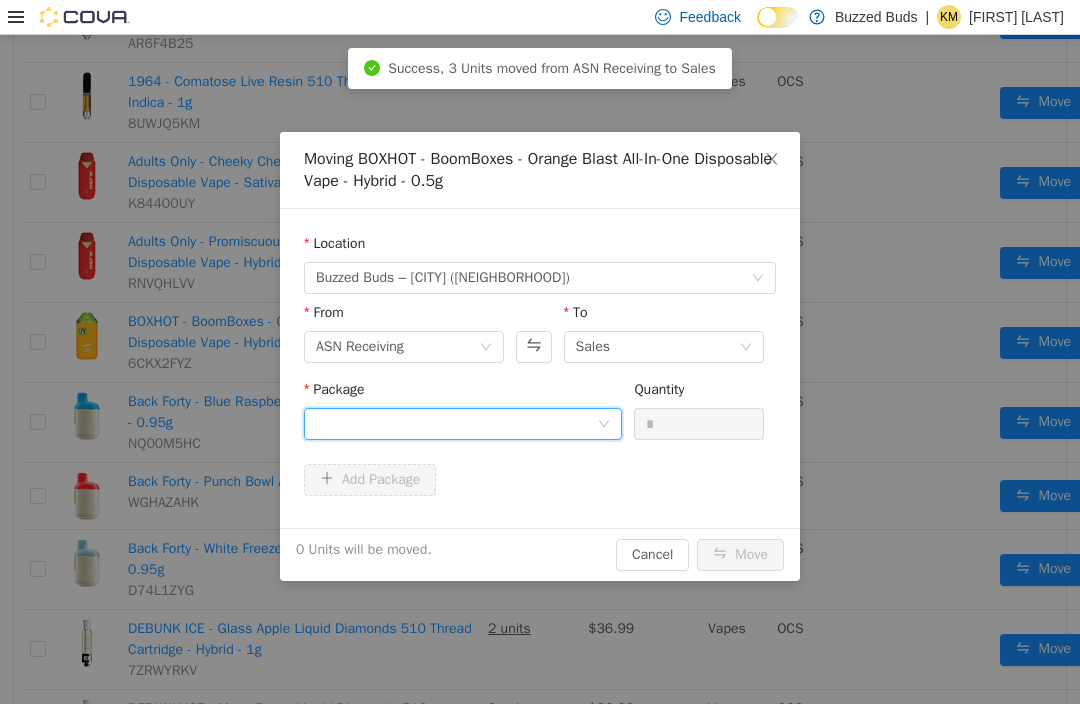 click at bounding box center [456, 424] 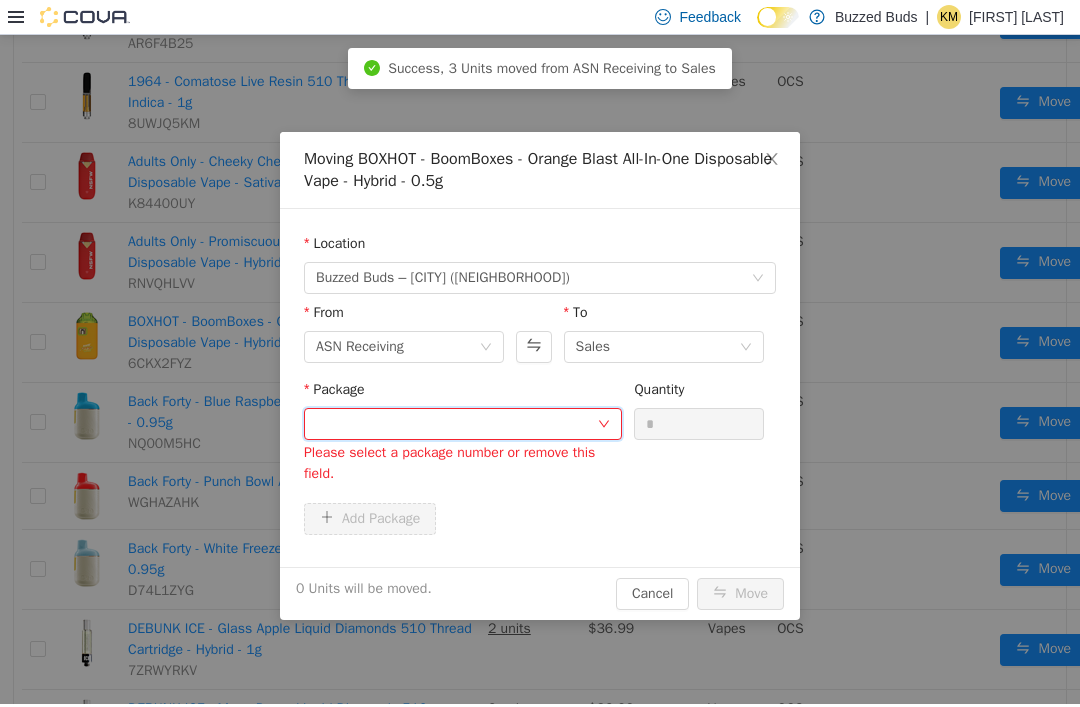 click at bounding box center [456, 424] 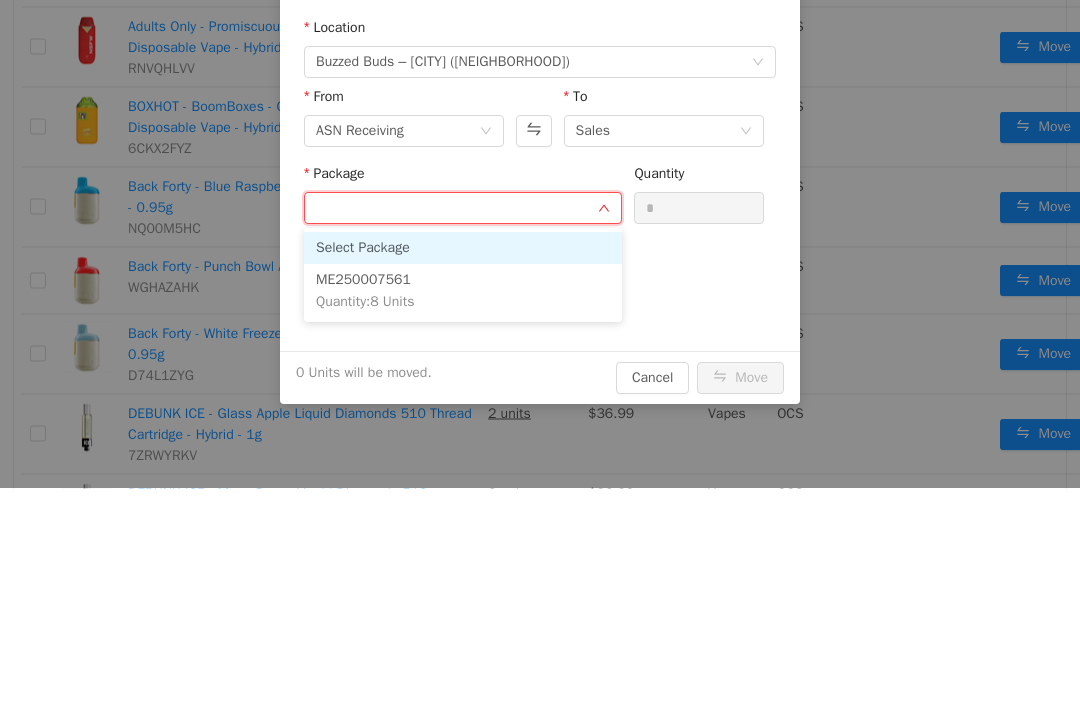 click on "ME250007561 Quantity :  8 Units" at bounding box center (463, 292) 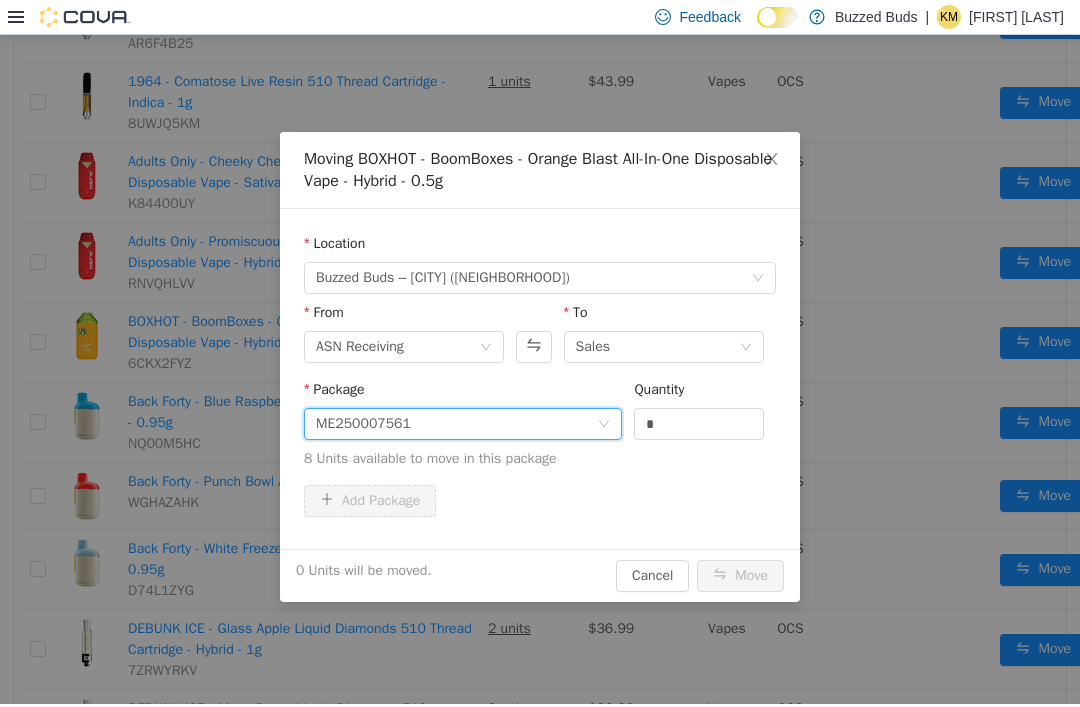click on "*" at bounding box center [699, 424] 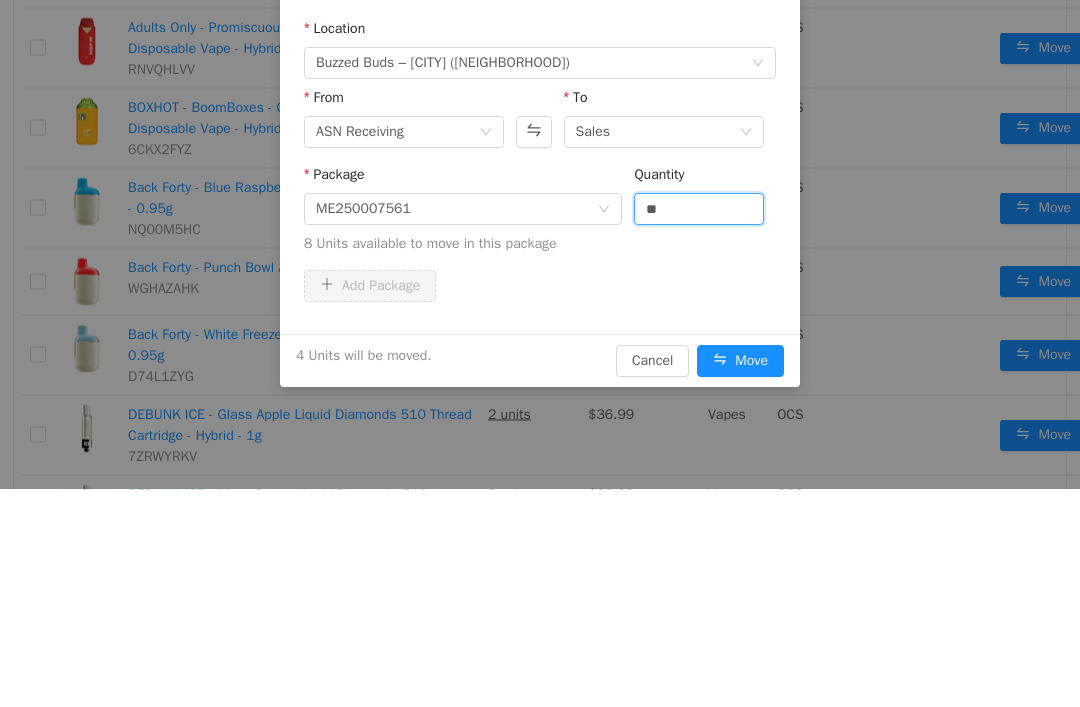 click on "Add Package" at bounding box center [540, 287] 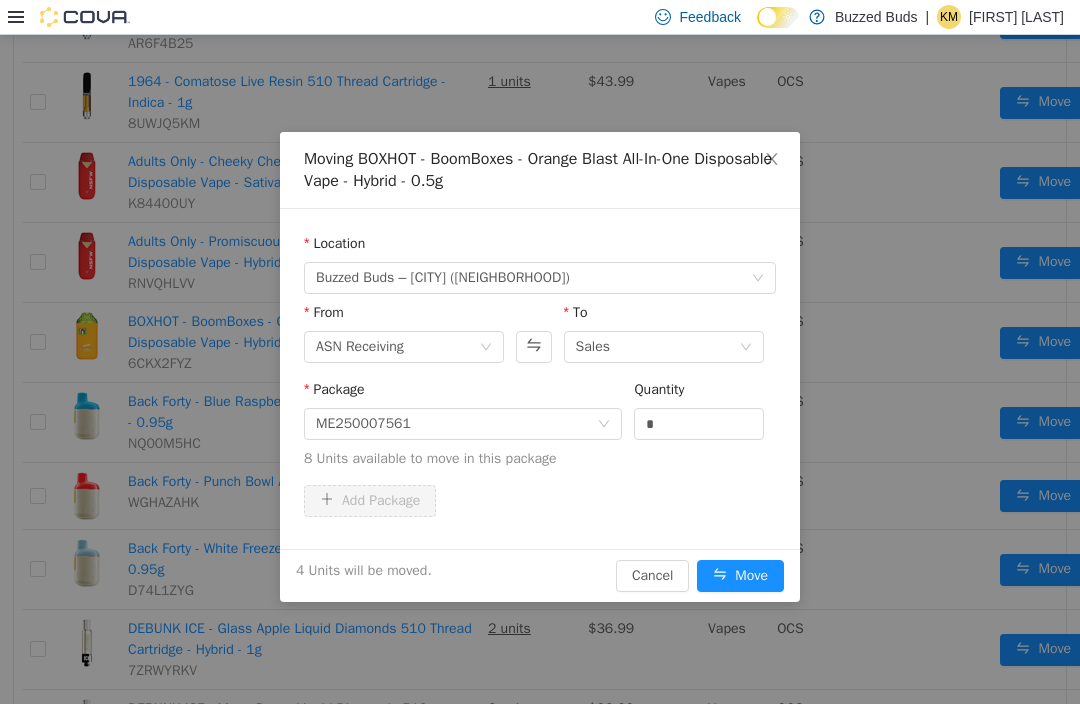 click on "Move" at bounding box center [740, 576] 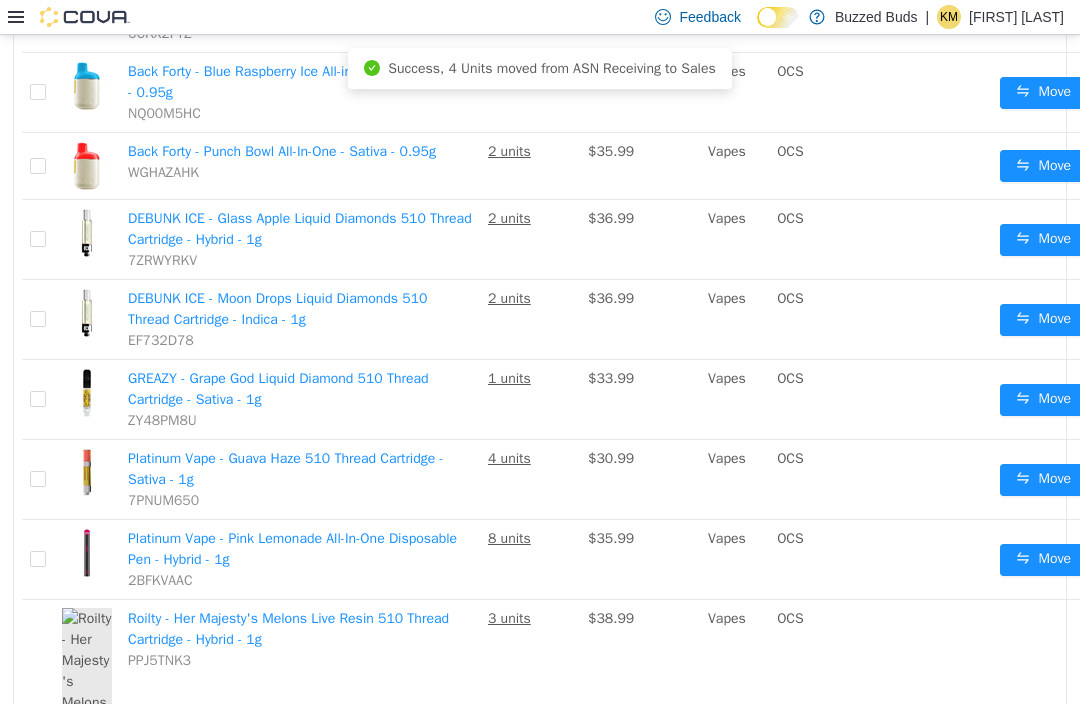 scroll, scrollTop: 668, scrollLeft: 0, axis: vertical 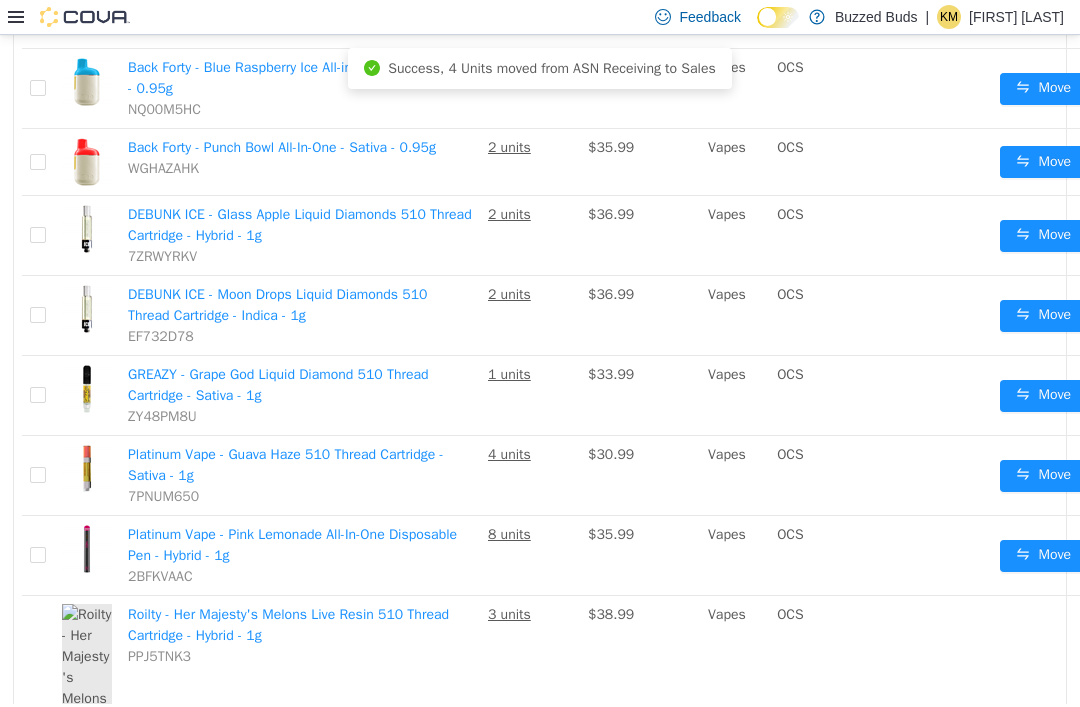 click on "Move" at bounding box center (1043, 556) 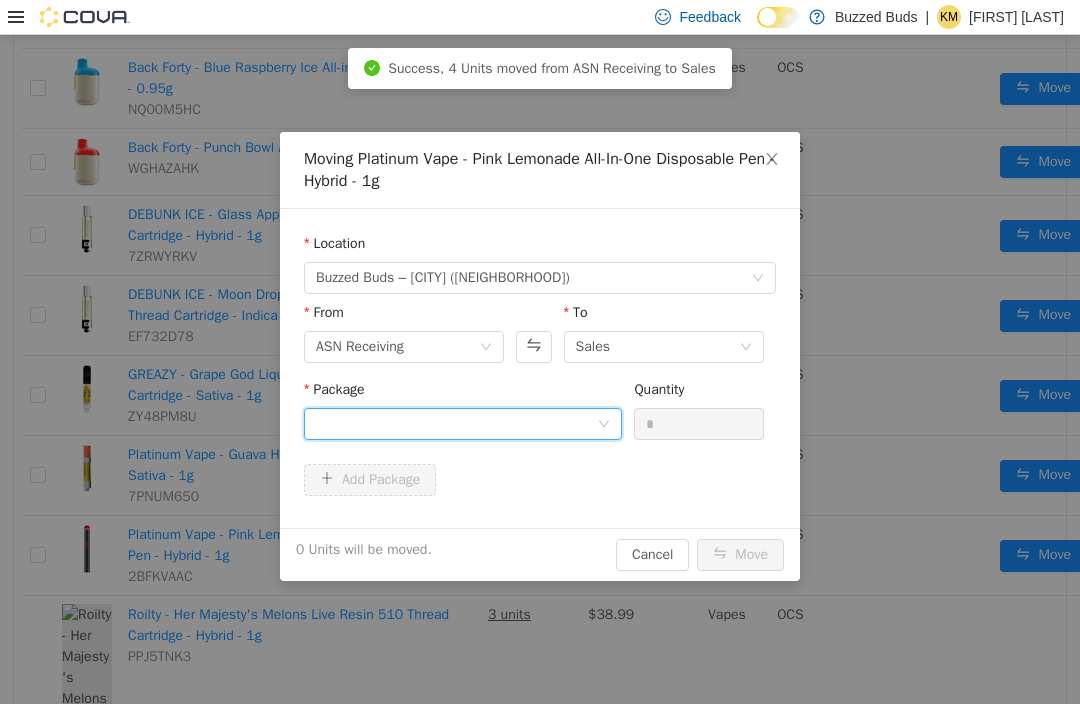 click at bounding box center [456, 424] 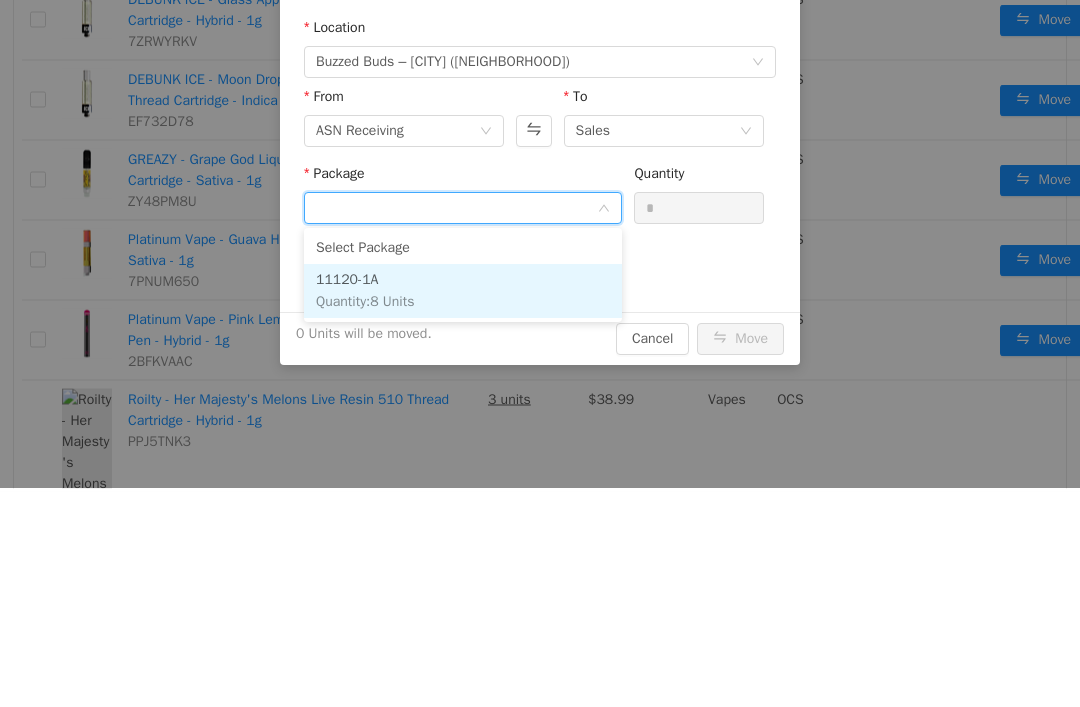 click on "11120-1A Quantity :  8 Units" at bounding box center (463, 292) 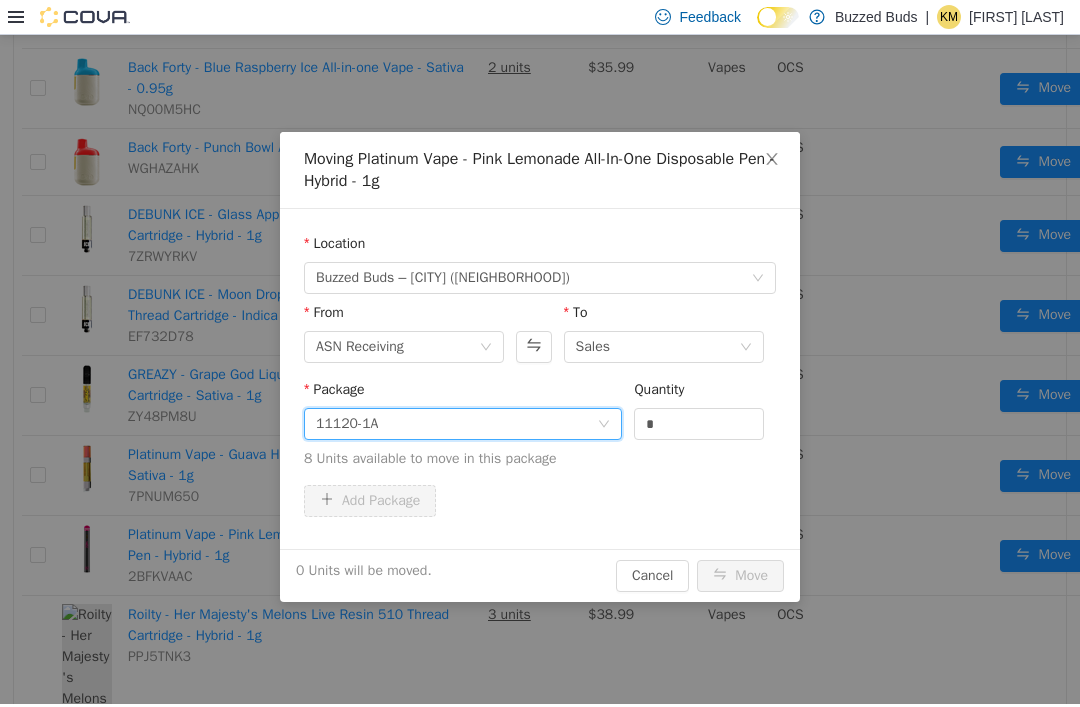 click on "*" at bounding box center (699, 424) 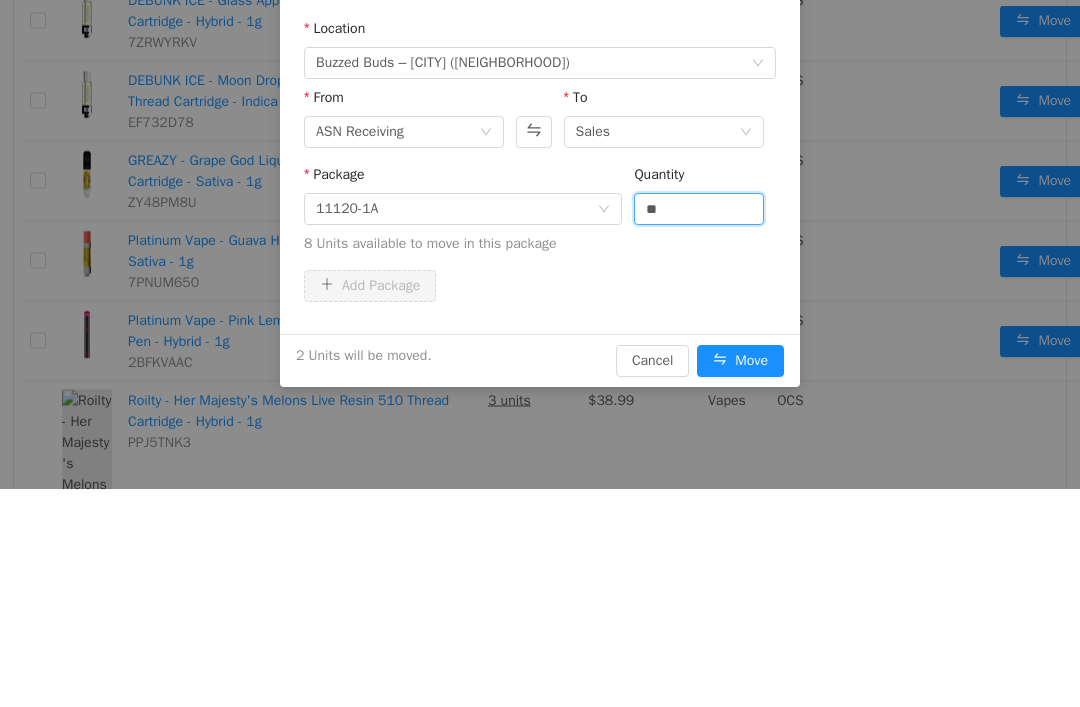click on "Add Package" at bounding box center (540, 287) 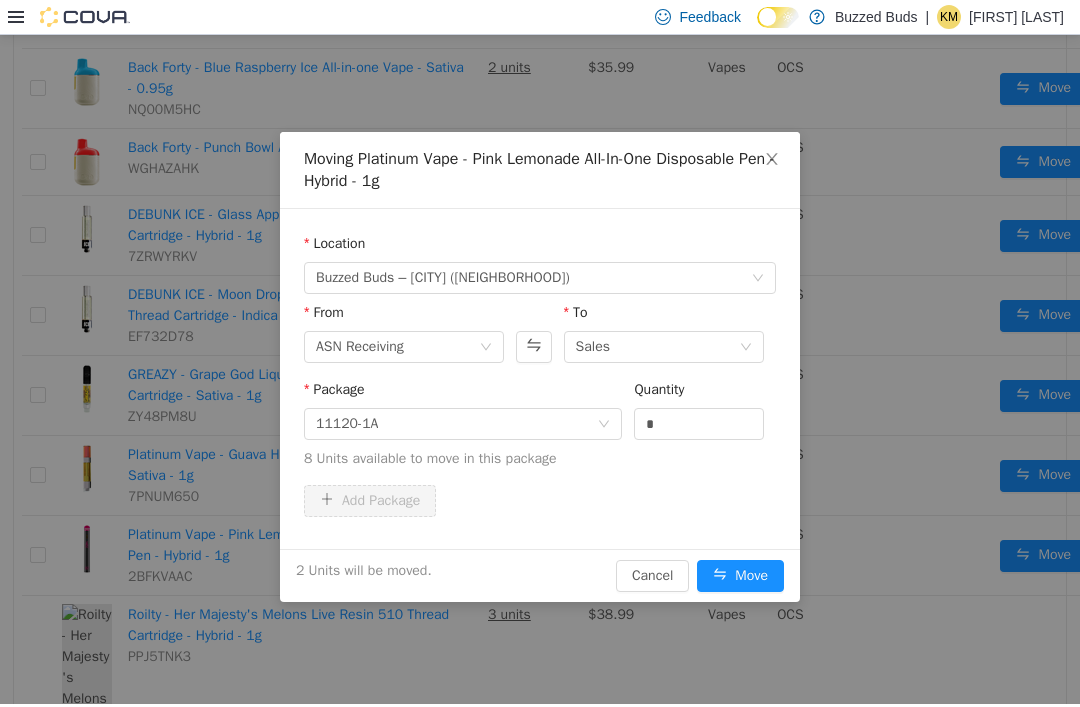 click on "Move" at bounding box center (740, 576) 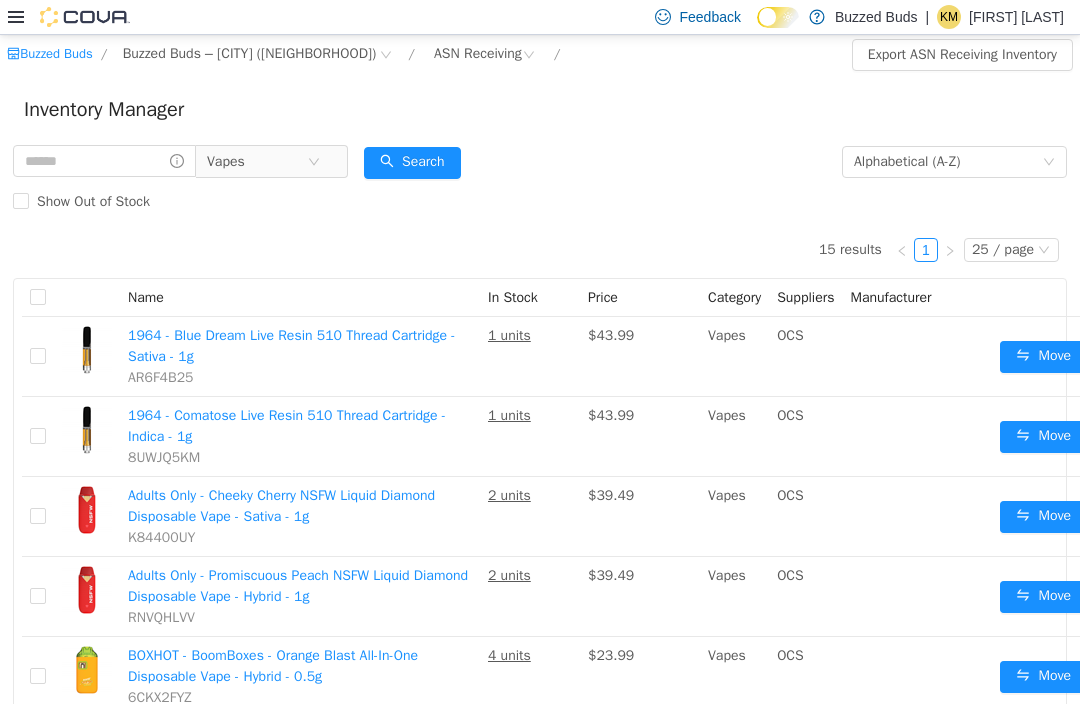 scroll, scrollTop: 0, scrollLeft: 0, axis: both 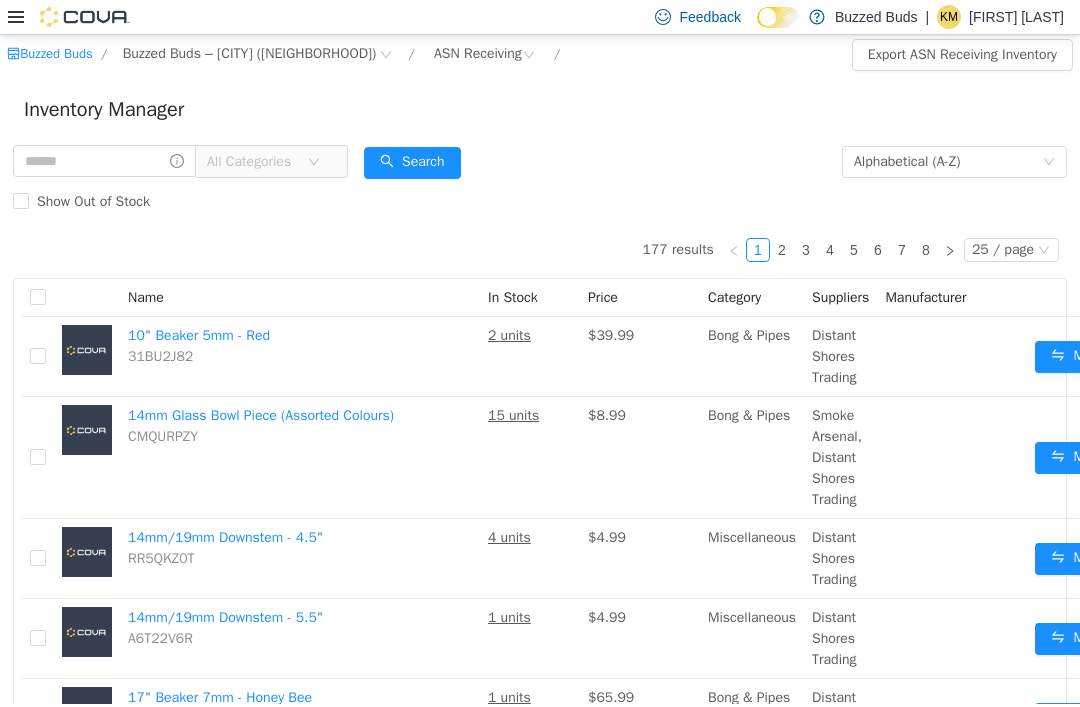 click on "All Categories" at bounding box center (257, 162) 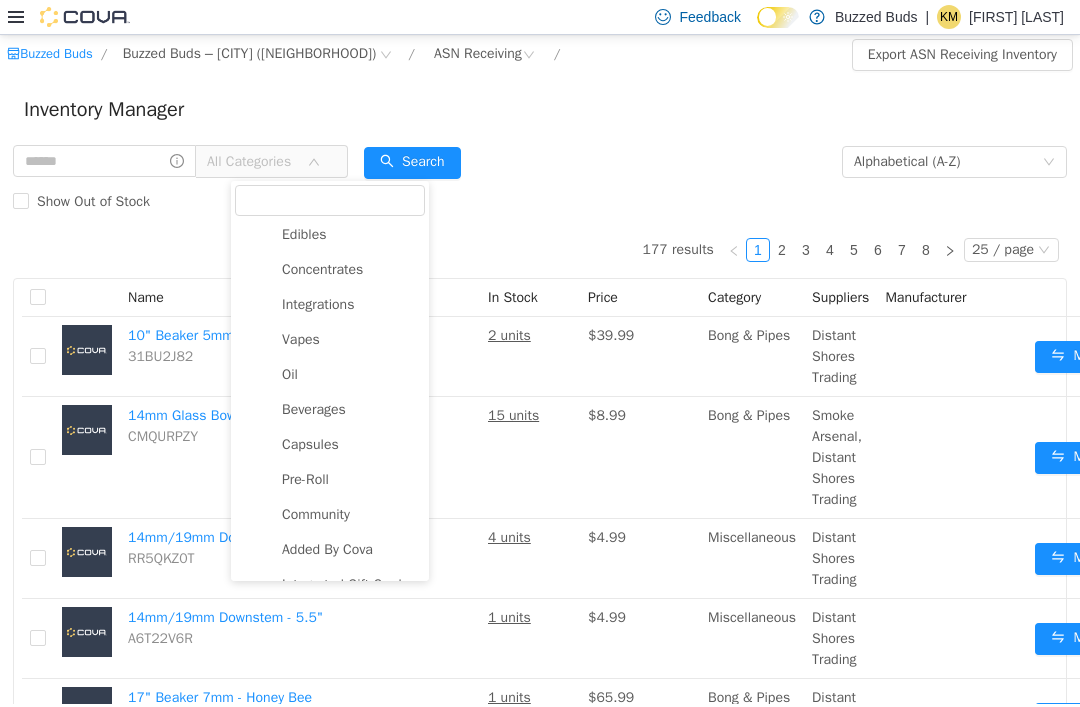 scroll, scrollTop: 141, scrollLeft: 0, axis: vertical 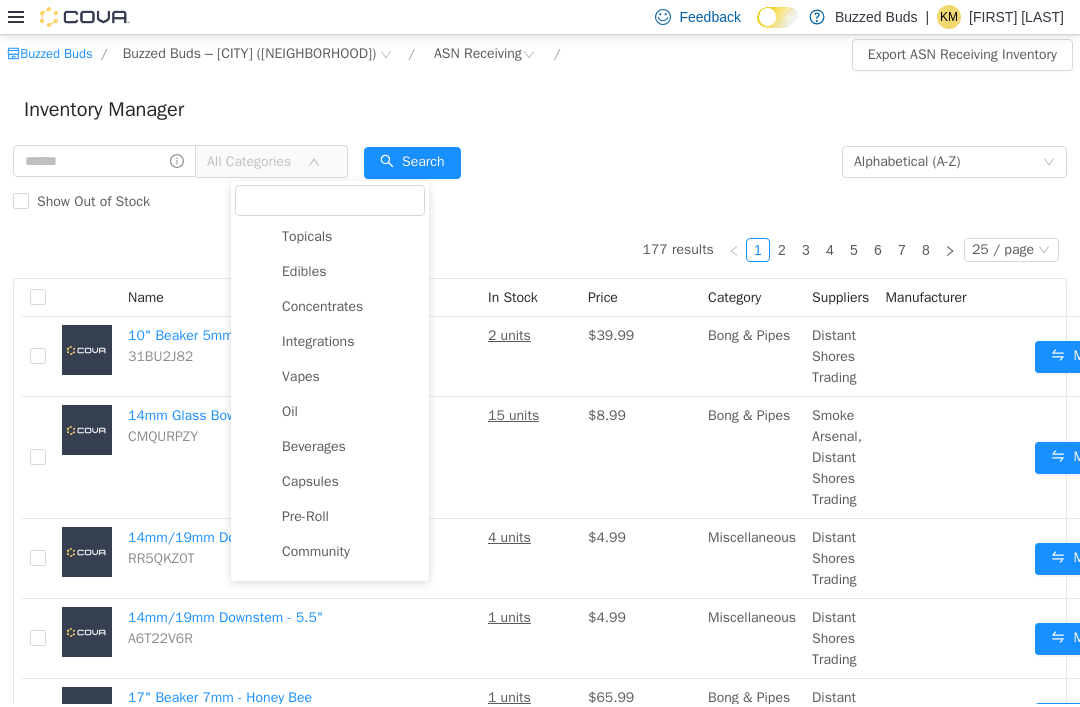 click on "Edibles" at bounding box center (304, 271) 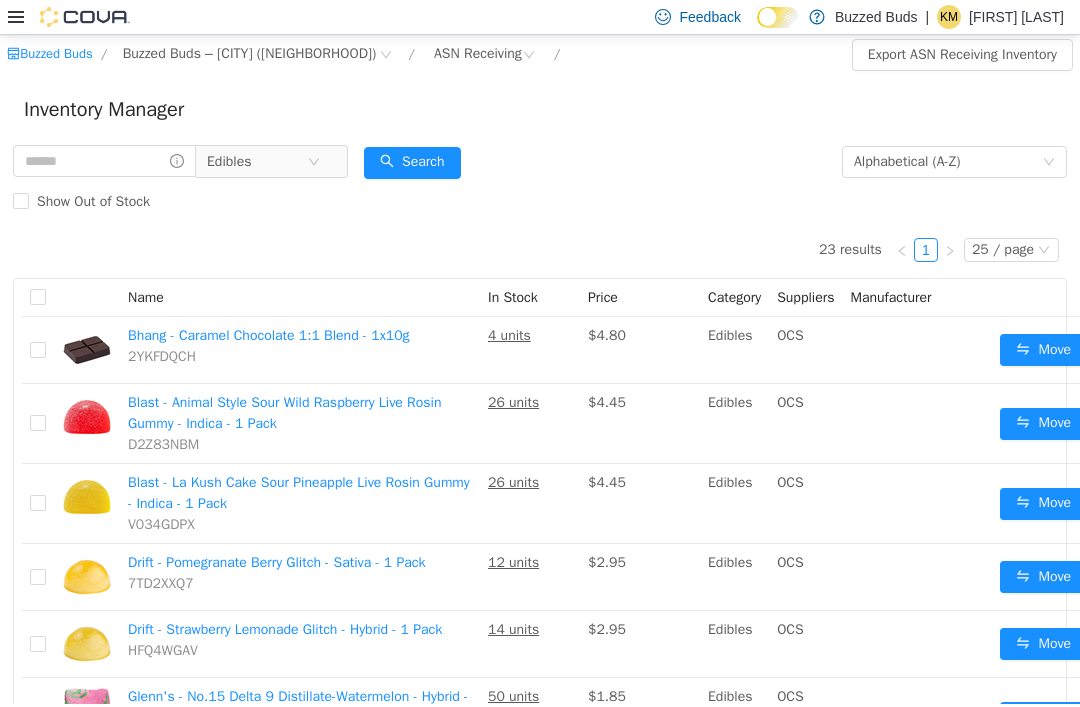 click on "Move" at bounding box center (1043, 350) 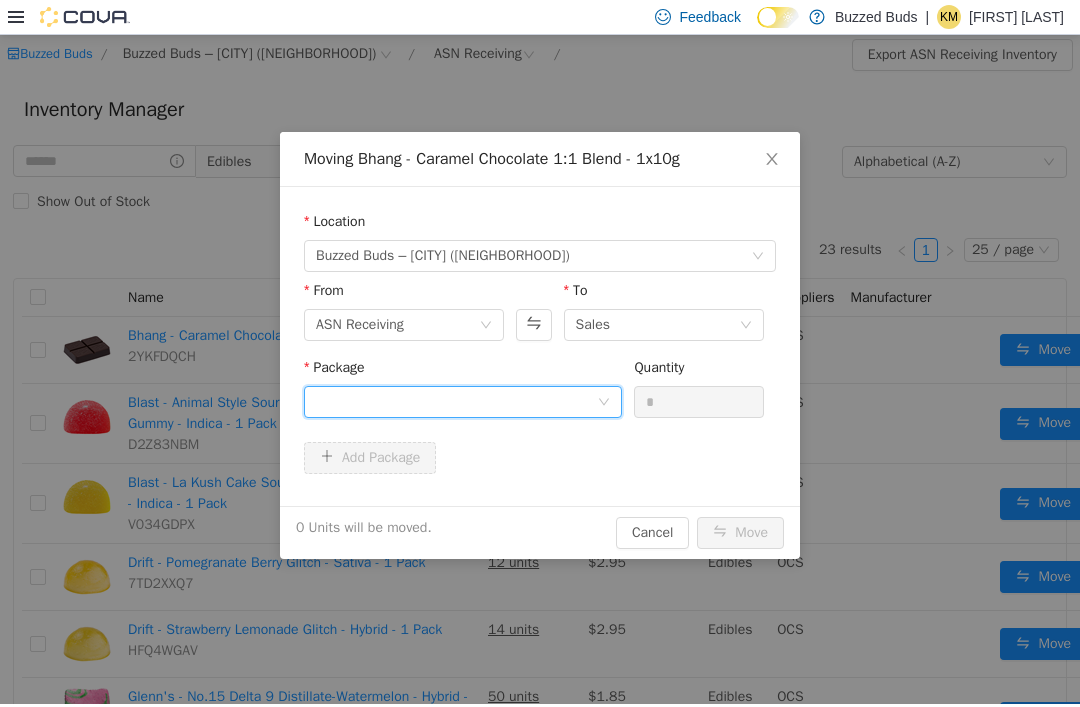 click at bounding box center [456, 402] 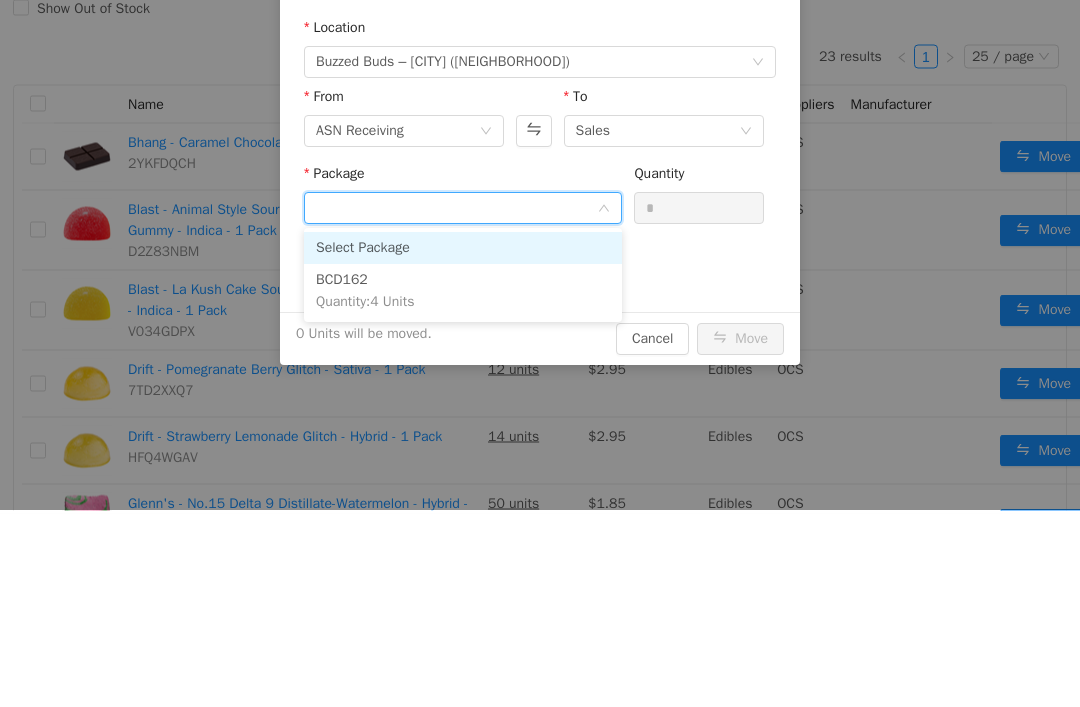 click on "BCD162 Quantity :  4 Units" at bounding box center [463, 292] 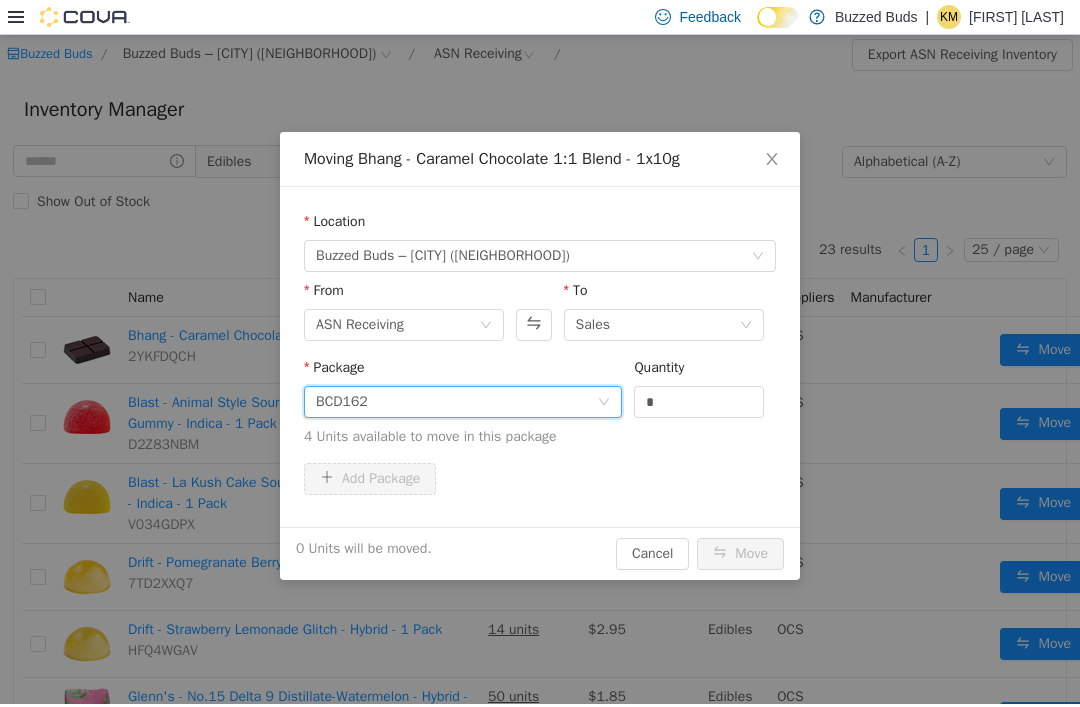 click 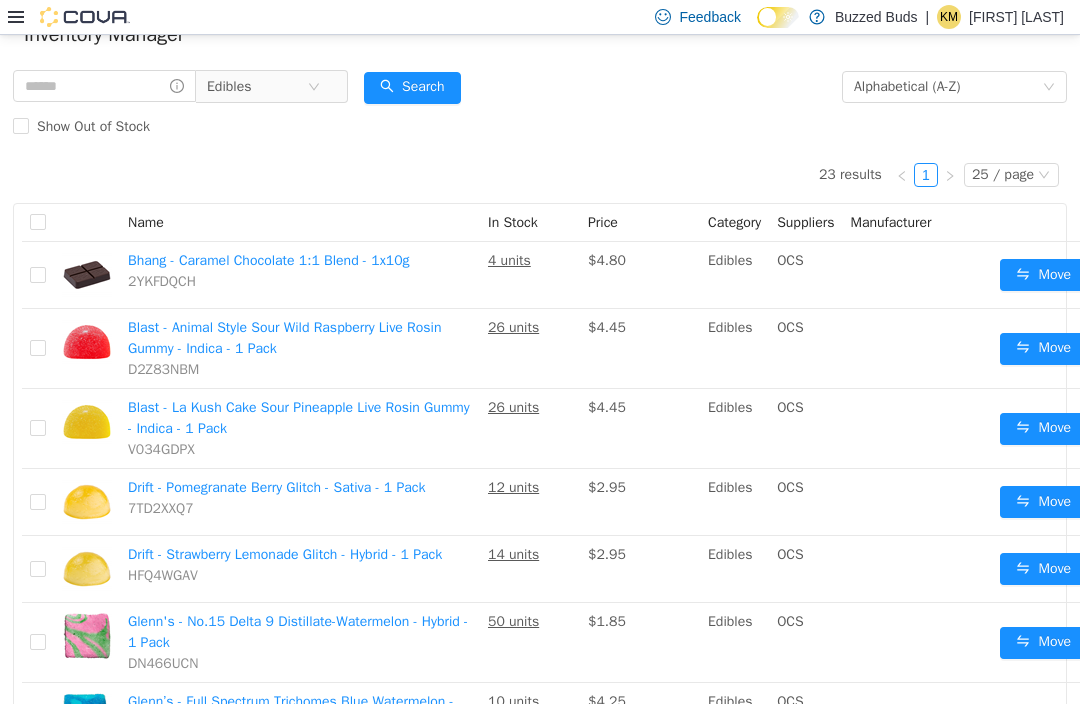 scroll, scrollTop: 77, scrollLeft: 0, axis: vertical 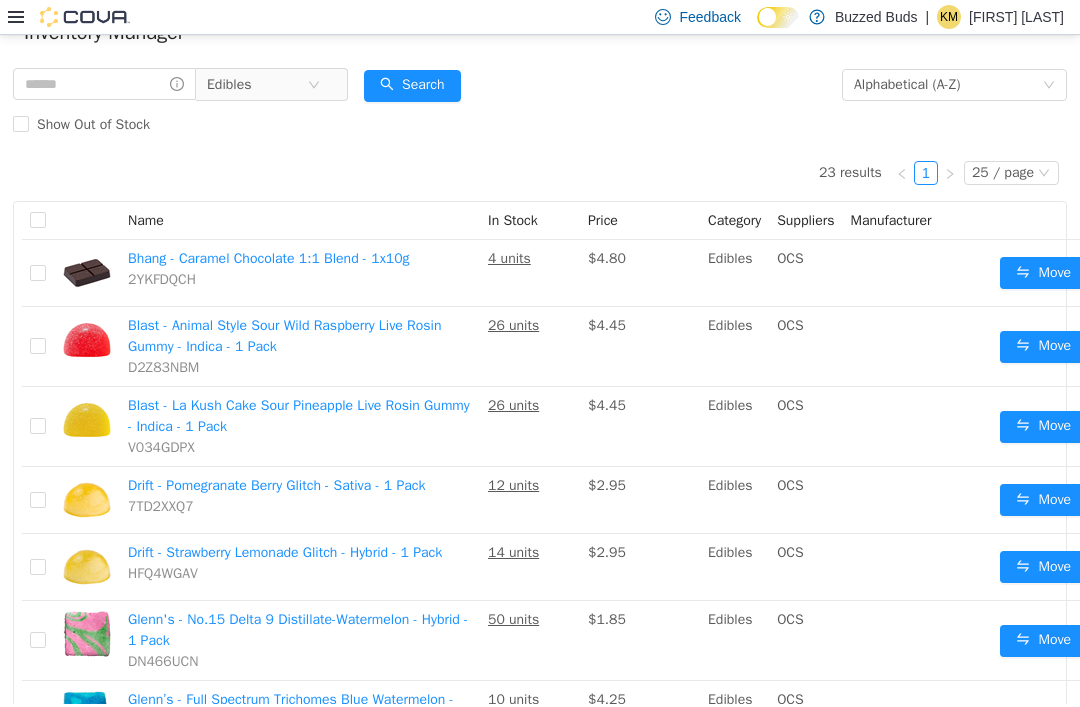 click on "Move" at bounding box center (1043, 347) 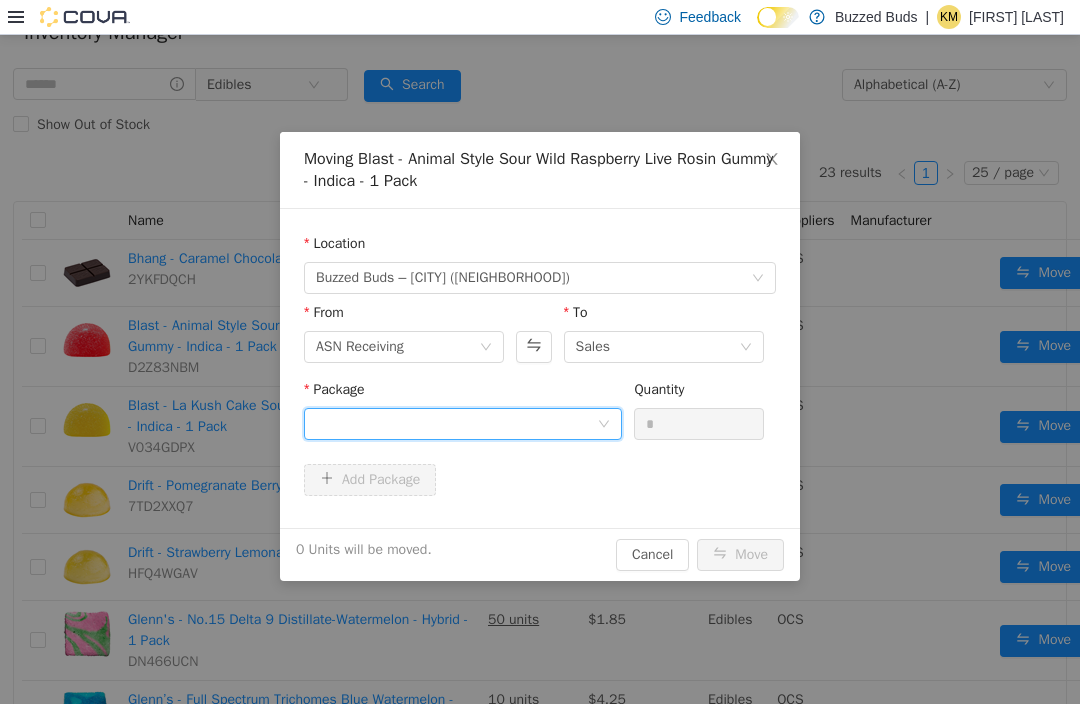 click at bounding box center [456, 424] 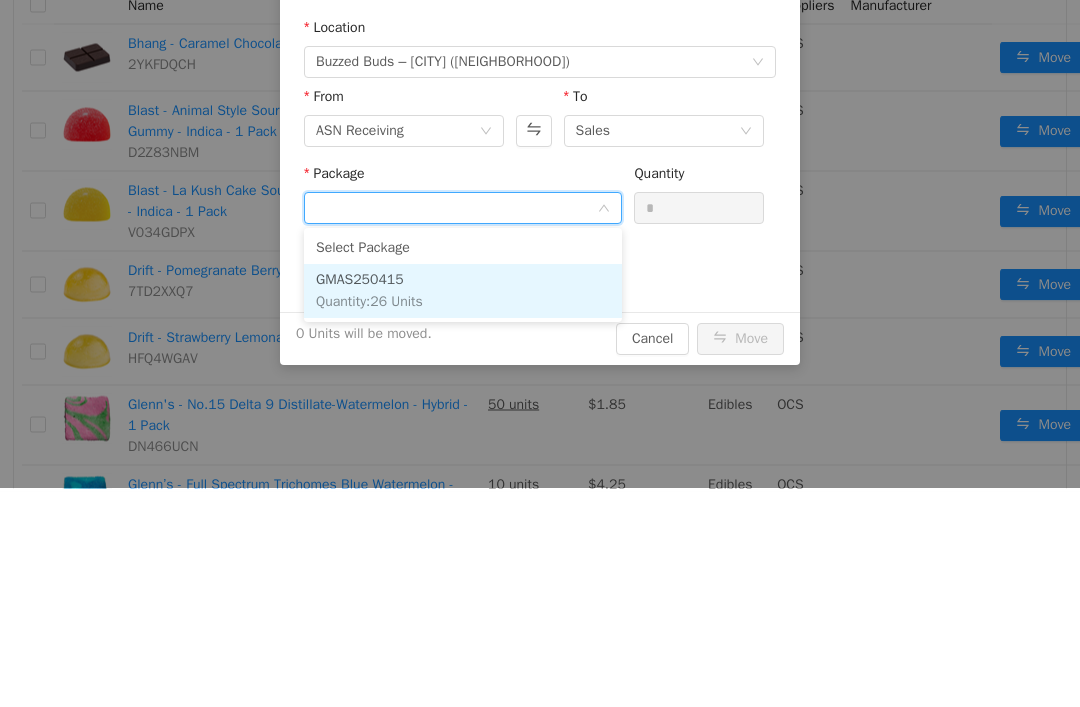 click on "GMAS250415 Quantity :  26 Units" at bounding box center [463, 292] 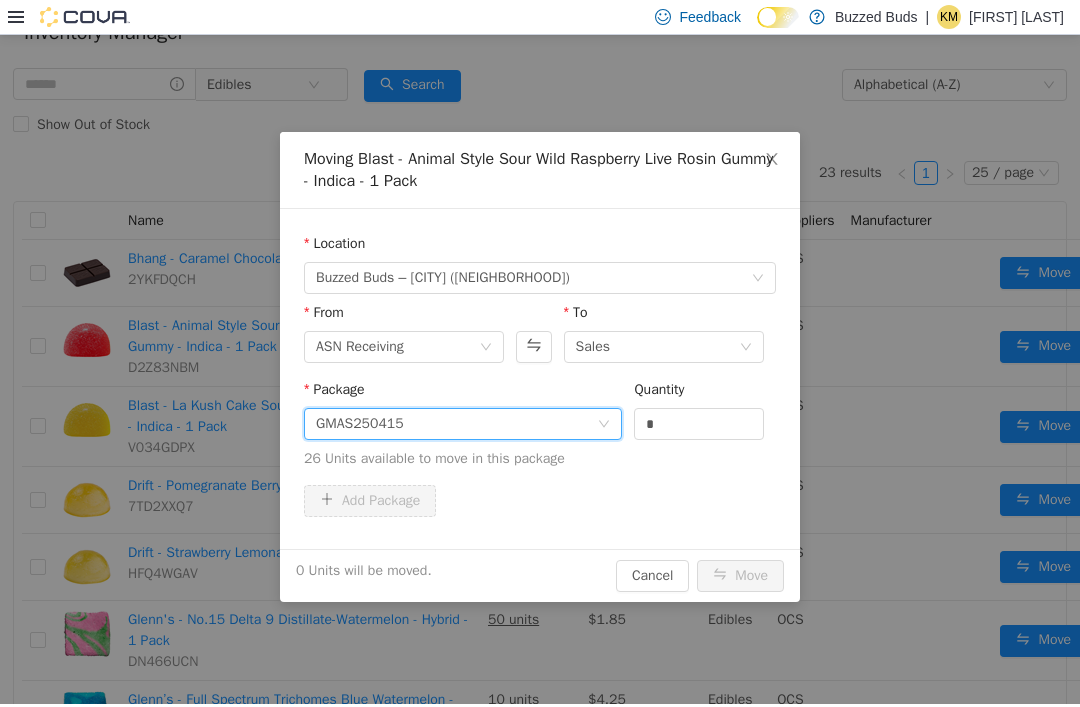 click on "*" at bounding box center [699, 424] 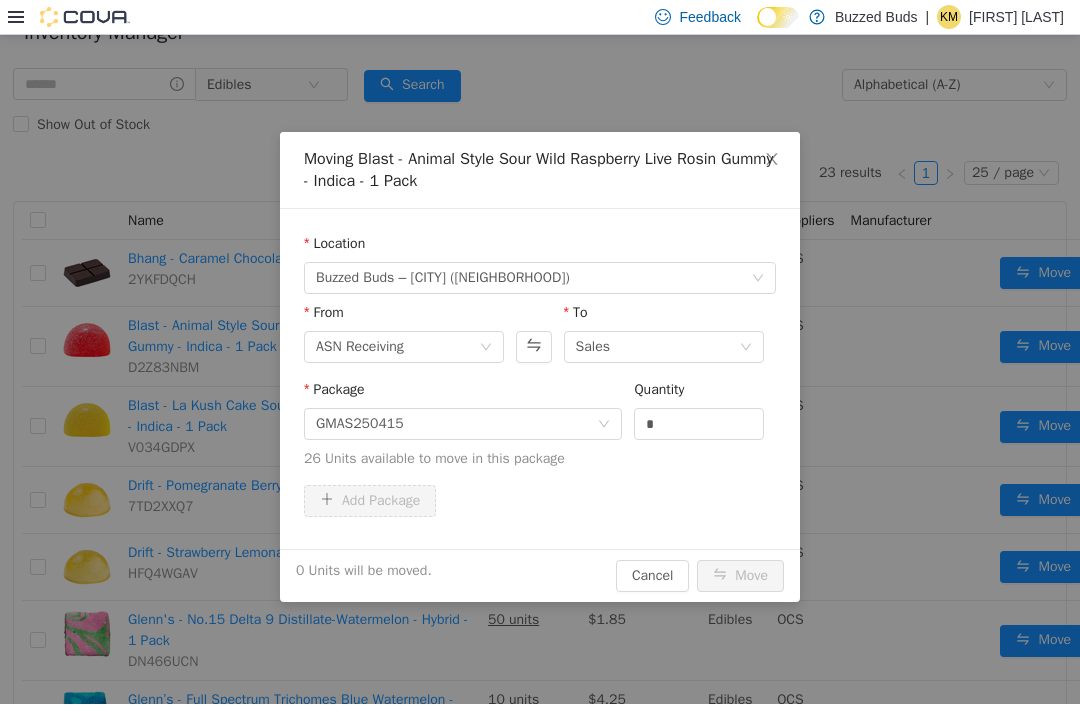 click on "Quantity" at bounding box center [699, 393] 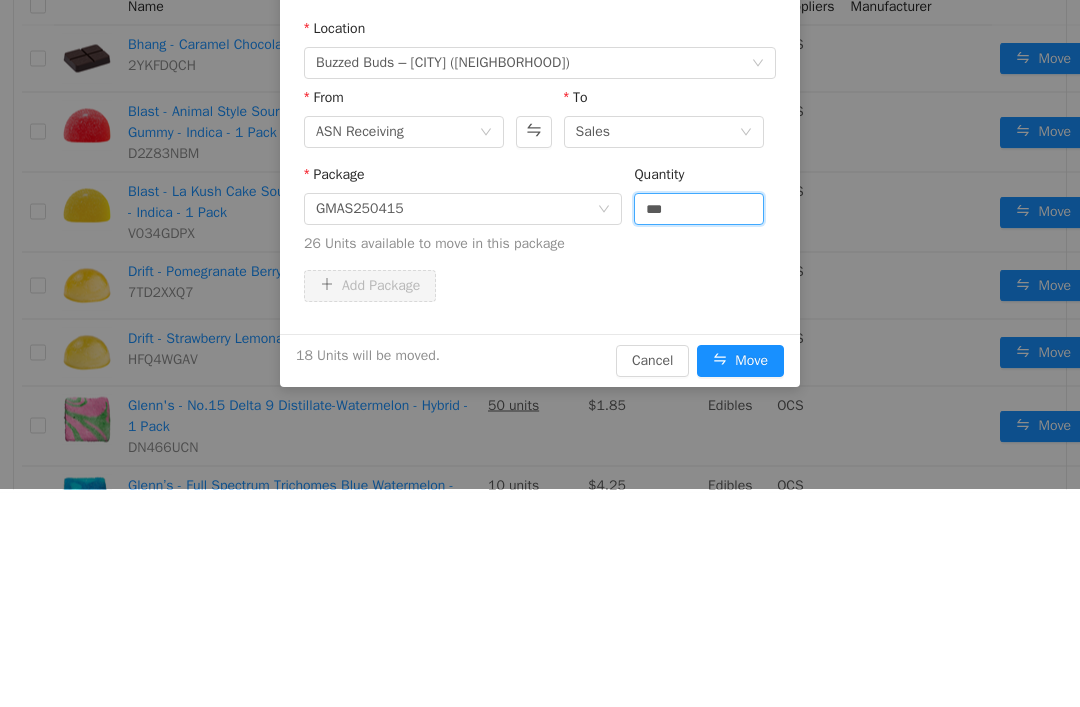 click on "26 Units available to move in this package" at bounding box center [540, 244] 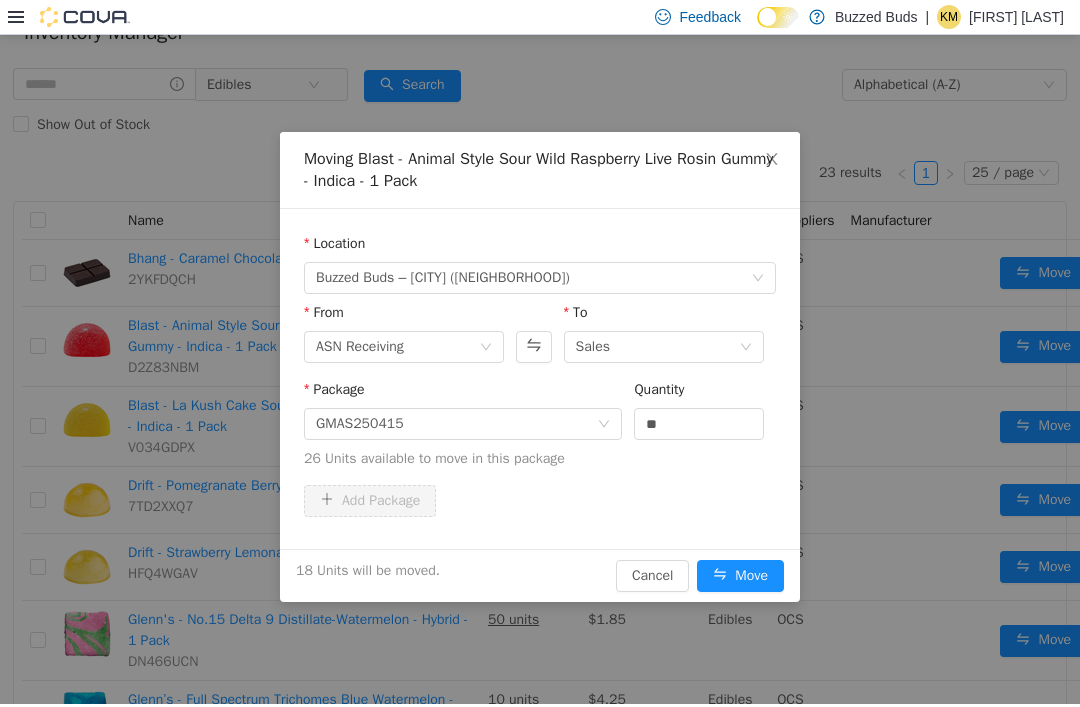 click on "Move" at bounding box center (740, 576) 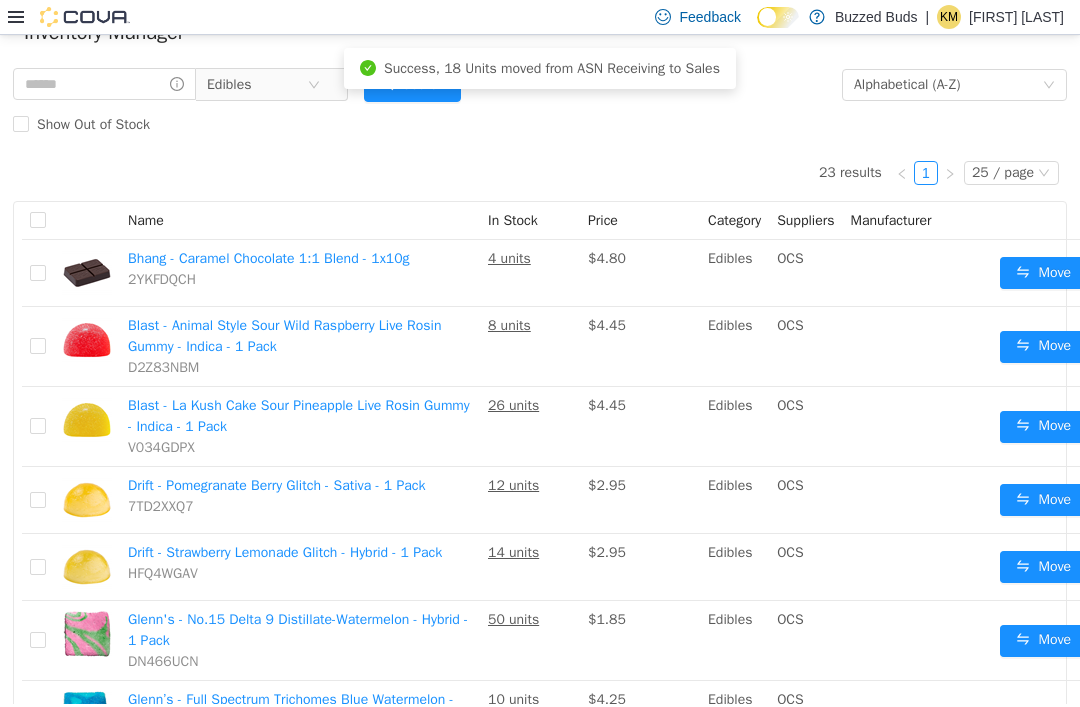 click on "Move" at bounding box center (1043, 427) 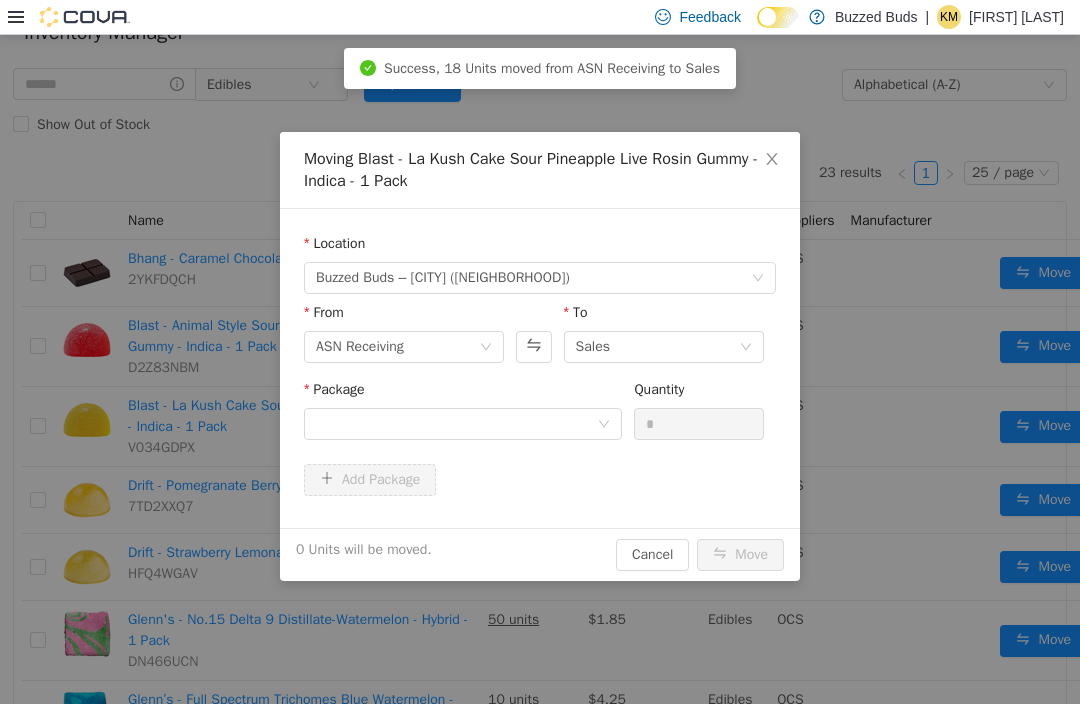 click at bounding box center [456, 424] 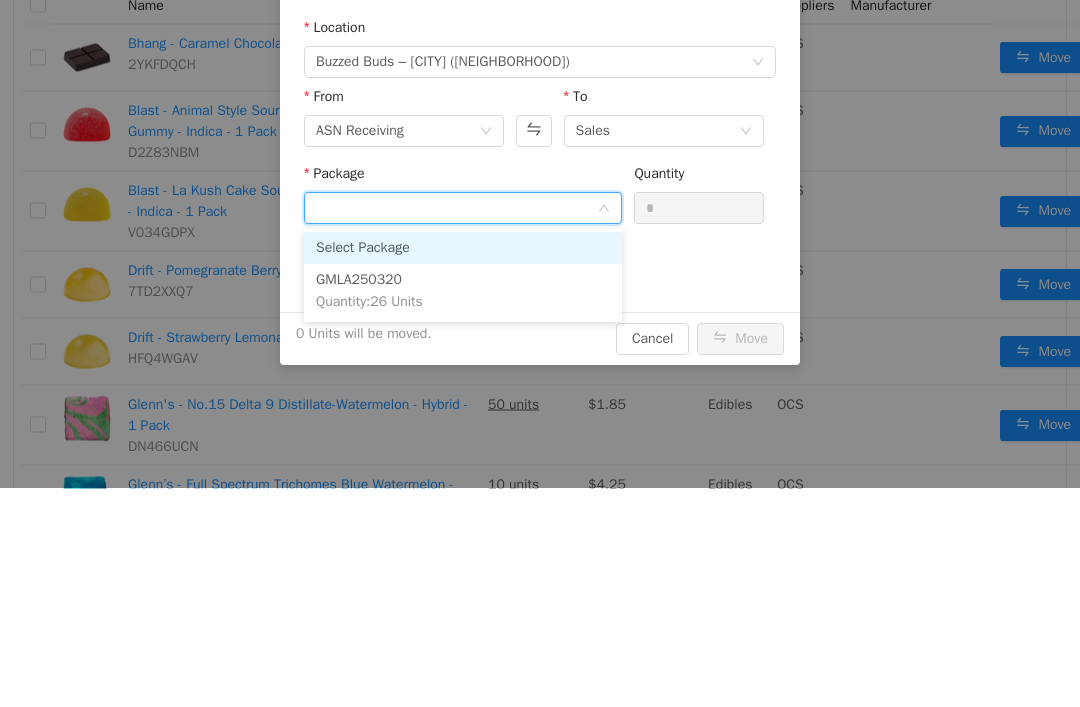 click on "GMLA250320 Quantity :  26 Units" at bounding box center [463, 292] 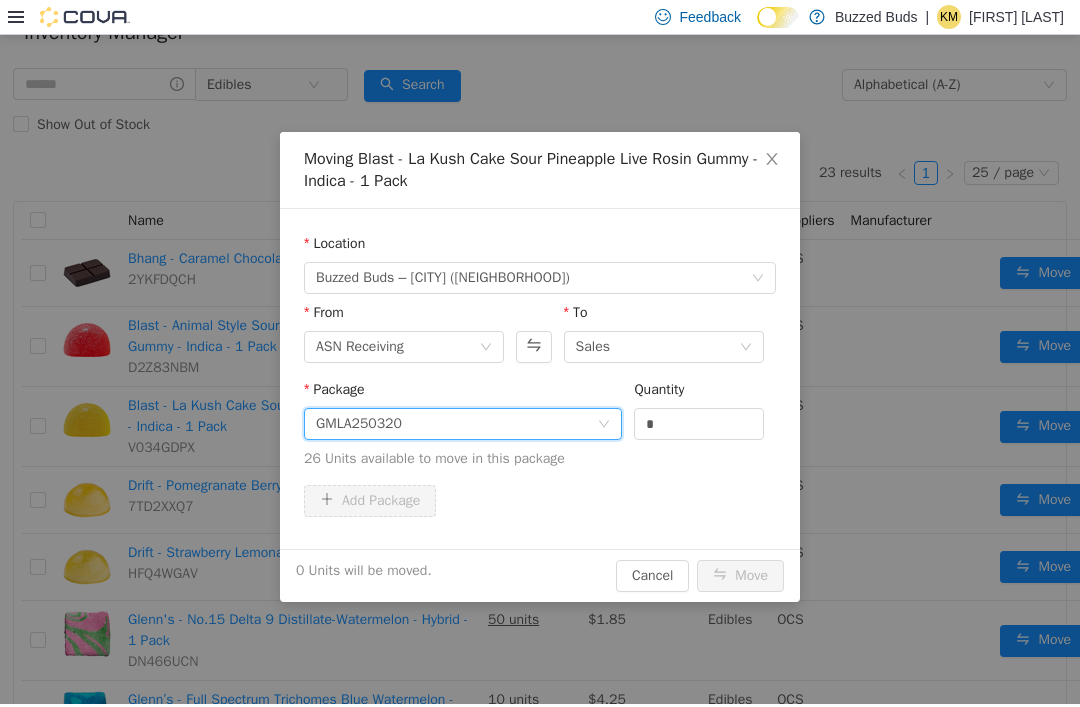 click on "*" at bounding box center (699, 424) 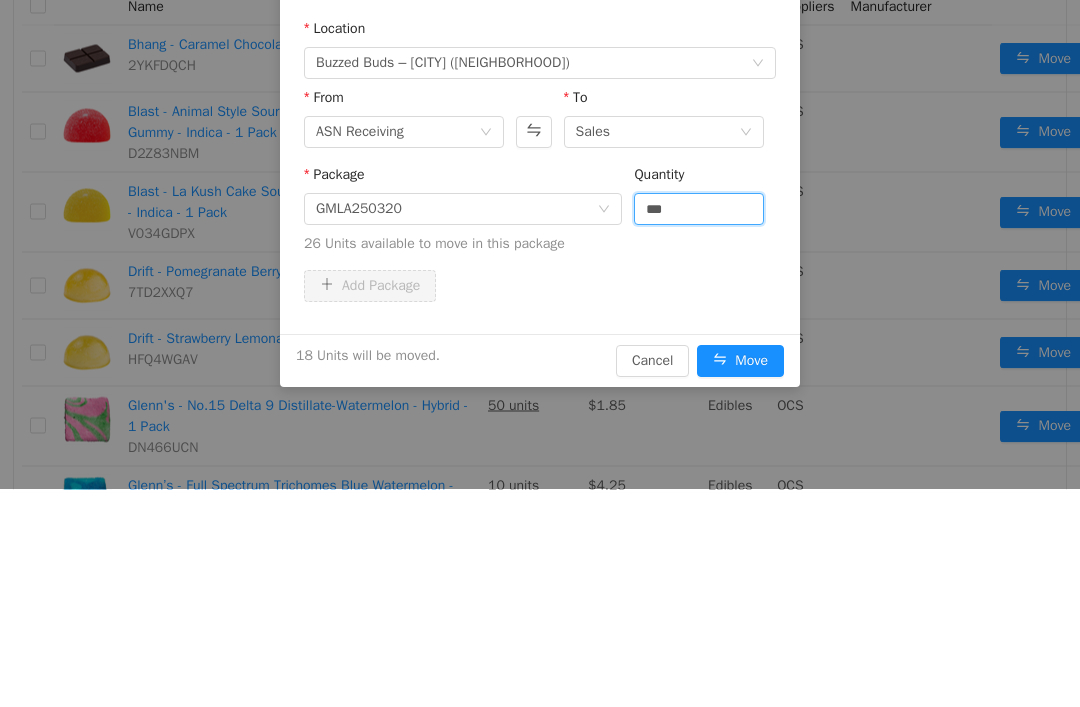 click on "26 Units available to move in this package" at bounding box center (540, 244) 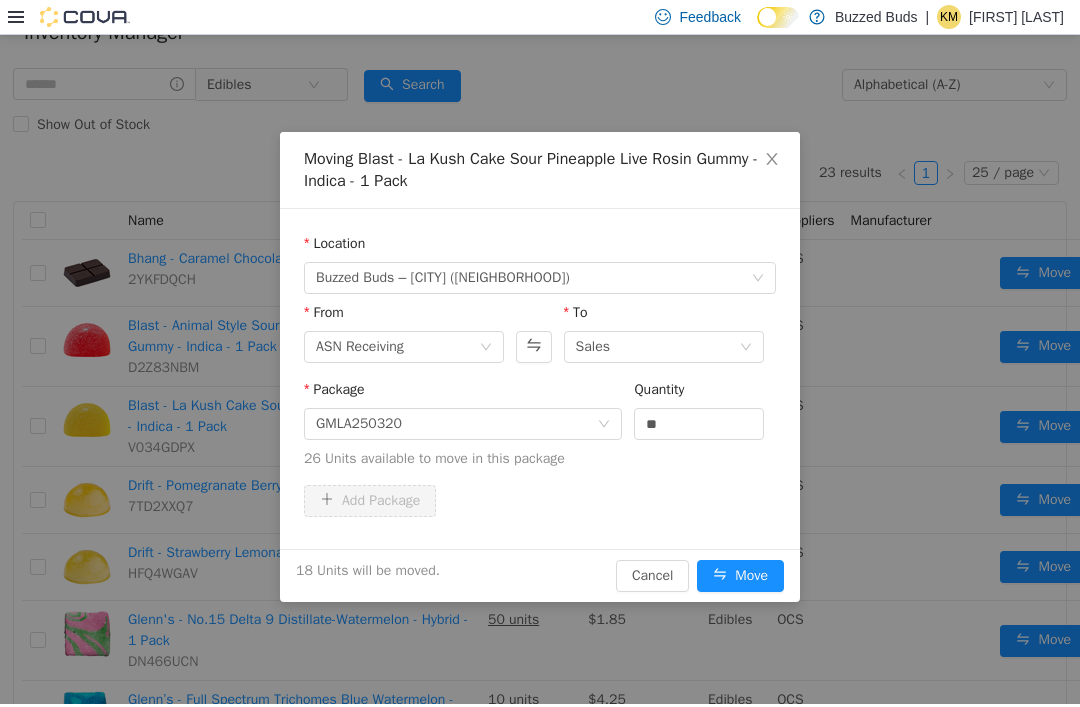 click on "Move" at bounding box center [740, 576] 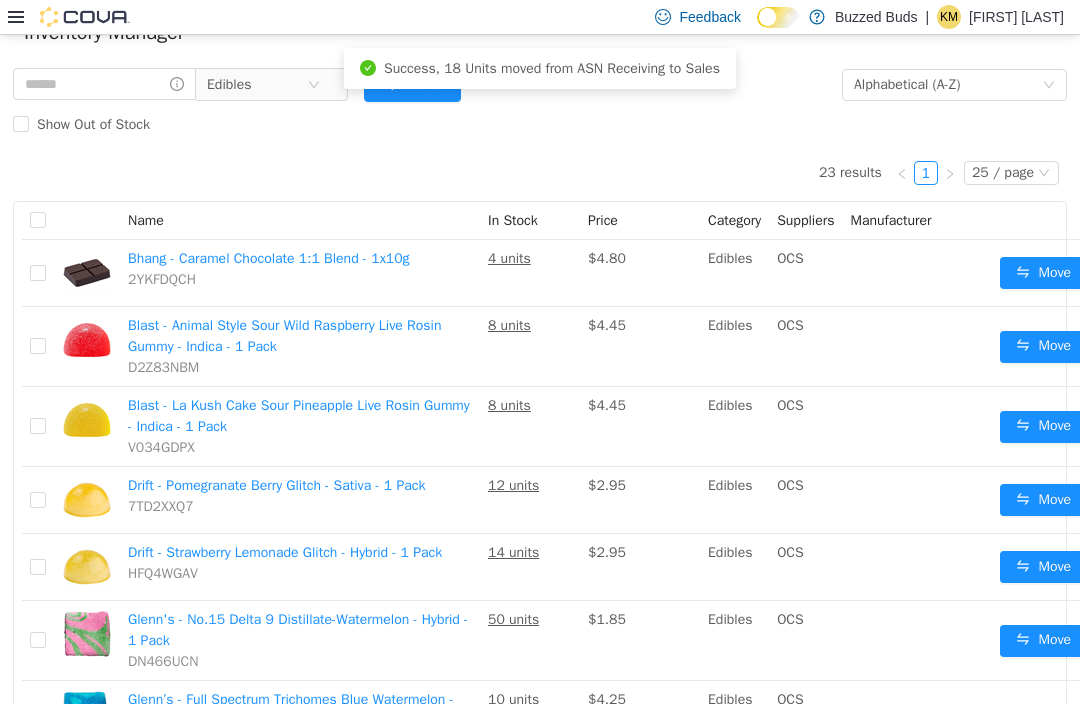 click on "Move" at bounding box center (1043, 500) 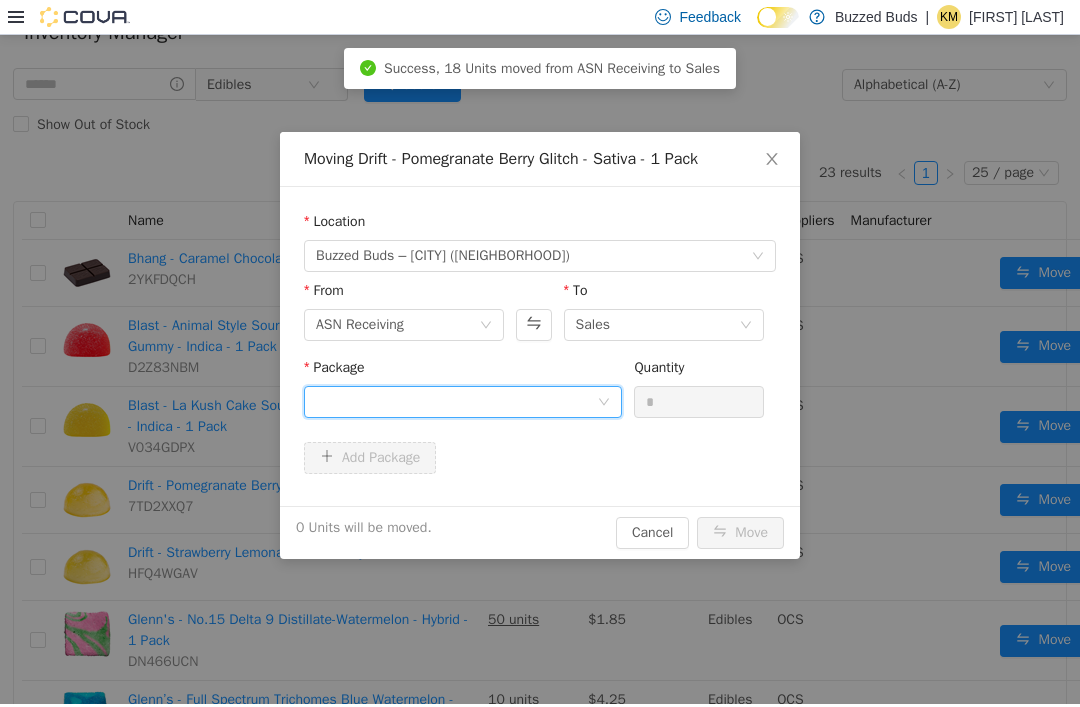 click at bounding box center (456, 402) 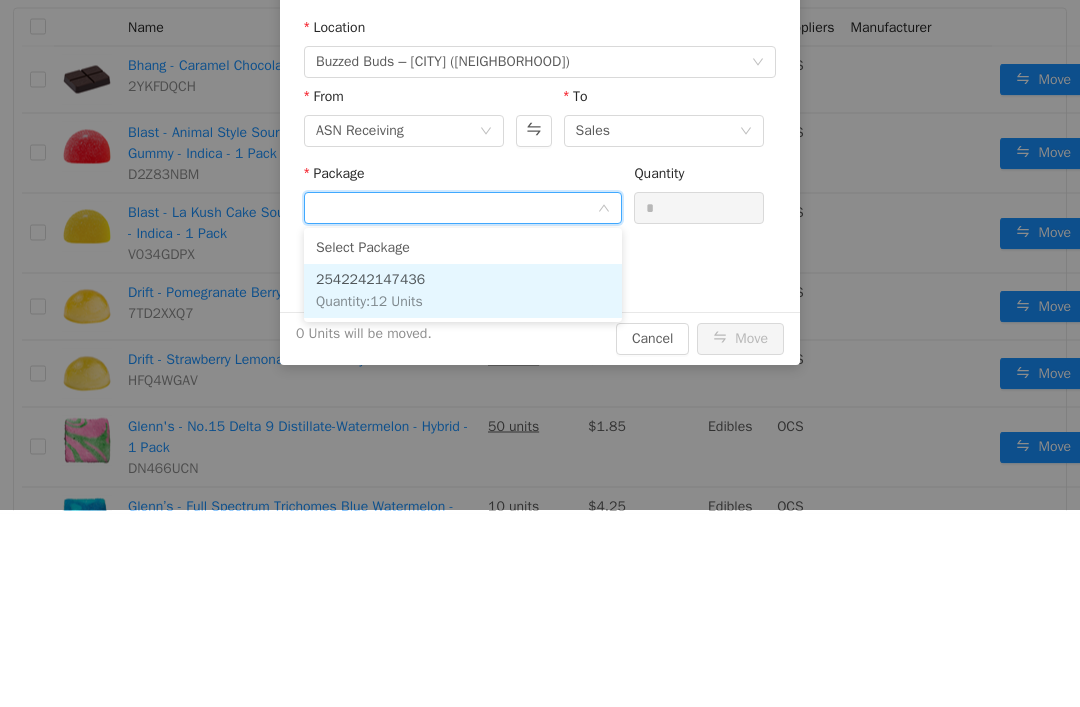 click on "2542242147436 Quantity :  12 Units" at bounding box center [463, 292] 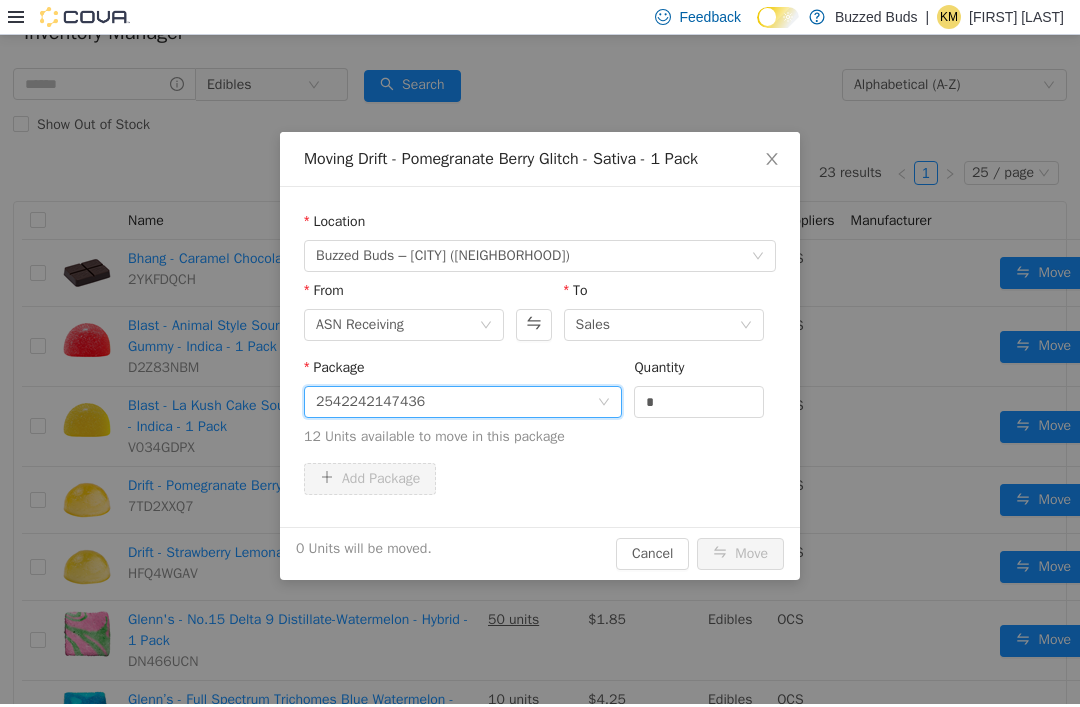 click on "*" at bounding box center (699, 402) 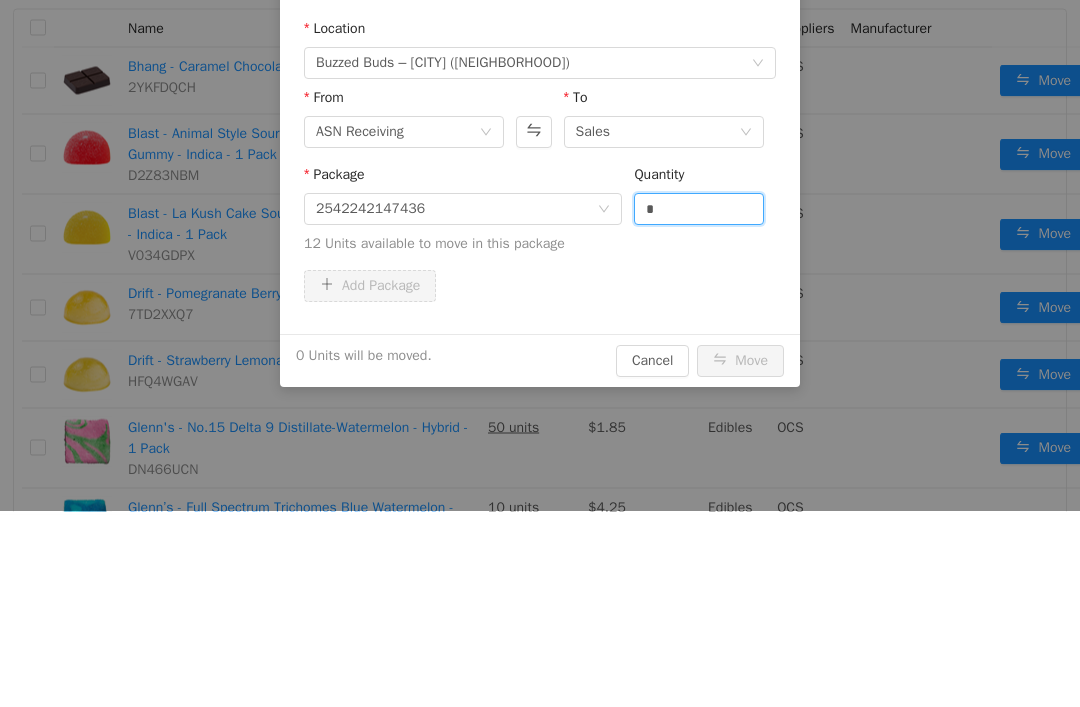 click on "*" at bounding box center (699, 210) 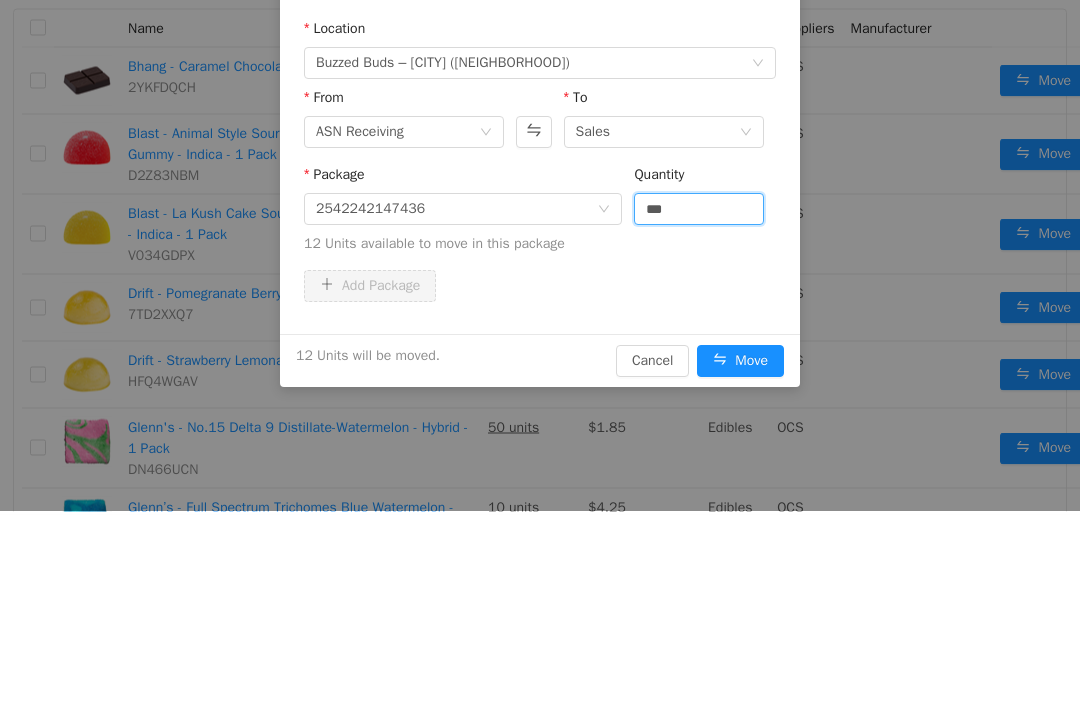 click on "12 Units available to move in this package" at bounding box center (540, 244) 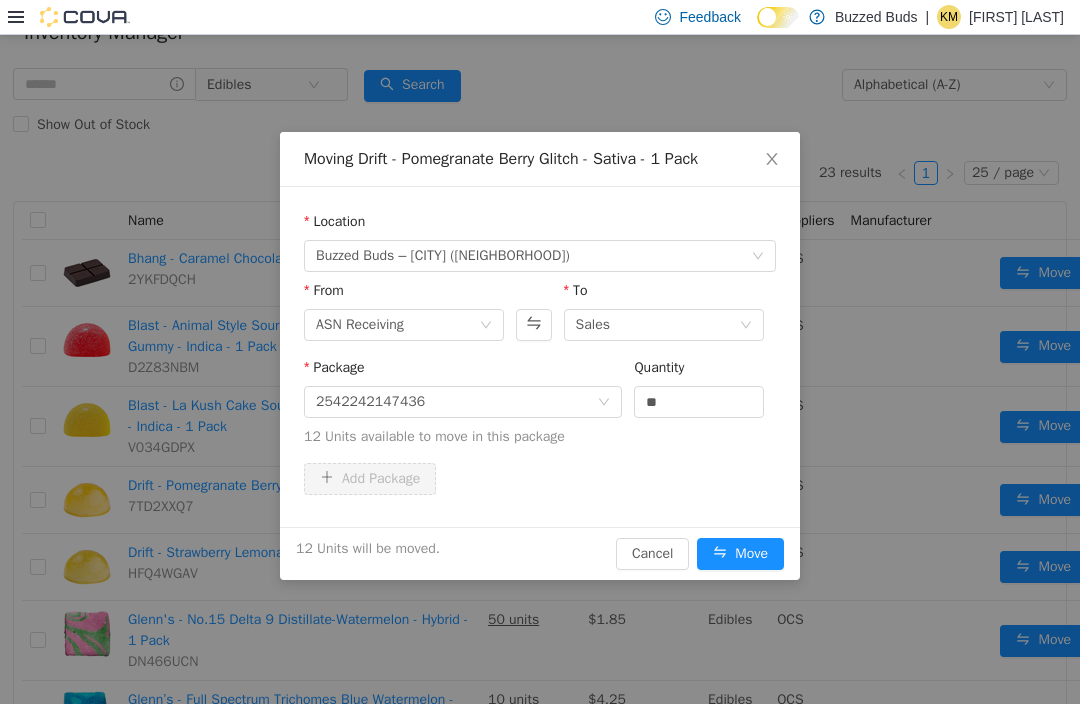 click on "Location Buzzed Buds – [CITY] ([STREET]) From ASN Receiving   To Sales Package 2542242147436   Quantity ** 12 Units available to move in this package   Add Package" at bounding box center (540, 357) 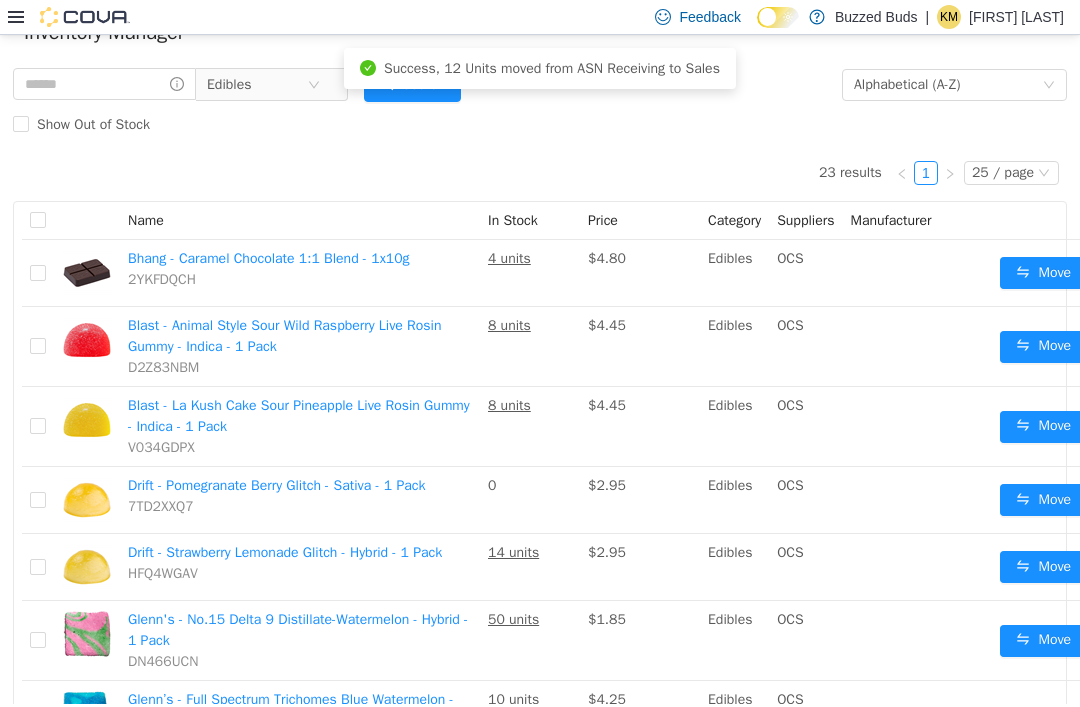click on "Move" at bounding box center (1043, 567) 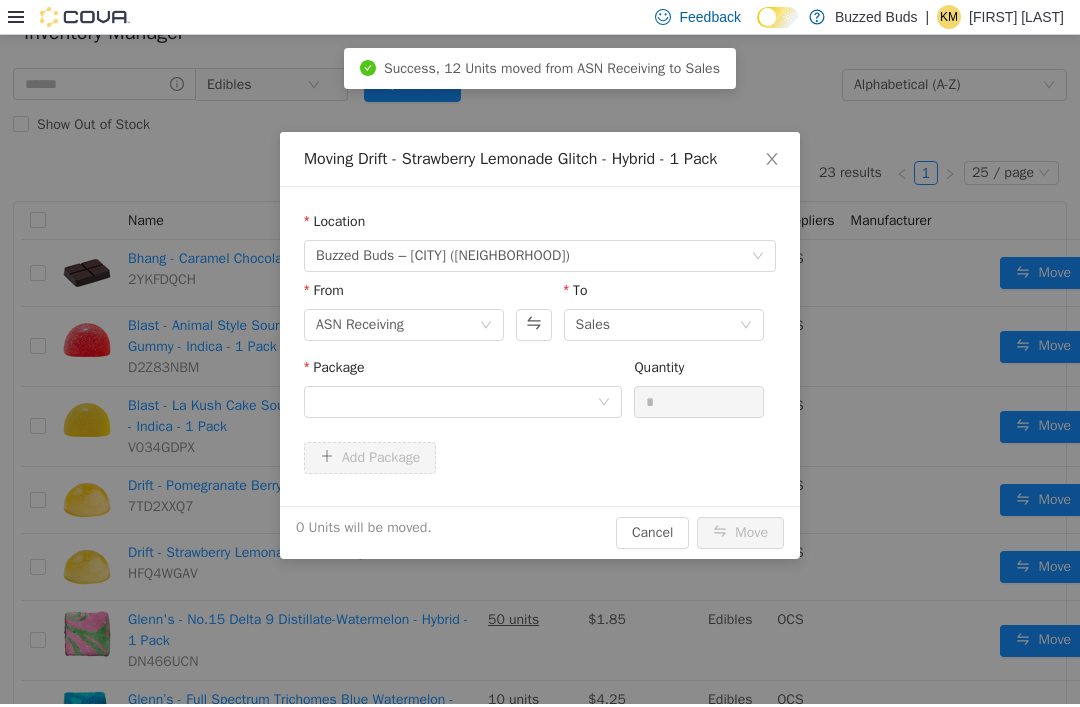 click at bounding box center (456, 402) 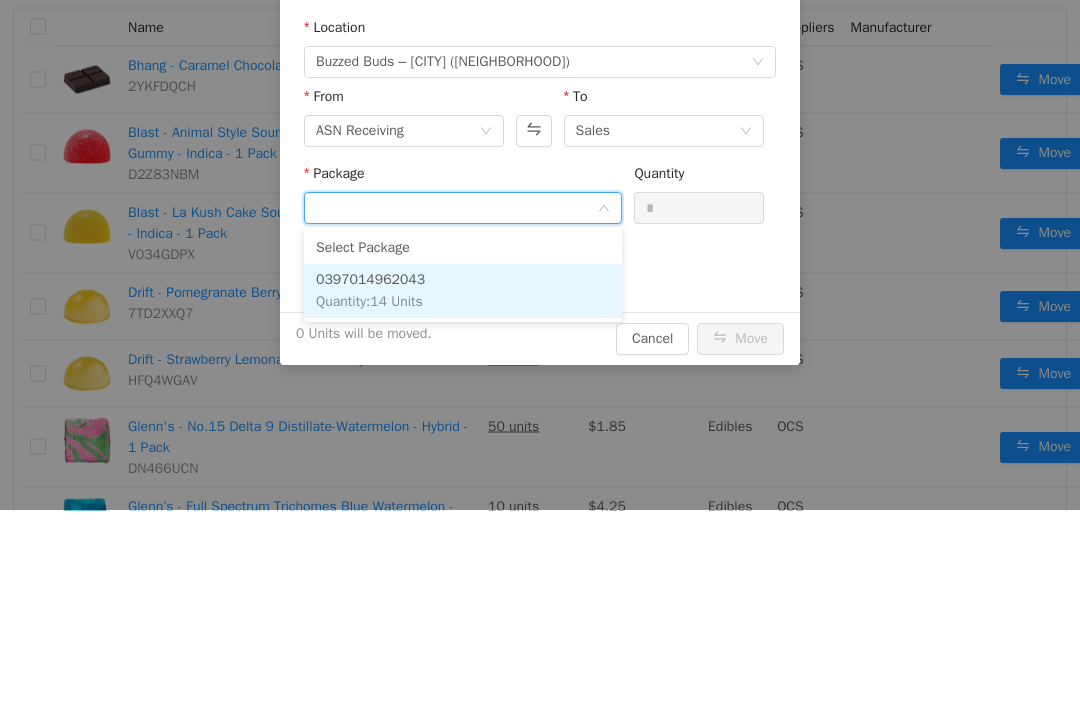 click on "0397014962043 Quantity :  14 Units" at bounding box center (463, 292) 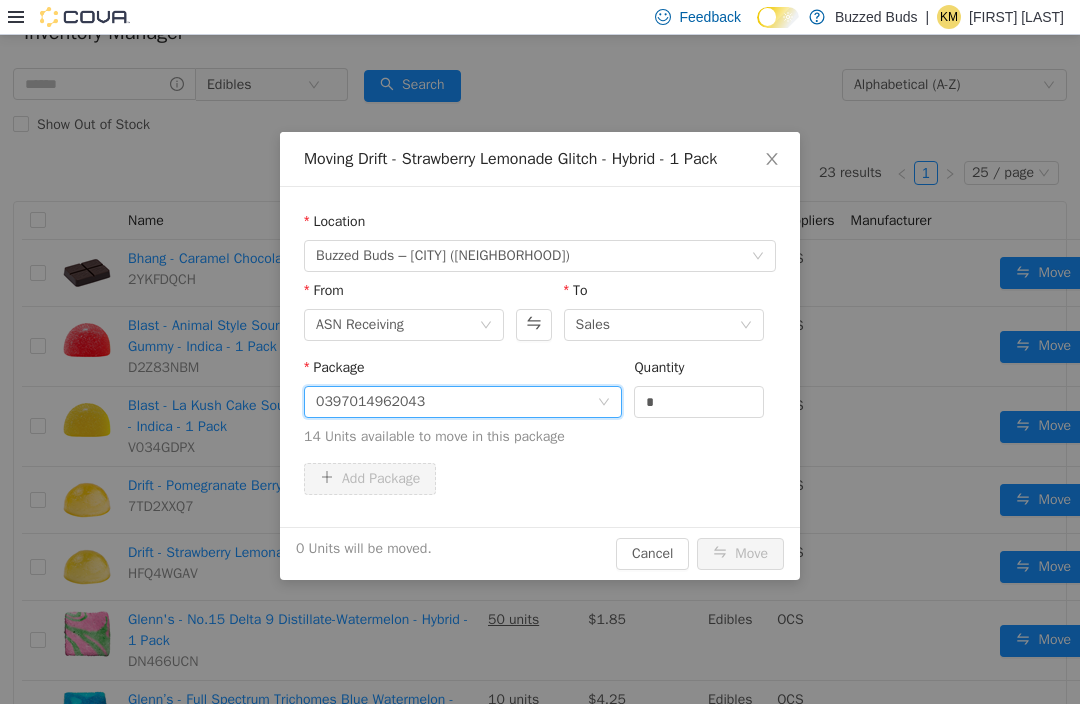 click on "*" at bounding box center (699, 402) 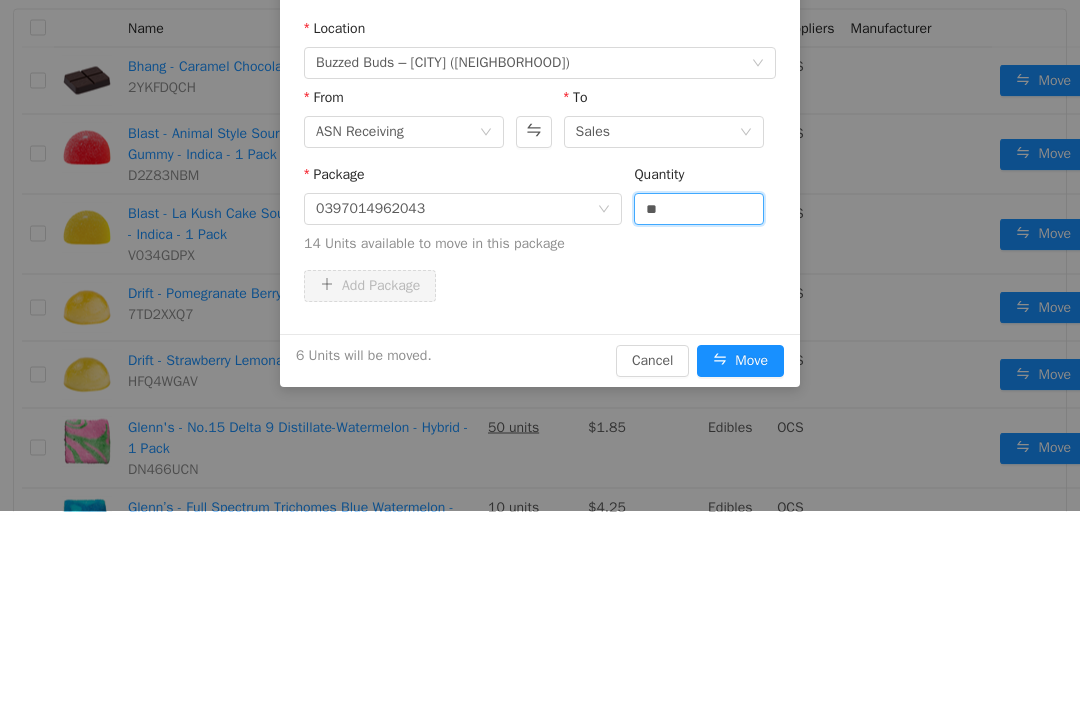 click on "Package 0397014962043   Quantity ** 14 Units available to move in this package" at bounding box center (540, 218) 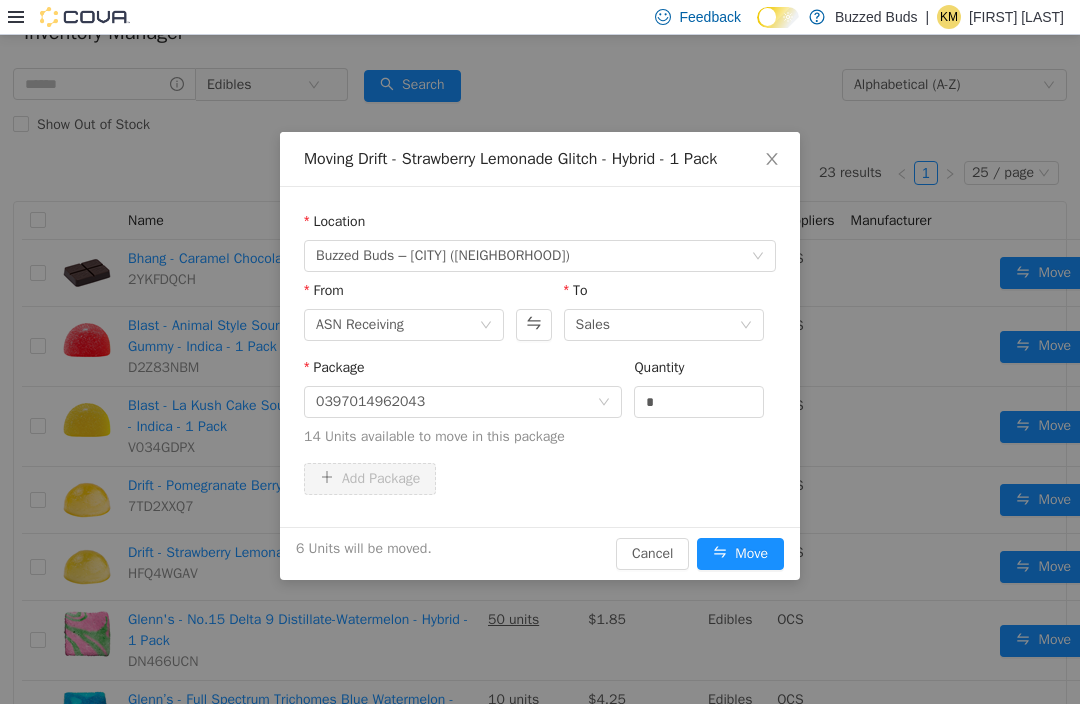 click on "6 Units will be moved. Cancel Move" at bounding box center [540, 553] 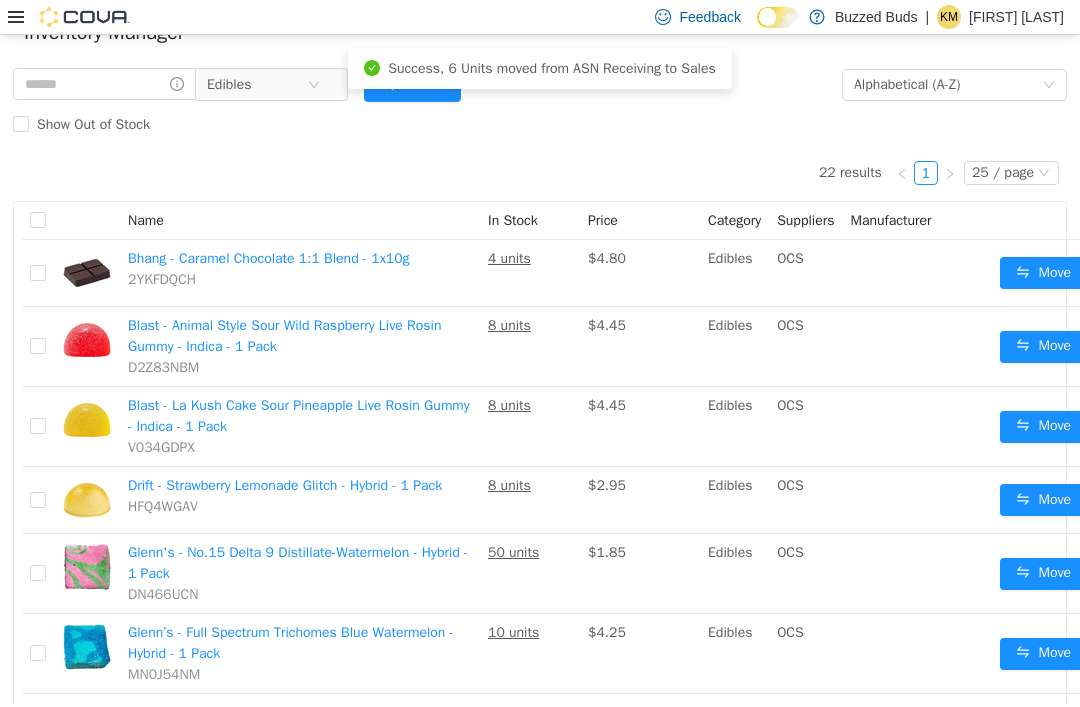 click on "Move" at bounding box center [1043, 574] 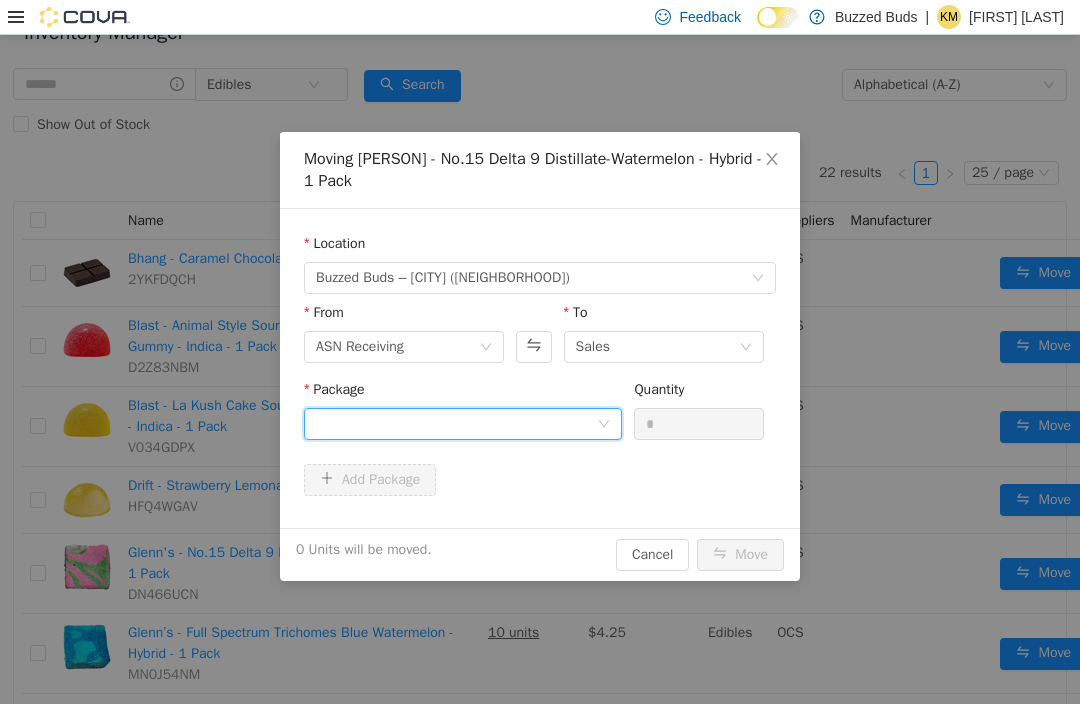click at bounding box center [456, 424] 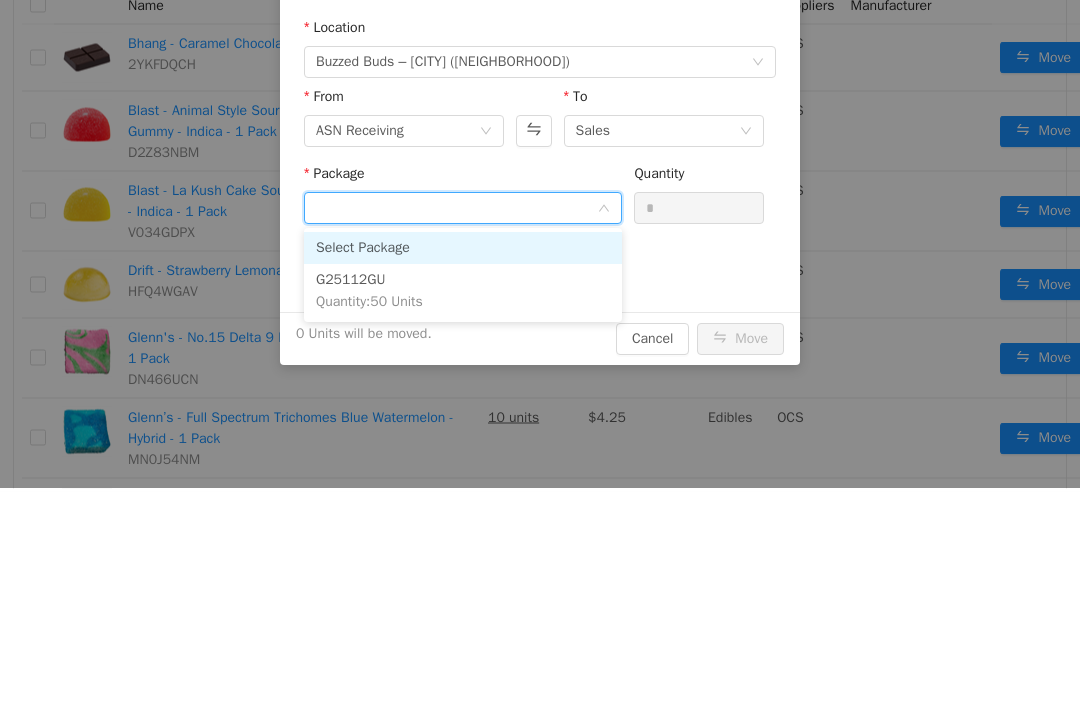 click on "G25112GU Quantity :  50 Units" at bounding box center [463, 292] 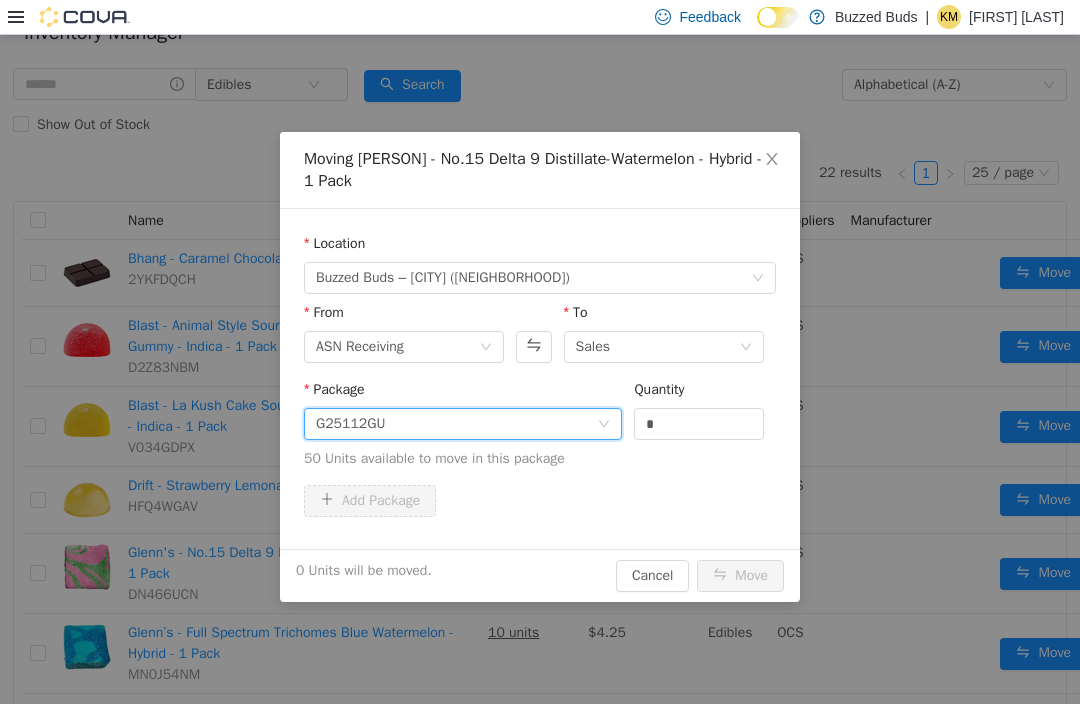click on "*" at bounding box center (699, 424) 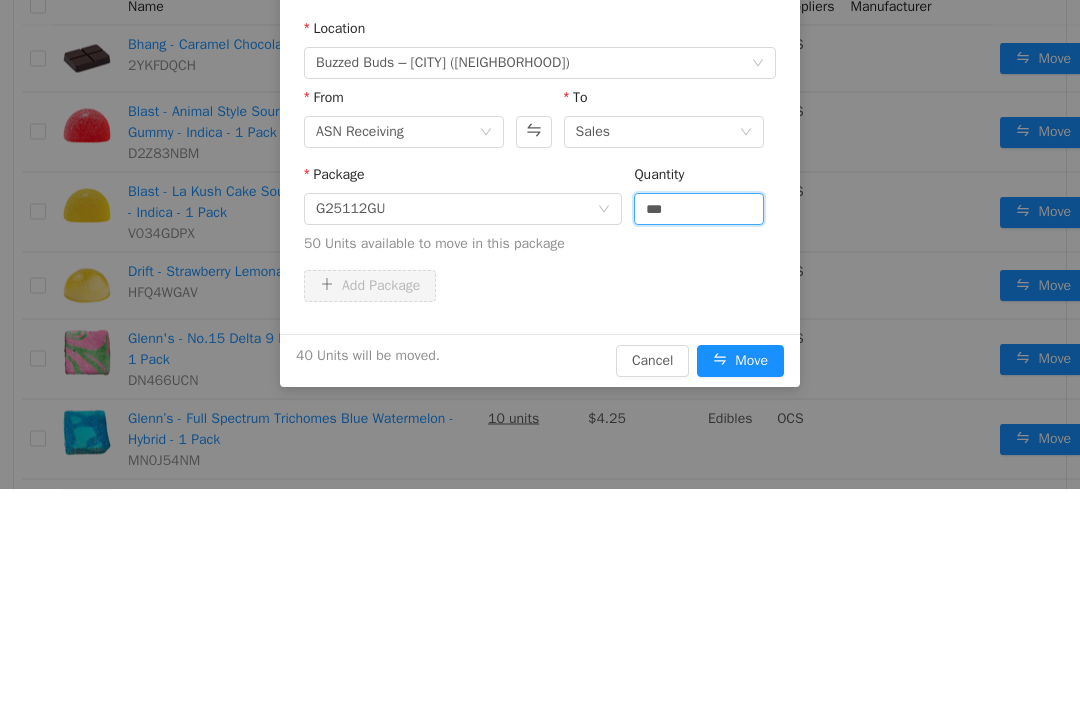 click on "Add Package" at bounding box center [540, 287] 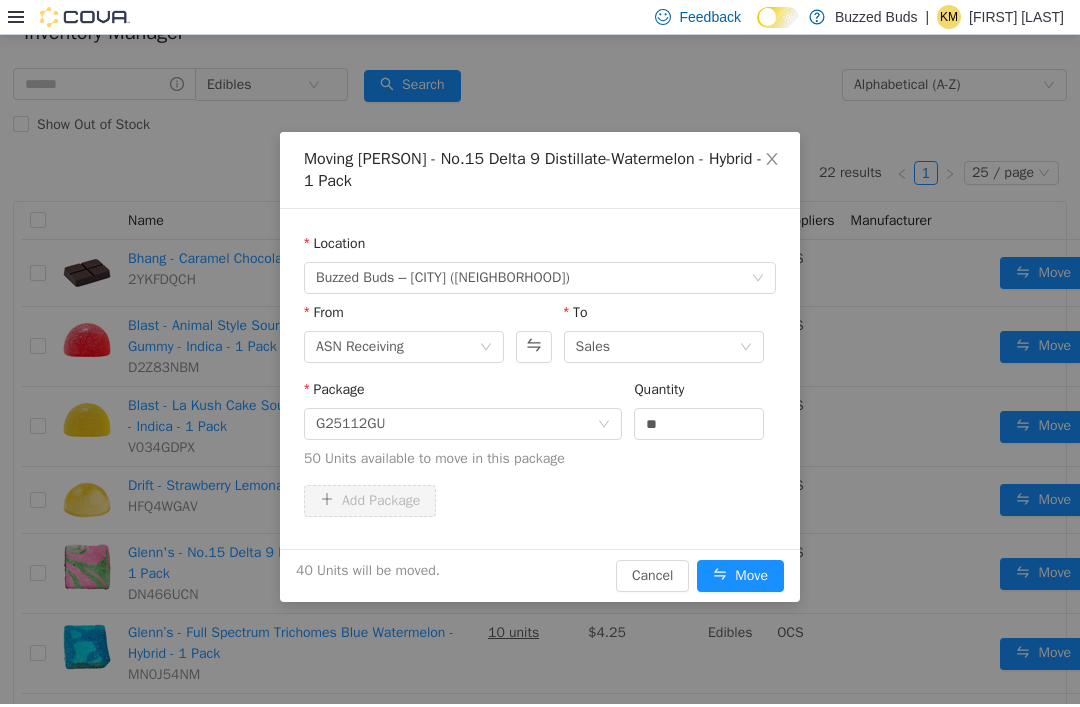 click on "Move" at bounding box center (740, 576) 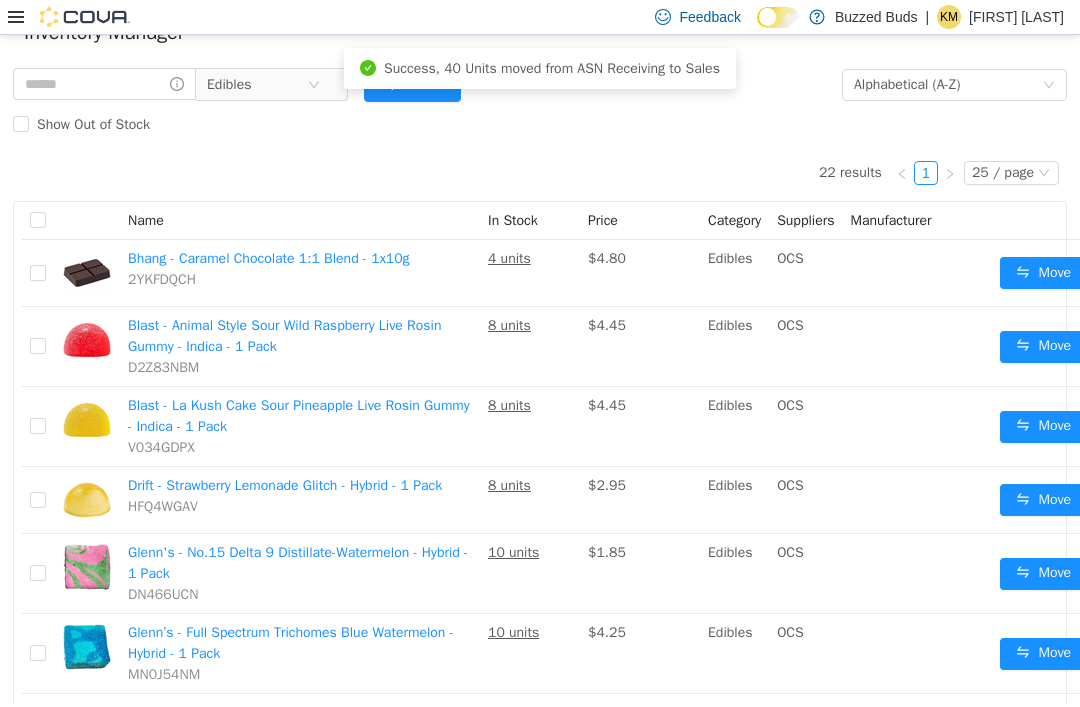 click on "Move" at bounding box center [1043, 654] 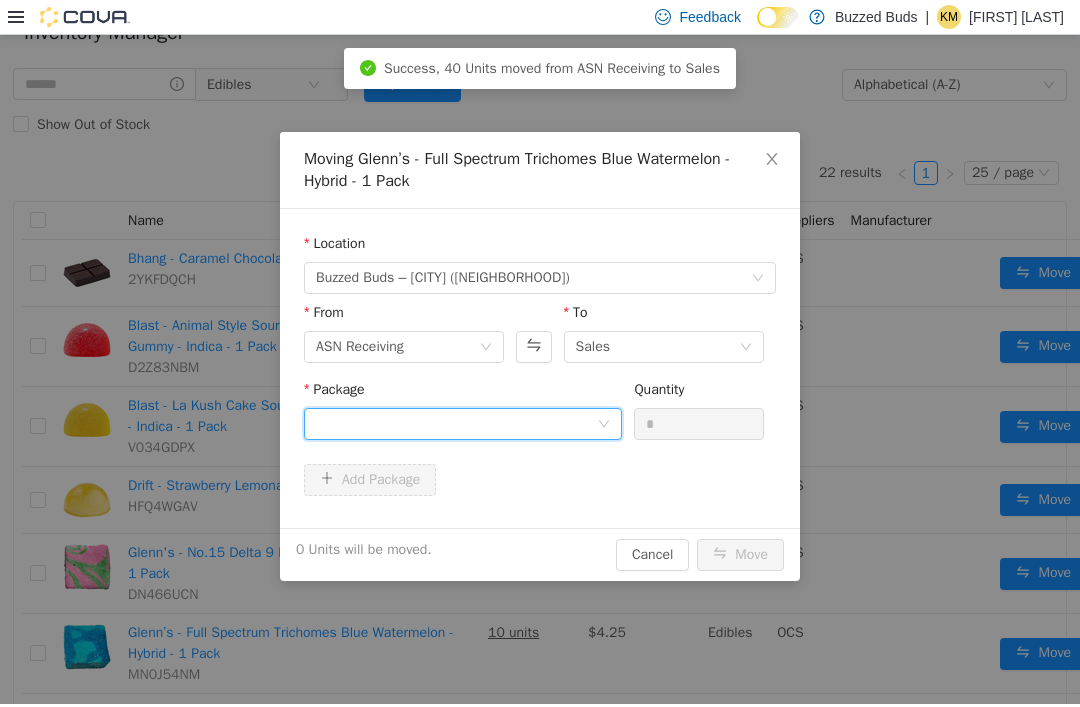 click at bounding box center [456, 424] 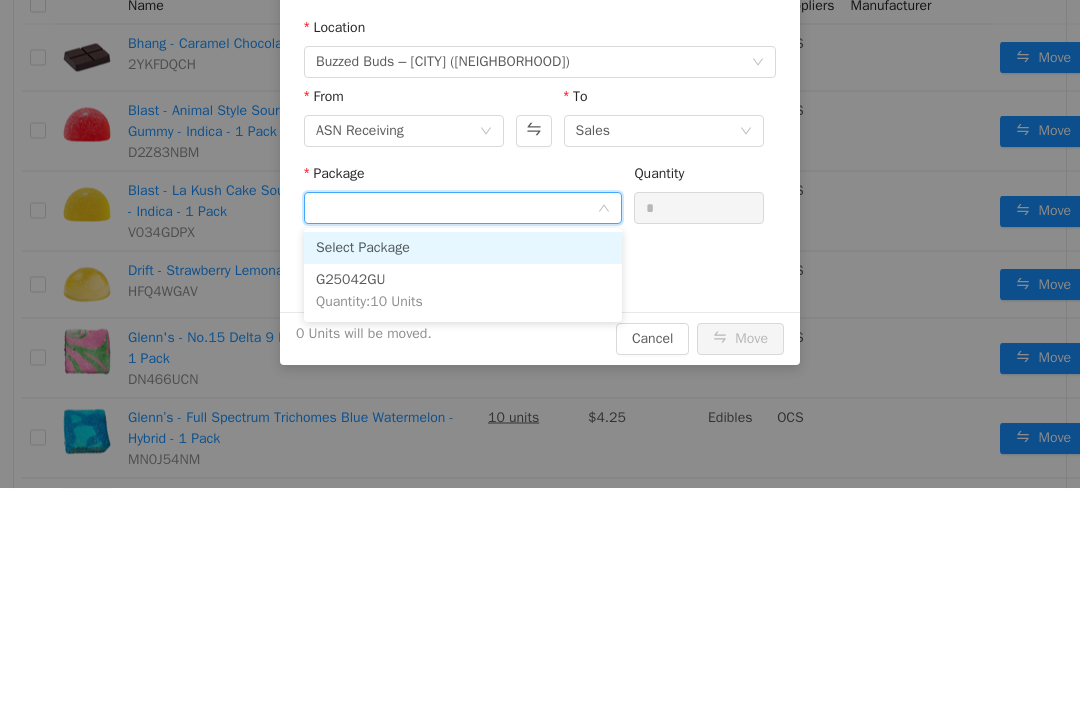click on "G25042GU Quantity :  10 Units" at bounding box center (463, 292) 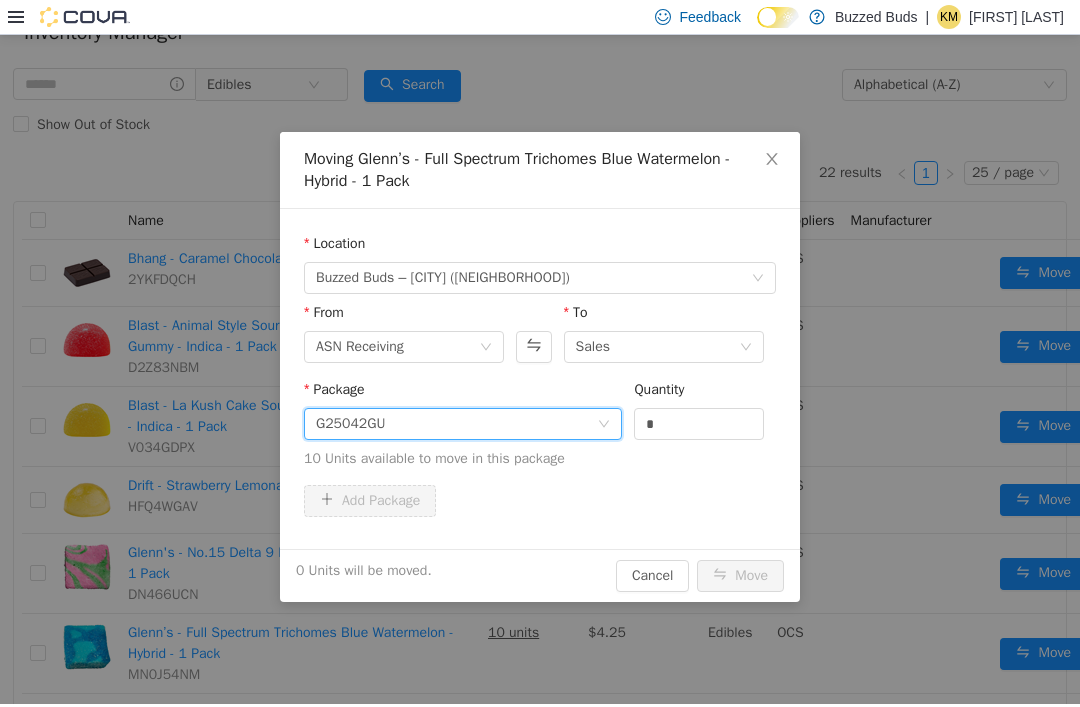 click on "*" at bounding box center (699, 424) 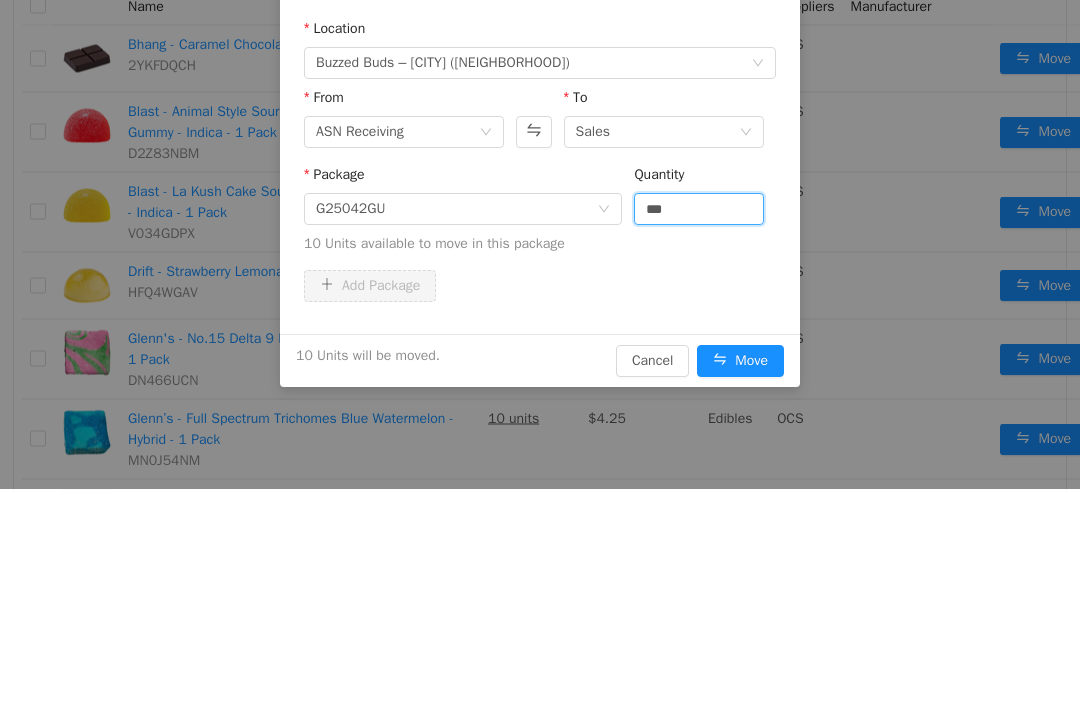 click on "10 Units available to move in this package" at bounding box center [540, 244] 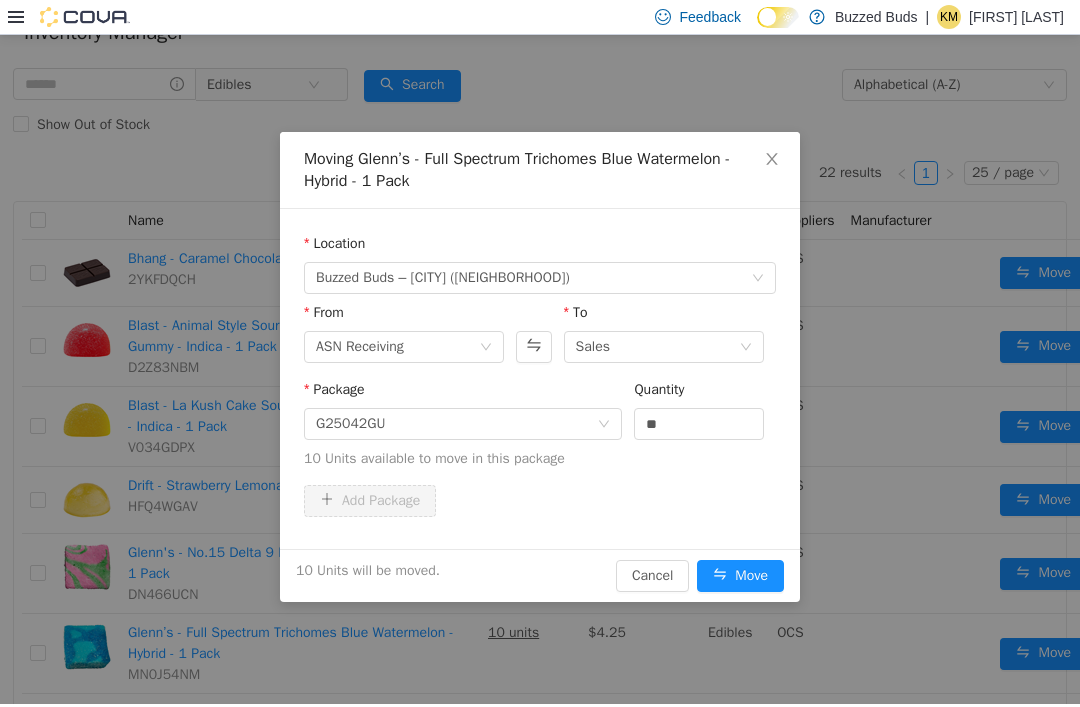 click on "Move" at bounding box center (740, 576) 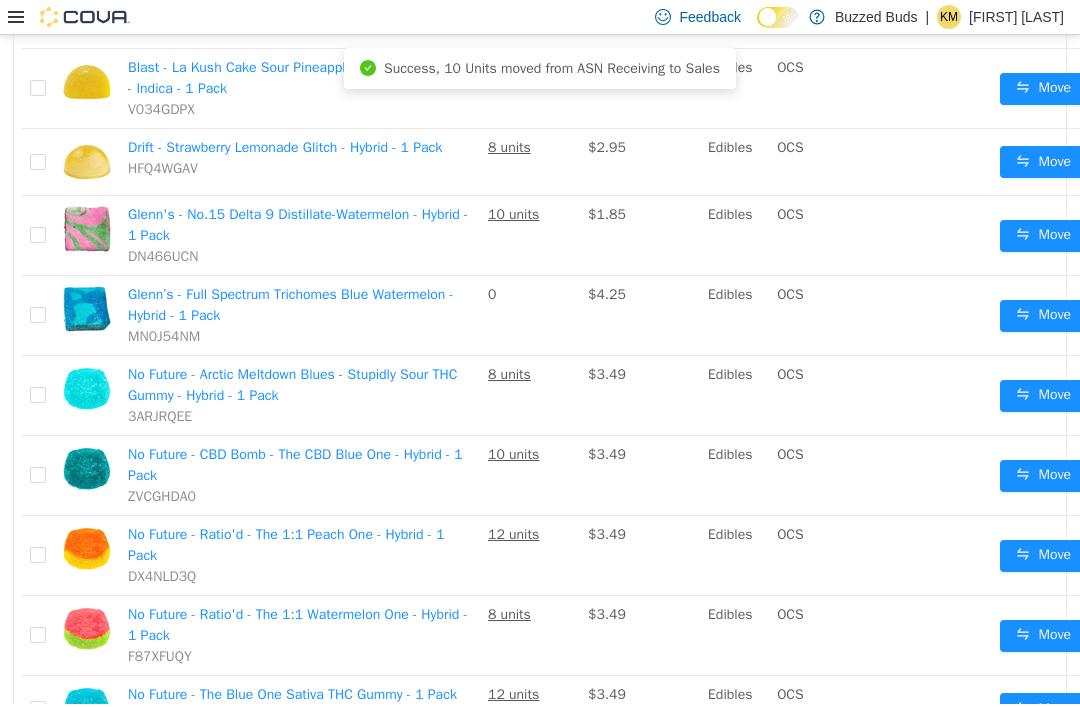 scroll, scrollTop: 422, scrollLeft: 0, axis: vertical 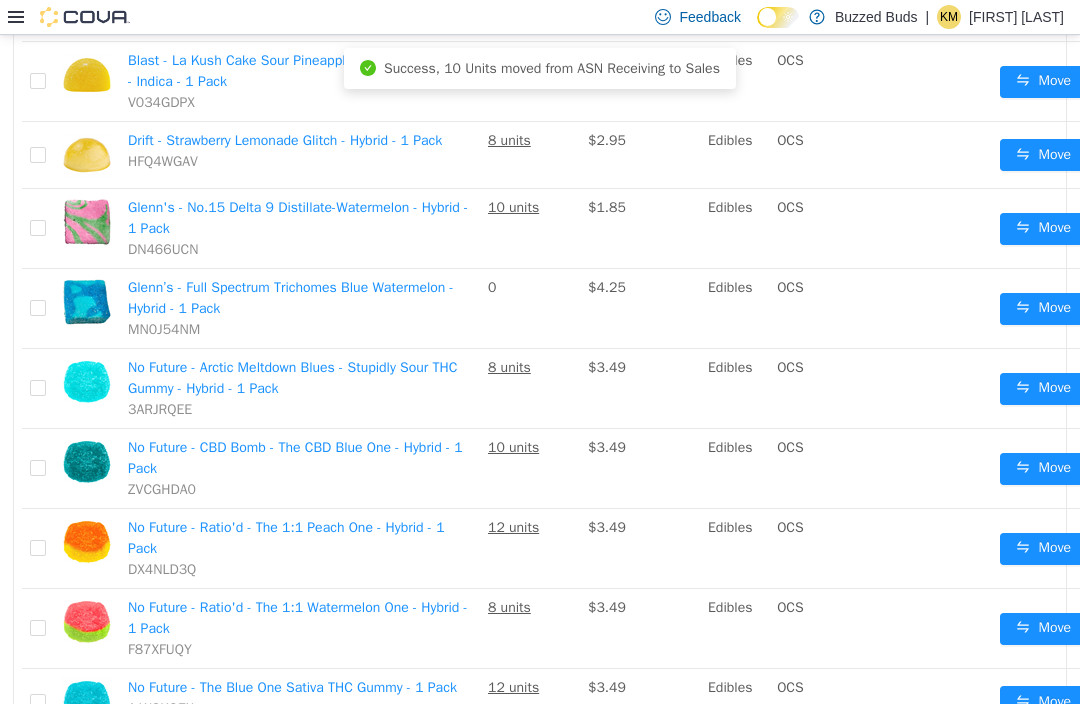 click on "Move" at bounding box center (1043, 389) 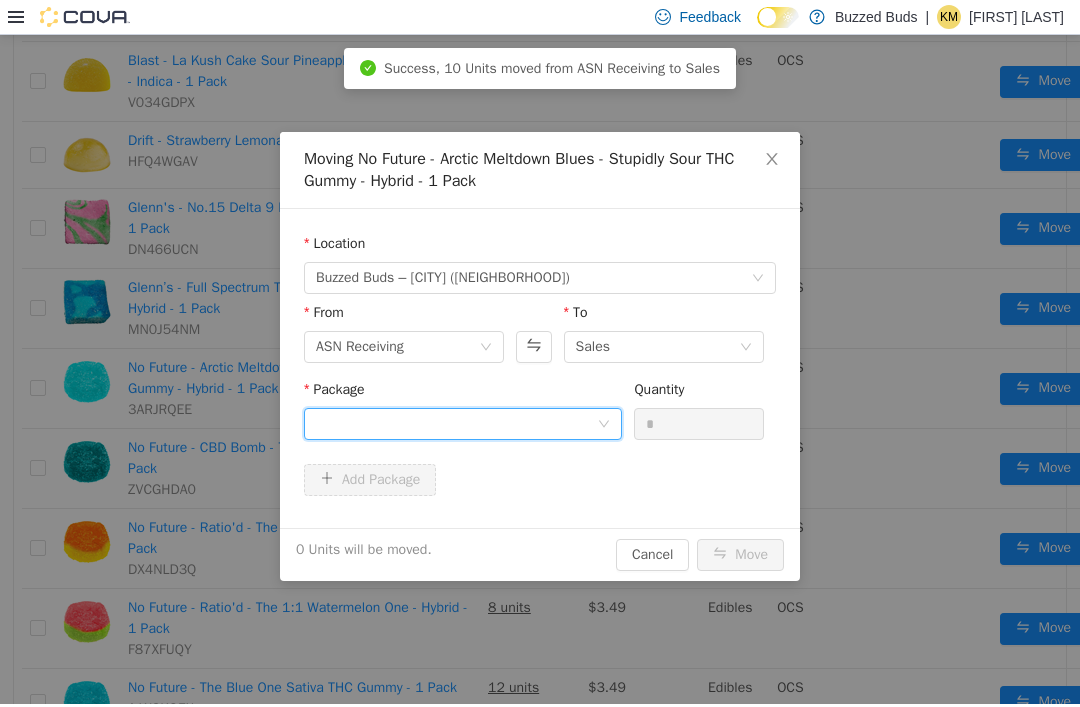 click at bounding box center (456, 424) 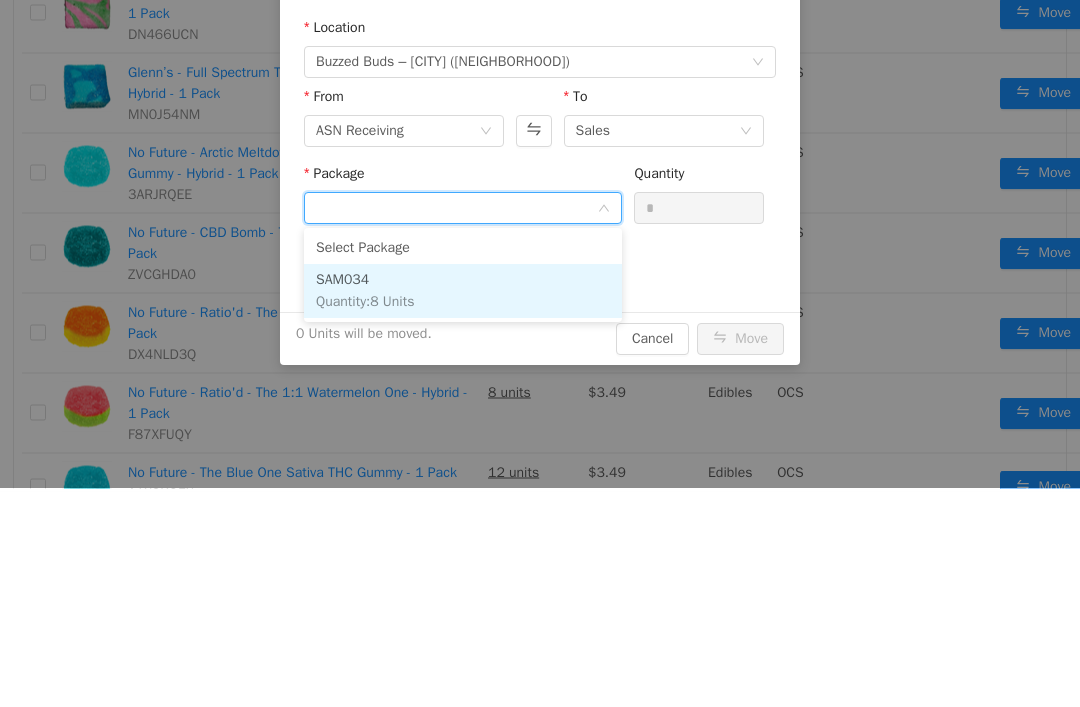 click on "SAM034 Quantity :  8 Units" at bounding box center (463, 292) 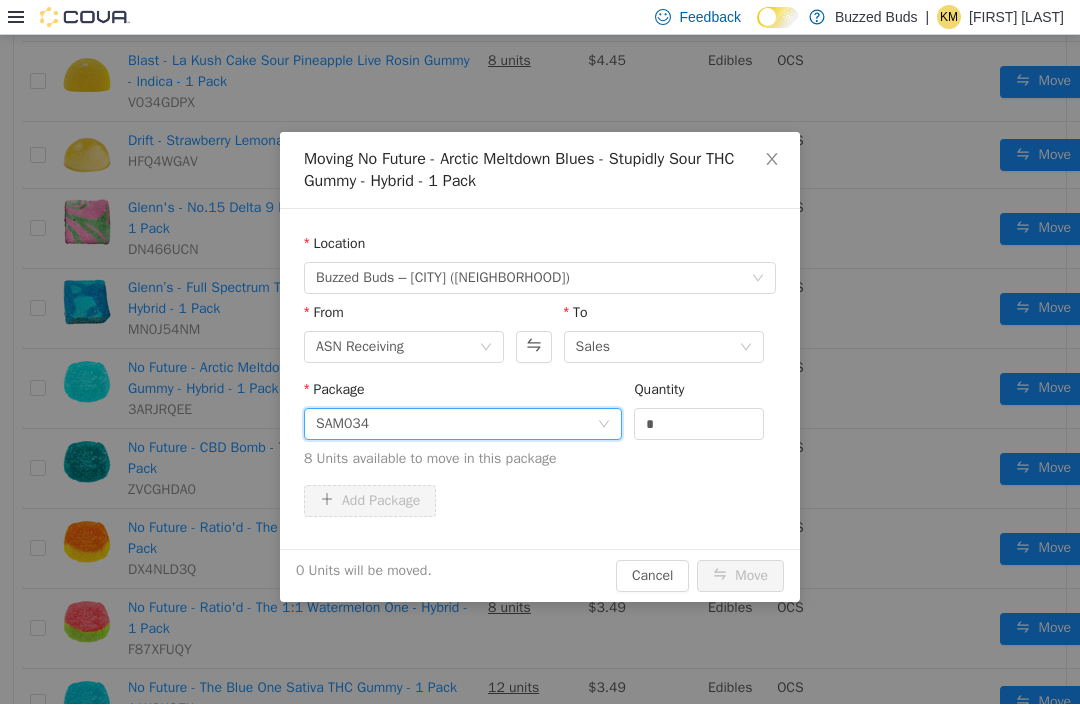 click on "*" at bounding box center (699, 424) 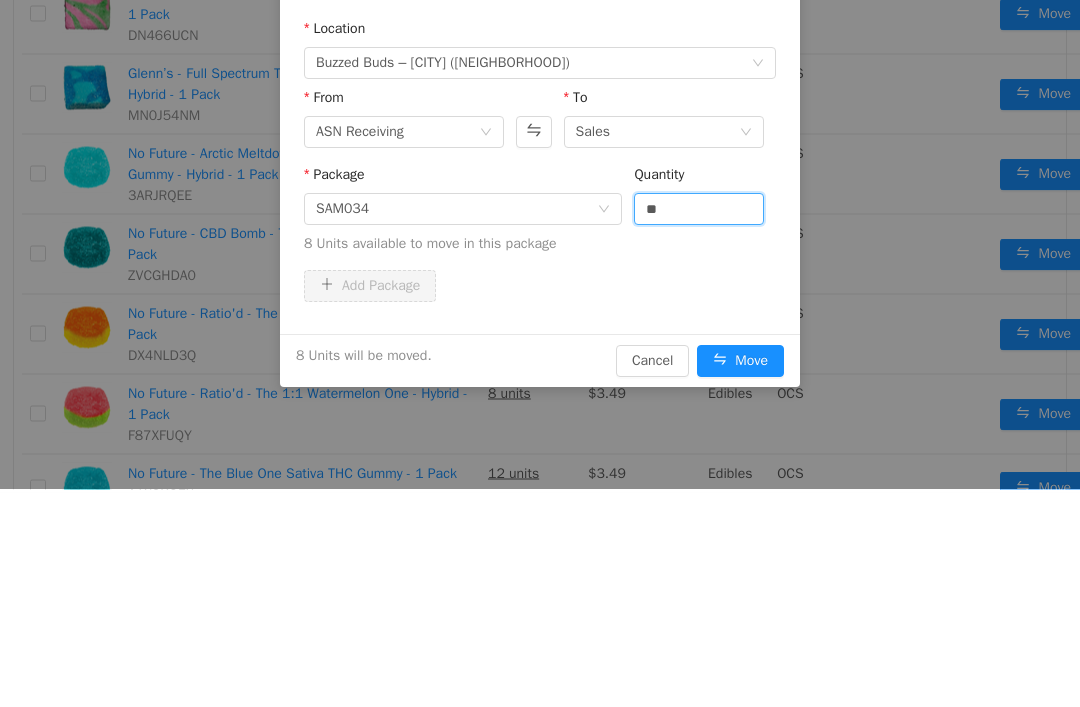 click on "8 Units available to move in this package" at bounding box center (540, 244) 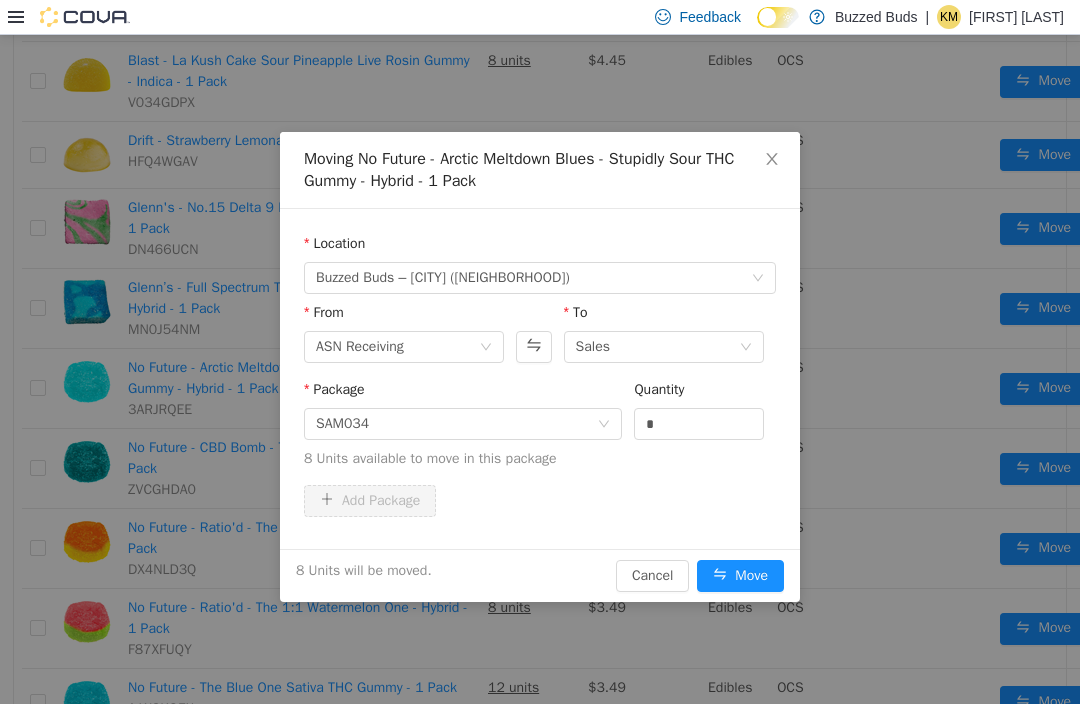 click on "Move" at bounding box center [740, 576] 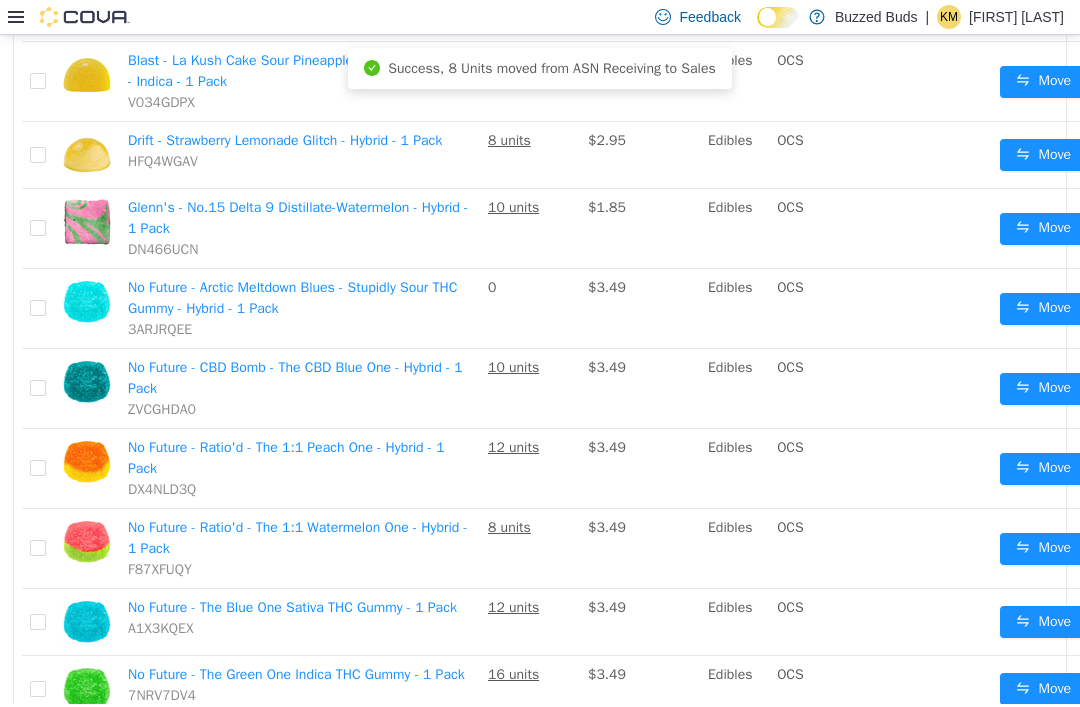 click on "Move" at bounding box center [1043, 389] 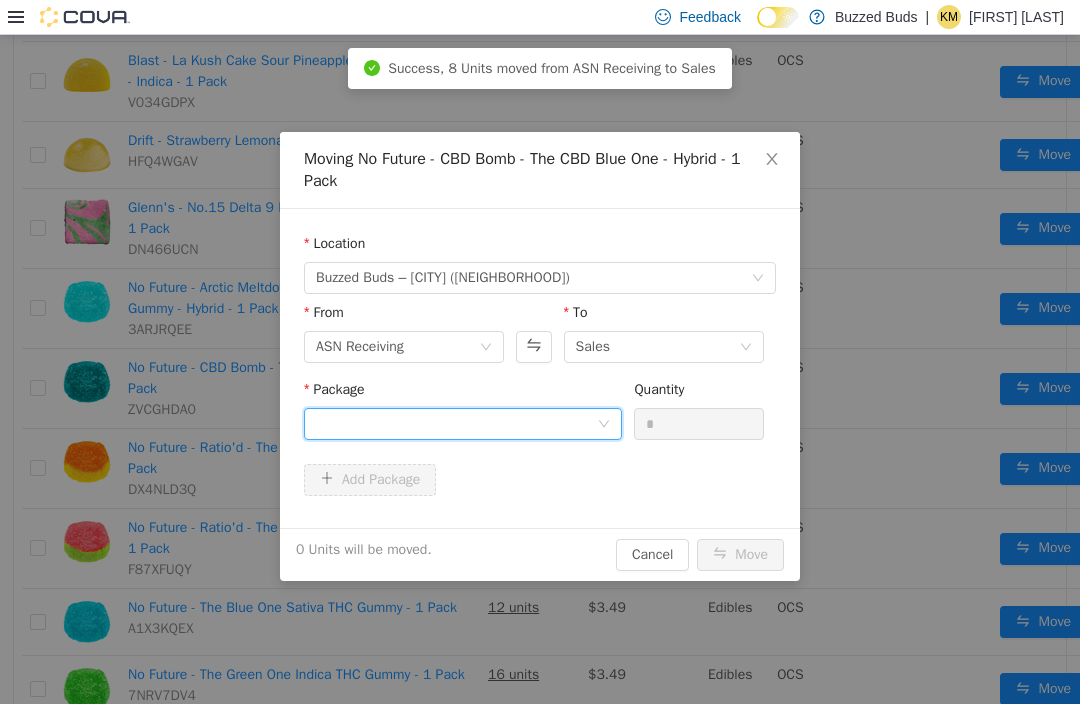 click at bounding box center [456, 424] 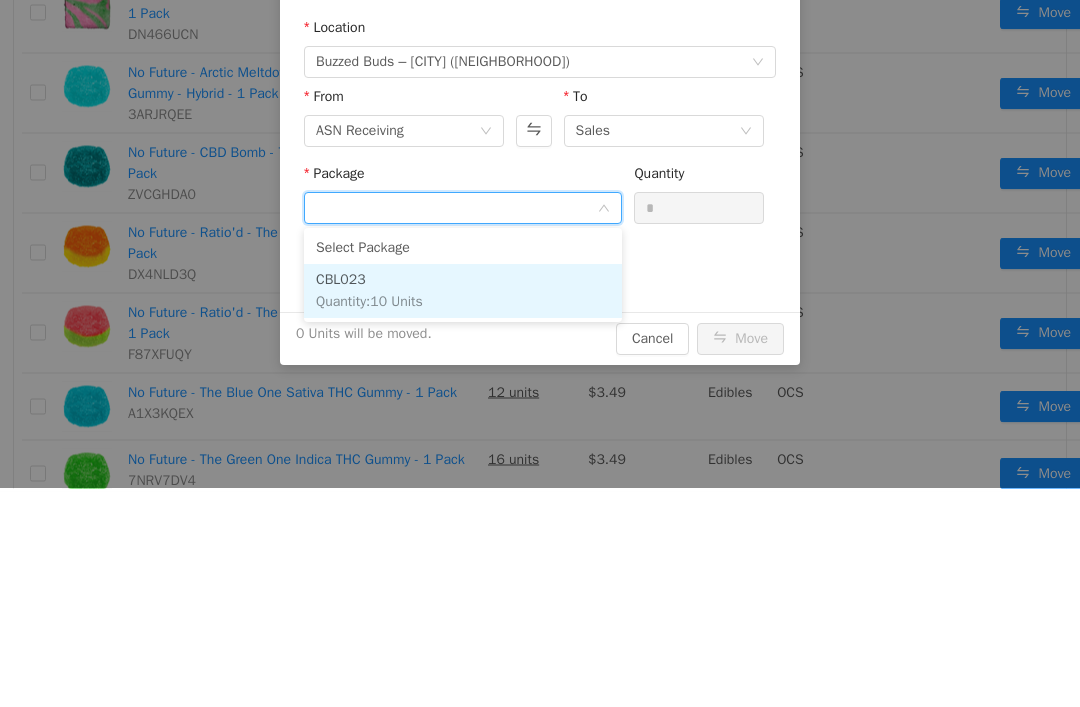 click on "CBL023 Quantity :  10 Units" at bounding box center [463, 292] 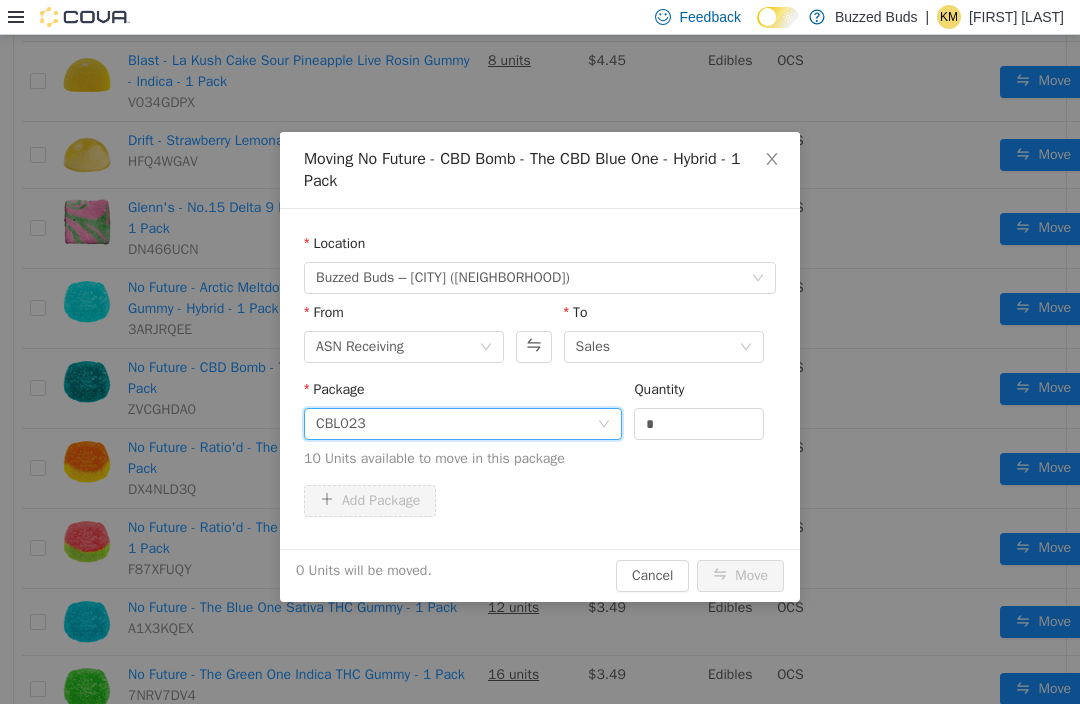 click on "*" at bounding box center (699, 424) 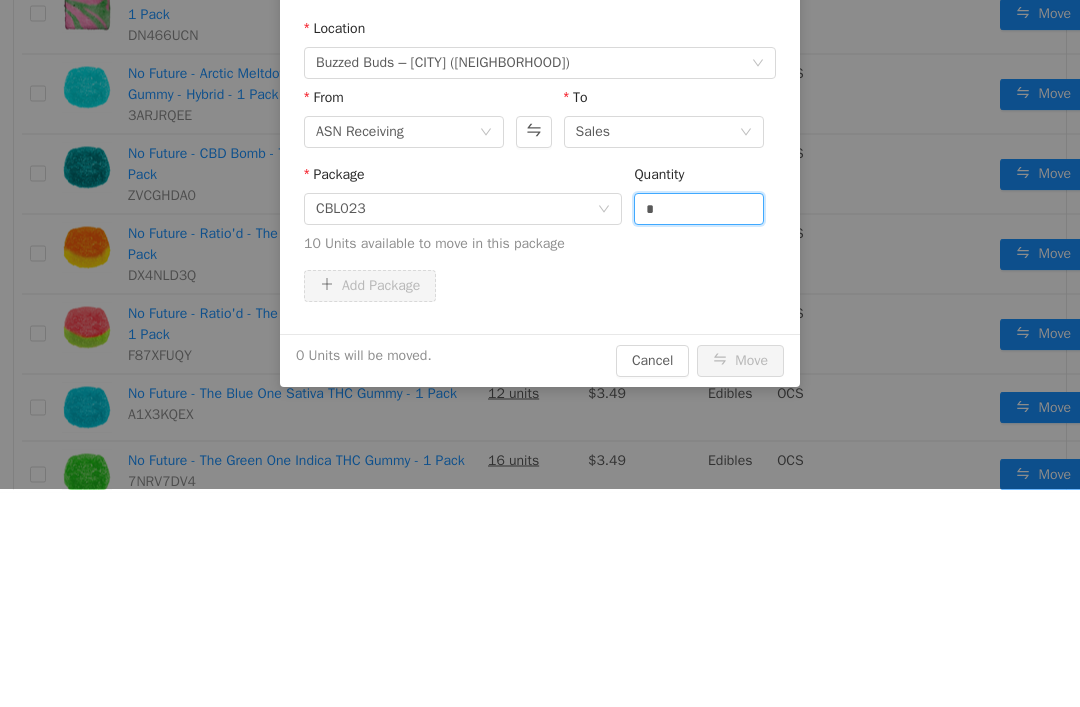 click on "*" at bounding box center (699, 210) 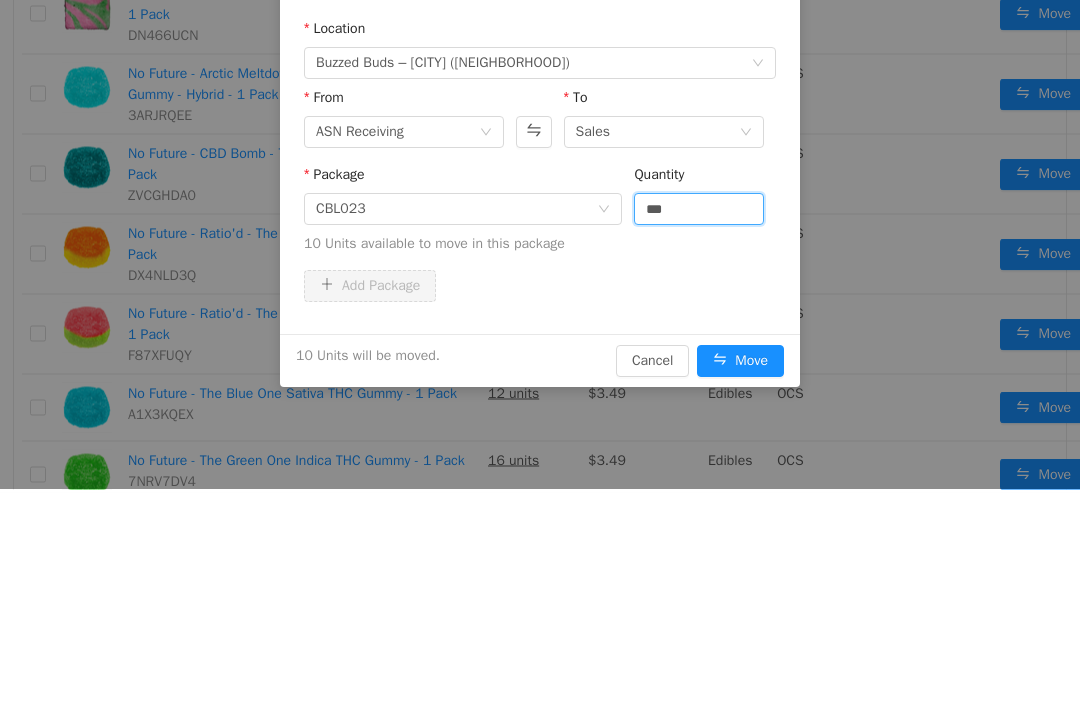 click on "10 Units available to move in this package" at bounding box center (540, 244) 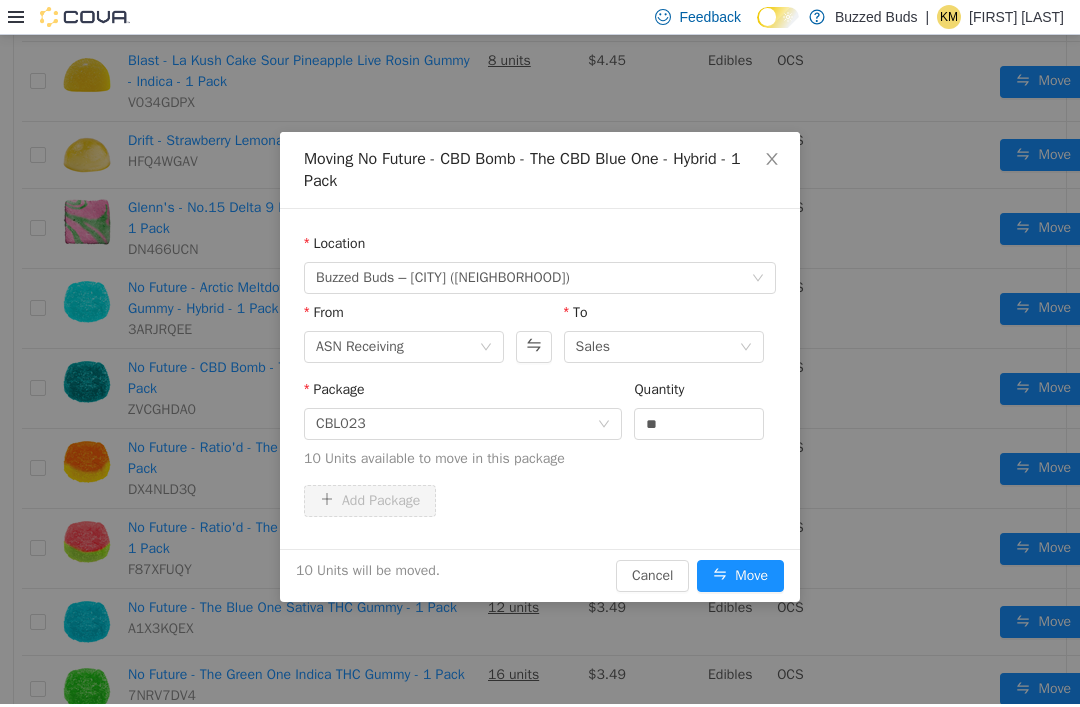 click on "Move" at bounding box center [740, 576] 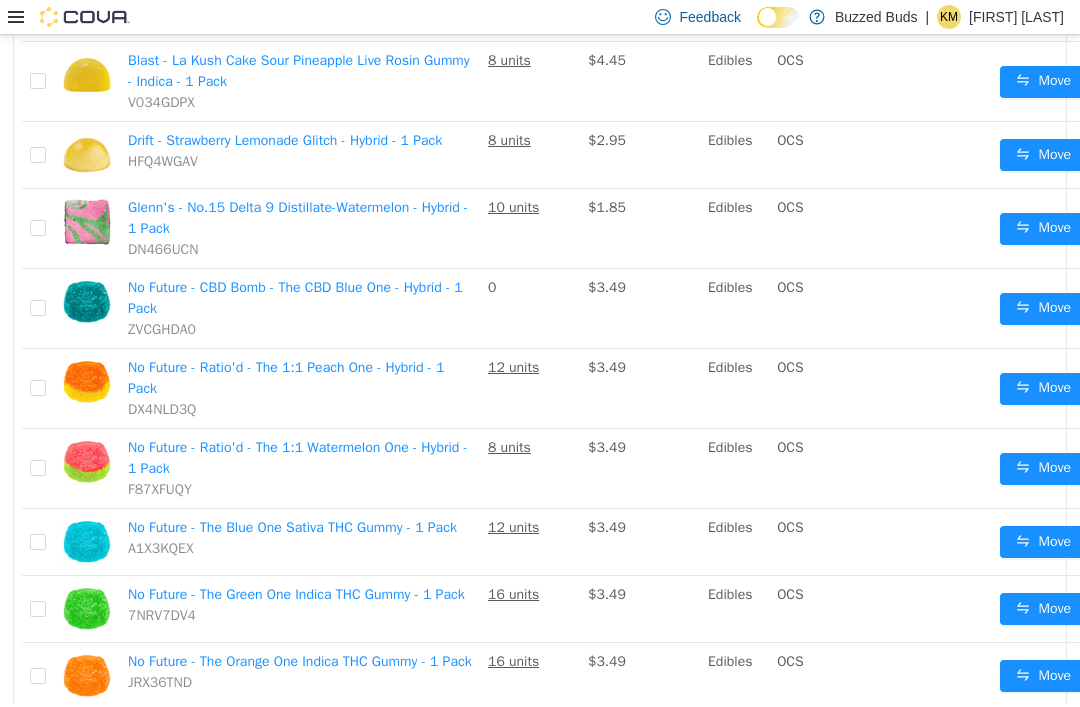 click on "Move" at bounding box center [1043, 389] 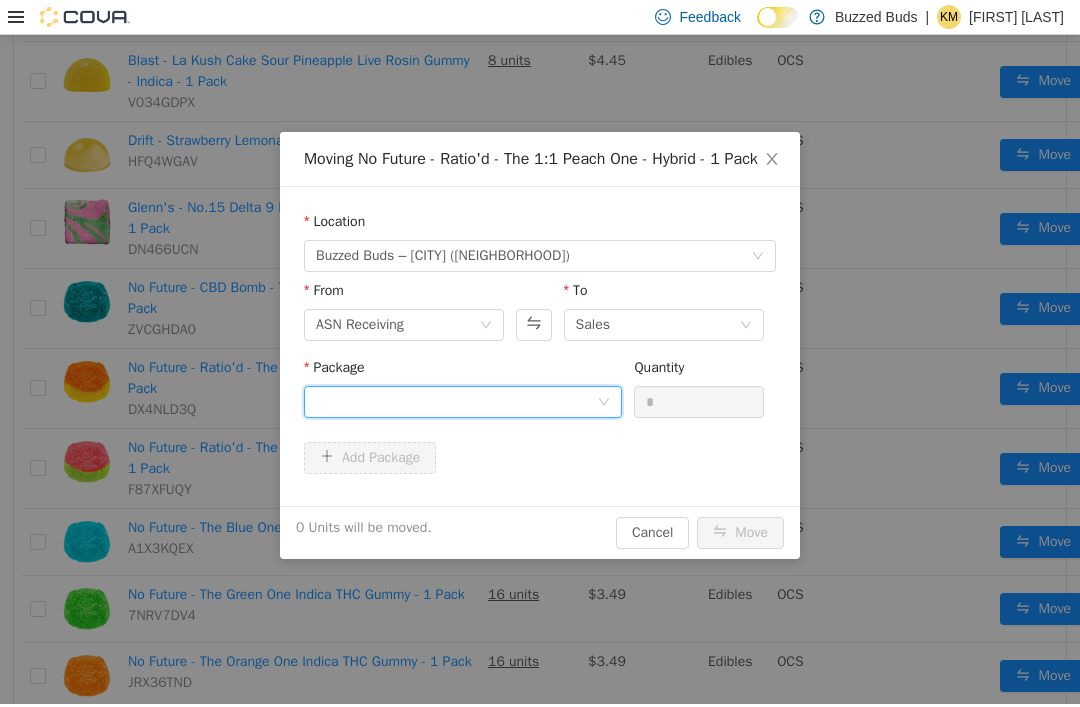 click at bounding box center [456, 402] 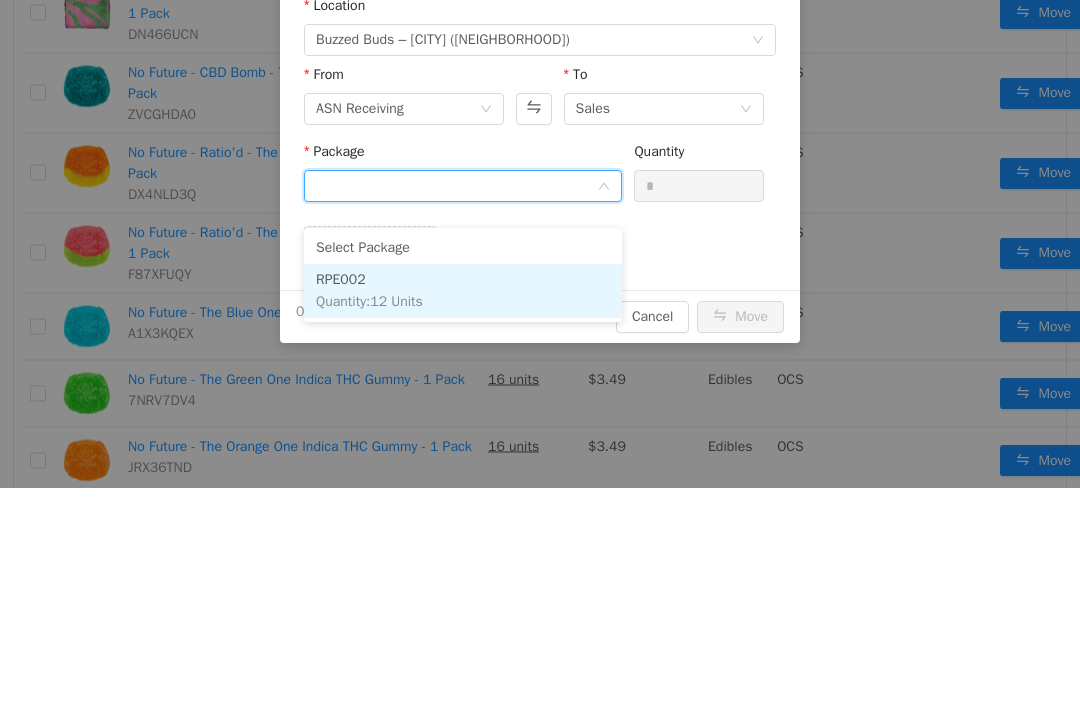click on "RPE002 Quantity :  12 Units" at bounding box center (463, 292) 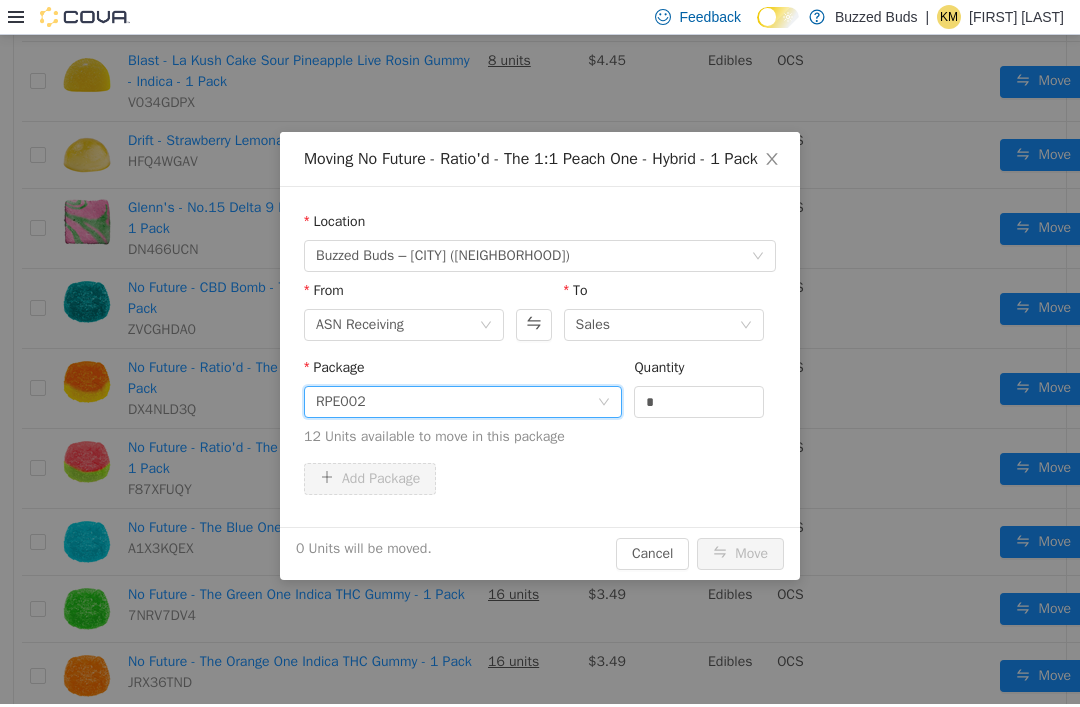 click on "*" at bounding box center [699, 402] 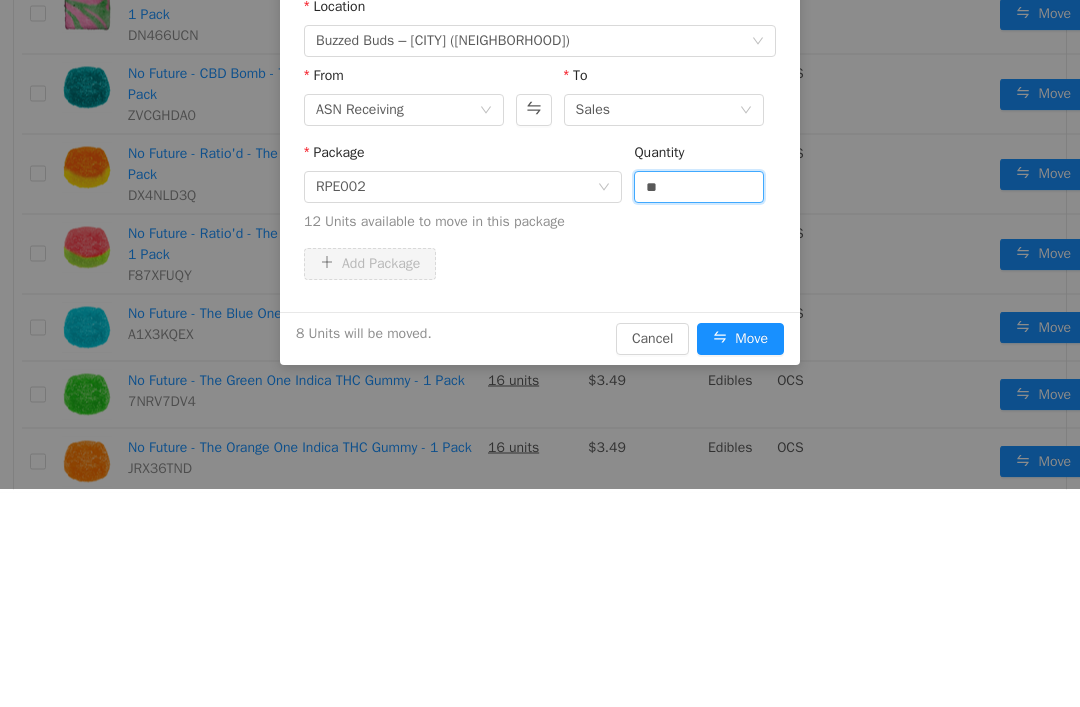 click on "Add Package" at bounding box center [540, 265] 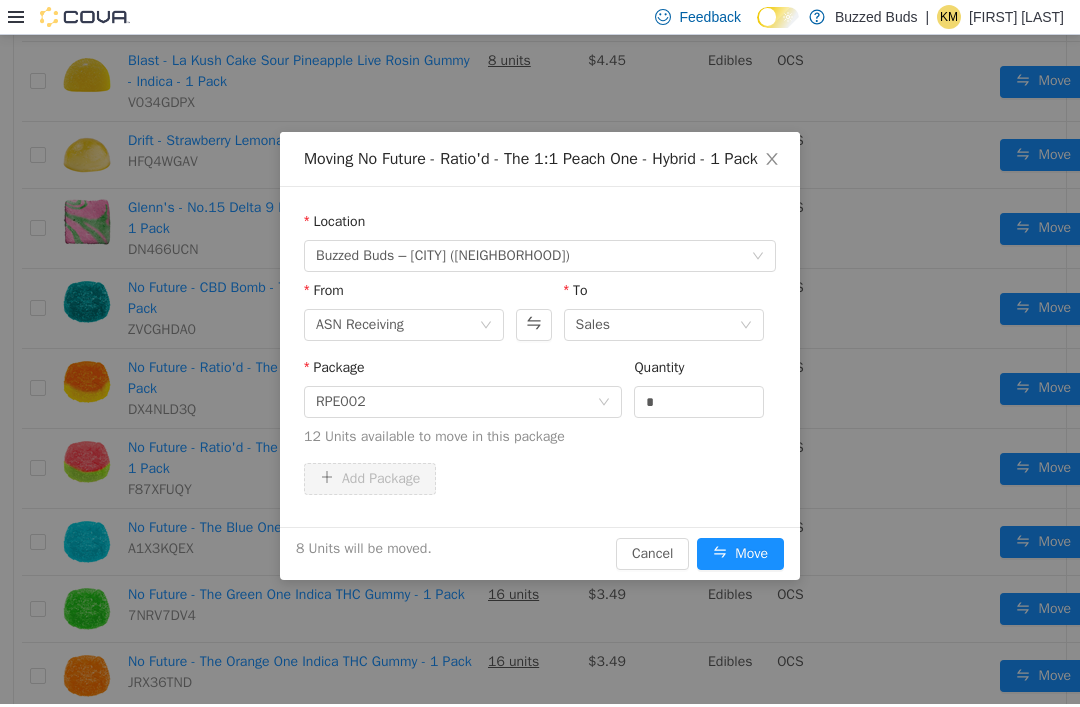 click on "Move" at bounding box center [740, 554] 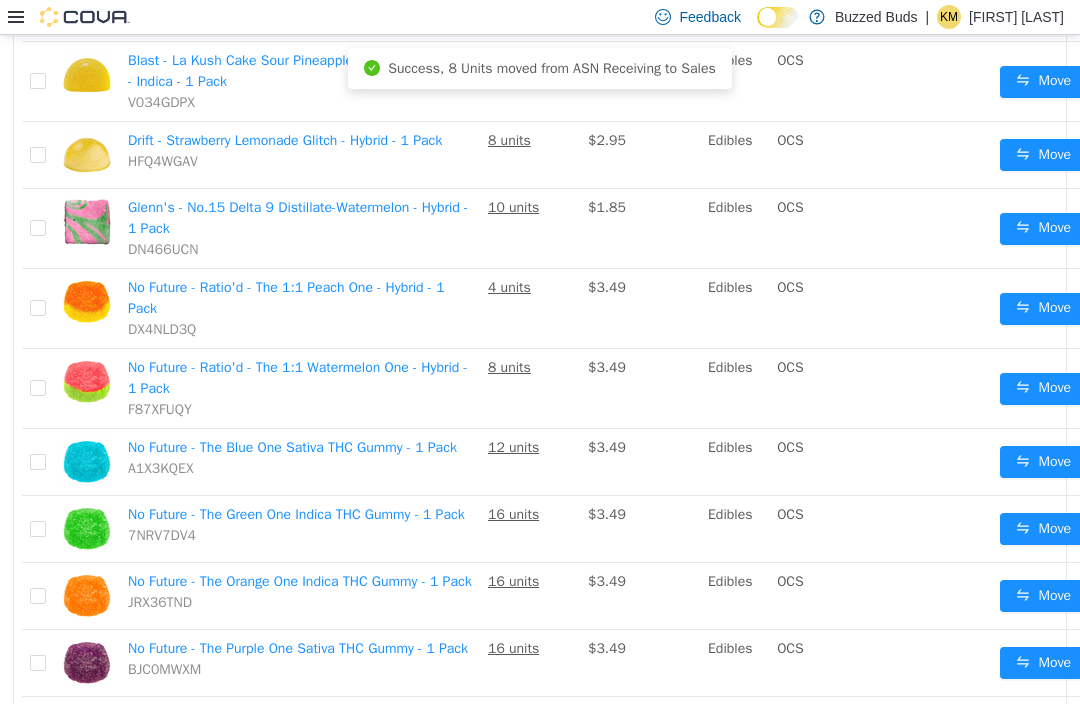 click on "Move" at bounding box center [1043, 389] 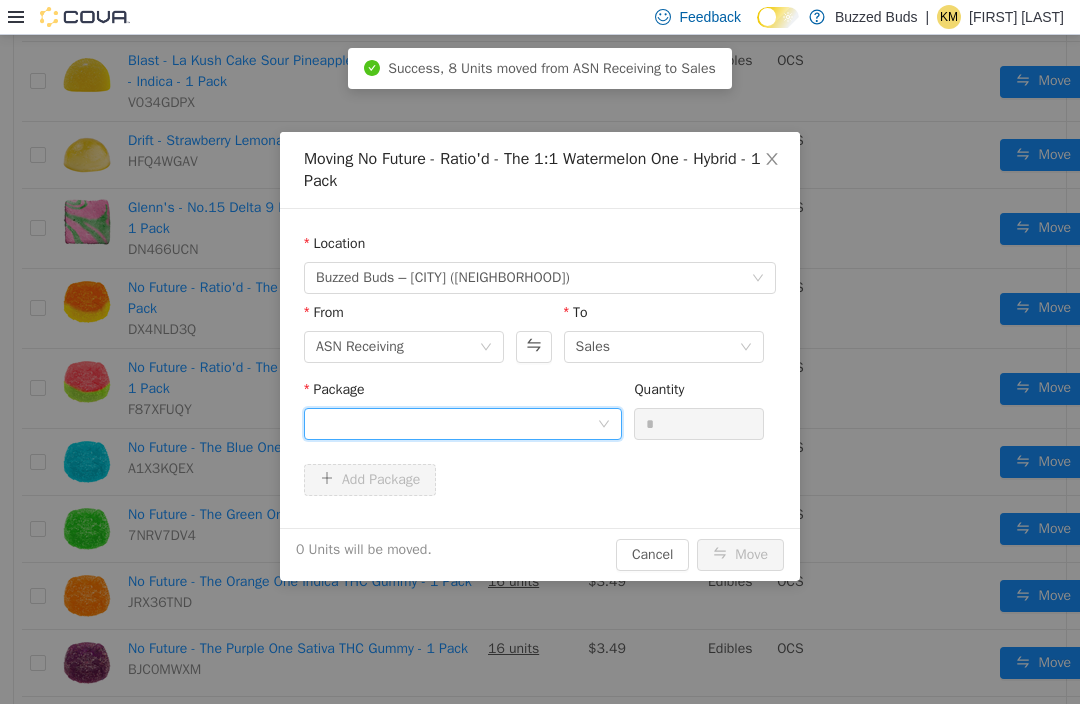 click at bounding box center [456, 424] 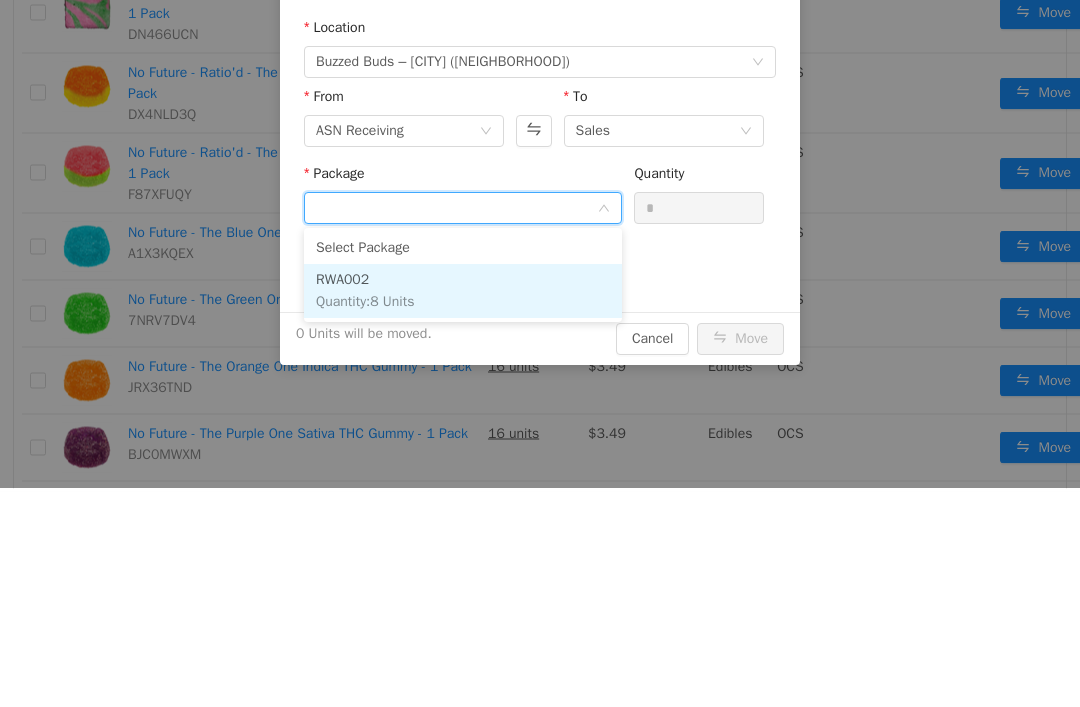 click on "RWA002 Quantity :  8 Units" at bounding box center [463, 292] 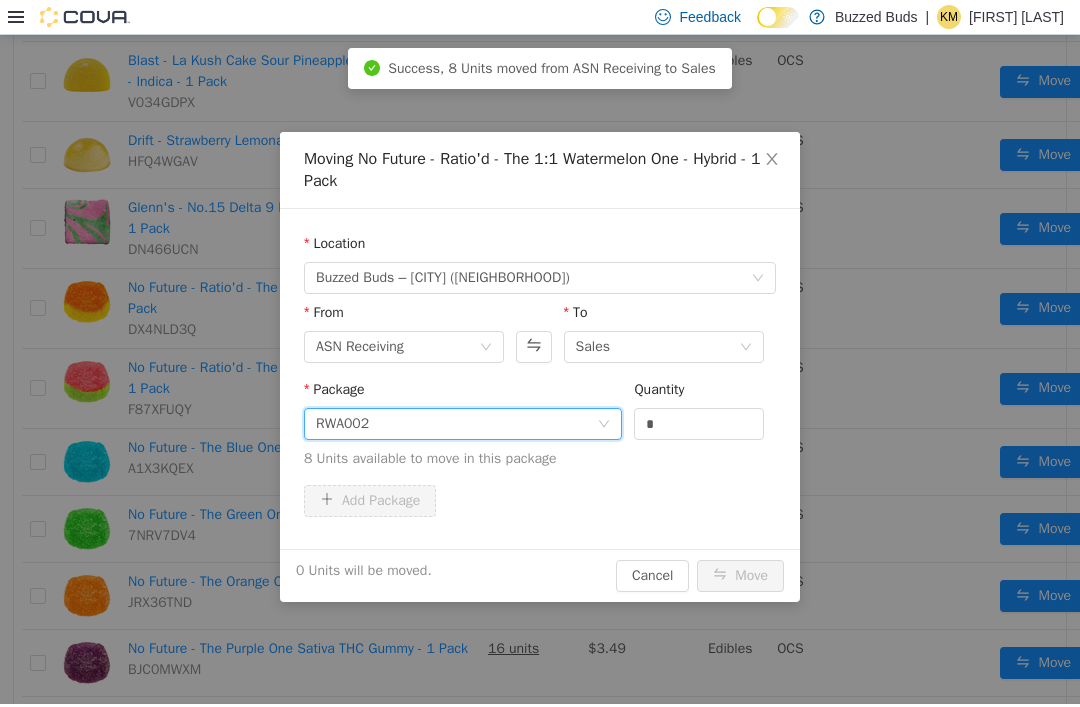 click on "*" at bounding box center [699, 424] 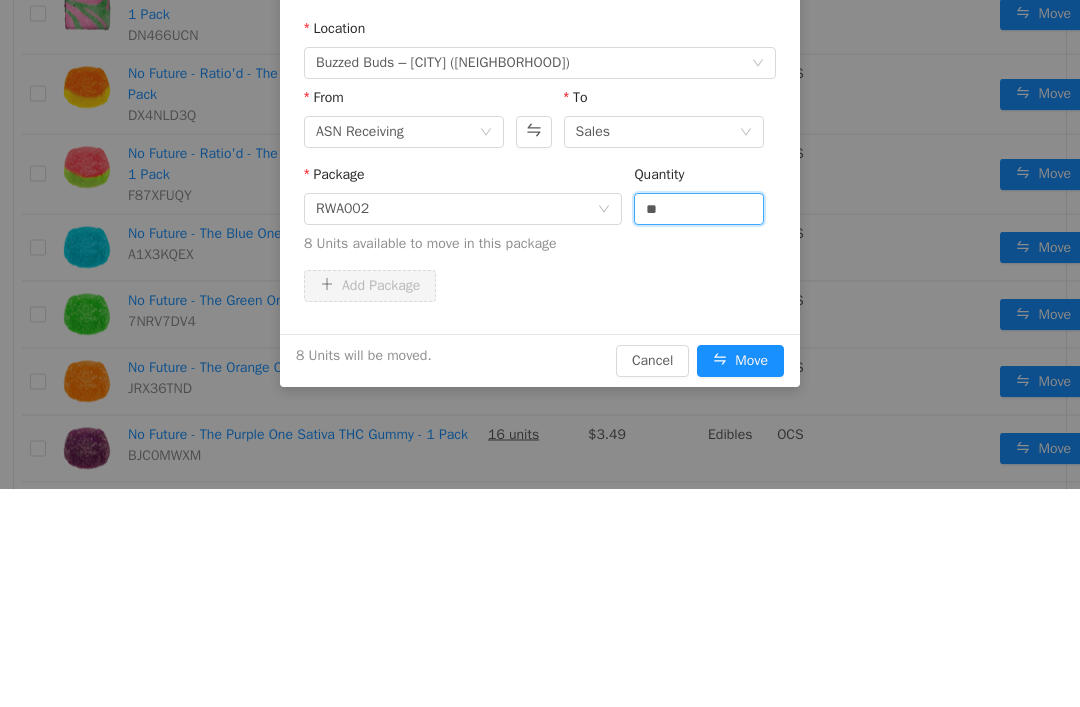 click on "Add Package" at bounding box center (540, 287) 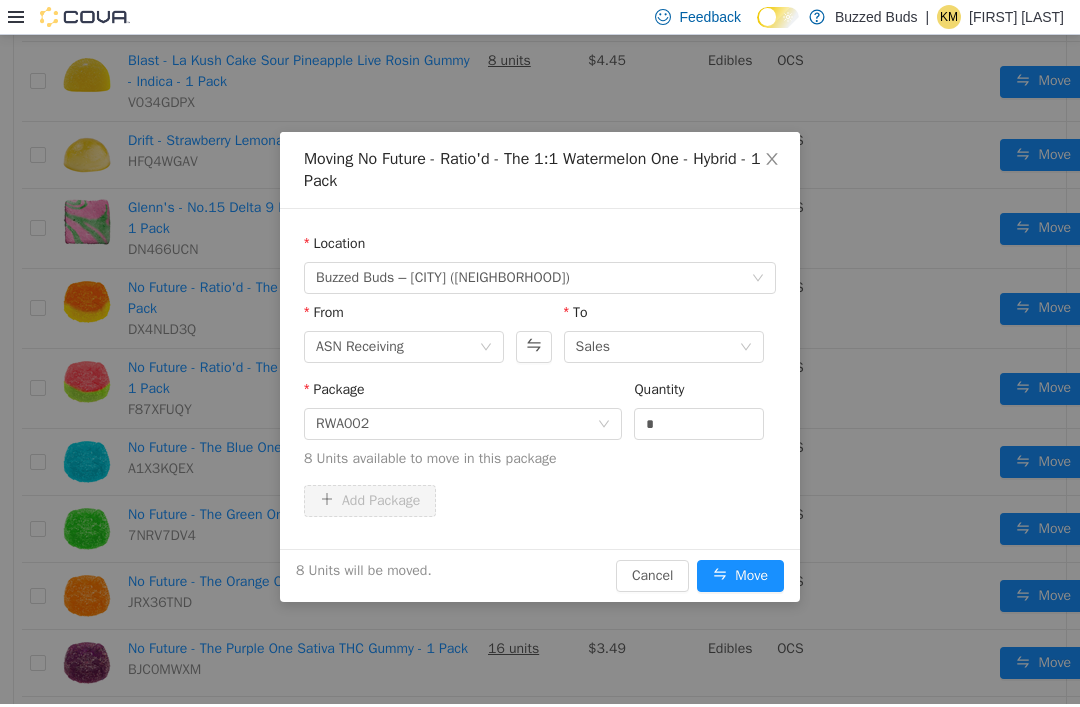 click on "Move" at bounding box center (740, 576) 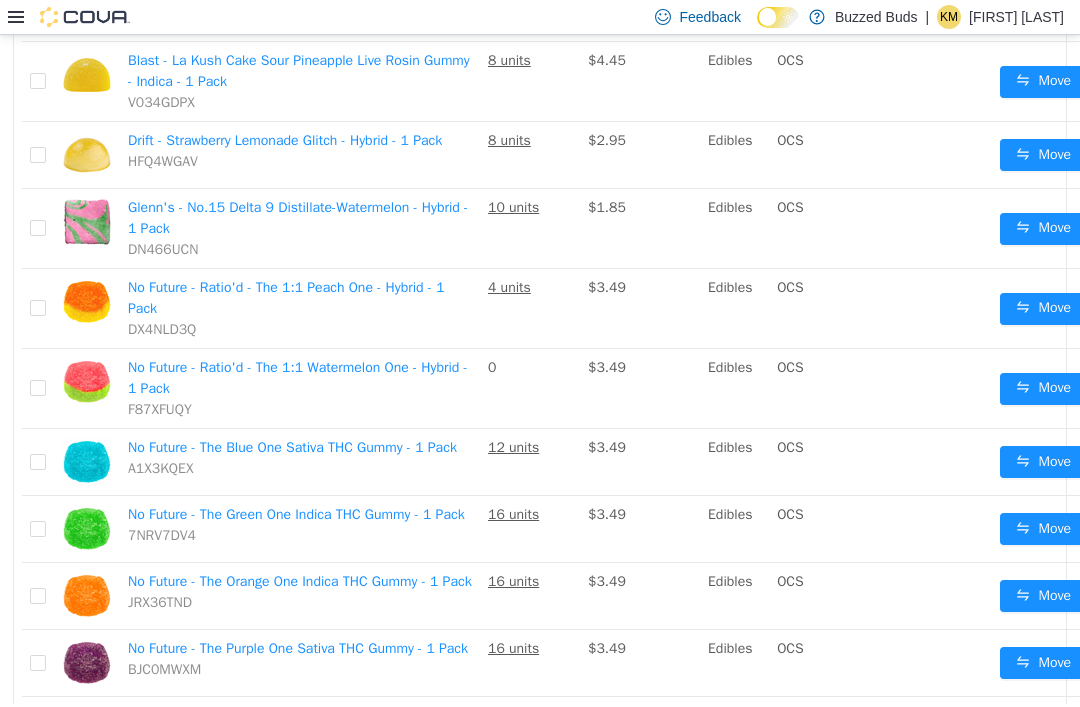click on "Move" at bounding box center [1043, 462] 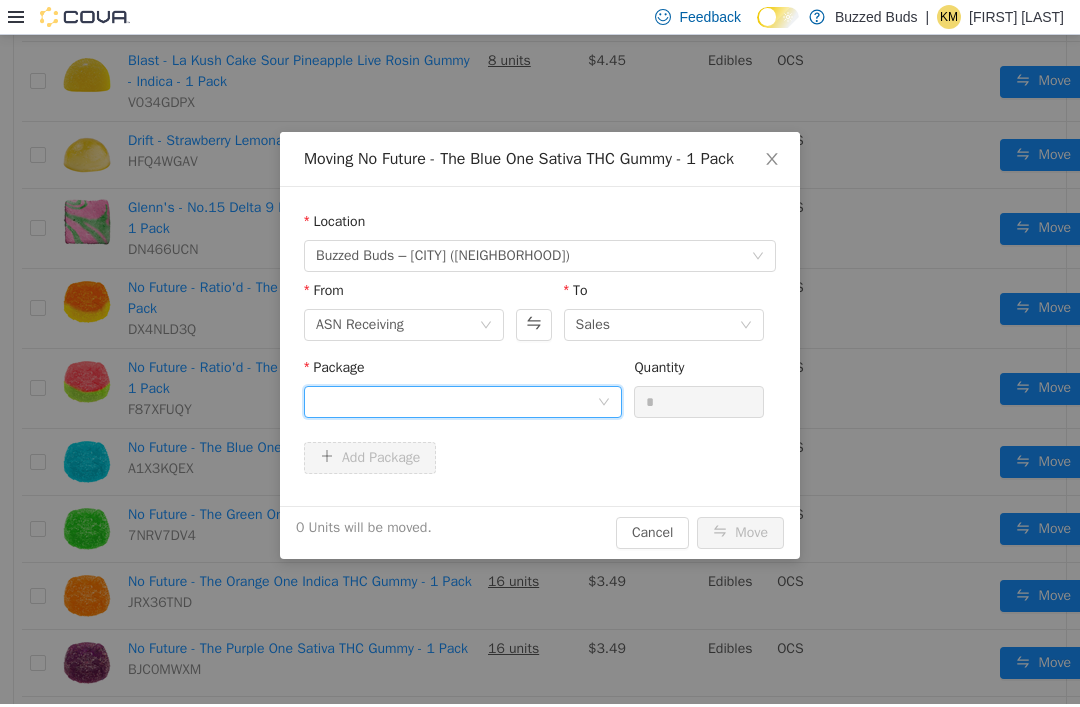click at bounding box center (456, 402) 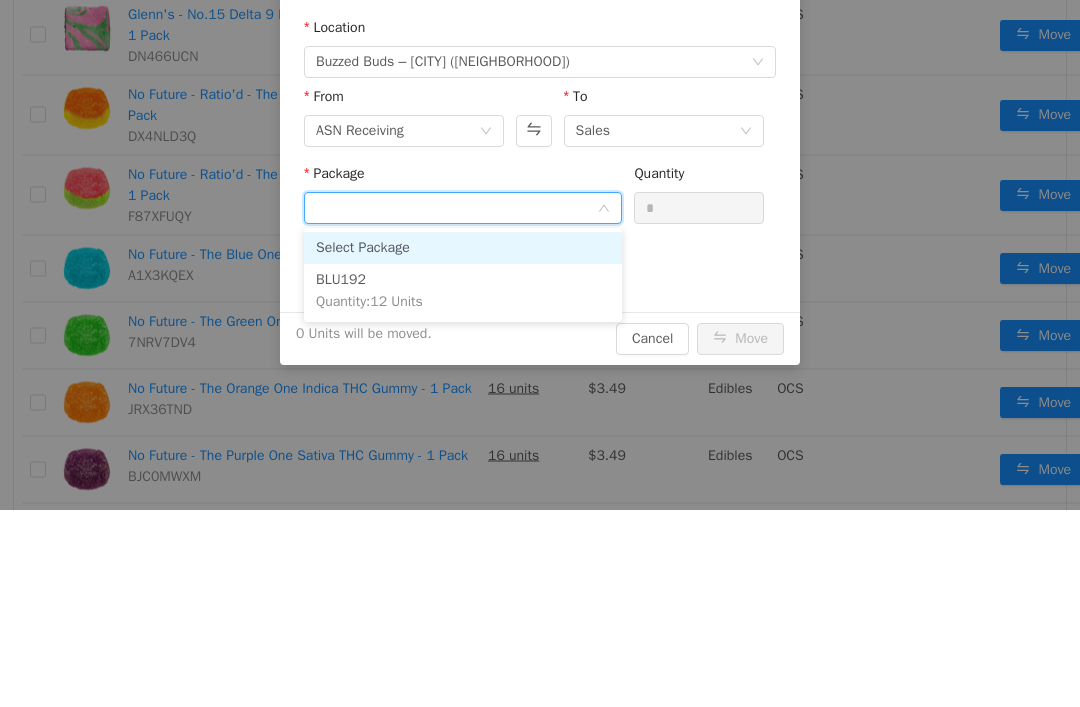 click on "BLU192 Quantity :  12 Units" at bounding box center (463, 292) 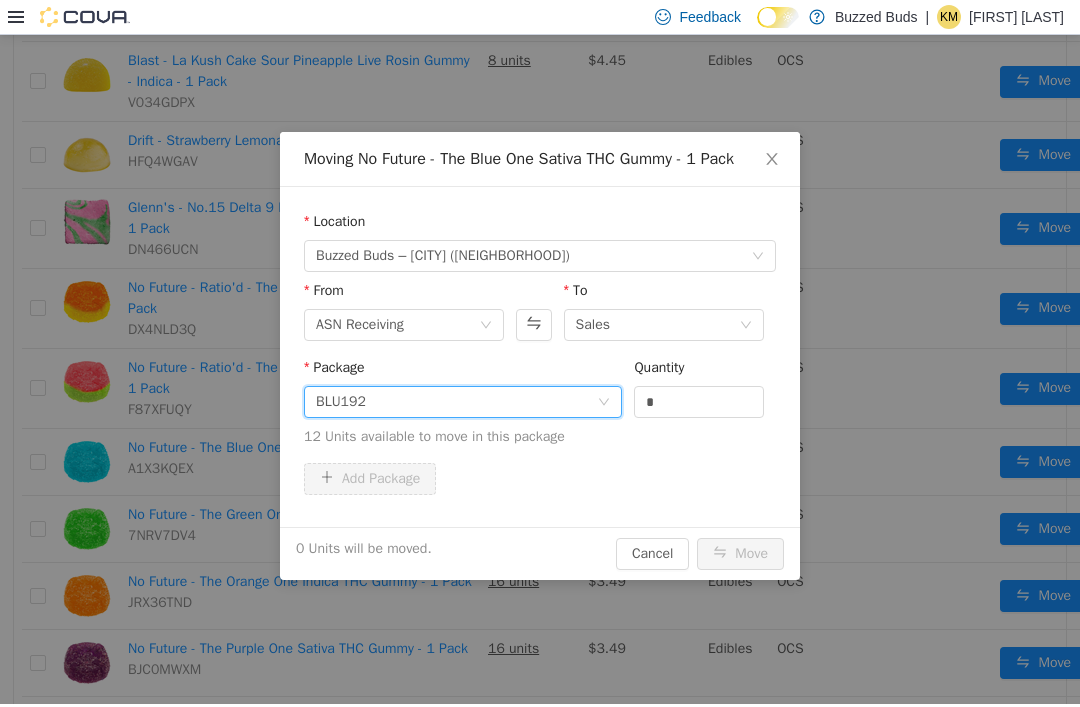 click on "*" at bounding box center (699, 402) 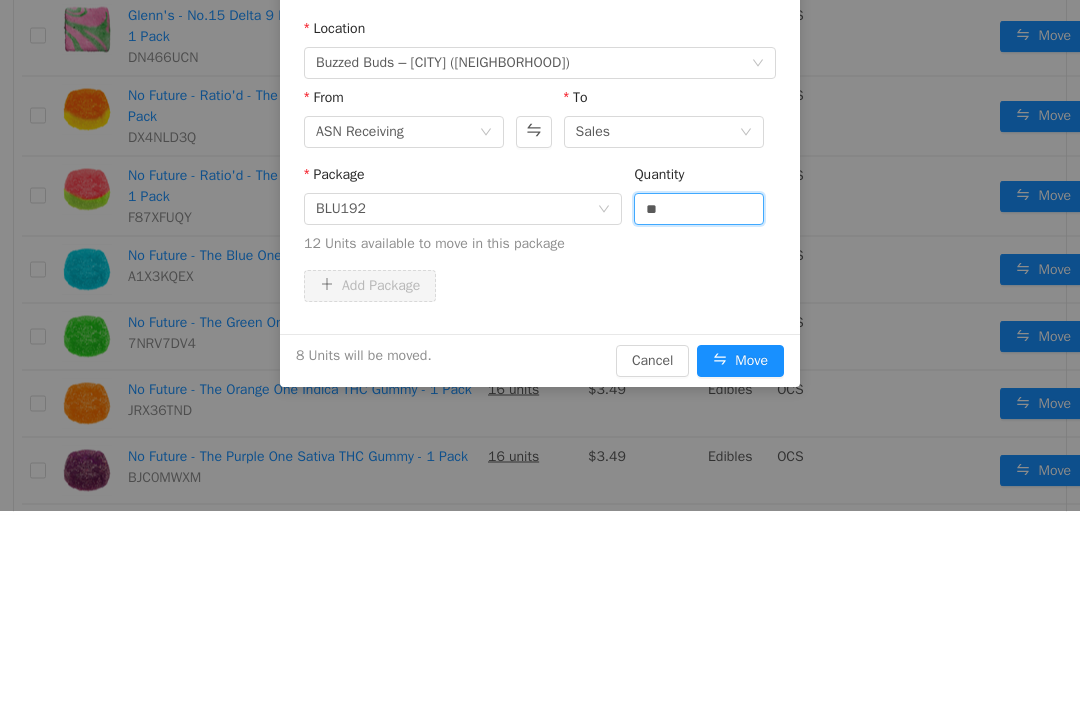 click on "12 Units available to move in this package" at bounding box center (540, 244) 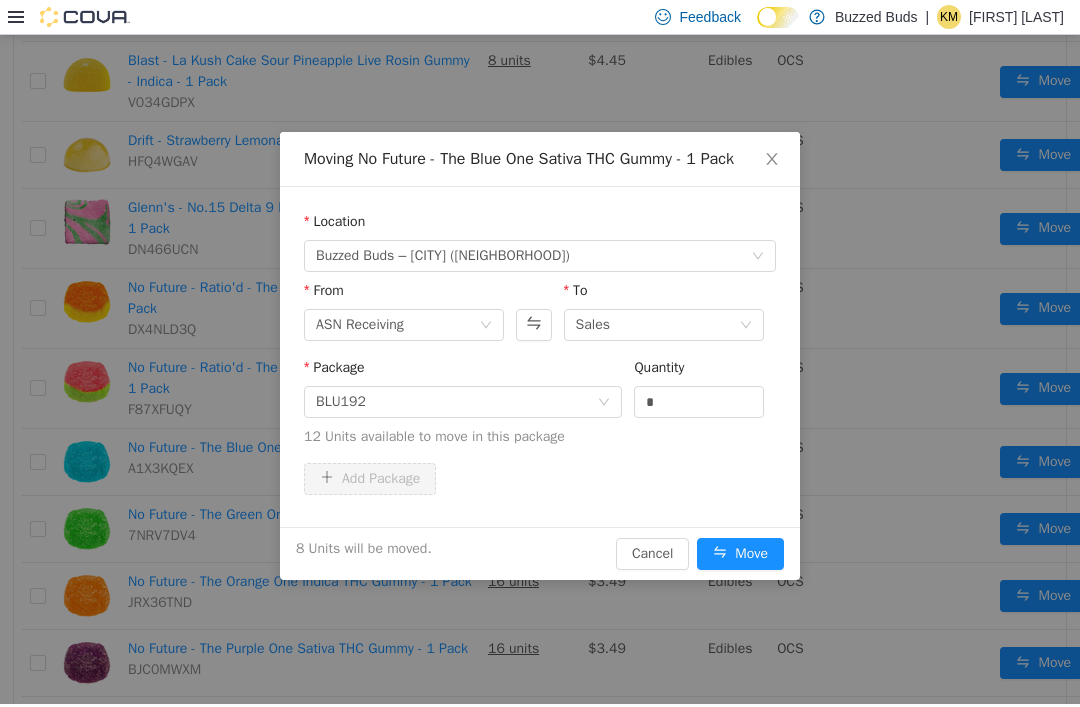 click on "Move" at bounding box center [740, 554] 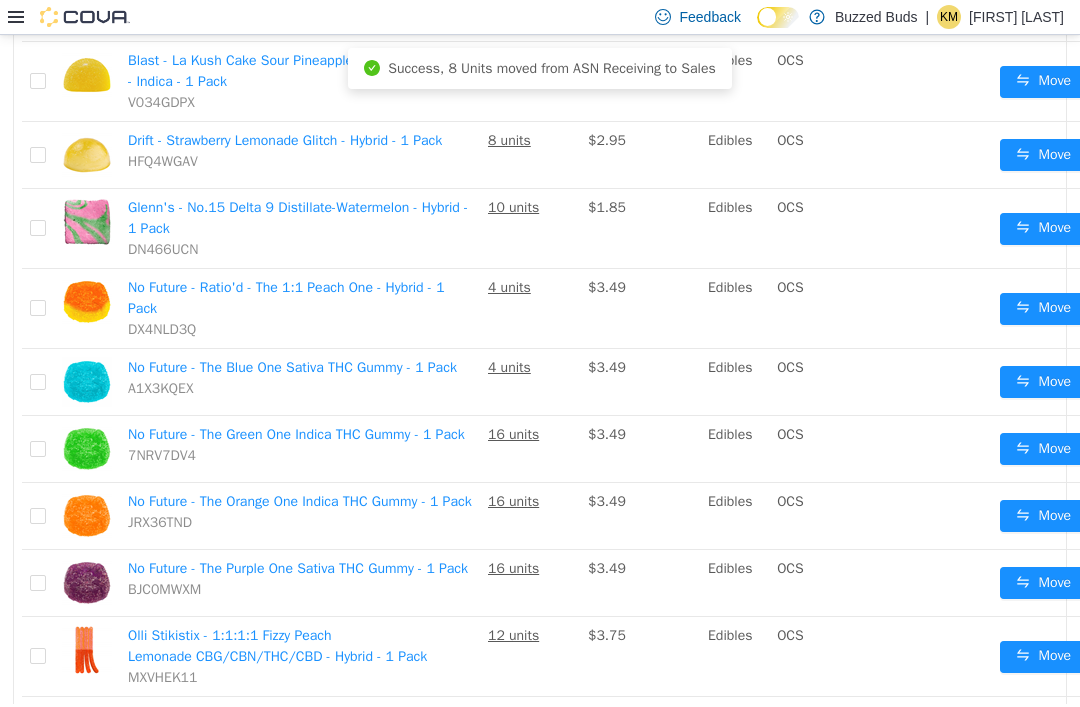 click on "Move" at bounding box center [1043, 449] 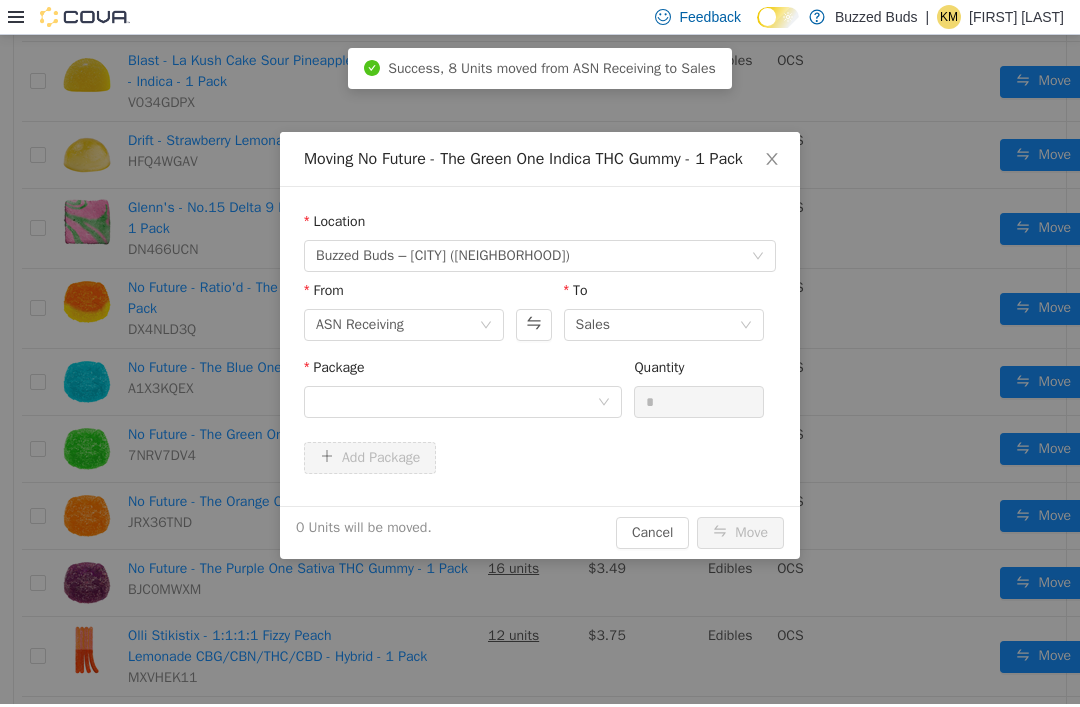 click at bounding box center (456, 402) 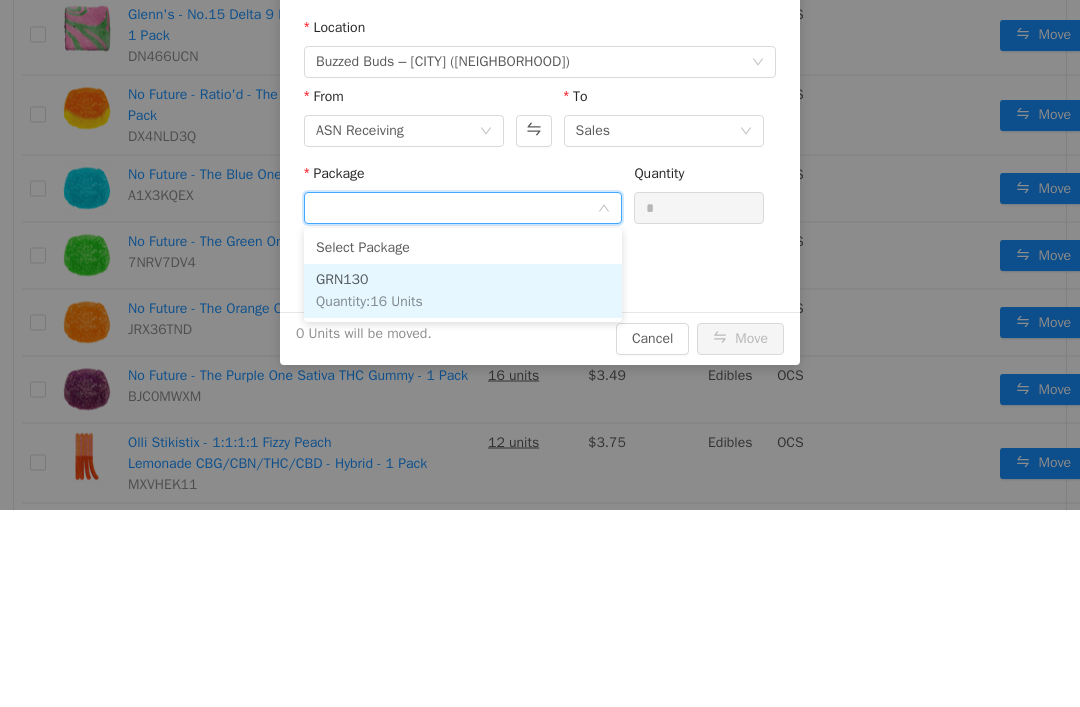 click on "GRN130 Quantity :  16 Units" at bounding box center [463, 292] 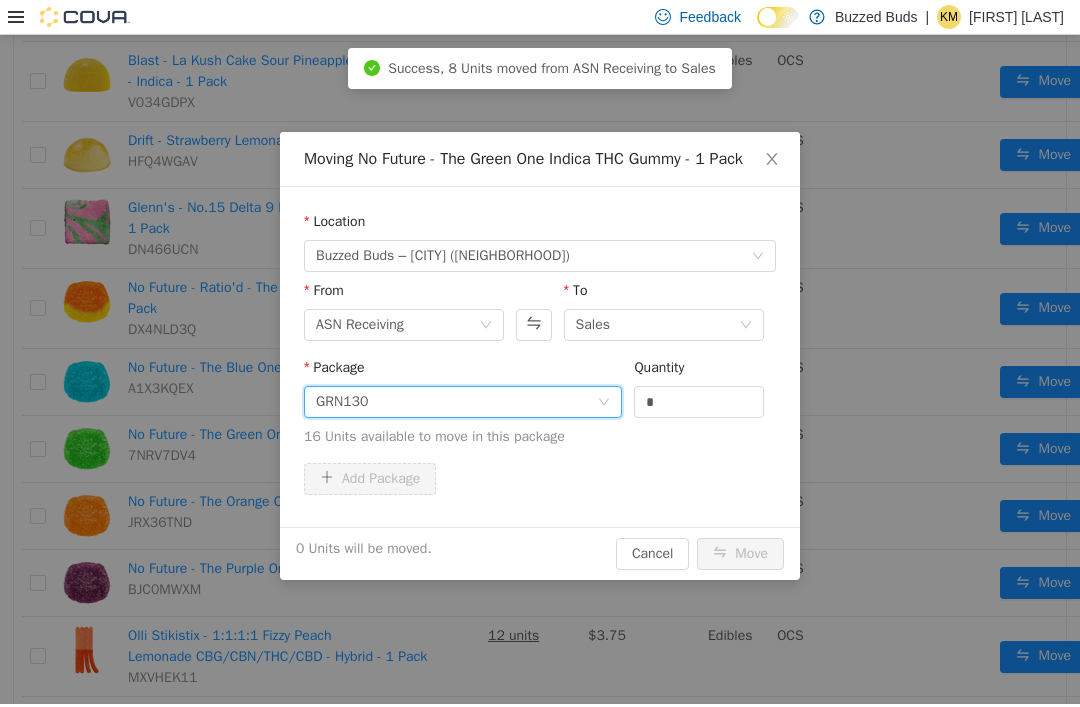 click on "*" at bounding box center (699, 402) 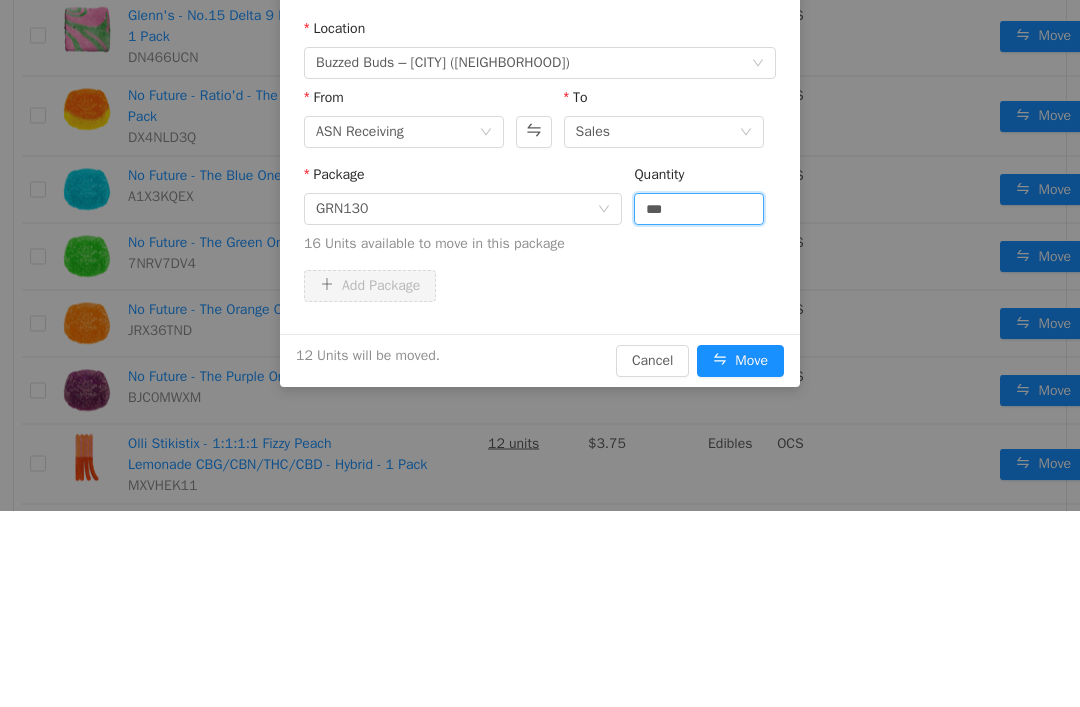 click on "16 Units available to move in this package" at bounding box center [540, 244] 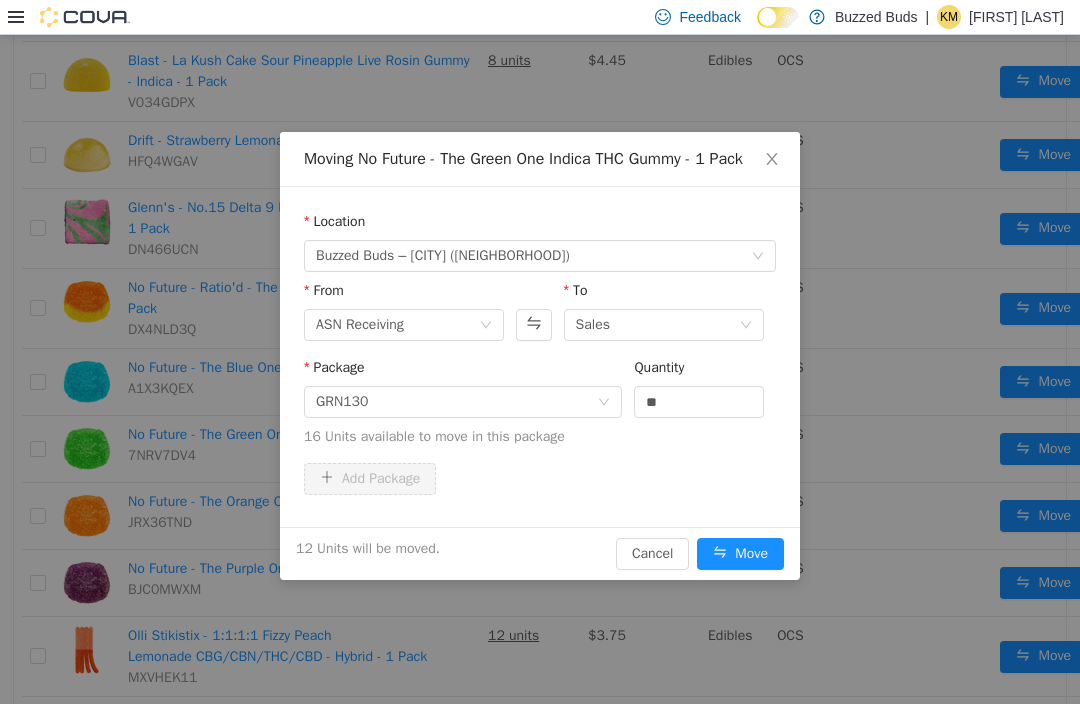 click on "Move" at bounding box center (740, 554) 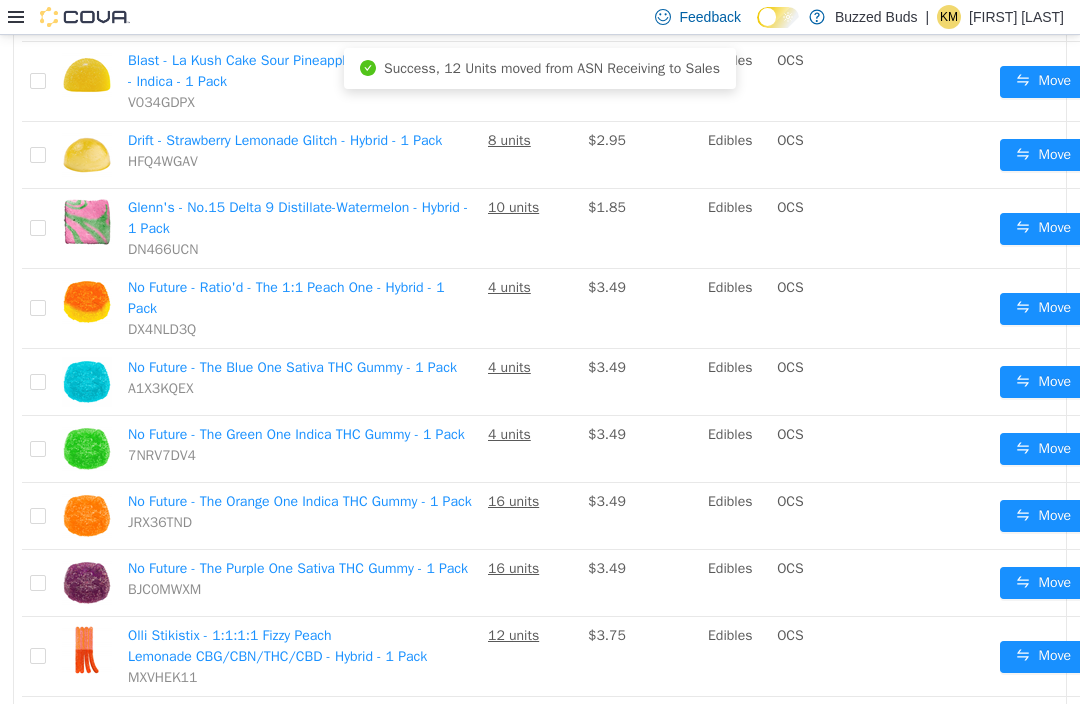 click on "Move" at bounding box center [1043, 516] 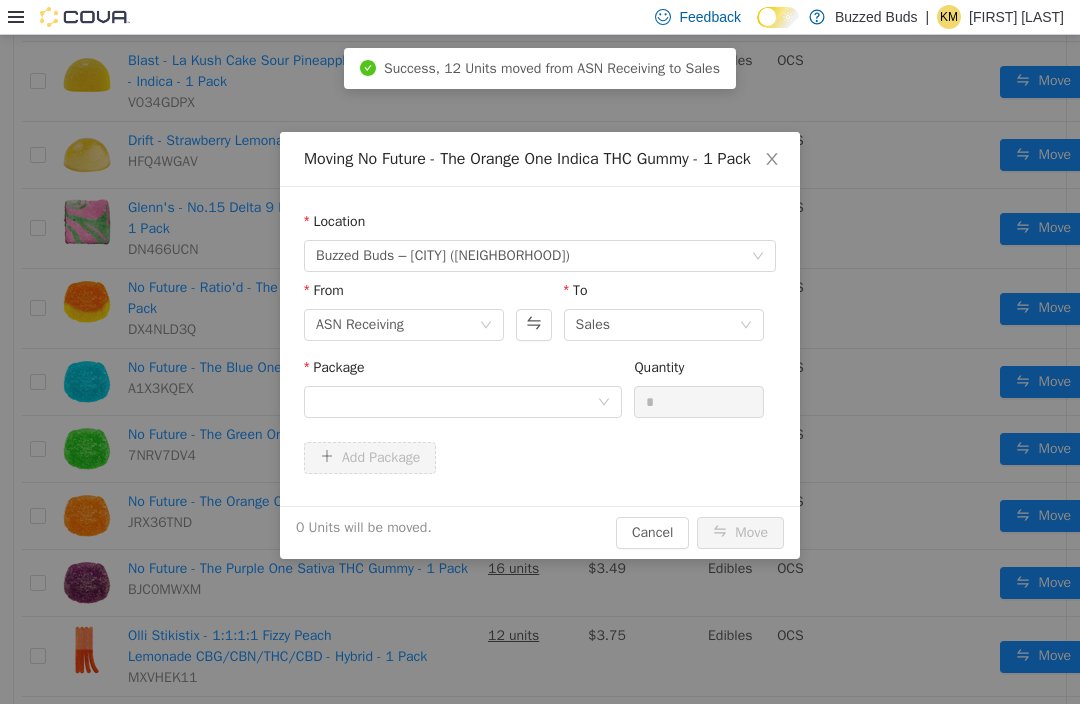click at bounding box center [456, 402] 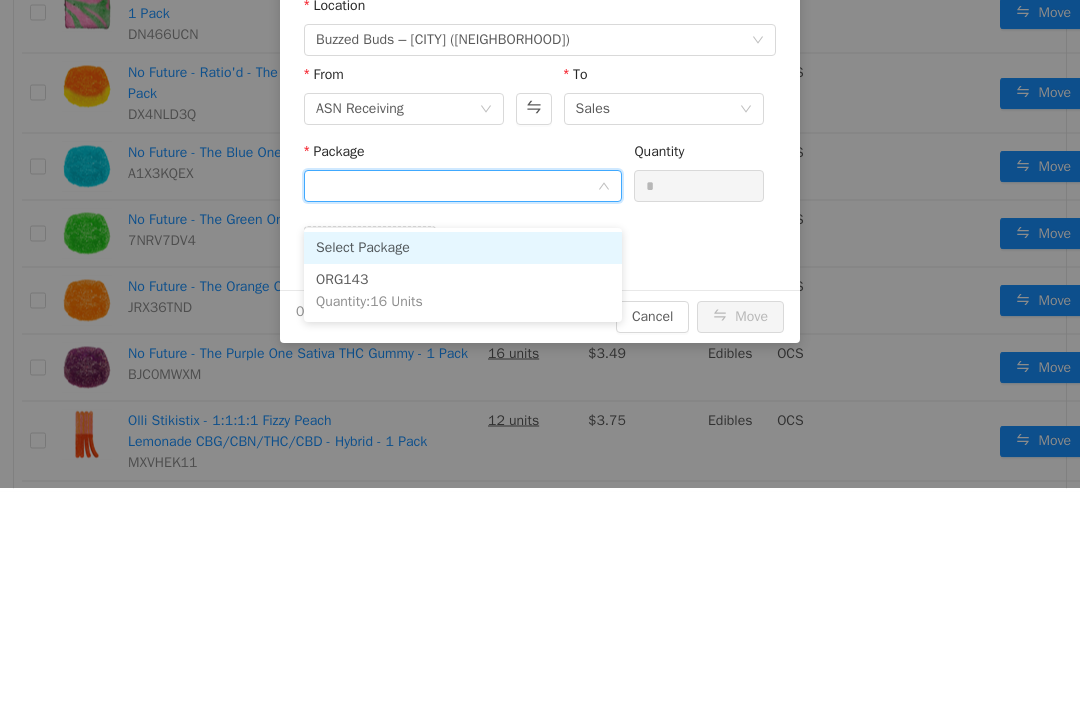 click on "ORG143 Quantity :  16 Units" at bounding box center [463, 292] 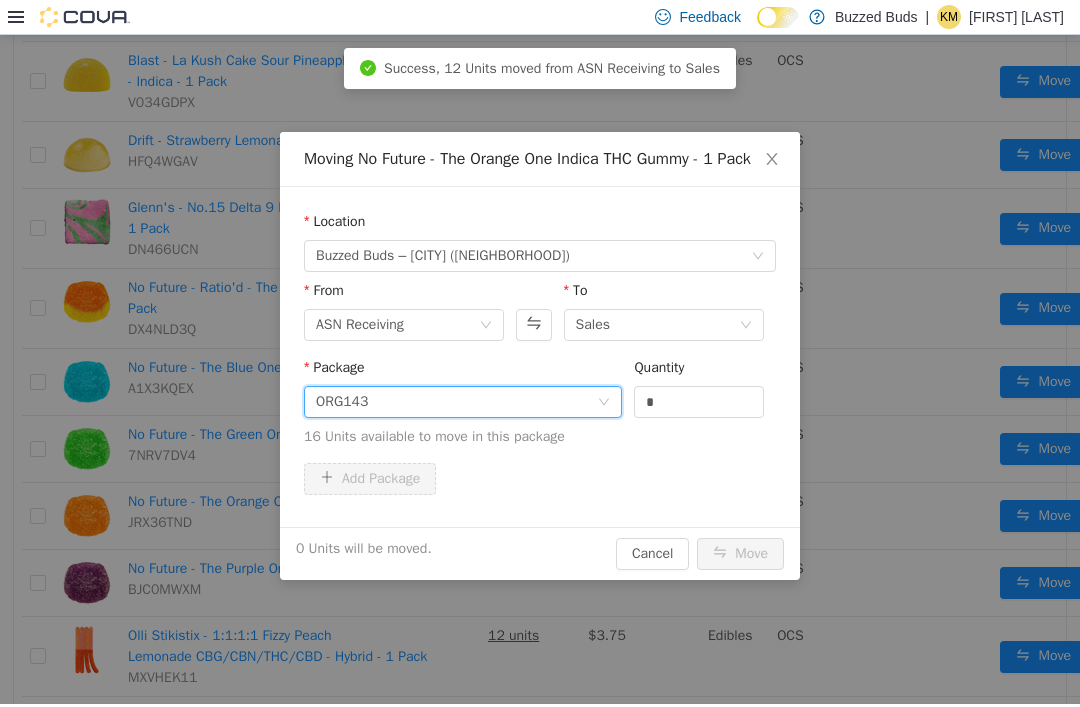 click on "*" at bounding box center [699, 402] 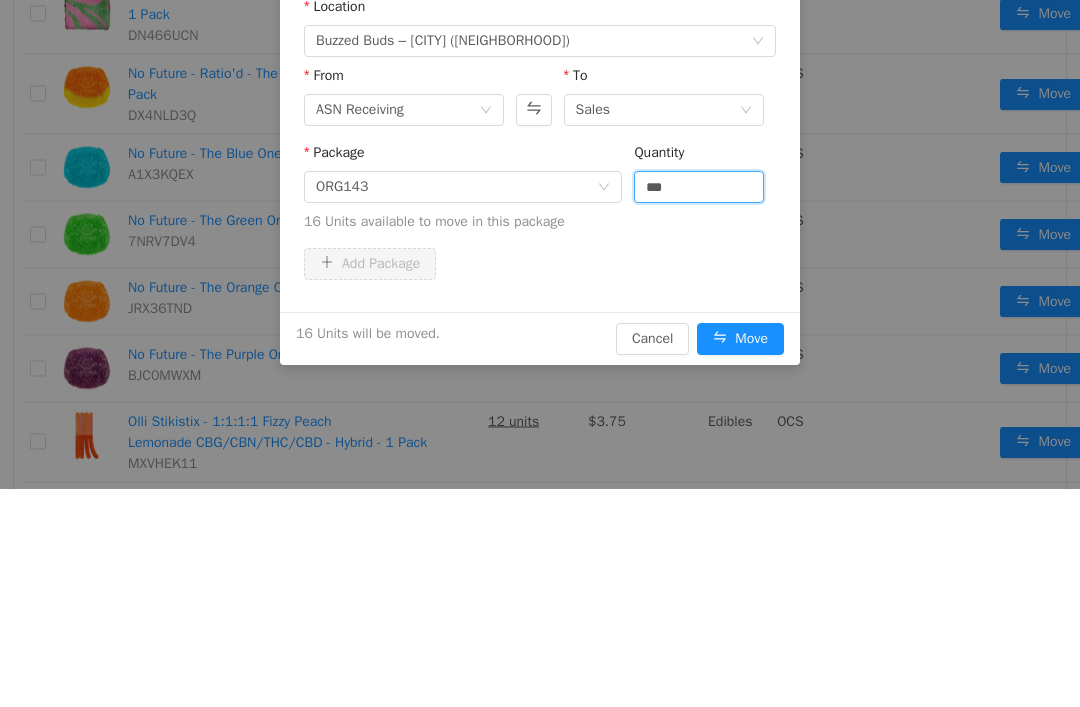 click on "Package ORG143   Quantity *** 16 Units available to move in this package" at bounding box center (540, 196) 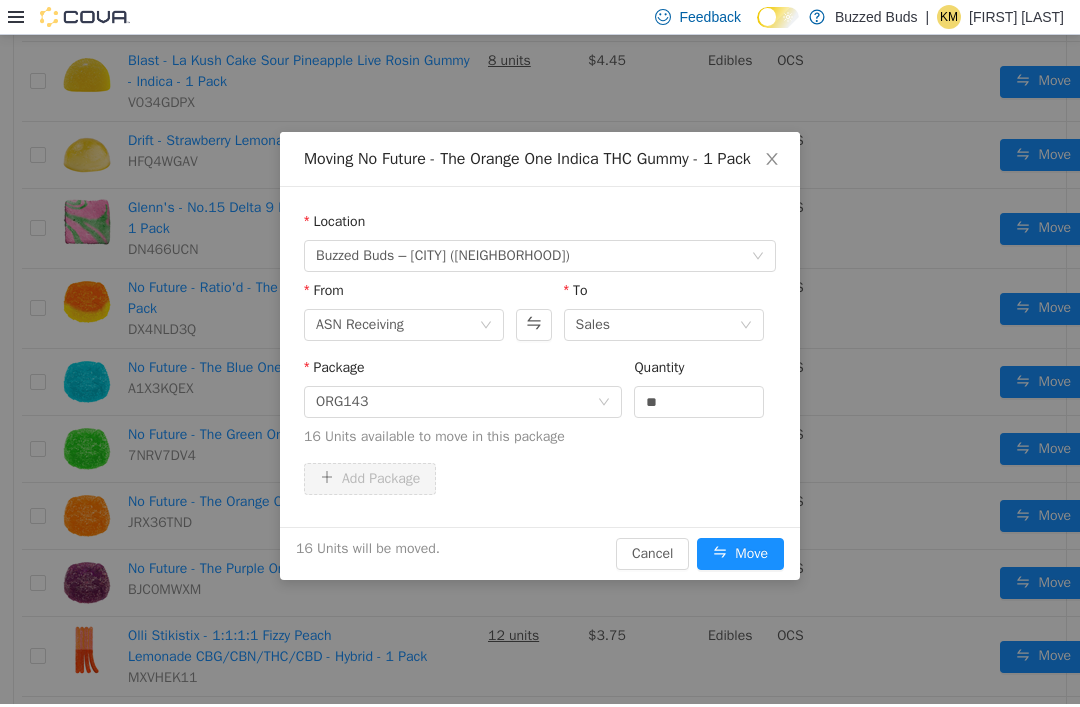 click on "Move" at bounding box center (740, 554) 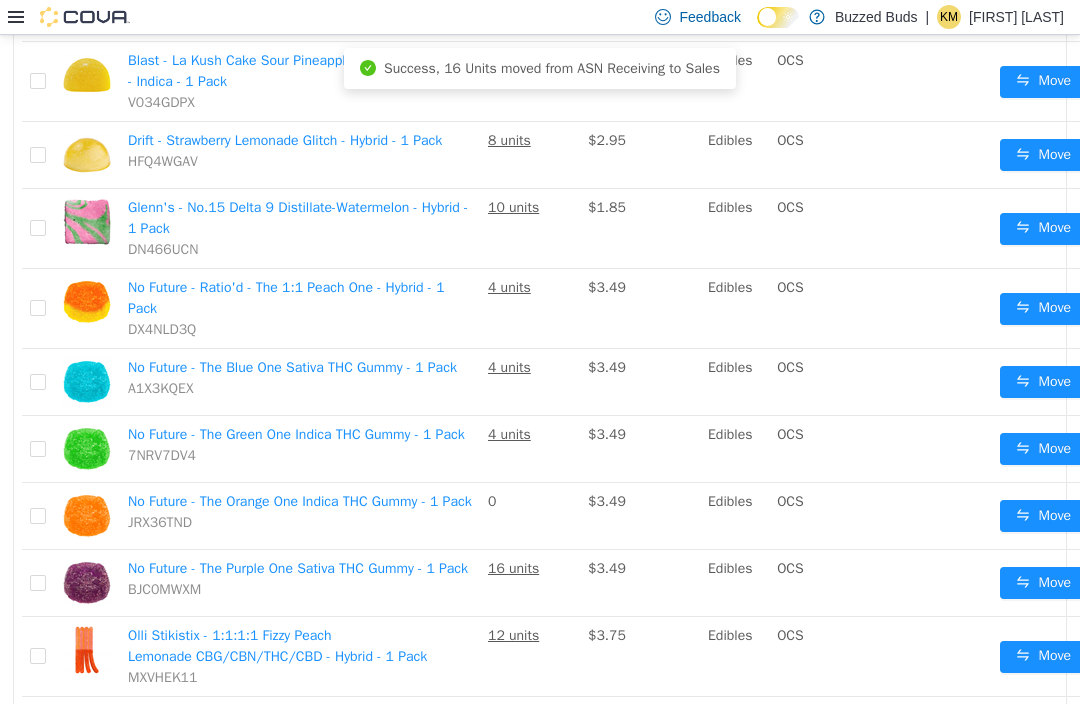 click on "Move" at bounding box center (1043, 583) 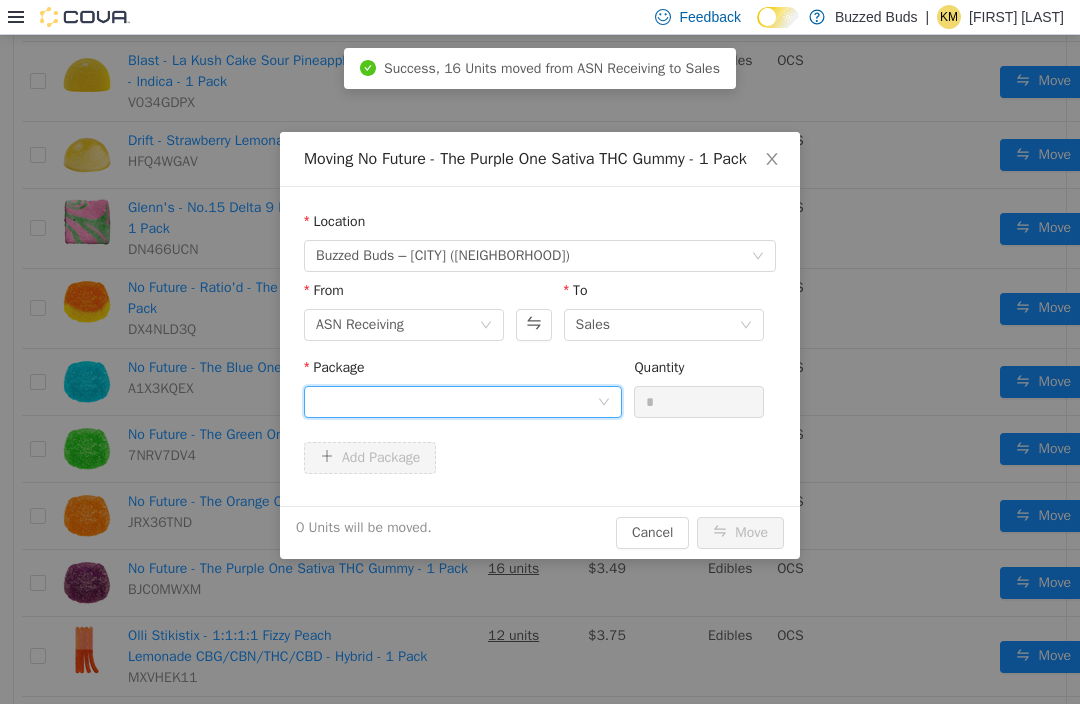 click at bounding box center [456, 402] 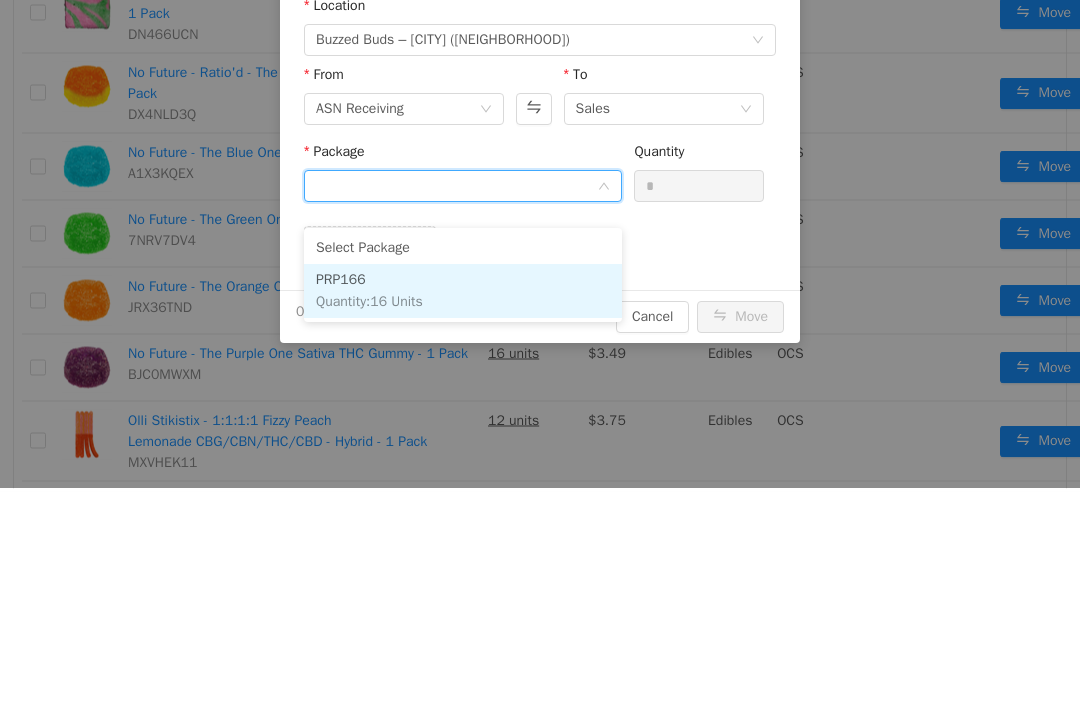 click on "PRP166 Quantity :  16 Units" at bounding box center [463, 292] 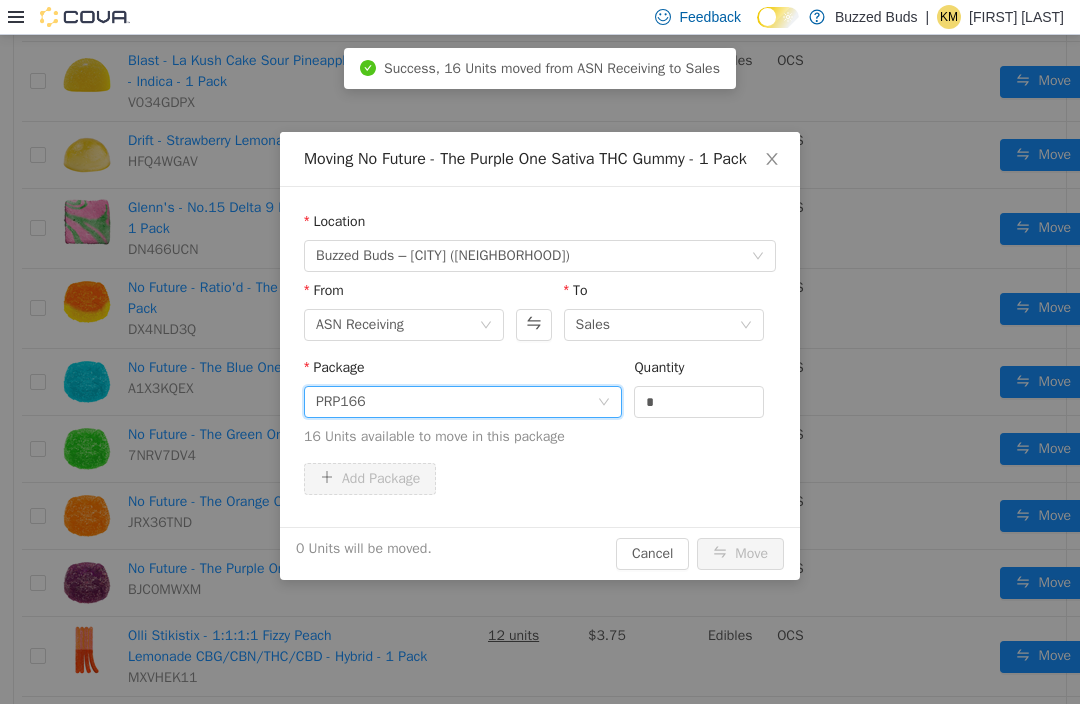 click on "*" at bounding box center (699, 402) 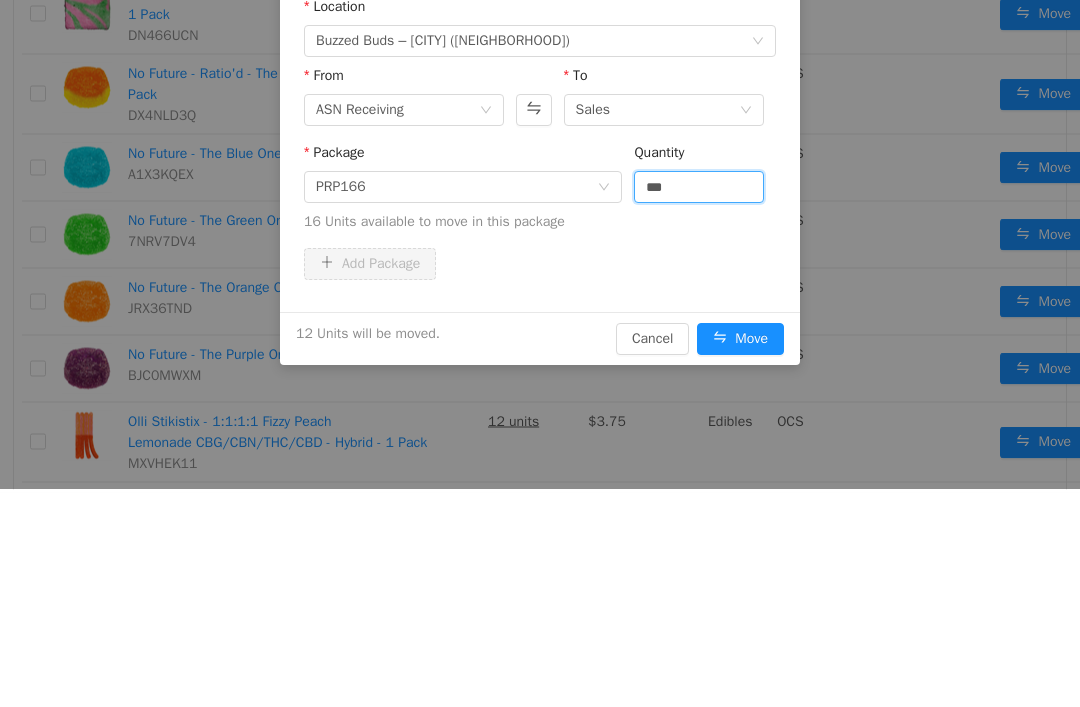 click on "Package PRP166   Quantity *** 16 Units available to move in this package" at bounding box center [540, 196] 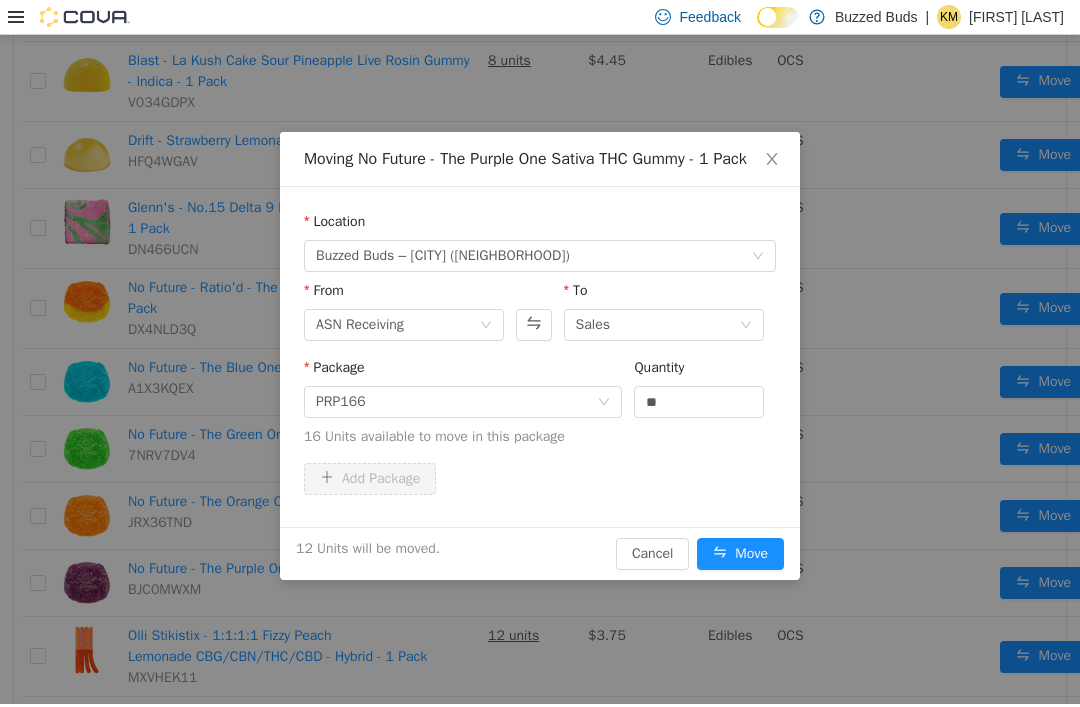 click on "Move" at bounding box center (740, 554) 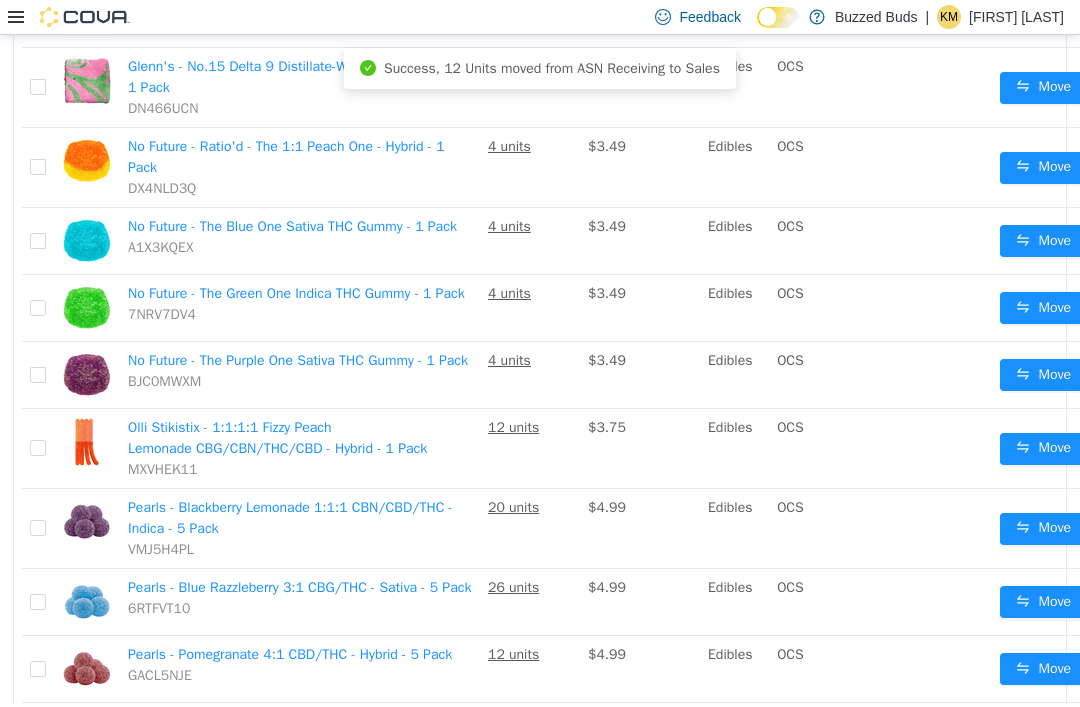 scroll, scrollTop: 575, scrollLeft: 0, axis: vertical 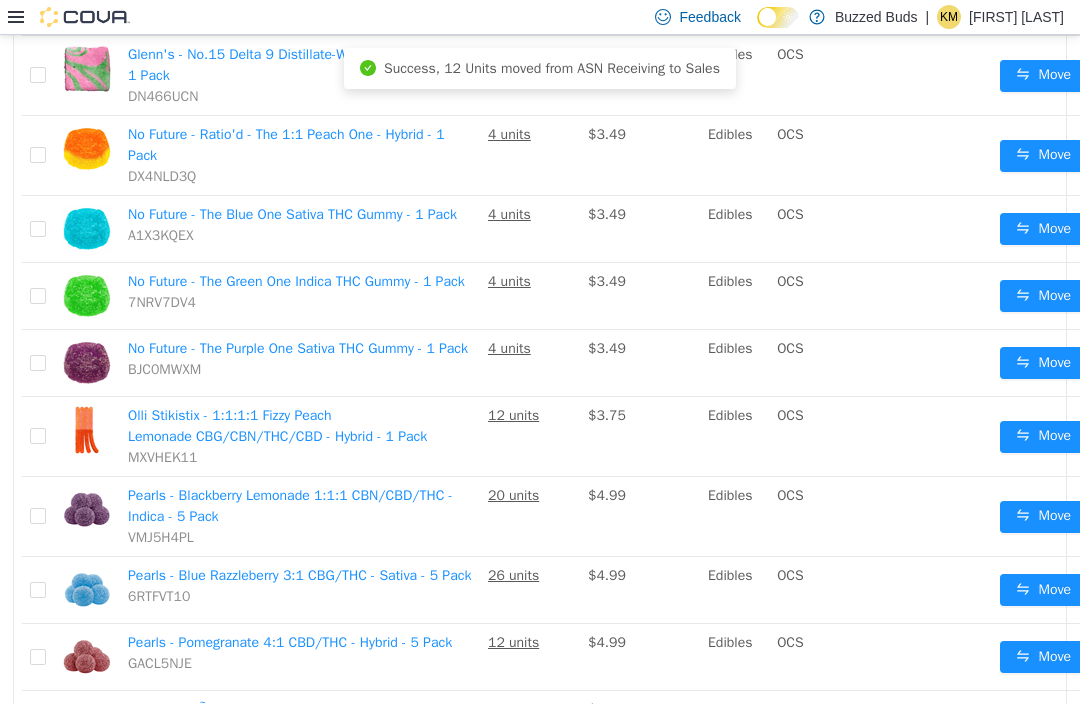 click on "Move" at bounding box center (1043, 517) 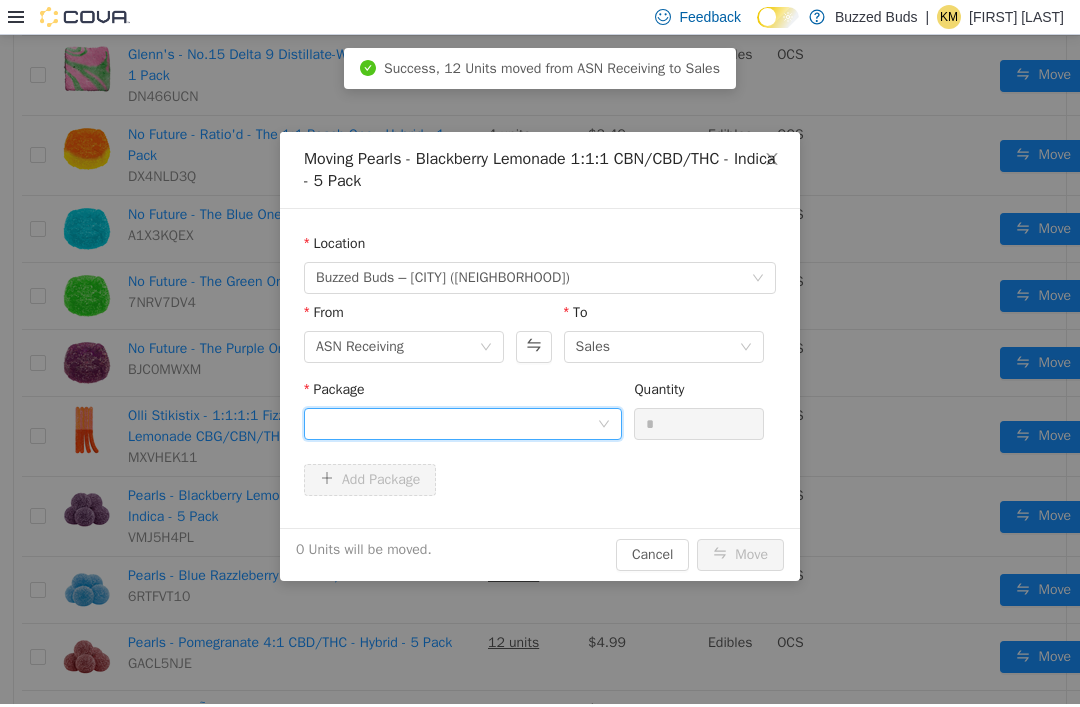 click at bounding box center (456, 424) 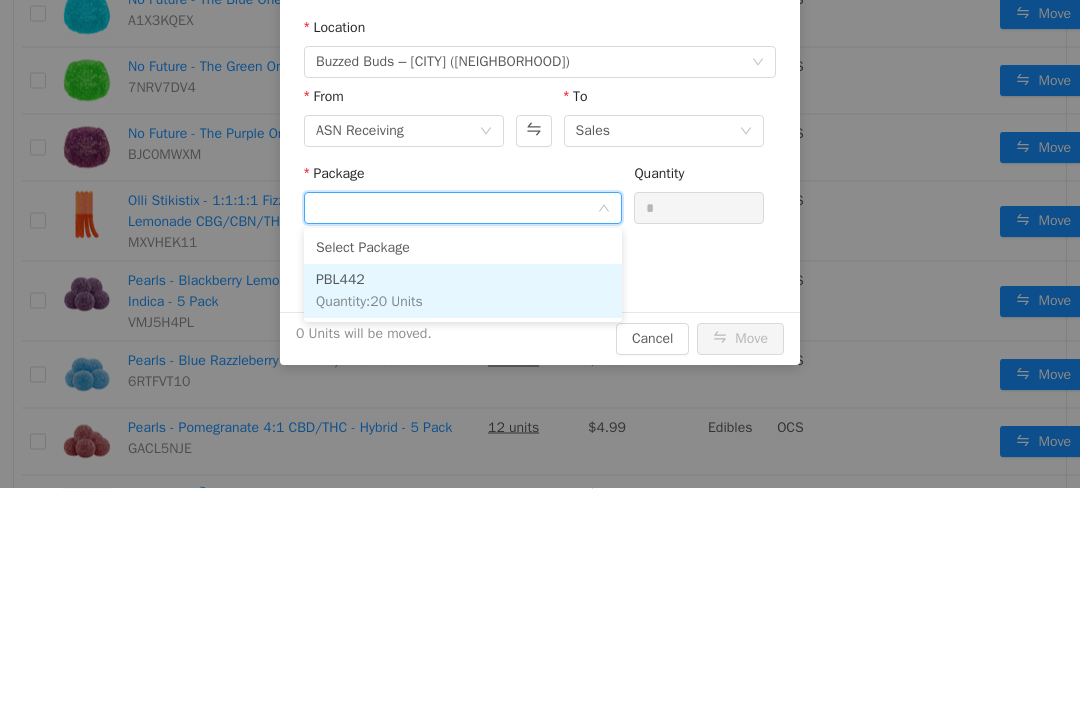 click on "PBL442 Quantity :  20 Units" at bounding box center [463, 292] 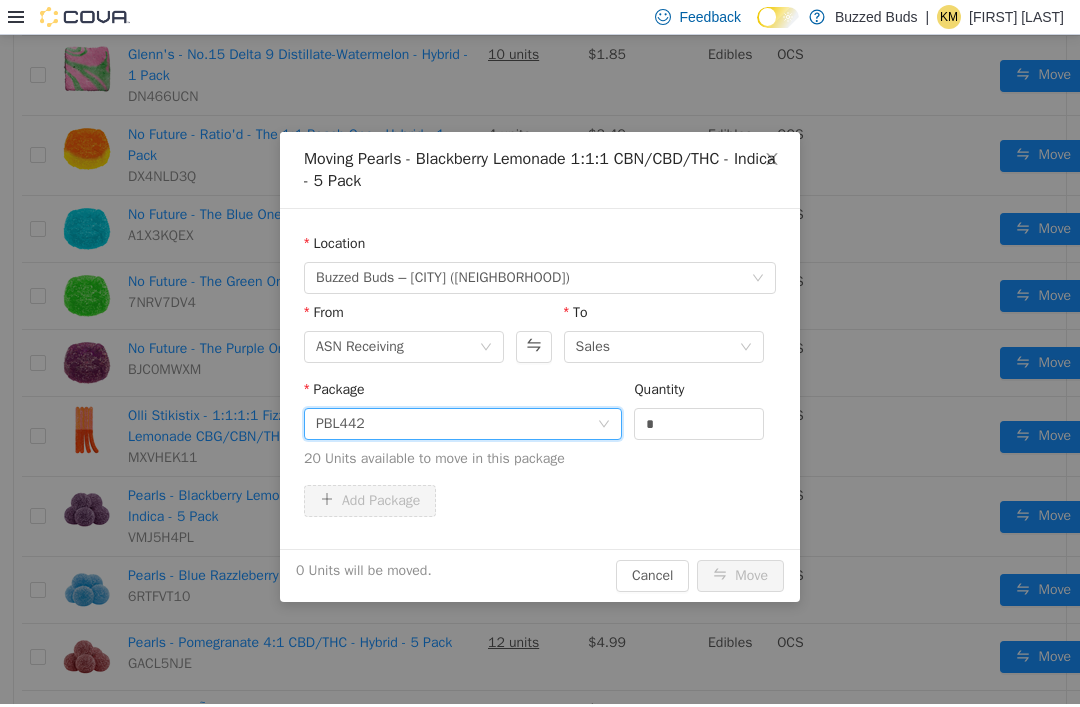 click on "*" at bounding box center (699, 424) 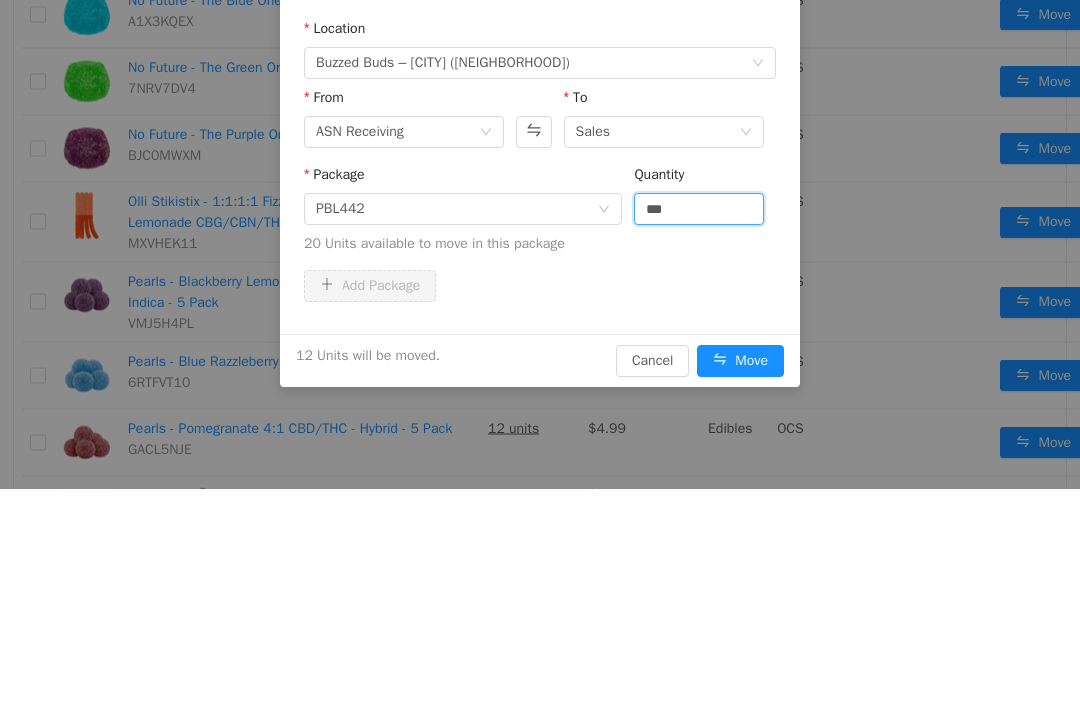 click on "Add Package" at bounding box center (540, 287) 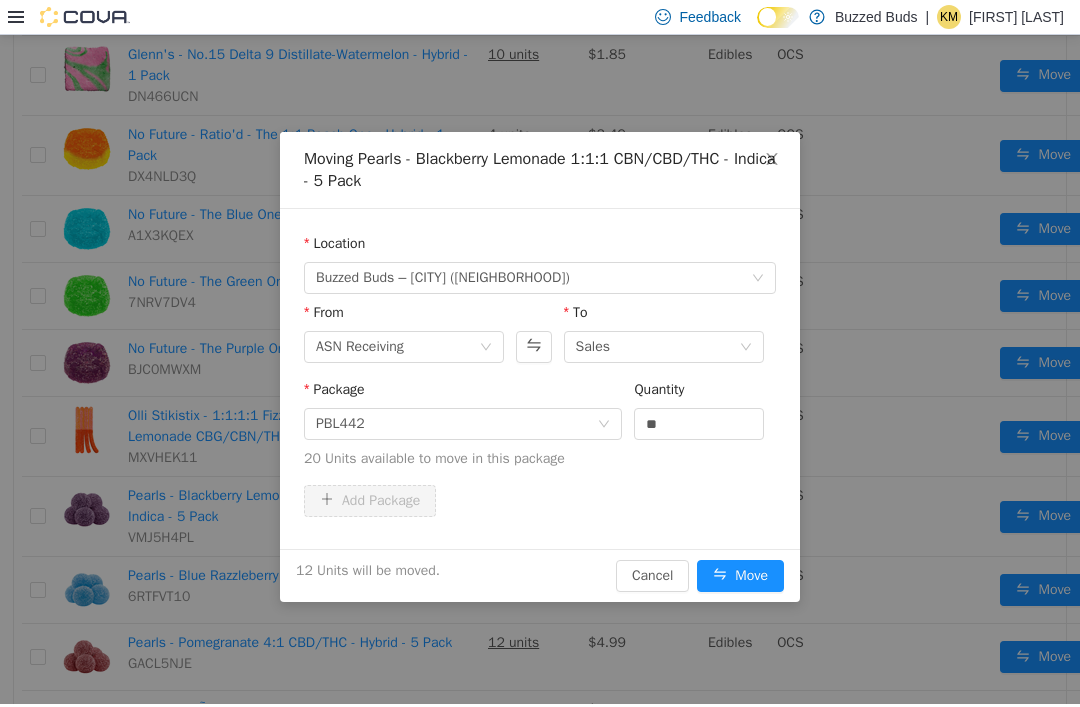 click on "Move" at bounding box center (740, 576) 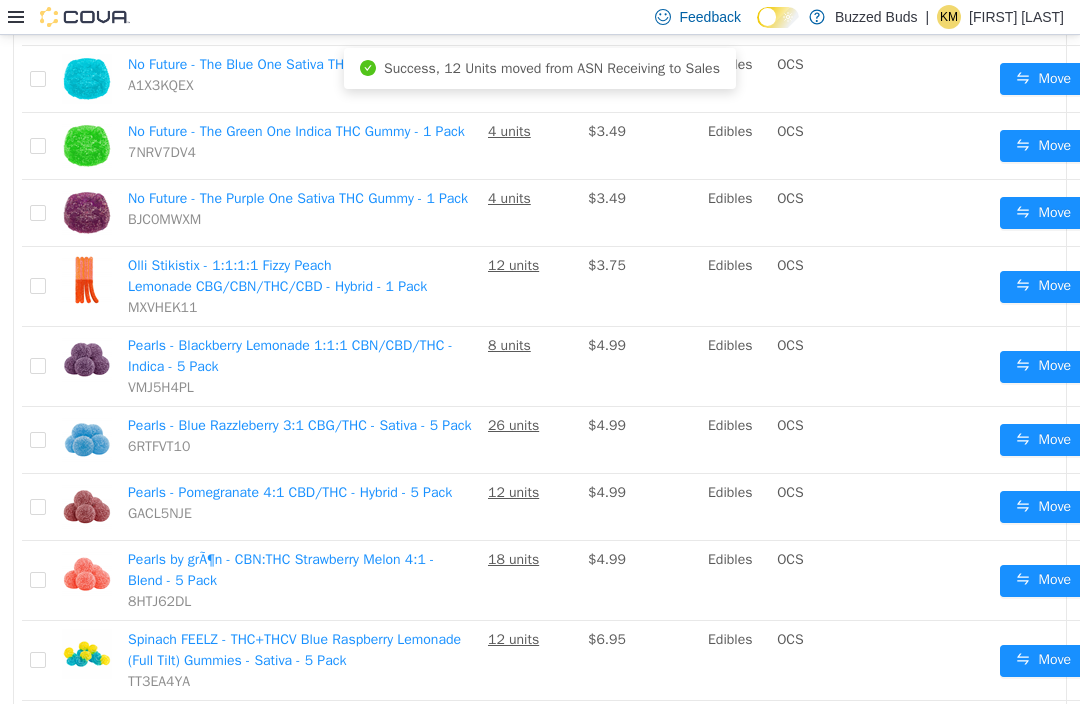 scroll, scrollTop: 727, scrollLeft: 0, axis: vertical 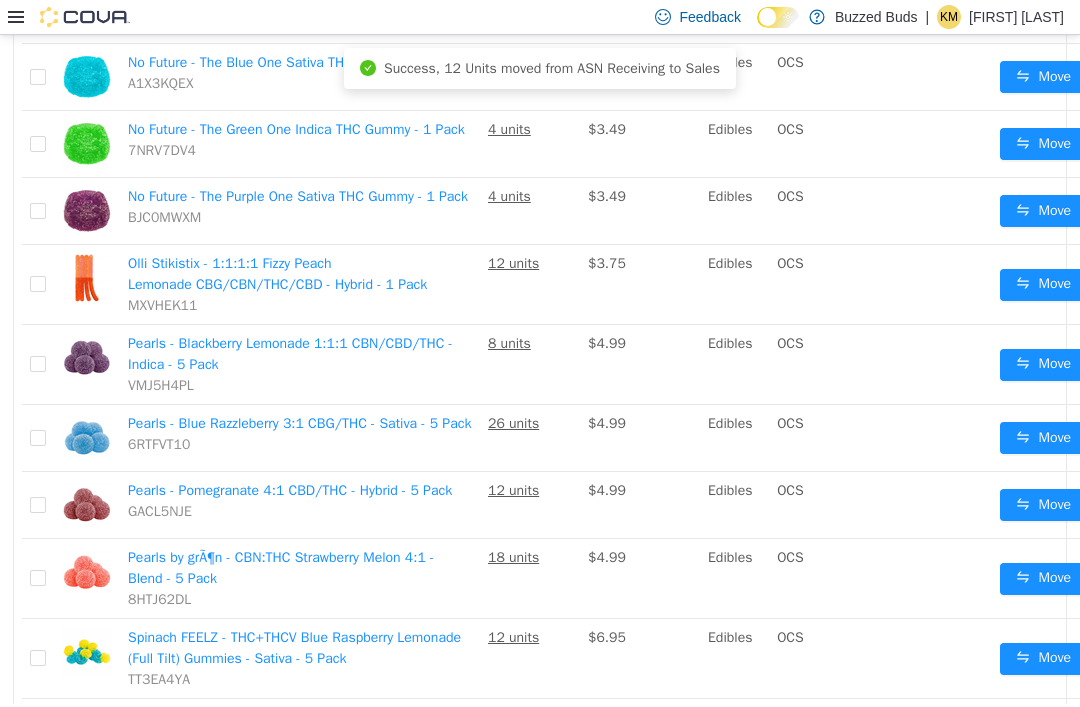 click on "Move" at bounding box center (1043, 438) 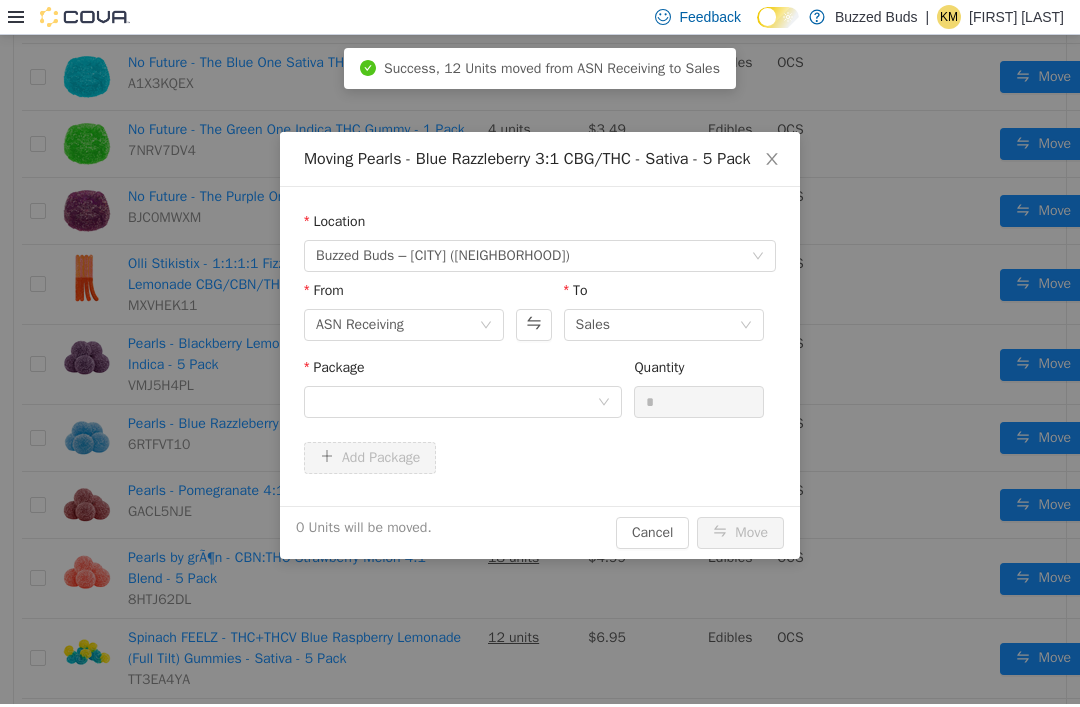 scroll, scrollTop: 0, scrollLeft: 0, axis: both 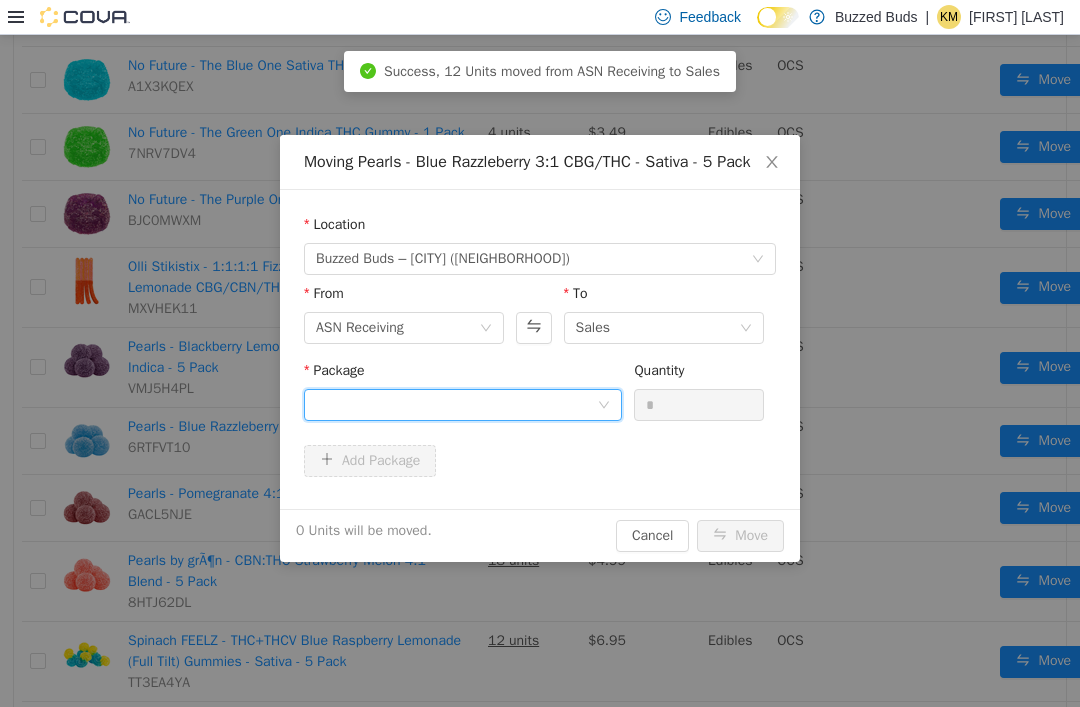 click at bounding box center (456, 405) 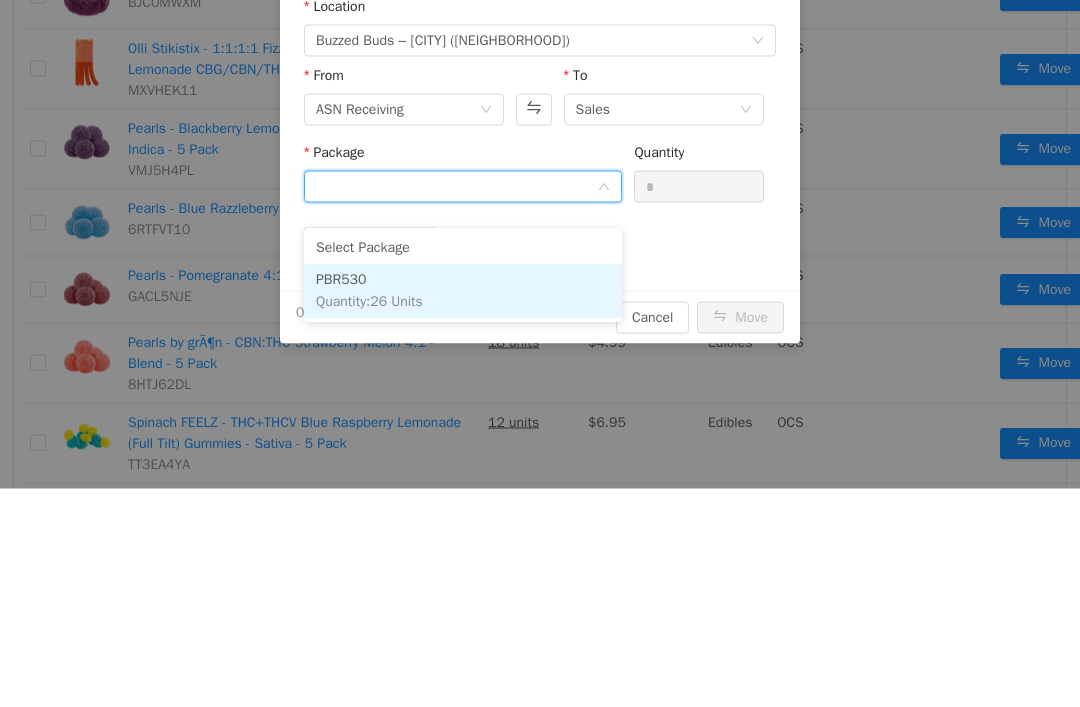 click on "PBR530 Quantity :  26 Units" at bounding box center (463, 292) 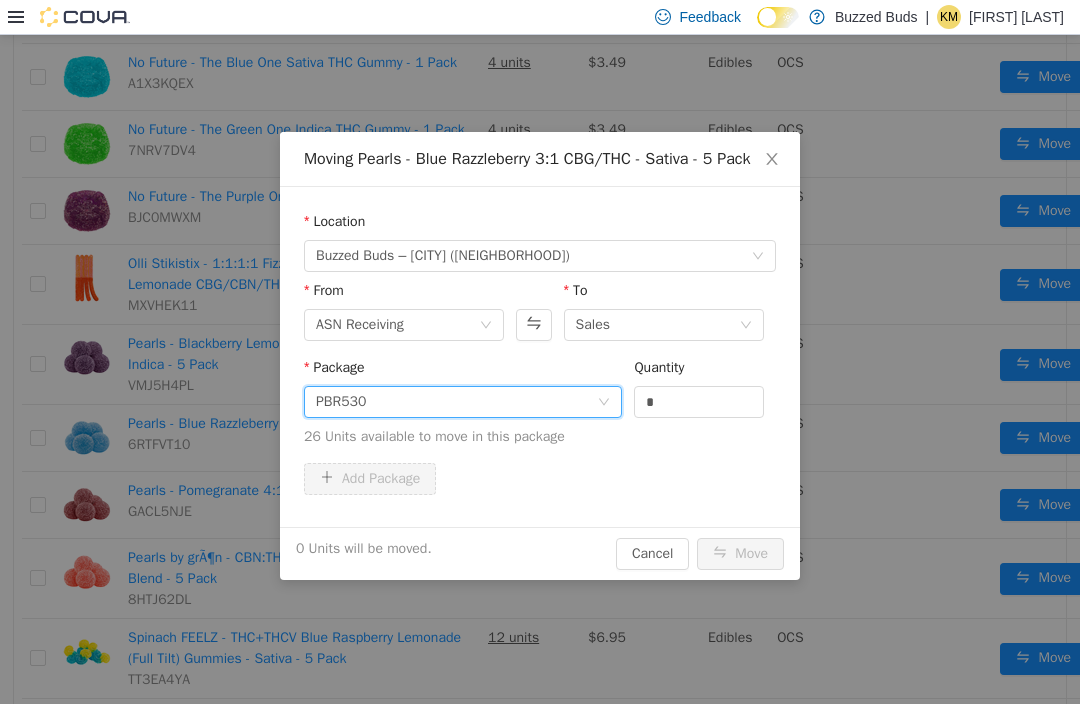 click on "*" at bounding box center (699, 402) 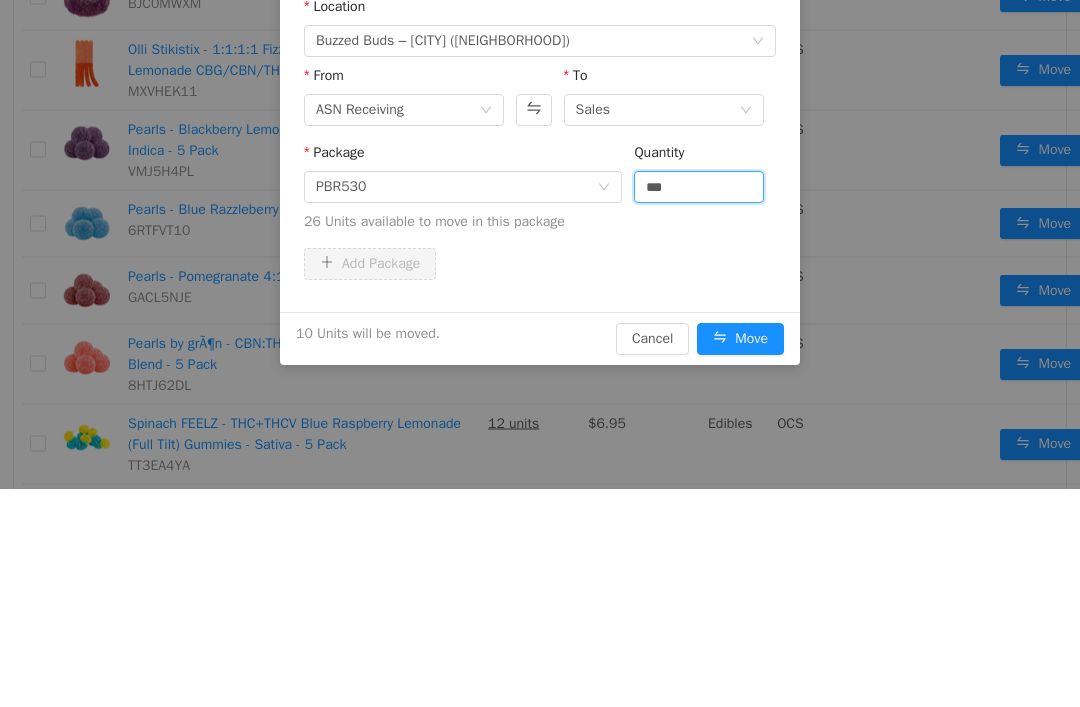 click on "Add Package" at bounding box center [540, 265] 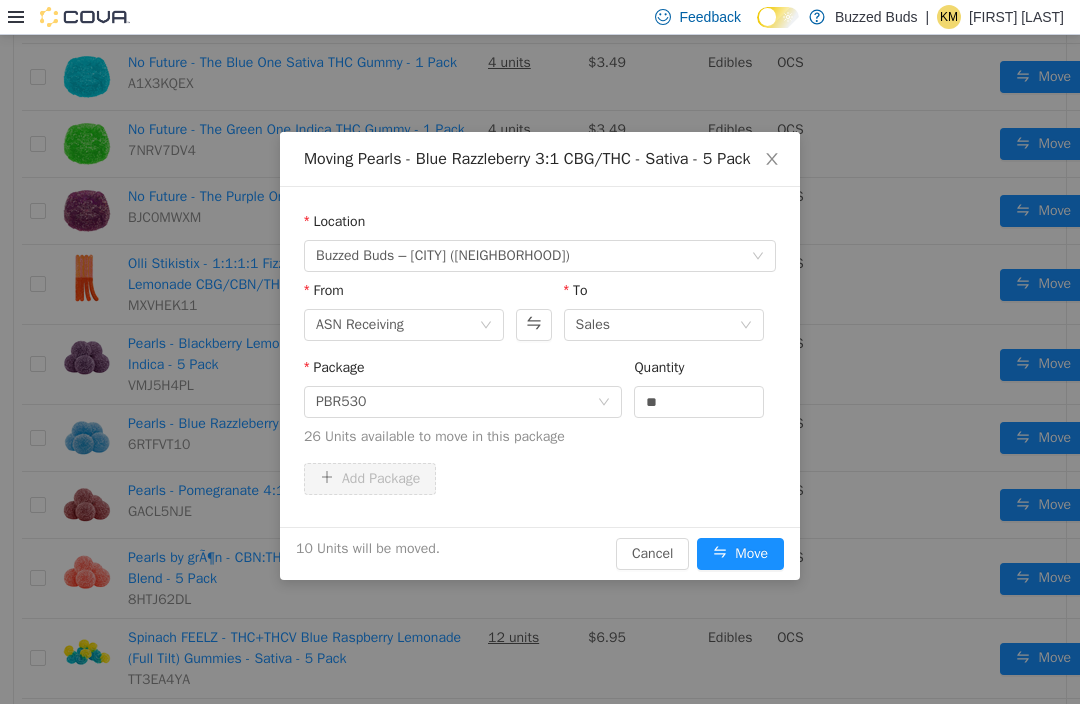click on "Move" at bounding box center [740, 554] 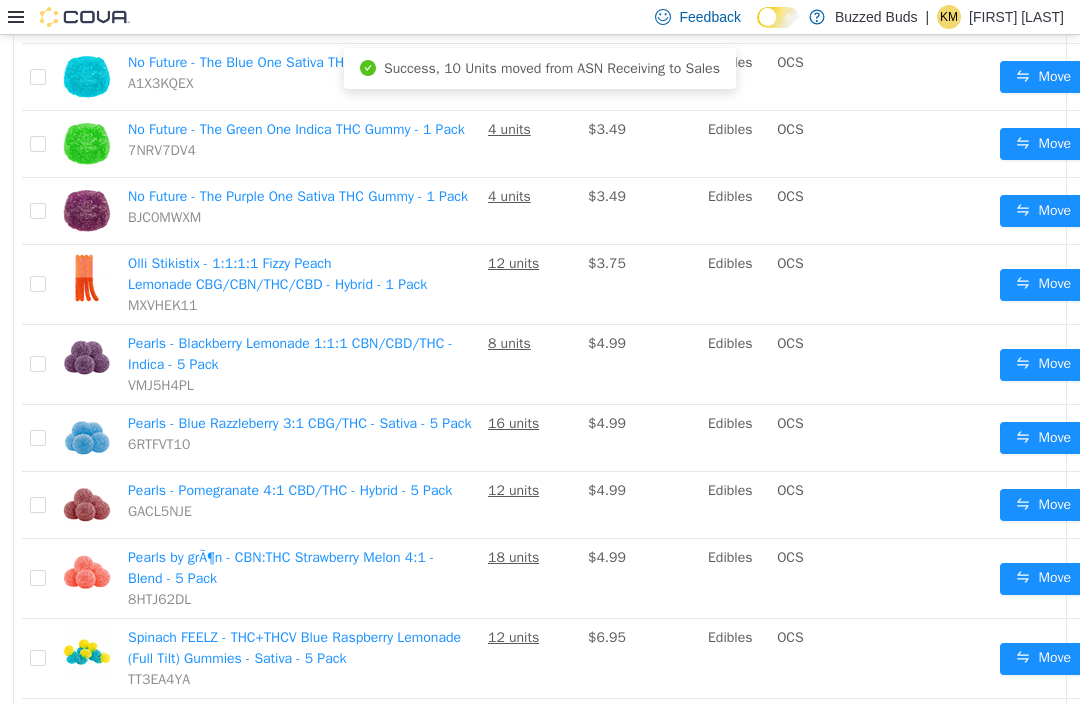 click on "Move" at bounding box center (1043, 579) 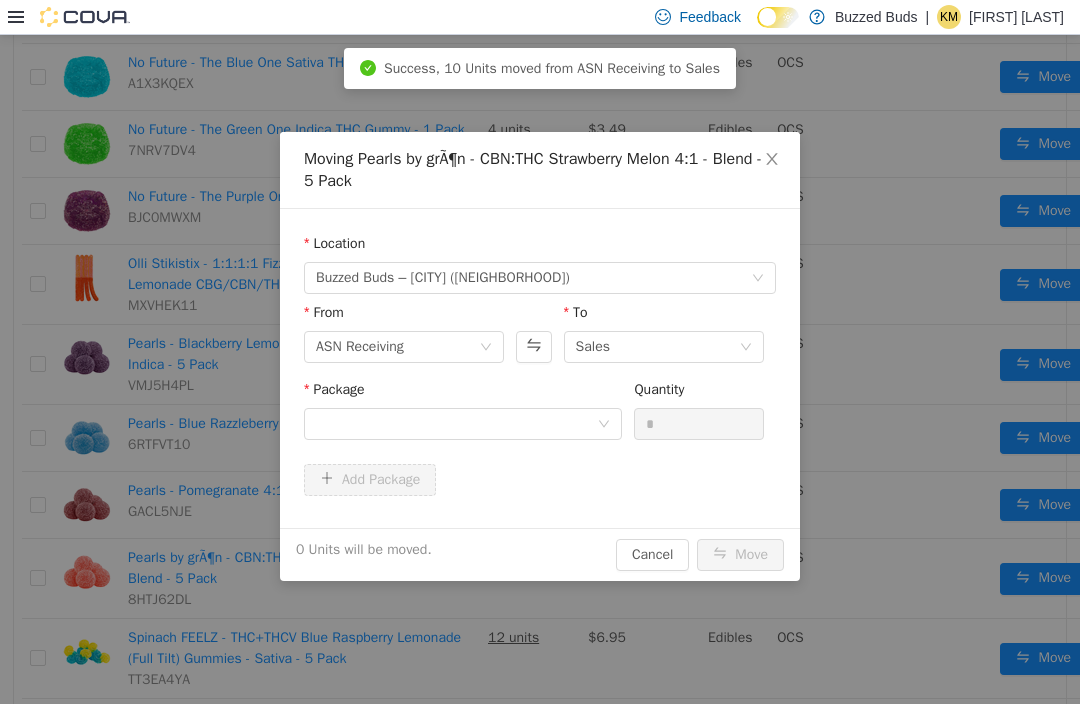 scroll, scrollTop: 0, scrollLeft: 0, axis: both 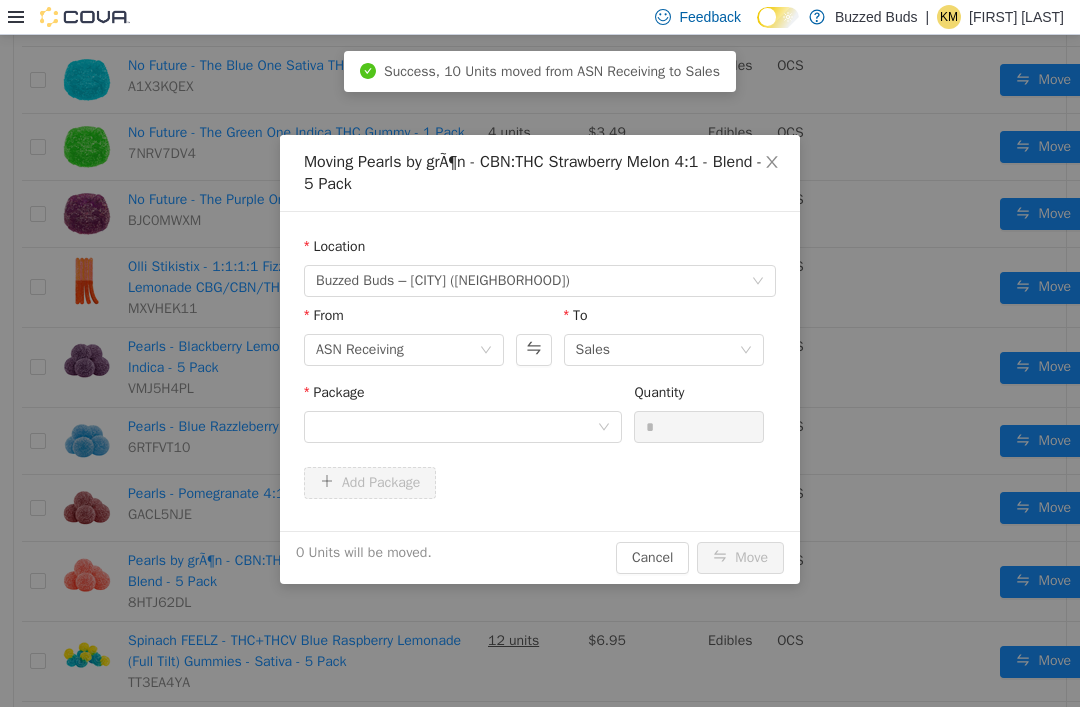 click at bounding box center (456, 427) 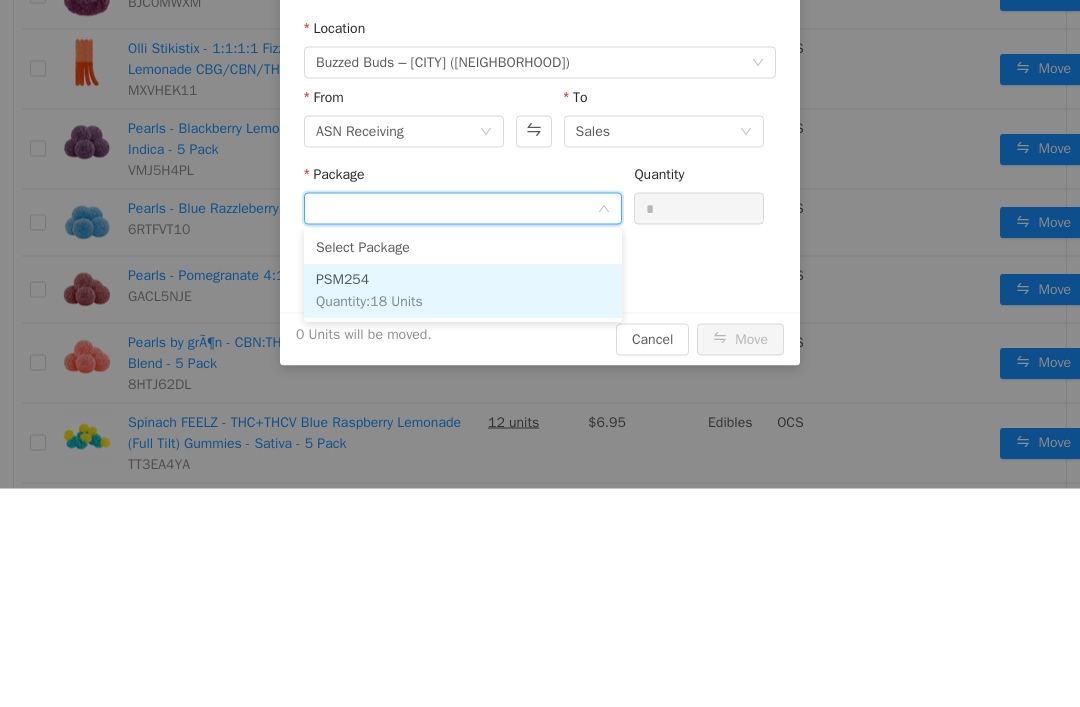 click on "PSM254 Quantity :  18 Units" at bounding box center (463, 292) 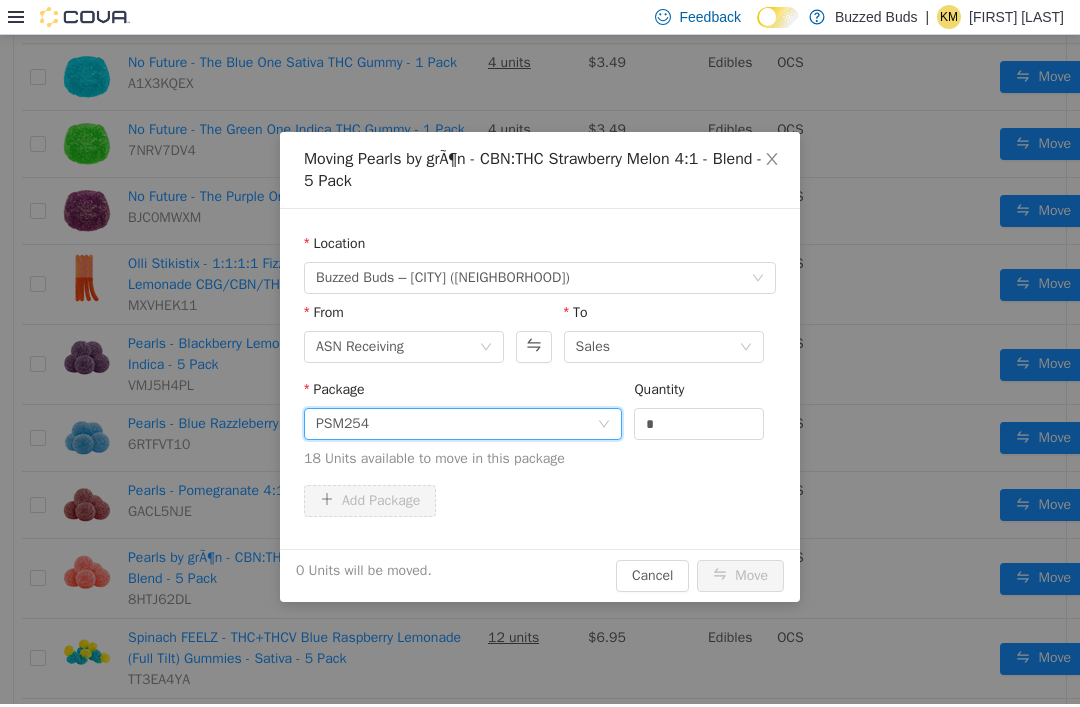 click on "*" at bounding box center [699, 424] 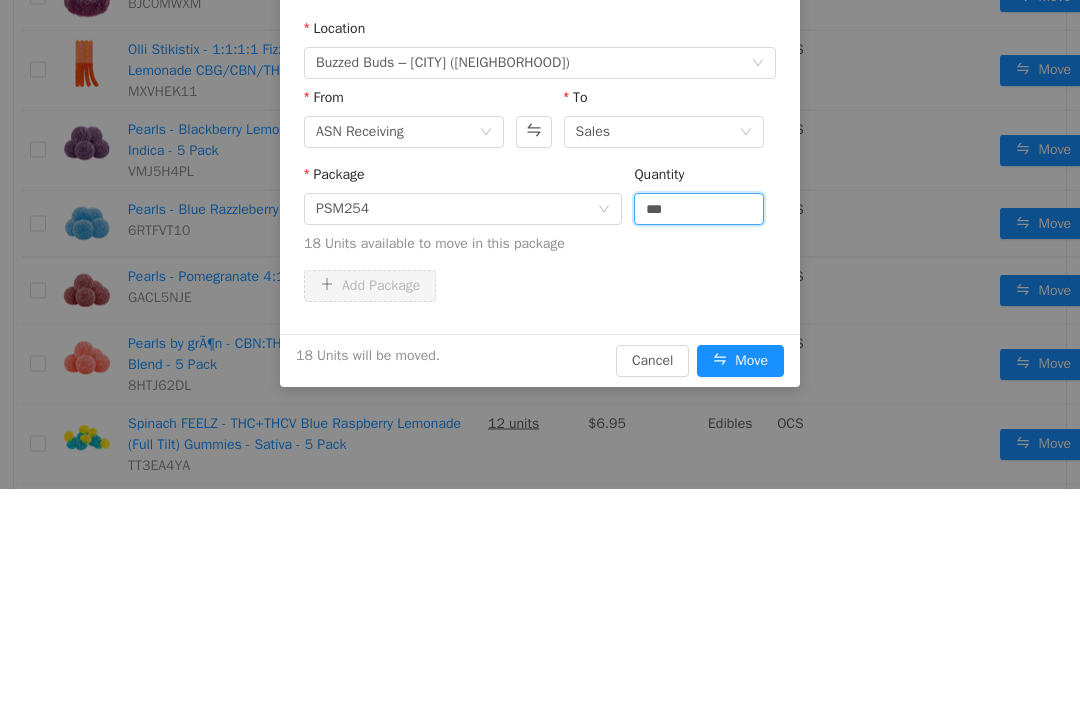 click on "Package PSM254   Quantity *** 18 Units available to move in this package" at bounding box center [540, 218] 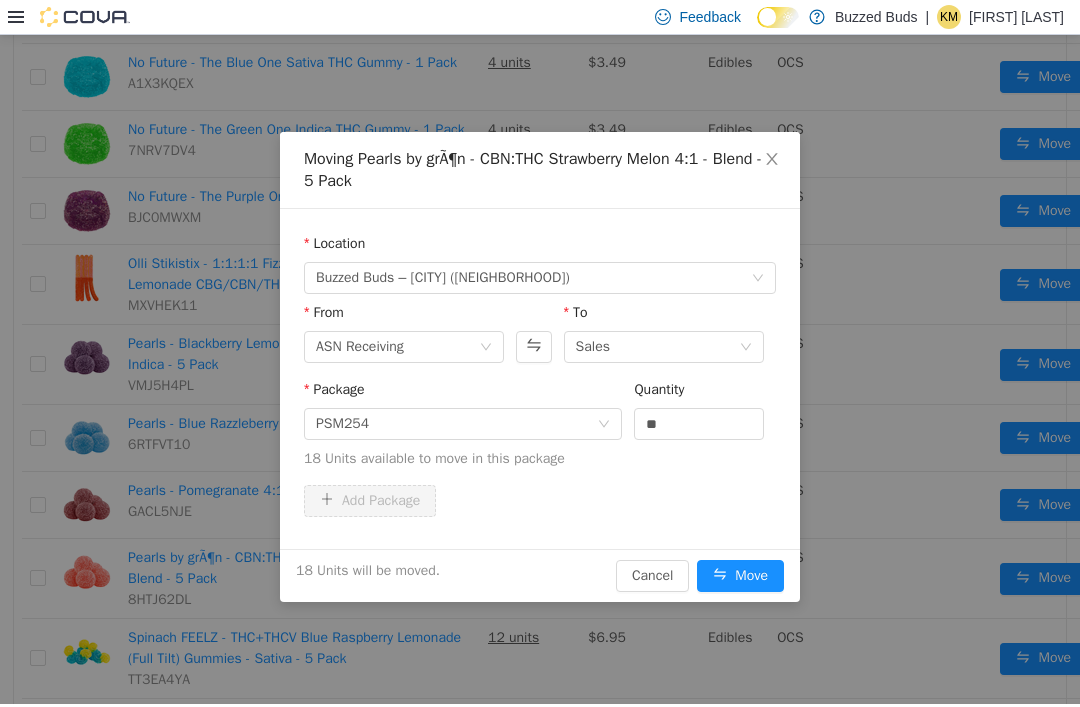 click on "Move" at bounding box center [740, 576] 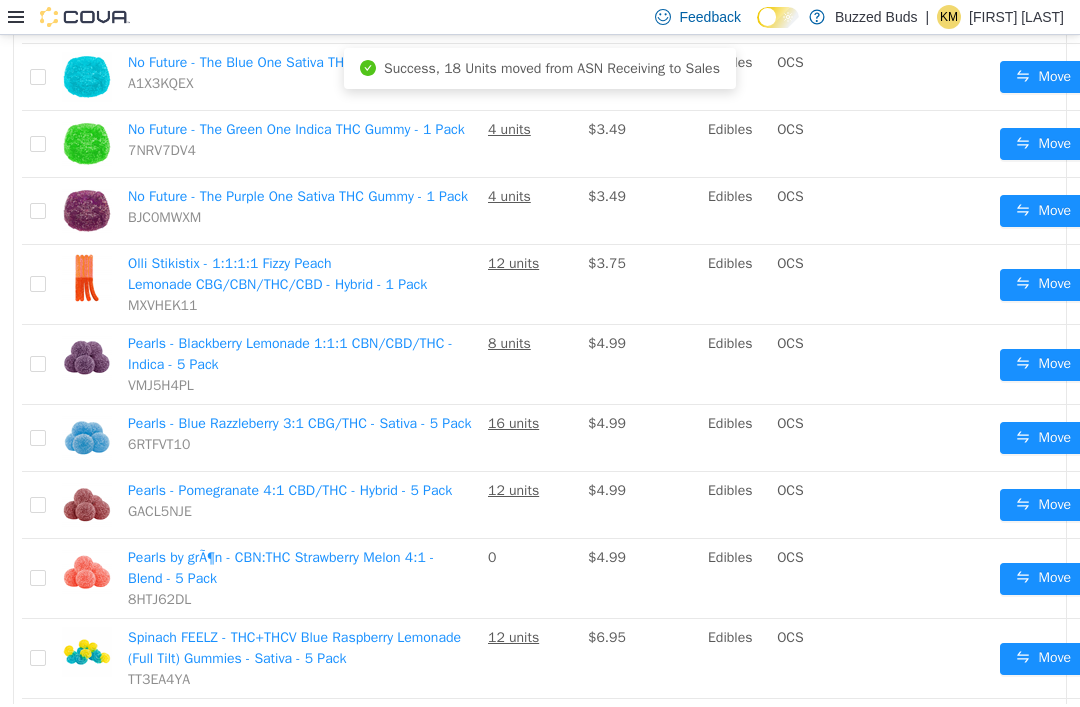 click on "Move" at bounding box center (1043, 505) 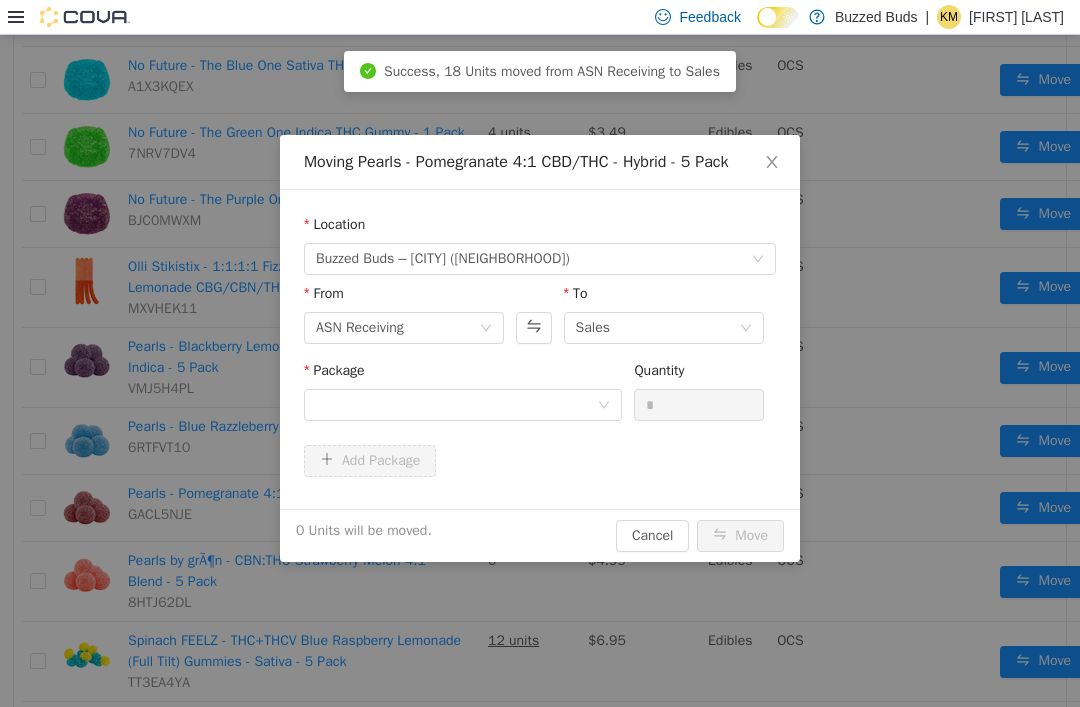 click at bounding box center (456, 405) 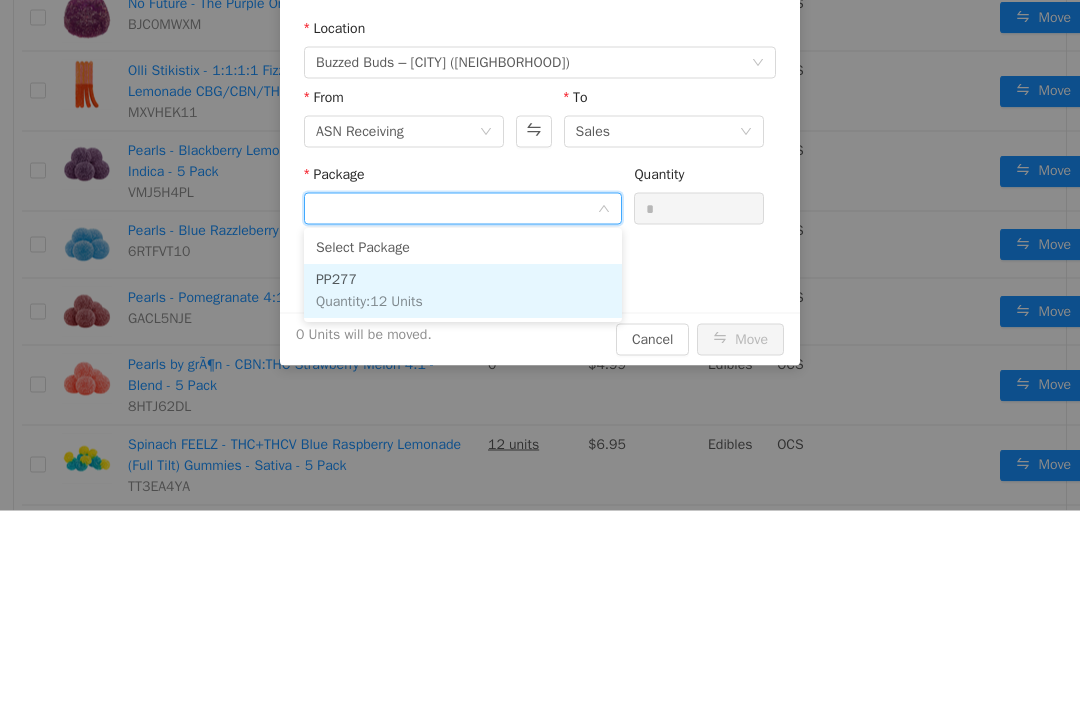 click on "PP277 Quantity :  12 Units" at bounding box center (463, 292) 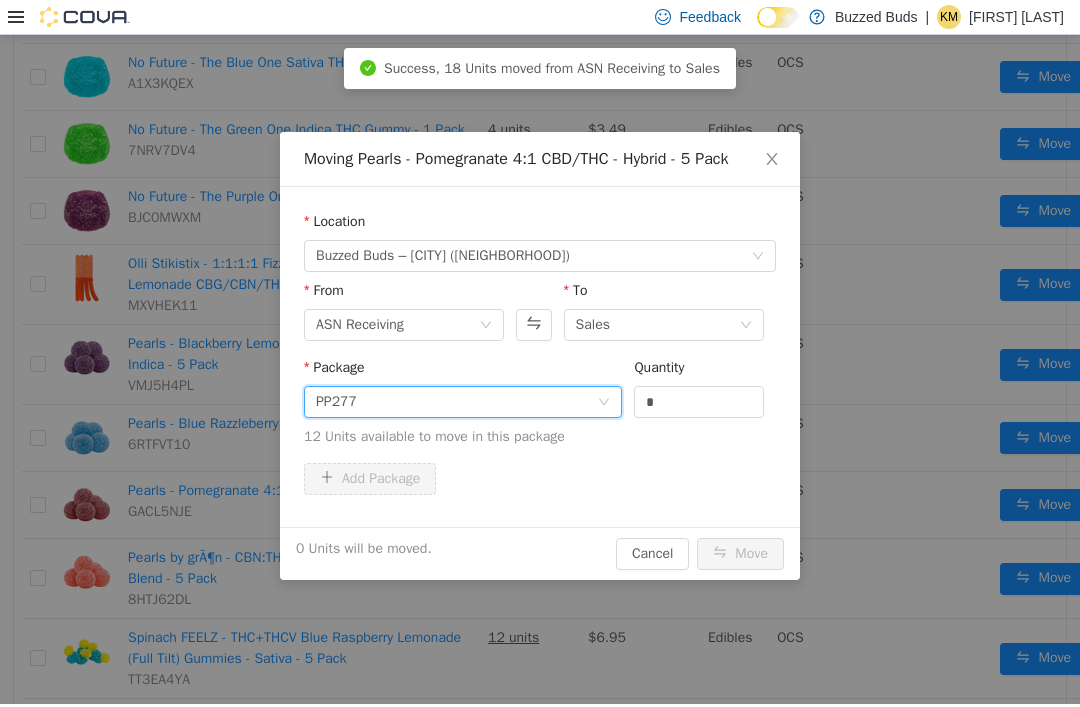 click on "*" at bounding box center [699, 402] 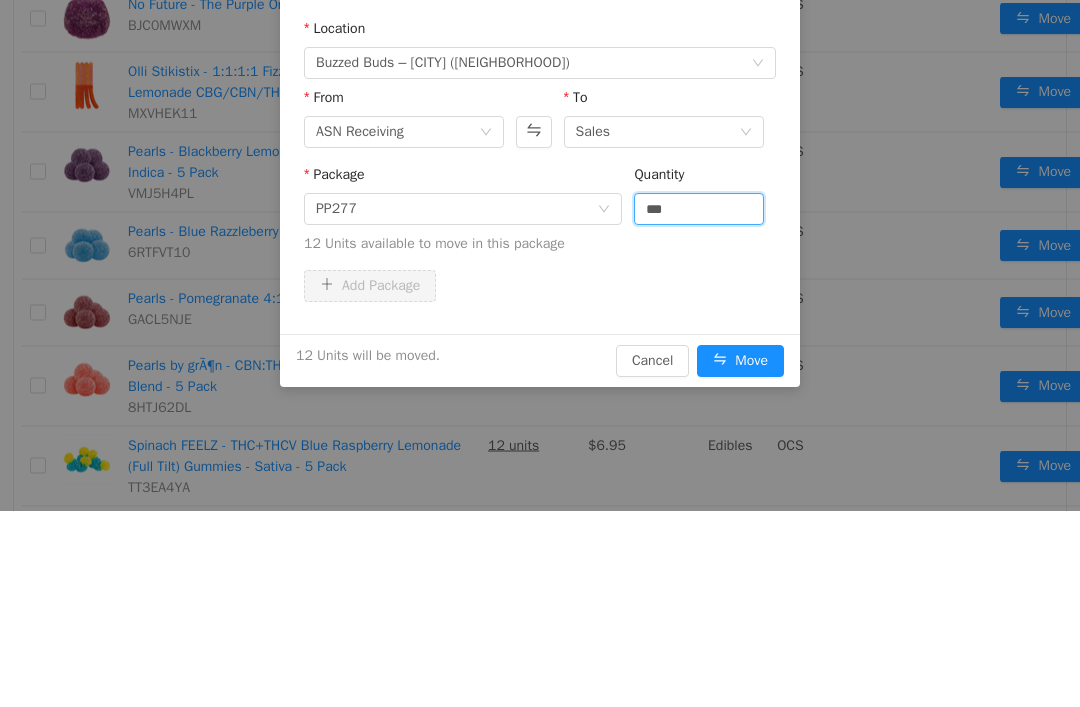 click on "Add Package" at bounding box center [540, 287] 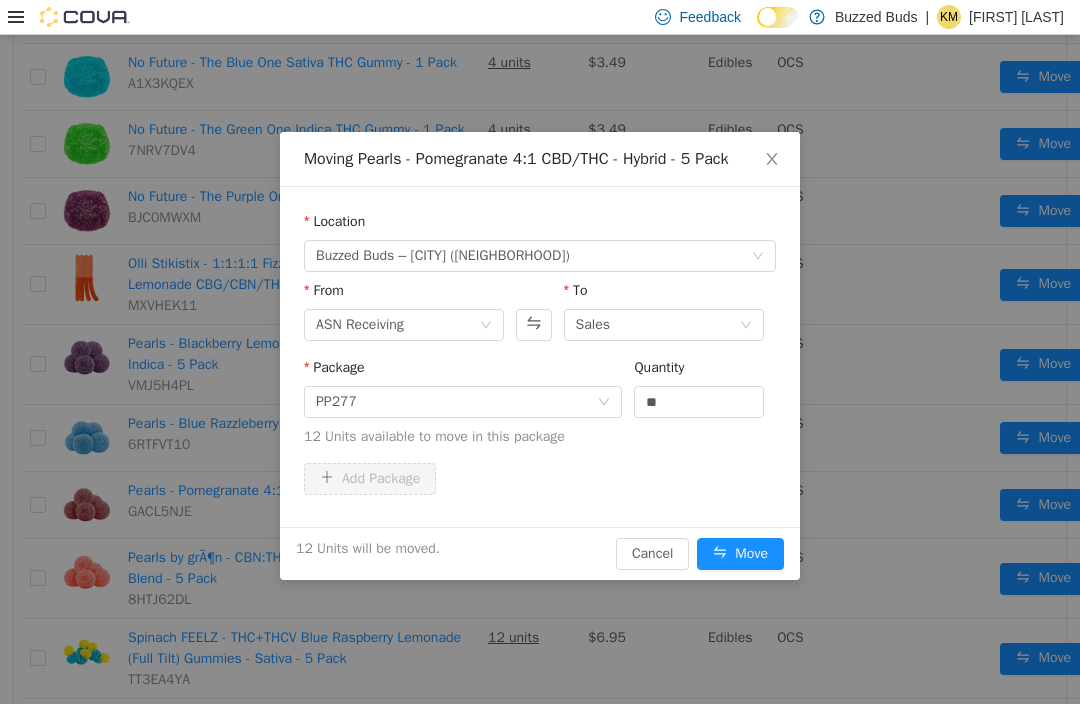 click on "Move" at bounding box center (740, 554) 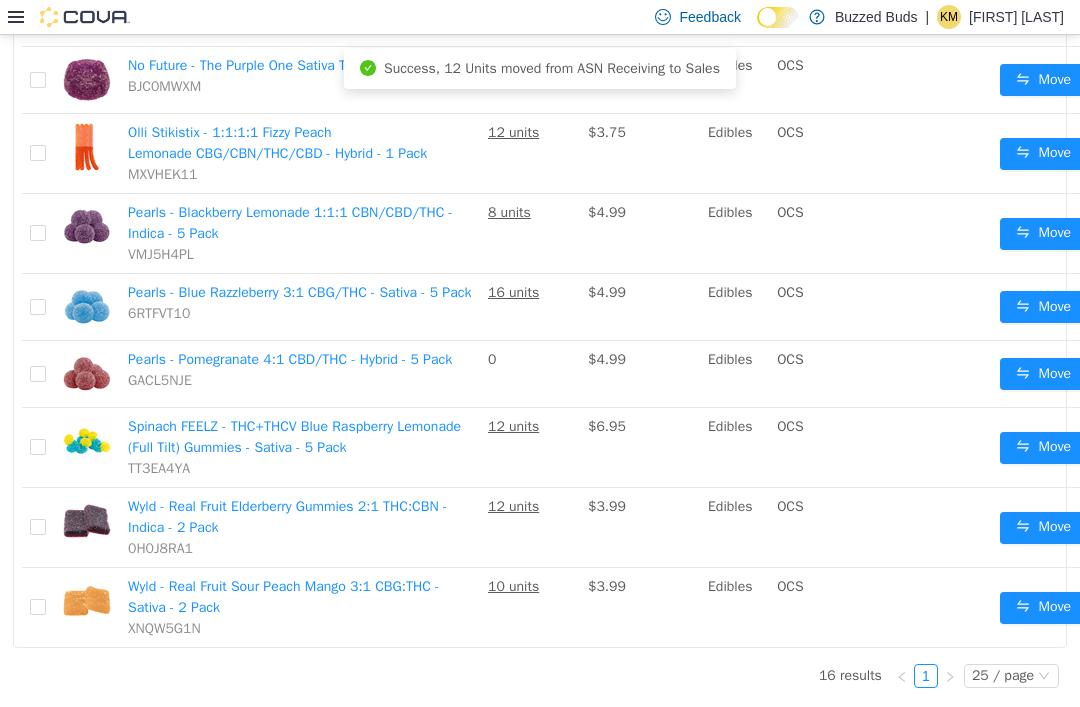 scroll, scrollTop: 931, scrollLeft: 0, axis: vertical 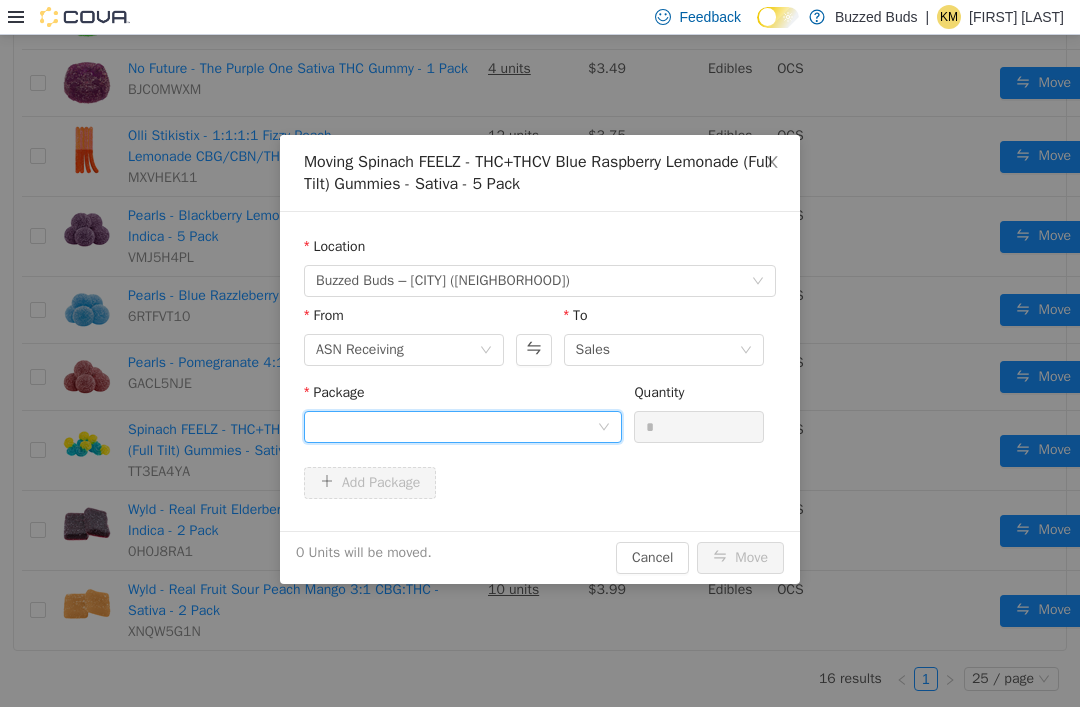 click at bounding box center [456, 427] 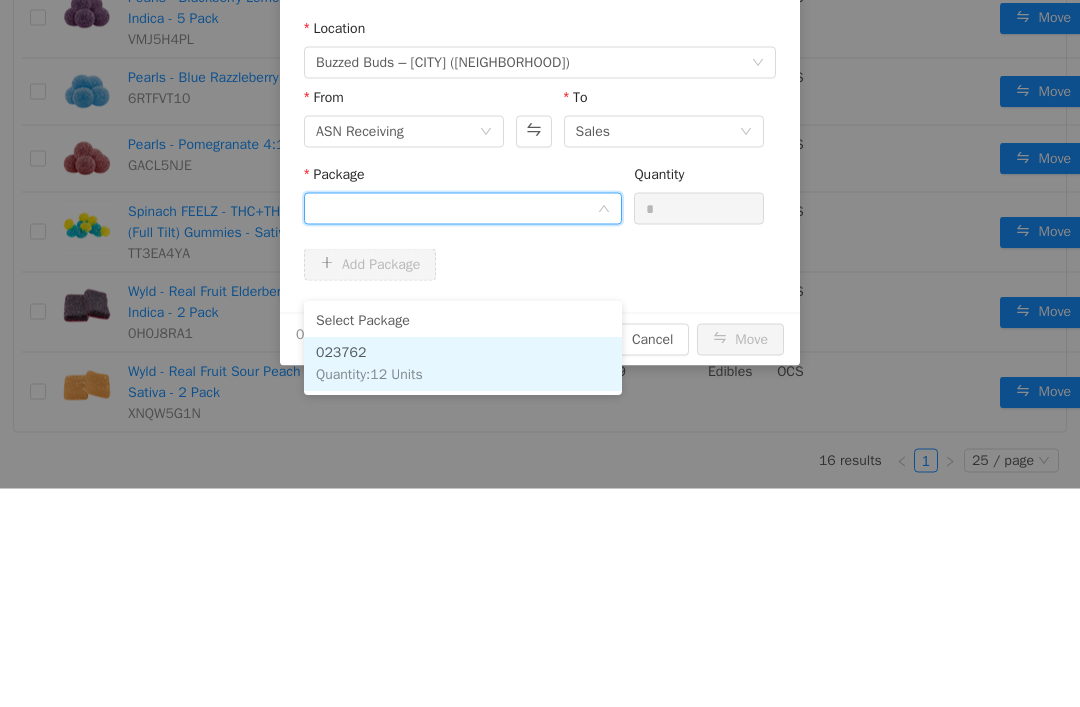 click on "023762 Quantity :  12 Units" at bounding box center [463, 365] 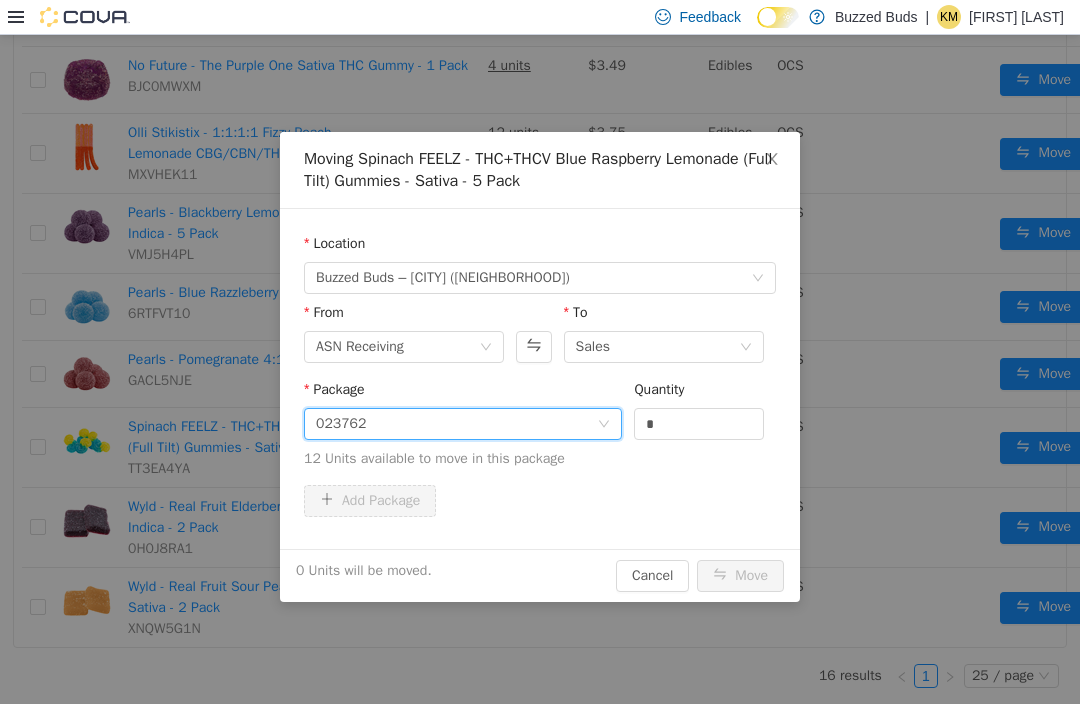 click on "*" at bounding box center [699, 424] 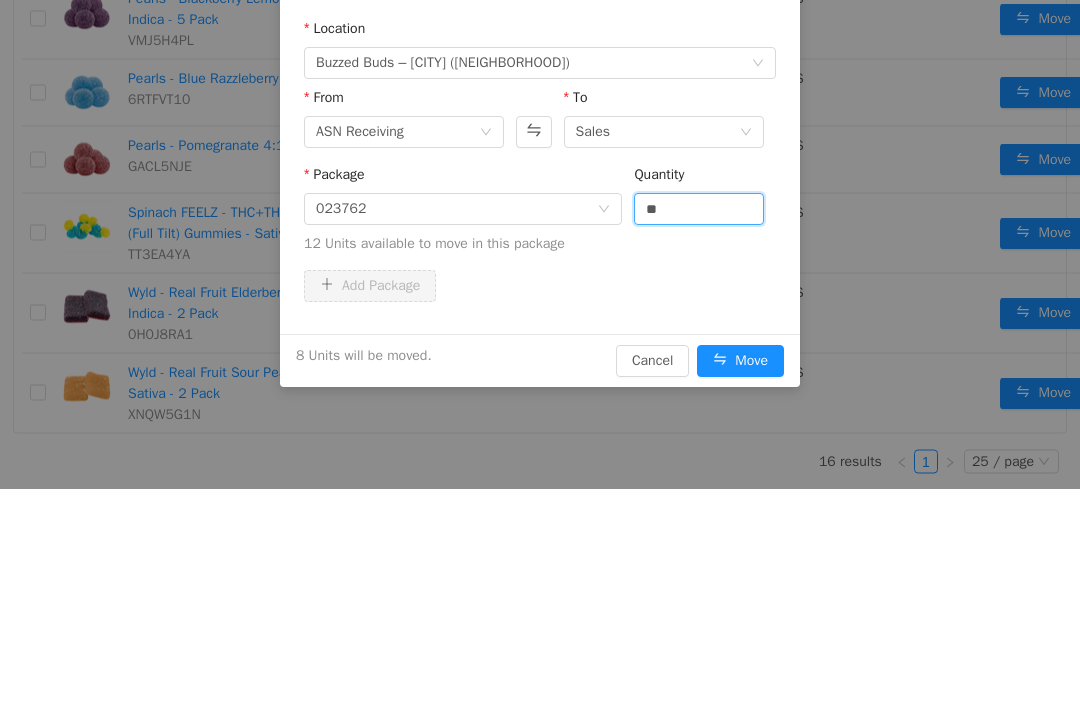 click on "12 Units available to move in this package" at bounding box center [540, 244] 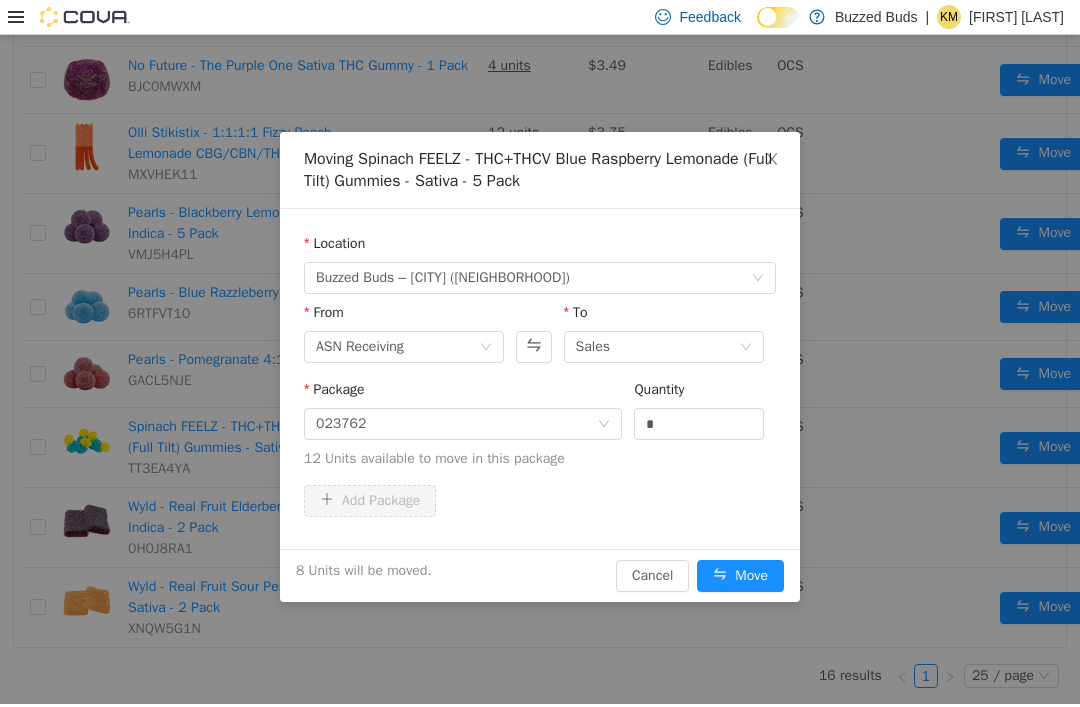 click on "Move" at bounding box center [740, 576] 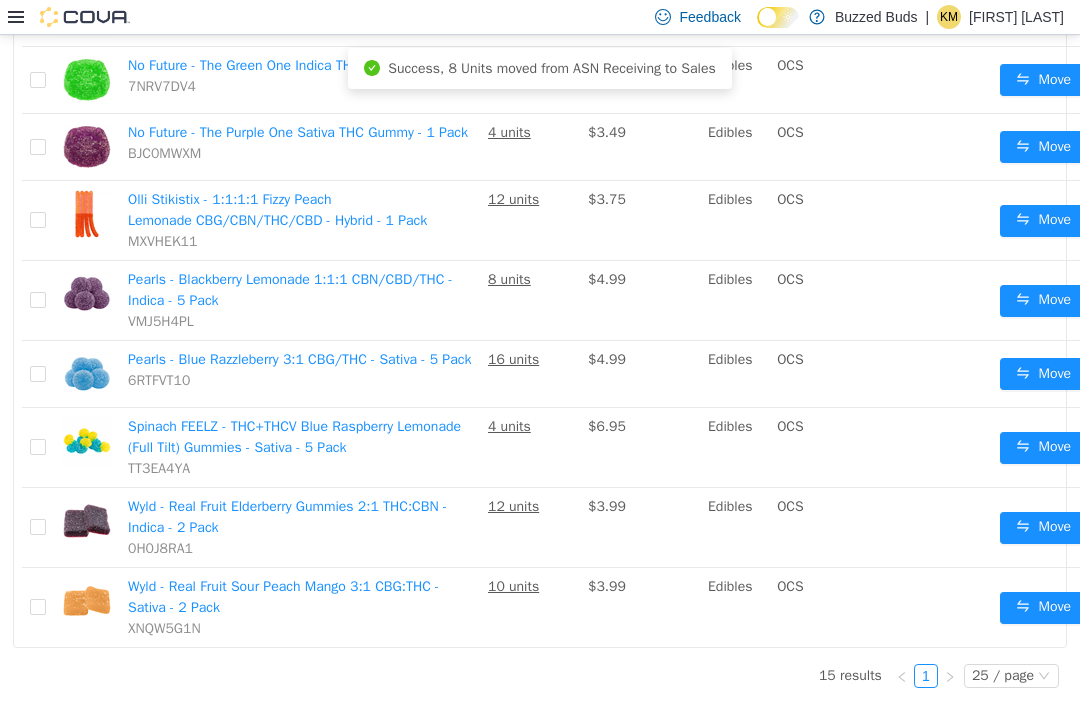 scroll, scrollTop: 851, scrollLeft: 0, axis: vertical 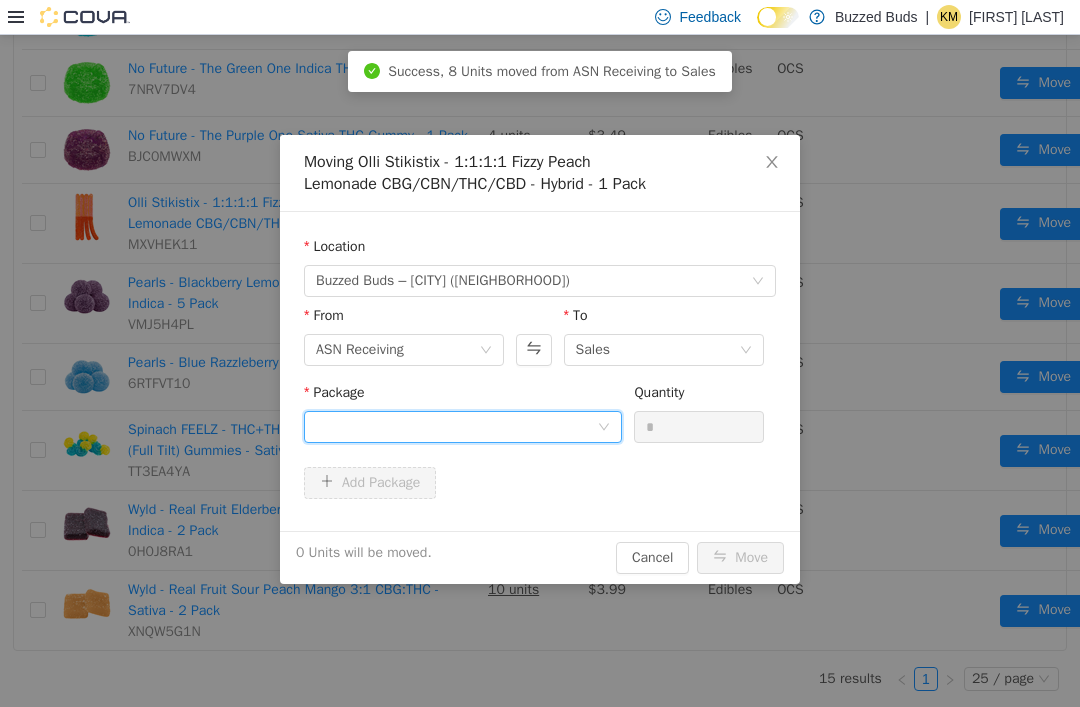 click at bounding box center (456, 427) 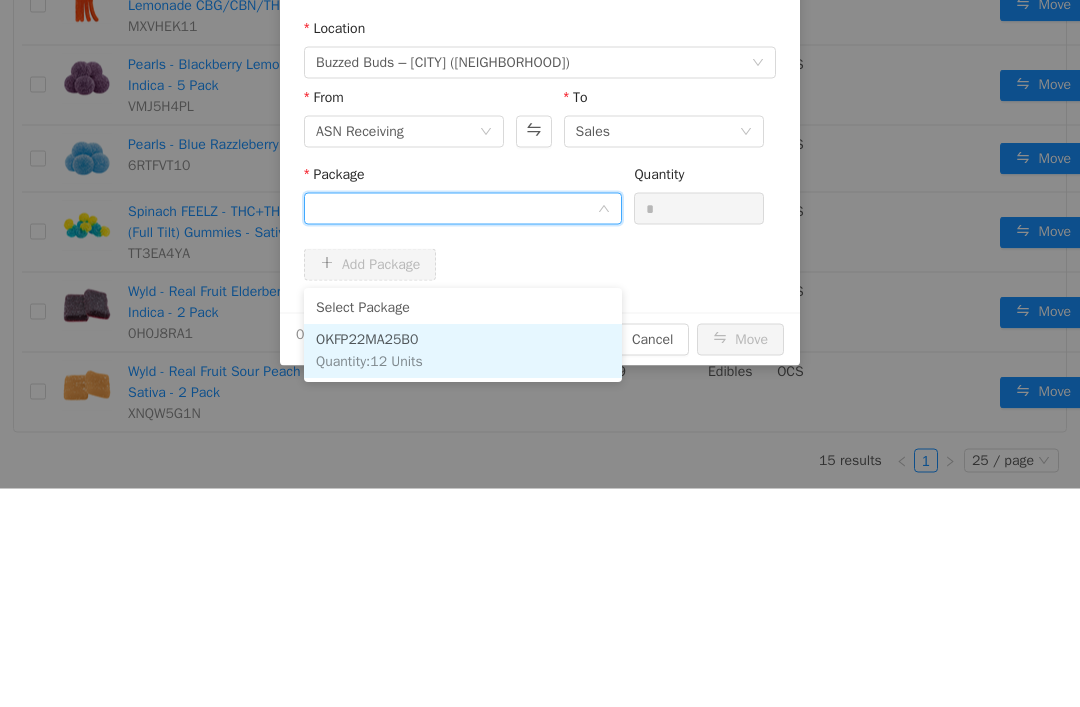 click on "OKFP22MA25B0 Quantity :  12 Units" at bounding box center (463, 352) 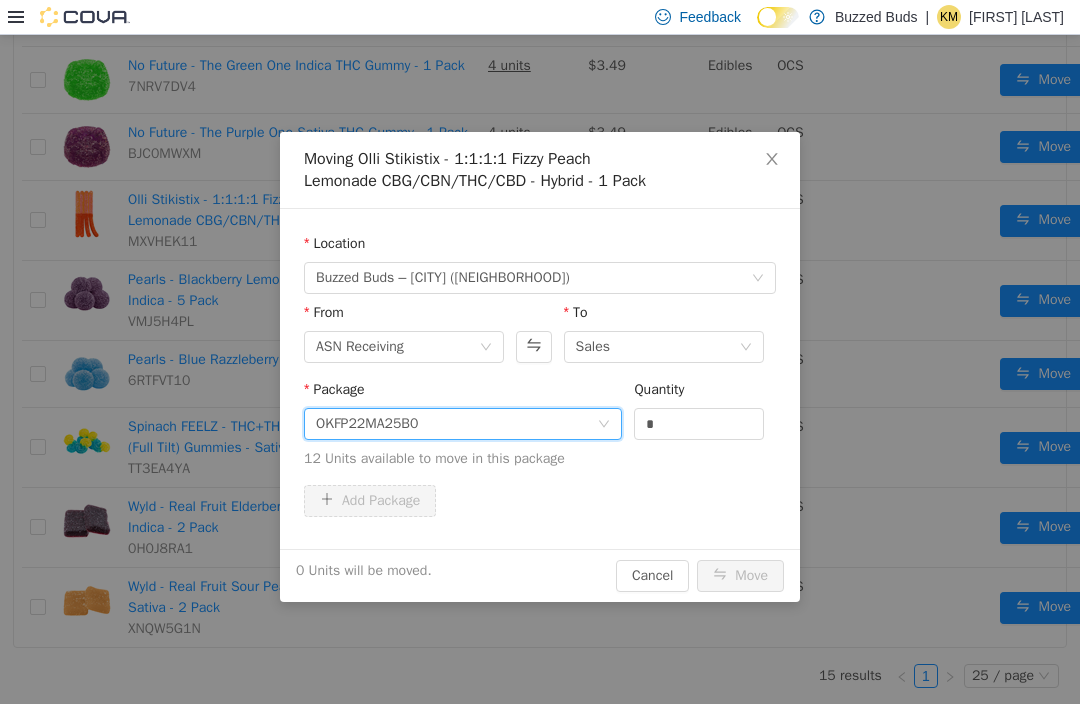 click on "*" at bounding box center (699, 424) 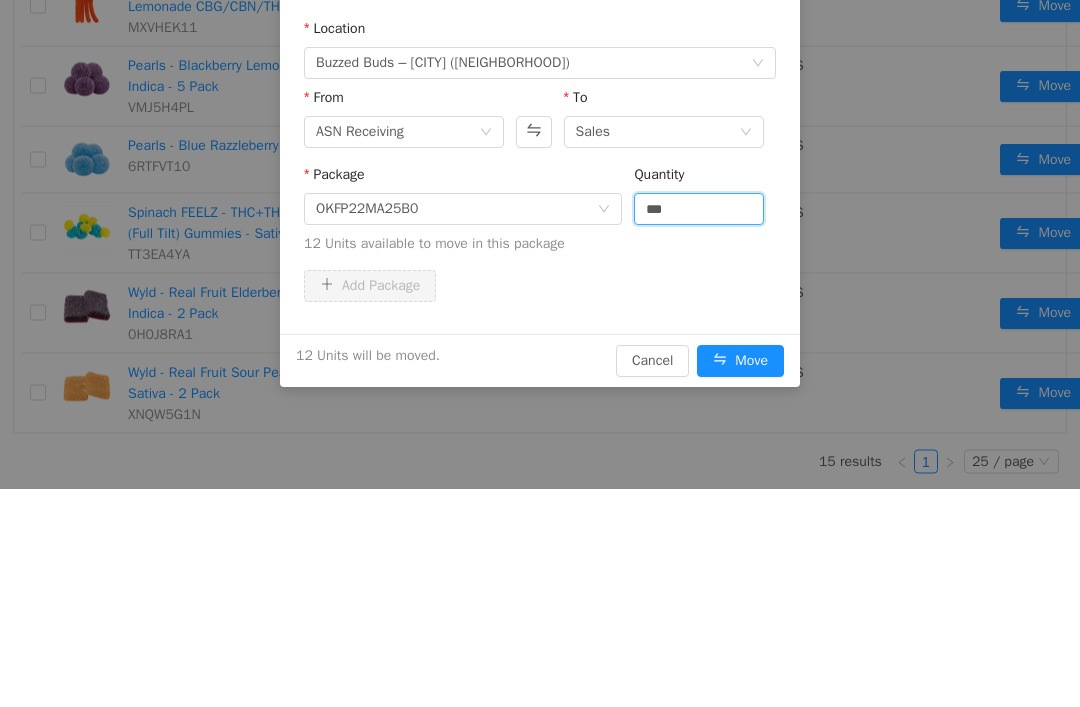 click on "Package OKFP22MA25B0   Quantity *** 12 Units available to move in this package" at bounding box center [540, 218] 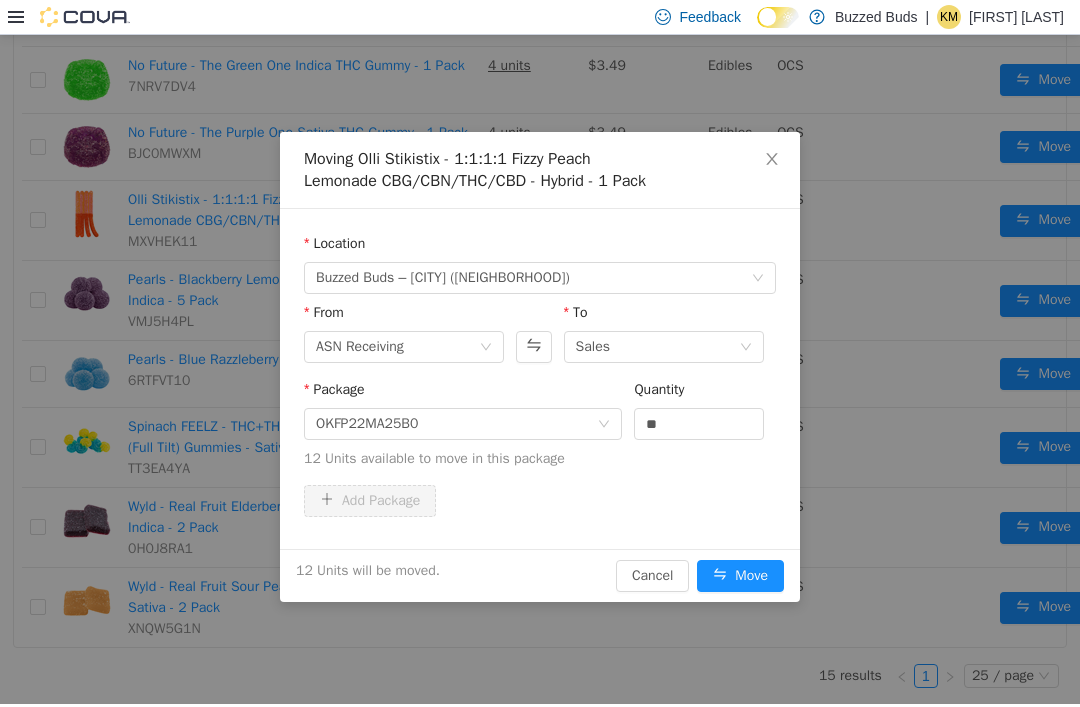 click on "Move" at bounding box center (740, 576) 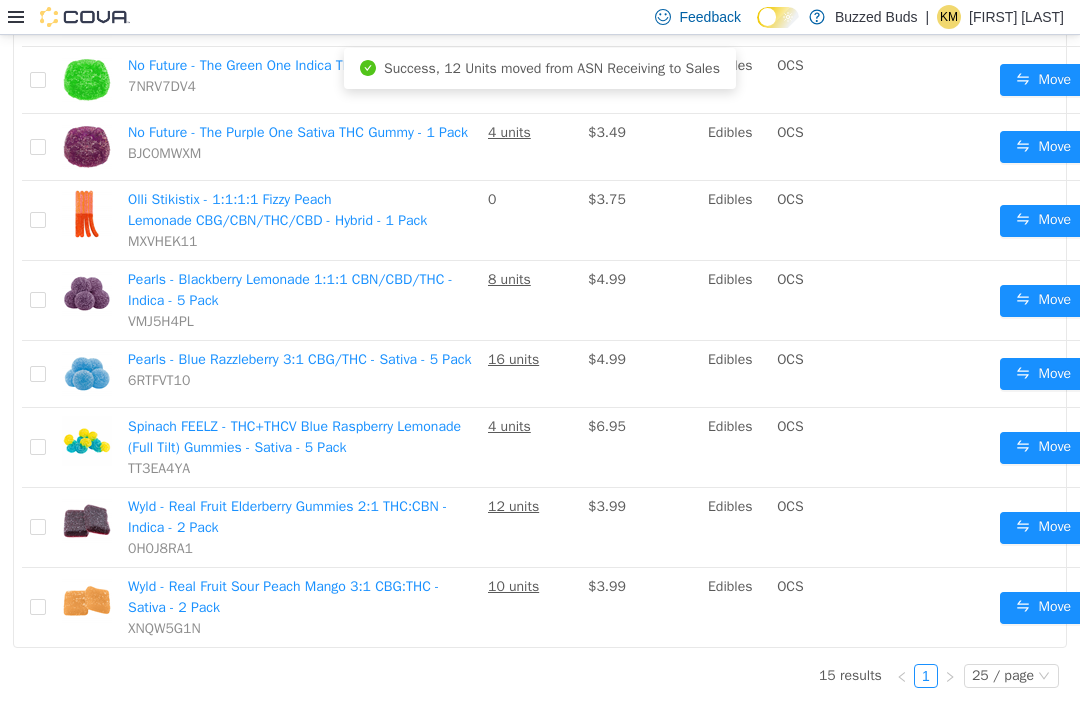 click on "Move" at bounding box center [1043, 528] 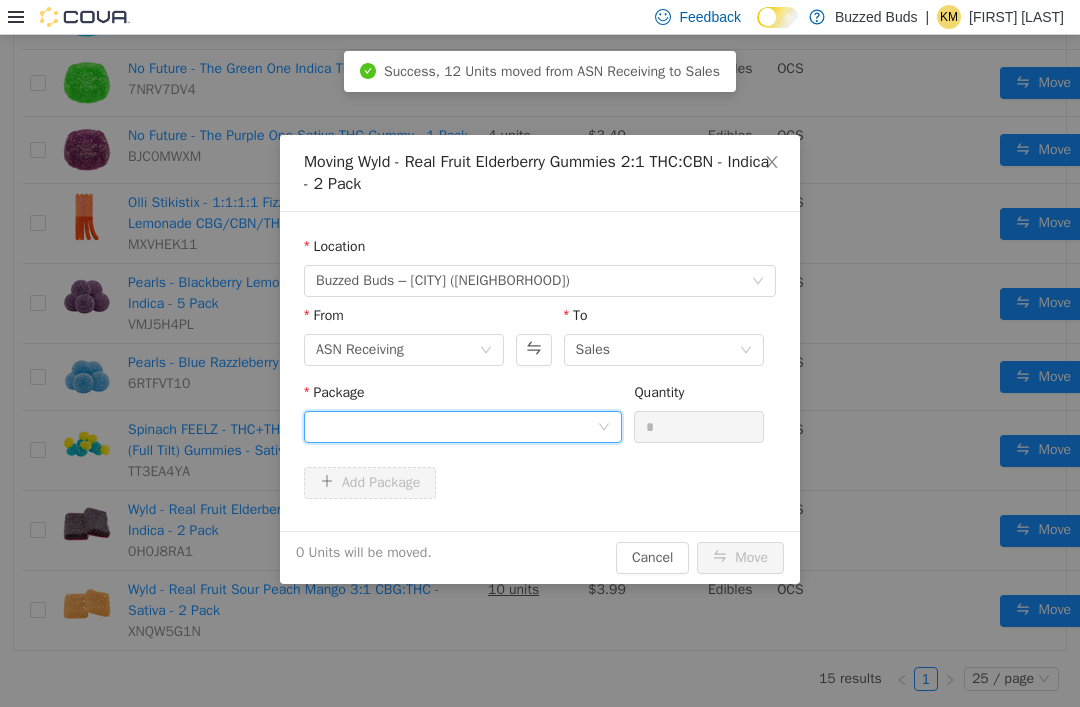 click at bounding box center (456, 427) 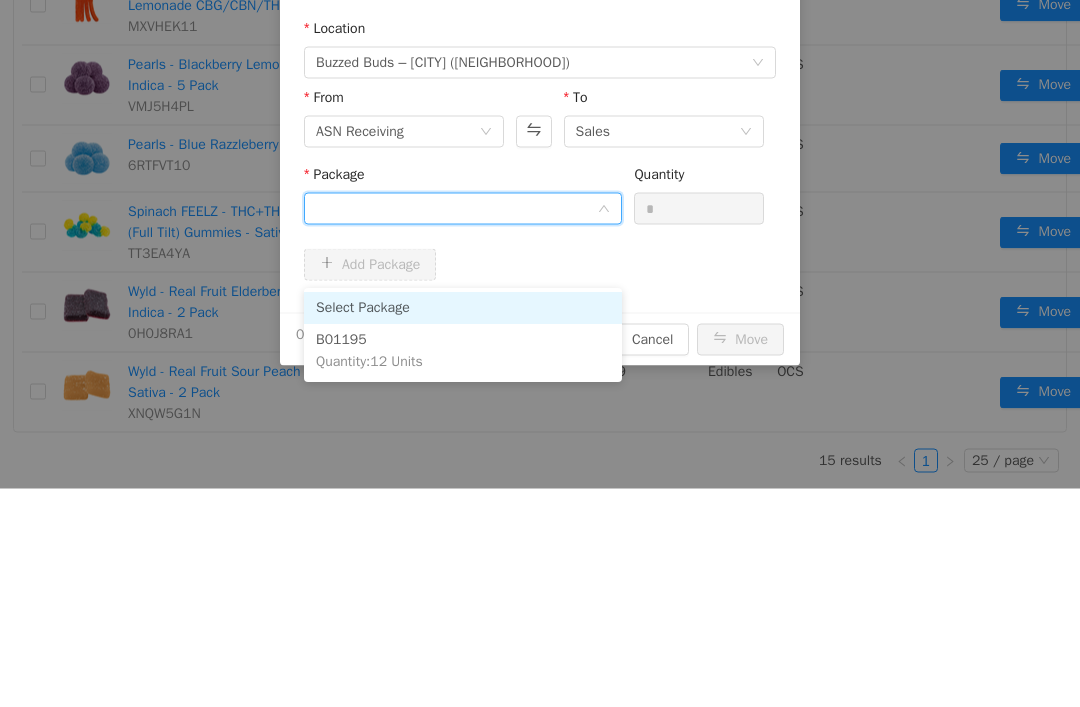 click on "B01195 Quantity :  12 Units" at bounding box center (463, 352) 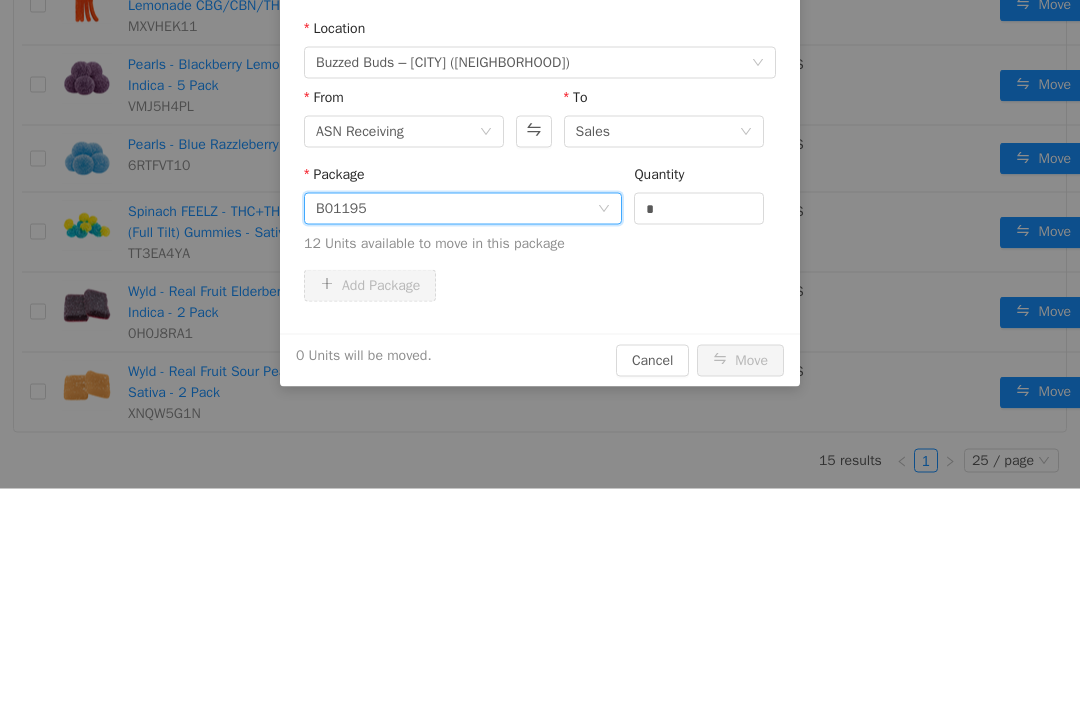 scroll, scrollTop: 3, scrollLeft: 0, axis: vertical 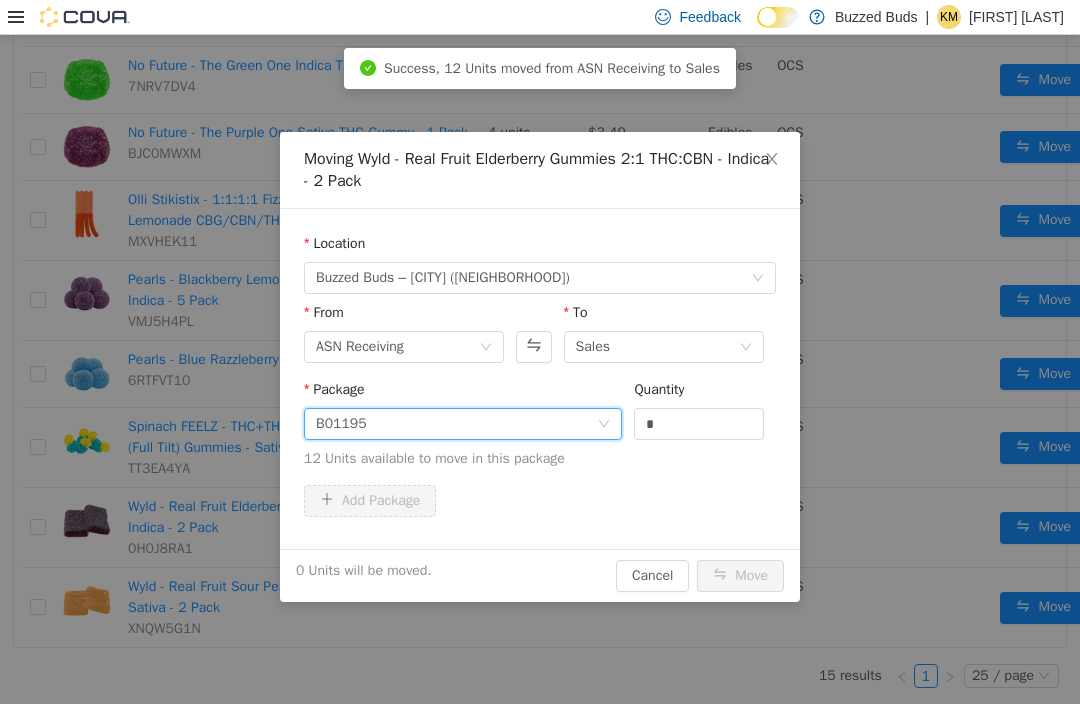 click on "*" at bounding box center (699, 424) 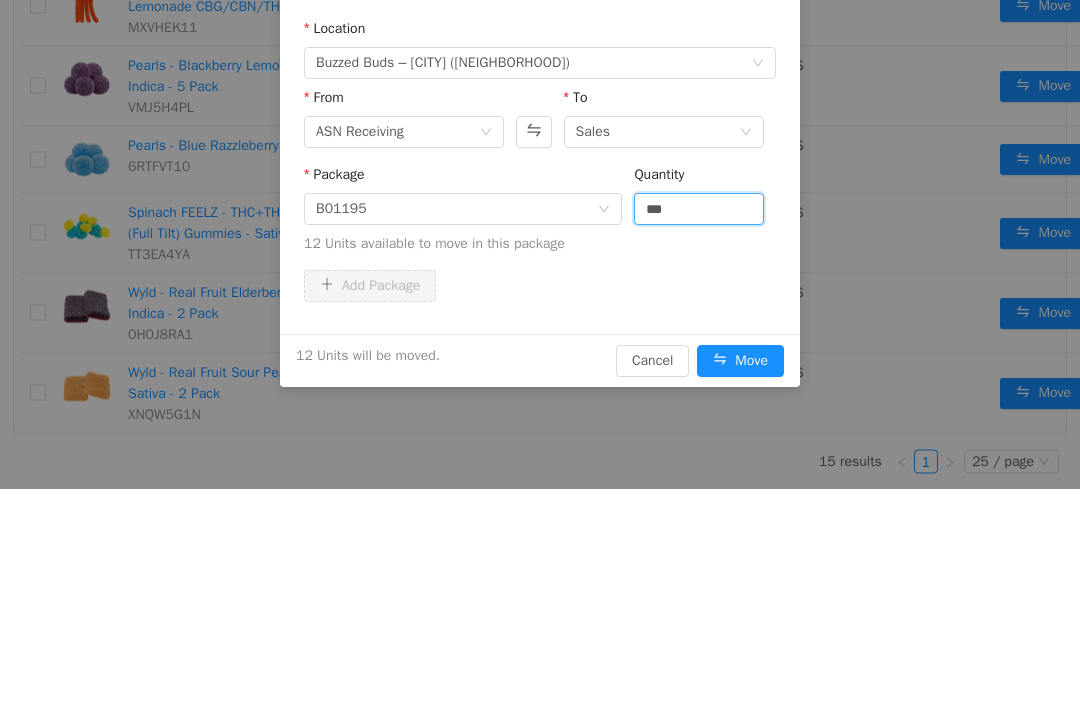 click on "Package B01195   Quantity *** 12 Units available to move in this package" at bounding box center [540, 214] 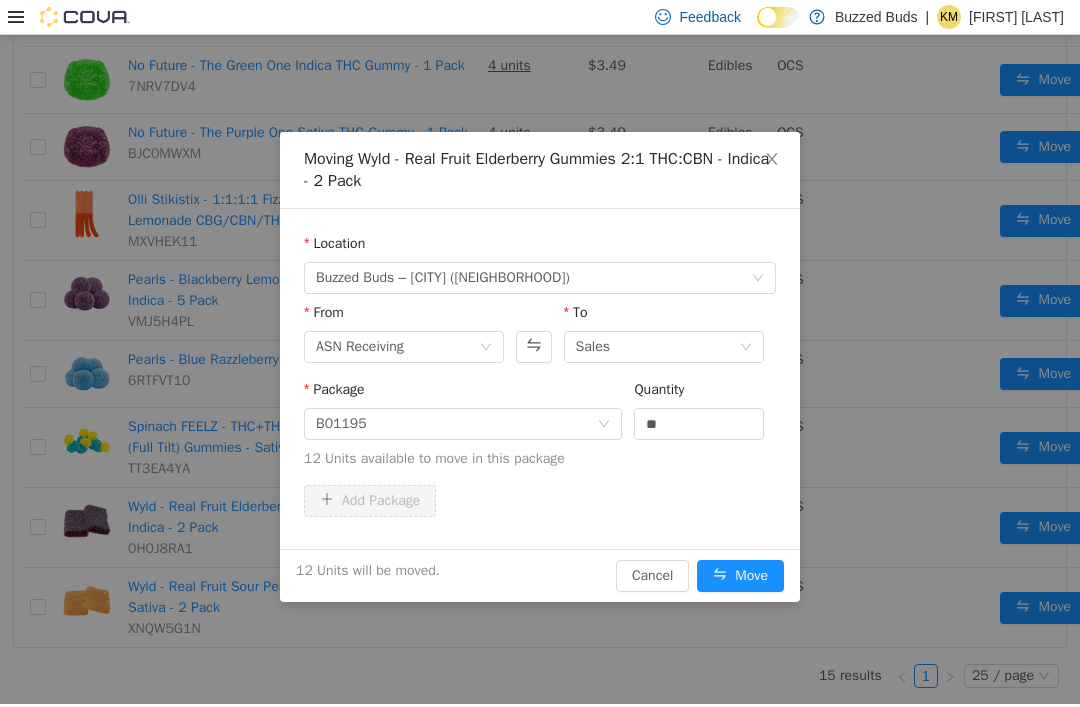click on "Move" at bounding box center [740, 576] 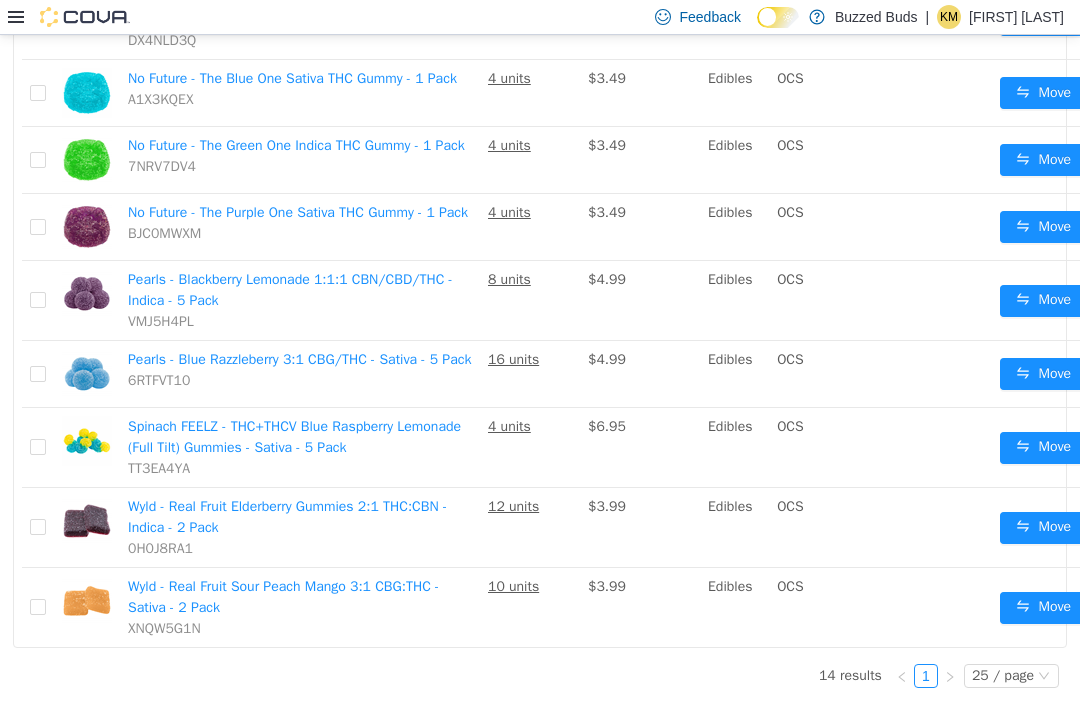 scroll, scrollTop: 750, scrollLeft: 0, axis: vertical 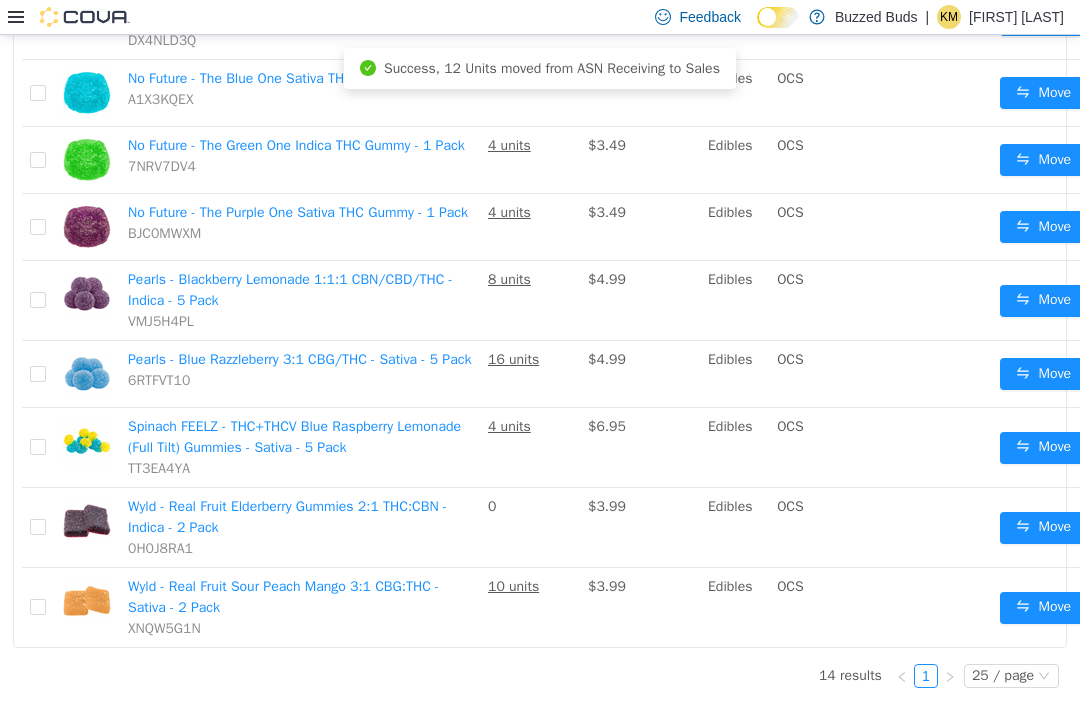 click on "Move" at bounding box center [1043, 608] 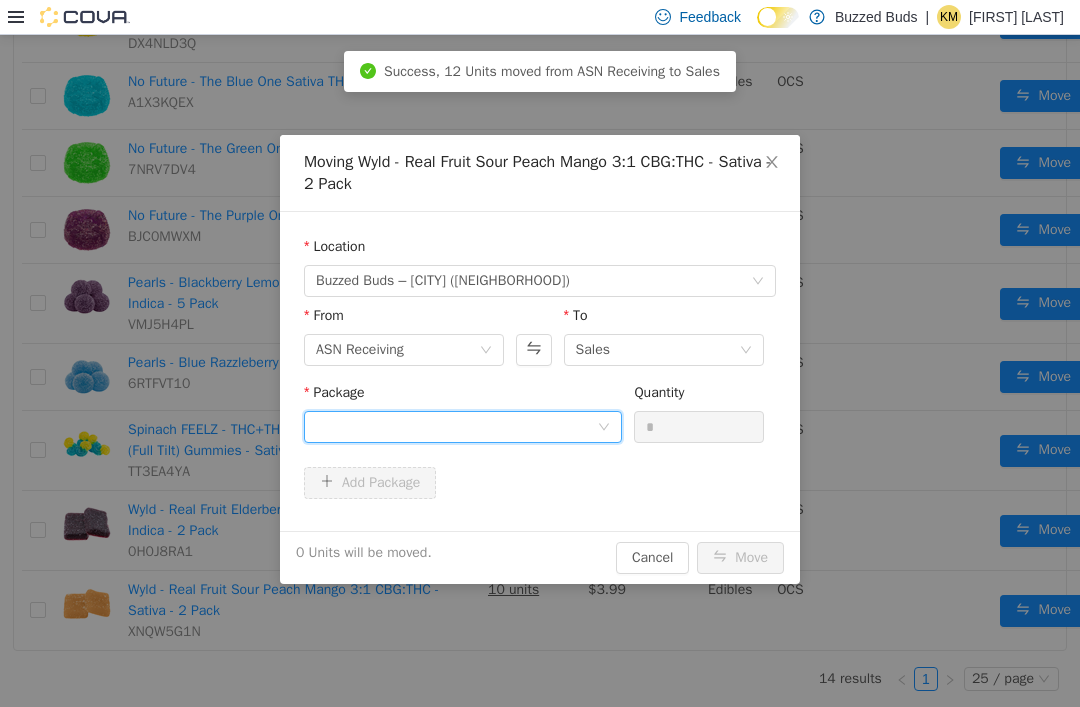 click at bounding box center (456, 427) 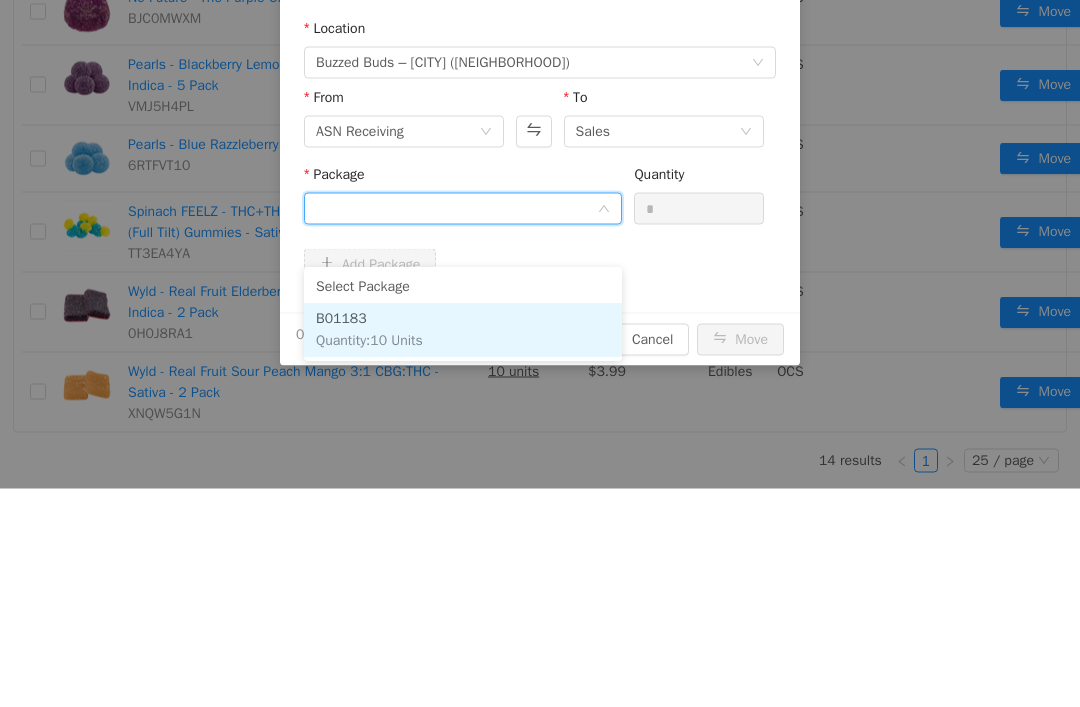 click on "B01183 Quantity :  10 Units" at bounding box center [463, 331] 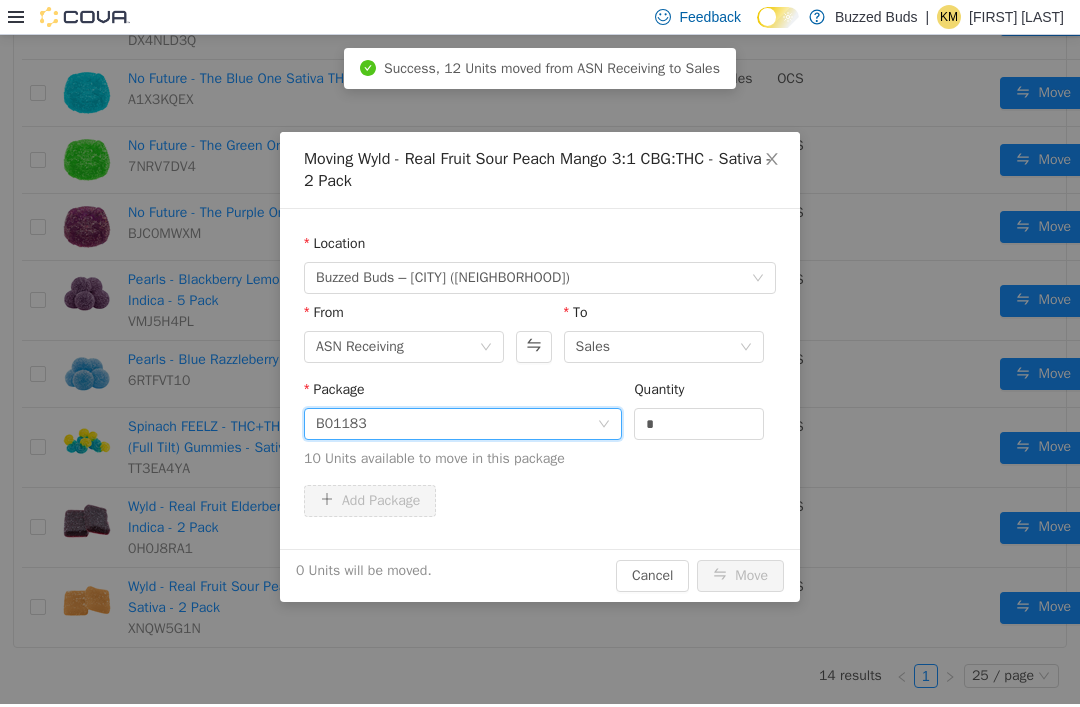 click on "*" at bounding box center [699, 424] 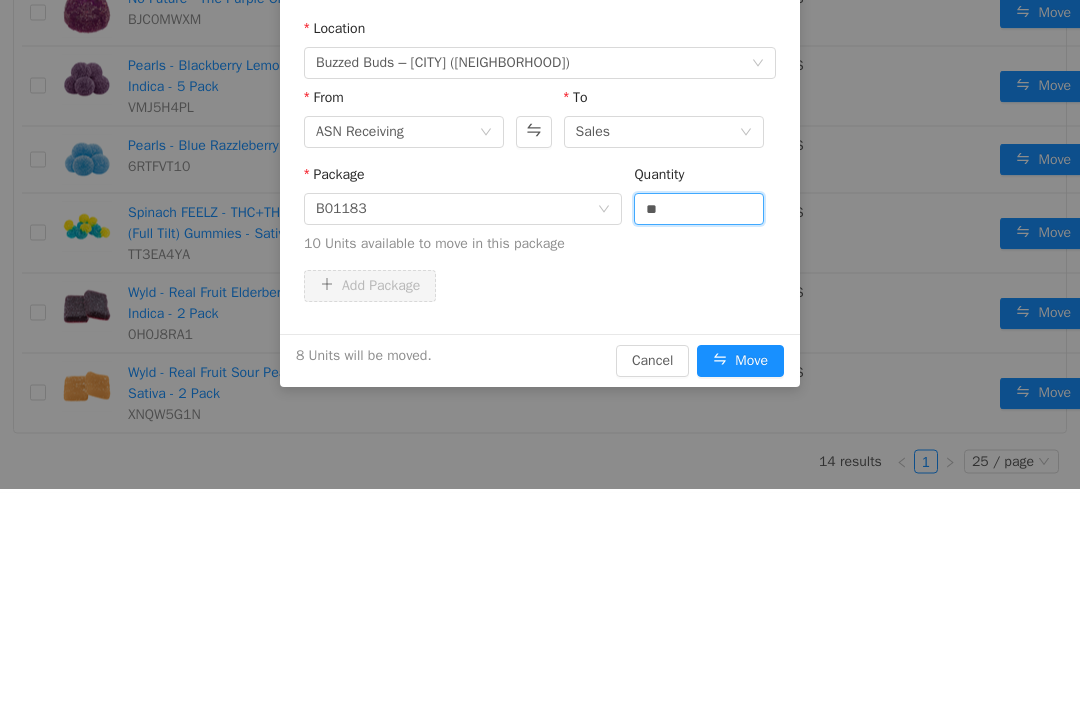 click on "Package B01183   Quantity ** 10 Units available to move in this package" at bounding box center (540, 218) 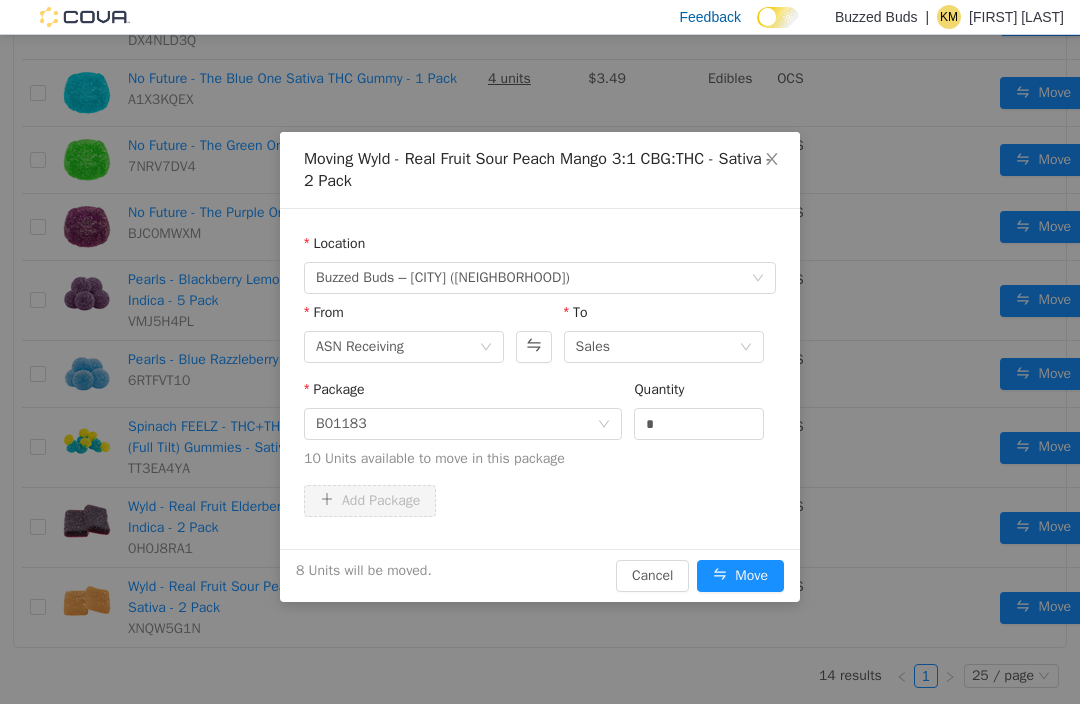 click on "Move" at bounding box center [740, 576] 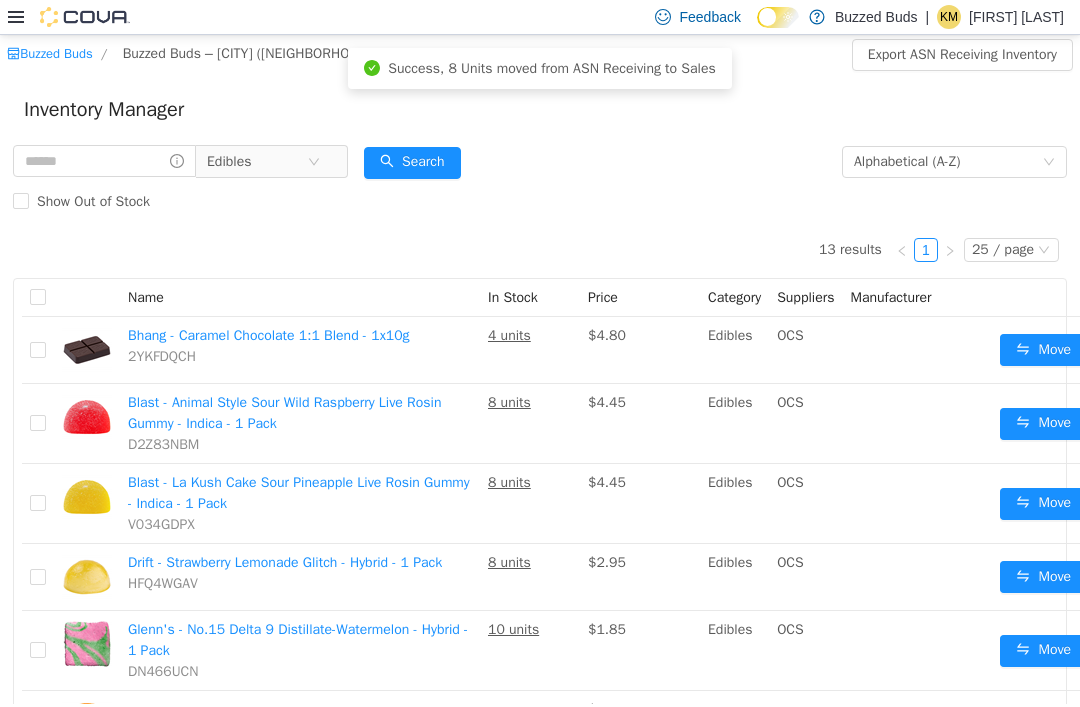 scroll, scrollTop: 0, scrollLeft: 0, axis: both 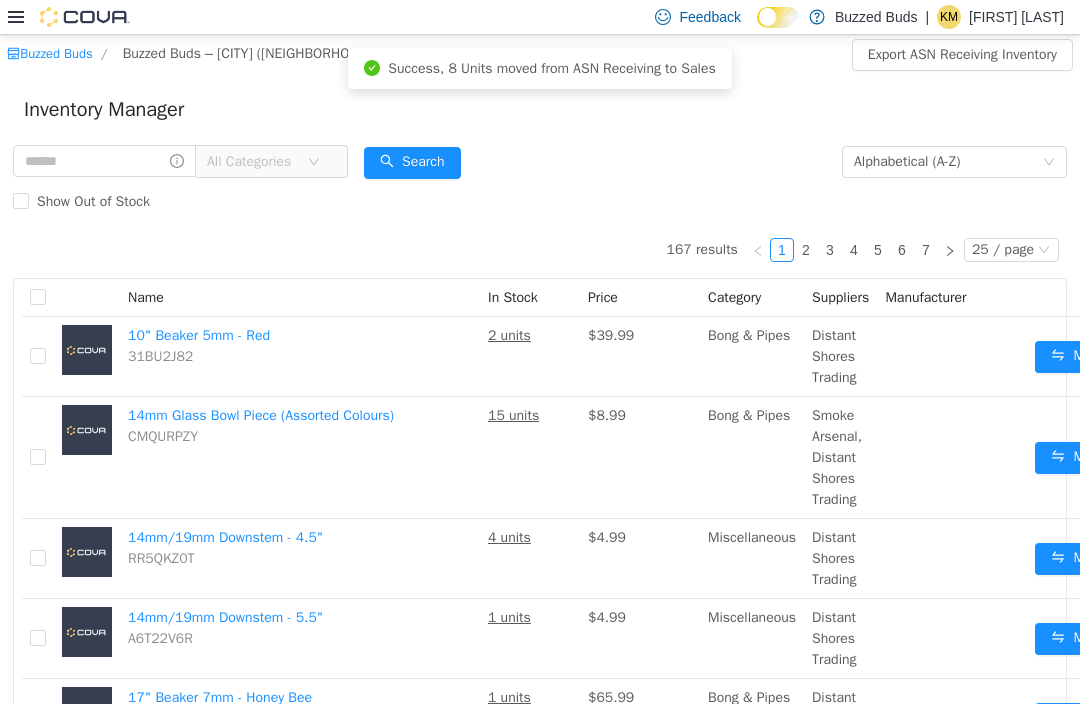 click 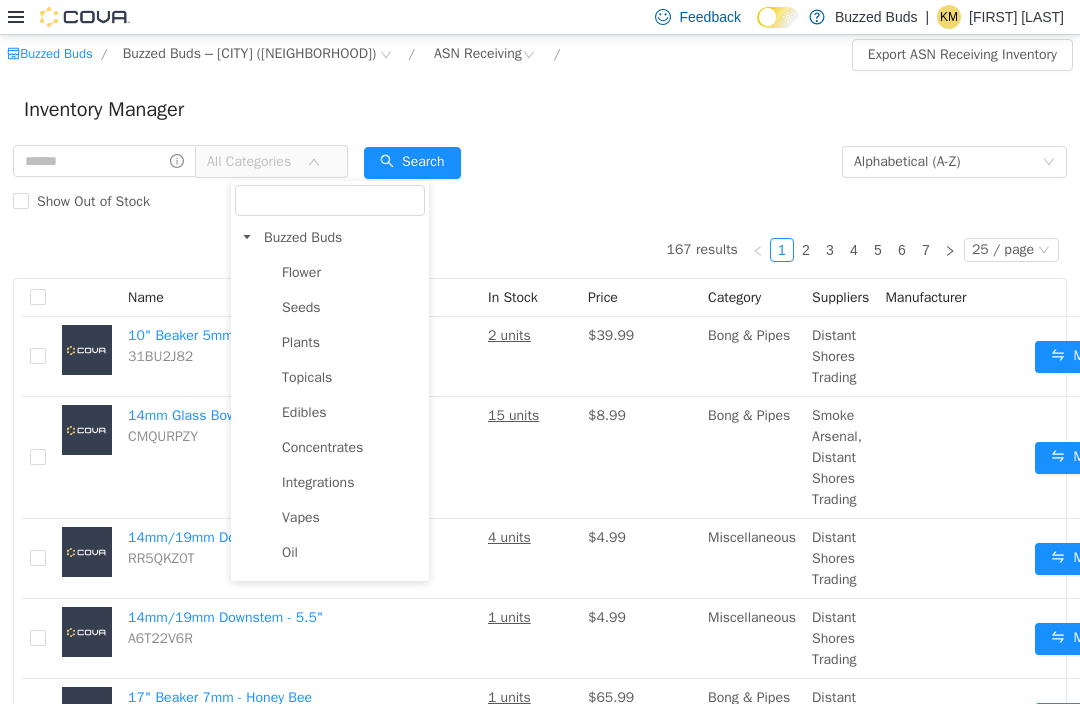scroll, scrollTop: 0, scrollLeft: 0, axis: both 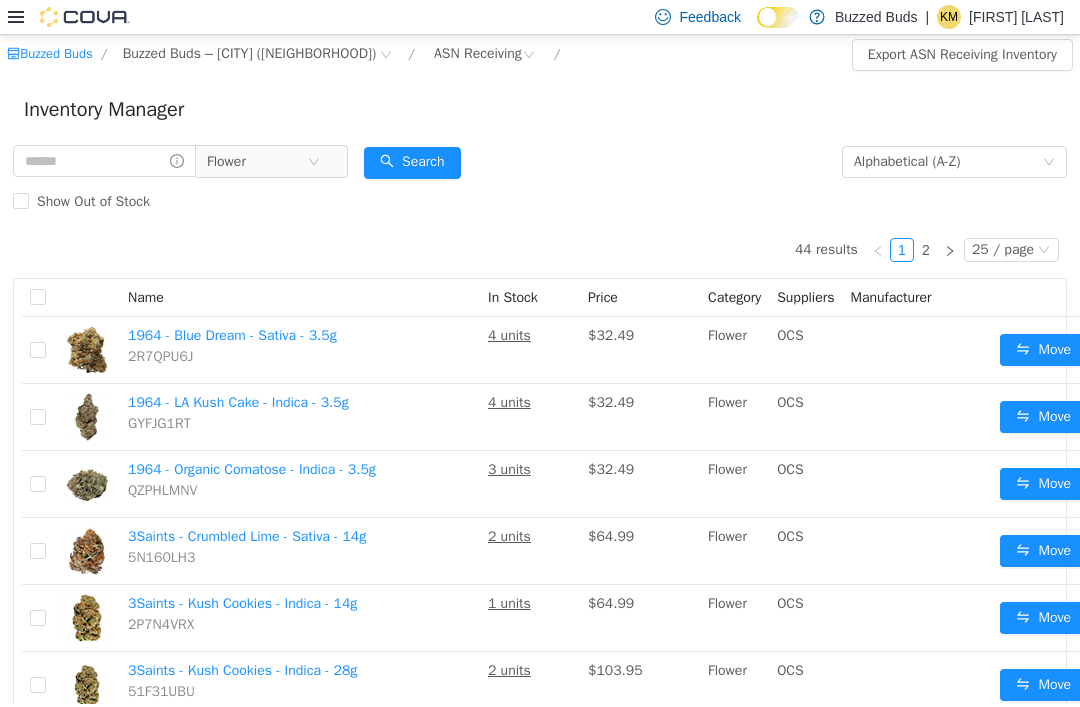 click on "Move" at bounding box center (1043, 484) 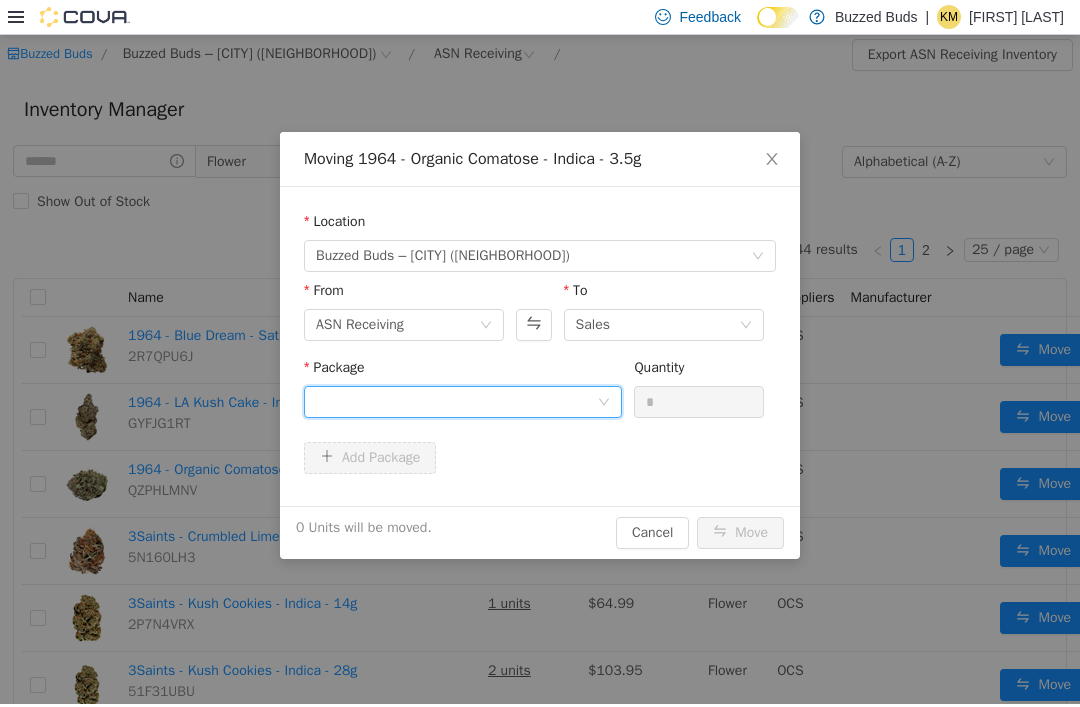 click at bounding box center [456, 402] 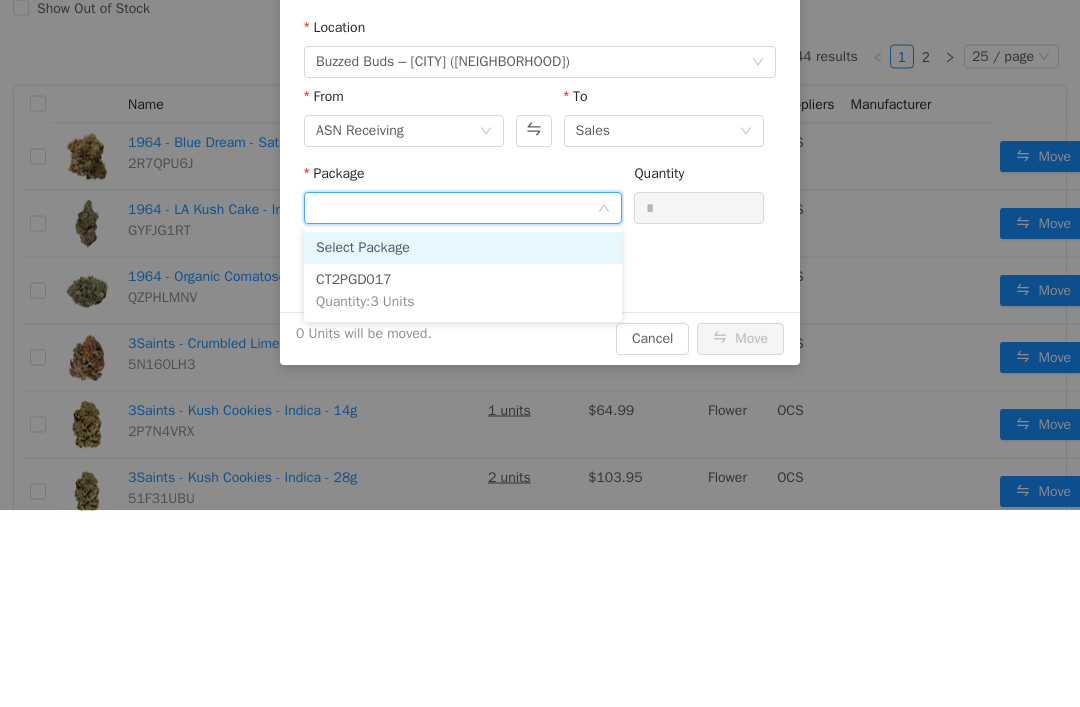click on "CT2PGD017 Quantity :  3 Units" at bounding box center [463, 292] 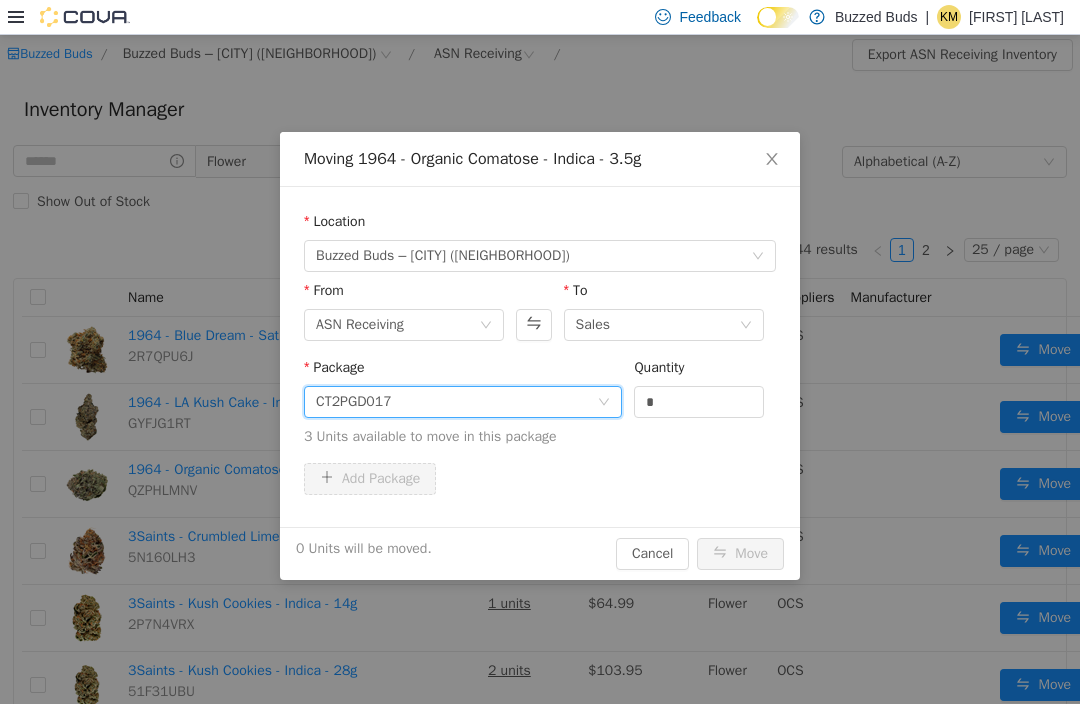 click on "*" at bounding box center [699, 402] 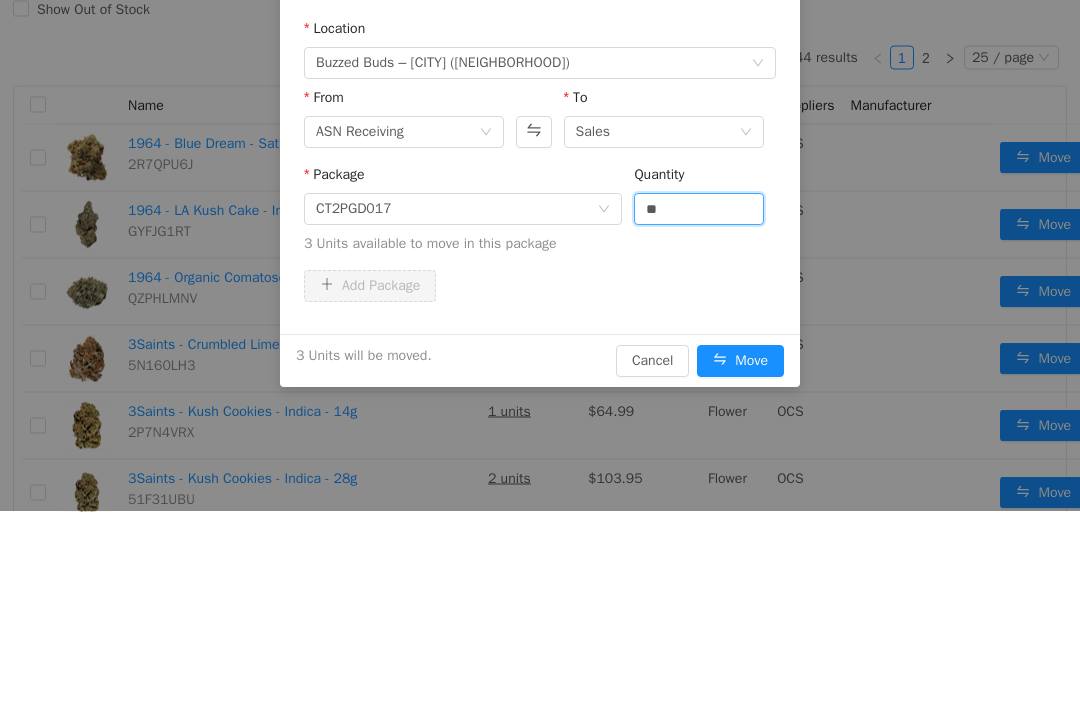 click on "Add Package" at bounding box center [540, 287] 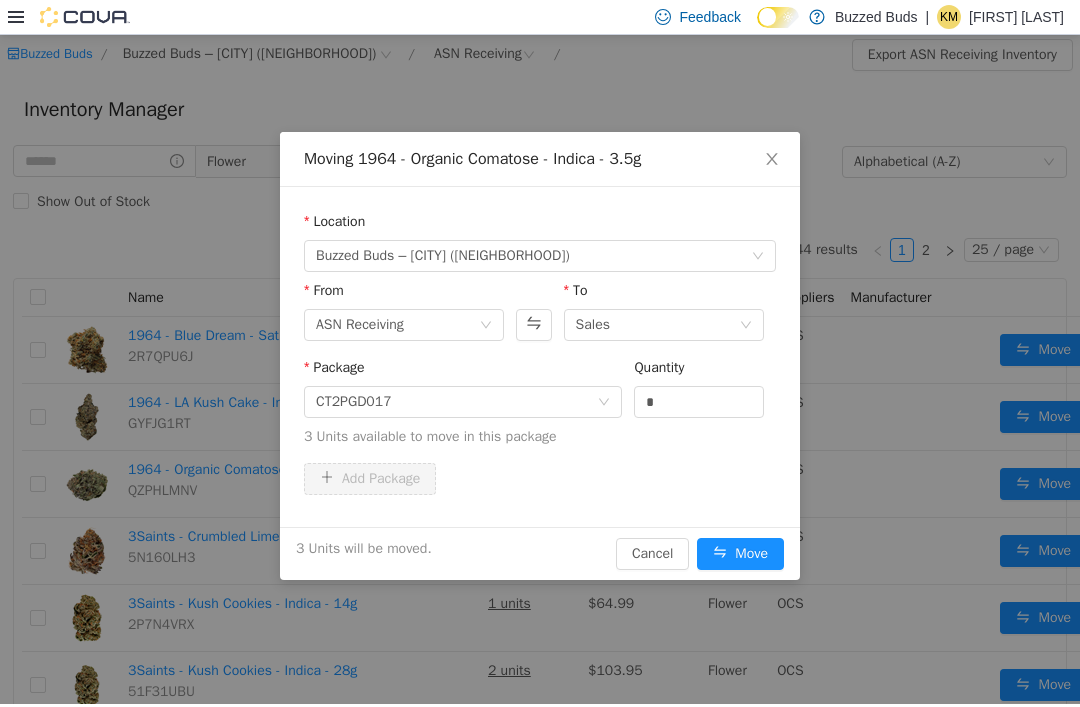click on "Move" at bounding box center (740, 554) 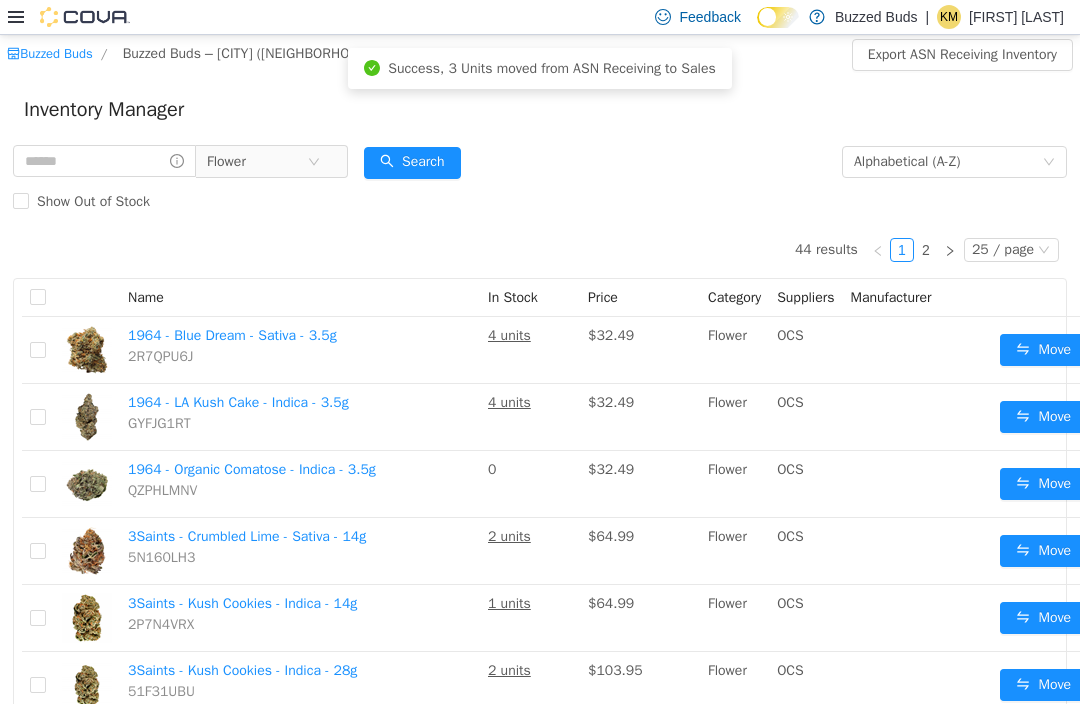 click on "Move" at bounding box center (1043, 417) 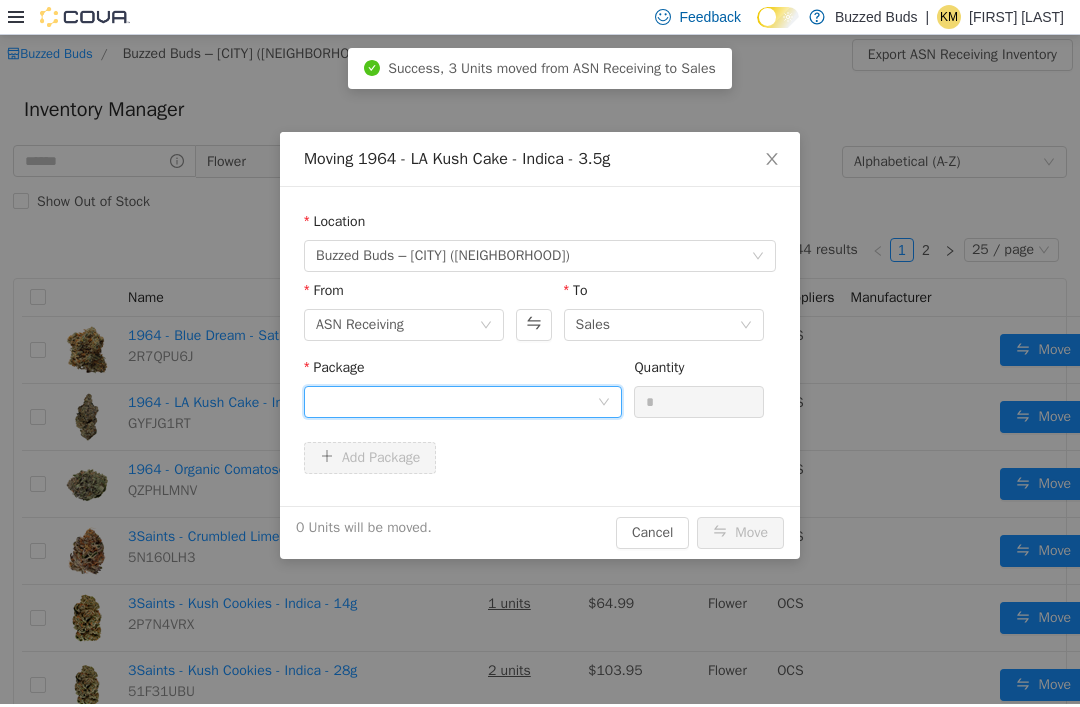click at bounding box center (456, 402) 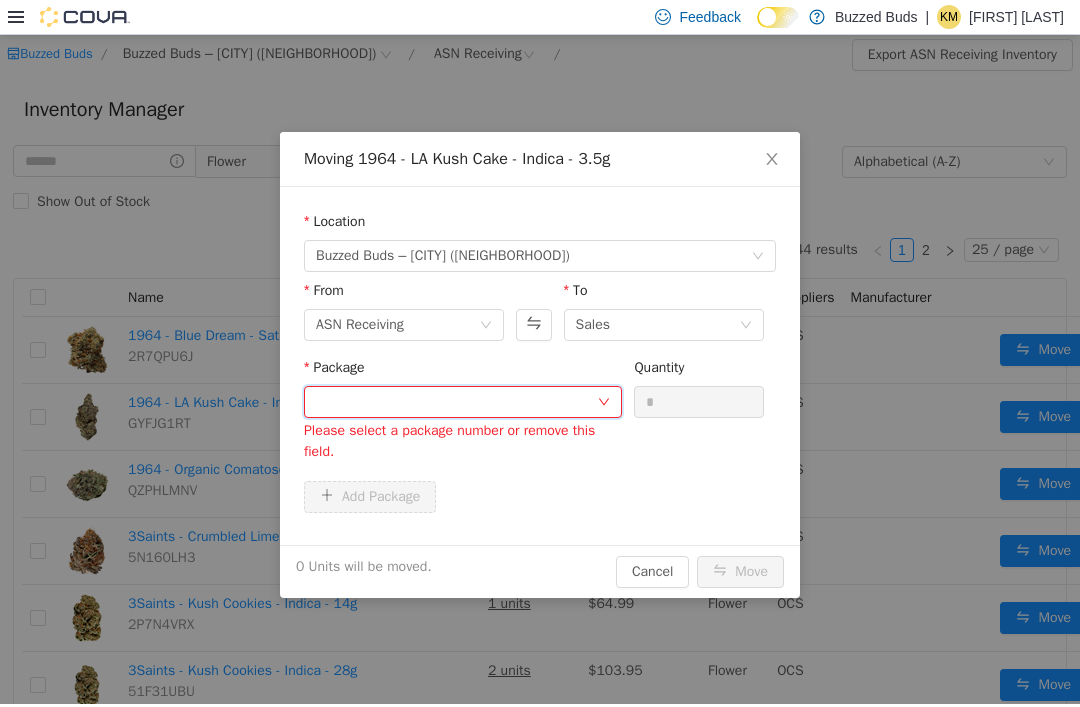click at bounding box center [456, 402] 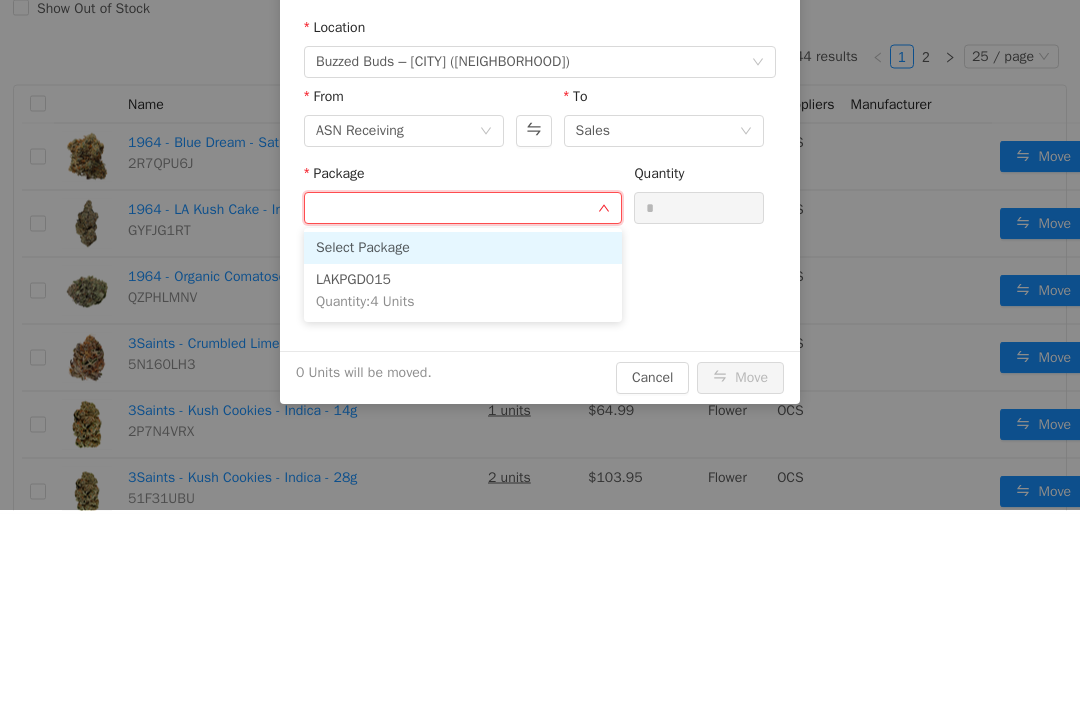 click on "LAKPGD015 Quantity :  4 Units" at bounding box center (463, 292) 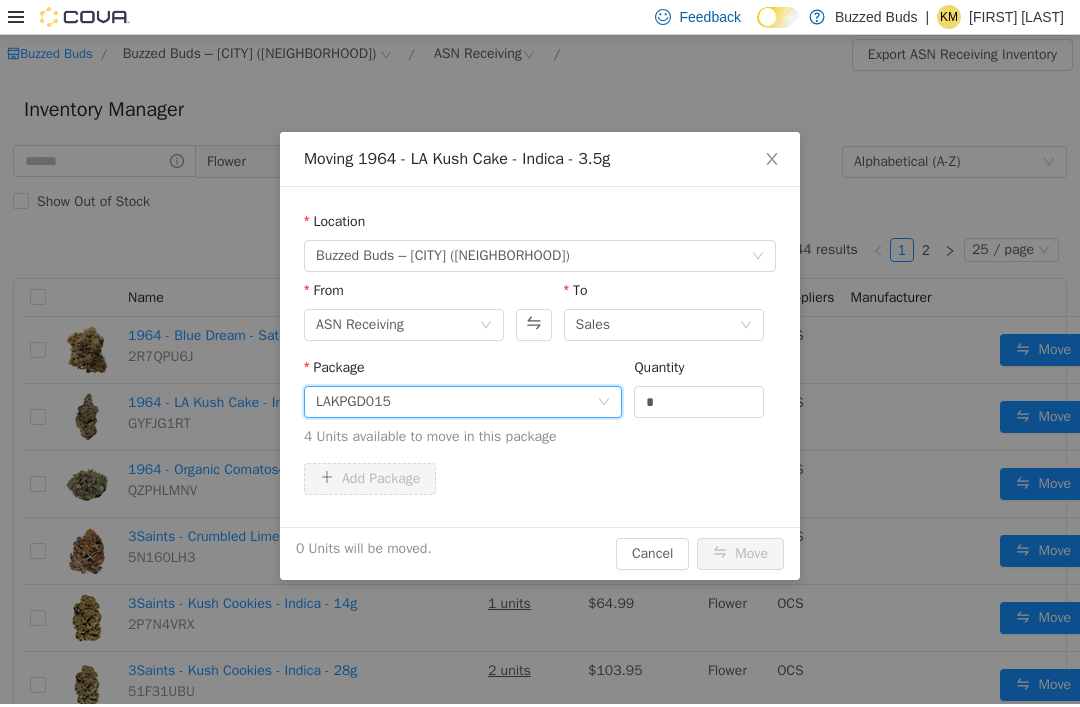 click on "*" at bounding box center [699, 402] 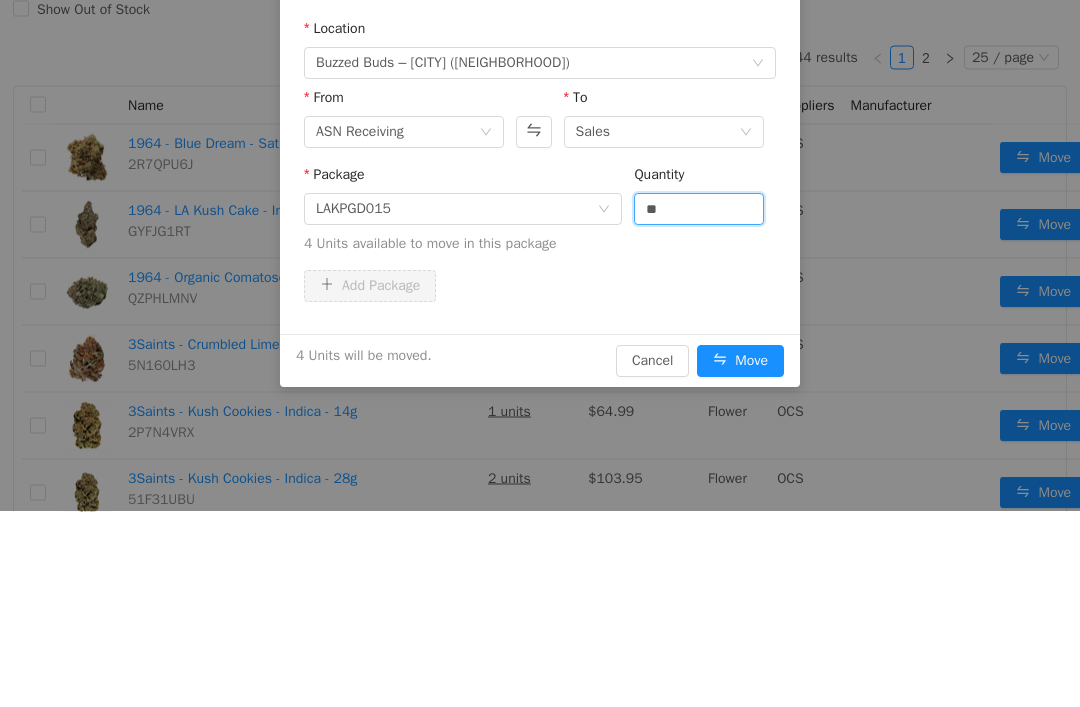 click on "Package LAKPGD015   Quantity ** 4 Units available to move in this package" at bounding box center [540, 214] 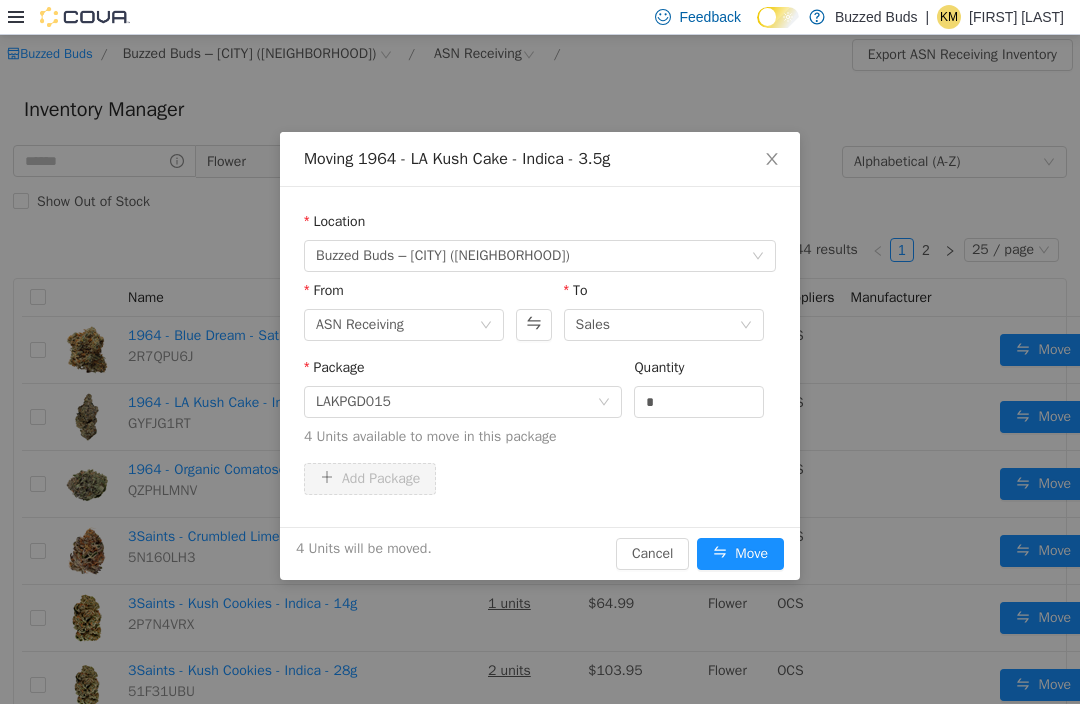click on "Move" at bounding box center [740, 554] 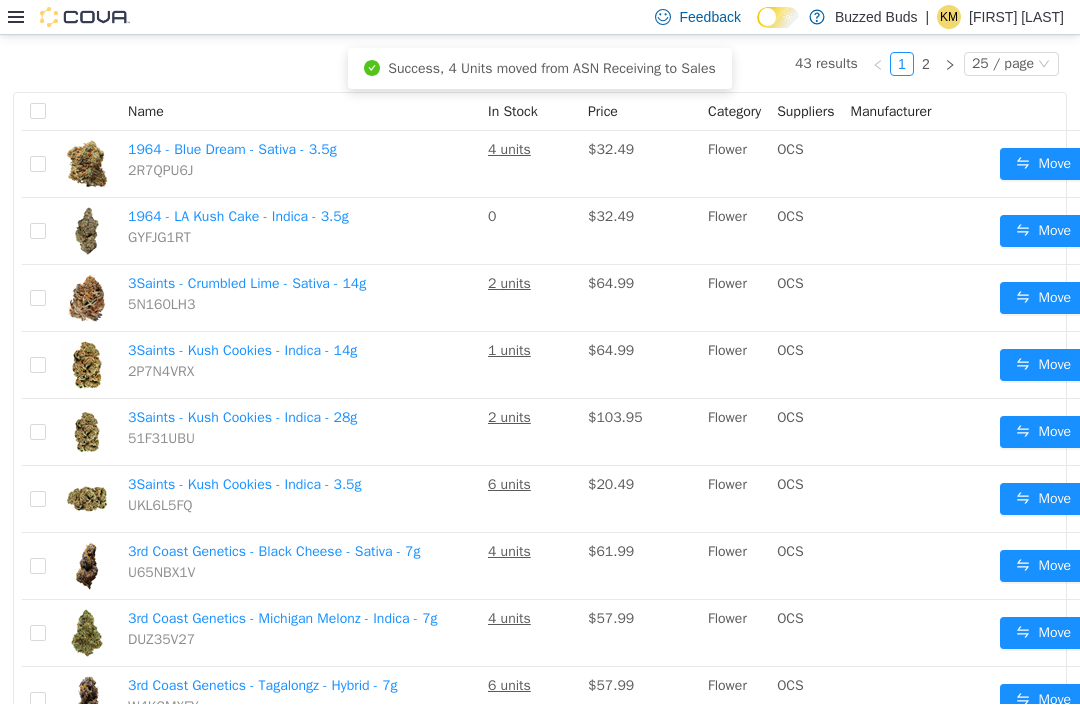scroll, scrollTop: 212, scrollLeft: 0, axis: vertical 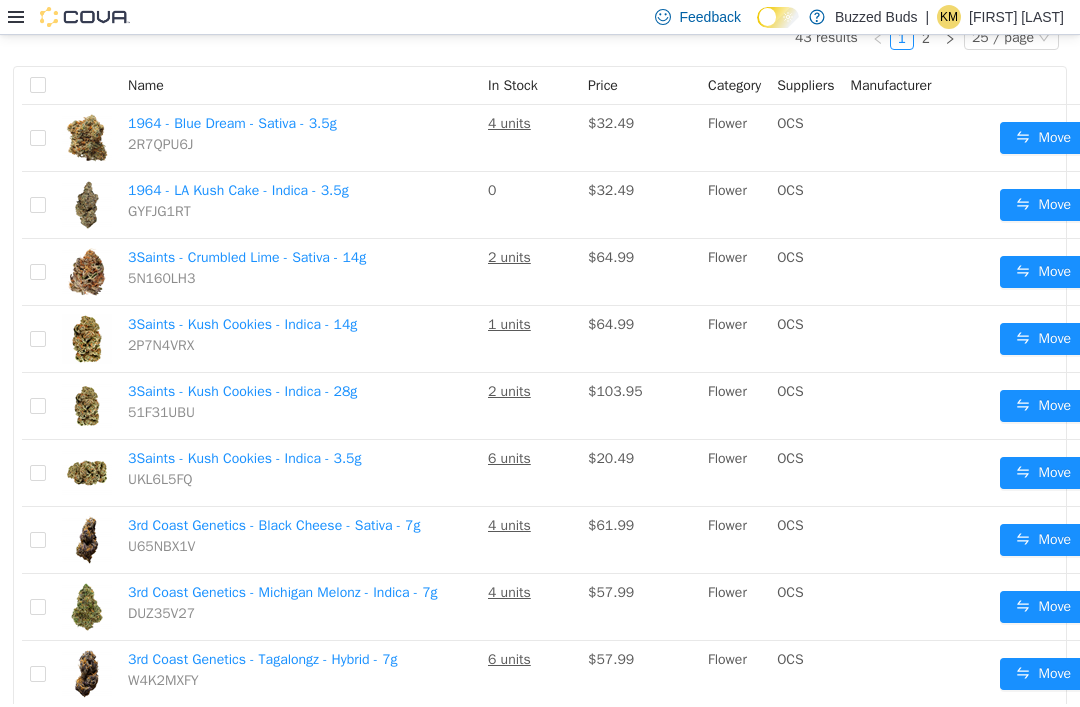 click on "Move" at bounding box center [1043, 540] 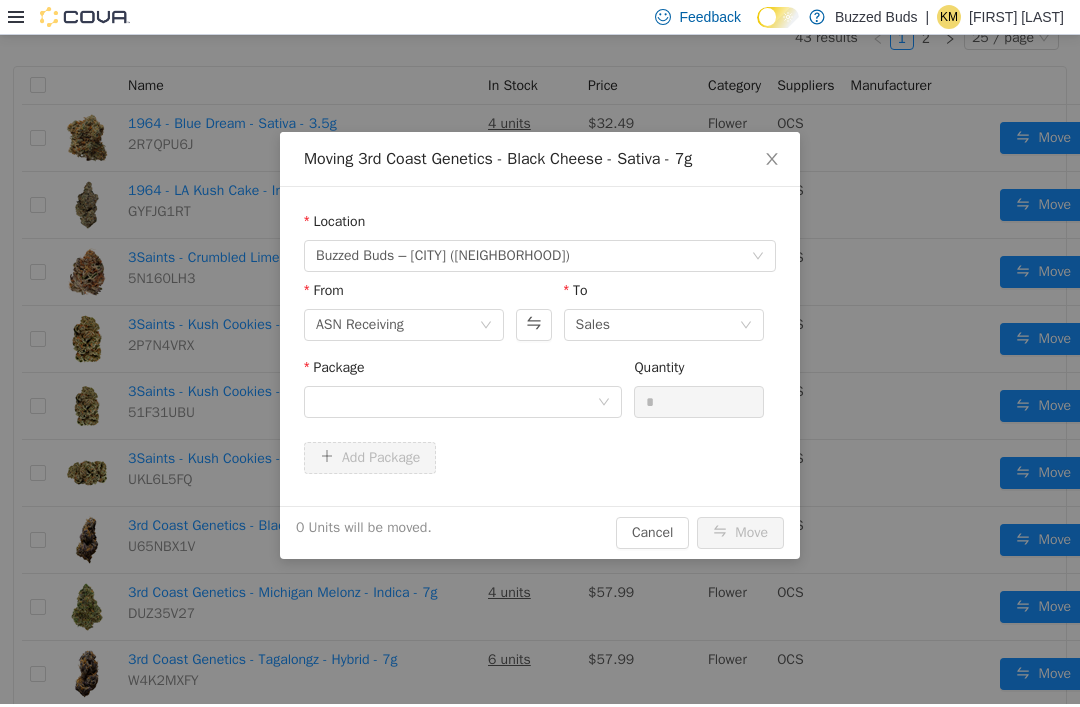 click at bounding box center [456, 402] 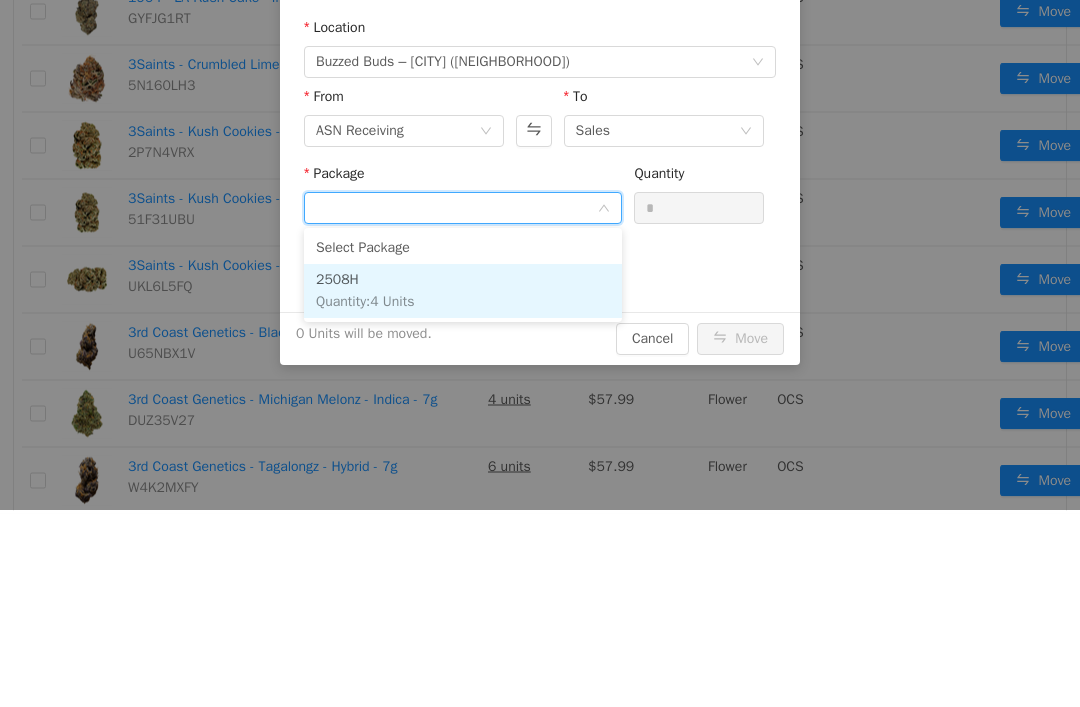 click on "2508H Quantity :  4 Units" at bounding box center [463, 292] 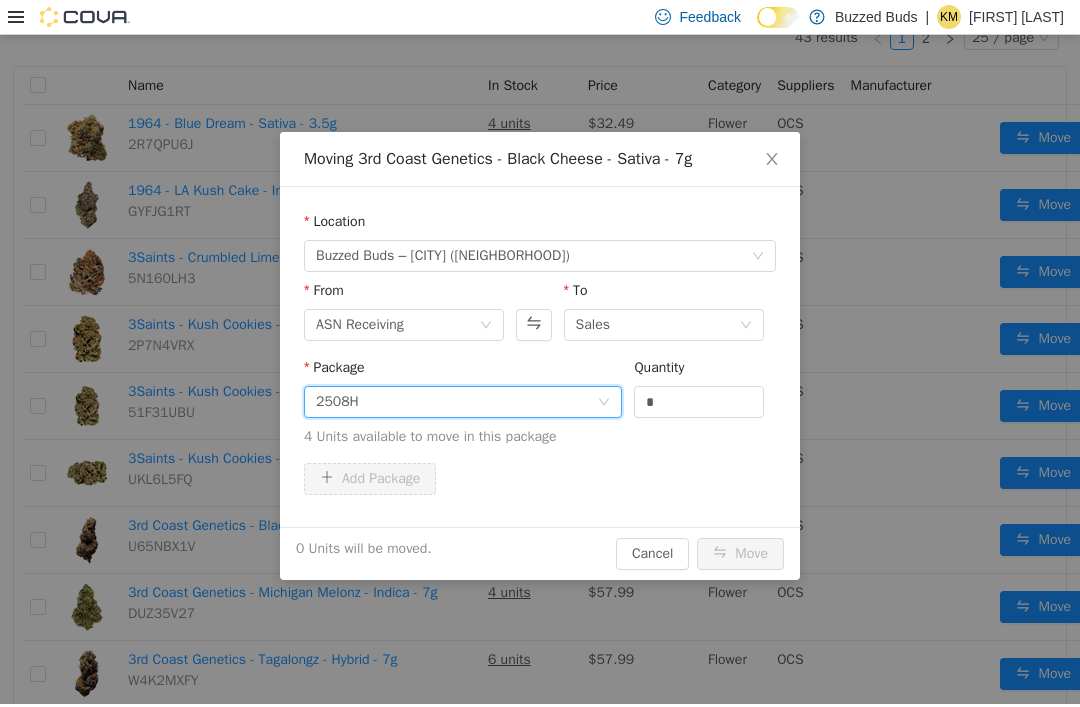 click on "*" at bounding box center (699, 402) 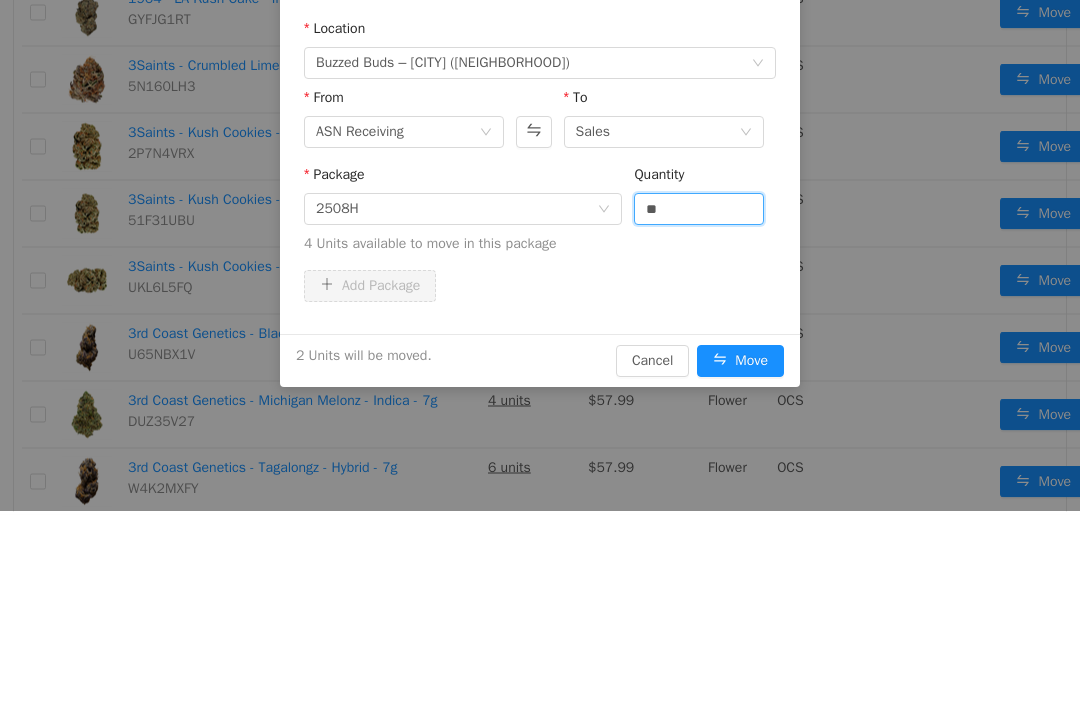 click on "Package 2508H   Quantity ** 4 Units available to move in this package" at bounding box center [540, 218] 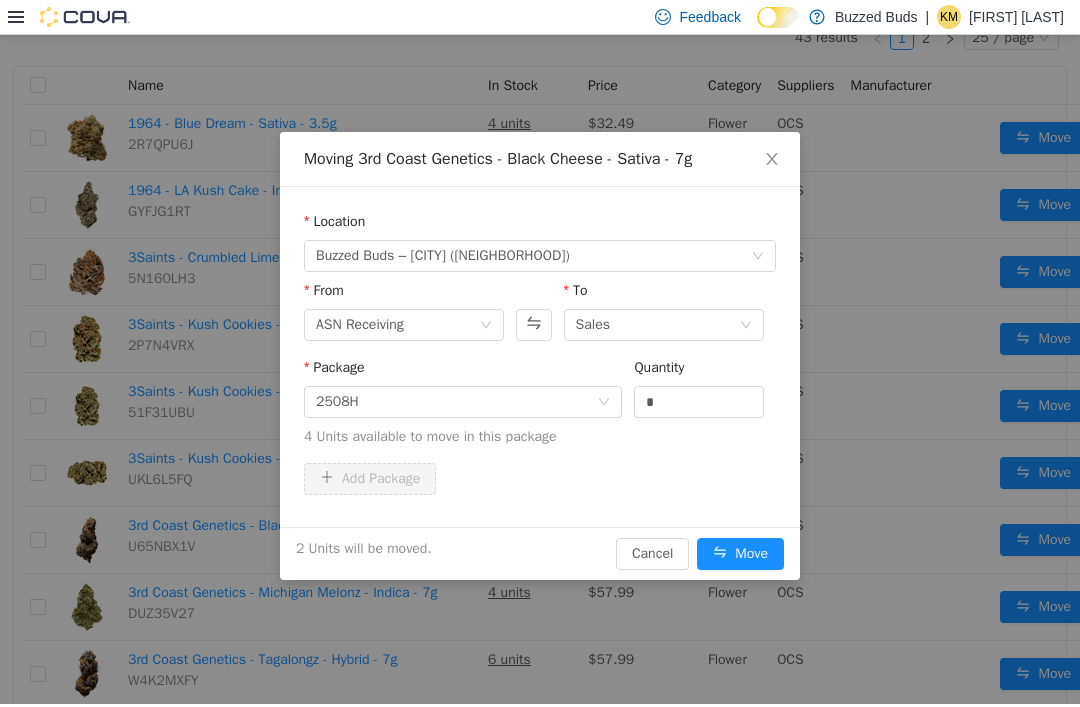 click on "Move" at bounding box center [740, 554] 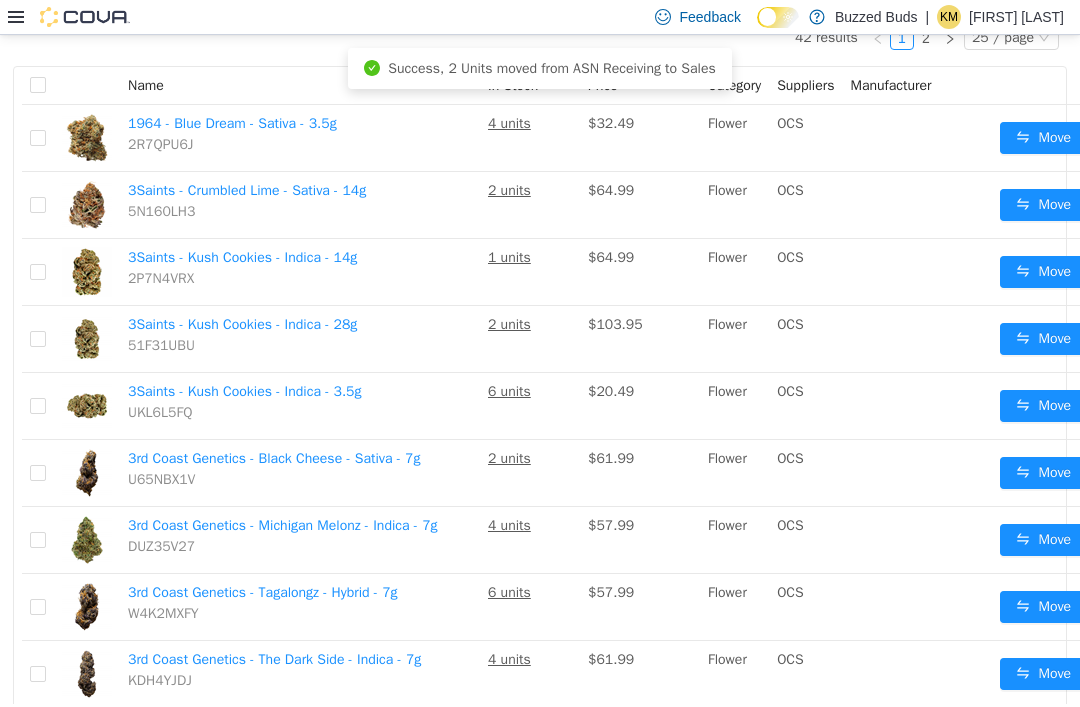 click on "Move" at bounding box center [1043, 540] 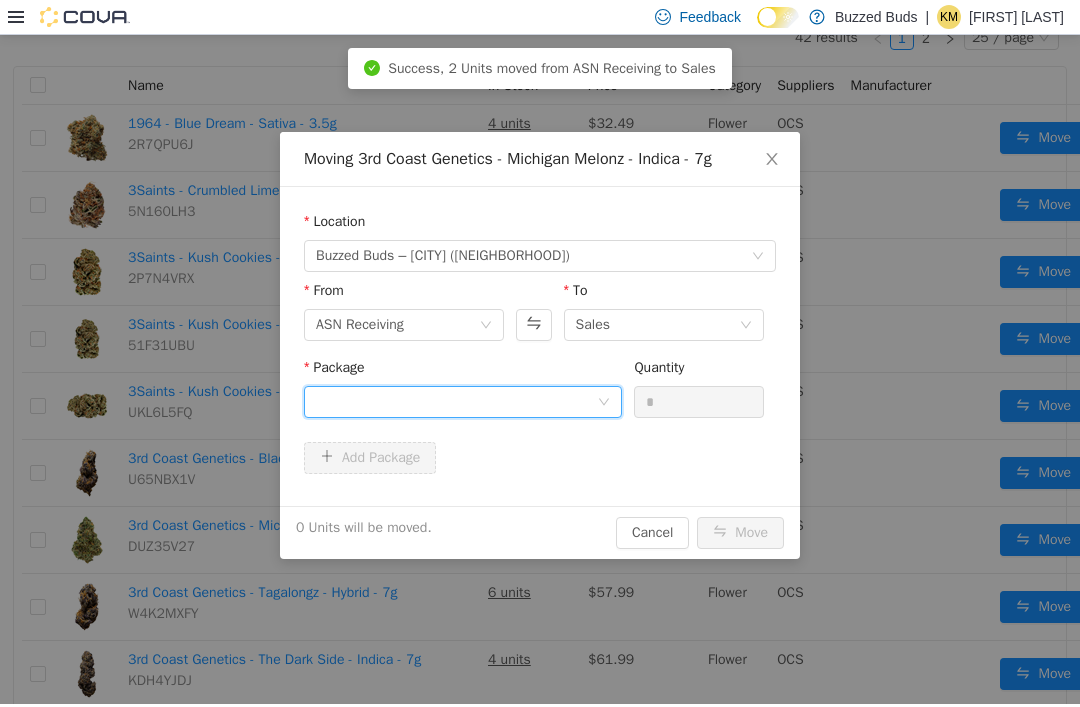 click at bounding box center (456, 402) 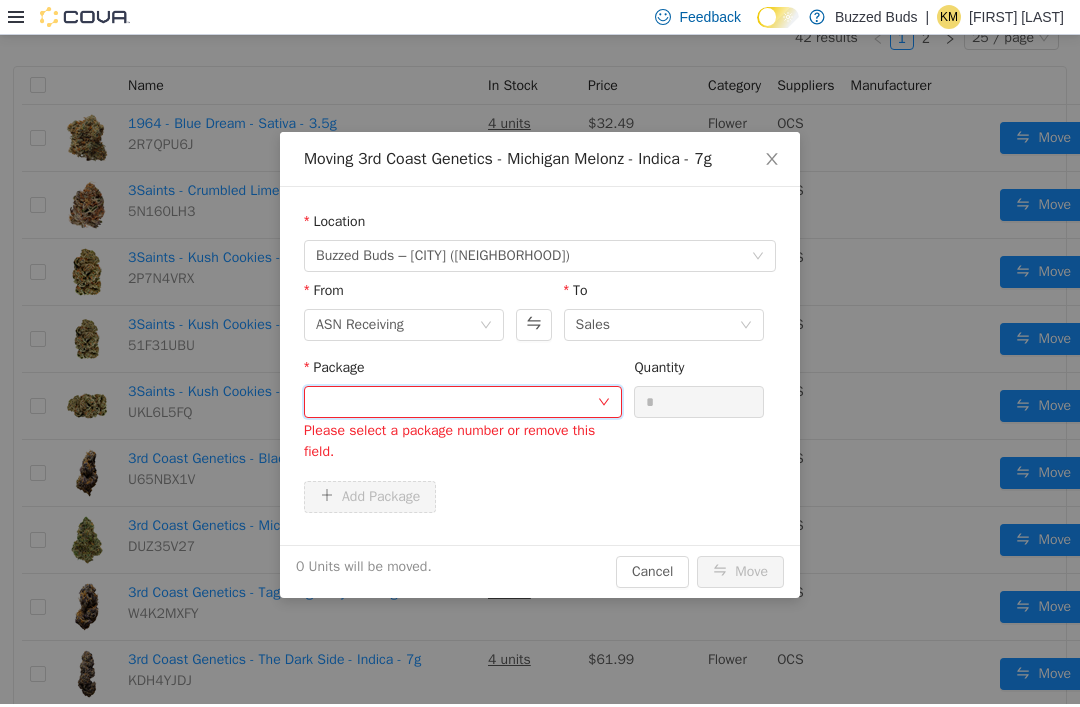 click at bounding box center [456, 402] 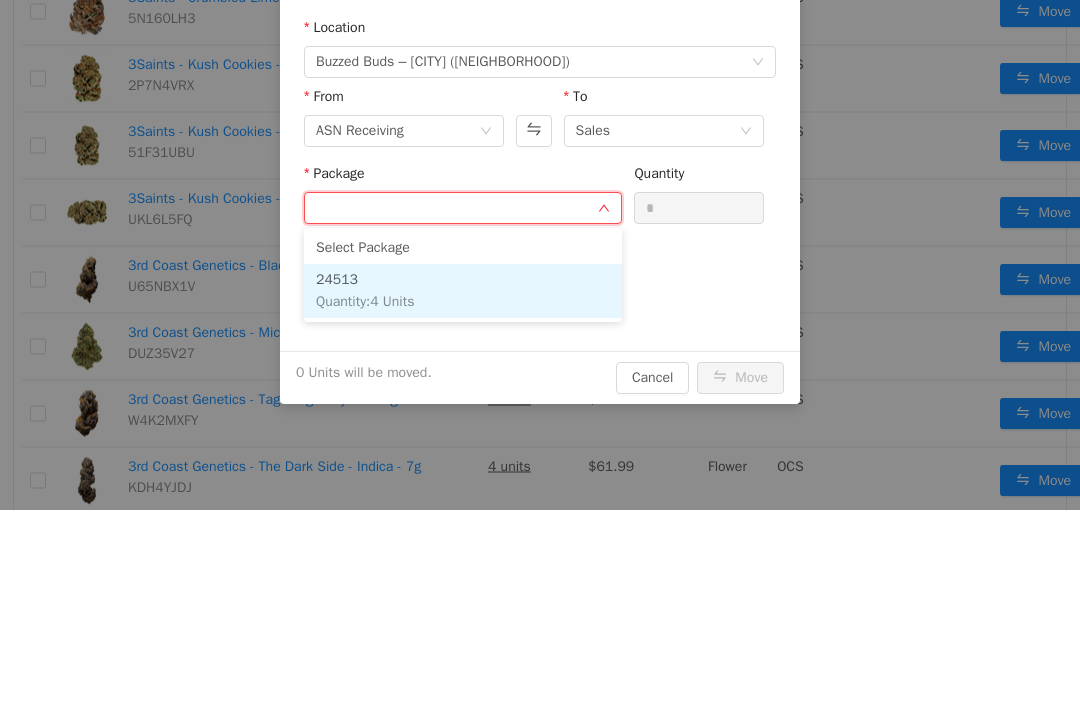 click on "24513 Quantity :  4 Units" at bounding box center [463, 292] 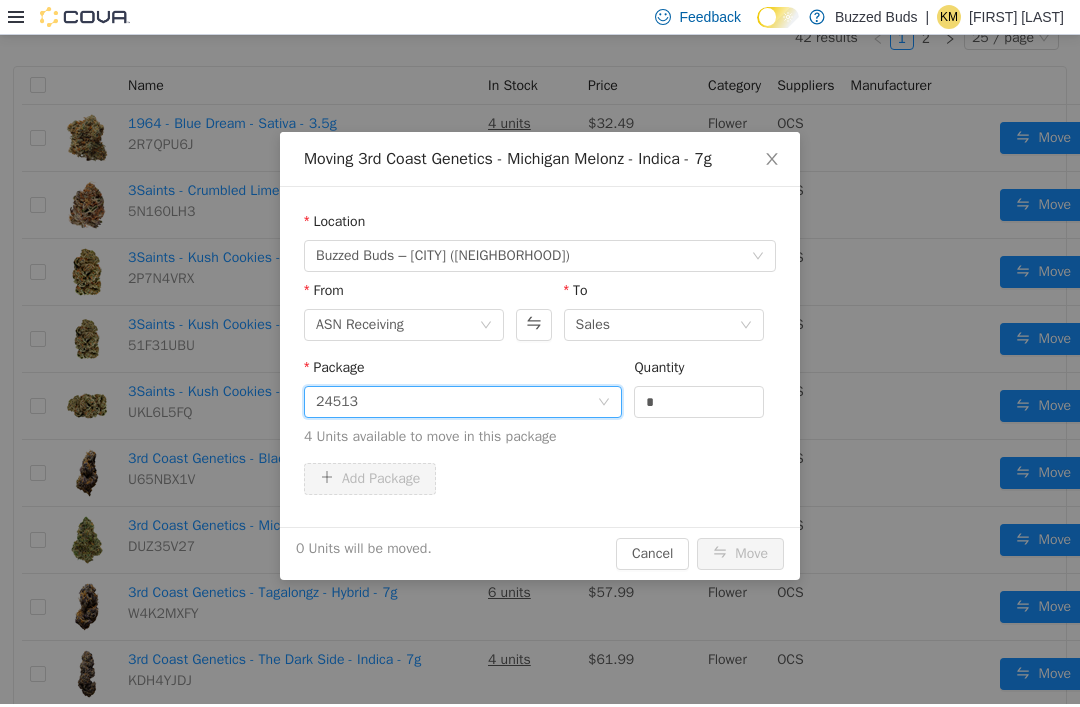 click on "*" at bounding box center [699, 402] 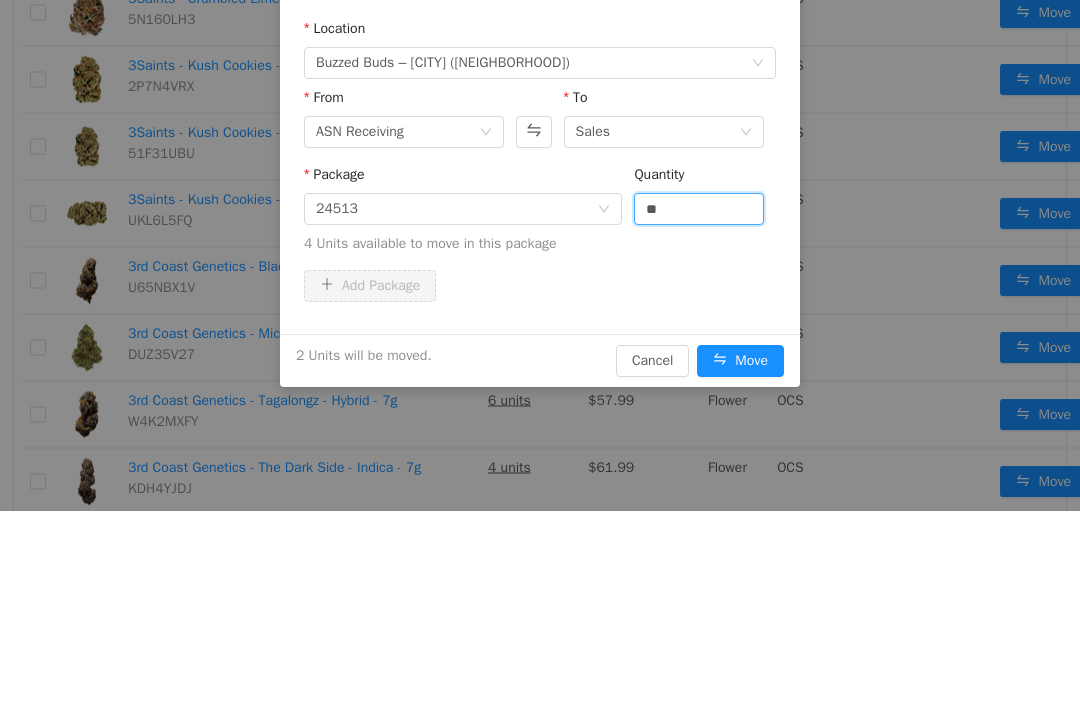 click on "4 Units available to move in this package" at bounding box center [540, 244] 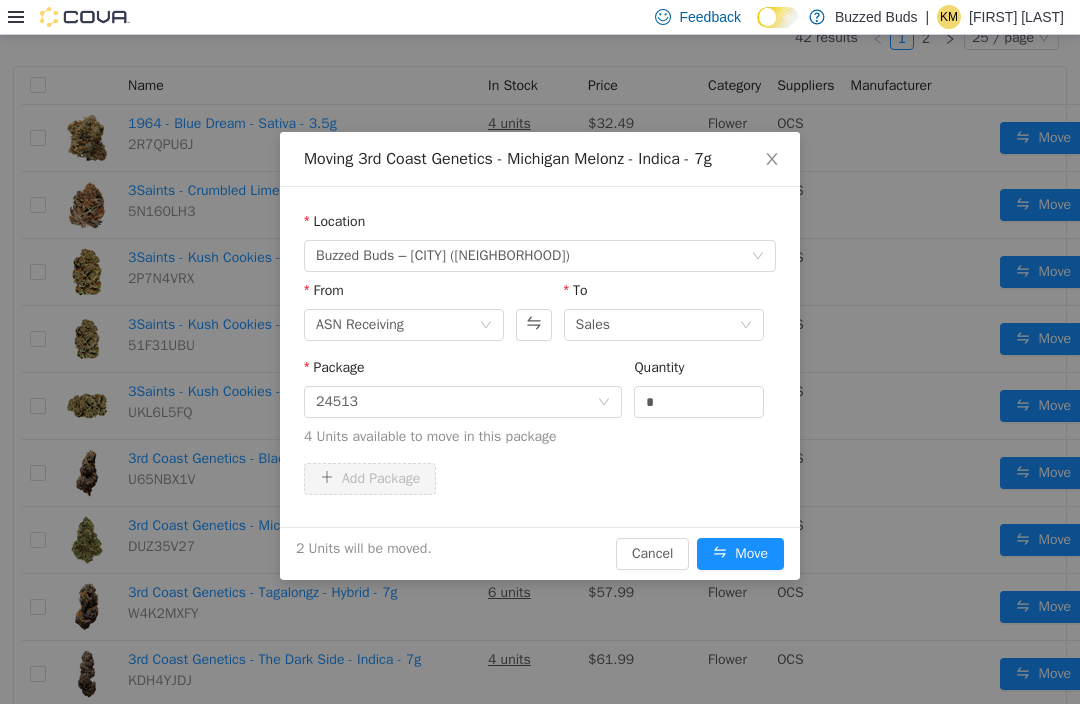 click on "Move" at bounding box center [740, 554] 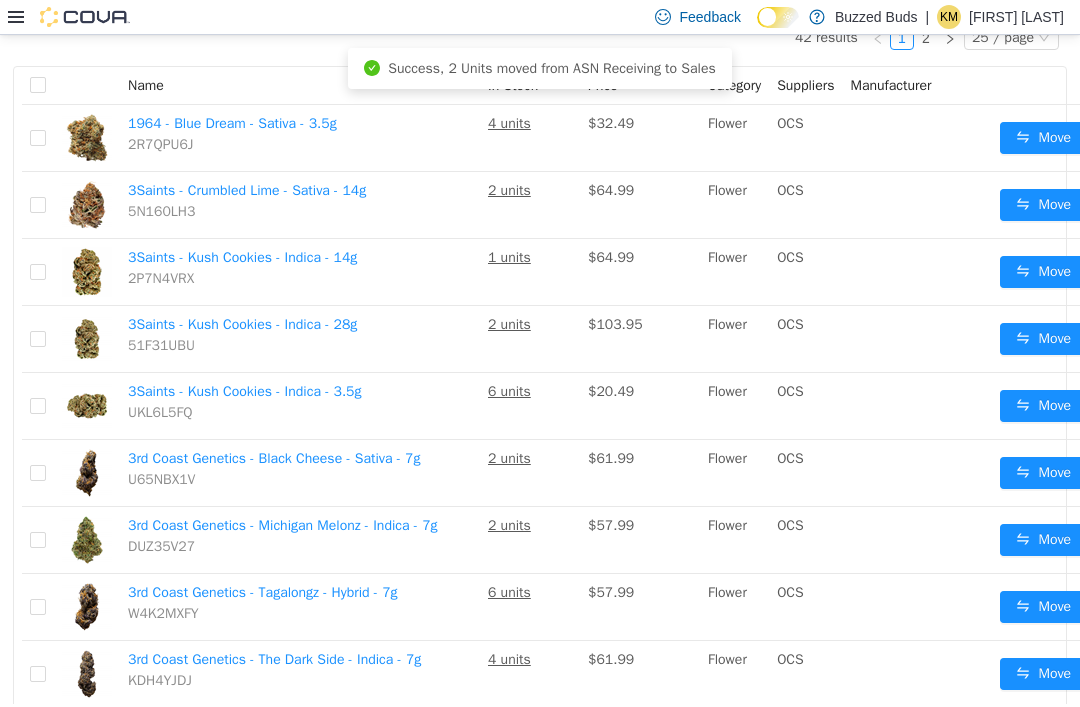click on "Move" at bounding box center (1043, 607) 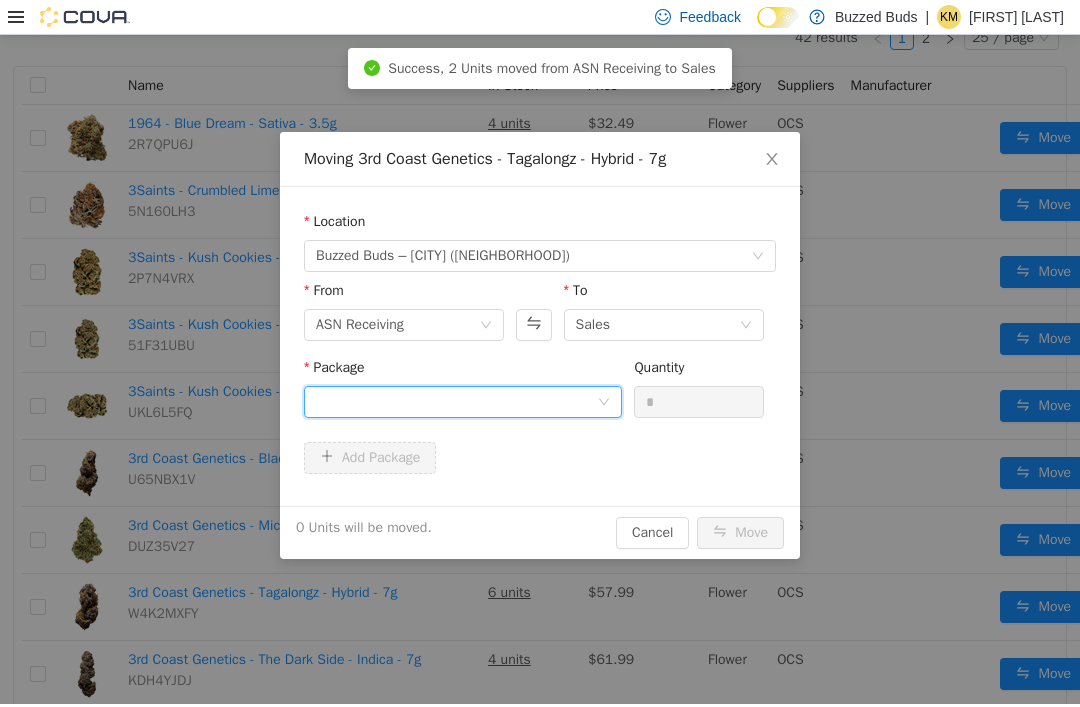 click at bounding box center [456, 402] 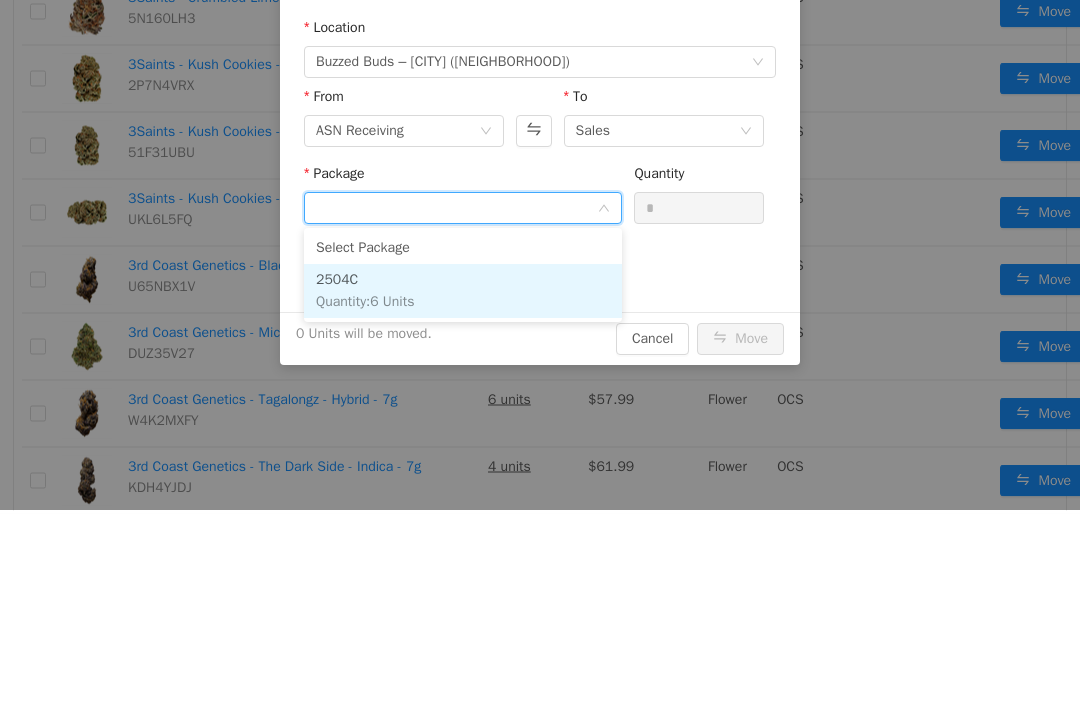 click on "2504C Quantity :  6 Units" at bounding box center (463, 292) 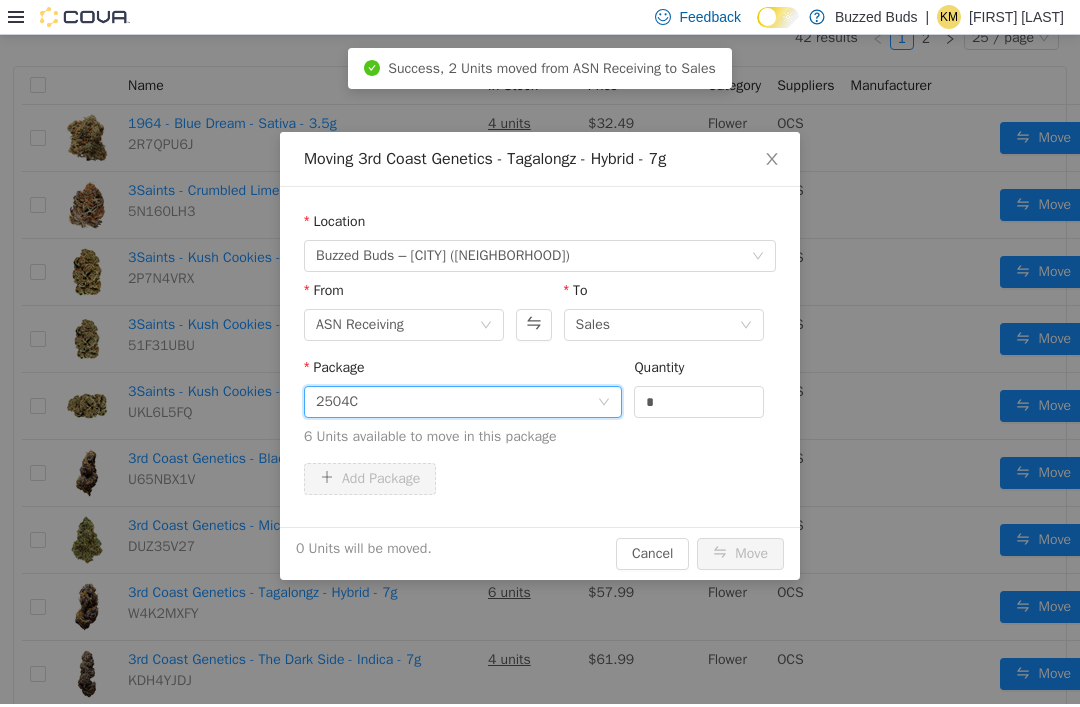 click on "*" at bounding box center (699, 402) 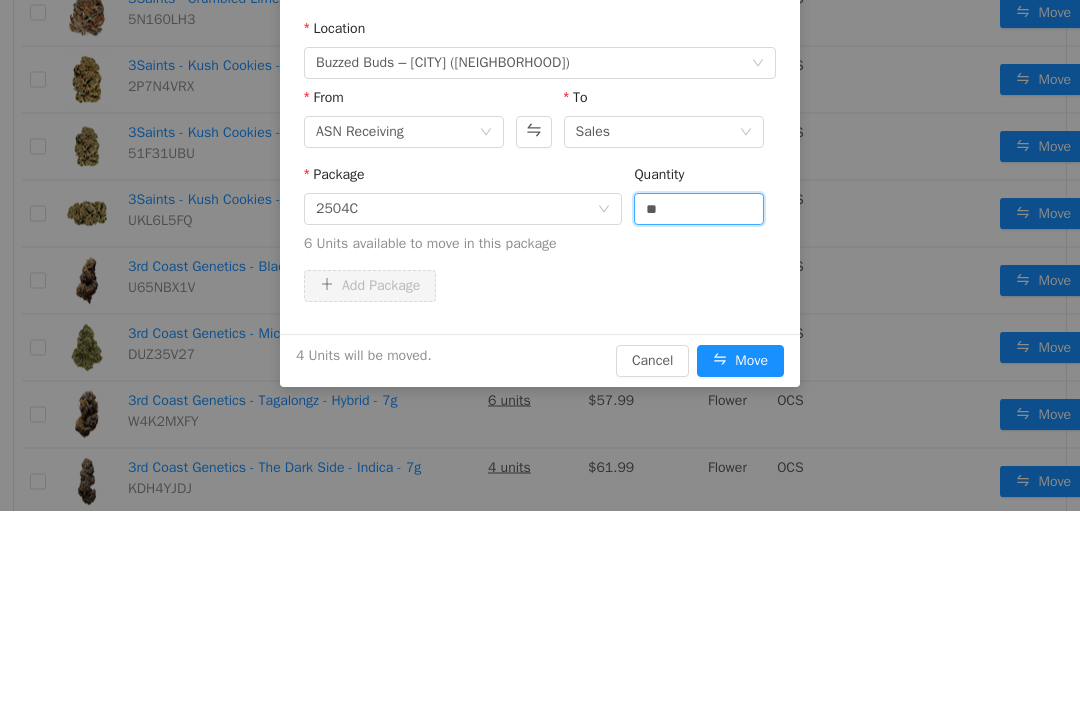 click on "Package 2504C   Quantity ** 6 Units available to move in this package" at bounding box center [540, 218] 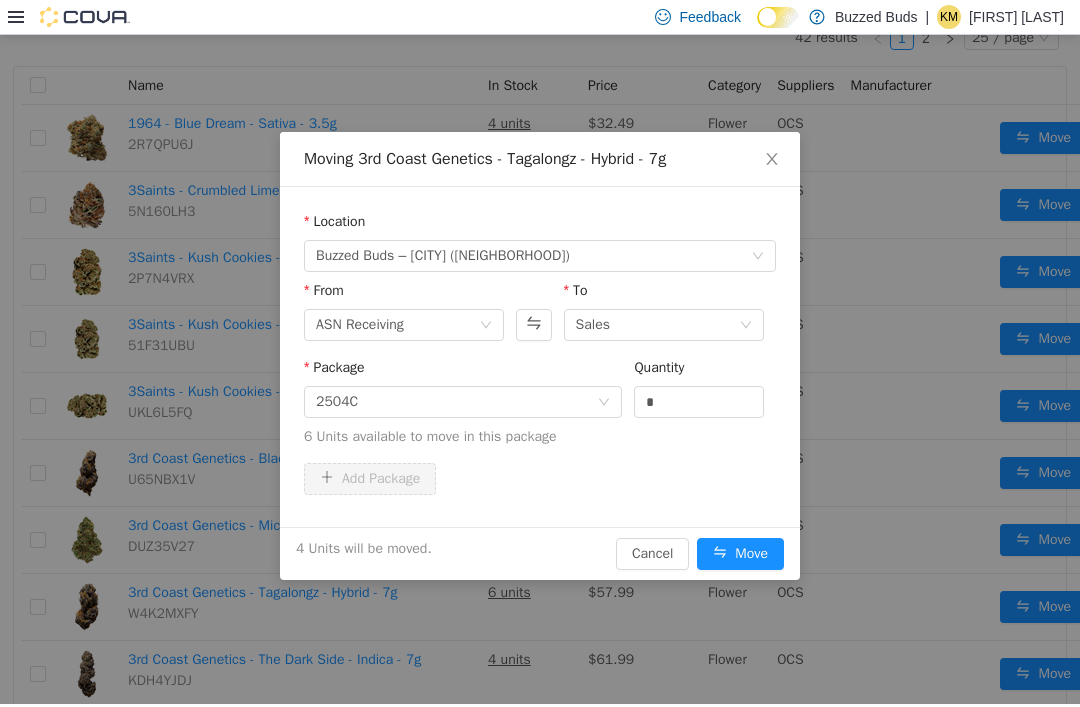 click on "Move" at bounding box center (740, 554) 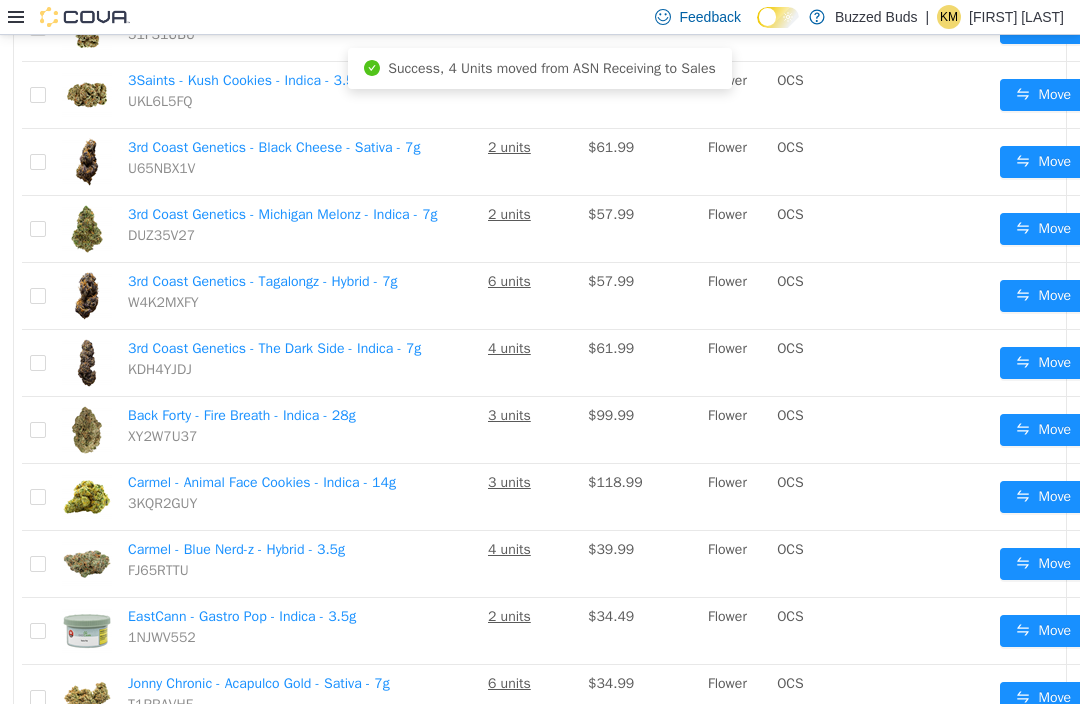 scroll, scrollTop: 528, scrollLeft: 0, axis: vertical 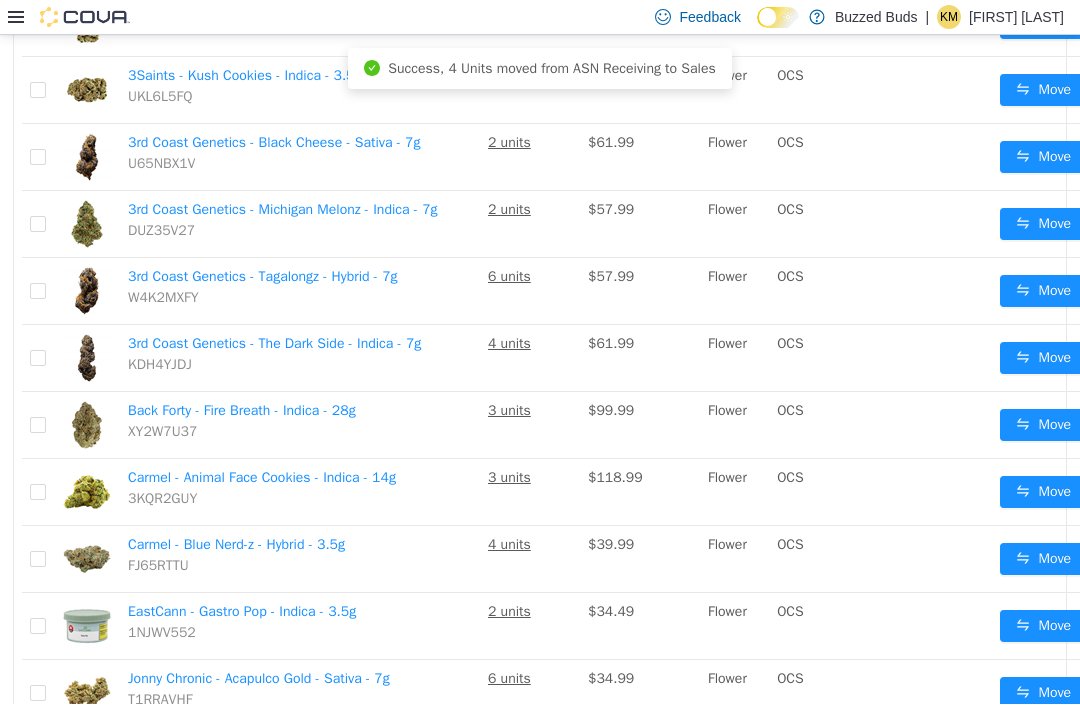 click on "Move" at bounding box center (1043, 358) 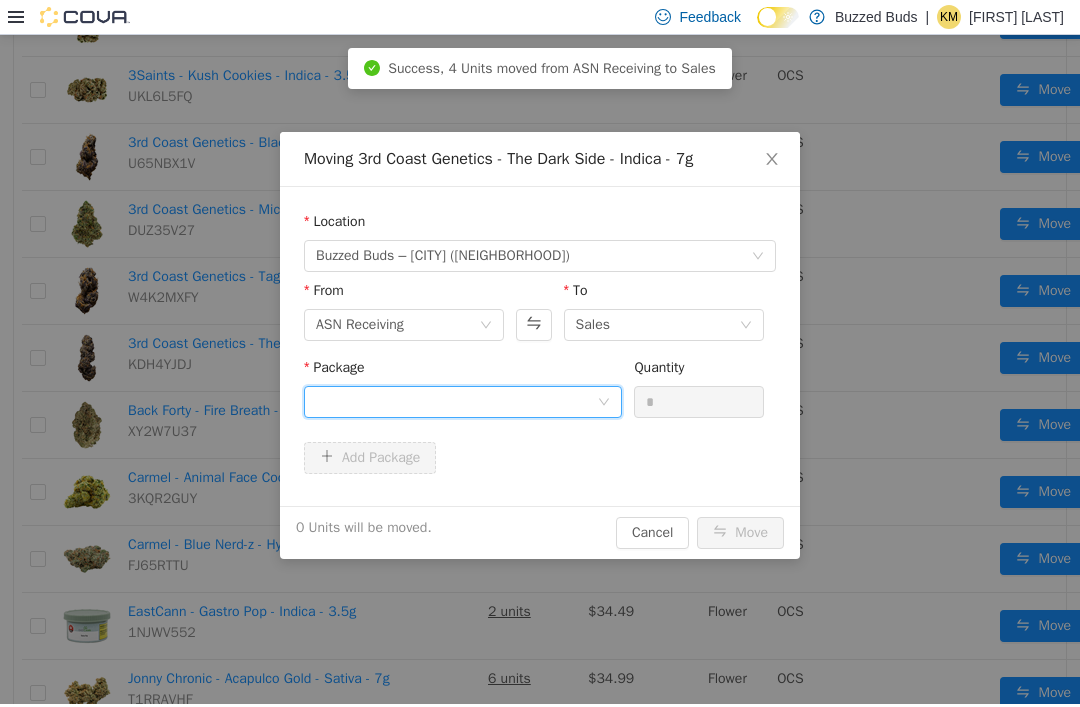 click at bounding box center (456, 402) 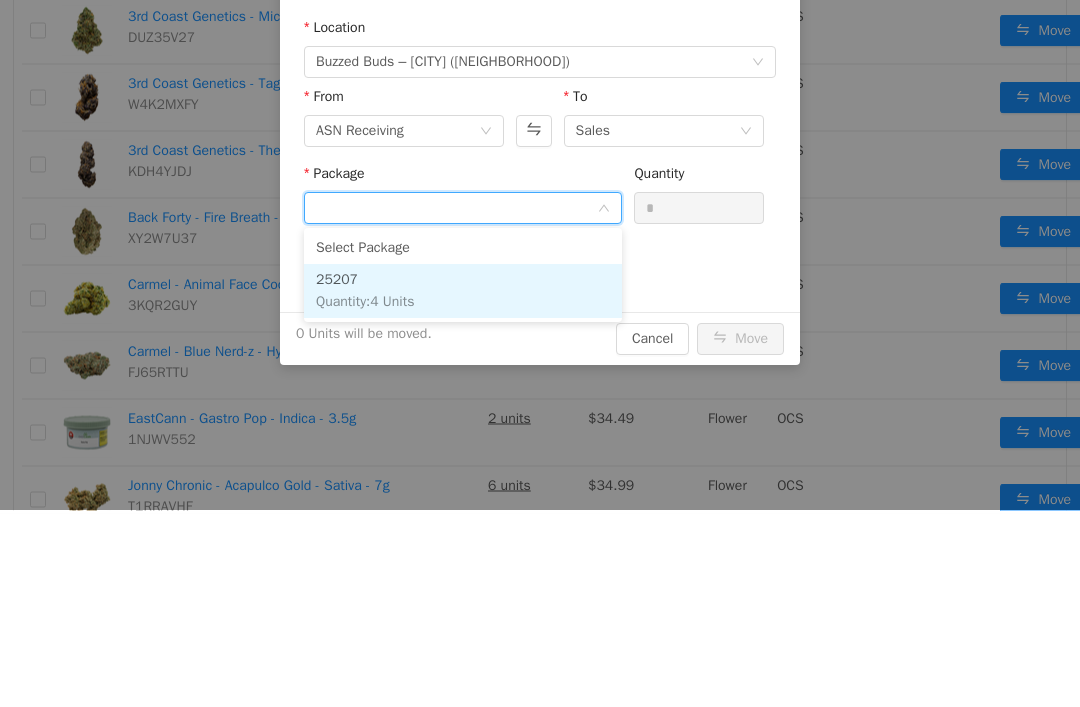 click on "25207 Quantity :  4 Units" at bounding box center (463, 292) 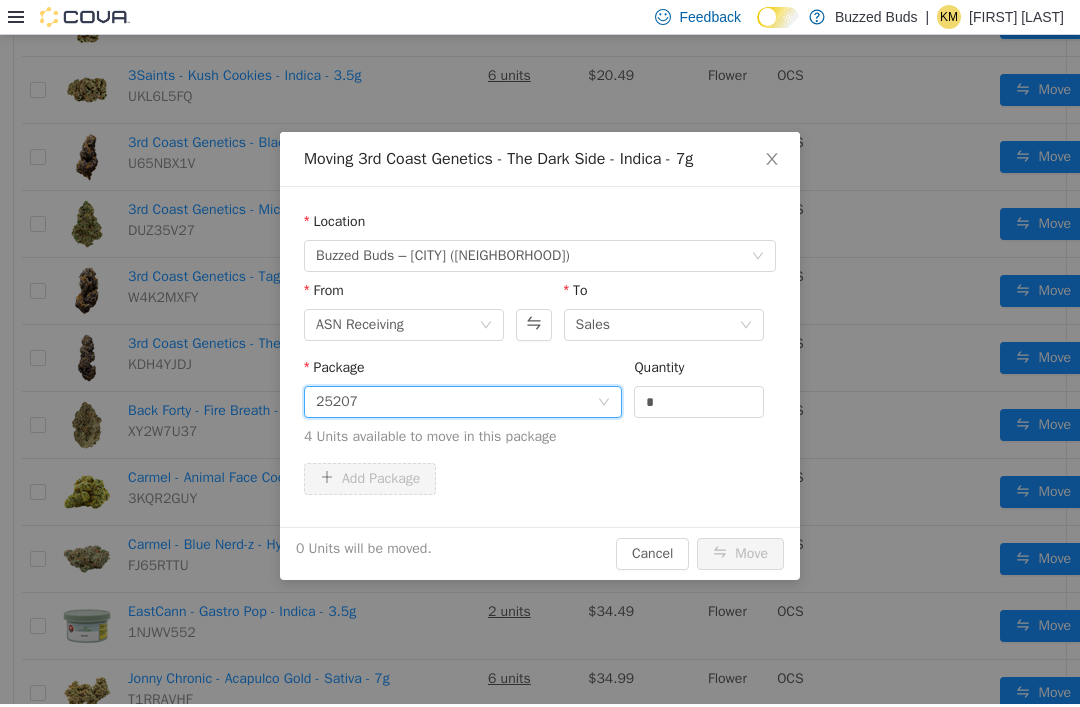 click on "*" at bounding box center [699, 402] 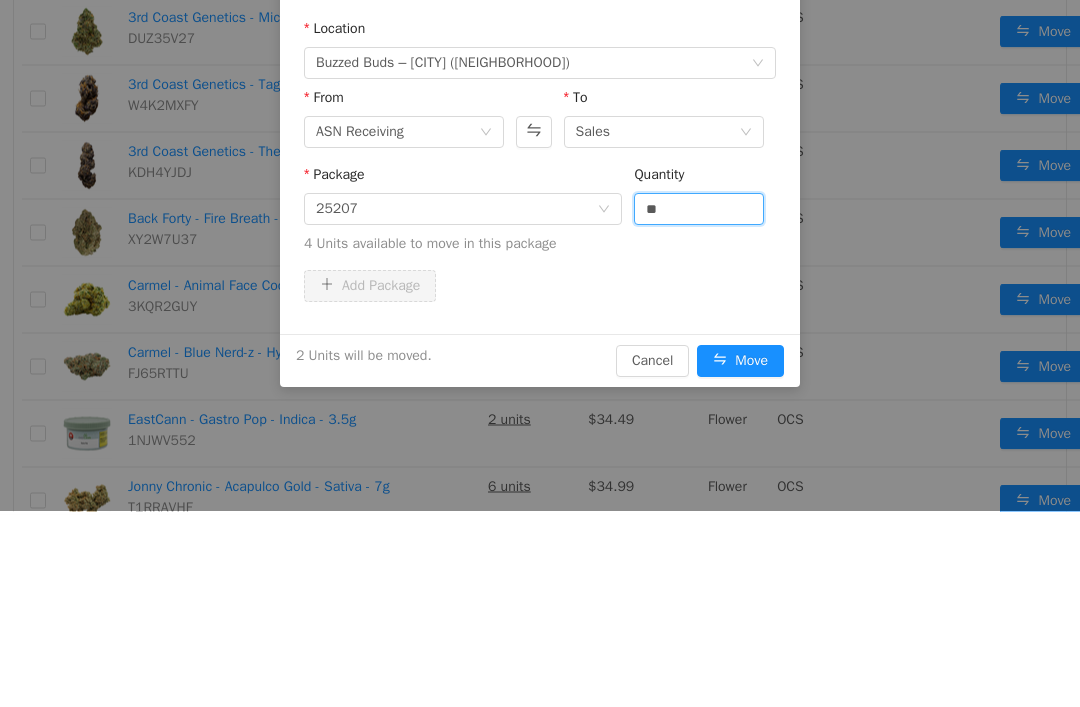 click on "Package 25207   Quantity ** 4 Units available to move in this package" at bounding box center (540, 218) 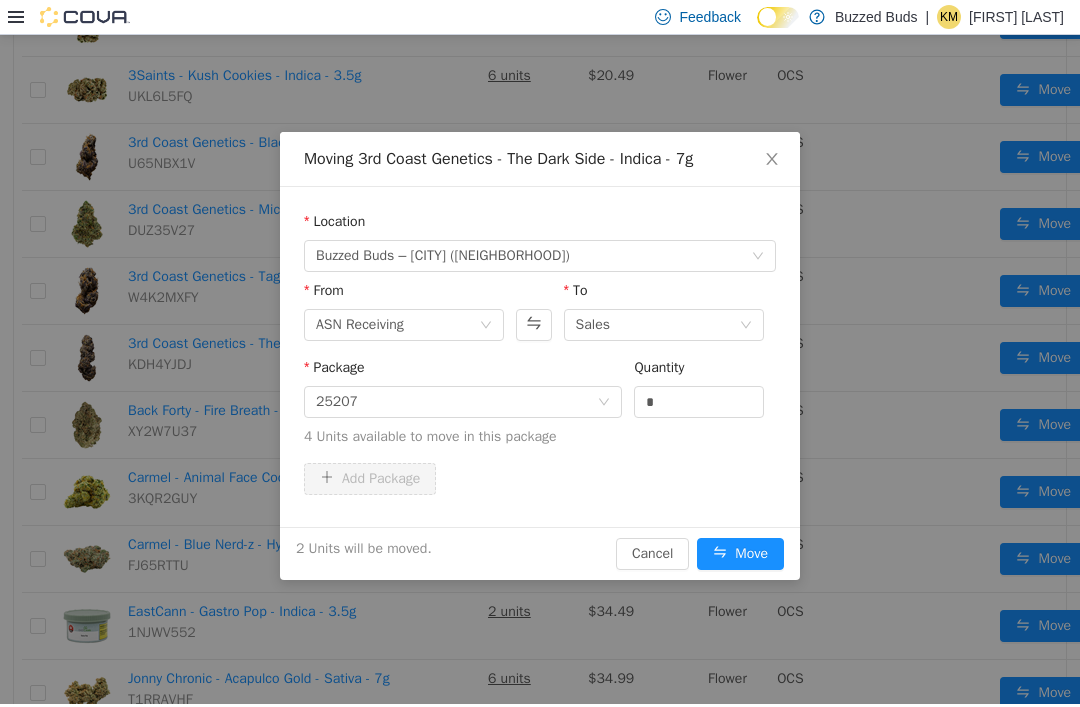 click on "Move" at bounding box center (740, 554) 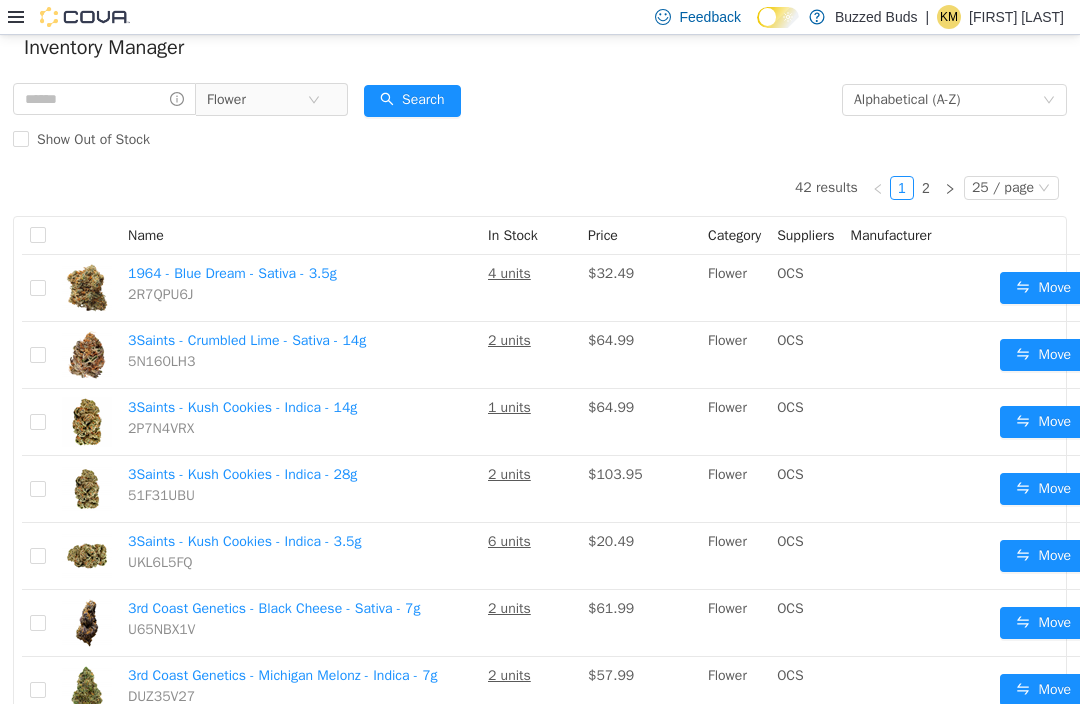 scroll, scrollTop: 48, scrollLeft: 0, axis: vertical 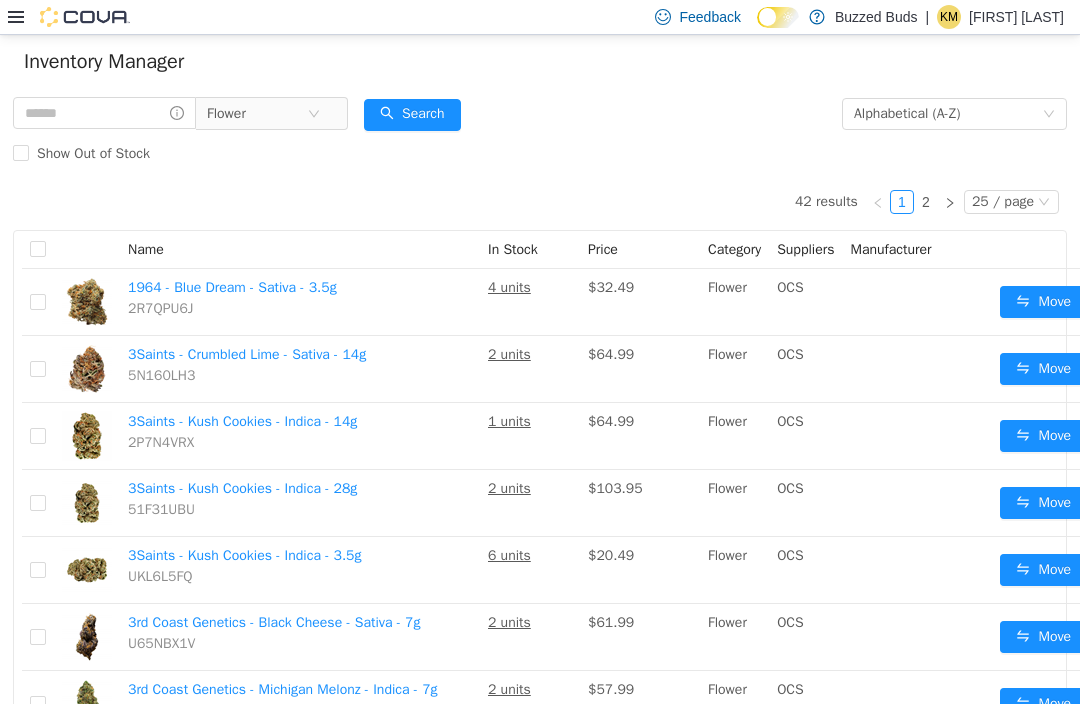 click on "Move" at bounding box center [1043, 369] 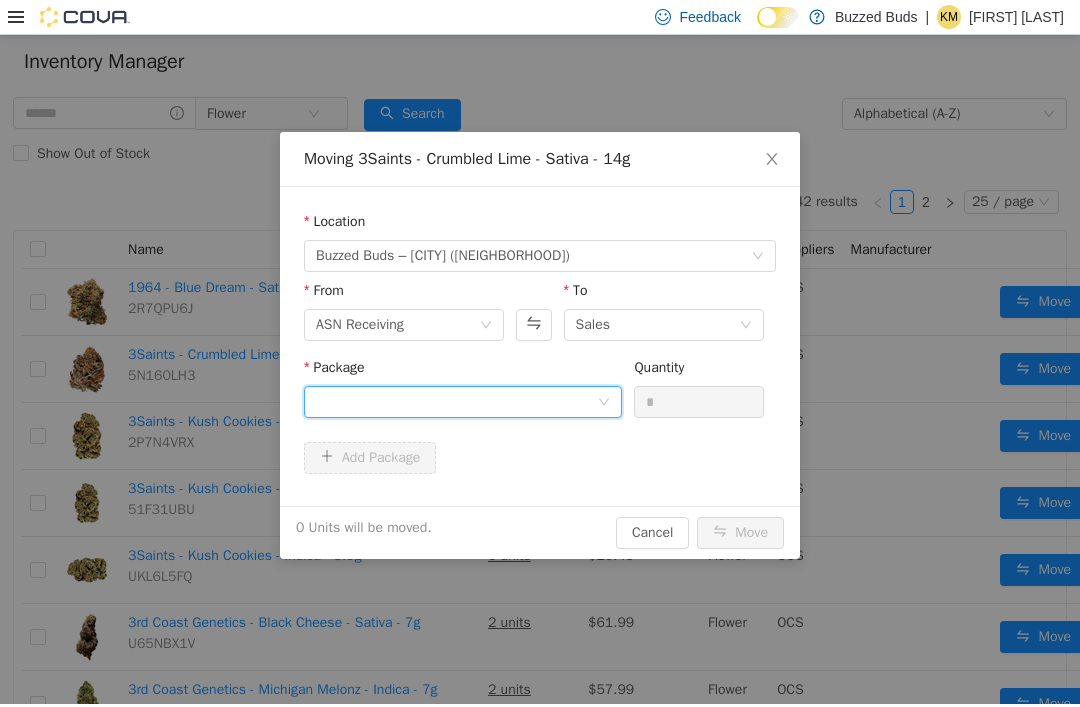 click at bounding box center [456, 402] 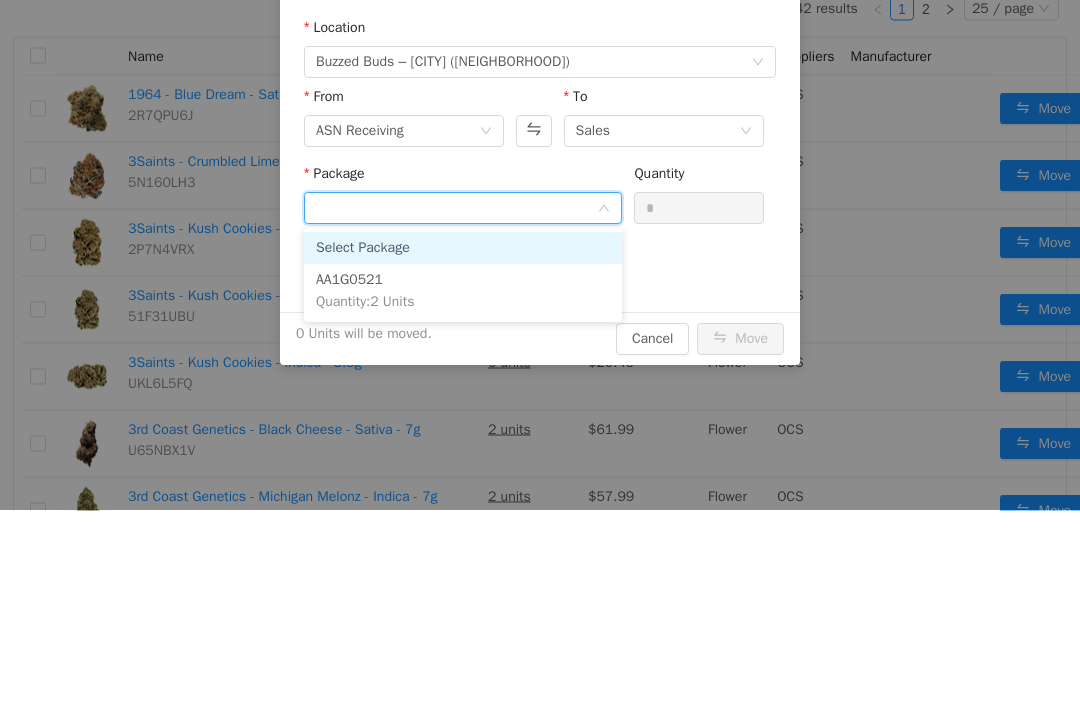 click on "AA1G0521 Quantity :  2 Units" at bounding box center [463, 292] 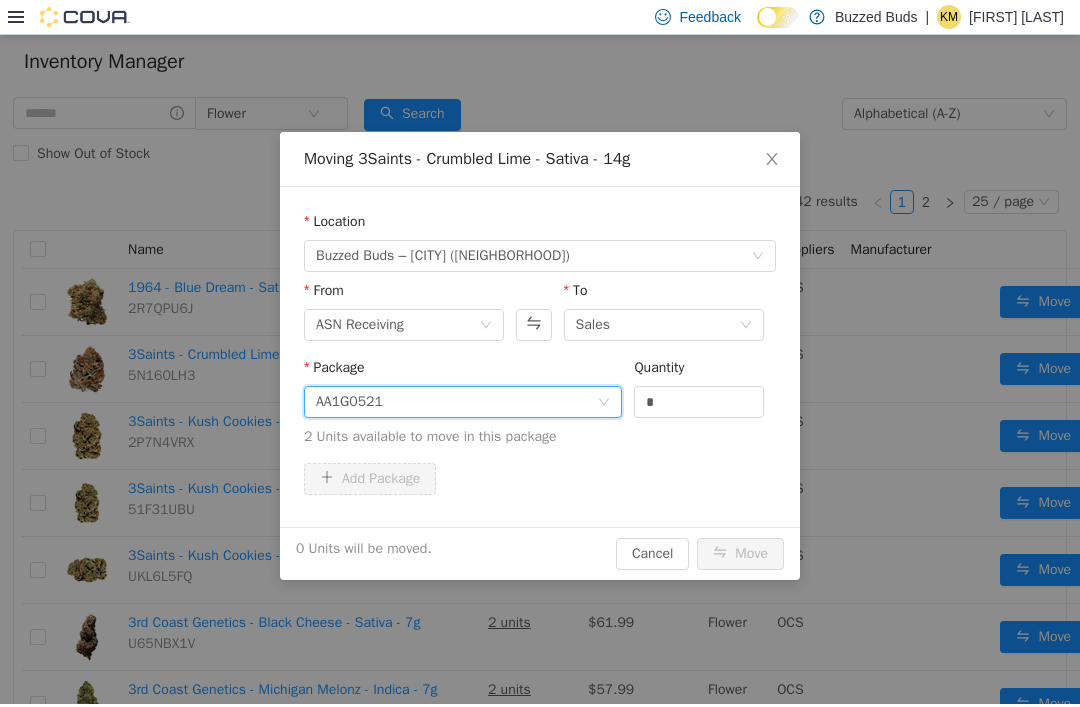 click on "*" at bounding box center [699, 402] 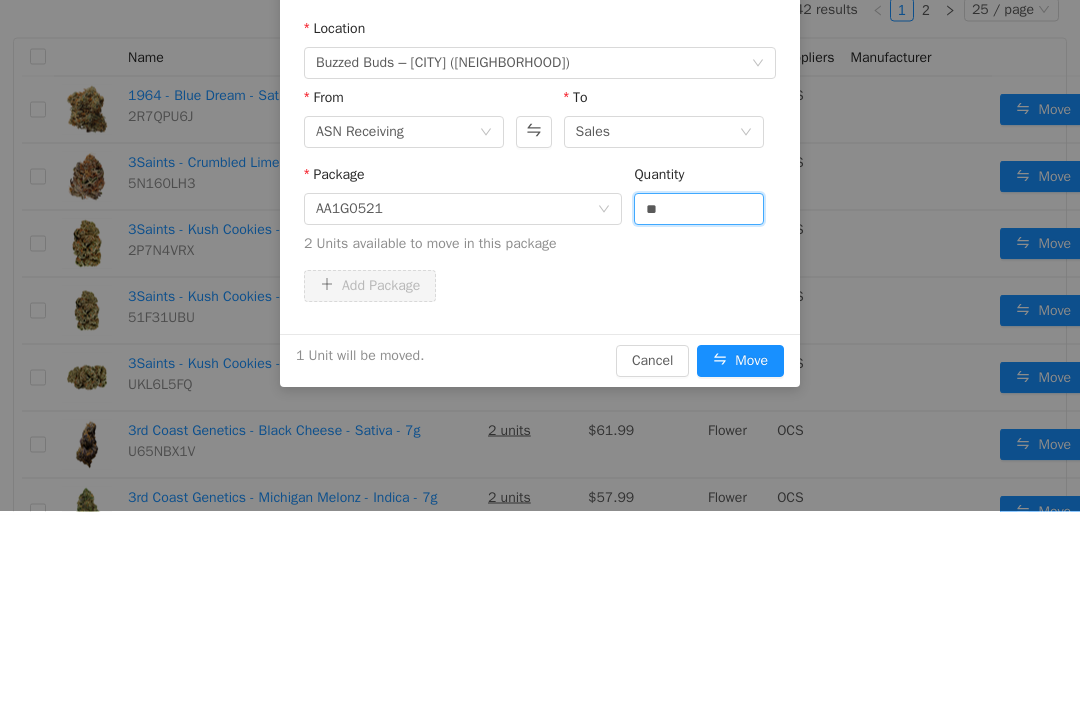 click on "Add Package" at bounding box center (540, 287) 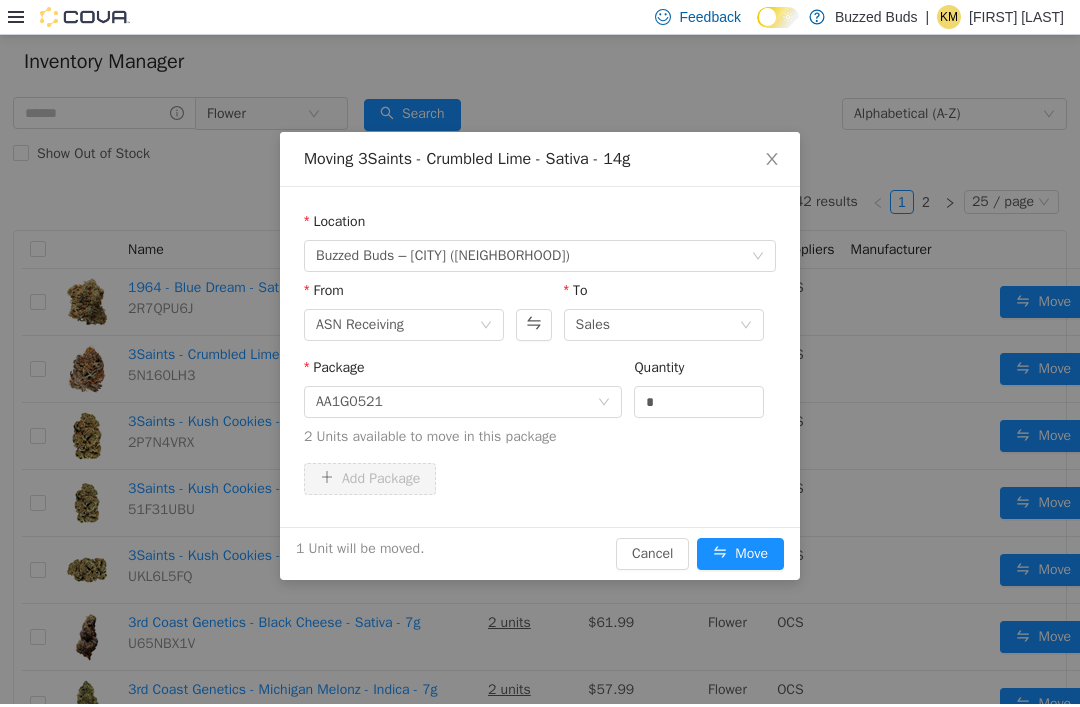 click on "Move" at bounding box center [740, 554] 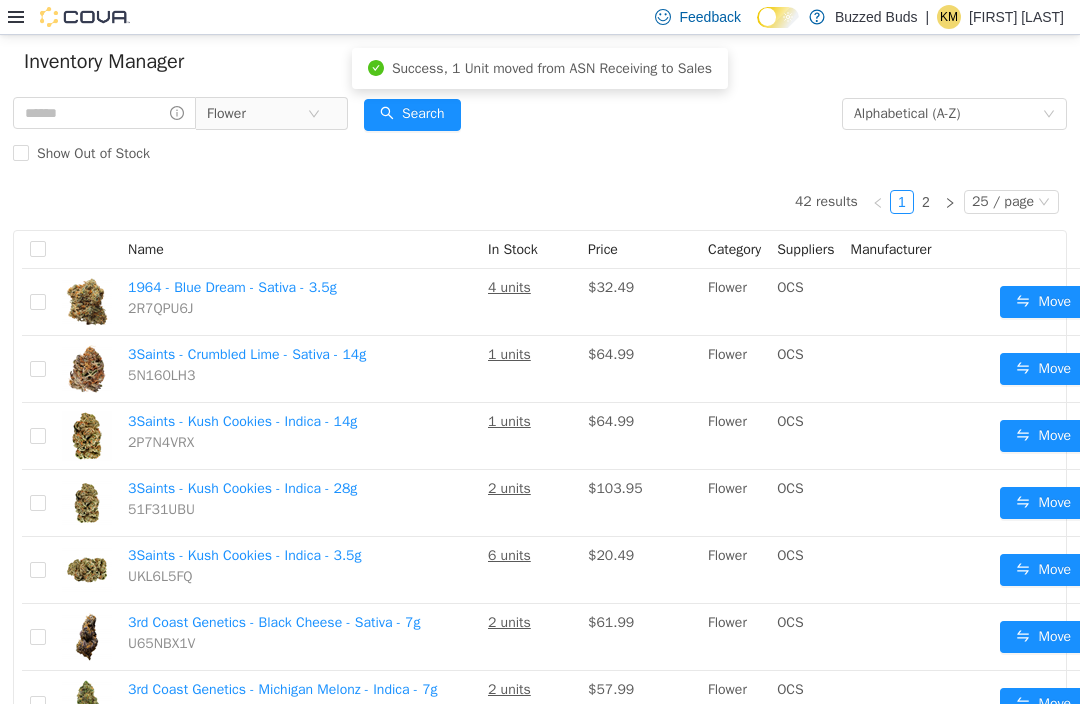 click on "Move" at bounding box center (1043, 570) 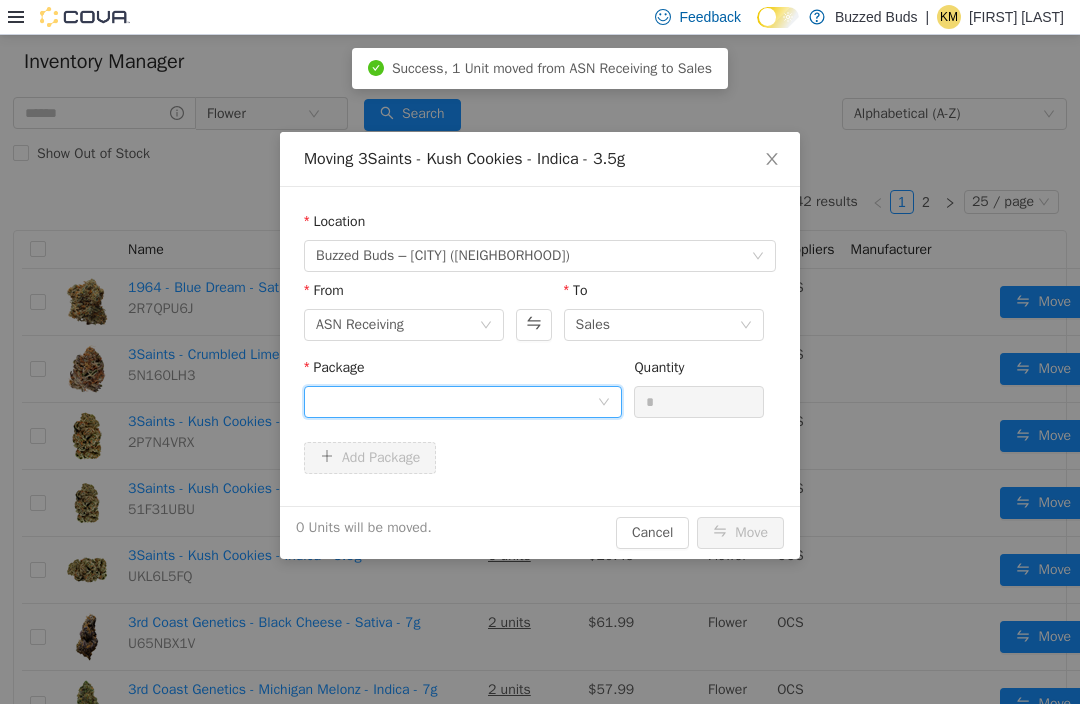 click at bounding box center (456, 402) 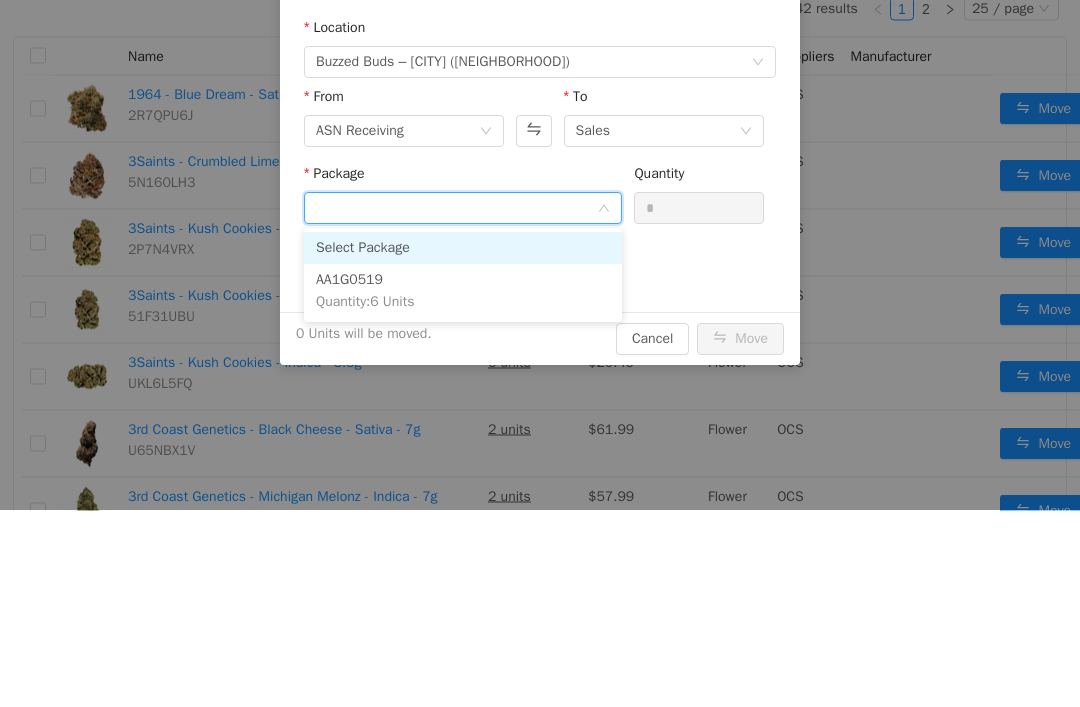 click on "AA1G0519 Quantity :  6 Units" at bounding box center (463, 292) 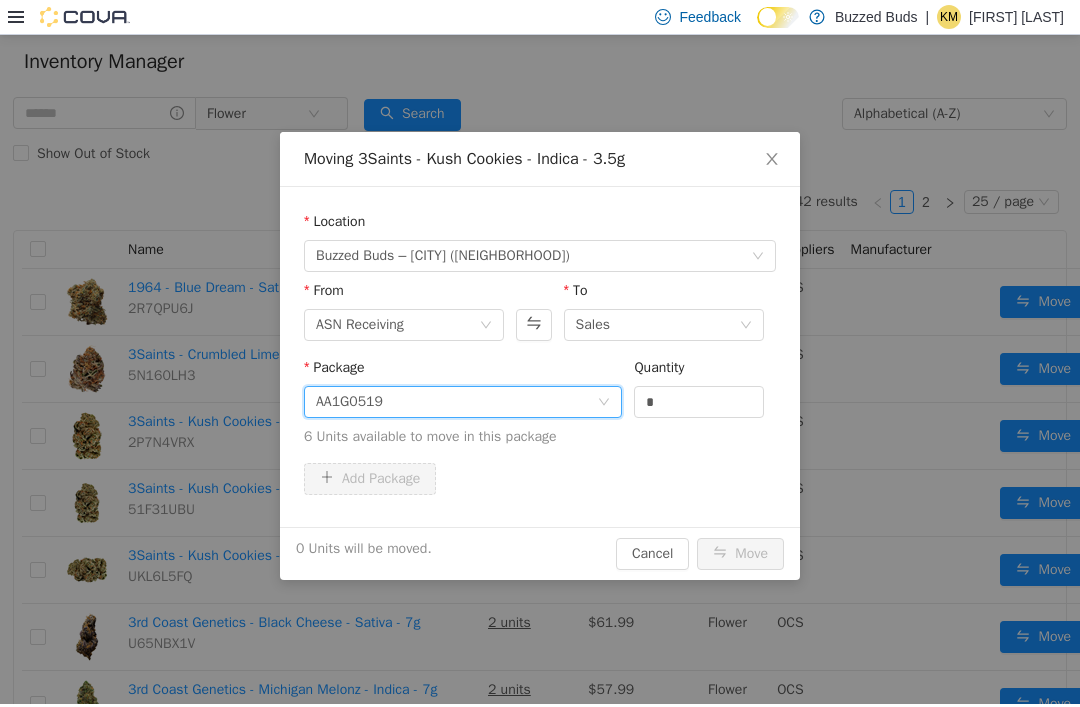 click on "*" at bounding box center (699, 402) 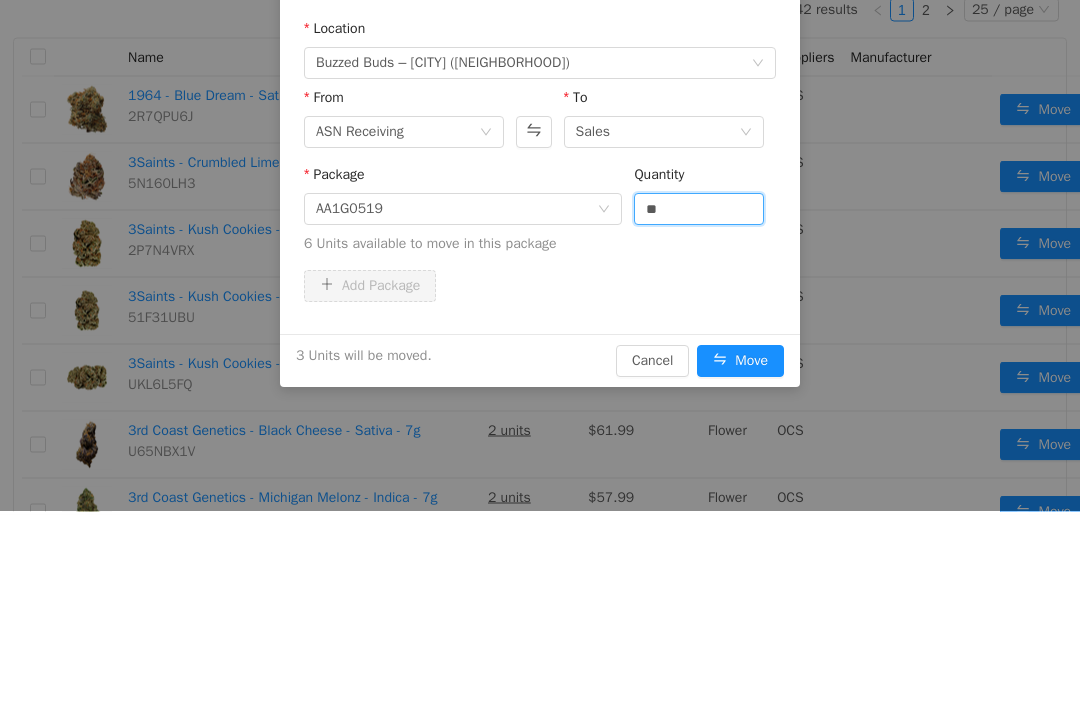 click on "6 Units available to move in this package" at bounding box center (540, 244) 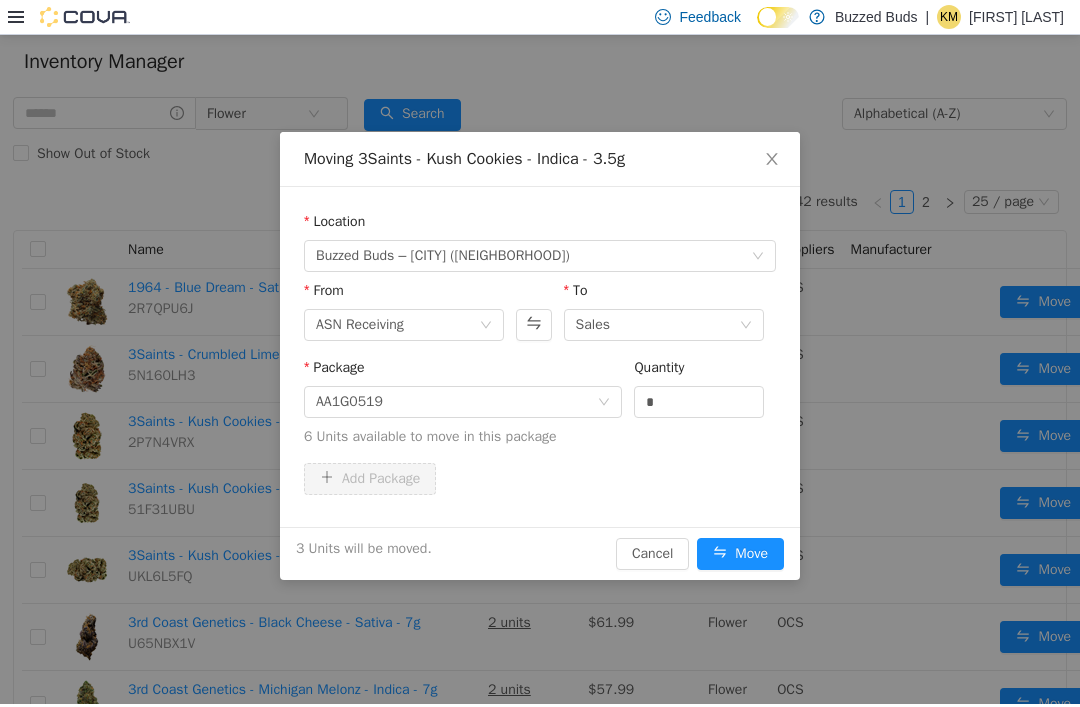 click on "Move" at bounding box center [740, 554] 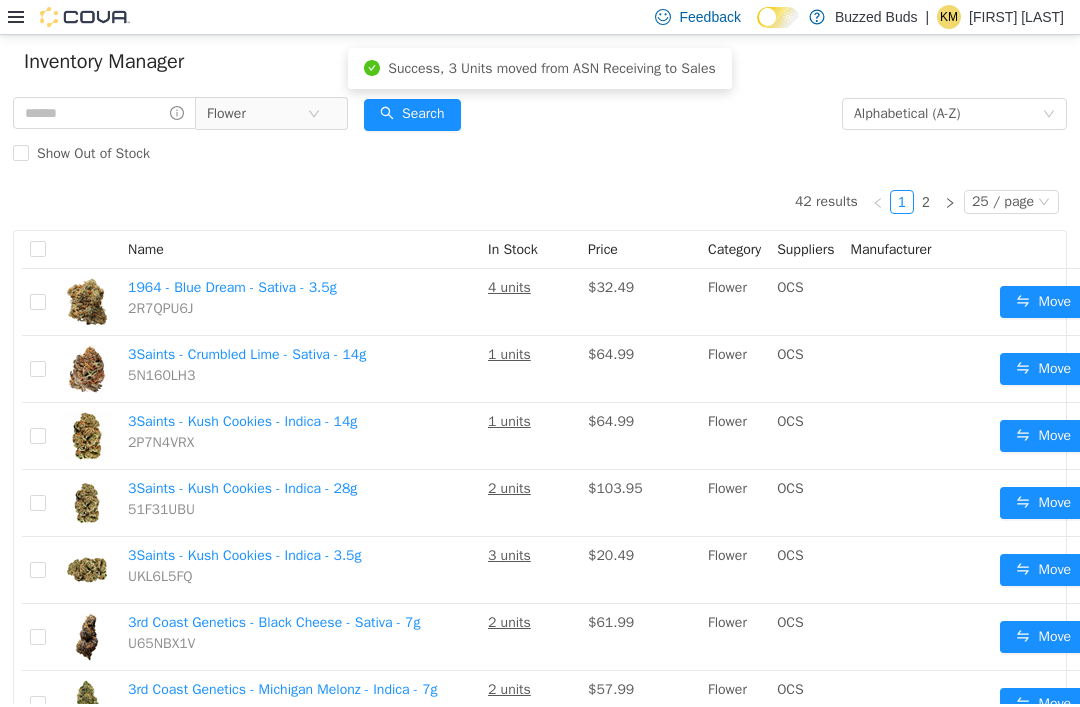 click on "Move" at bounding box center [1043, 503] 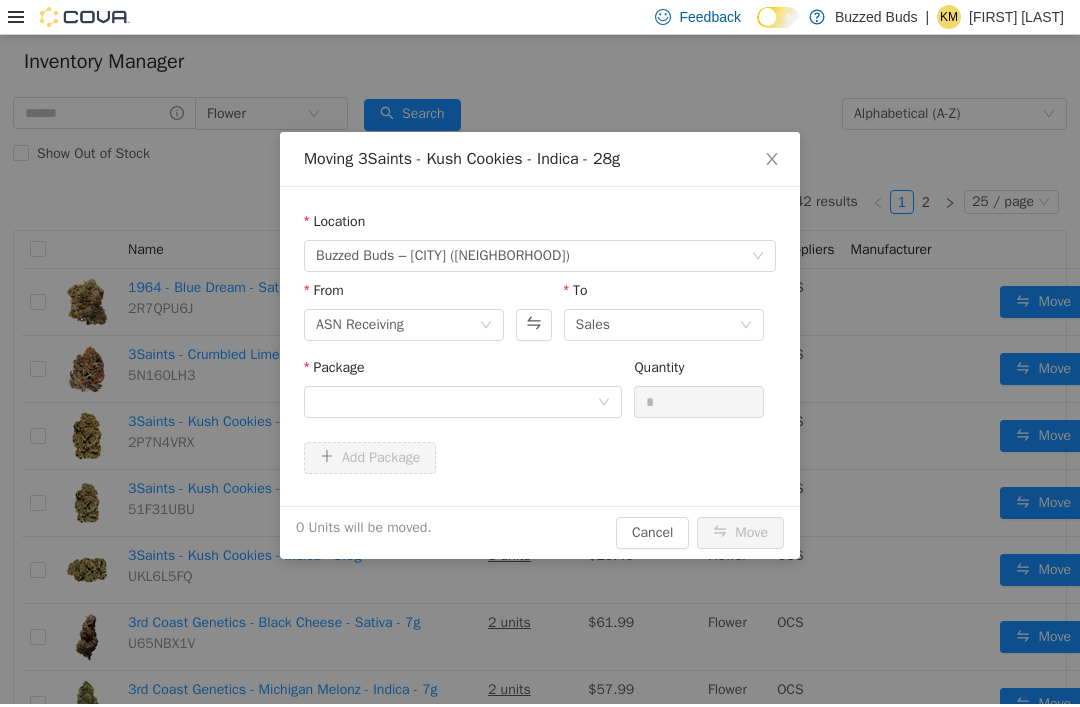 click at bounding box center (456, 402) 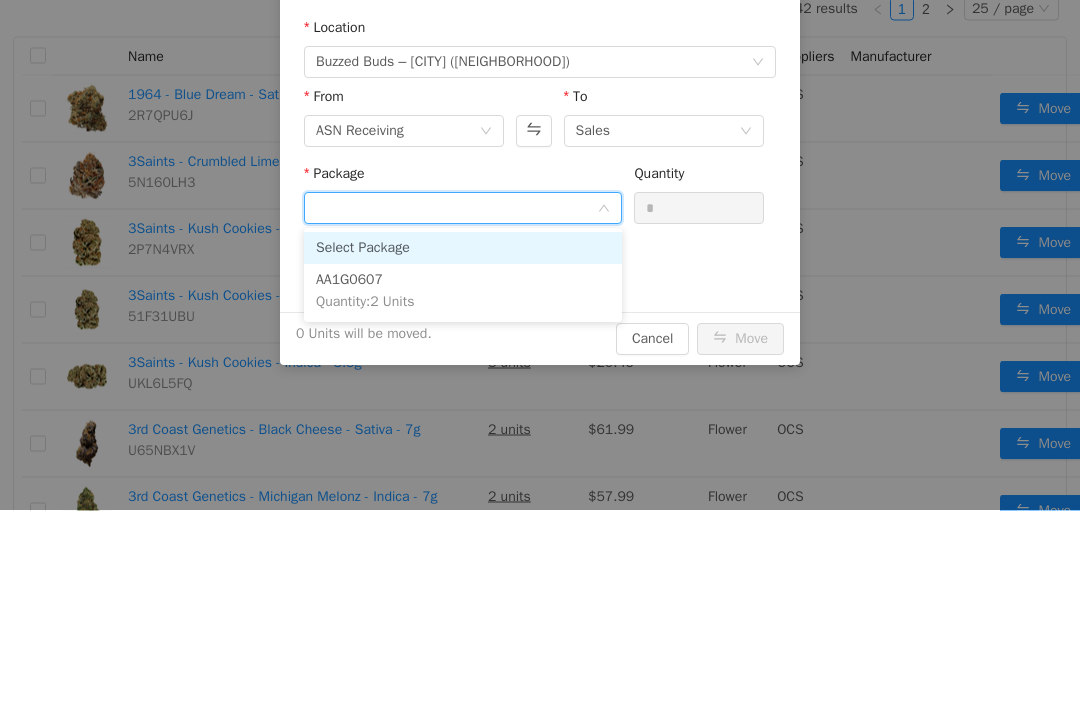 click on "AA1G0607 Quantity :  2 Units" at bounding box center (463, 292) 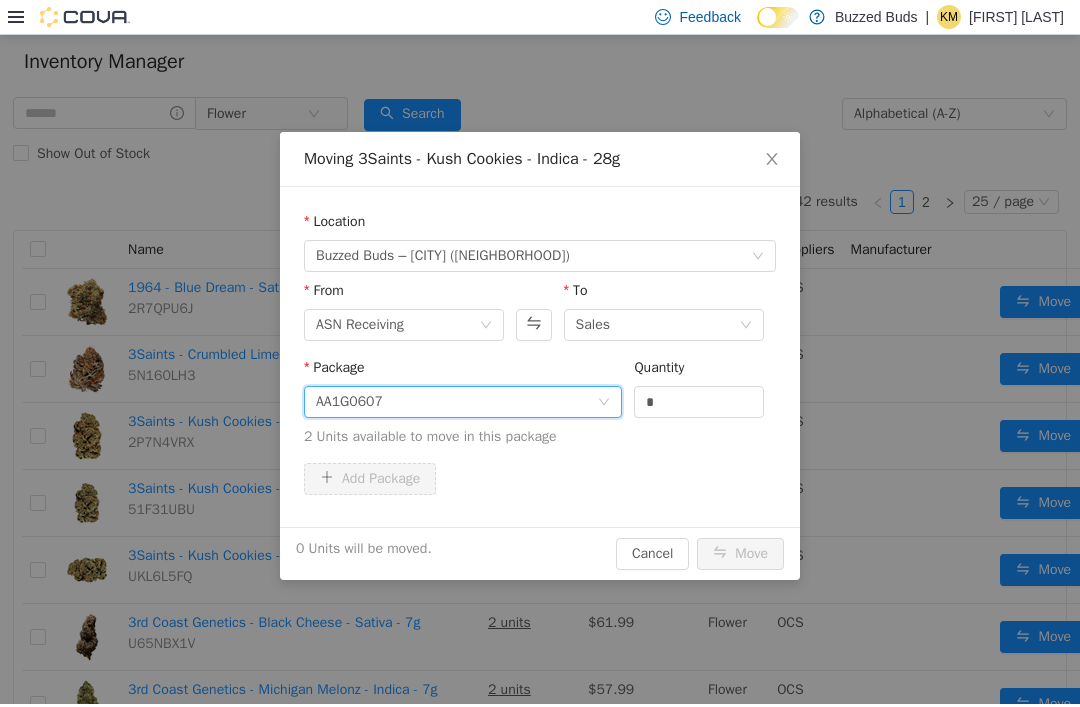 click on "*" at bounding box center (699, 402) 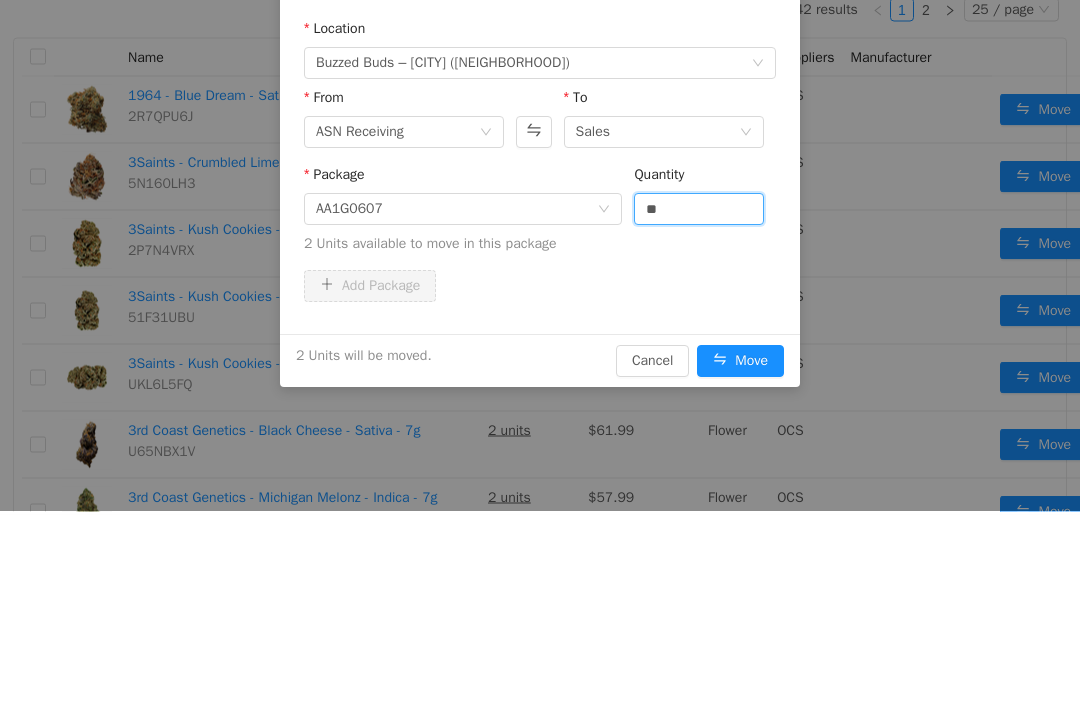 click on "Add Package" at bounding box center [540, 287] 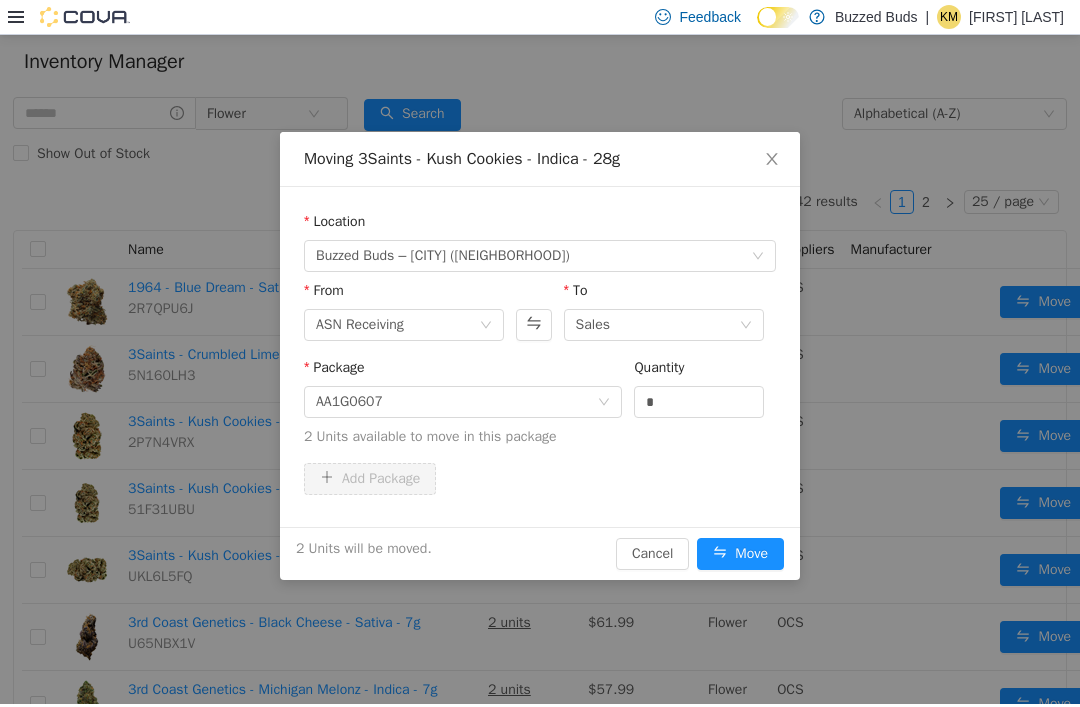 click on "Move" at bounding box center (740, 554) 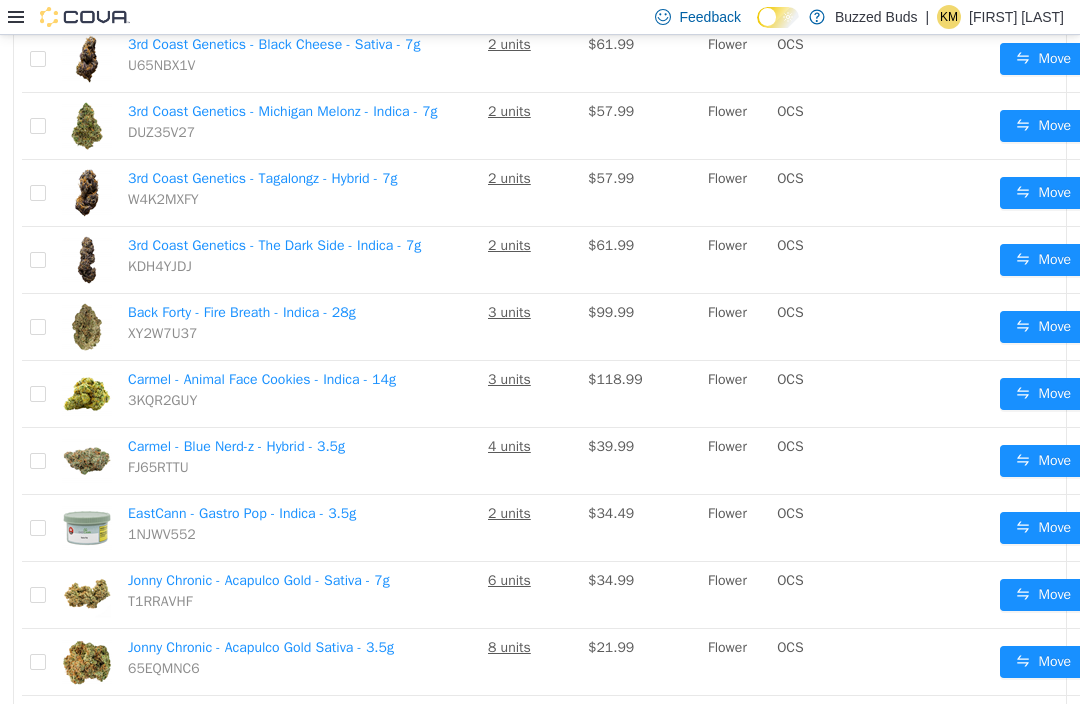 scroll, scrollTop: 616, scrollLeft: 0, axis: vertical 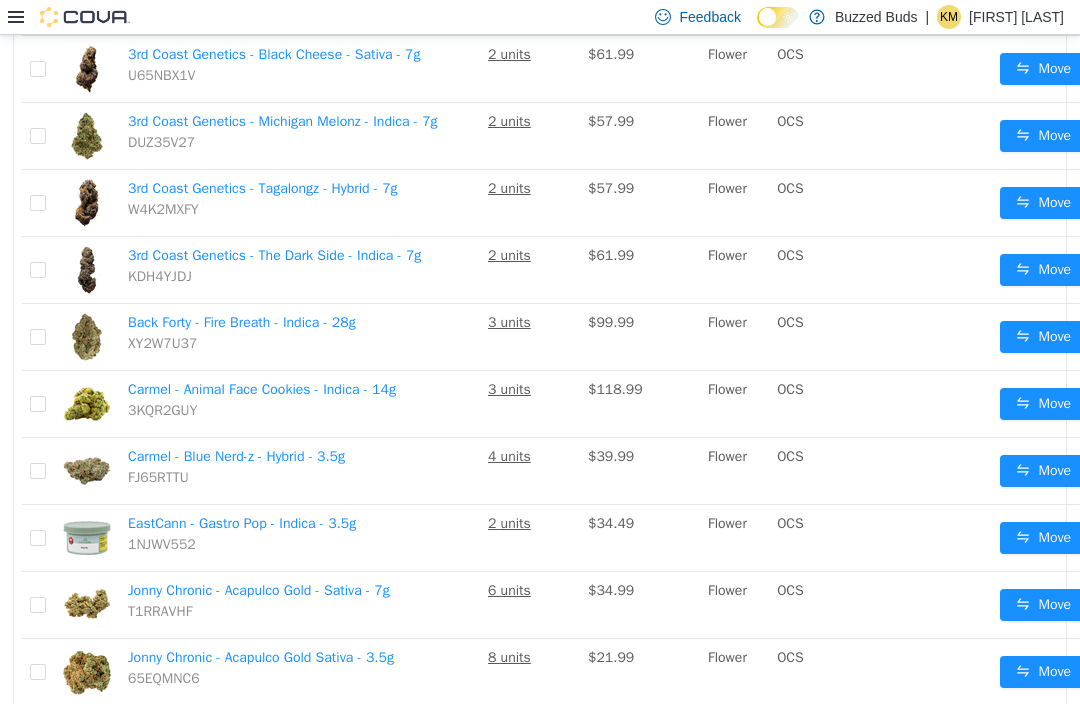 click on "Move" at bounding box center (1043, 337) 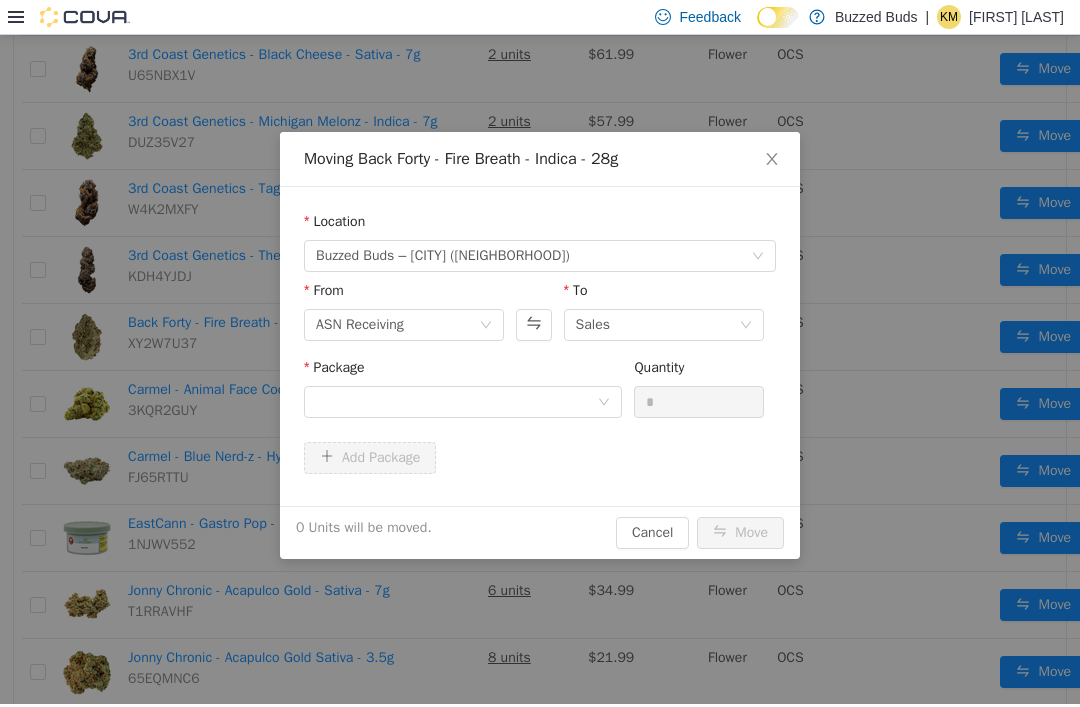 click at bounding box center [456, 402] 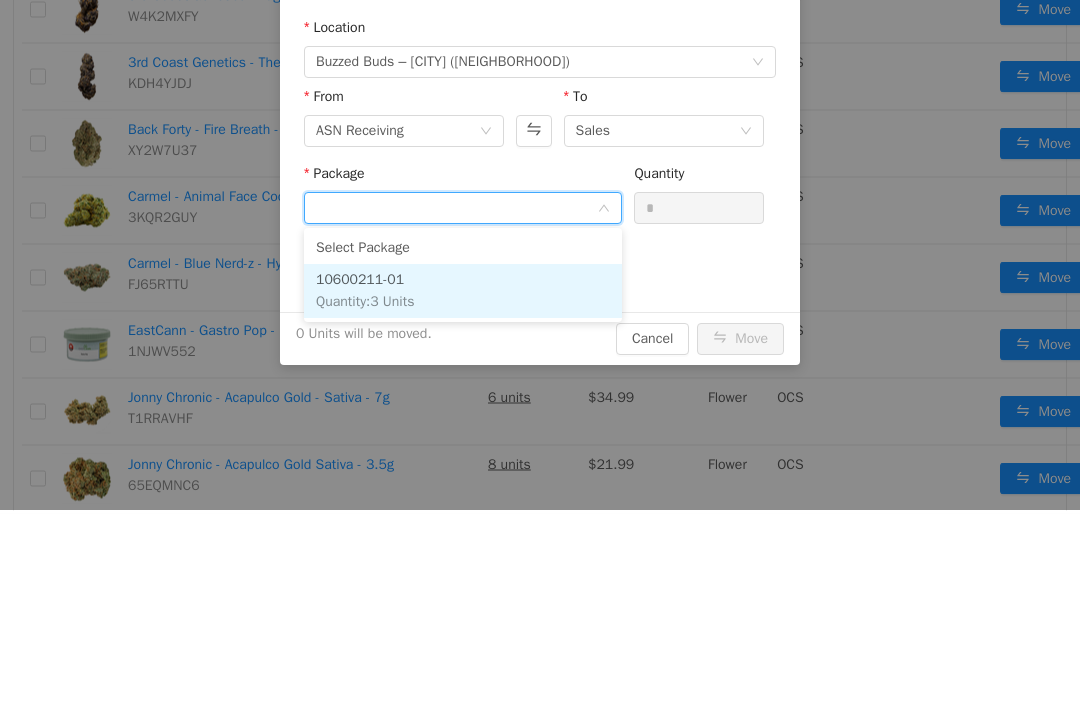 click on "10600211-01 Quantity :  3 Units" at bounding box center (463, 292) 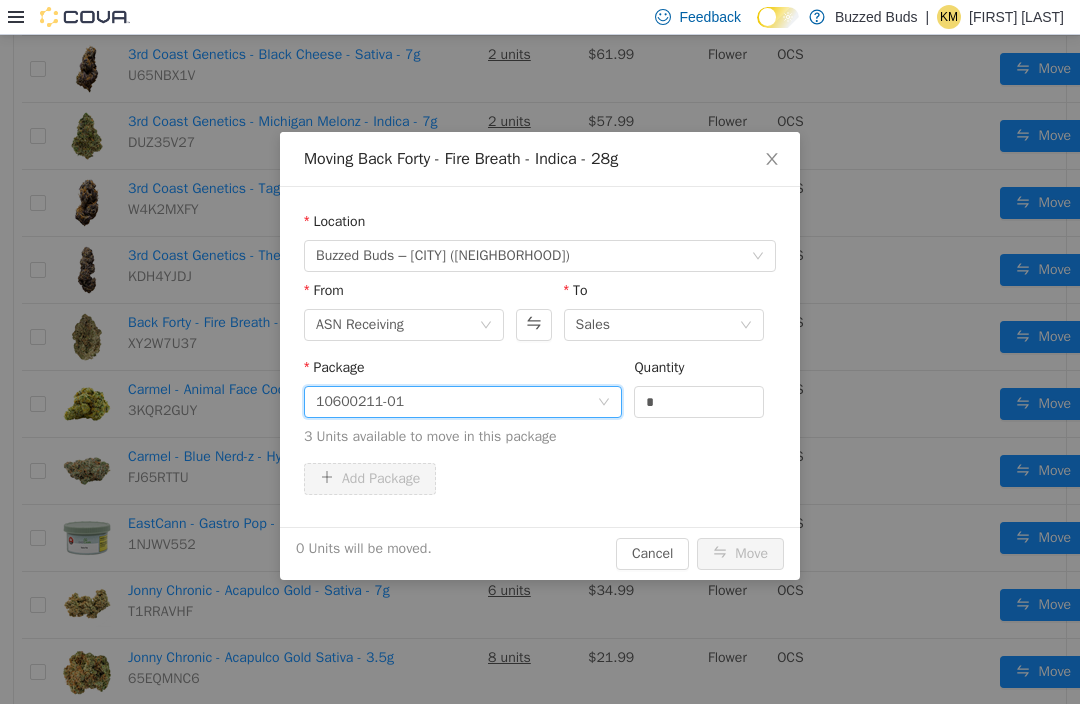 click on "*" at bounding box center (699, 402) 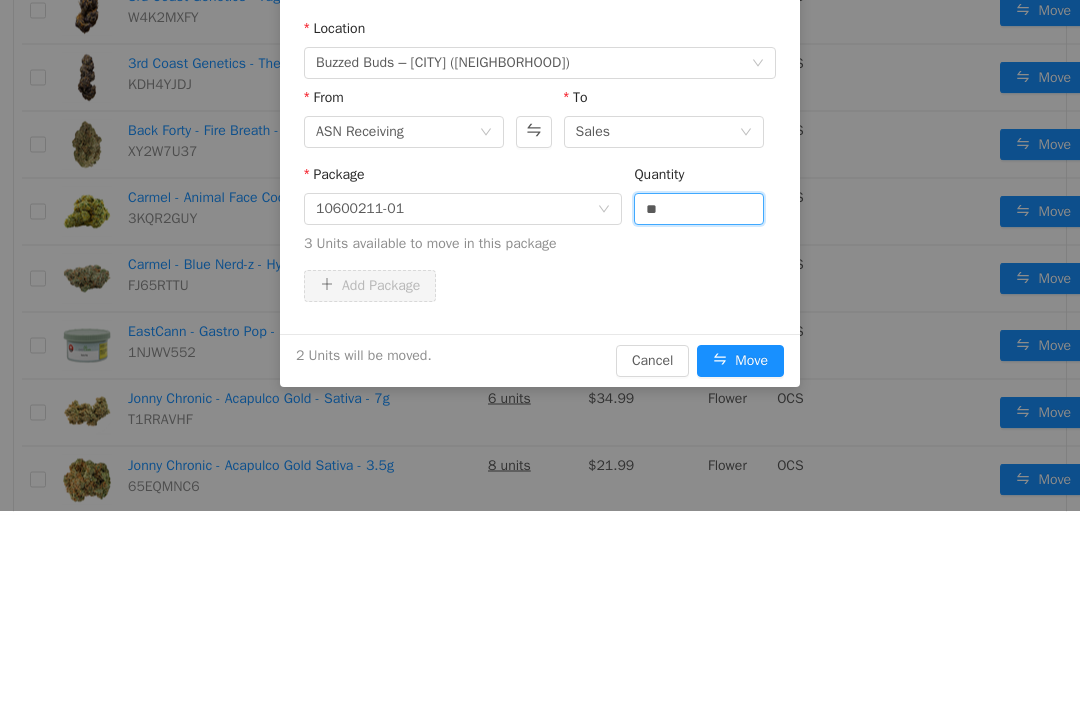 click on "Package 10600211-01   Quantity ** 3 Units available to move in this package" at bounding box center [540, 218] 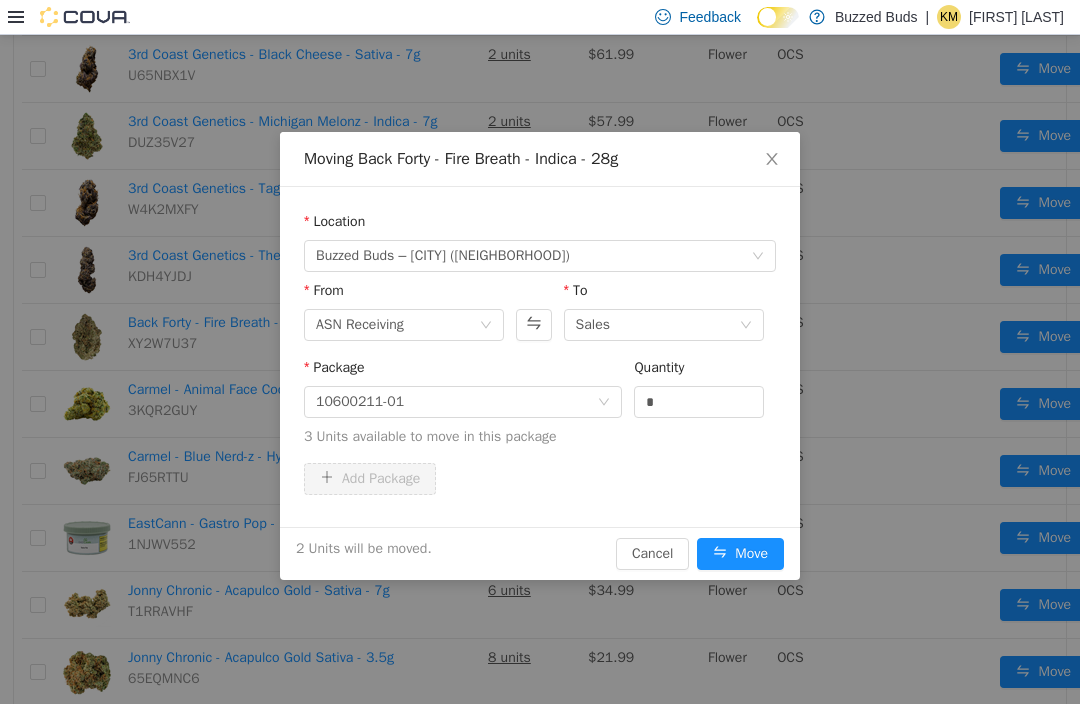 click on "Move" at bounding box center (740, 554) 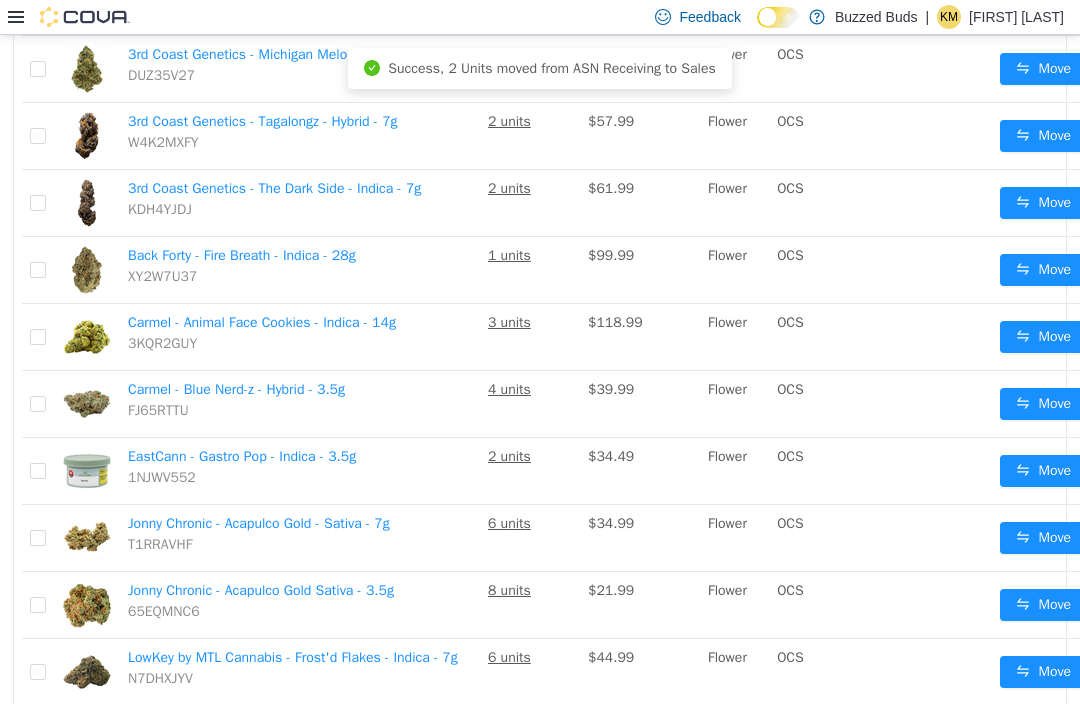 click on "Move" at bounding box center (1043, 337) 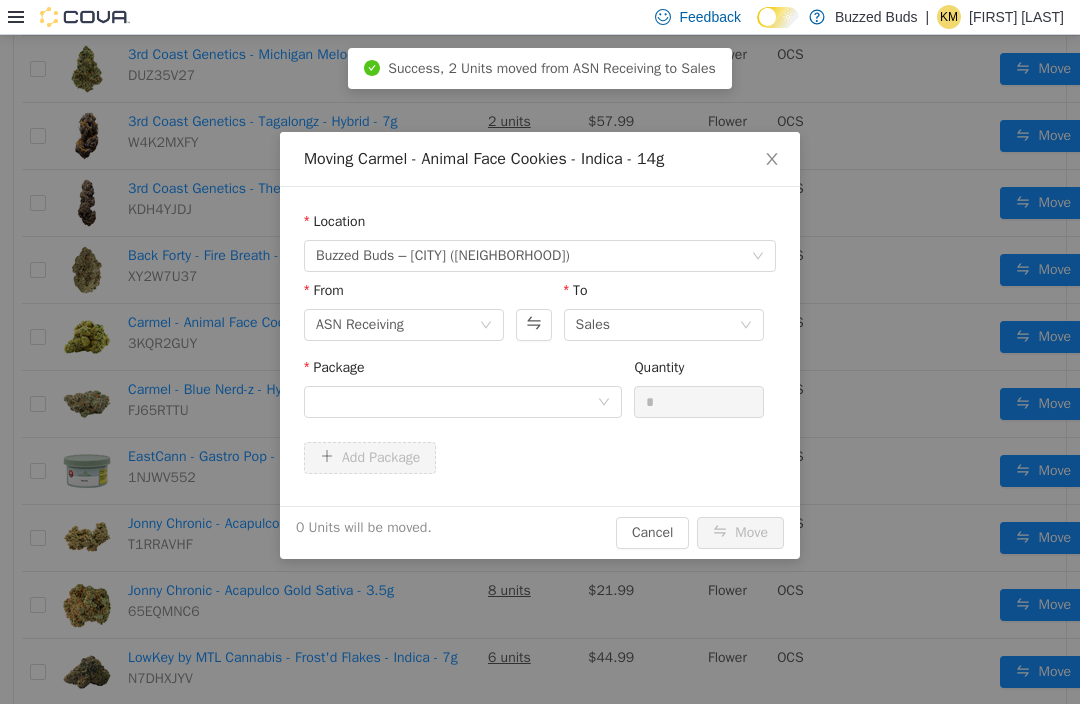click at bounding box center [456, 402] 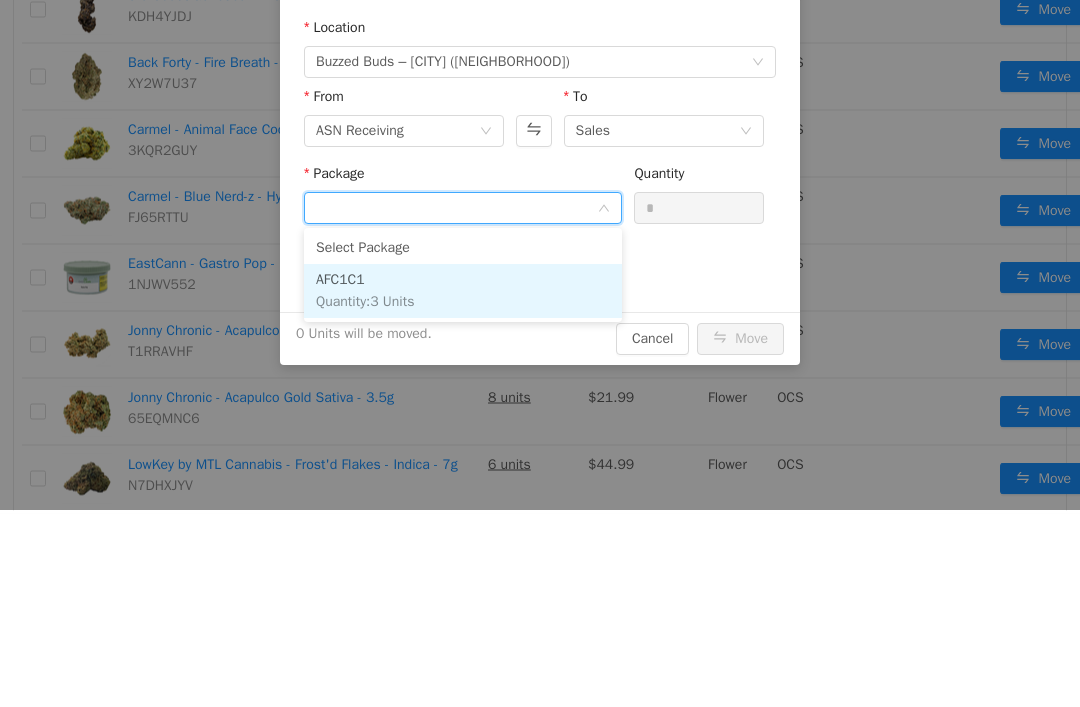click on "AFC1C1 Quantity :  3 Units" at bounding box center (463, 292) 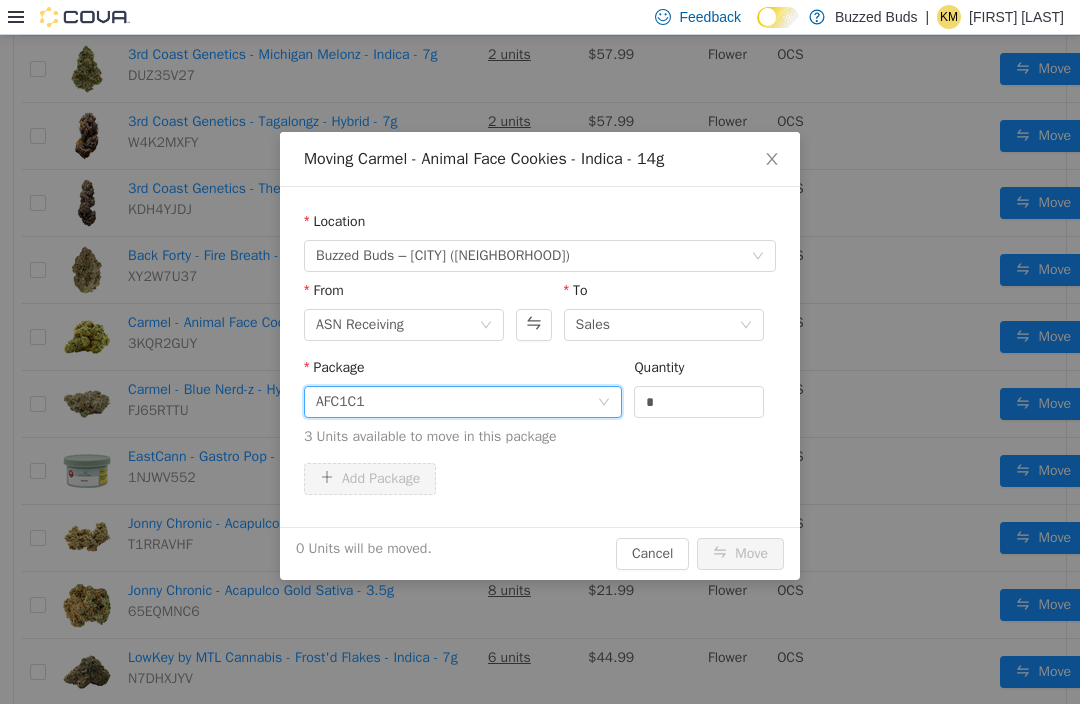 click on "*" at bounding box center (699, 402) 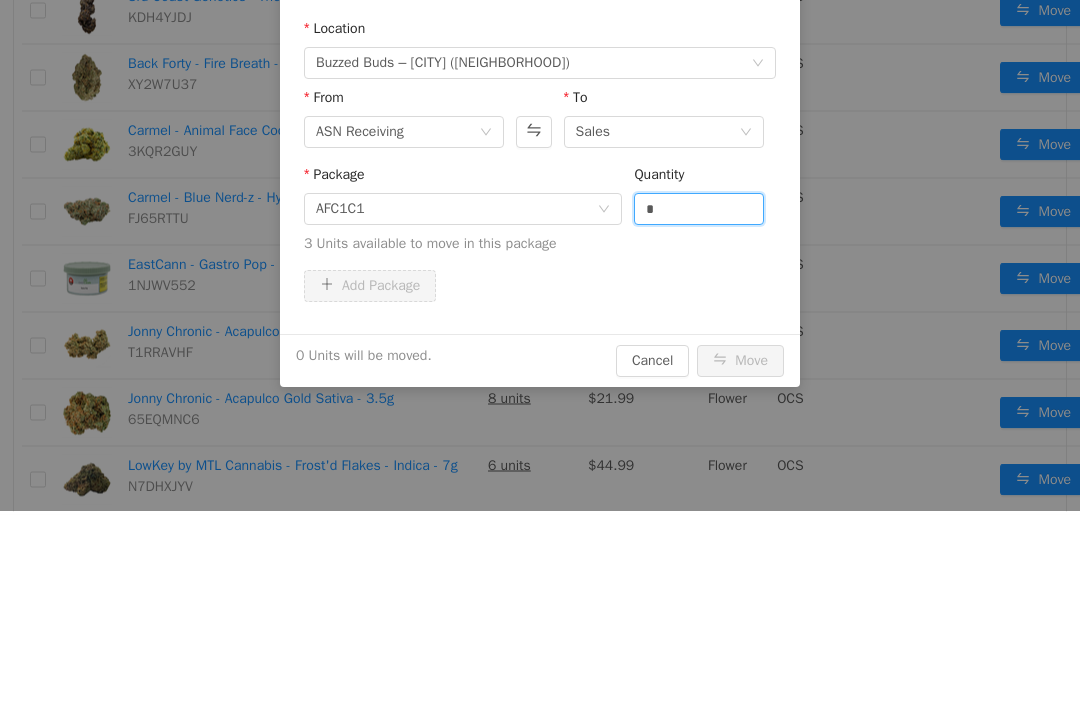 click on "*" at bounding box center (699, 210) 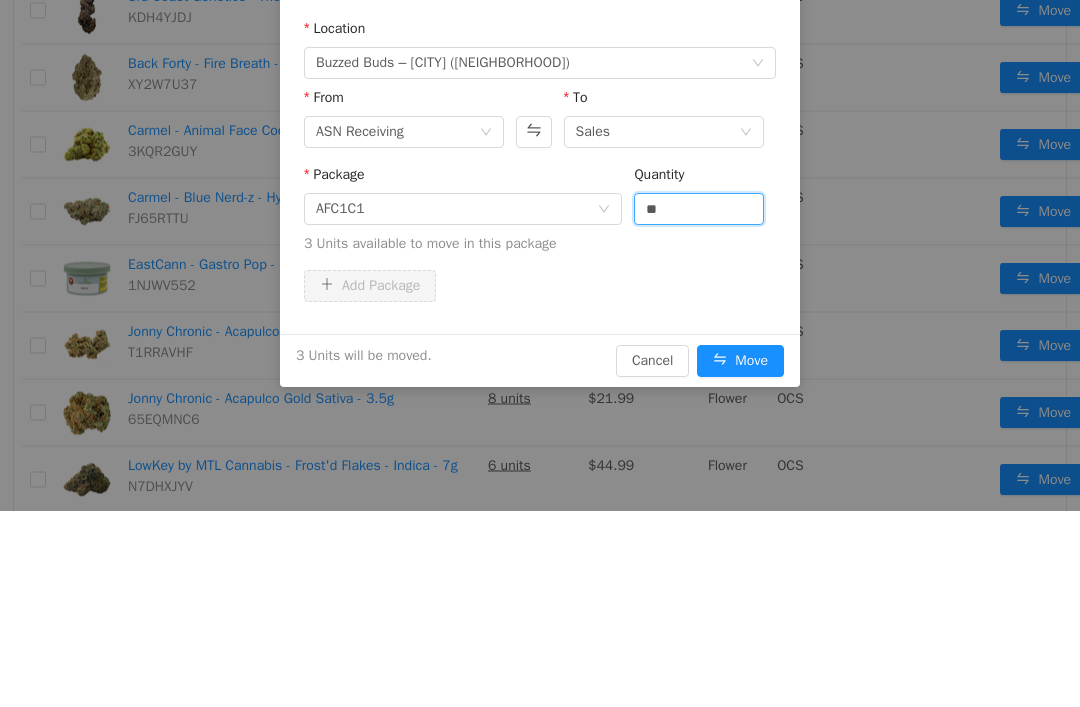 click on "Add Package" at bounding box center [540, 287] 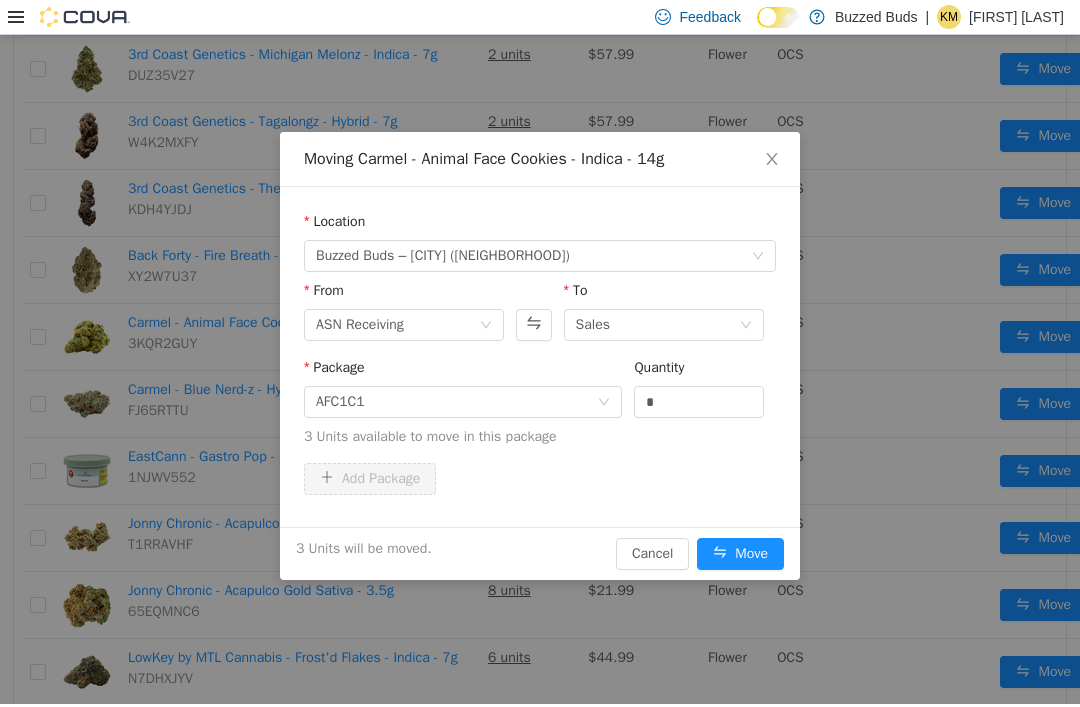 click on "Move" at bounding box center (740, 554) 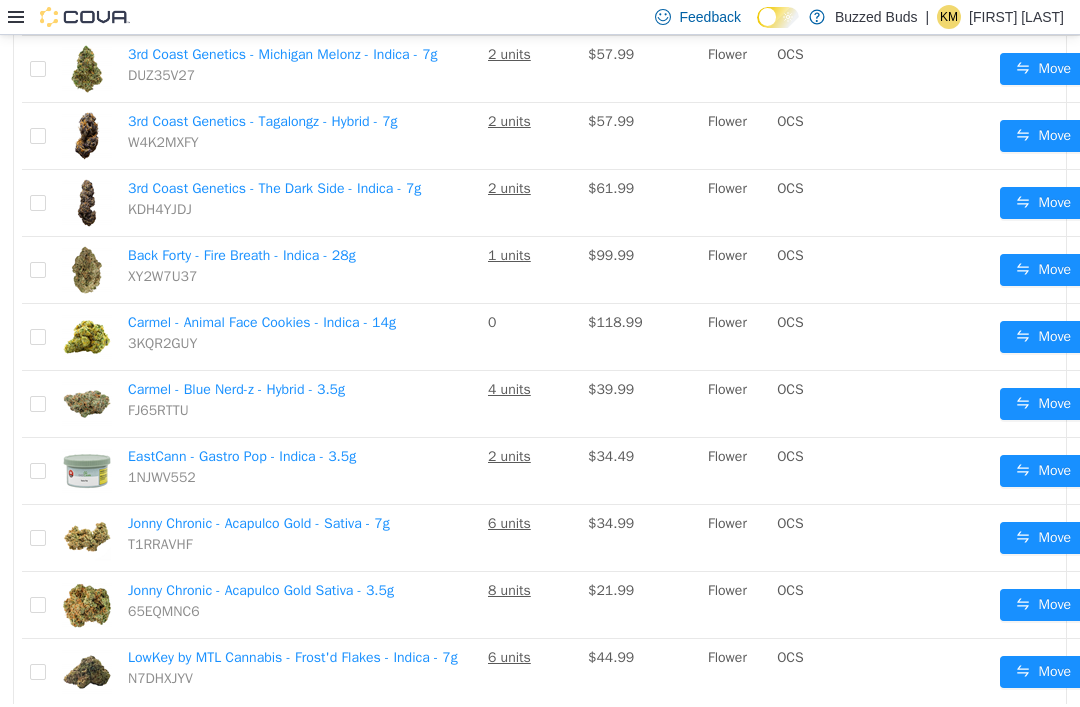 click on "Move" at bounding box center [1043, 404] 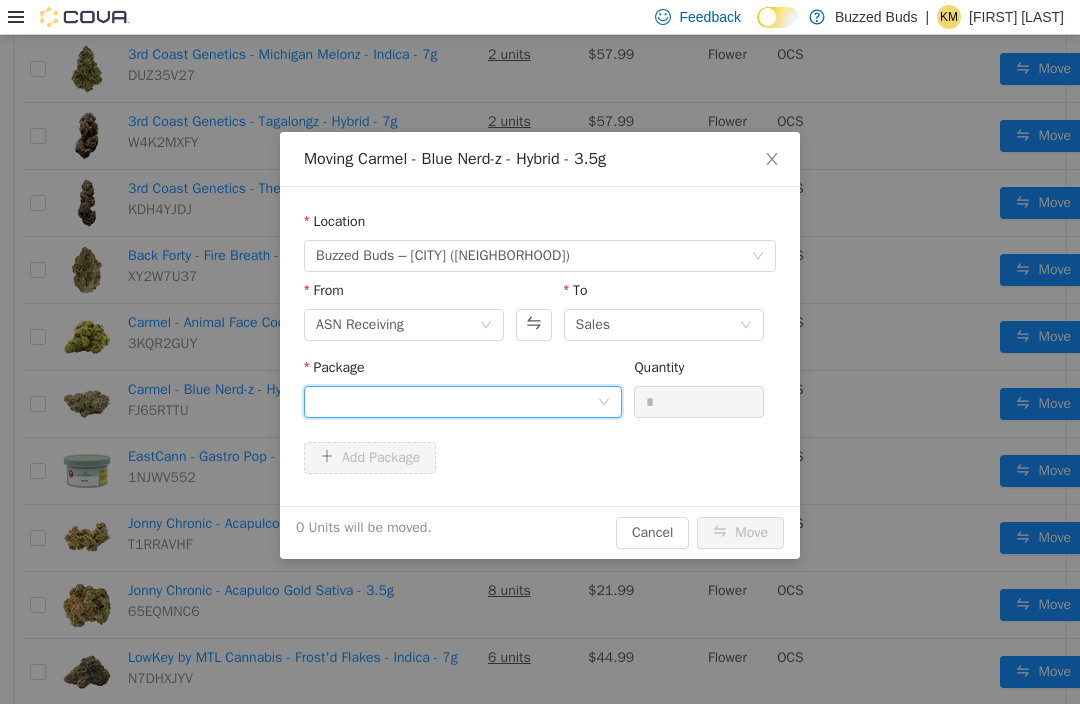 click at bounding box center [456, 402] 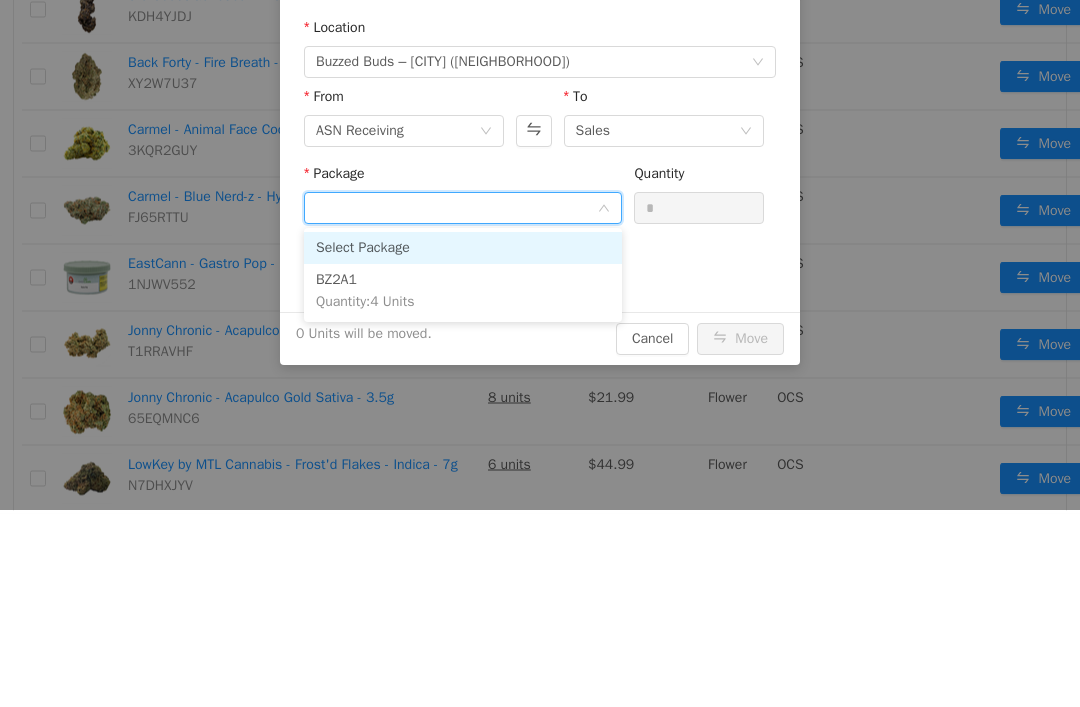 click on "BZ2A1 Quantity :  4 Units" at bounding box center [463, 292] 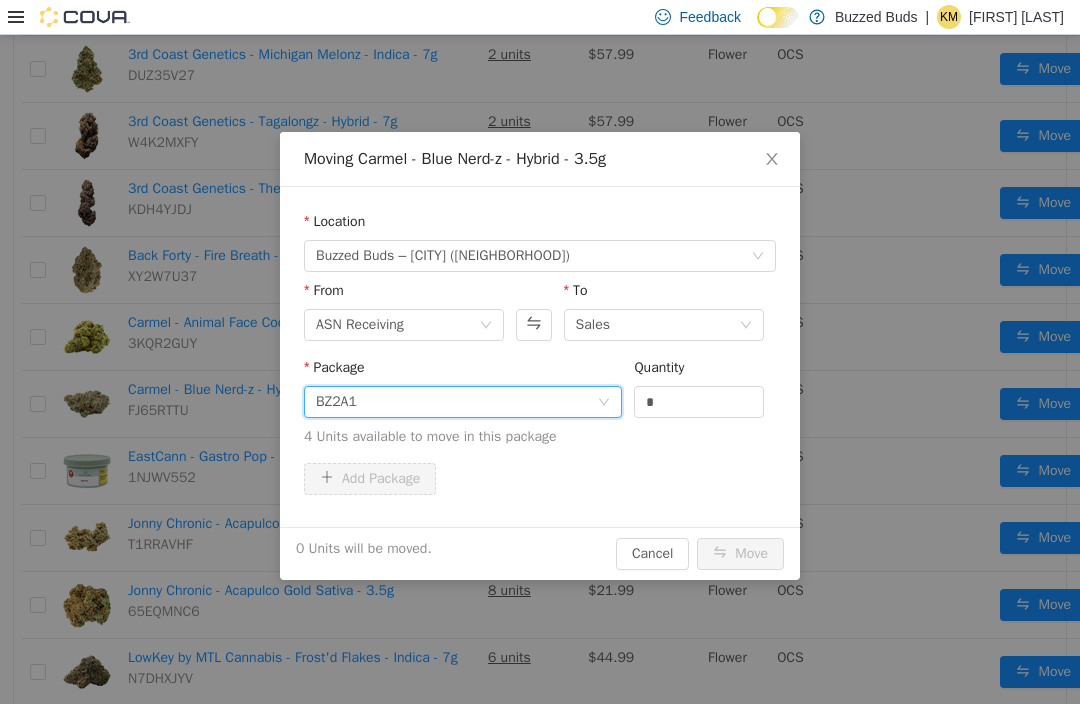 click on "*" at bounding box center (699, 402) 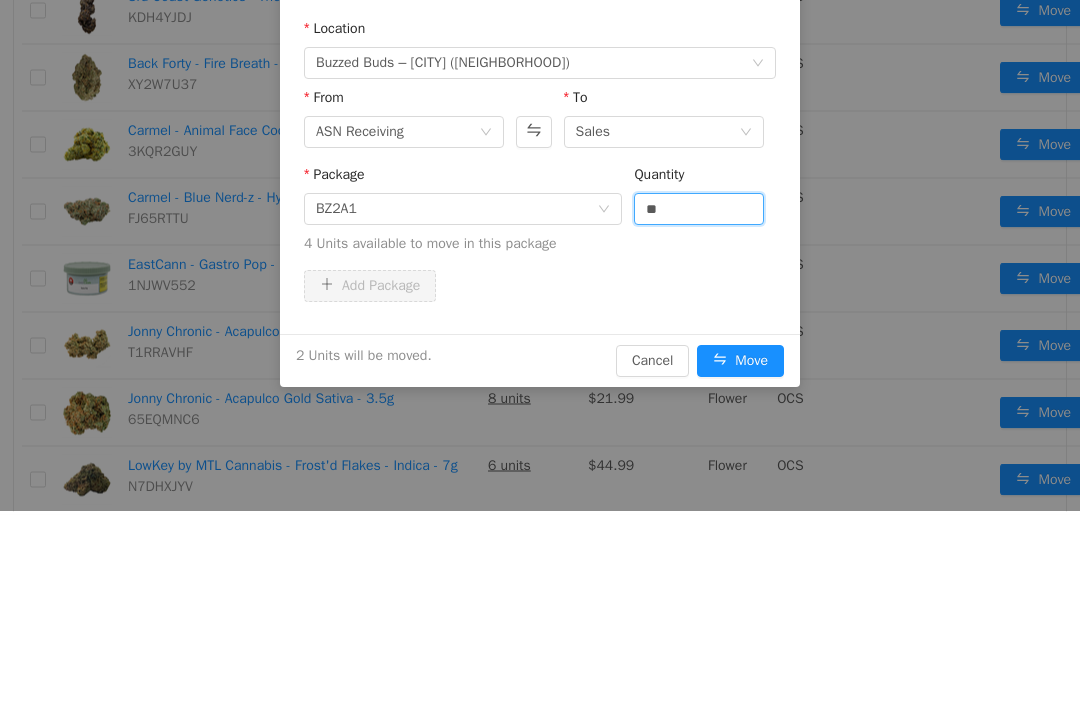 click on "Package BZ2A1   Quantity ** 4 Units available to move in this package" at bounding box center [540, 214] 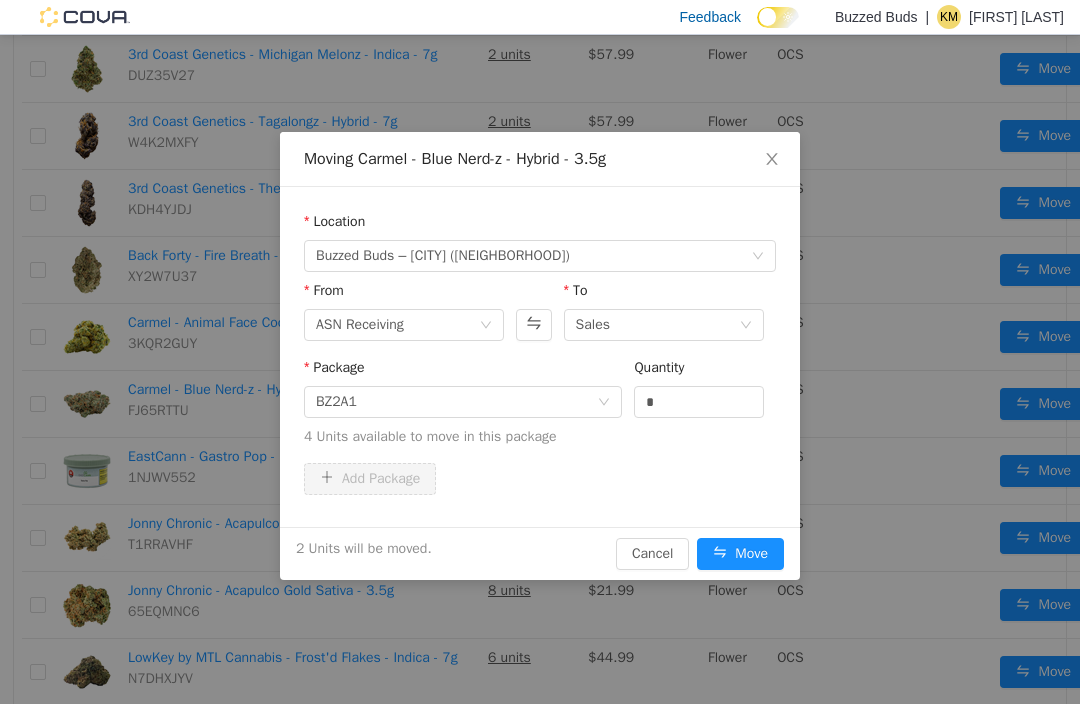 click on "Move" at bounding box center [740, 554] 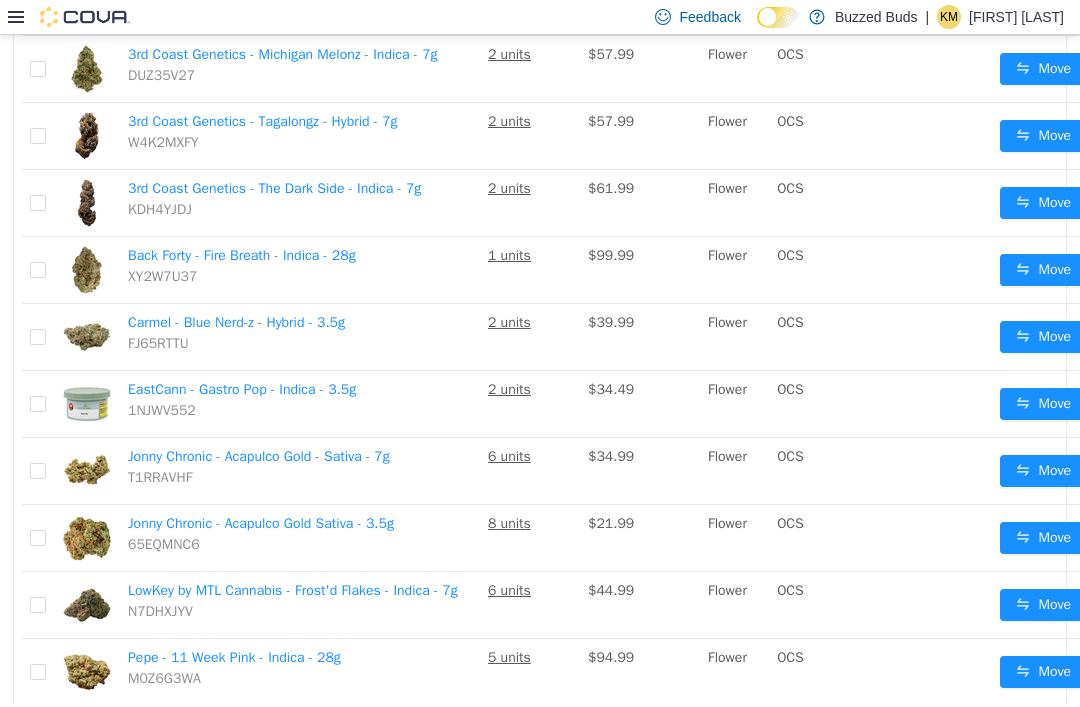 click on "Move" at bounding box center (1043, 471) 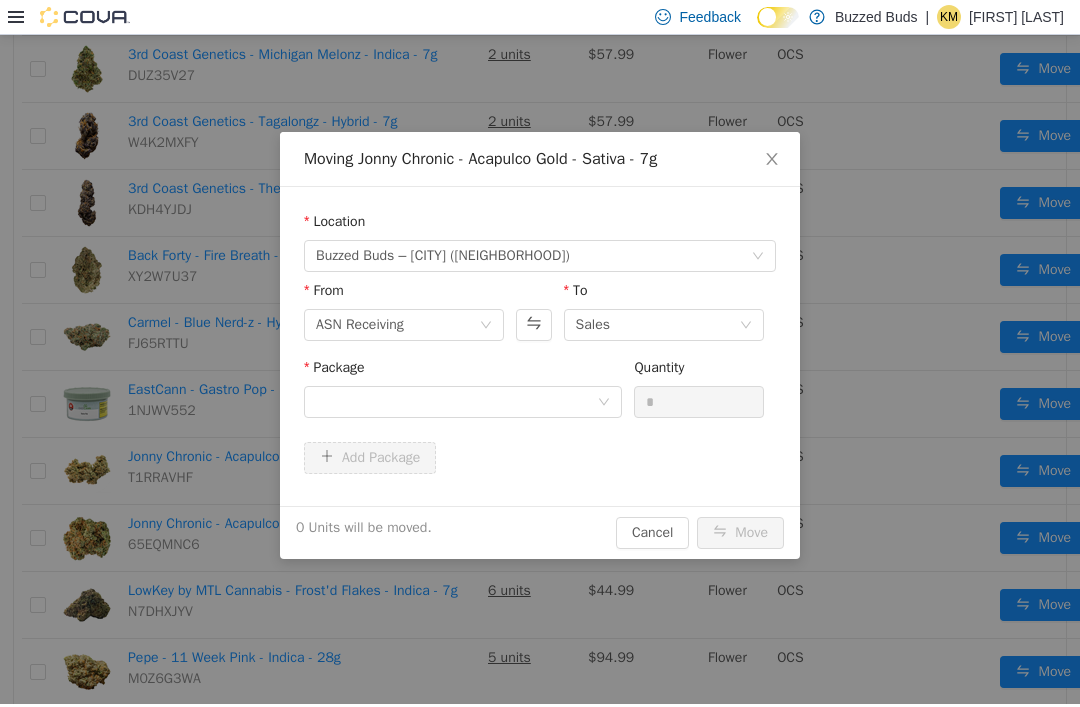 click at bounding box center (456, 402) 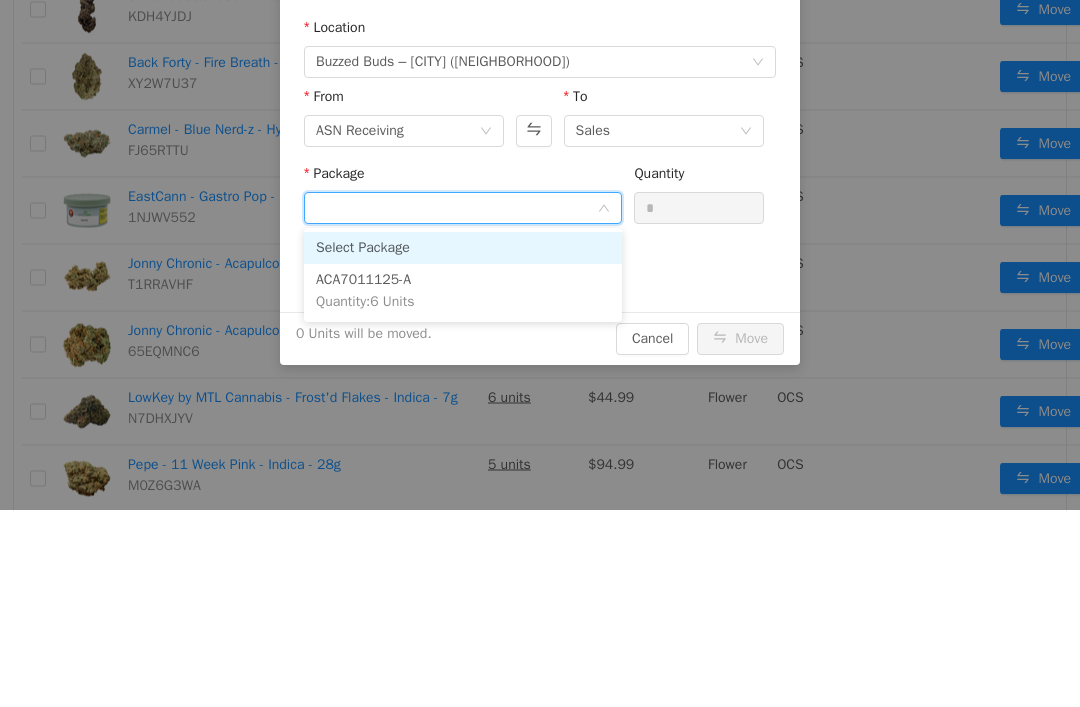 click on "ACA7011125-A Quantity :  6 Units" at bounding box center [463, 292] 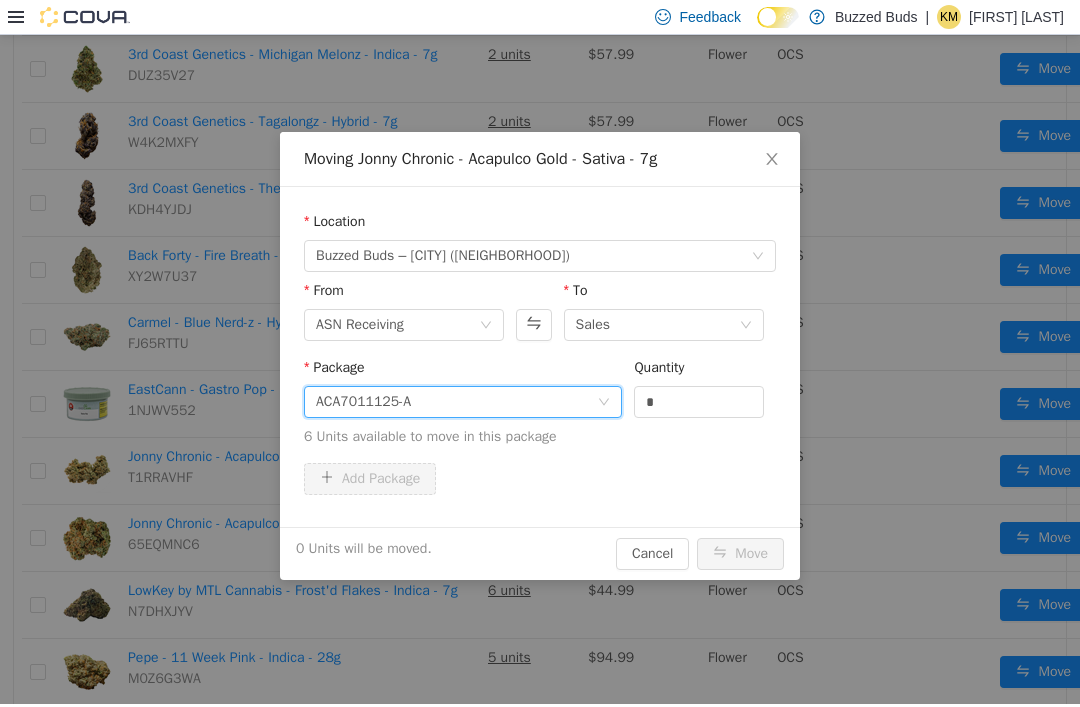 click on "*" at bounding box center (699, 402) 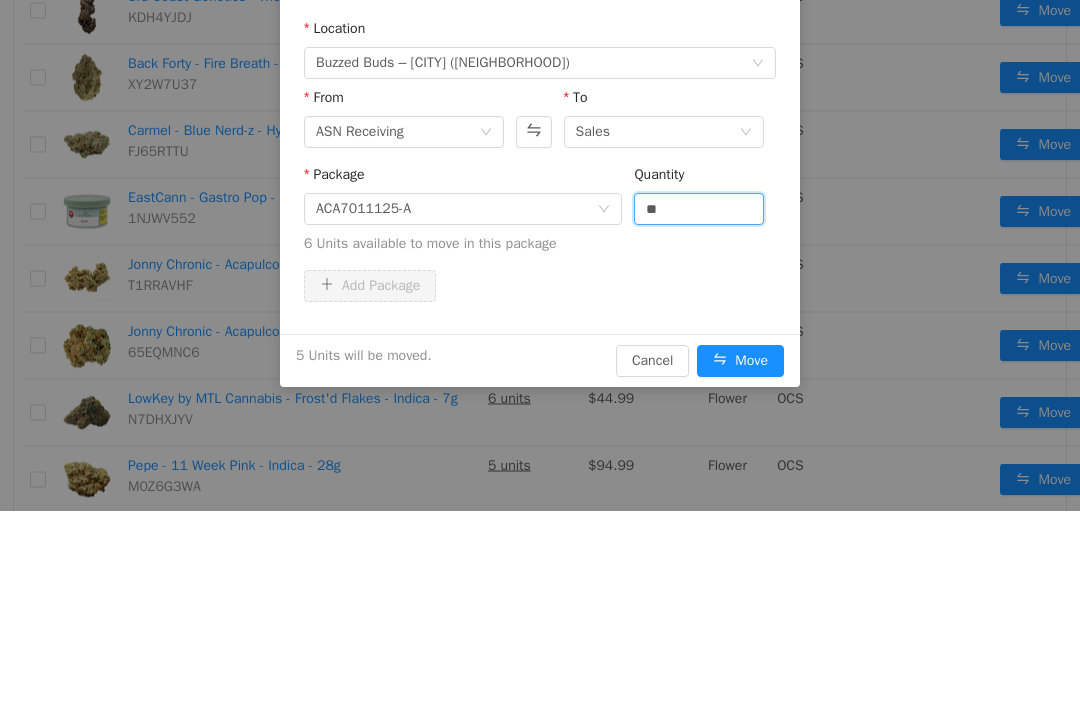 click on "Add Package" at bounding box center (540, 287) 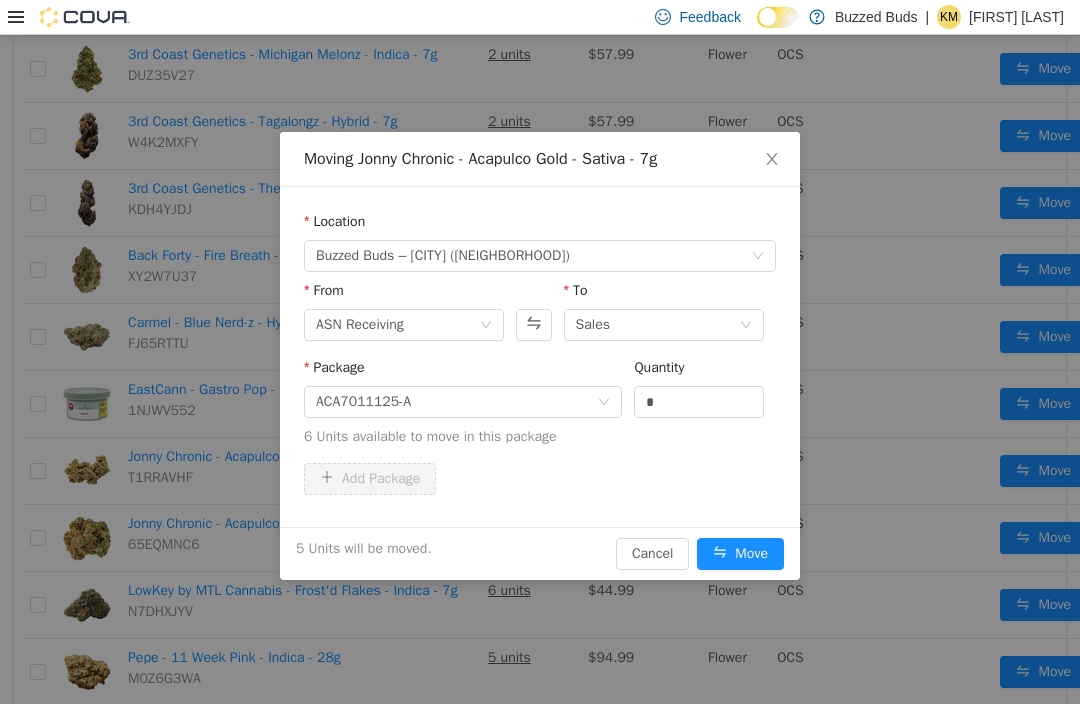 click on "Move" at bounding box center (740, 554) 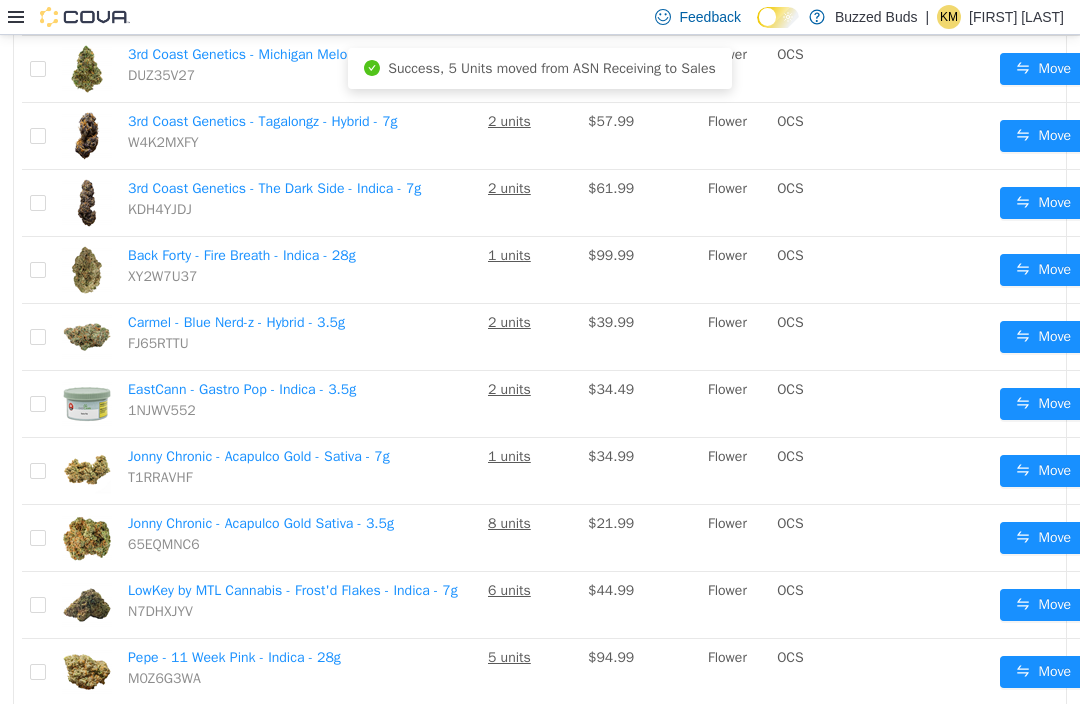 click on "Move" at bounding box center (1043, 538) 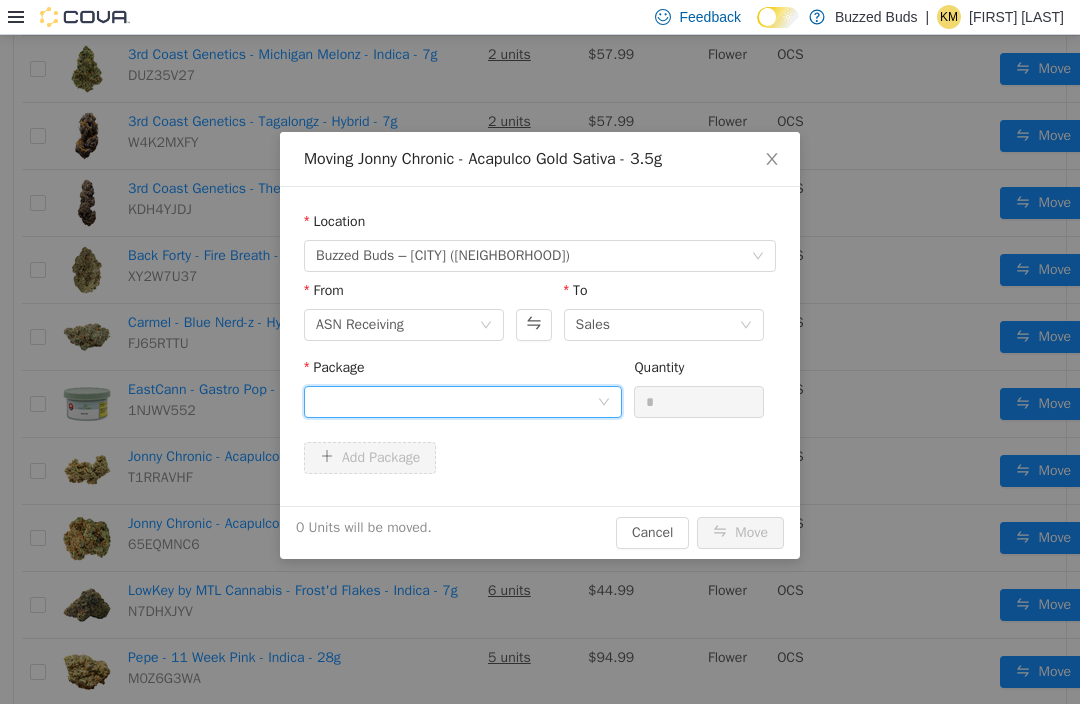 click at bounding box center [456, 402] 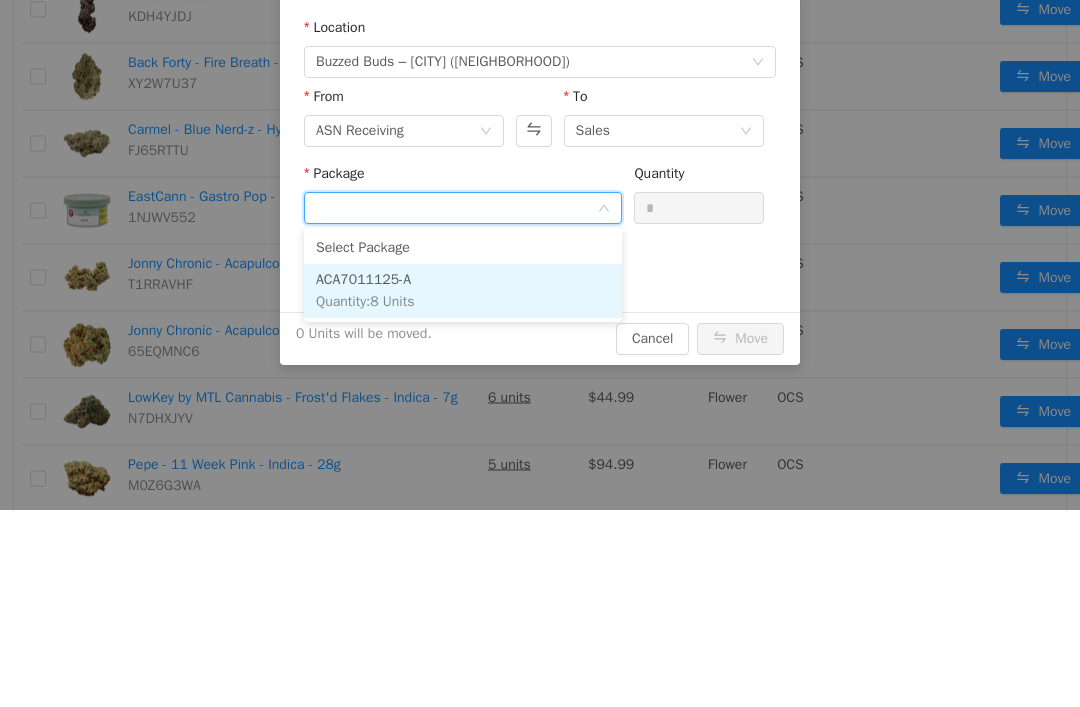 click on "ACA7011125-A Quantity :  8 Units" at bounding box center [463, 292] 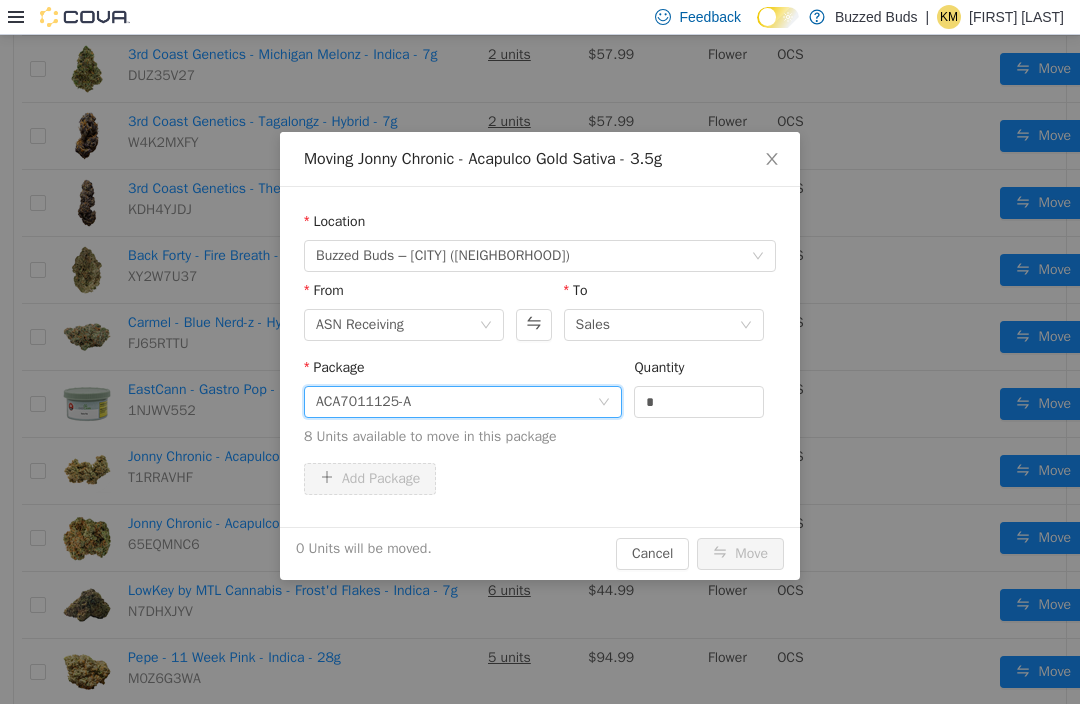 click on "*" at bounding box center (699, 402) 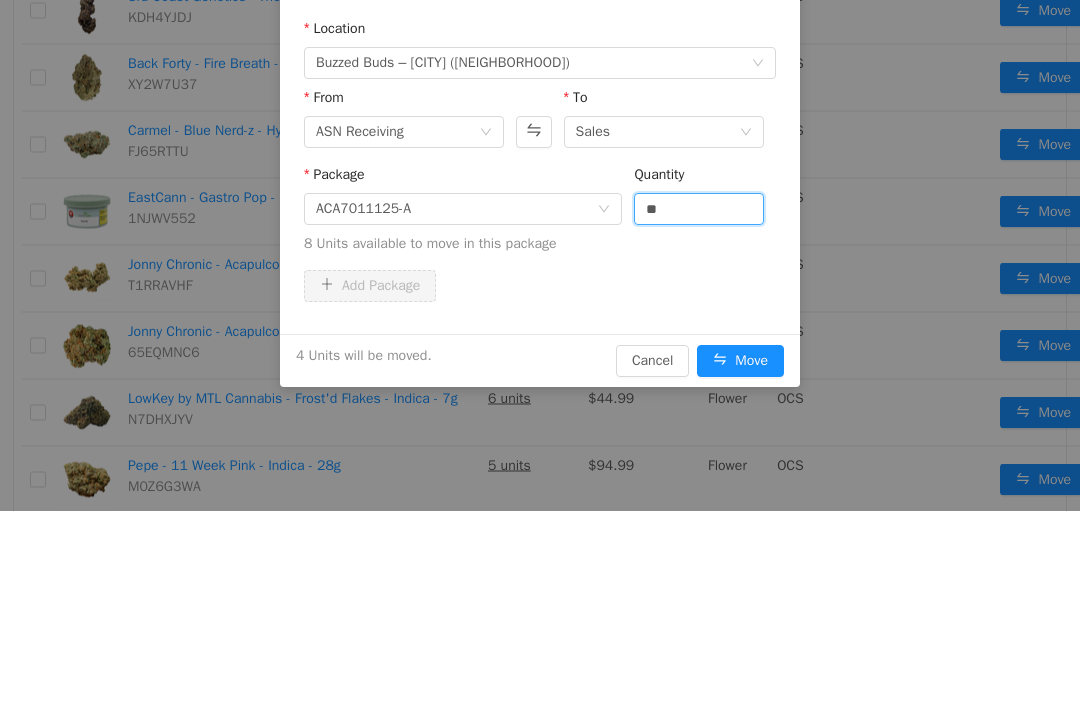 click on "Package ACA7011125-A   Quantity ** 8 Units available to move in this package" at bounding box center (540, 214) 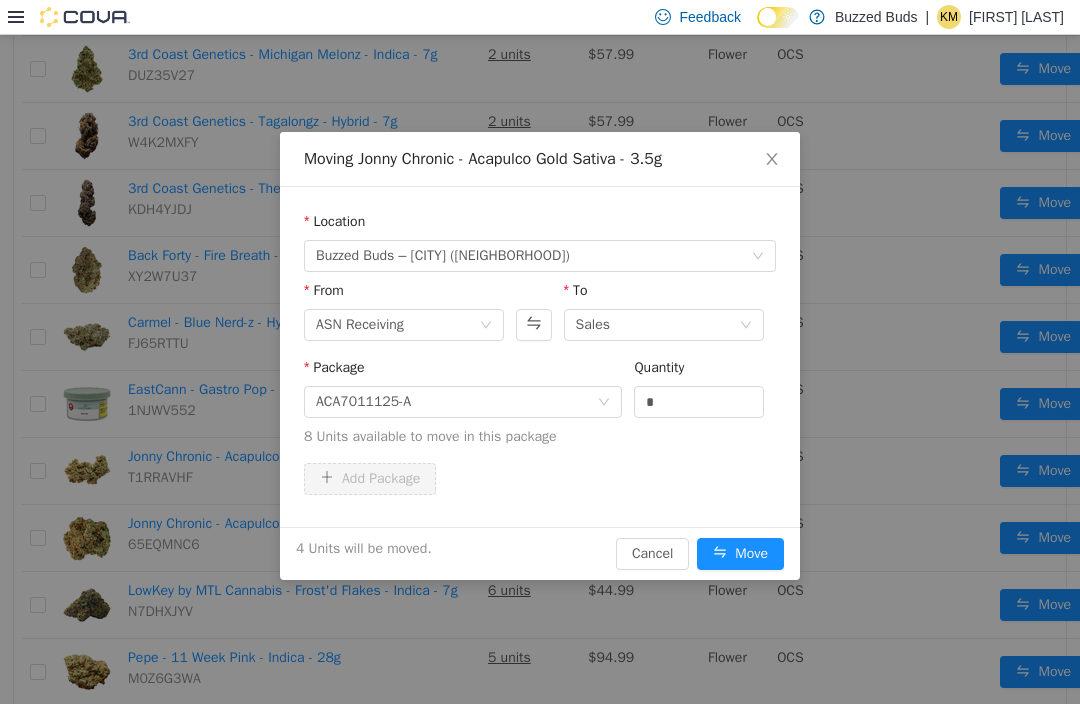 click on "Move" at bounding box center [740, 554] 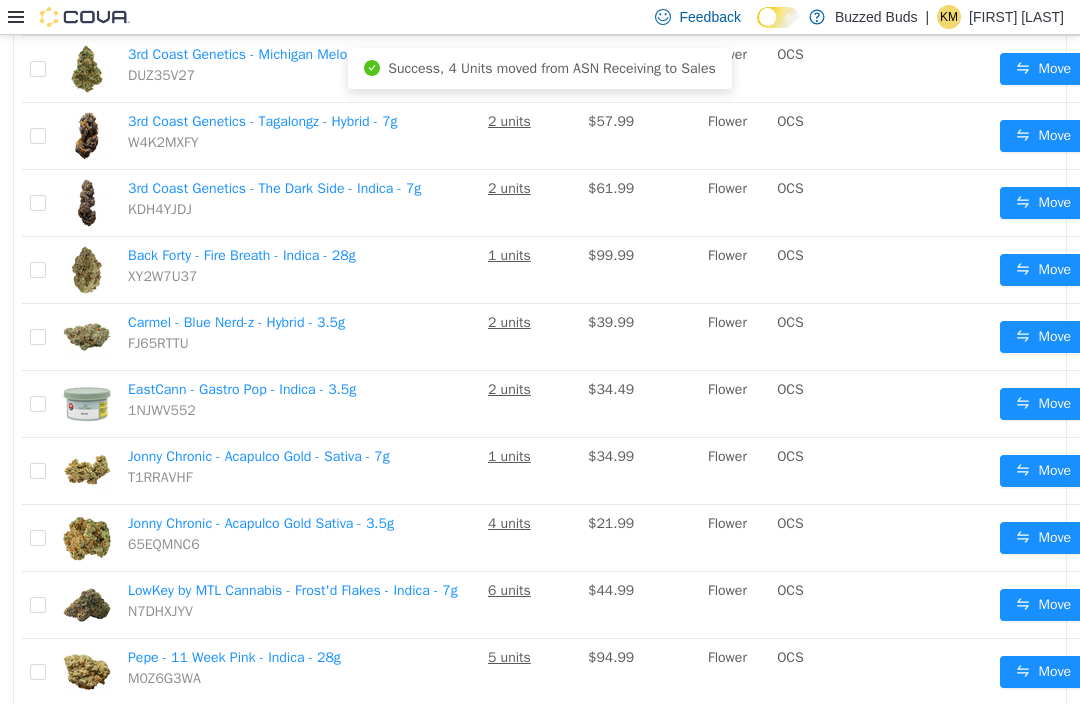 click on "Move" at bounding box center (1043, 605) 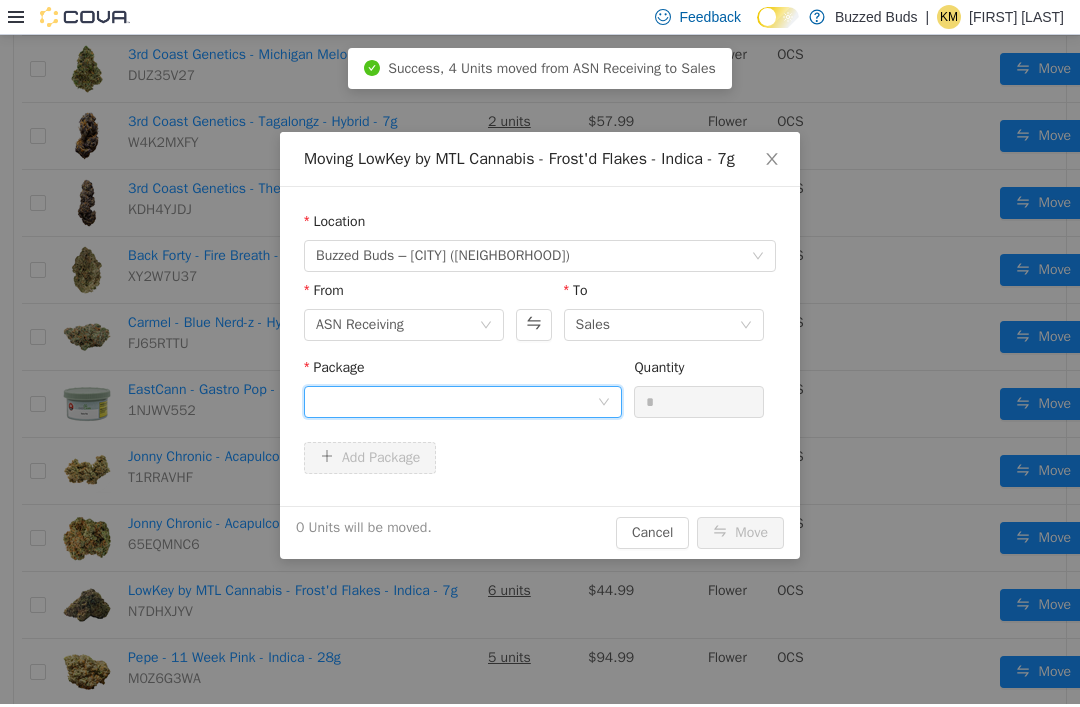 click at bounding box center [456, 402] 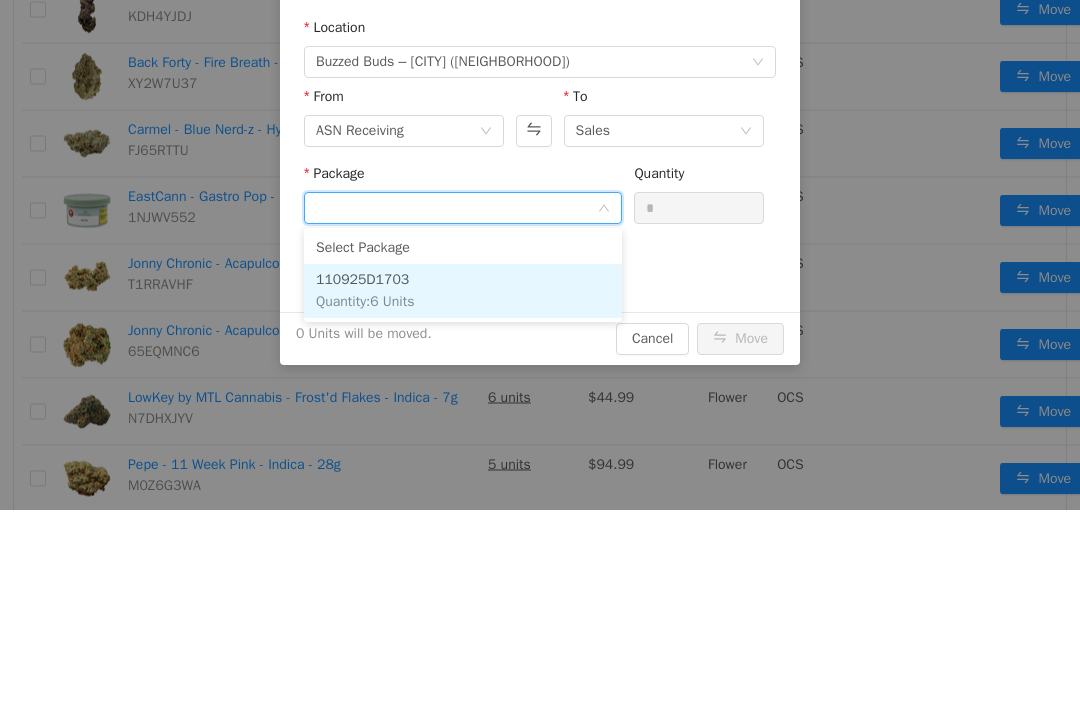 click on "110925D1703 Quantity :  6 Units" at bounding box center (463, 292) 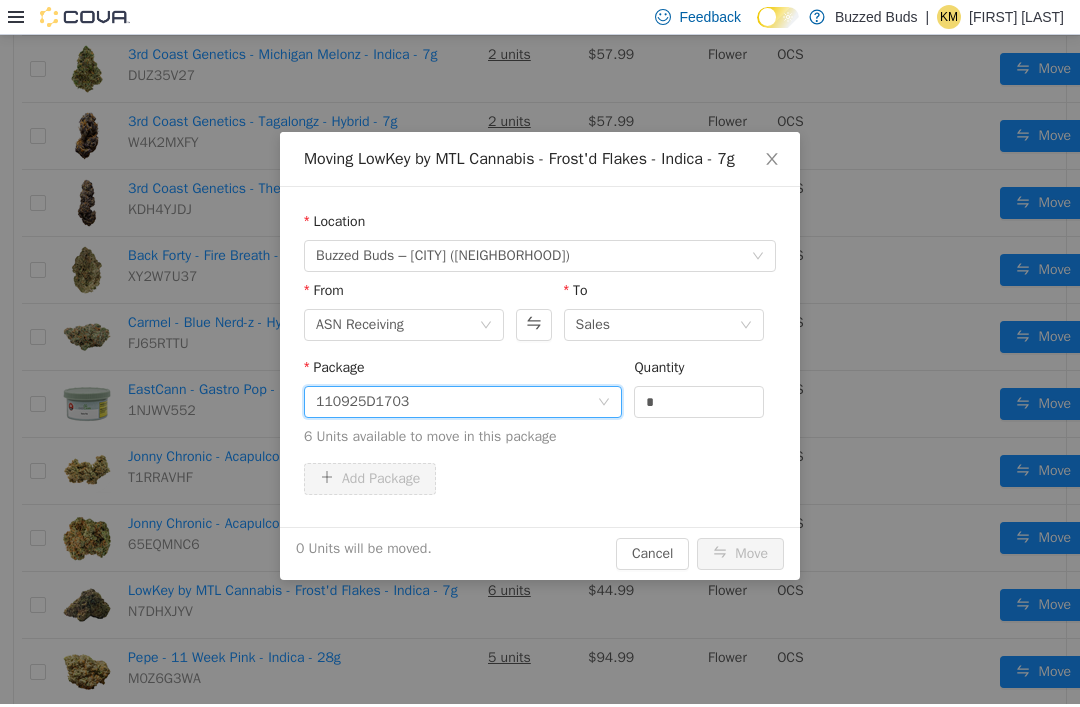 click on "*" at bounding box center (699, 402) 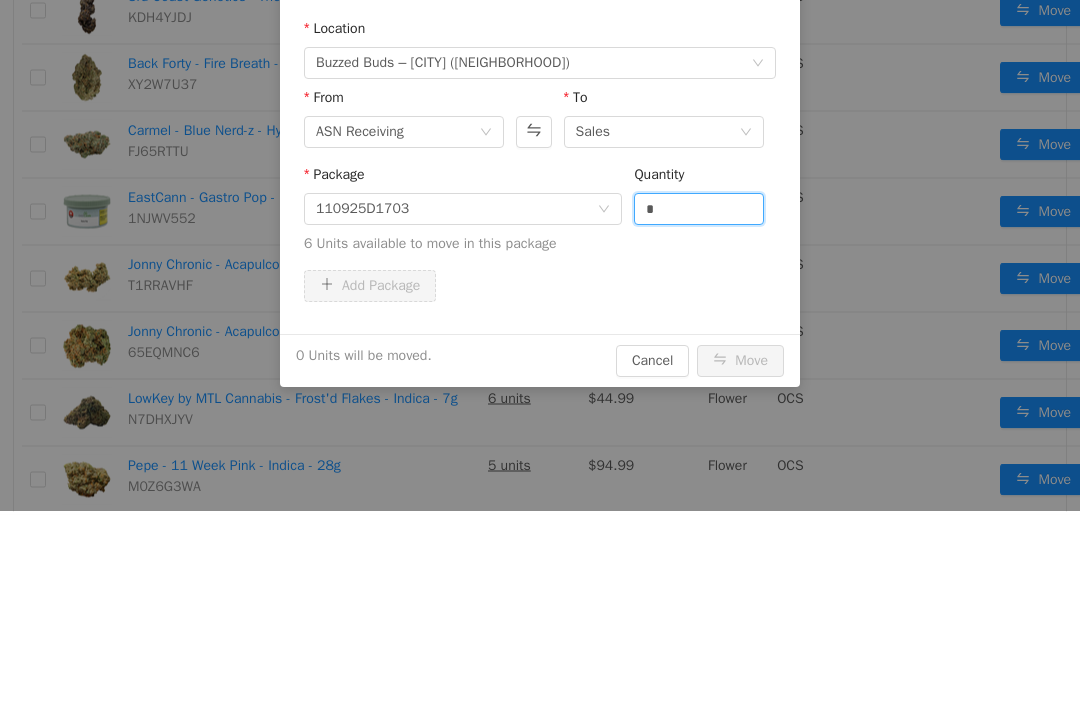 click on "Package 110925D1703   Quantity * 6 Units available to move in this package" at bounding box center (540, 210) 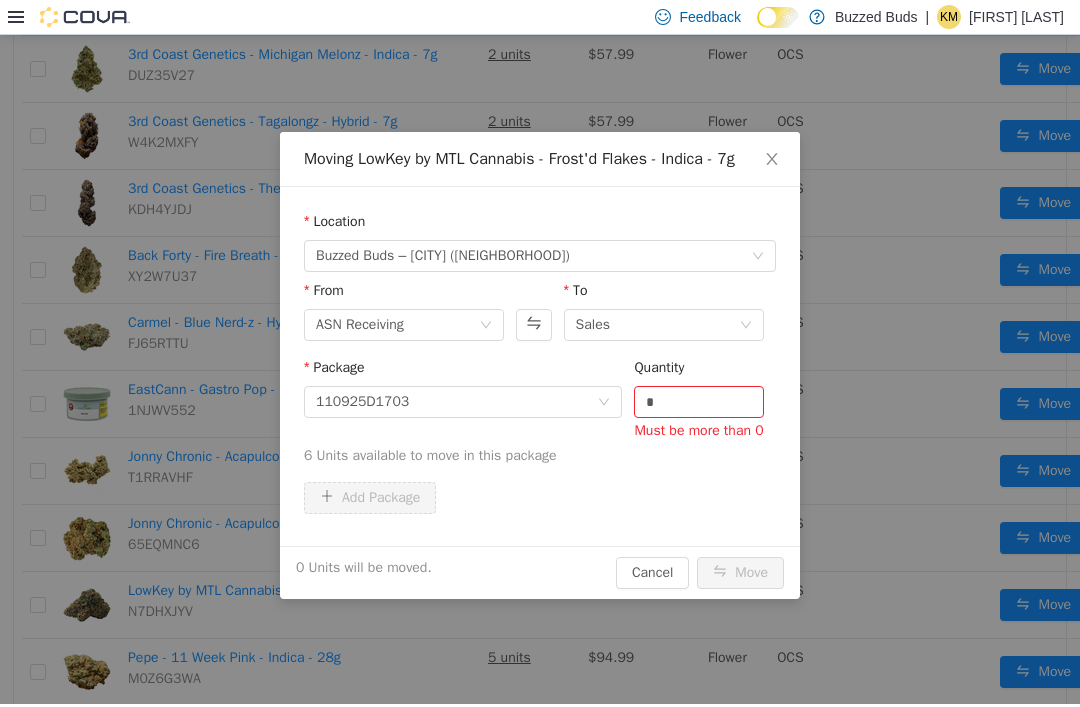 click on "*" at bounding box center [699, 402] 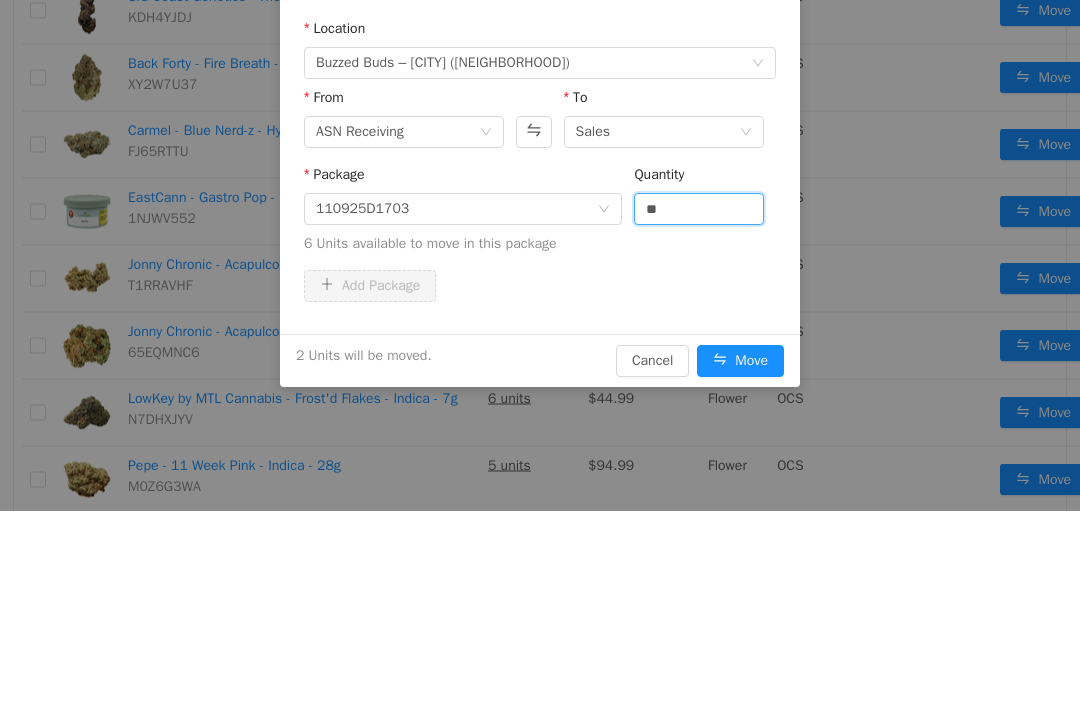 click on "Package 110925D1703   Quantity ** 6 Units available to move in this package" at bounding box center (540, 218) 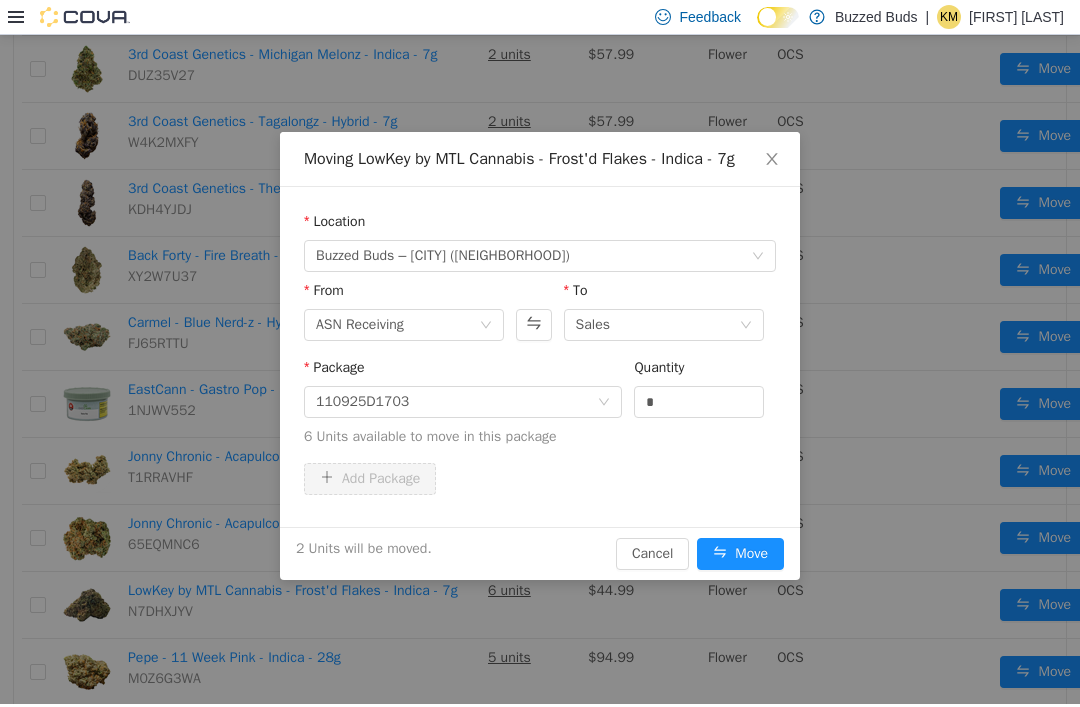 click on "Move" at bounding box center (740, 554) 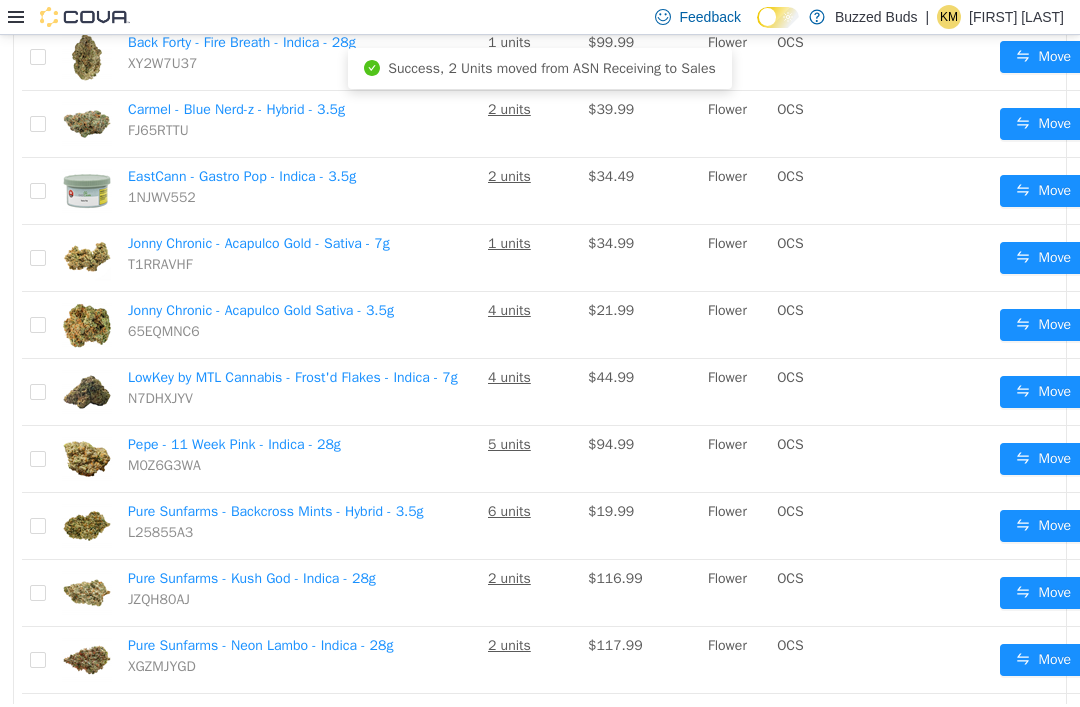 scroll, scrollTop: 828, scrollLeft: 0, axis: vertical 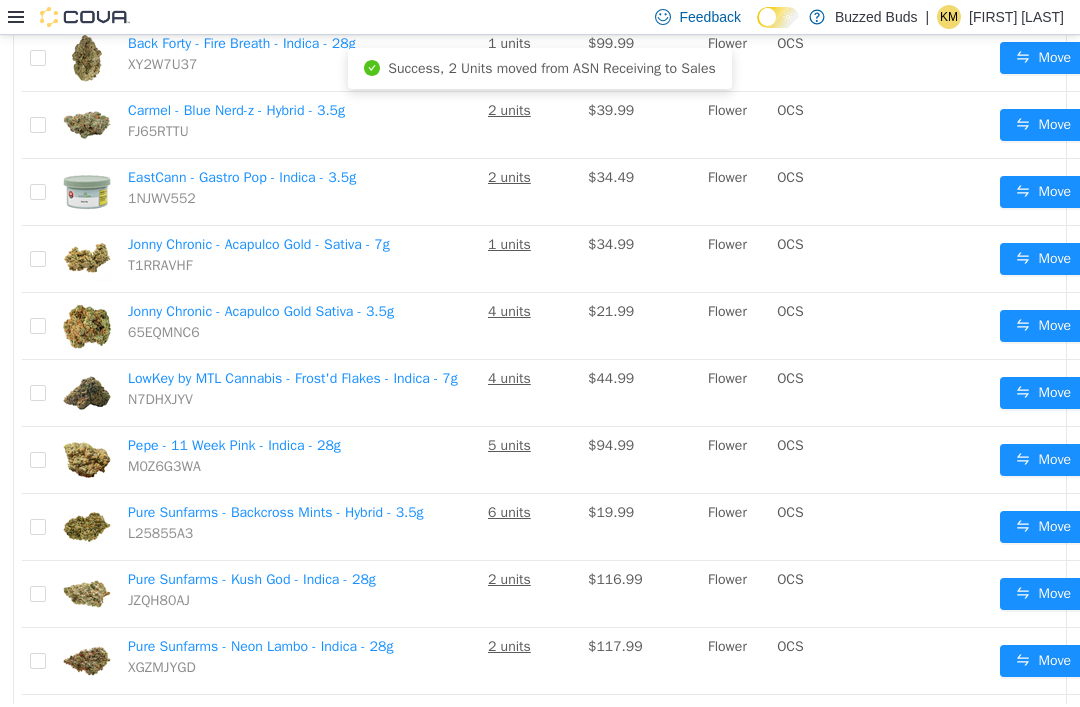 click on "Move" at bounding box center (1043, 460) 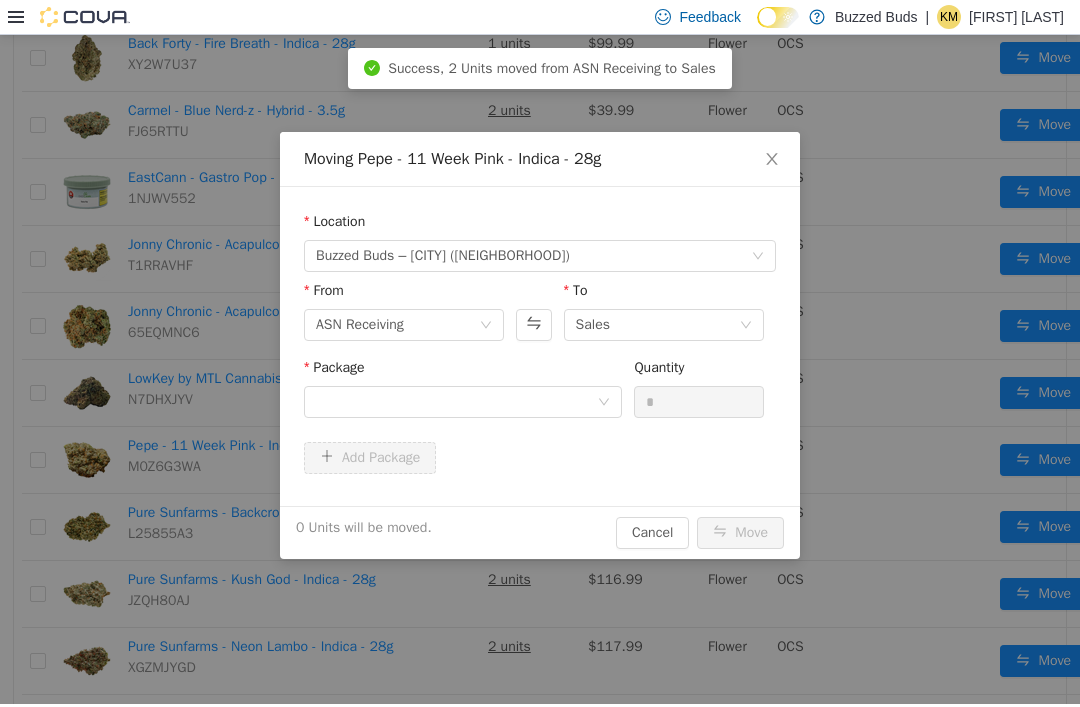 scroll, scrollTop: 0, scrollLeft: 0, axis: both 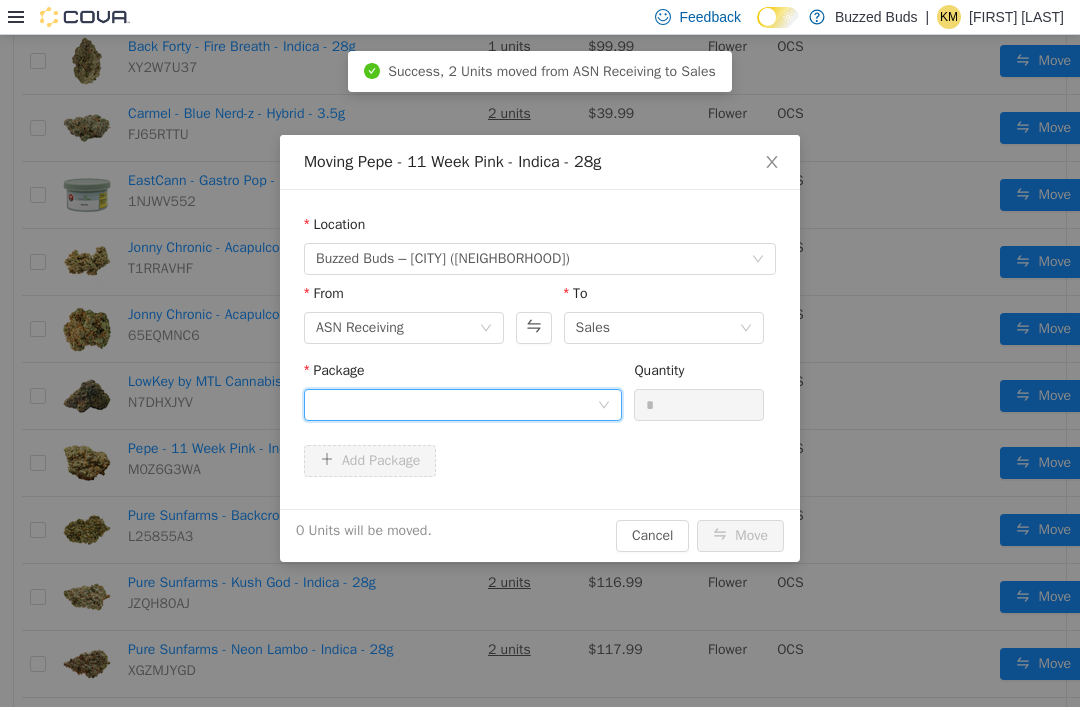 click at bounding box center (456, 405) 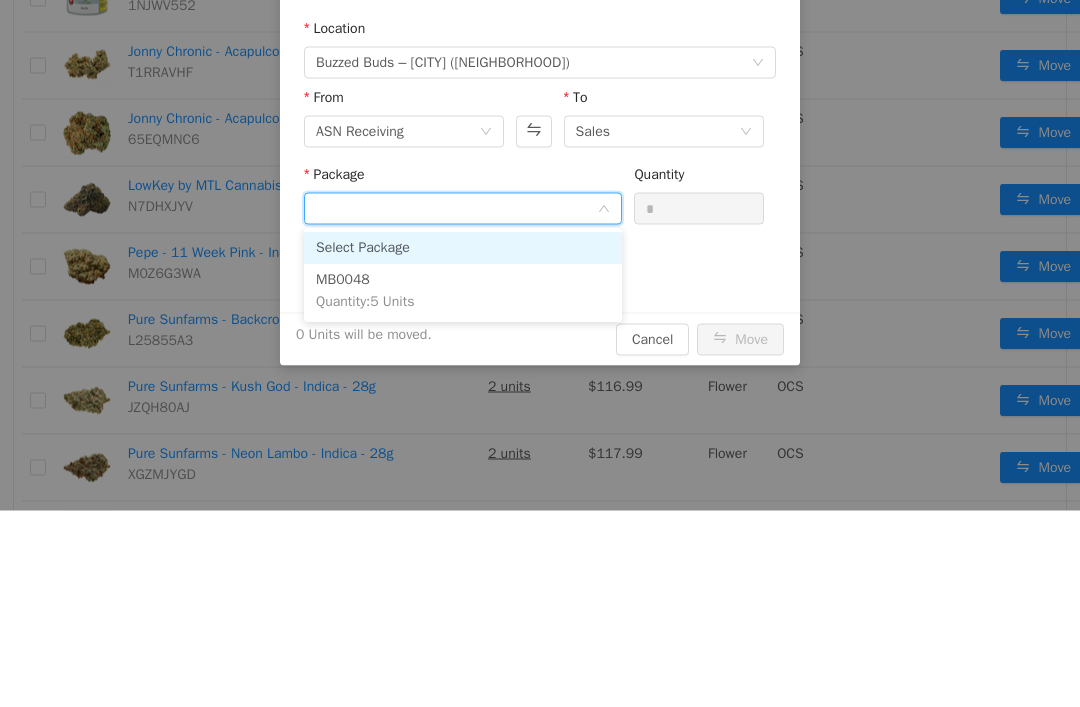 click on "MB0048 Quantity :  5 Units" at bounding box center (463, 292) 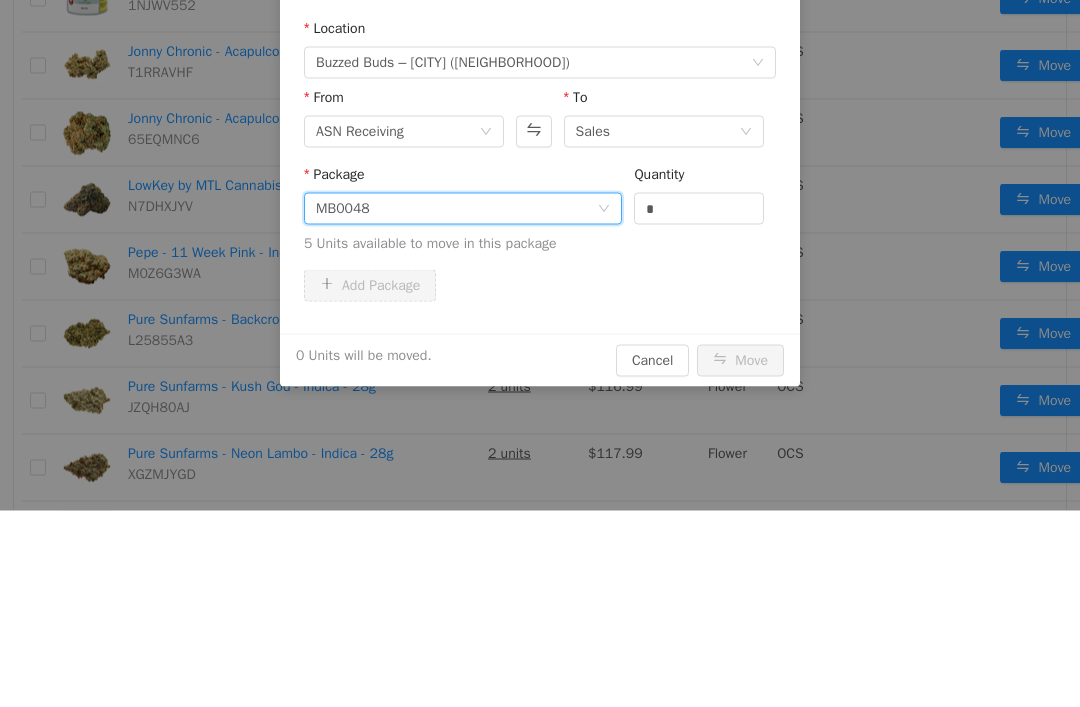 scroll, scrollTop: 3, scrollLeft: 0, axis: vertical 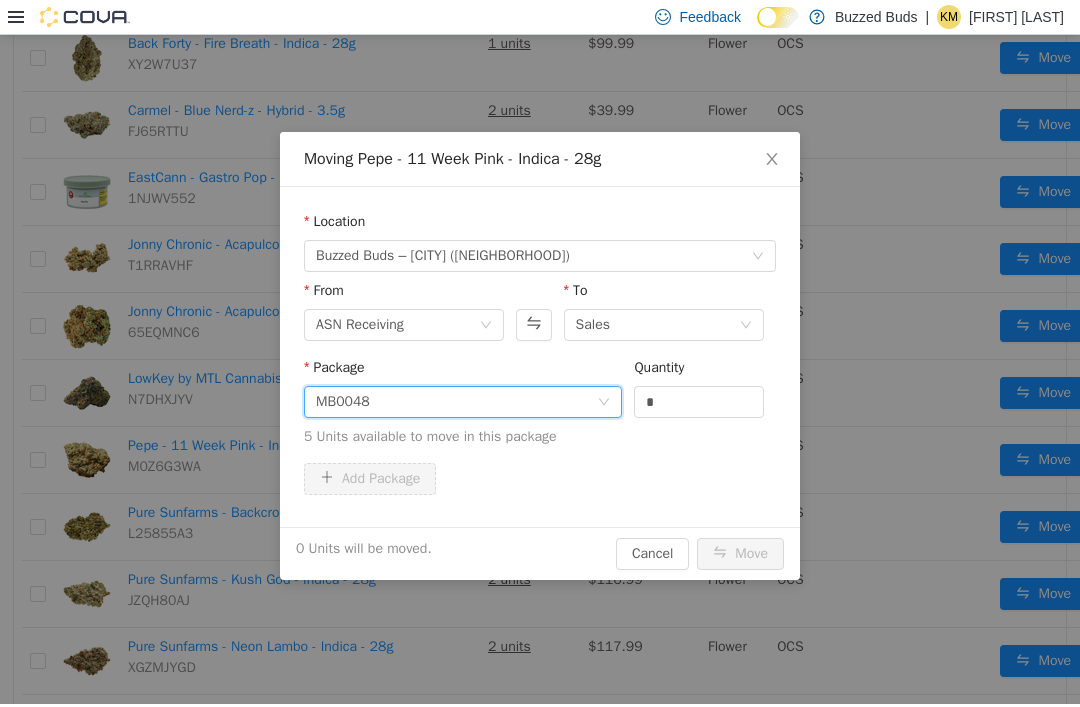 click on "*" at bounding box center (699, 402) 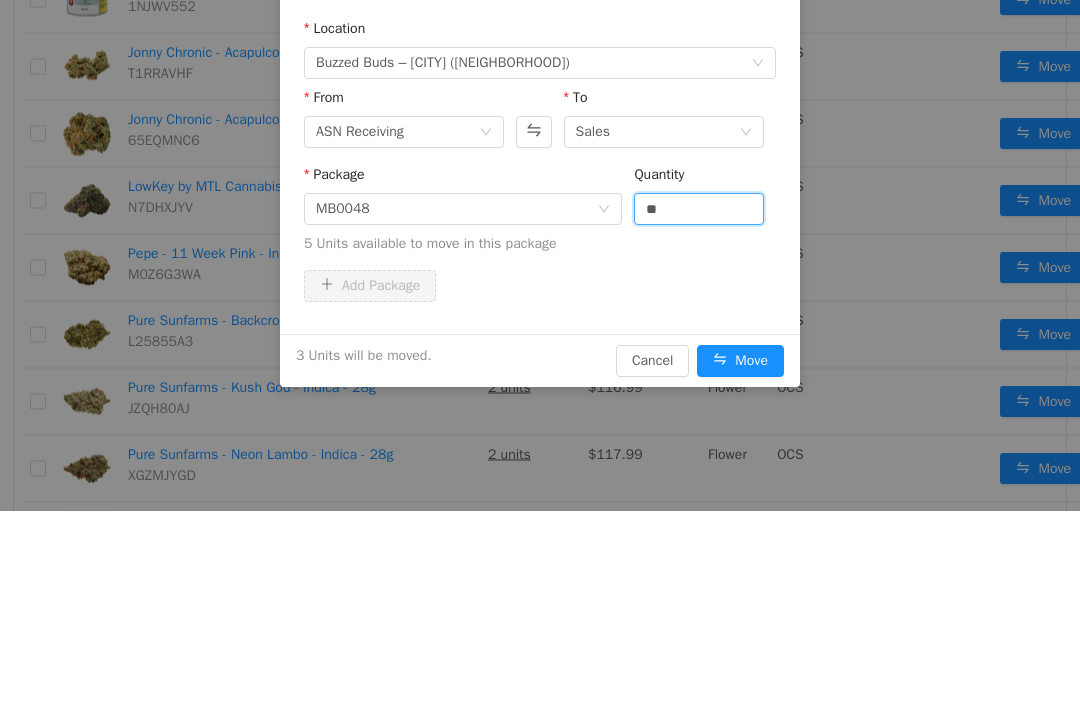 click on "Package MB0048   Quantity ** 5 Units available to move in this package" at bounding box center (540, 214) 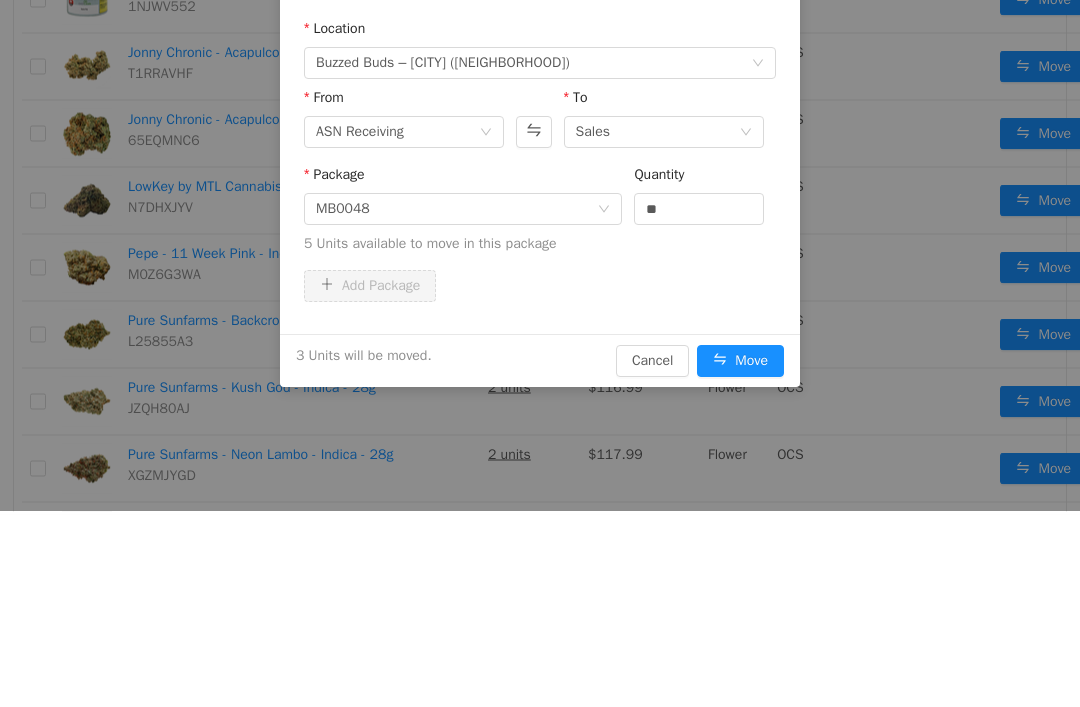 type on "*" 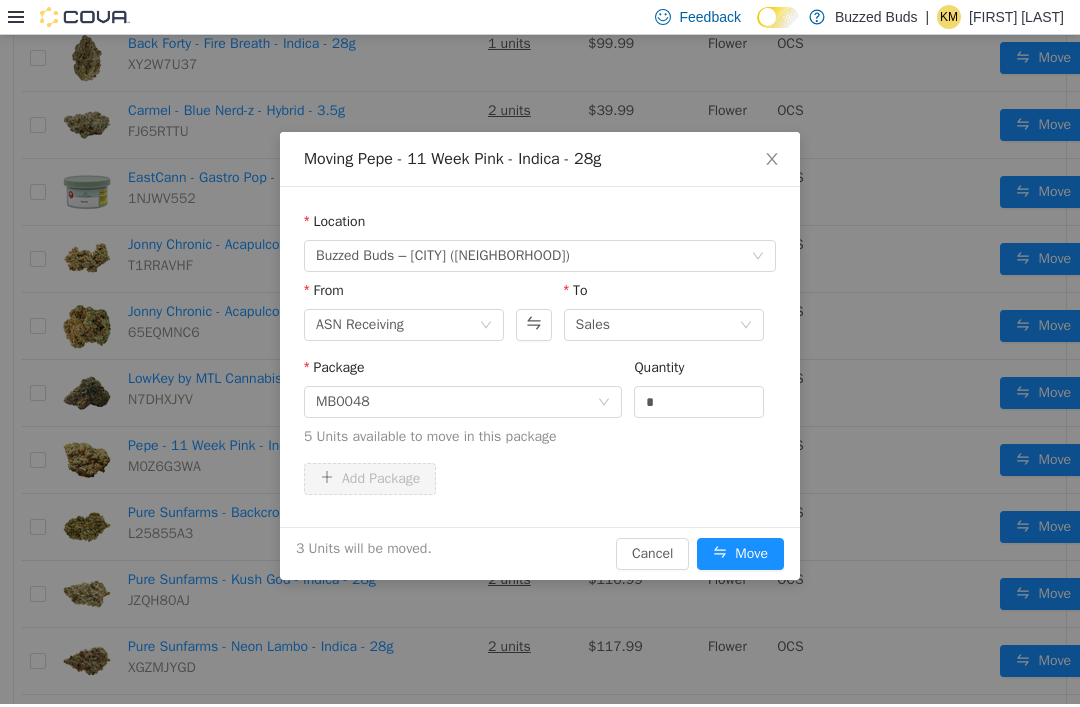 click on "Move" at bounding box center (740, 554) 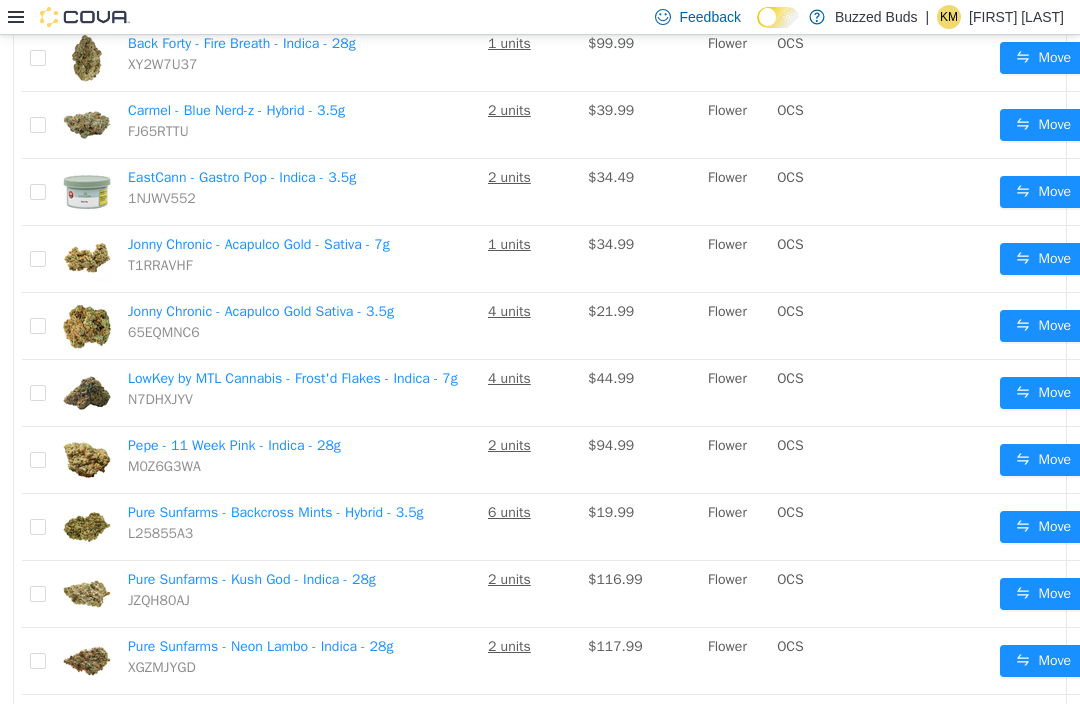 click on "Move" at bounding box center [1043, 527] 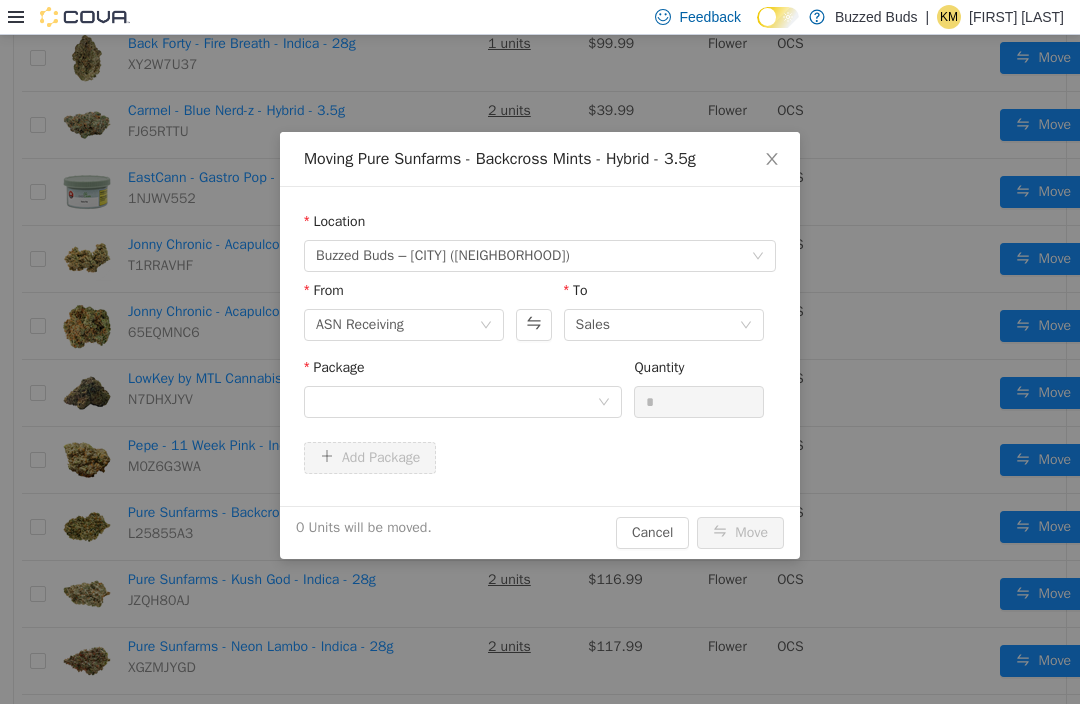 scroll, scrollTop: 0, scrollLeft: 0, axis: both 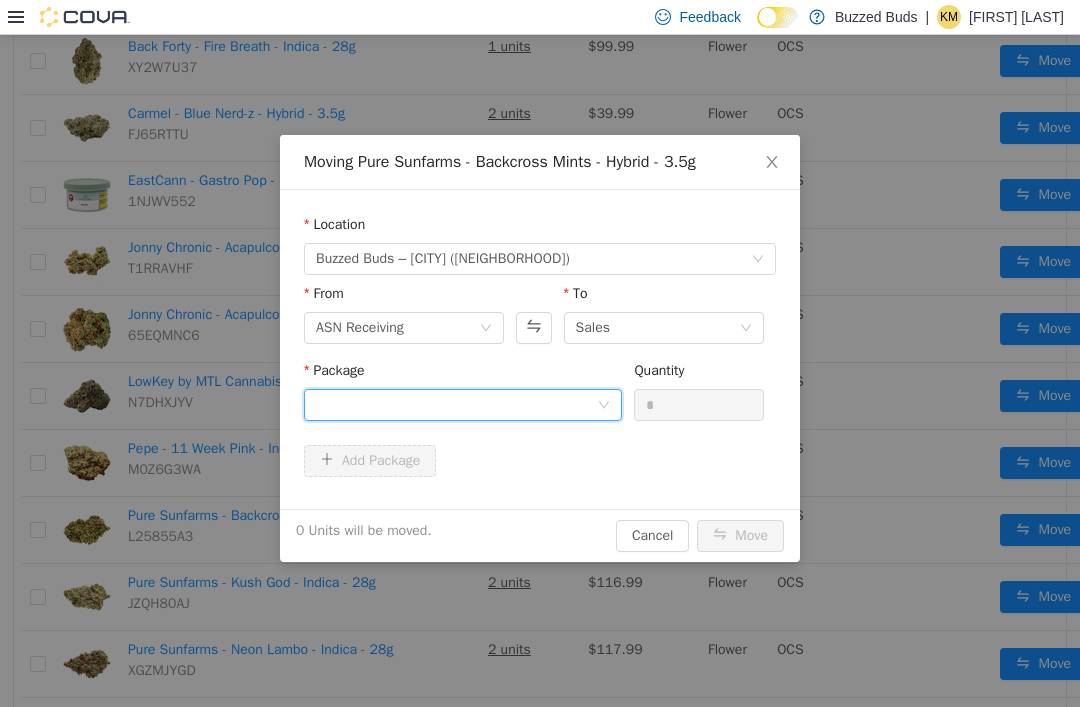 click at bounding box center [456, 405] 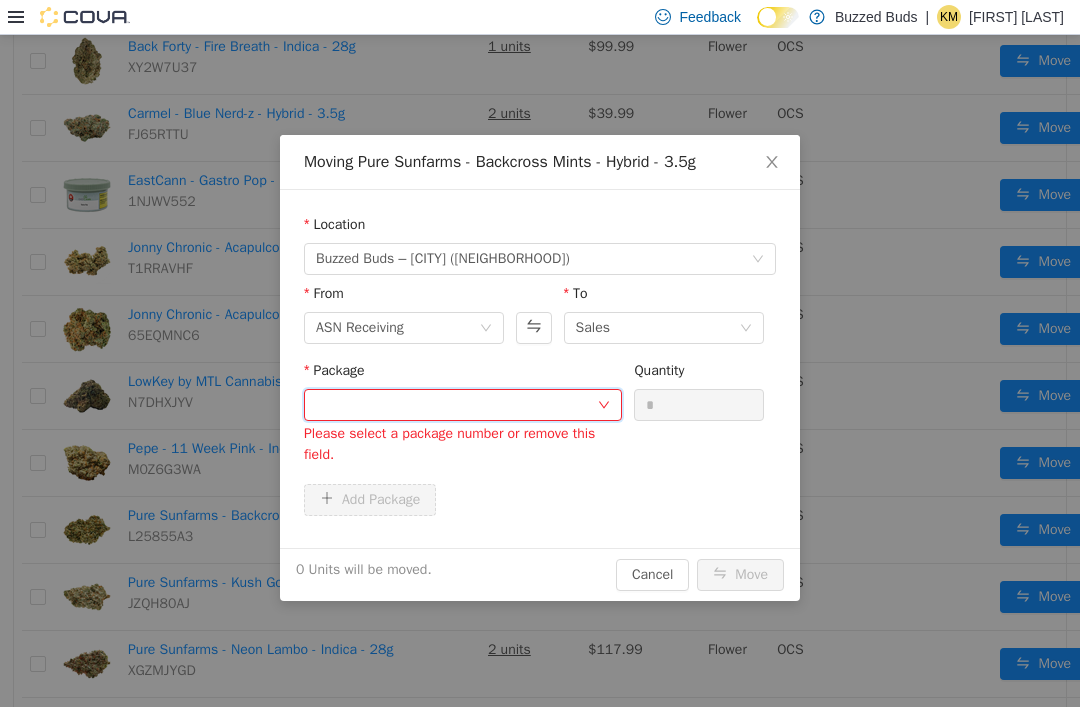 click at bounding box center (456, 405) 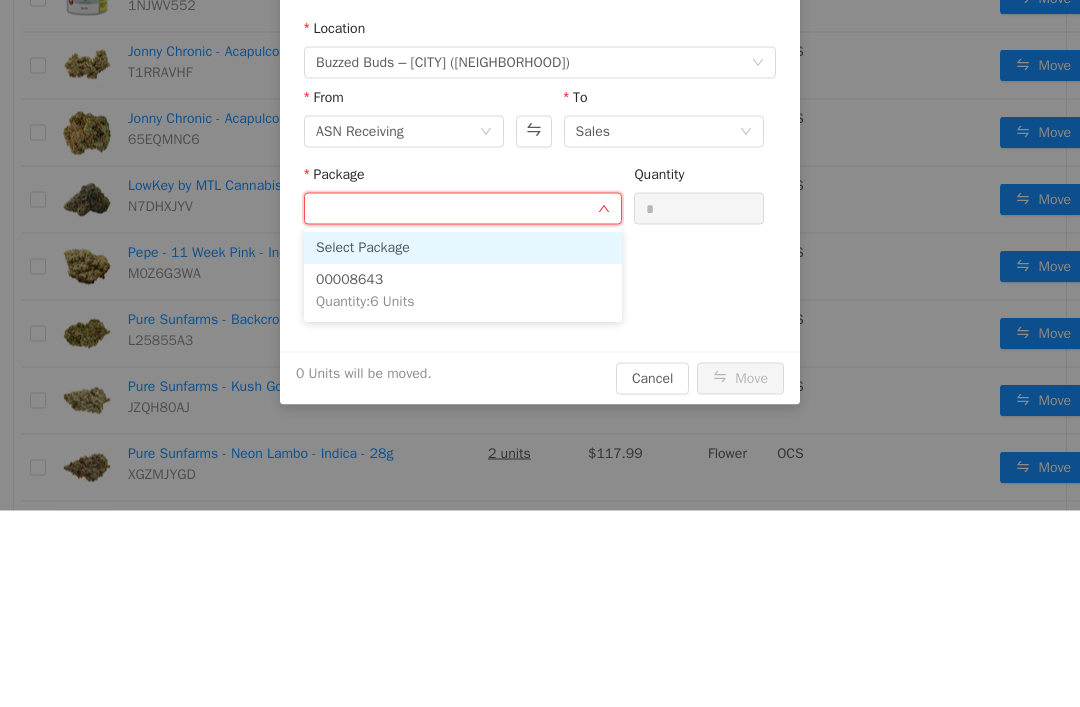 click on "00008643 Quantity :  6 Units" at bounding box center [463, 292] 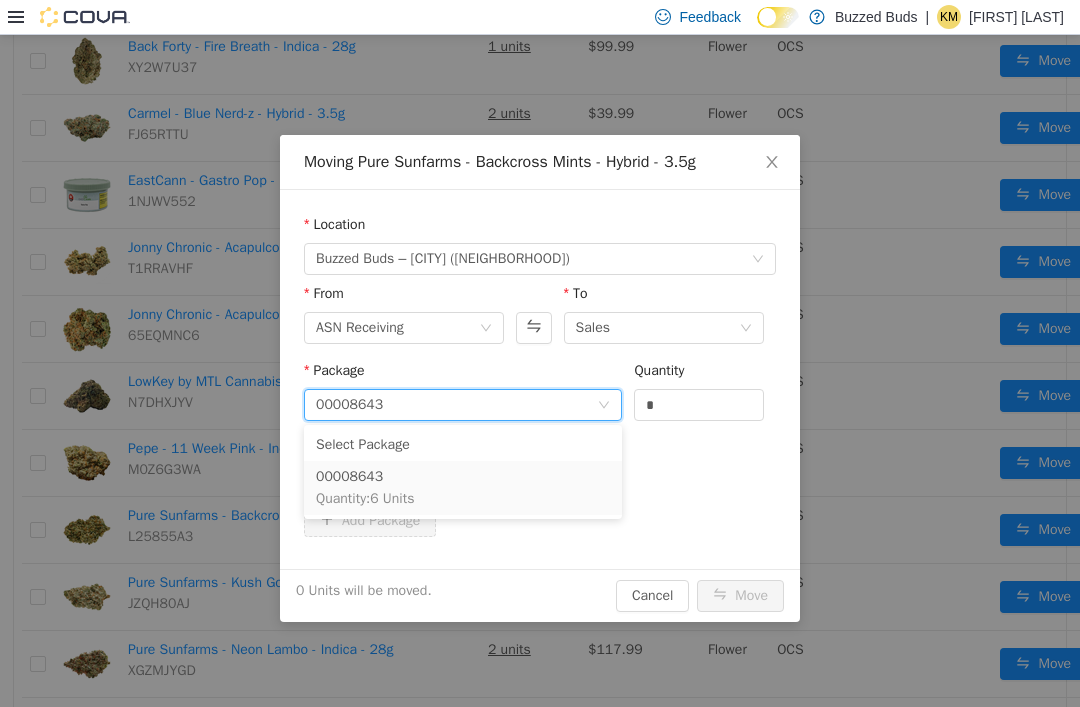 scroll, scrollTop: 3, scrollLeft: 0, axis: vertical 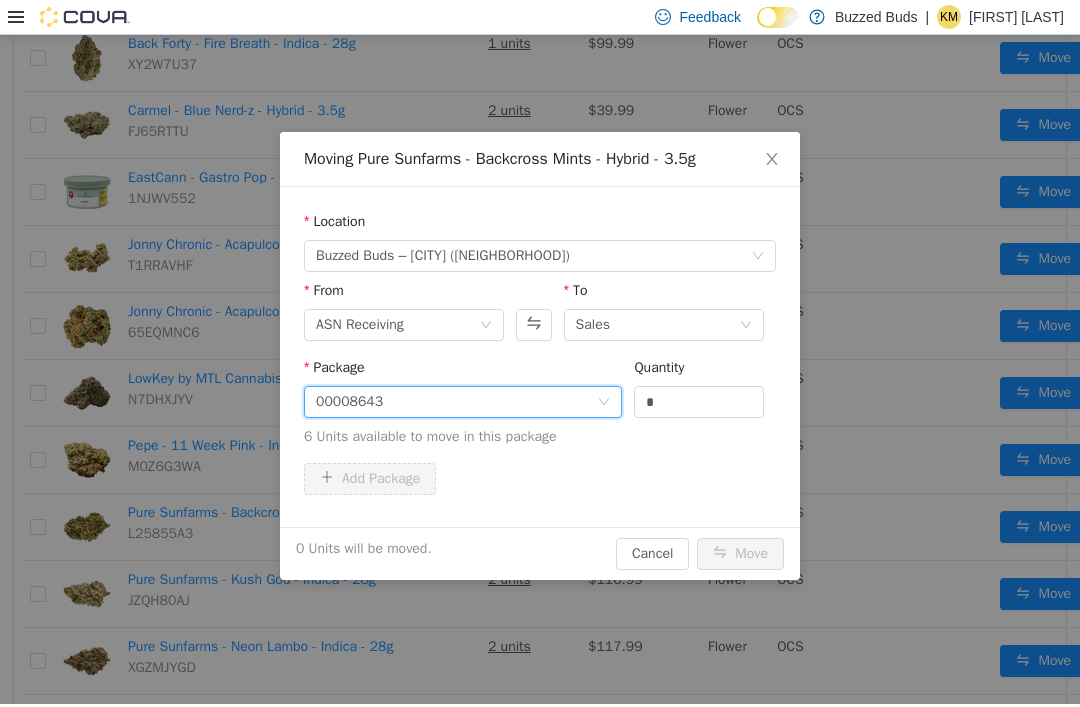 click on "*" at bounding box center (699, 402) 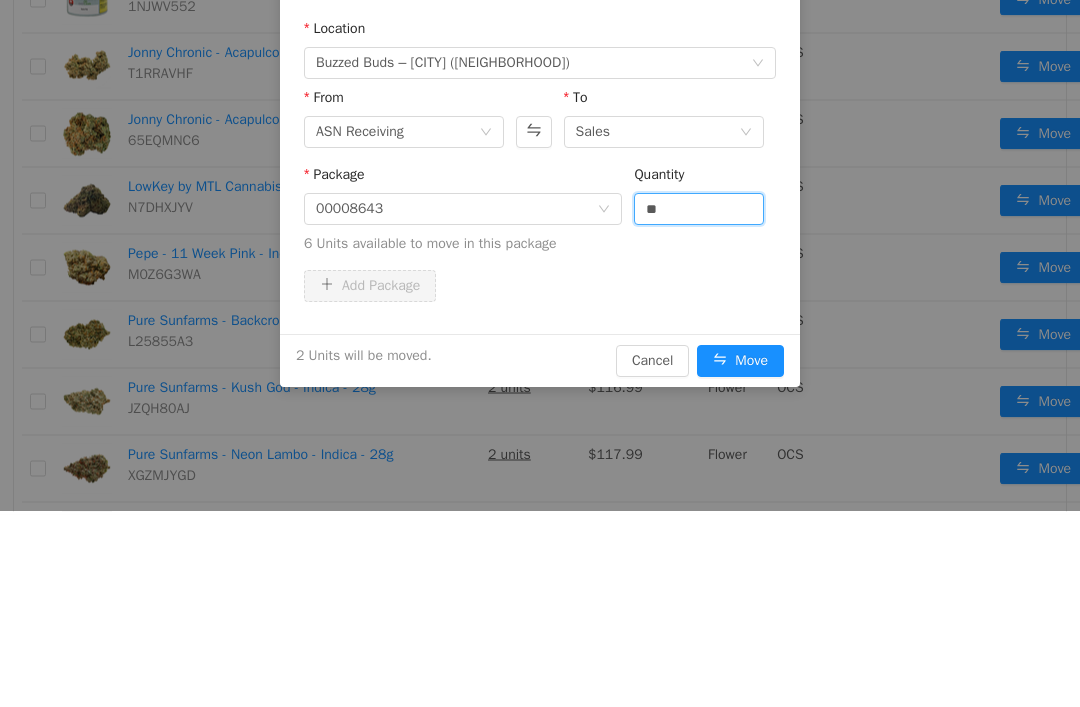 click on "Add Package" at bounding box center [540, 287] 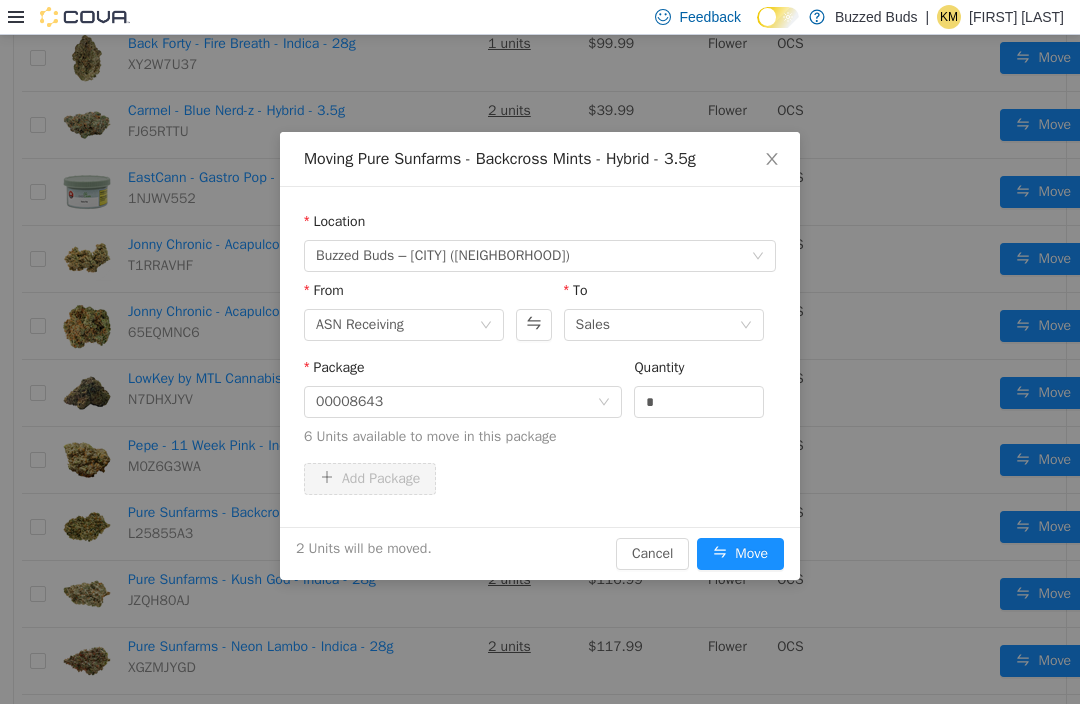 click on "Move" at bounding box center [740, 554] 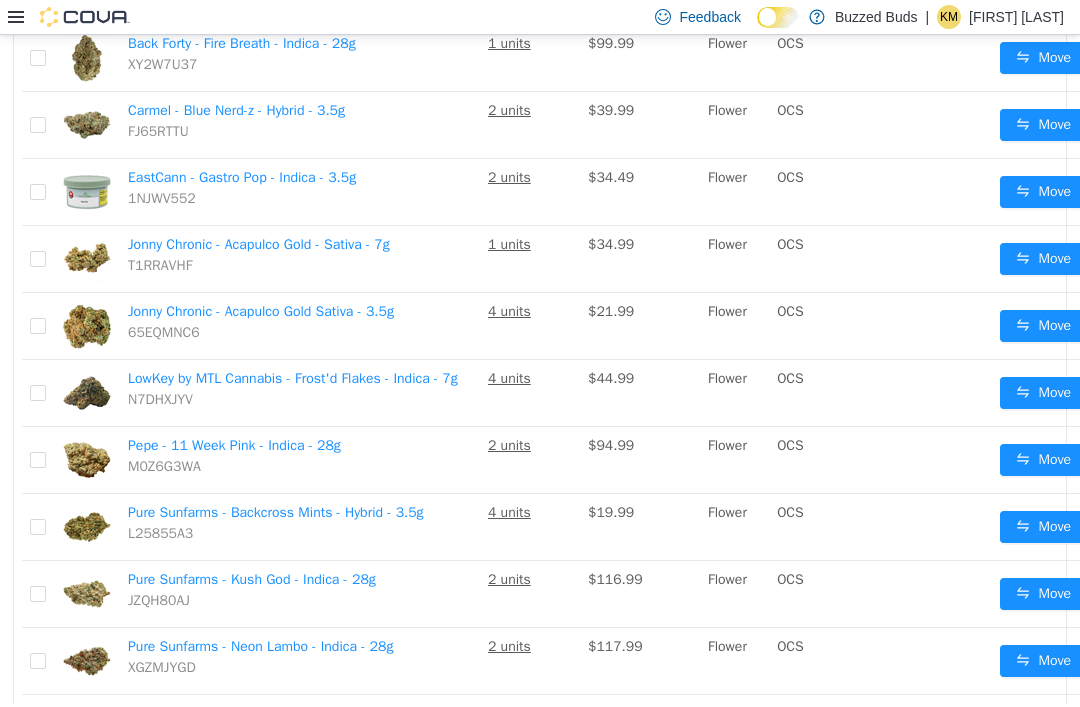 click at bounding box center [917, 460] 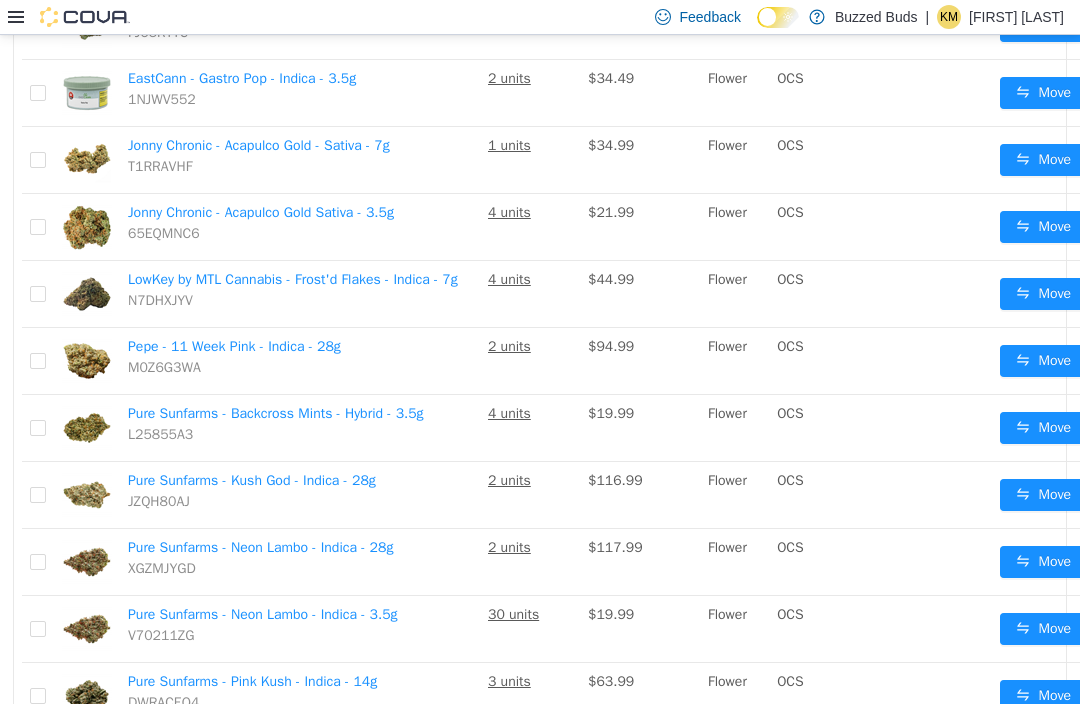 scroll, scrollTop: 957, scrollLeft: 0, axis: vertical 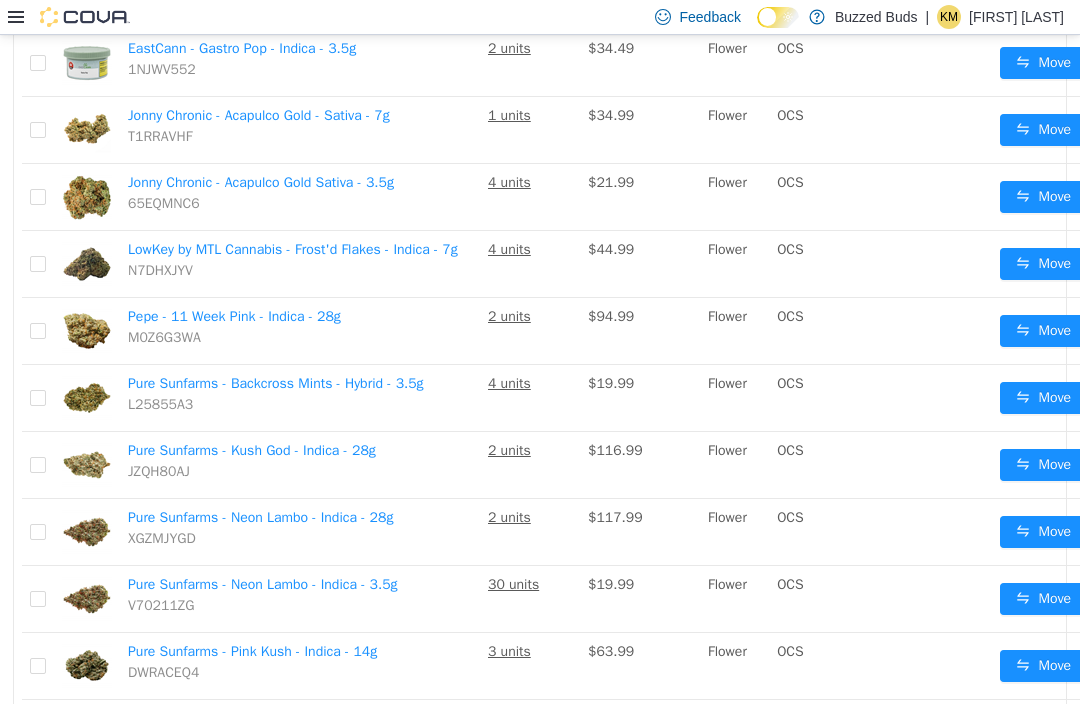 click on "Move" at bounding box center [1043, 465] 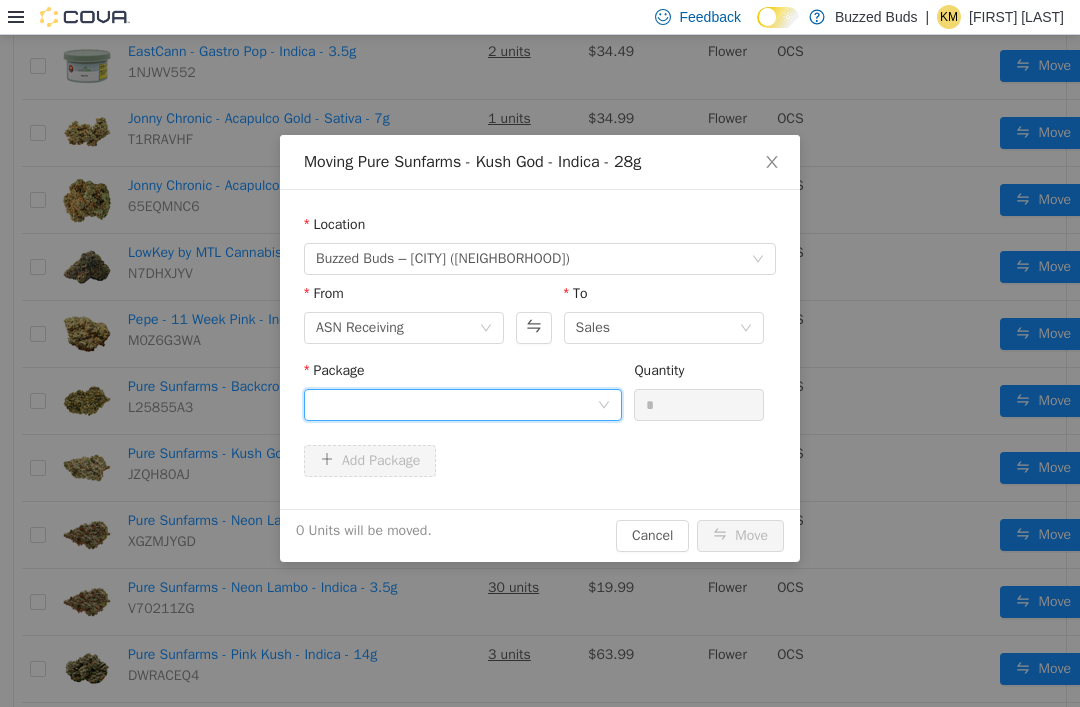click at bounding box center [456, 405] 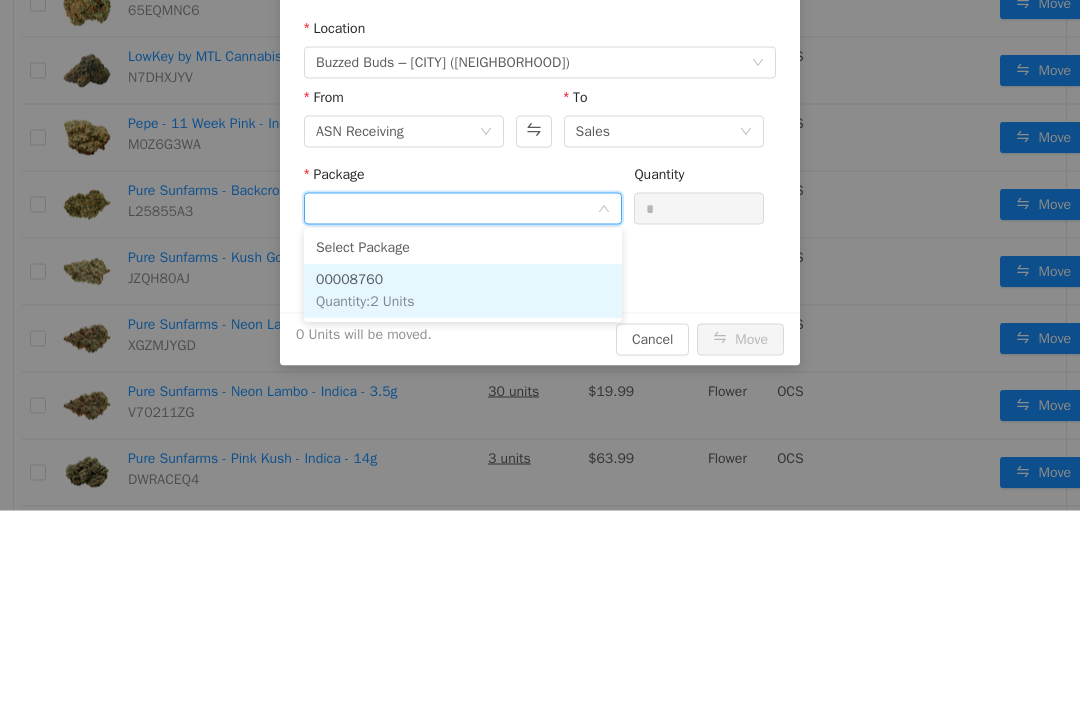 click on "00008760 Quantity :  2 Units" at bounding box center [463, 292] 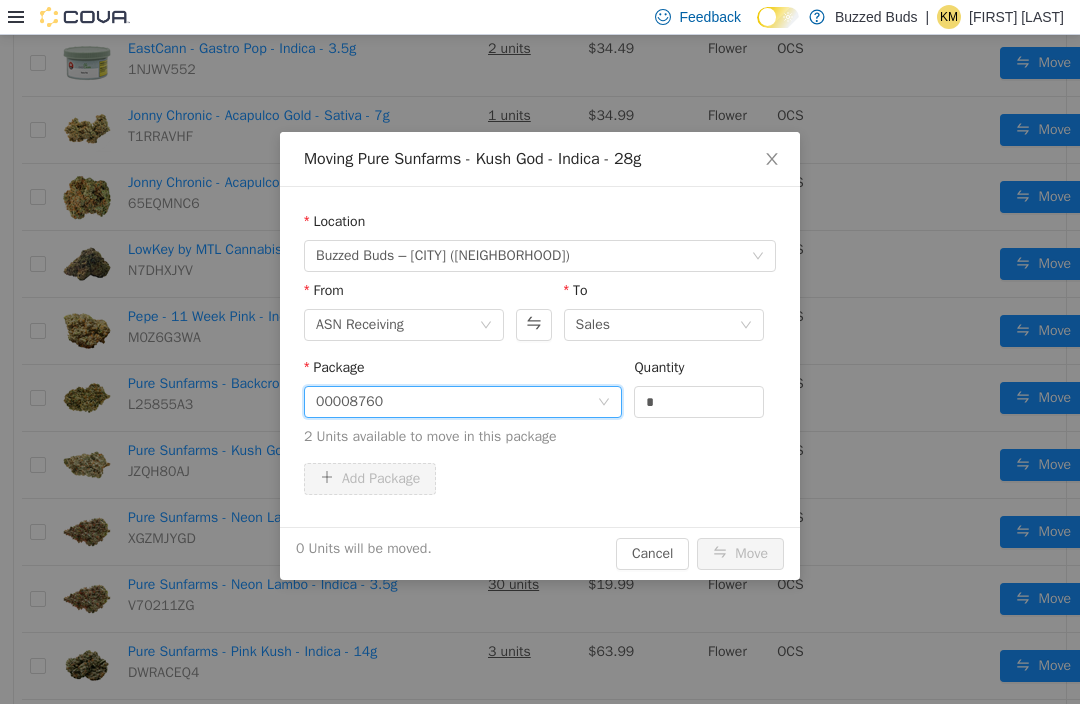click on "*" at bounding box center (699, 402) 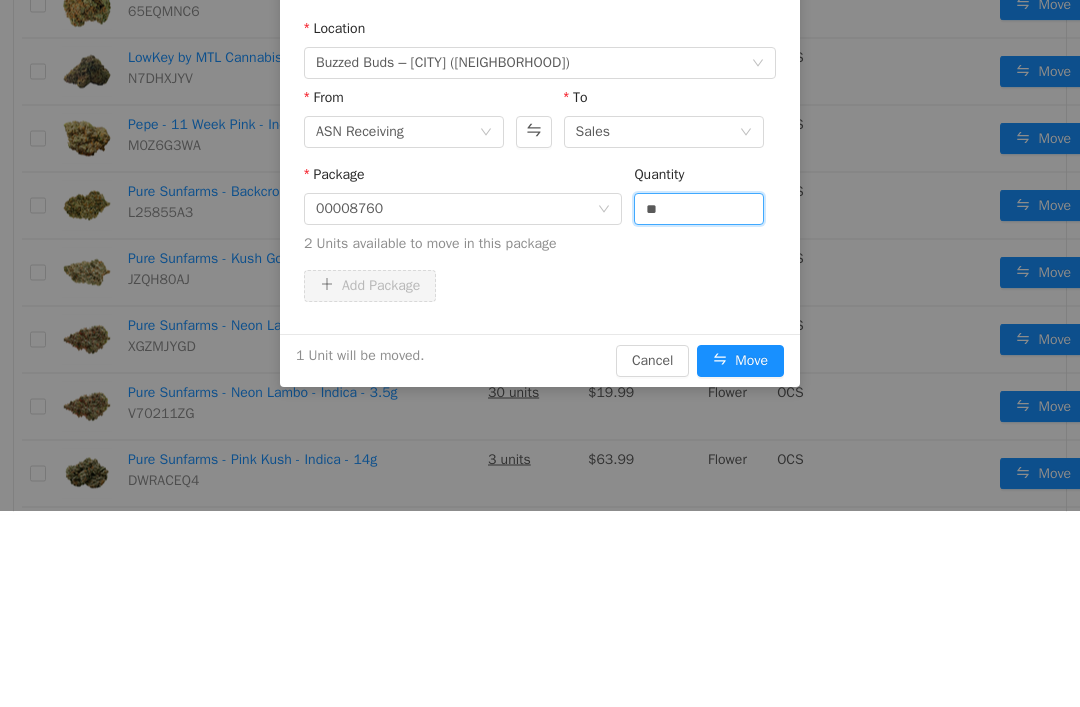 click on "Add Package" at bounding box center [540, 287] 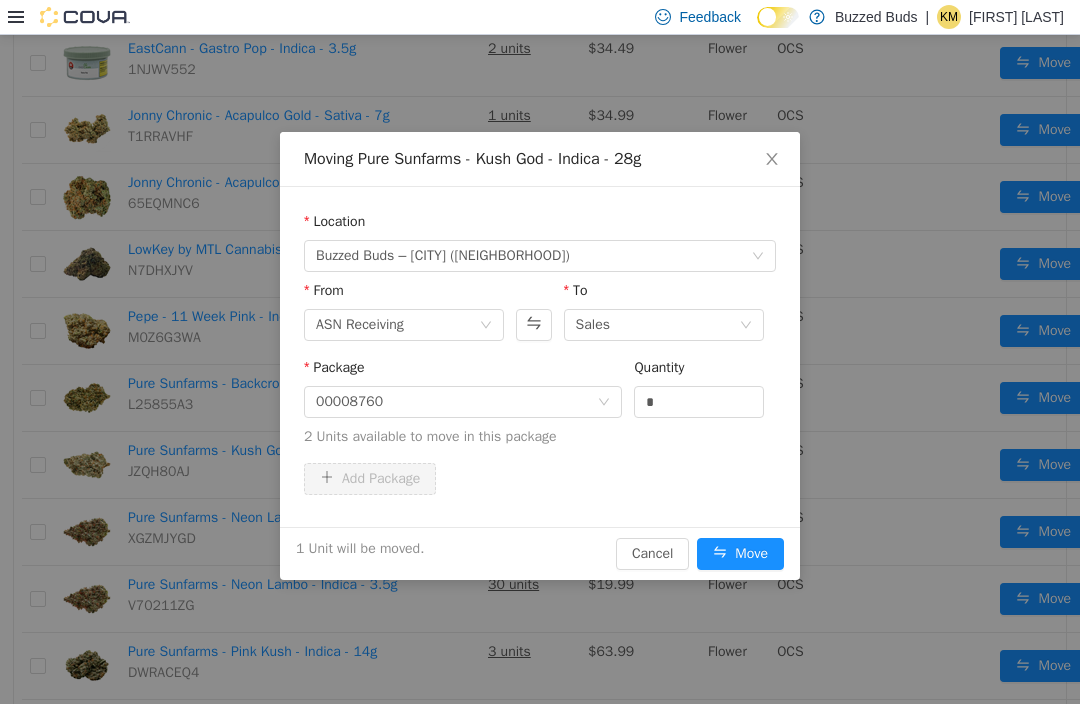 click on "Move" at bounding box center [740, 554] 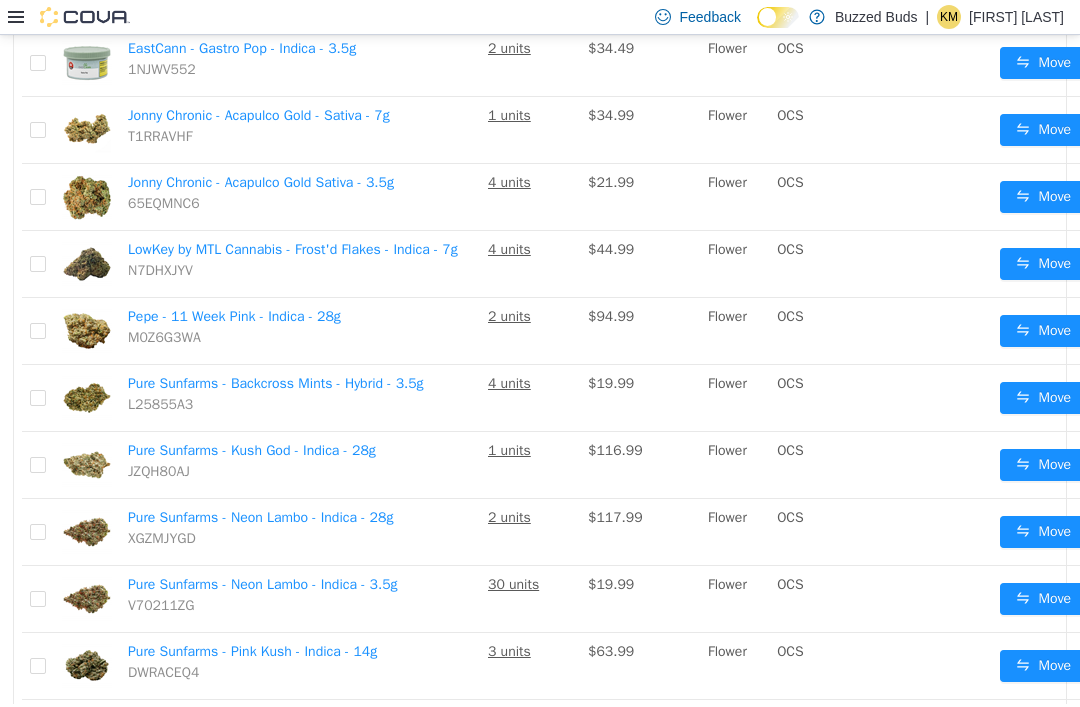 click on "Move" at bounding box center [1043, 599] 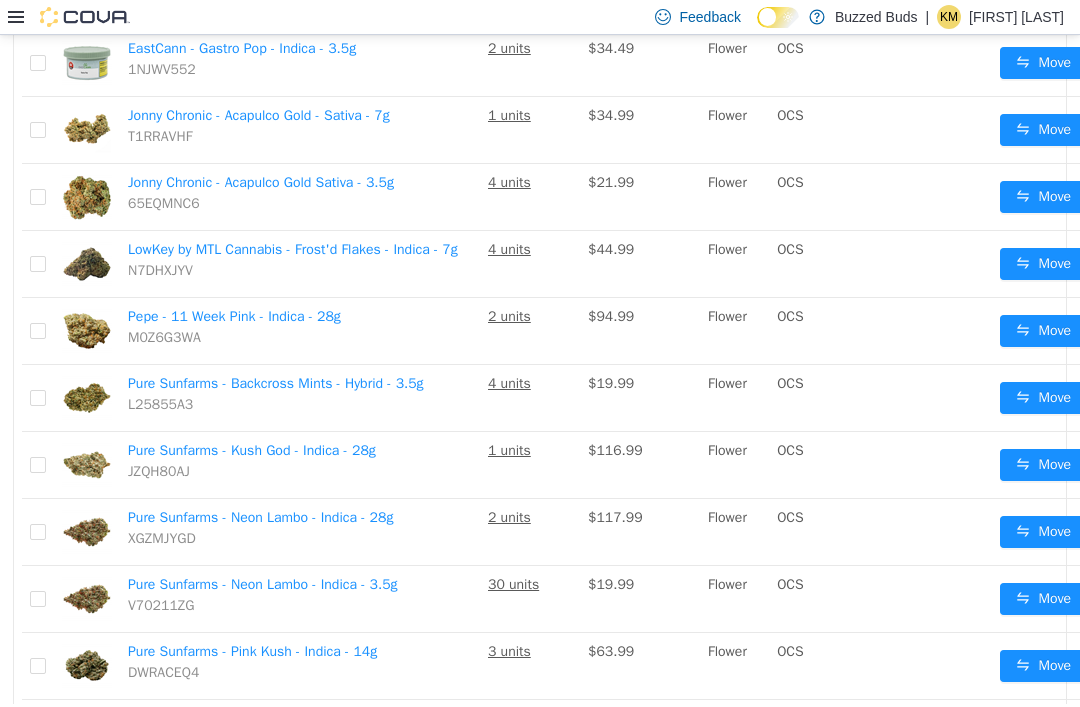 scroll, scrollTop: 0, scrollLeft: 0, axis: both 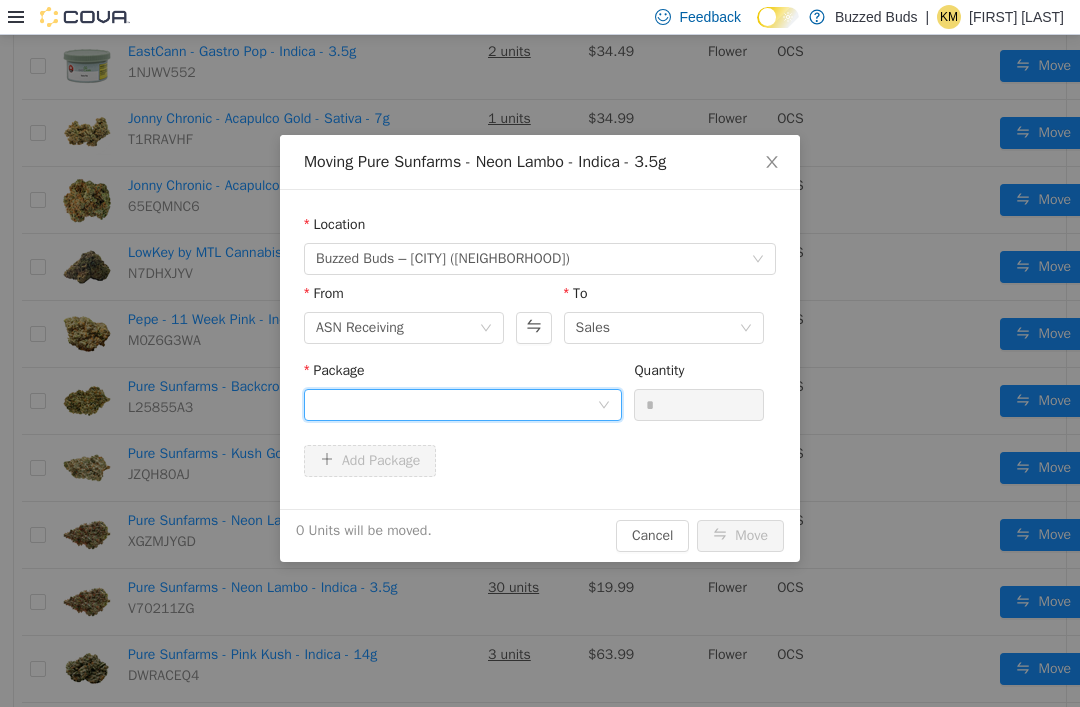 click at bounding box center [456, 405] 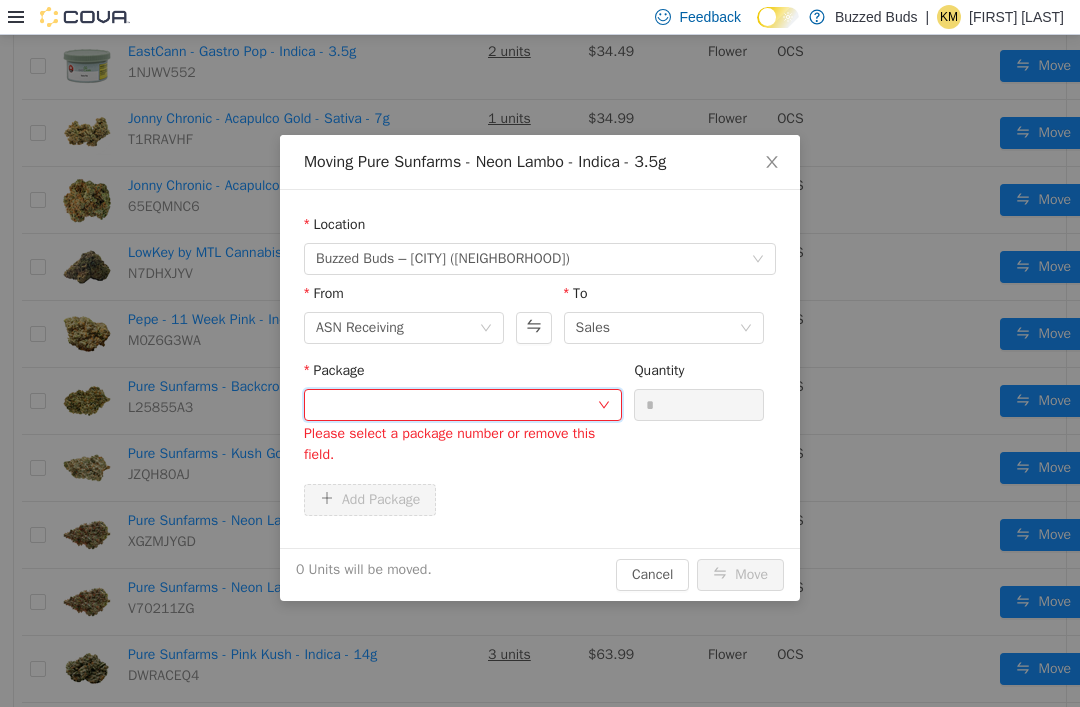 click at bounding box center (456, 405) 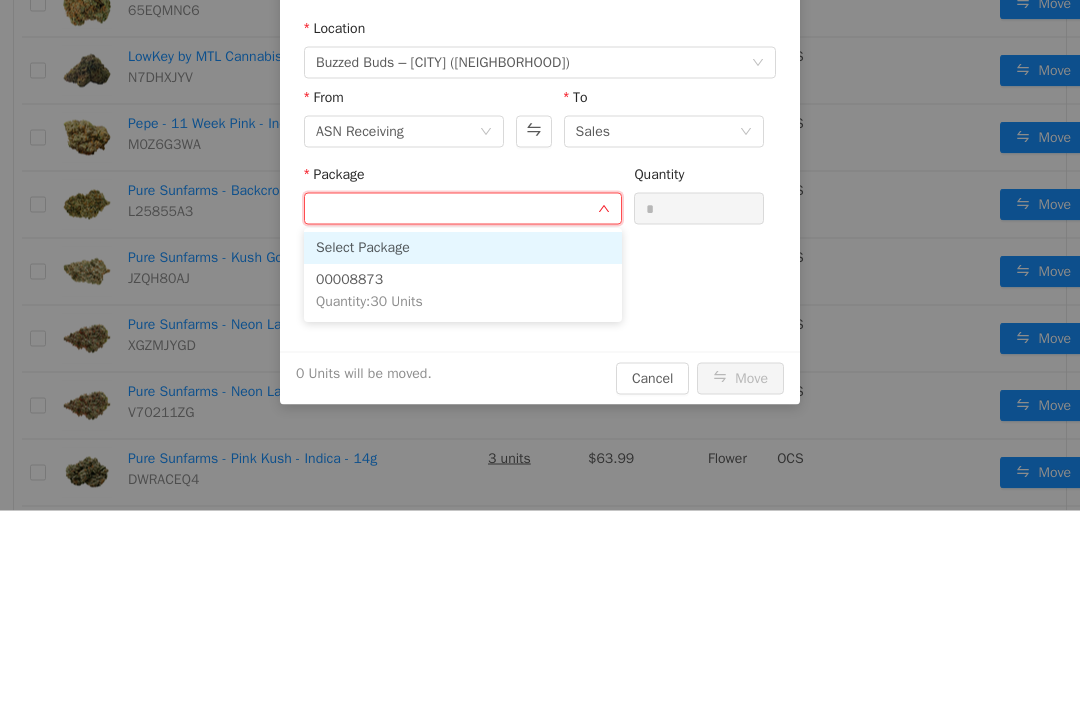 click on "00008873 Quantity :  30 Units" at bounding box center (463, 292) 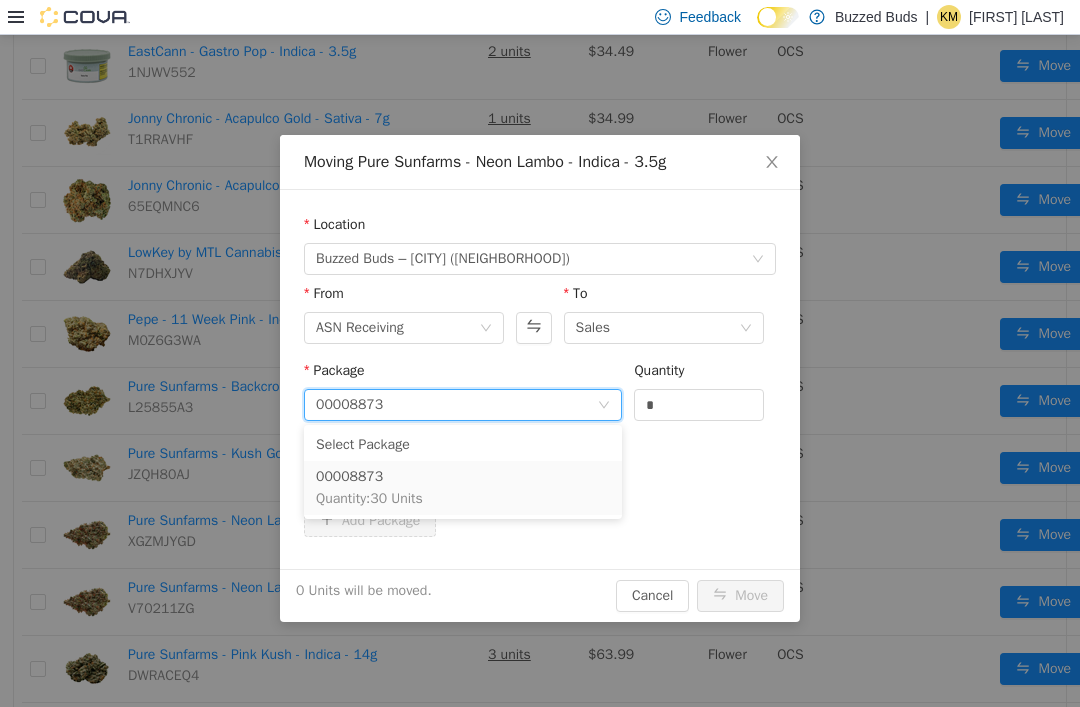 scroll, scrollTop: 3, scrollLeft: 0, axis: vertical 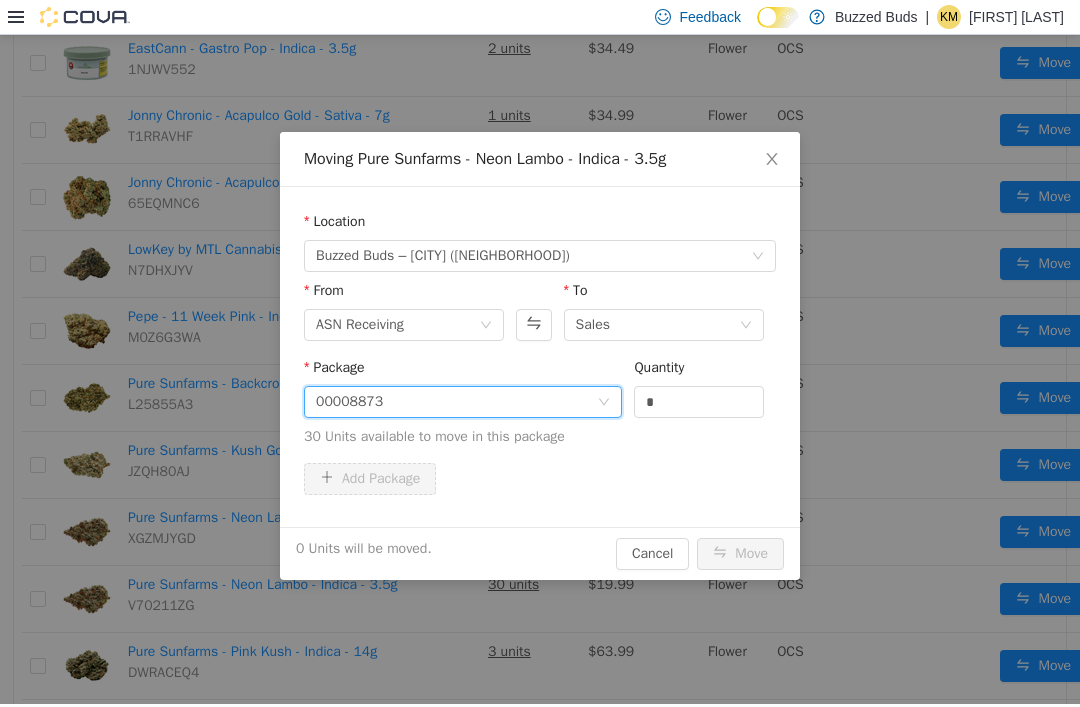click on "*" at bounding box center (699, 402) 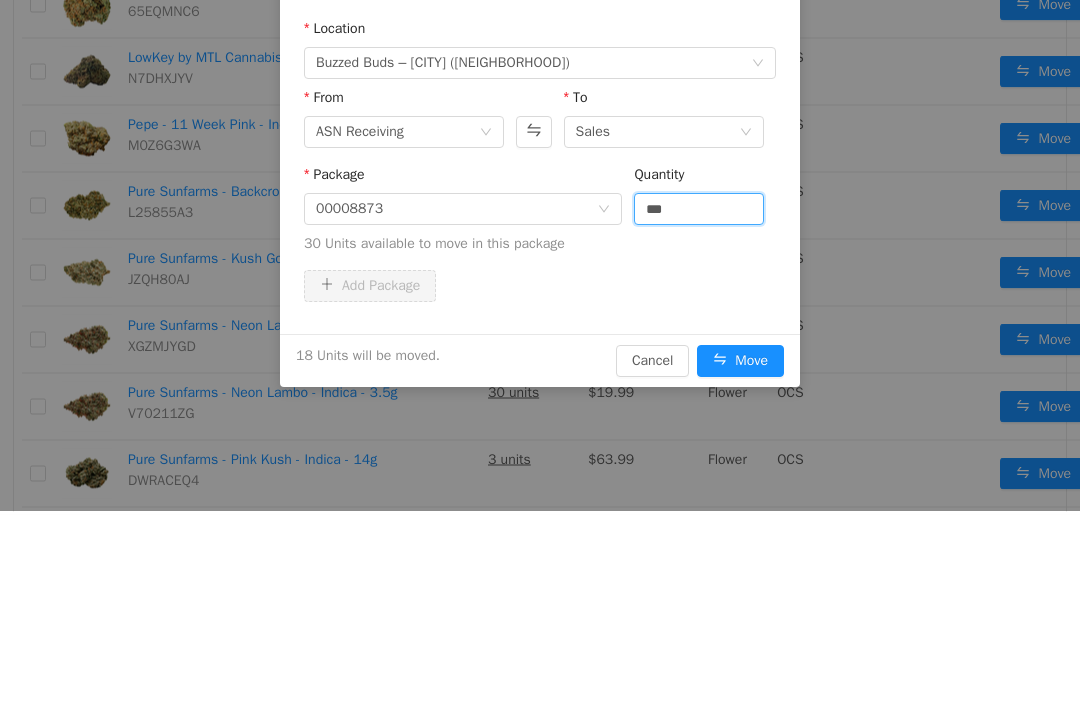 click on "Package 00008873   Quantity *** 30 Units available to move in this package" at bounding box center (540, 218) 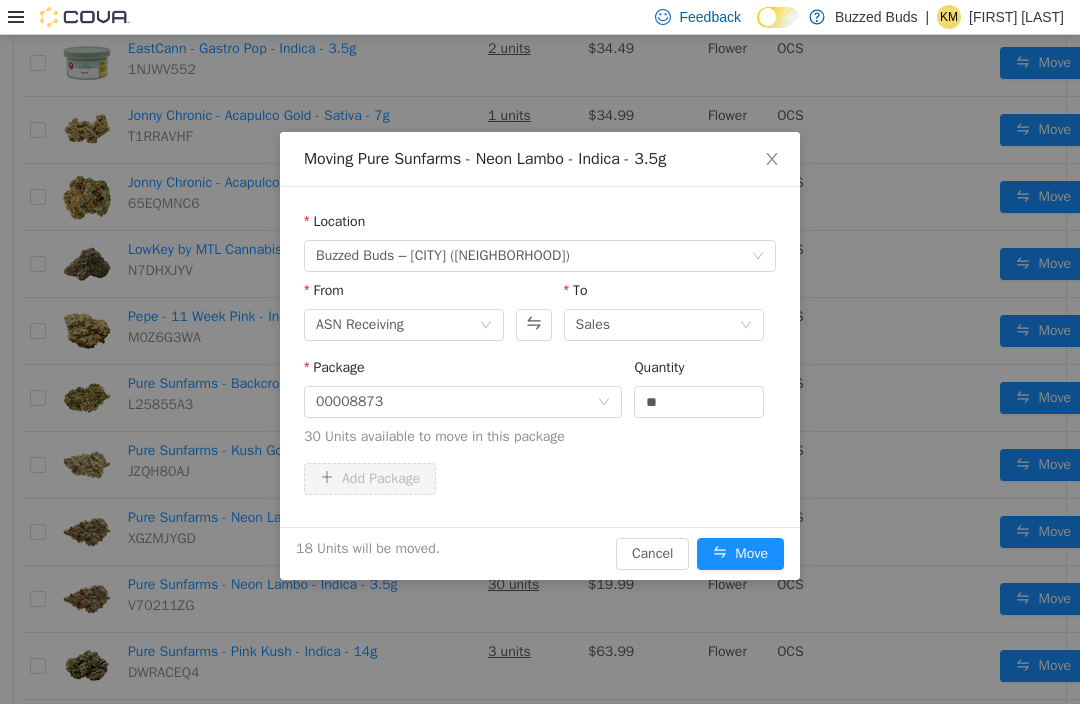 click on "Move" at bounding box center [740, 554] 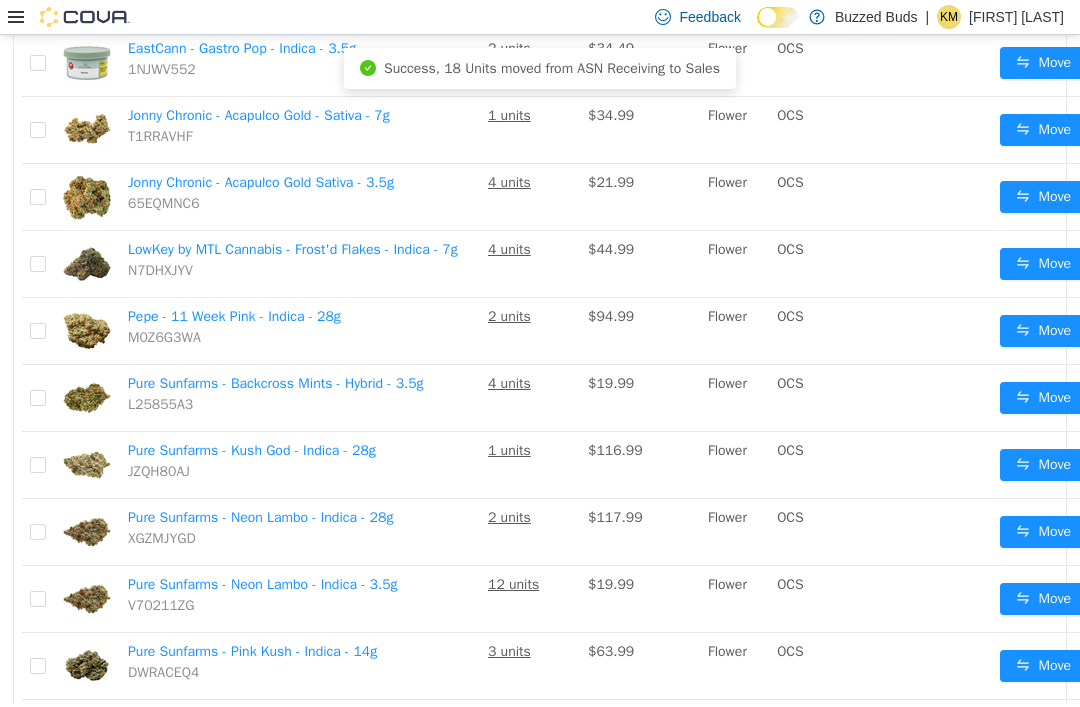 click on "Move" at bounding box center (1043, 532) 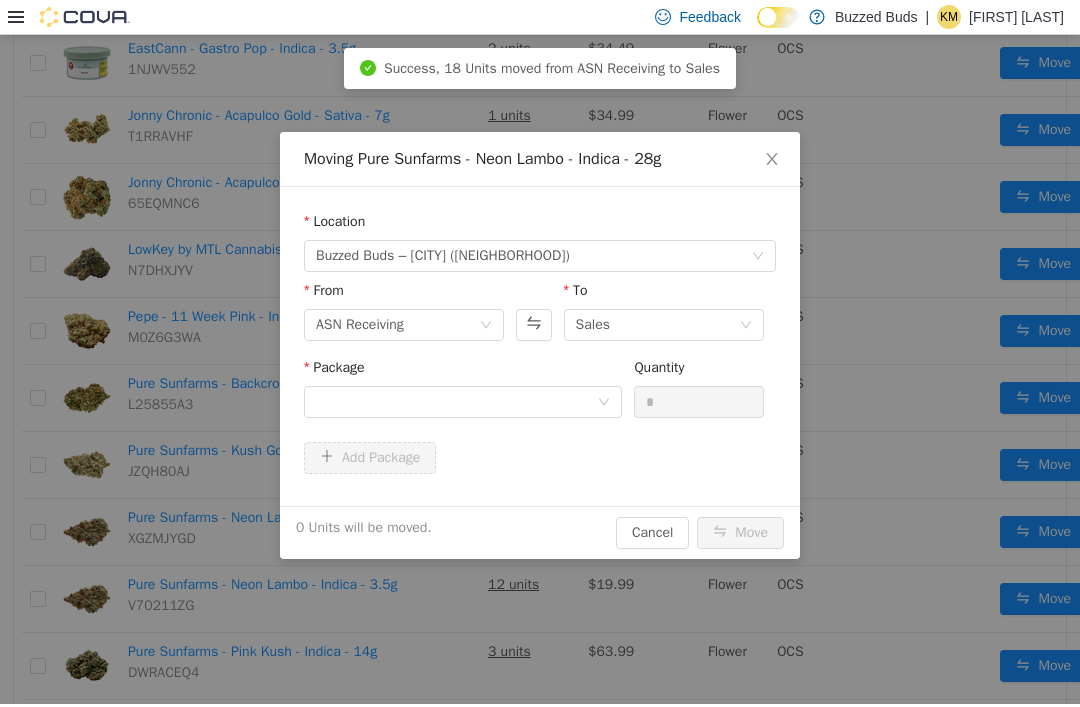 scroll, scrollTop: 0, scrollLeft: 0, axis: both 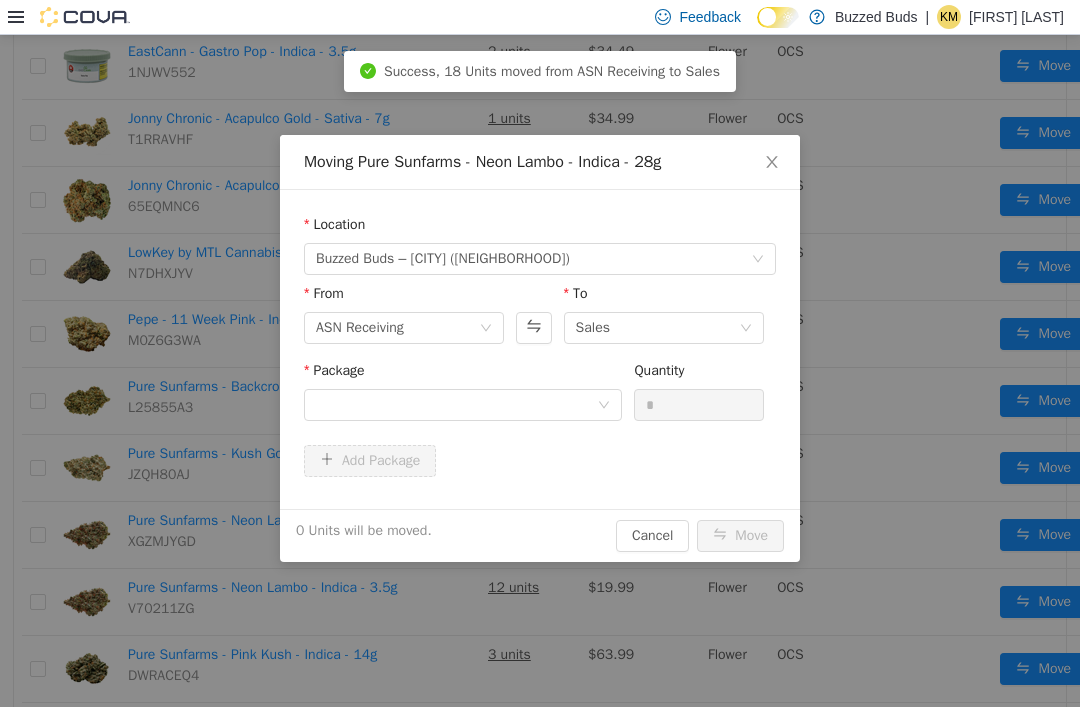 click on "Package   Quantity *" at bounding box center (540, 402) 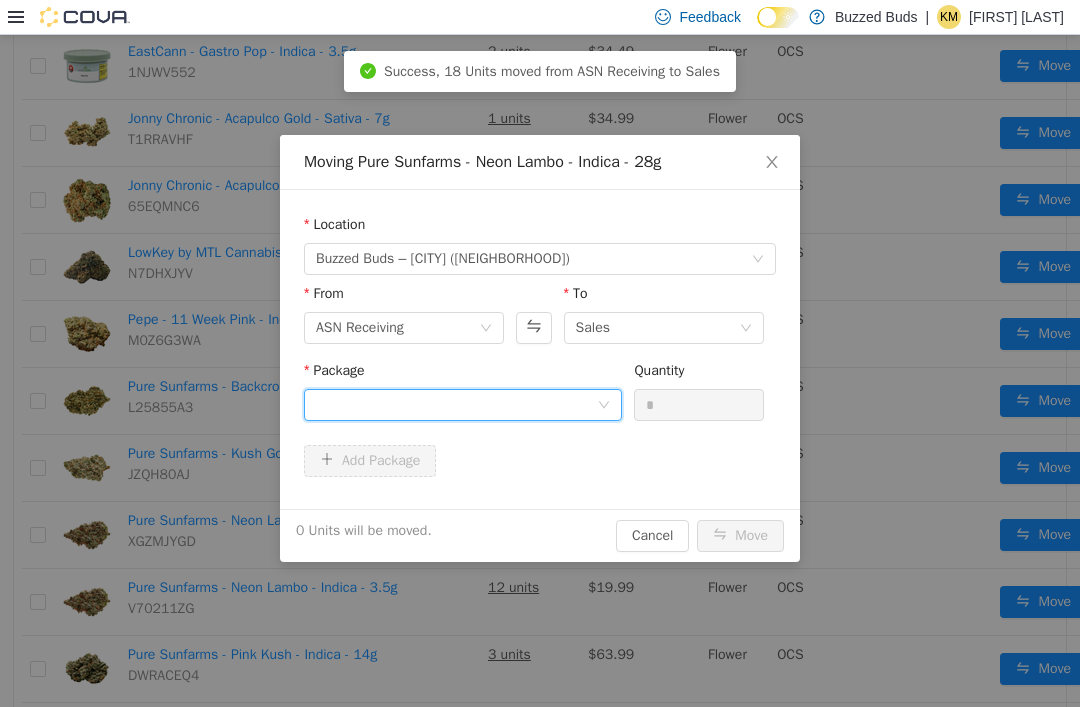 click at bounding box center [456, 405] 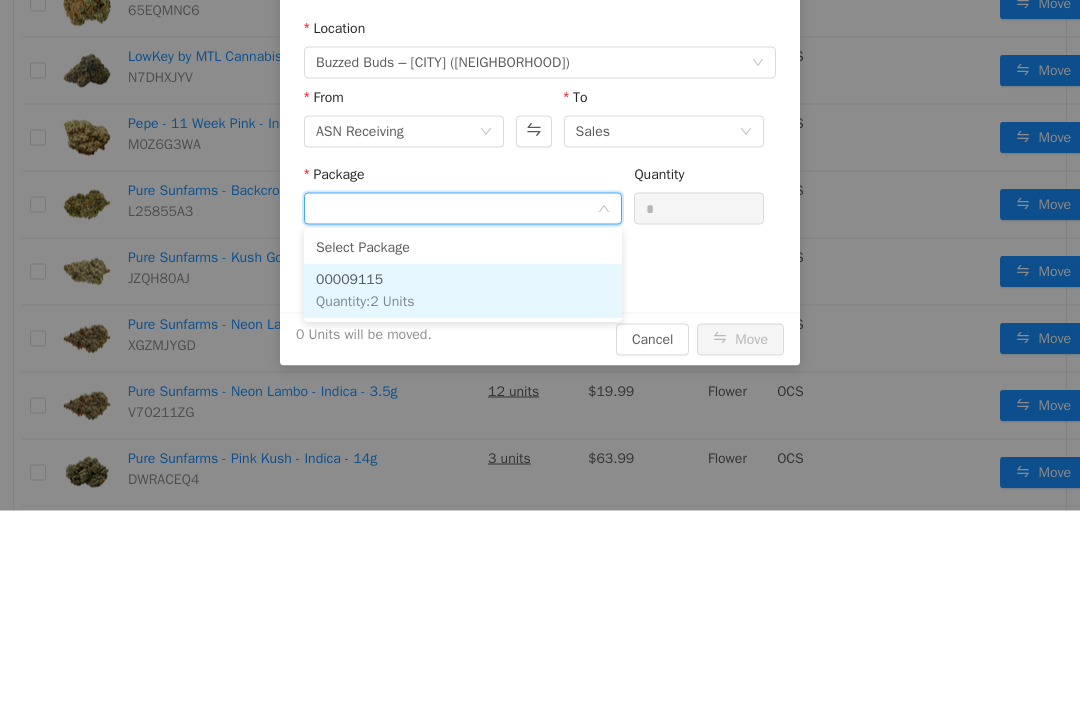 click on "00009115 Quantity :  2 Units" at bounding box center [463, 292] 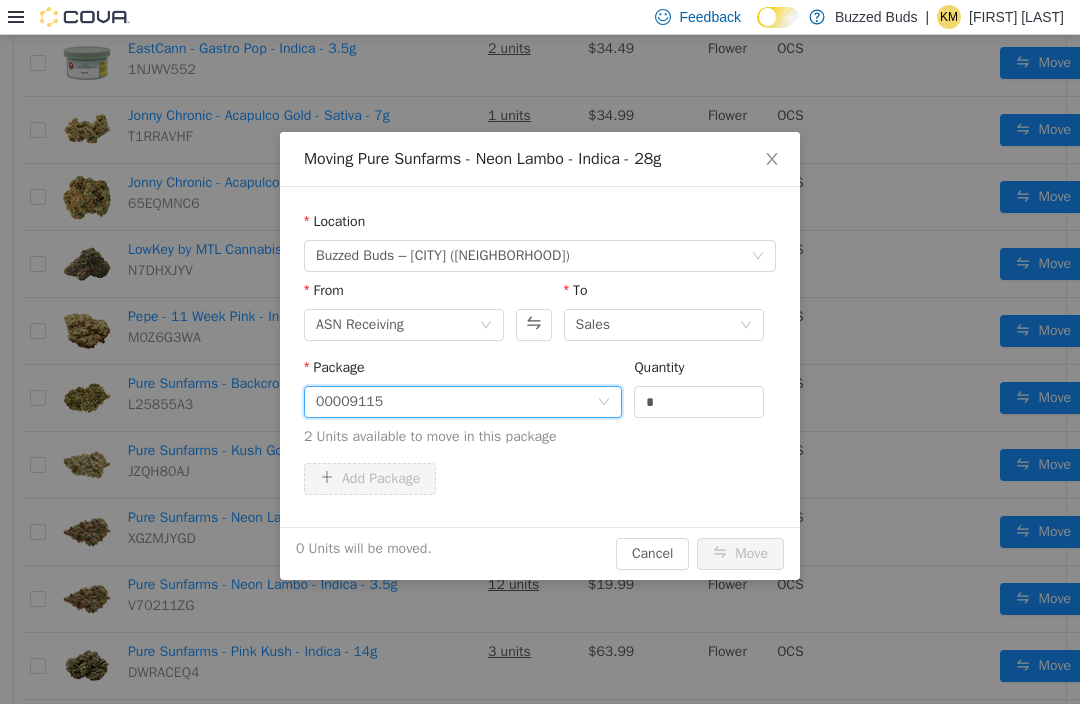 click on "*" at bounding box center [699, 402] 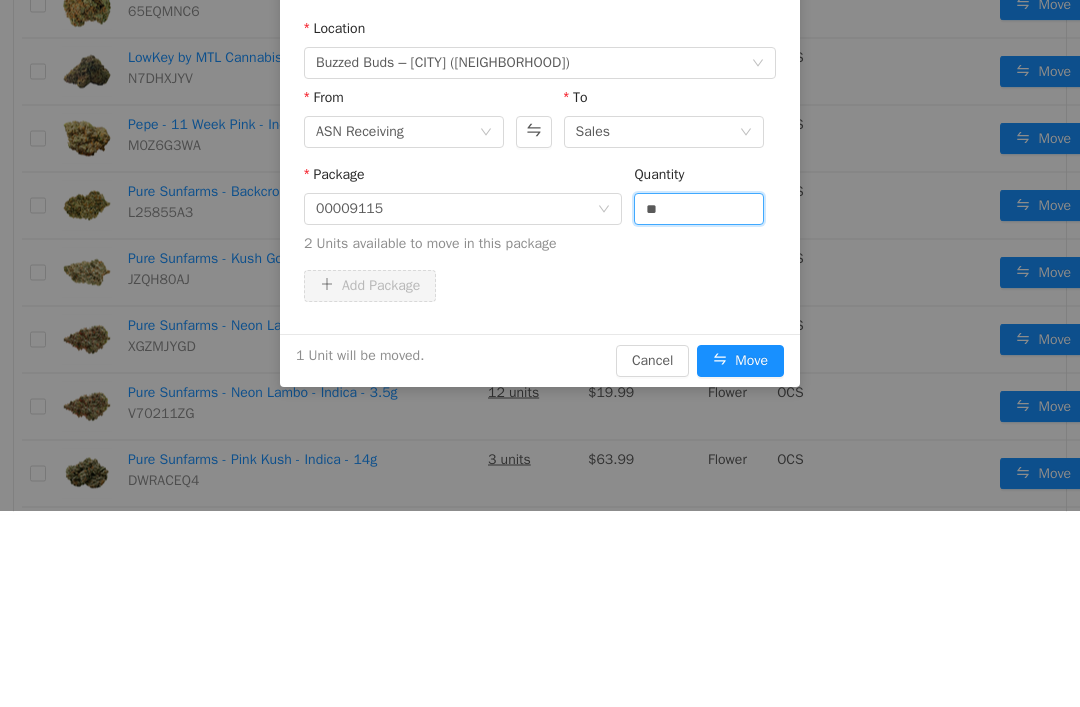 click on "Add Package" at bounding box center [540, 287] 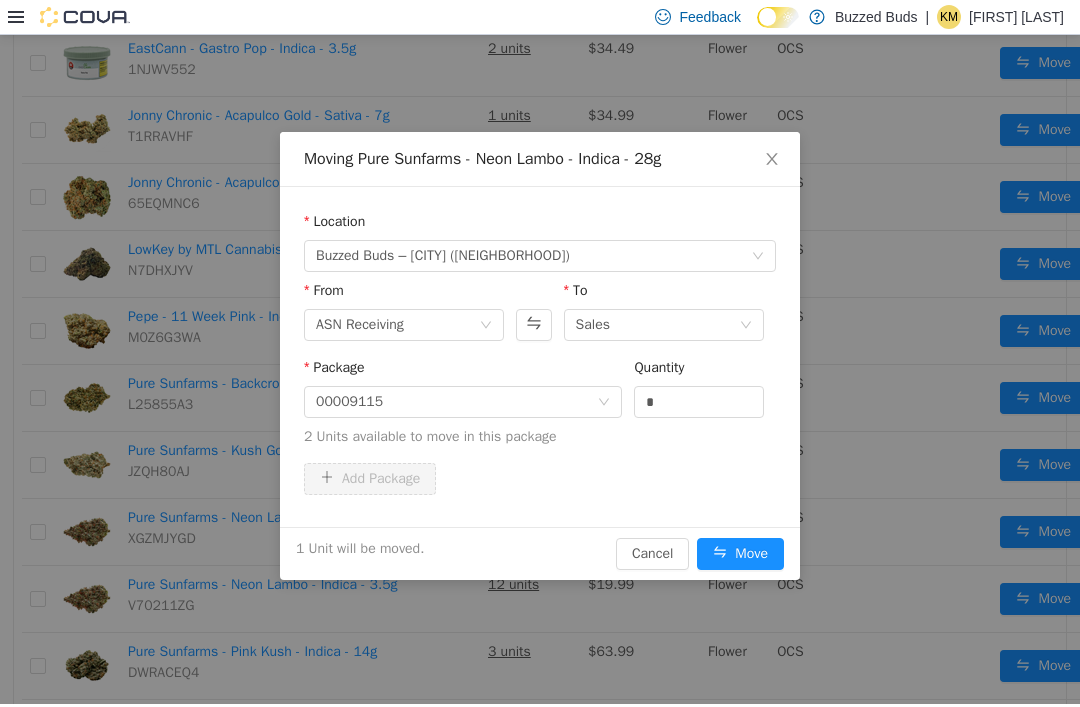 click on "Move" at bounding box center [740, 554] 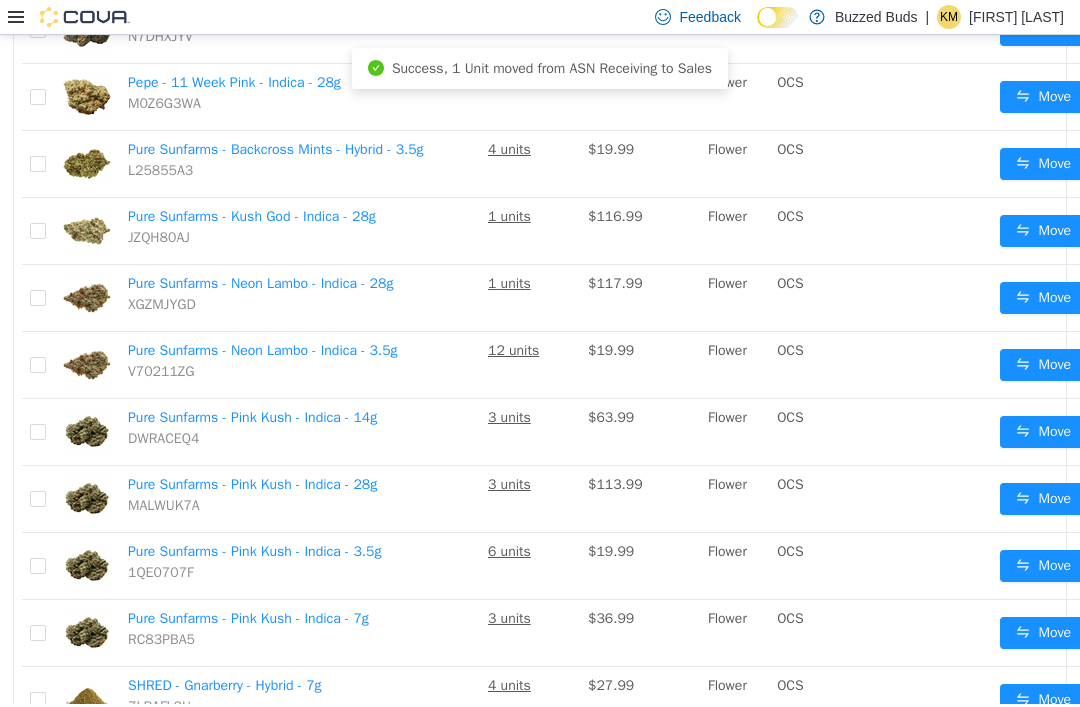 scroll, scrollTop: 1203, scrollLeft: 0, axis: vertical 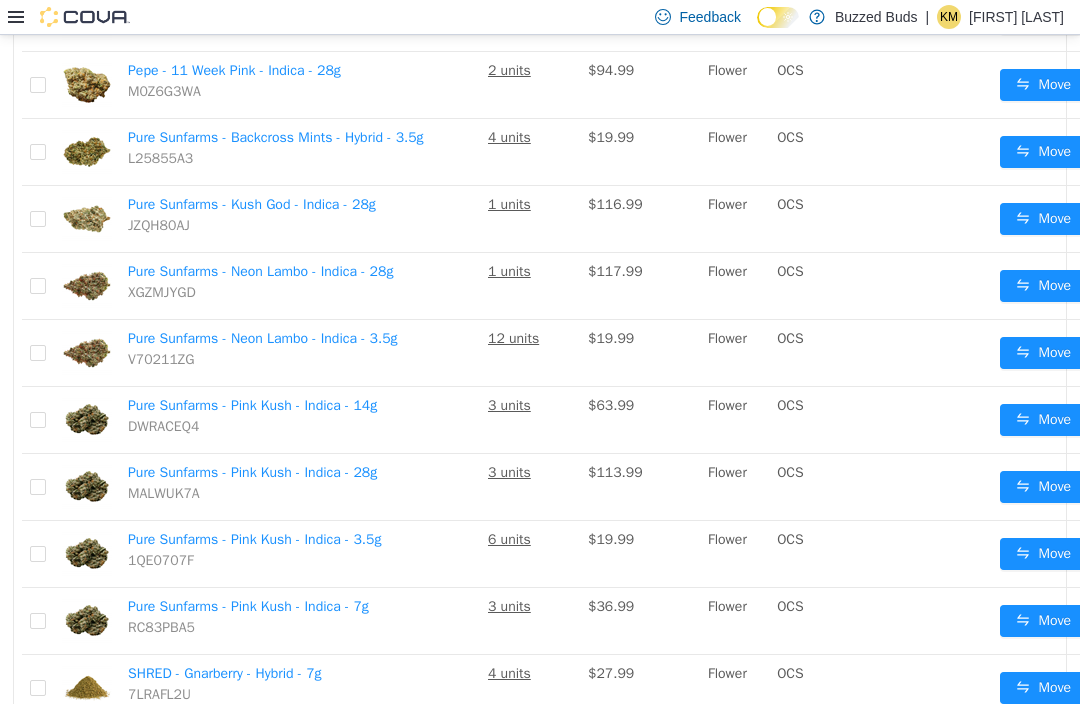 click on "Move" at bounding box center (1043, 554) 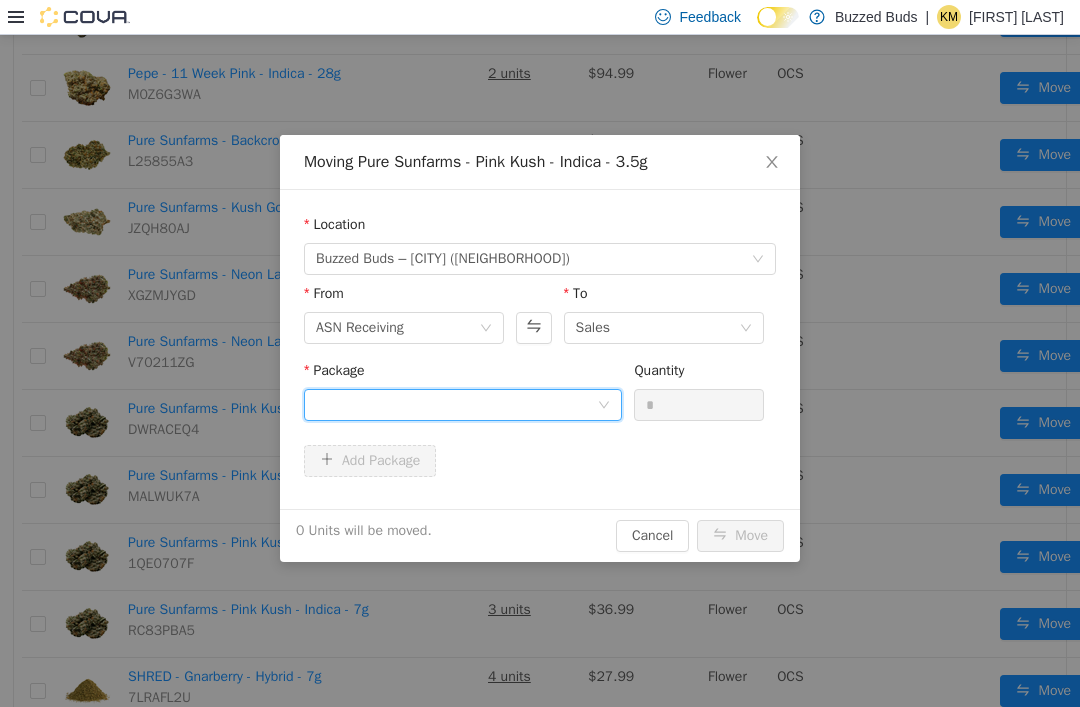 click at bounding box center (456, 405) 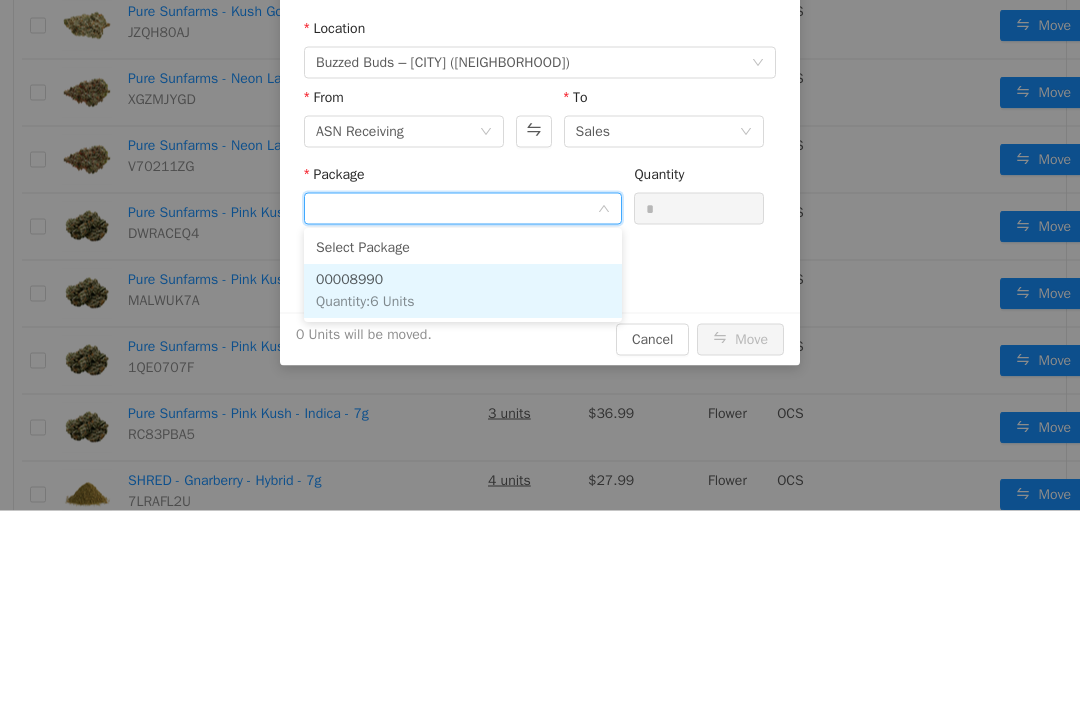 click on "00008990 Quantity :  6 Units" at bounding box center (463, 292) 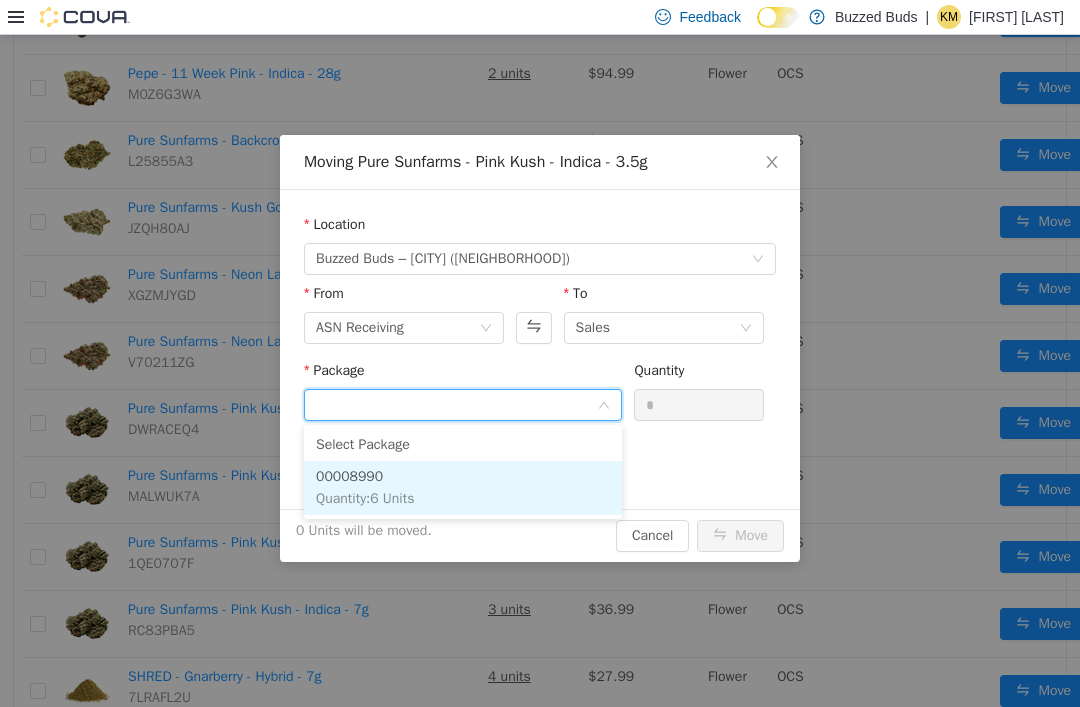 scroll, scrollTop: 3, scrollLeft: 0, axis: vertical 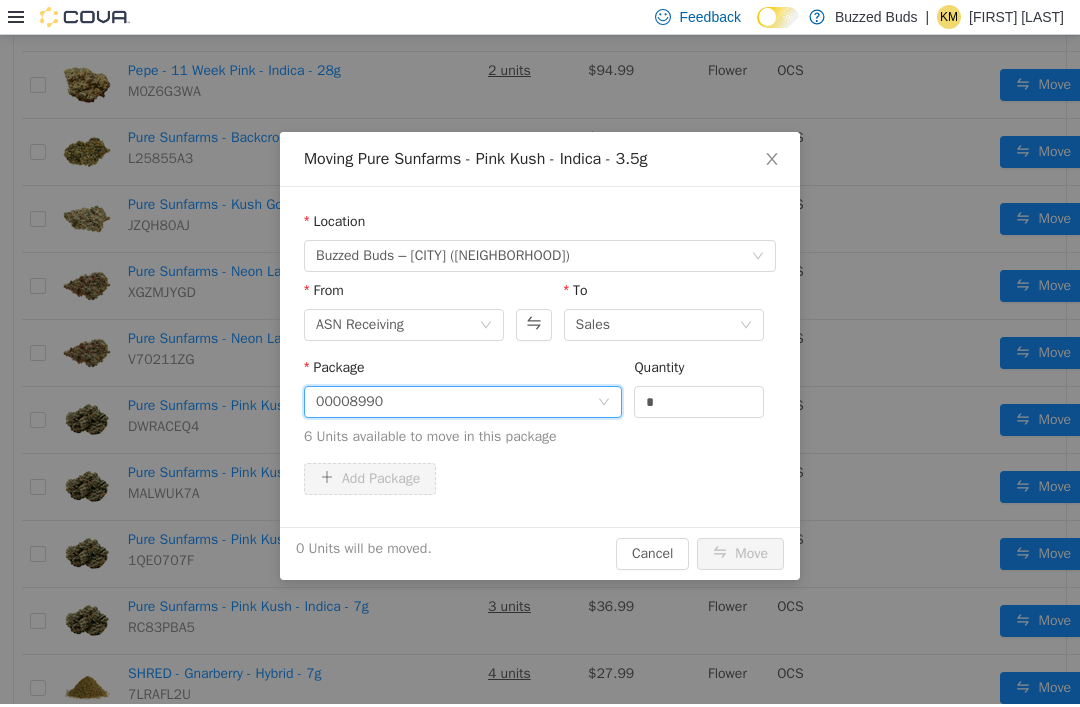 click on "*" at bounding box center [699, 402] 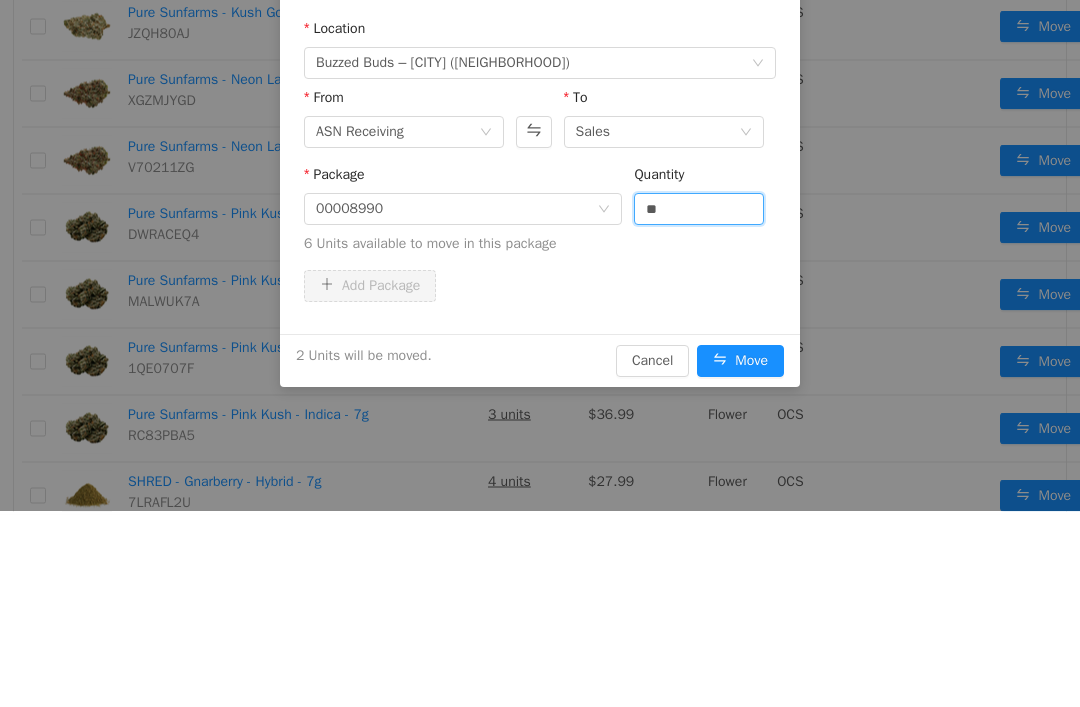 click on "Package 00008990   Quantity ** 6 Units available to move in this package" at bounding box center (540, 218) 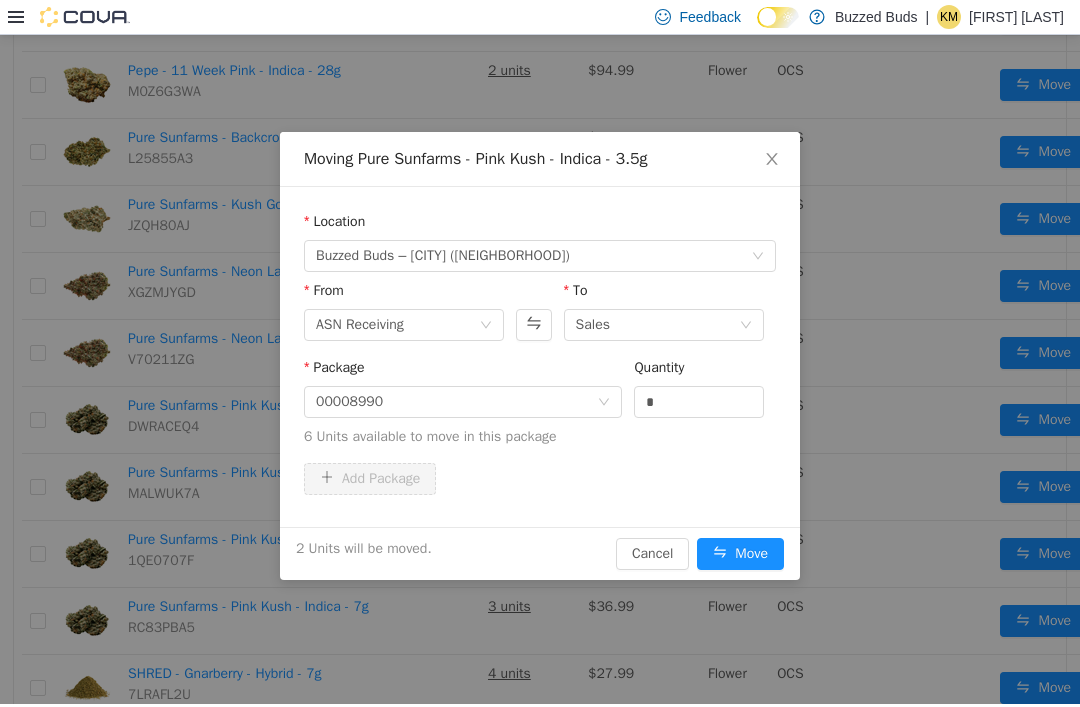 click on "Move" at bounding box center (740, 554) 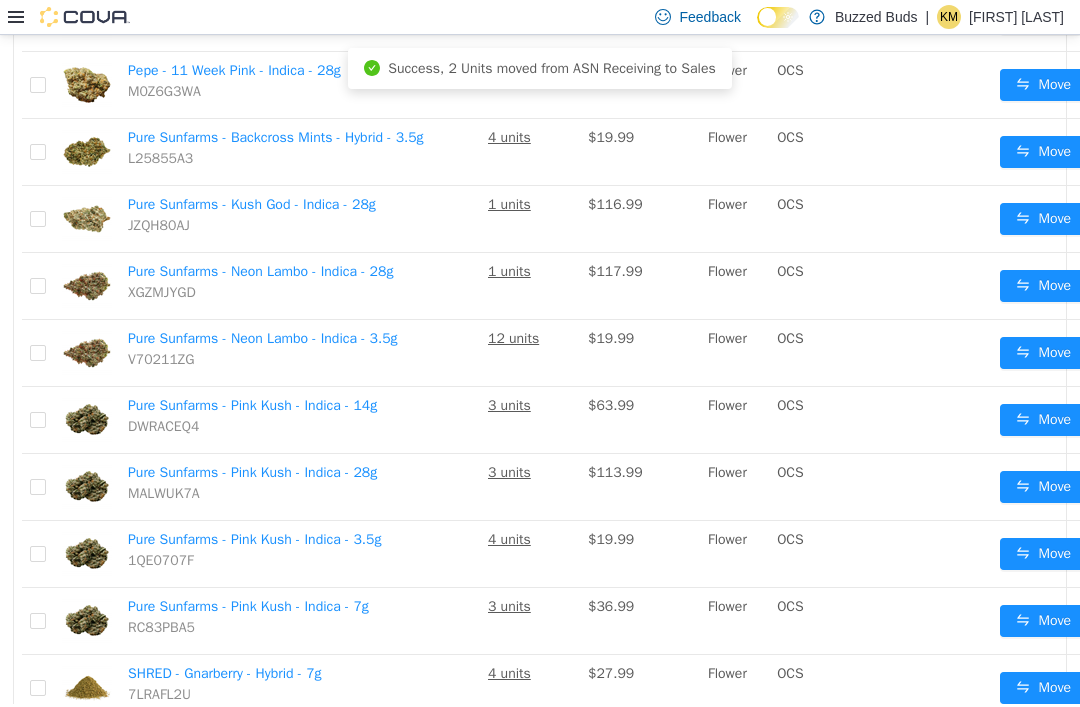 click on "Move" at bounding box center [1043, 487] 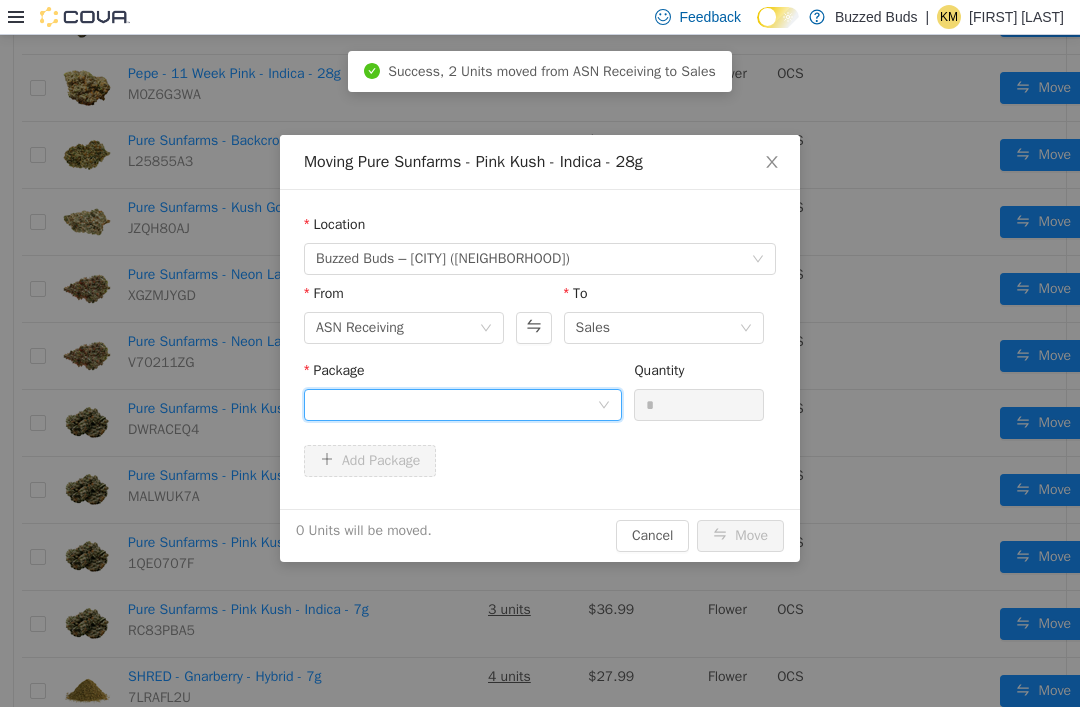 click at bounding box center [456, 405] 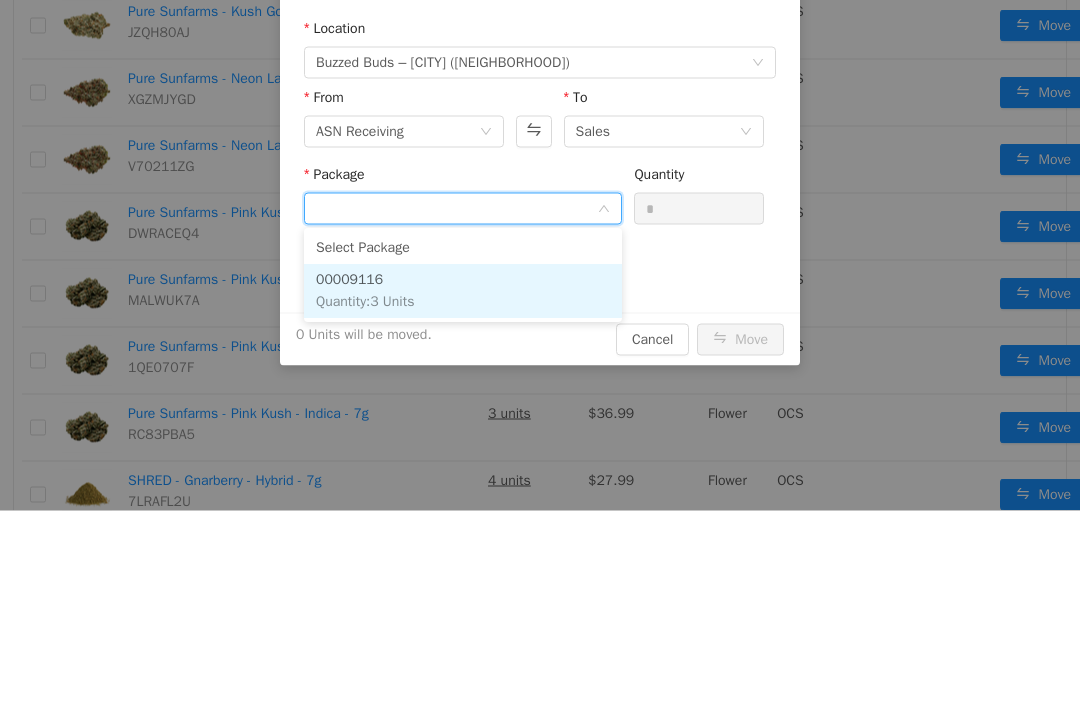 click on "00009116 Quantity :  3 Units" at bounding box center [463, 292] 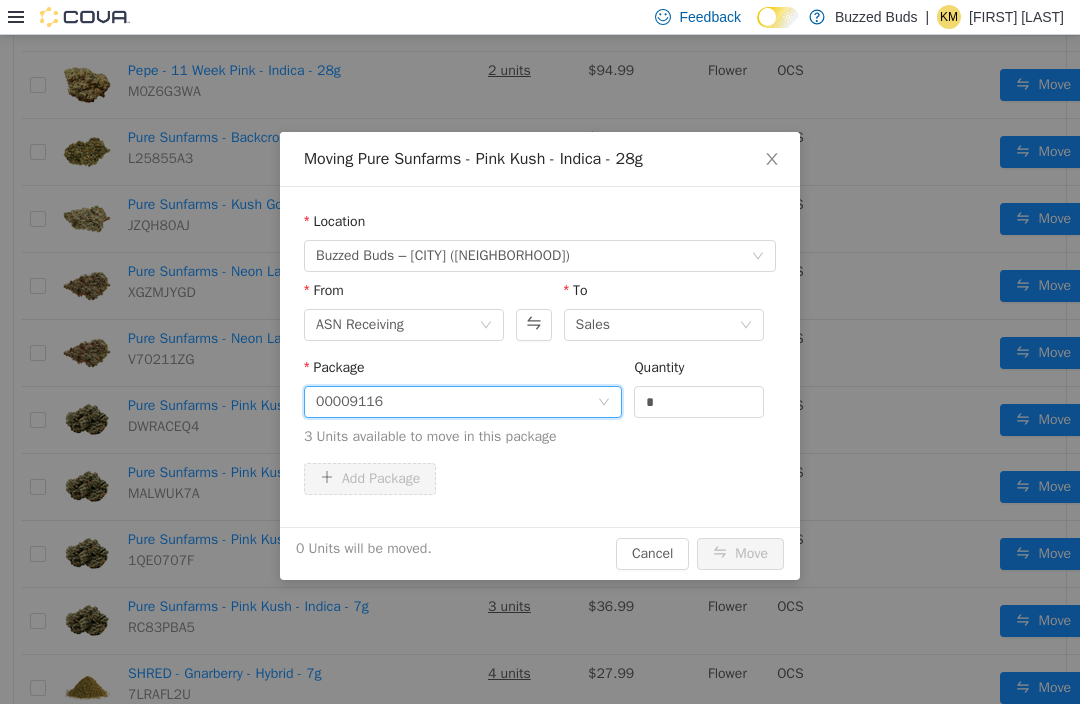 click on "*" at bounding box center [699, 402] 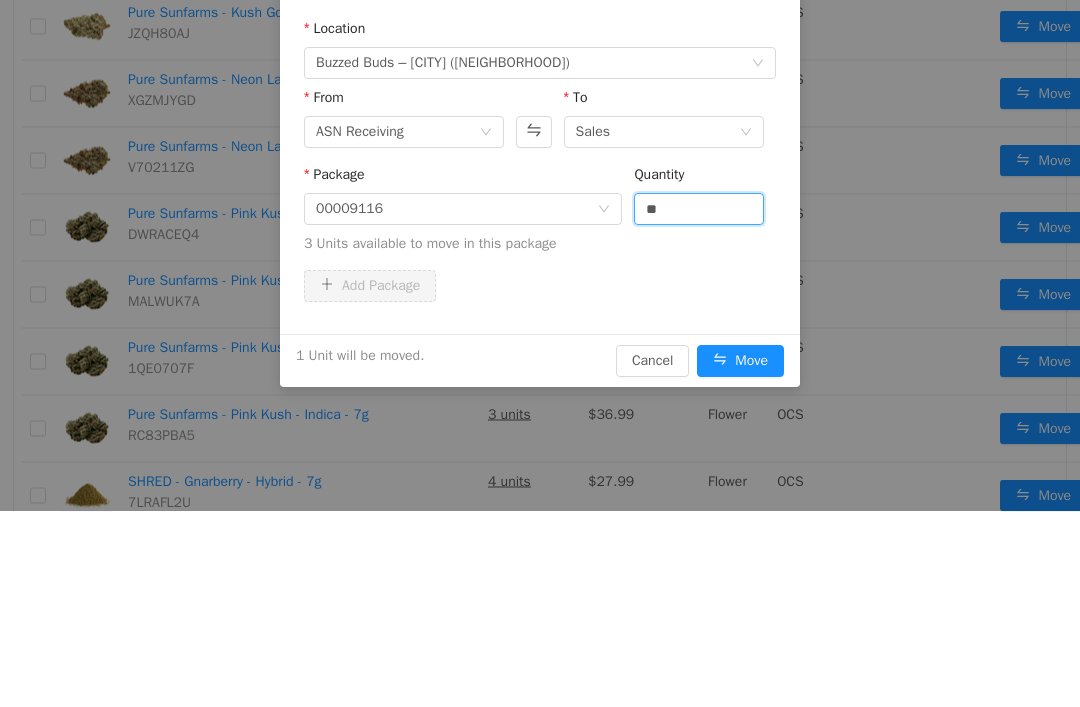 click on "Package 00009116   Quantity ** 3 Units available to move in this package" at bounding box center [540, 218] 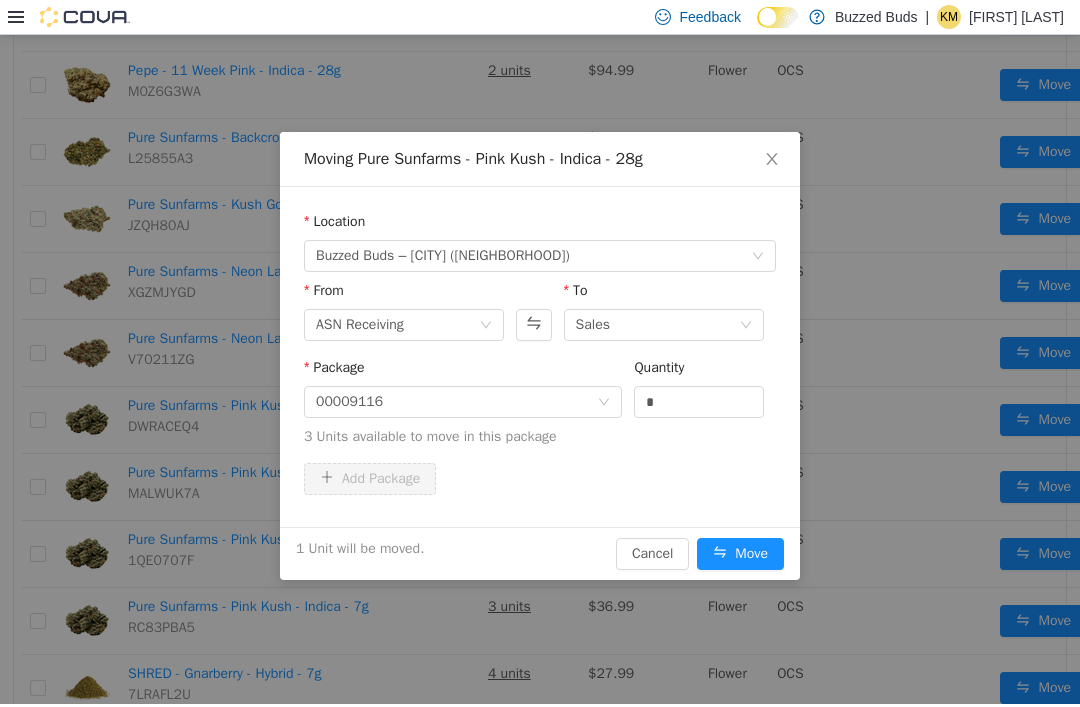 click on "Move" at bounding box center [740, 554] 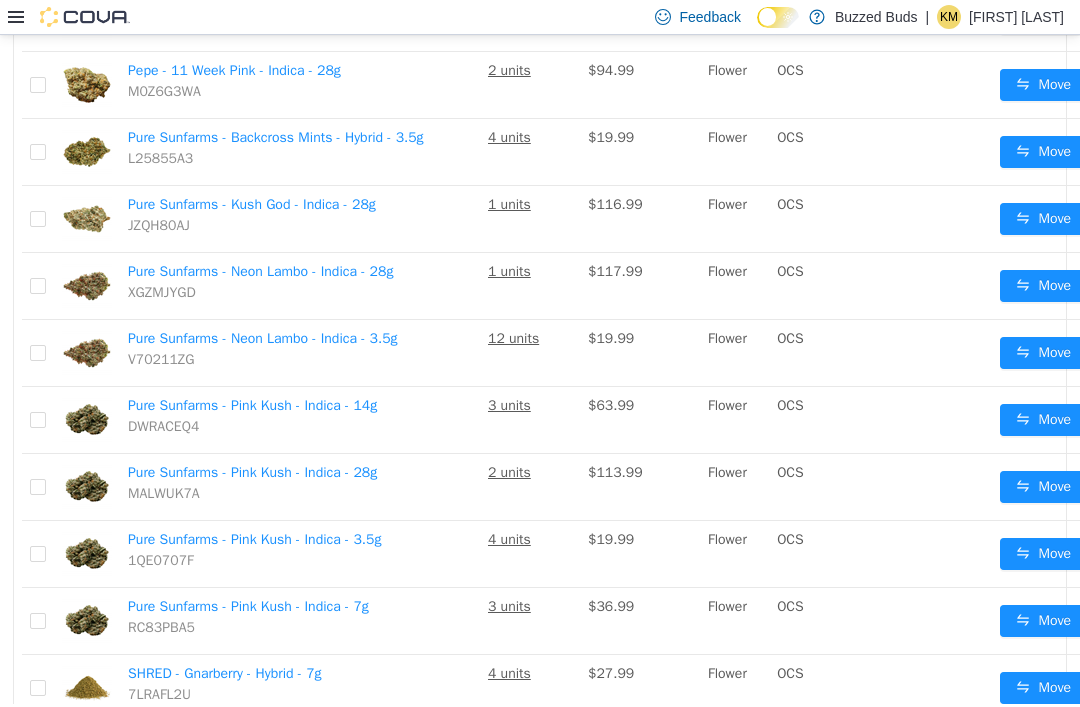 click at bounding box center (917, 420) 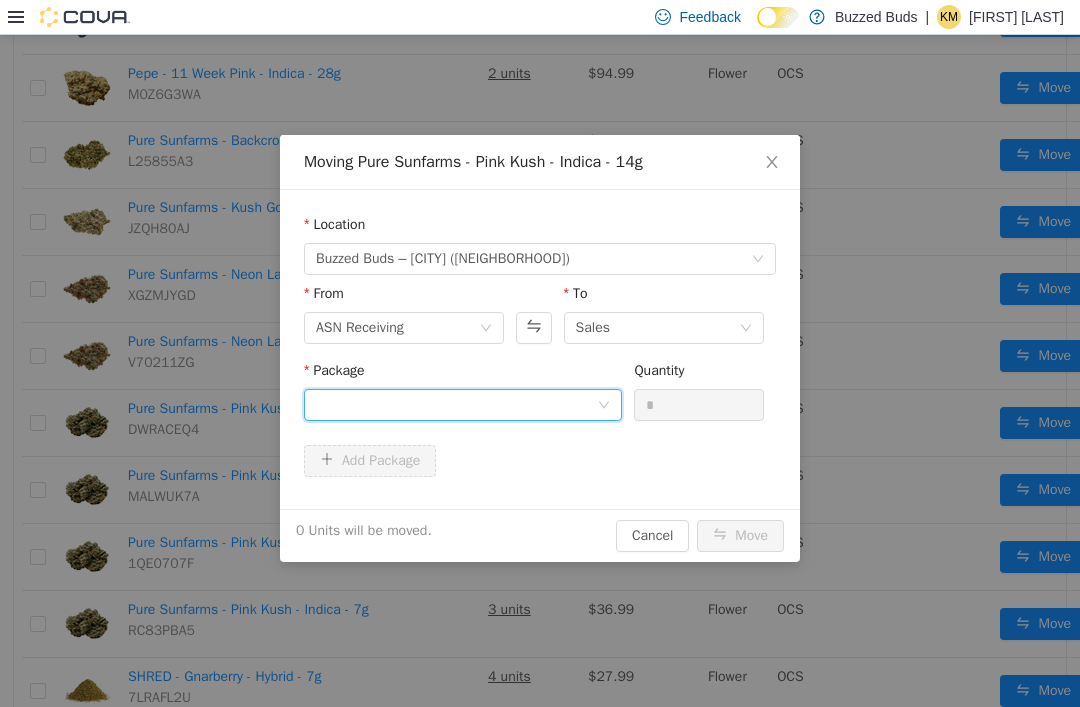 click at bounding box center [456, 405] 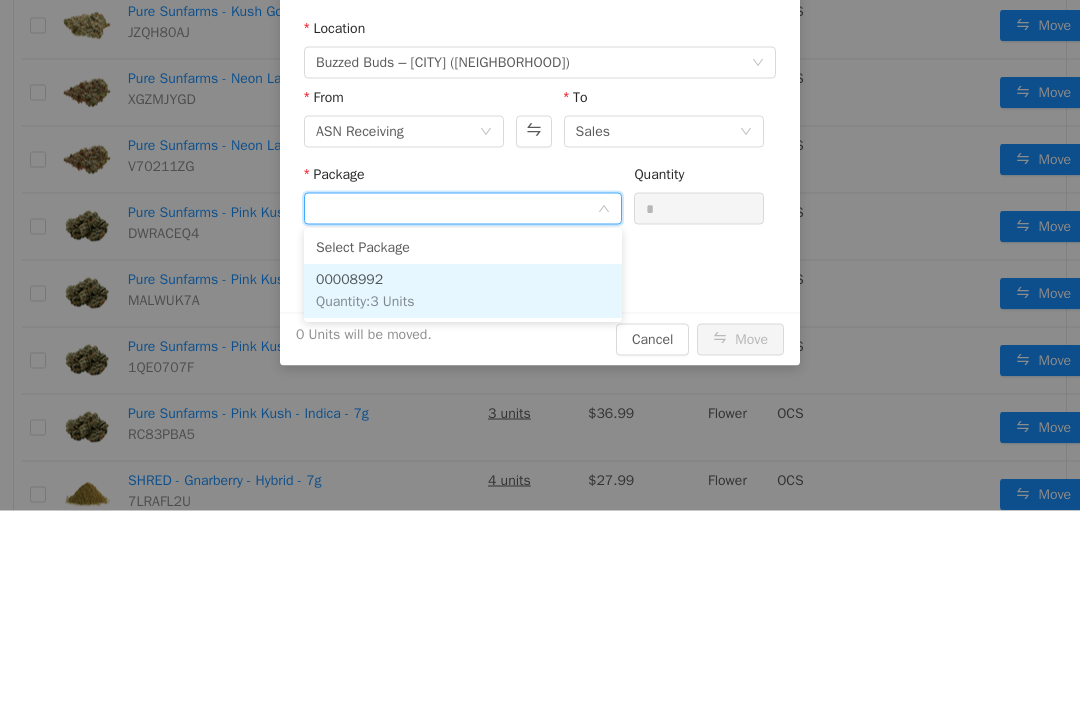 click on "00008992 Quantity :  3 Units" at bounding box center [463, 292] 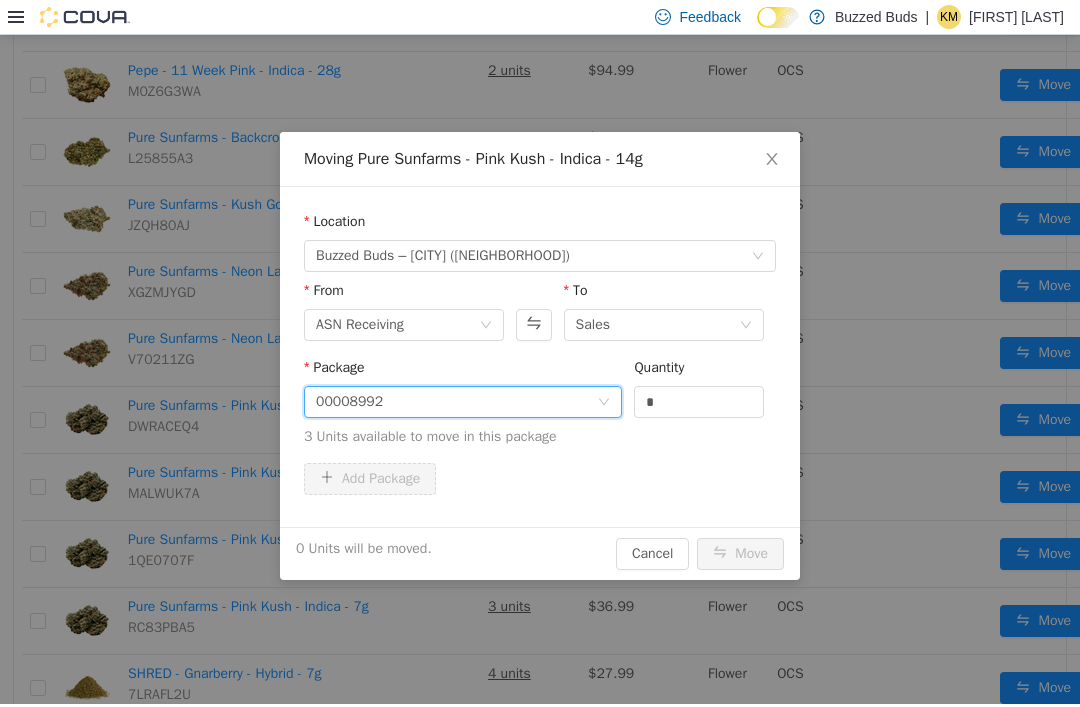 click on "*" at bounding box center [699, 402] 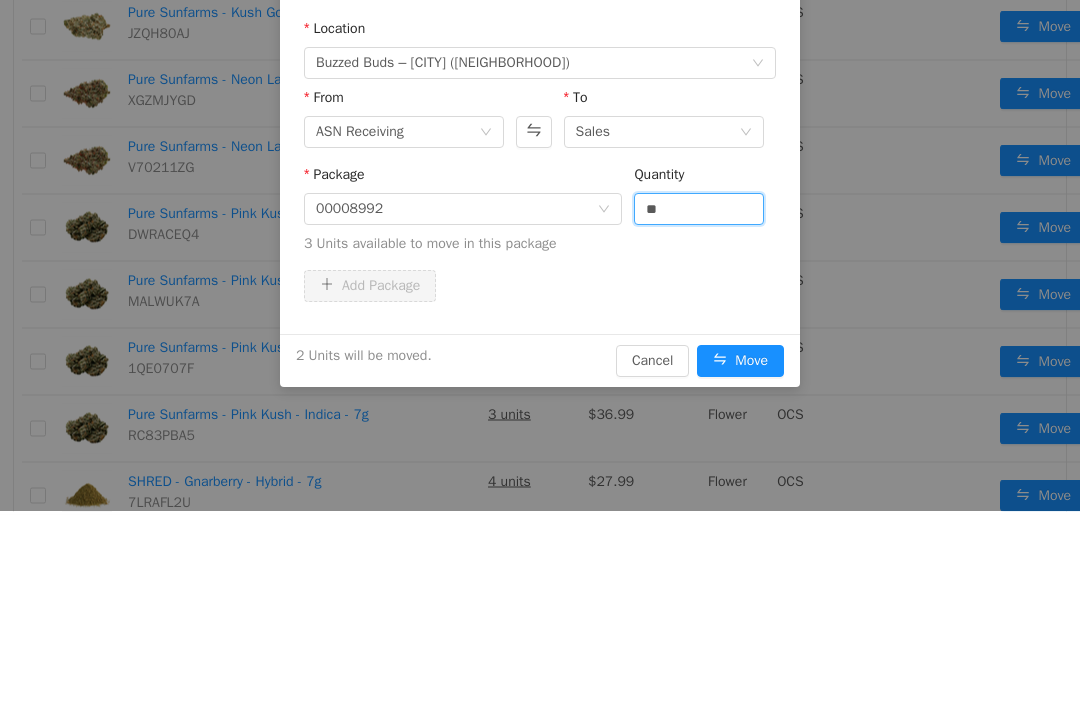 click on "Package 00008992   Quantity ** 3 Units available to move in this package" at bounding box center (540, 214) 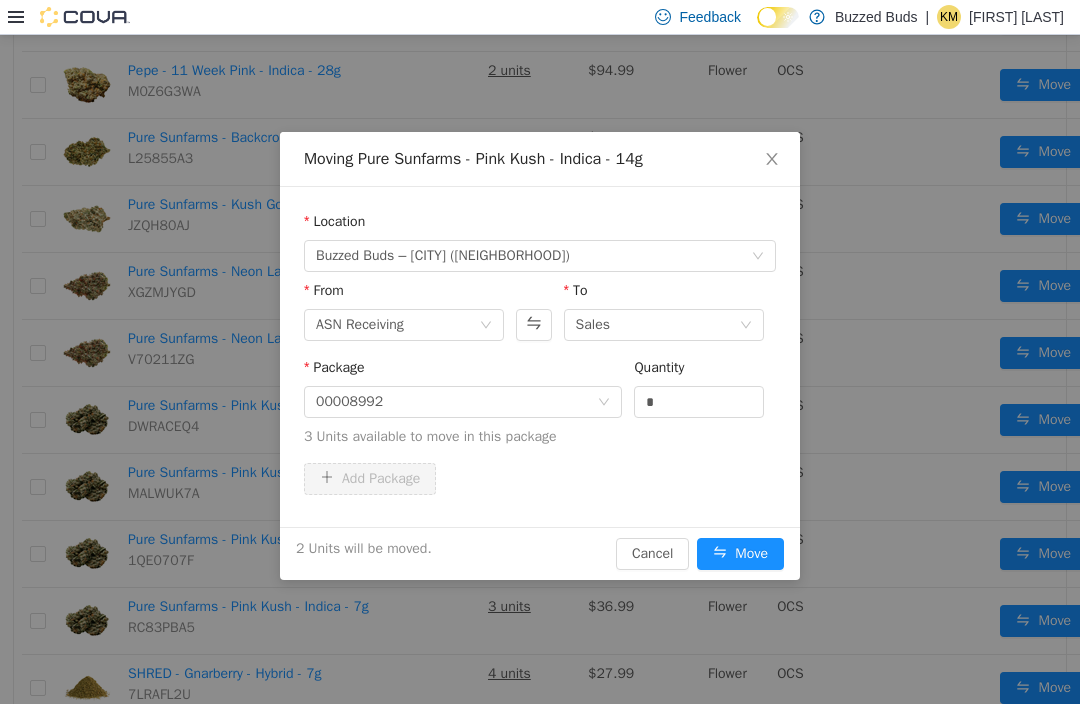 click on "Move" at bounding box center (740, 554) 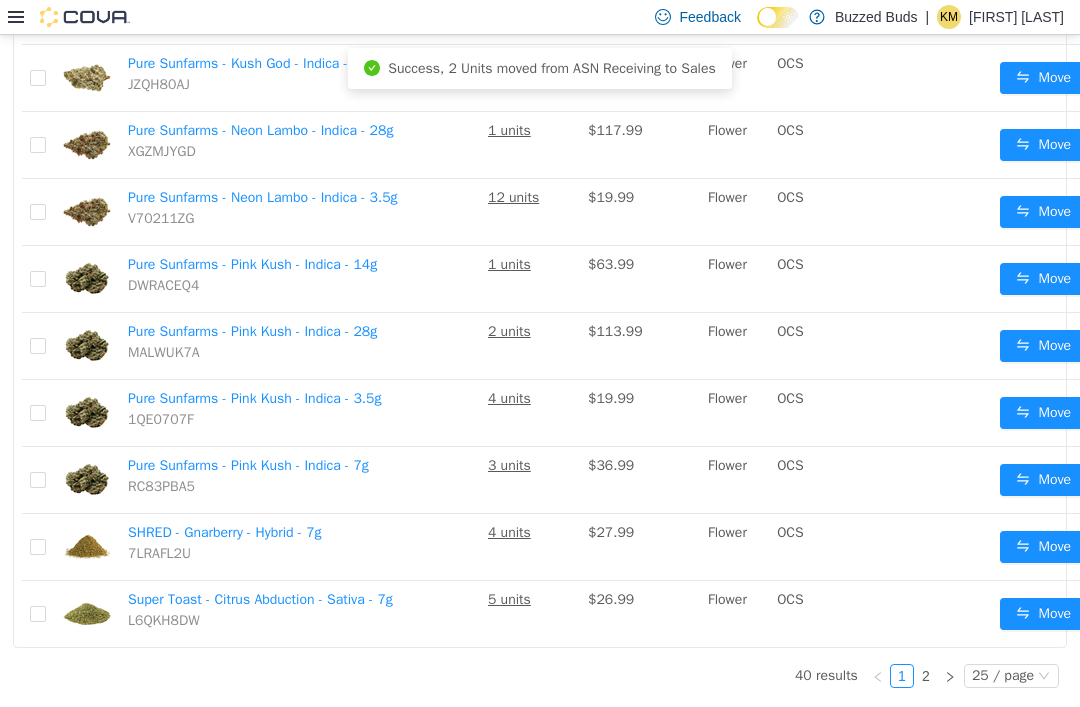scroll, scrollTop: 1427, scrollLeft: 0, axis: vertical 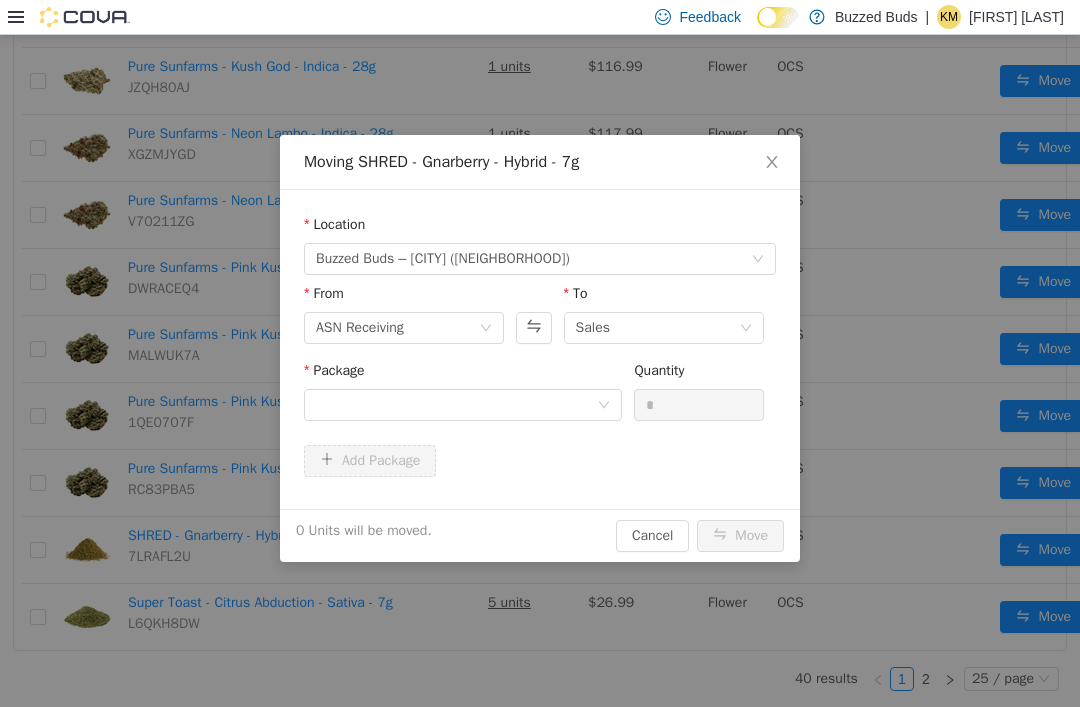 click at bounding box center [456, 405] 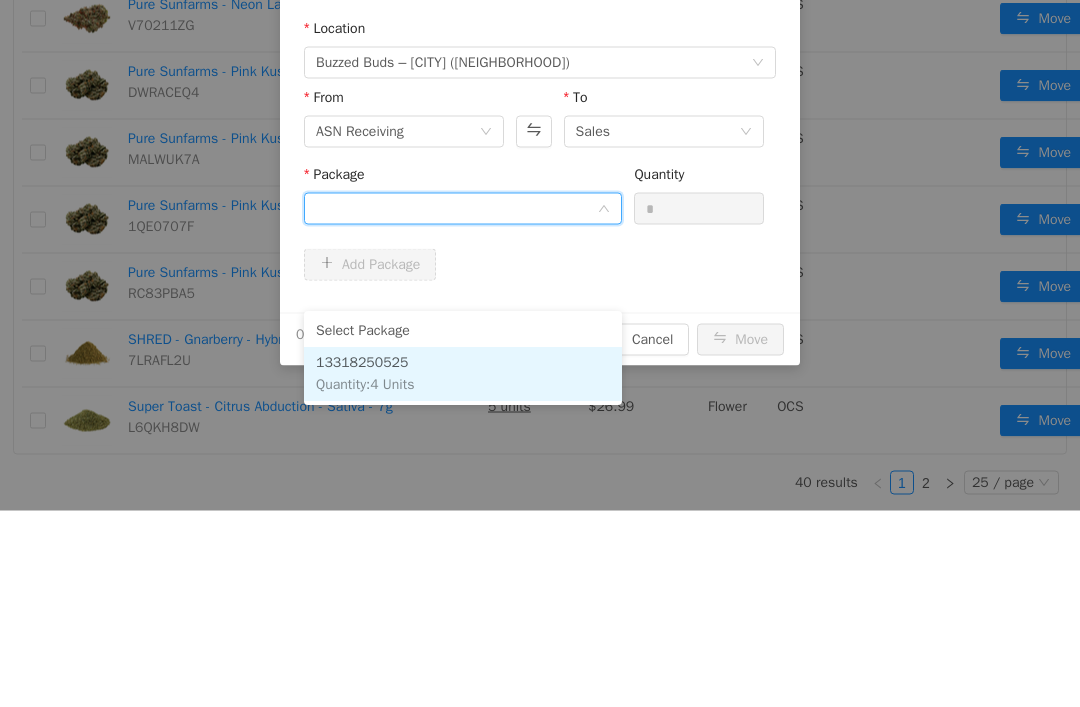 click on "13318250525 Quantity :  4 Units" at bounding box center [463, 375] 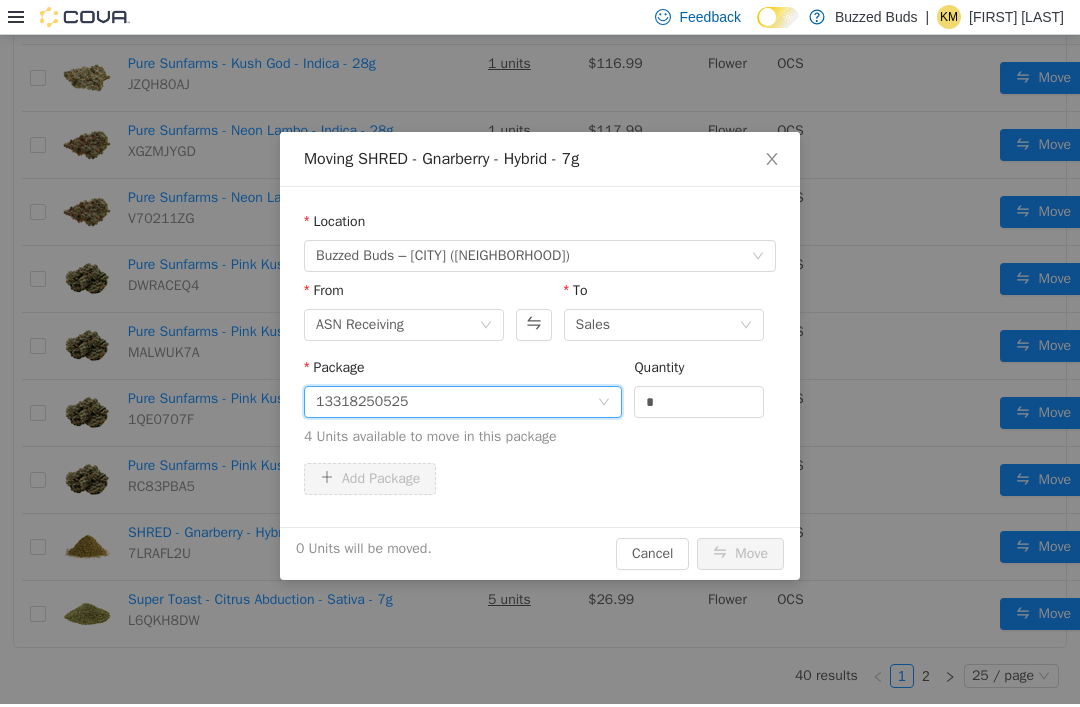 click on "*" at bounding box center [699, 402] 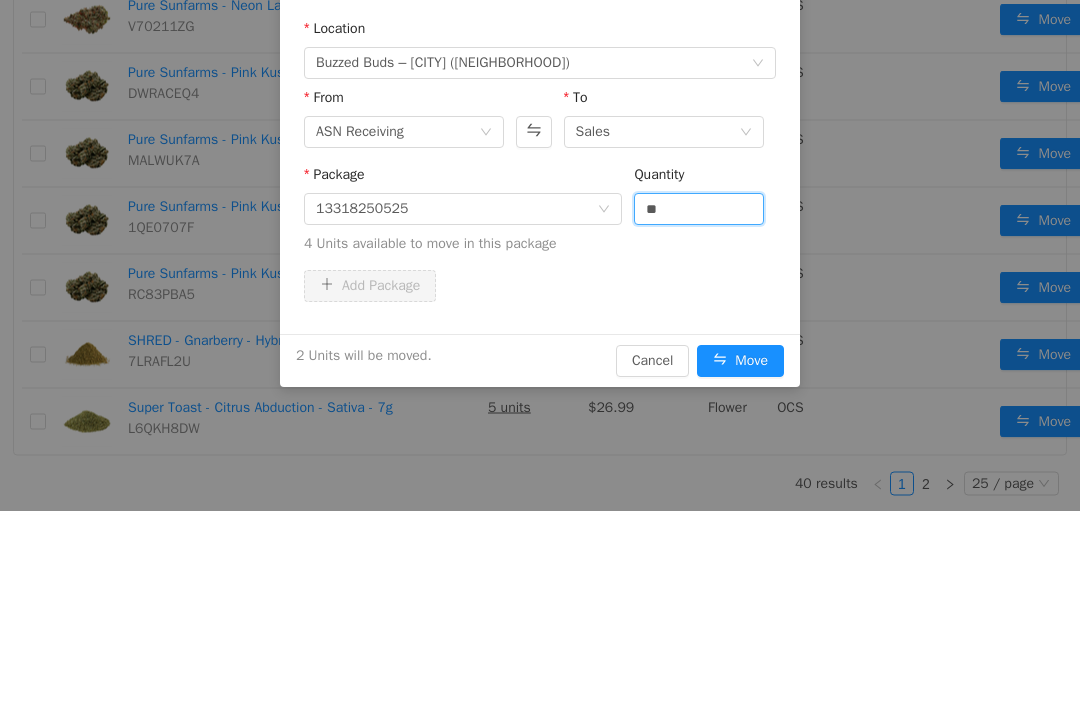click on "Add Package" at bounding box center (540, 287) 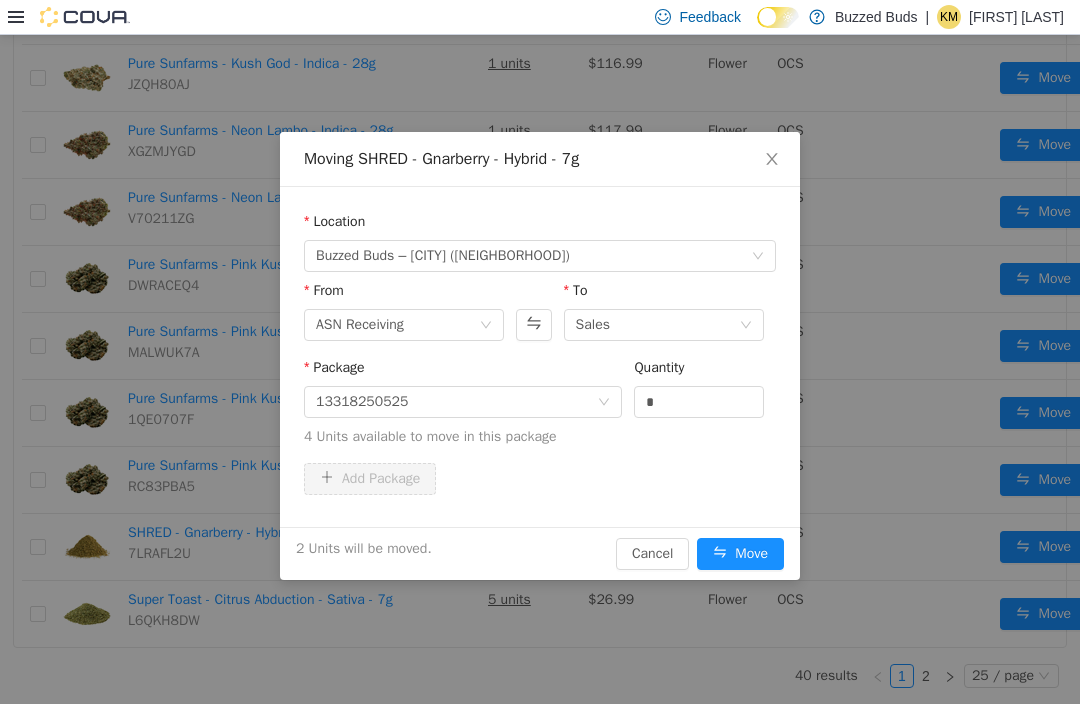 click on "Move" at bounding box center (740, 554) 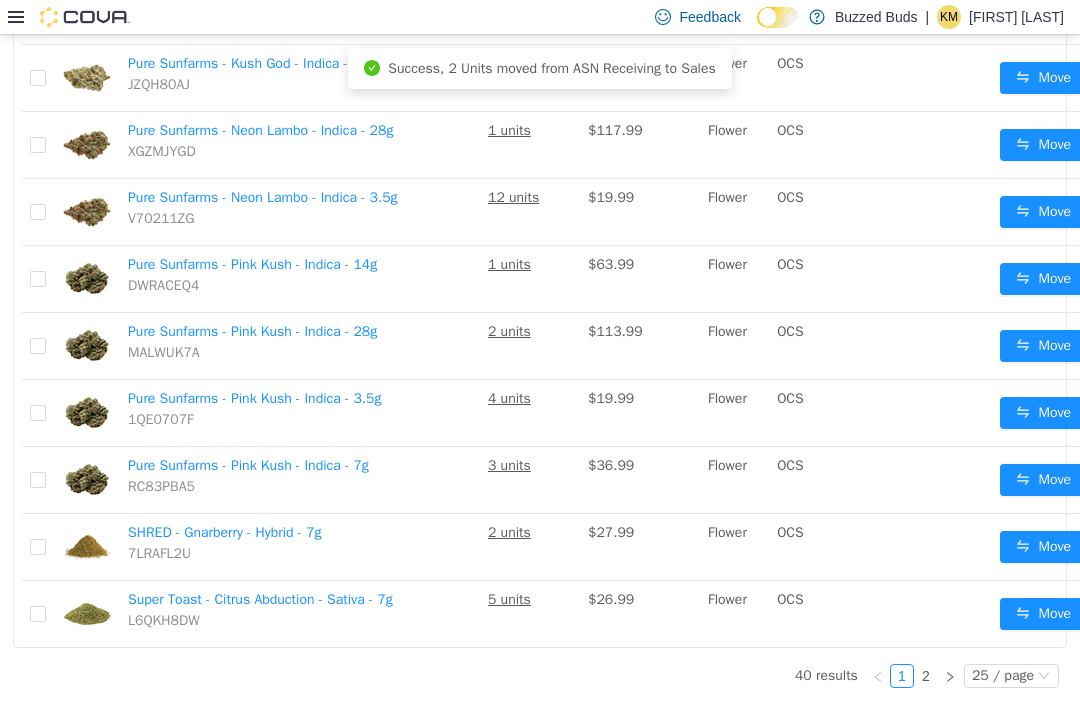 click on "Move" at bounding box center (1043, 614) 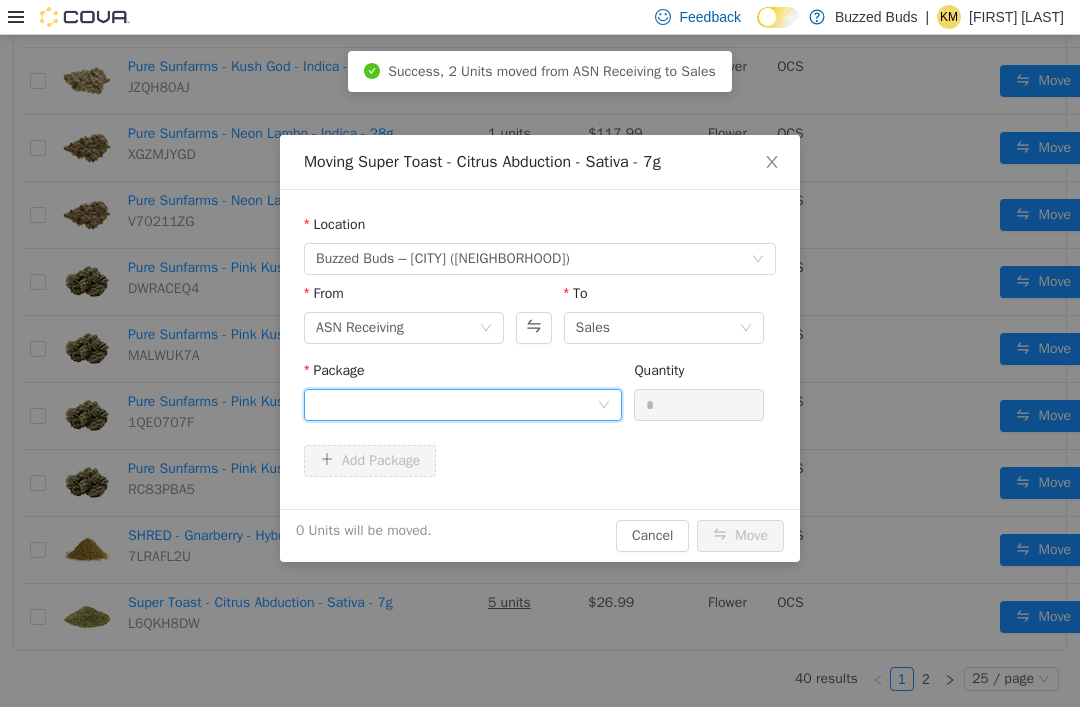 click at bounding box center (456, 405) 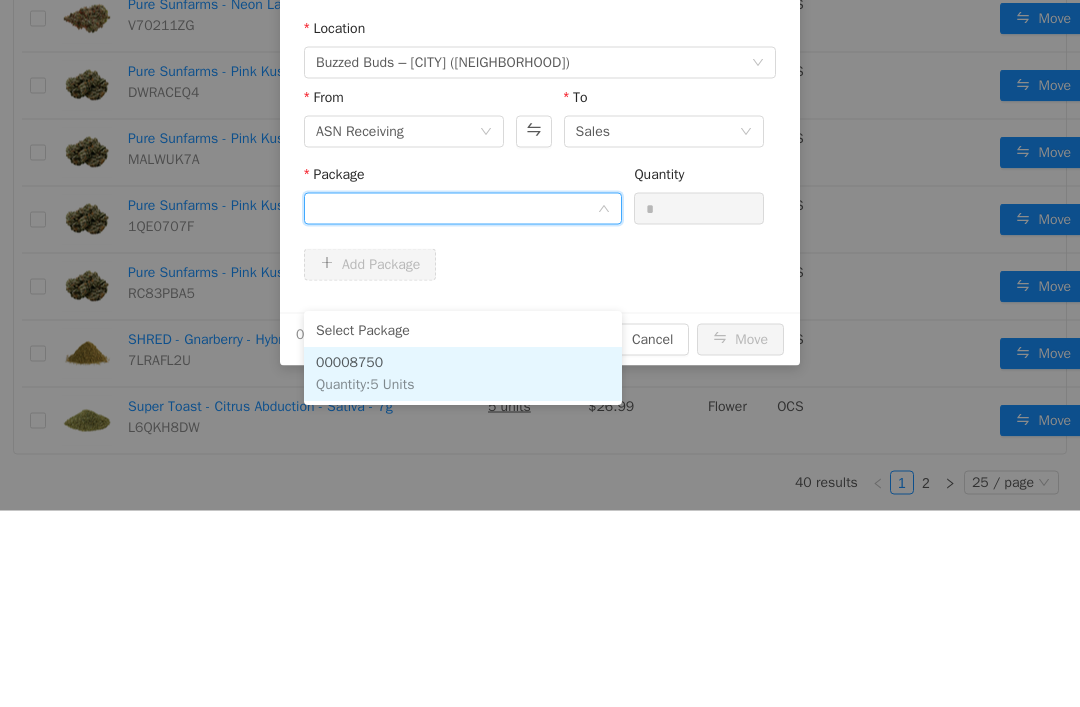 click on "00008750 Quantity :  5 Units" at bounding box center [463, 375] 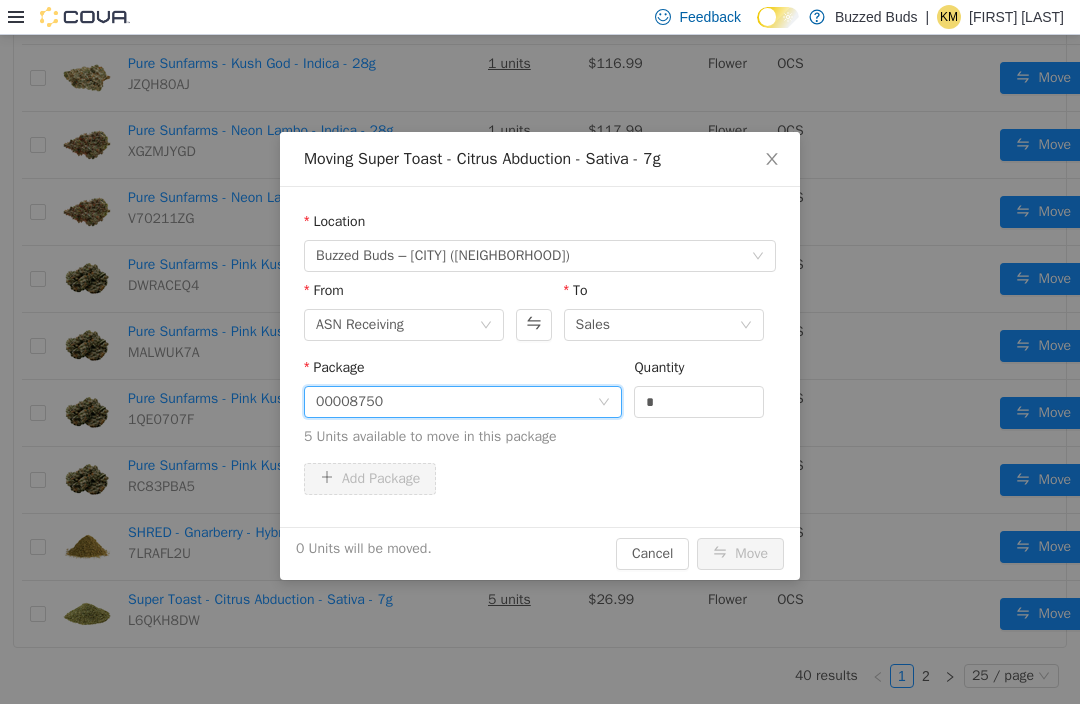 click on "*" at bounding box center (699, 402) 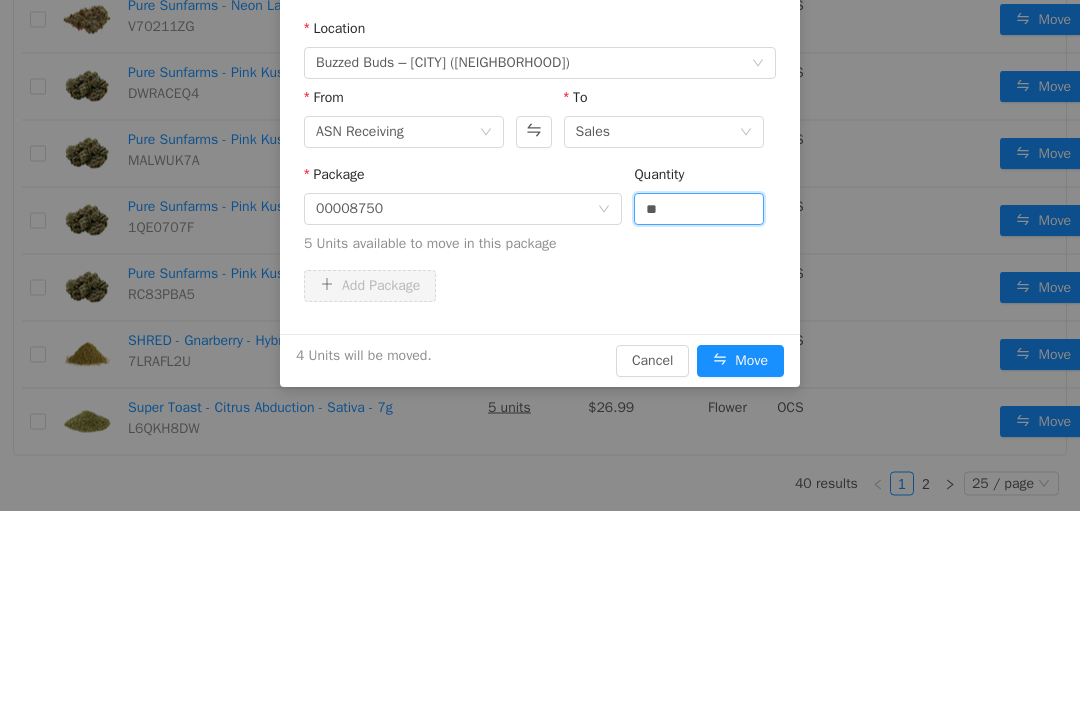 click on "Add Package" at bounding box center (540, 287) 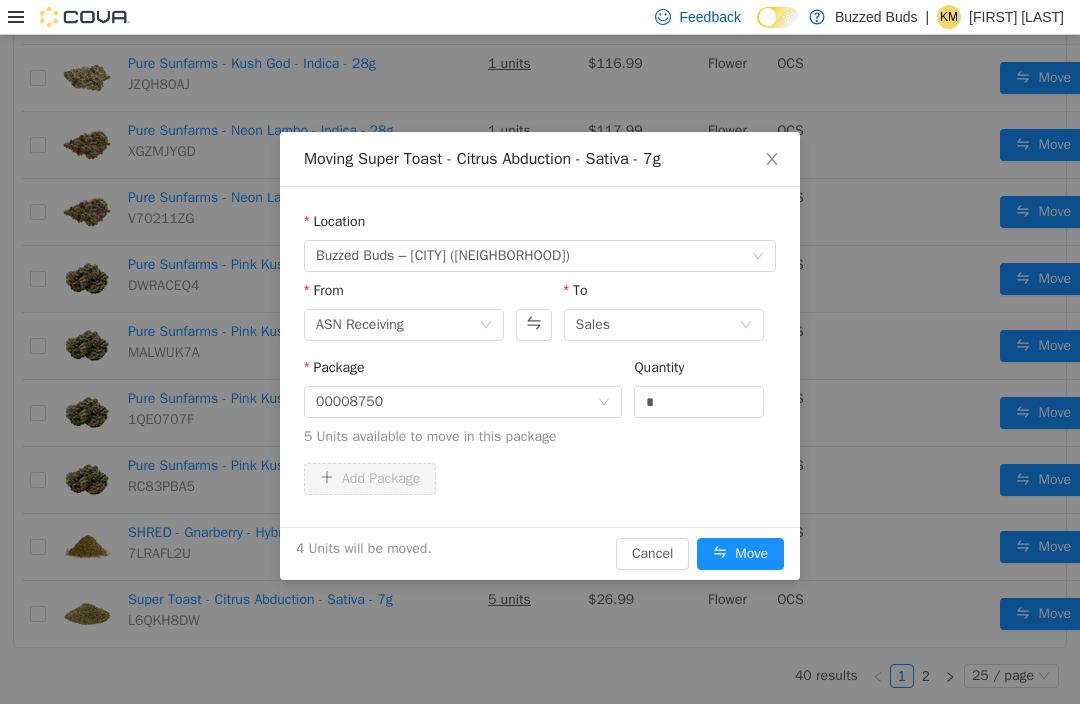 click on "Move" at bounding box center [740, 554] 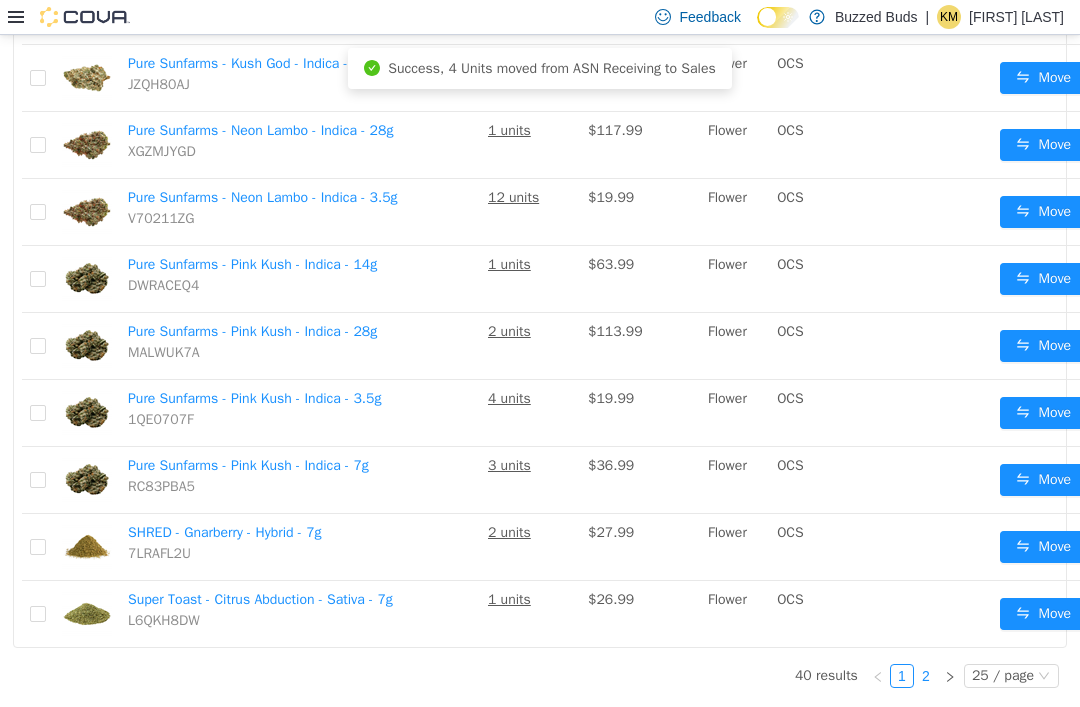 click on "2" at bounding box center (926, 676) 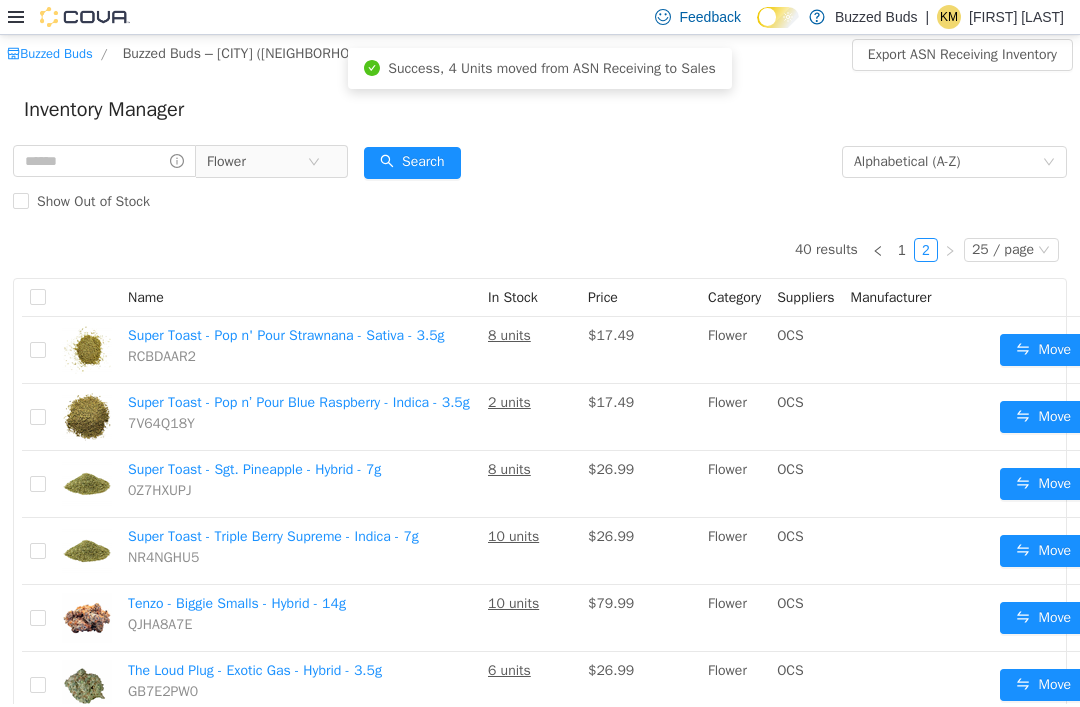 scroll, scrollTop: 0, scrollLeft: 0, axis: both 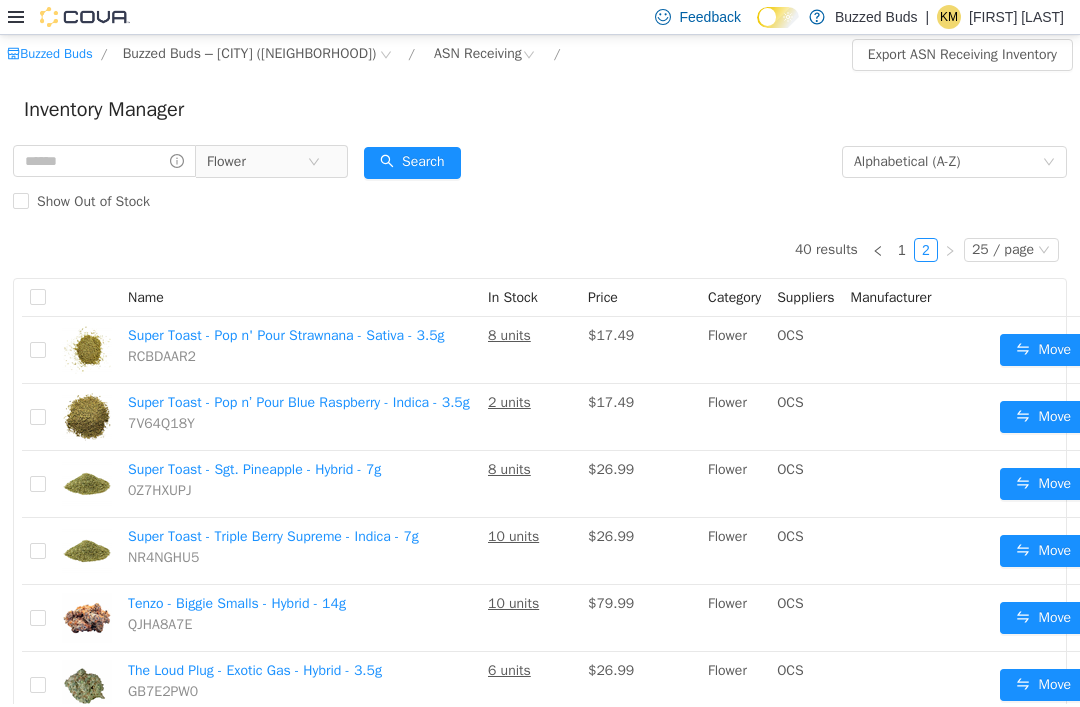 click on "Move" at bounding box center [1043, 417] 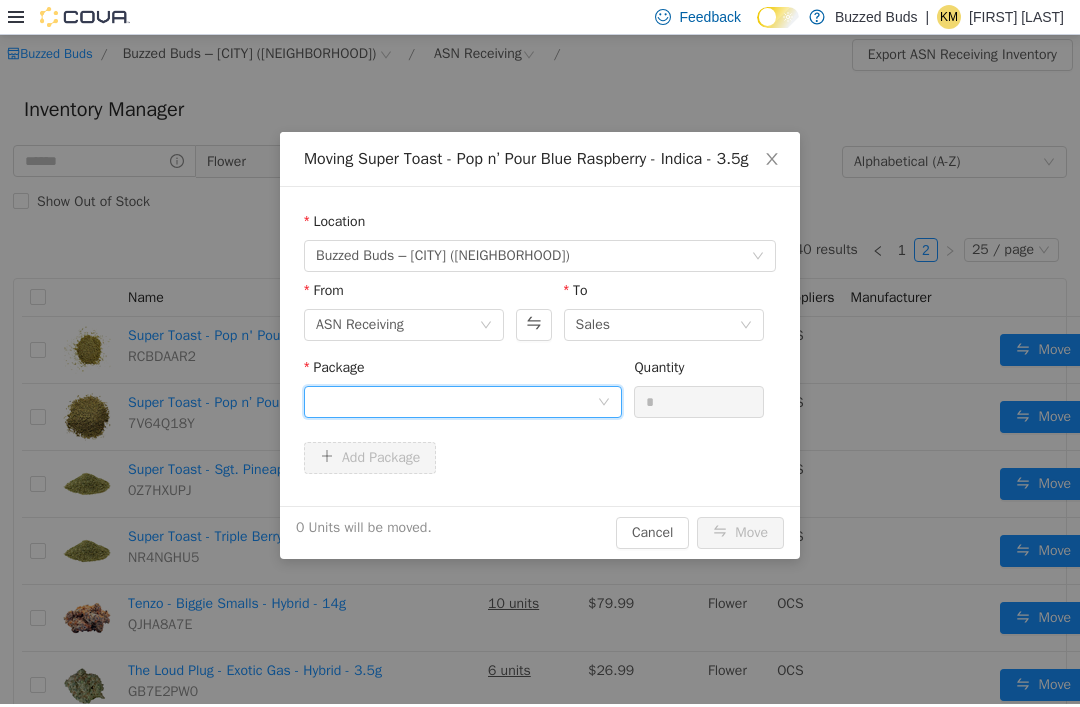click at bounding box center [456, 402] 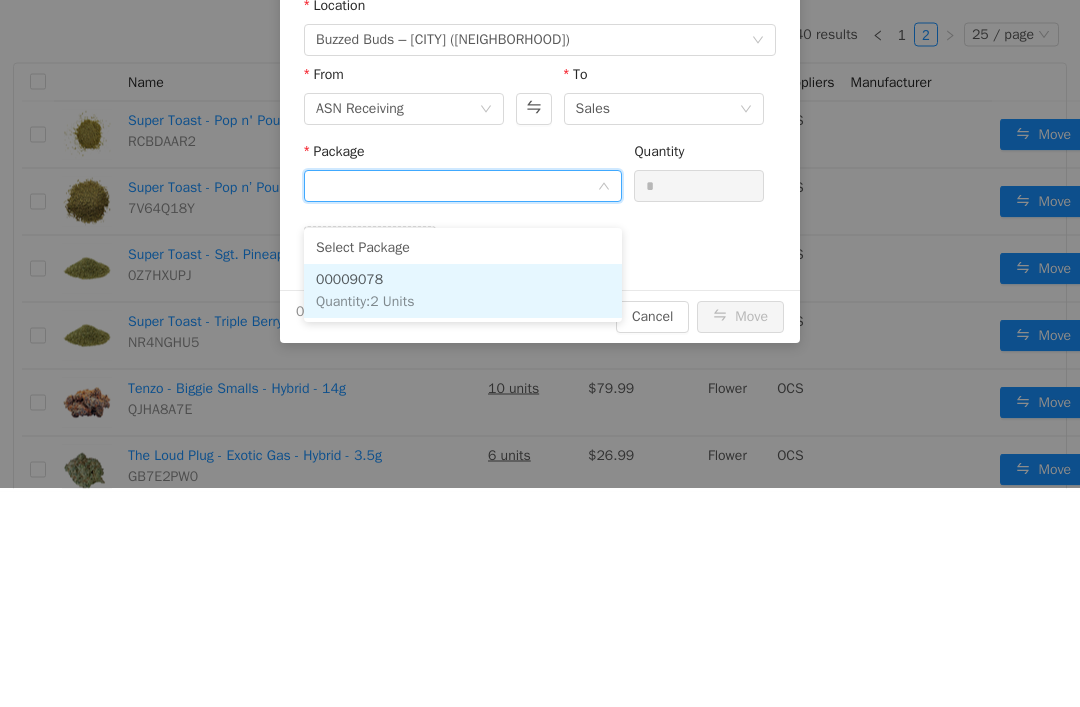 click on "00009078 Quantity :  2 Units" at bounding box center [463, 292] 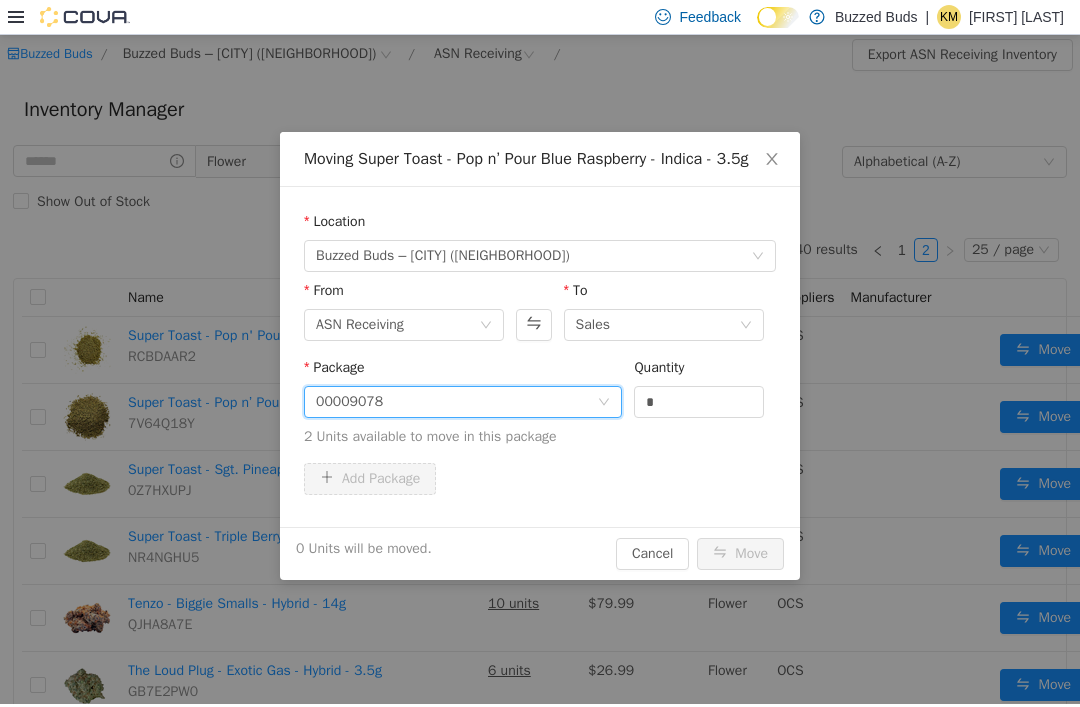 click on "*" at bounding box center [699, 402] 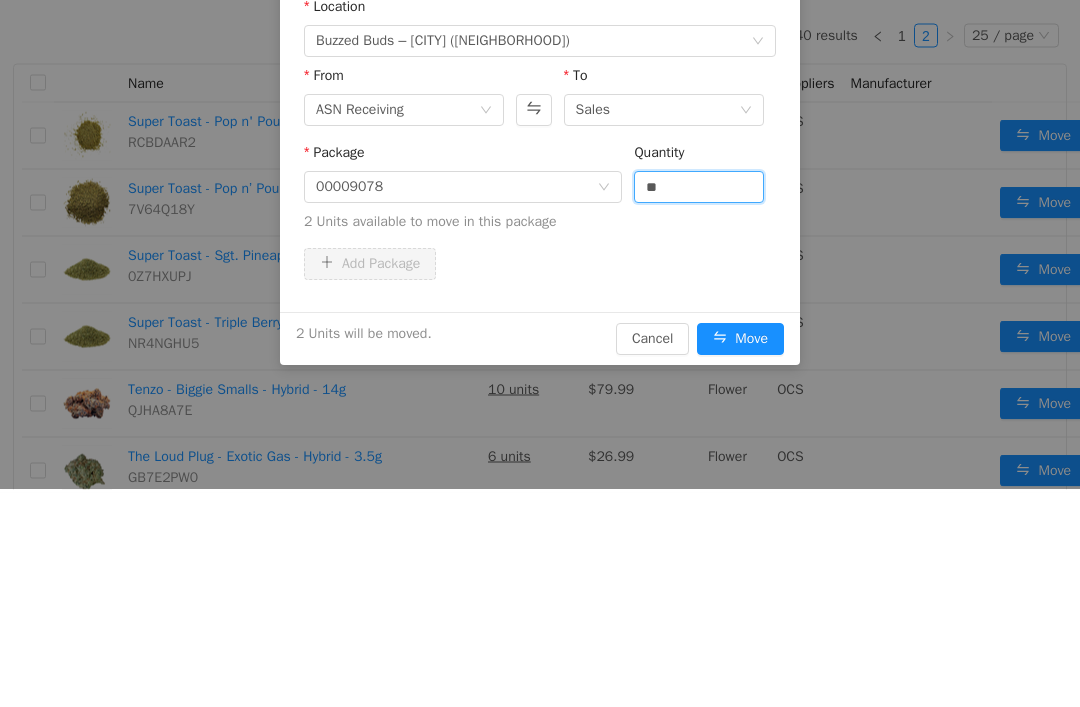 click on "Package 00009078   Quantity ** 2 Units available to move in this package" at bounding box center (540, 192) 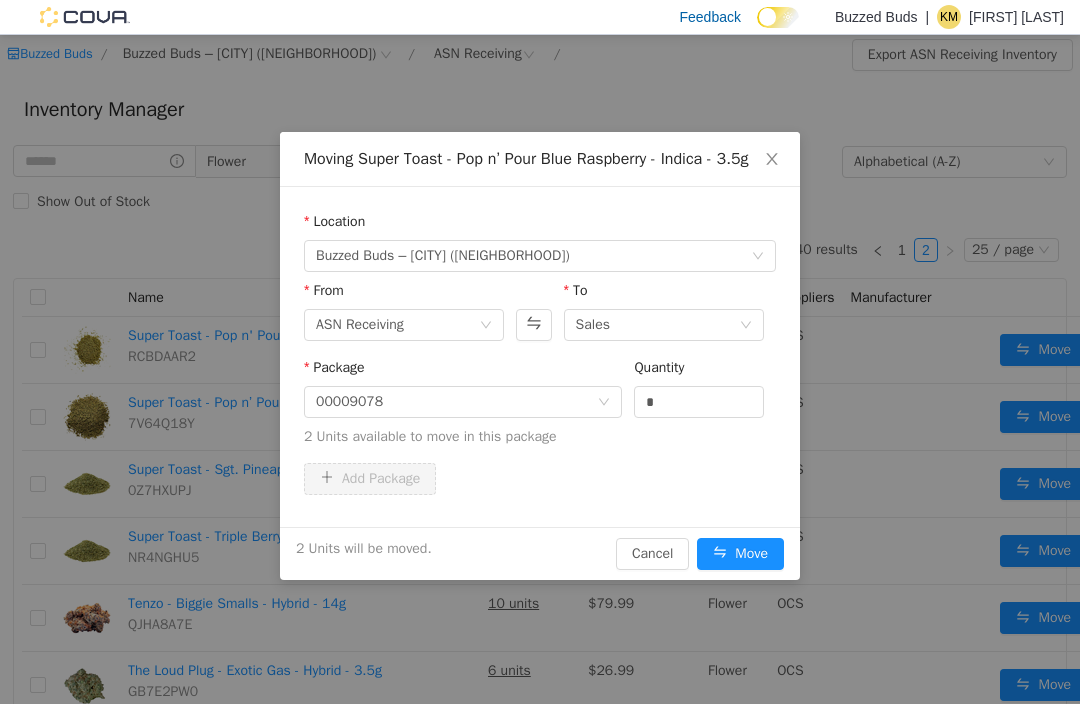 click on "Move" at bounding box center (740, 554) 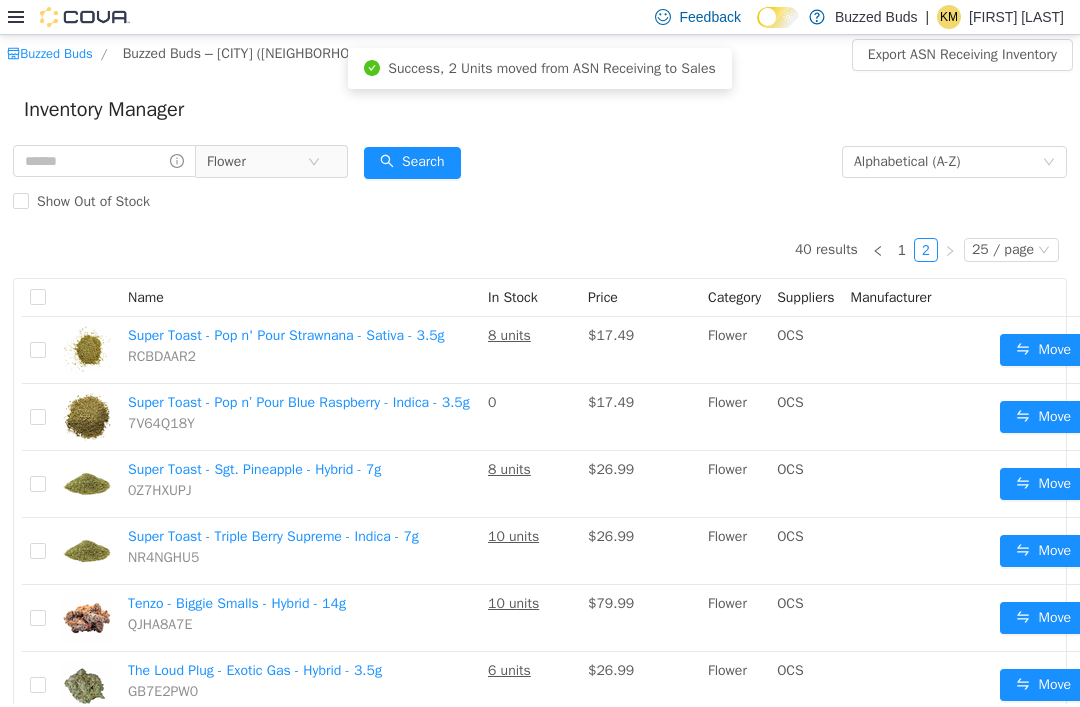 click on "Move" at bounding box center [1043, 350] 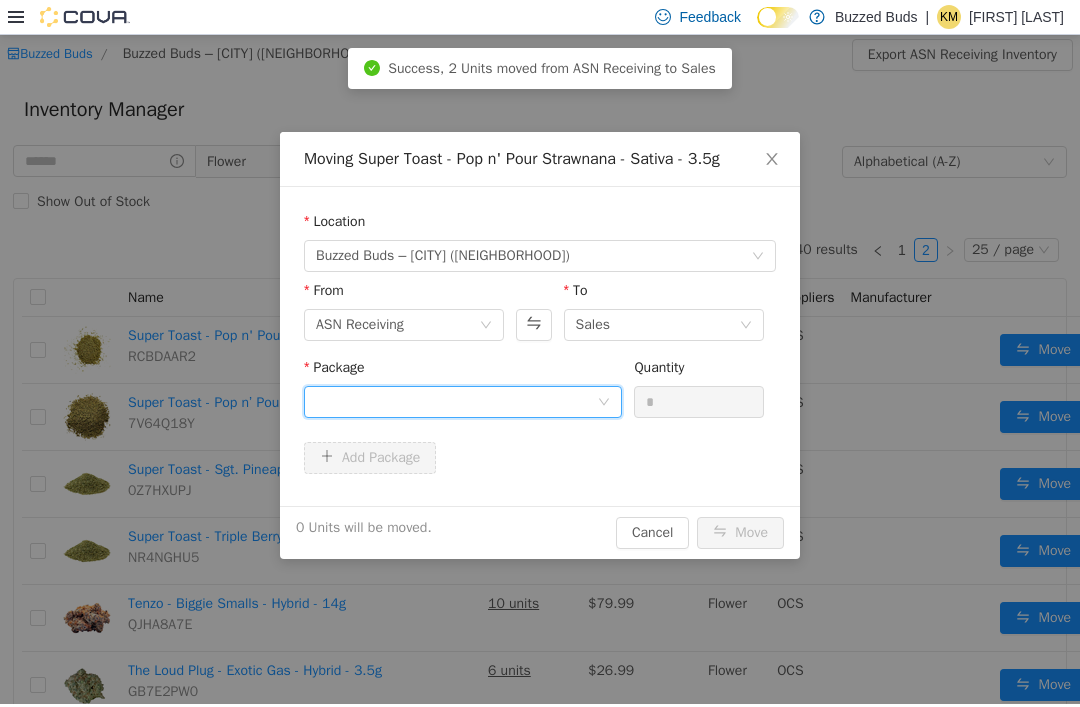click at bounding box center [456, 402] 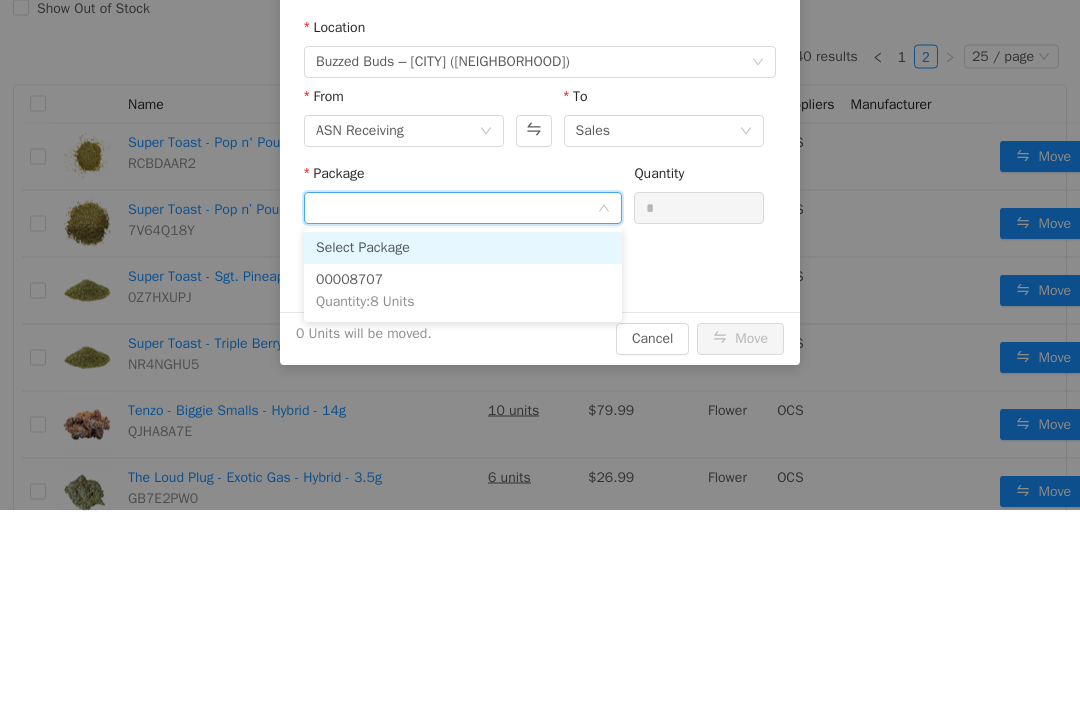 click on "00008707 Quantity :  8 Units" at bounding box center [463, 292] 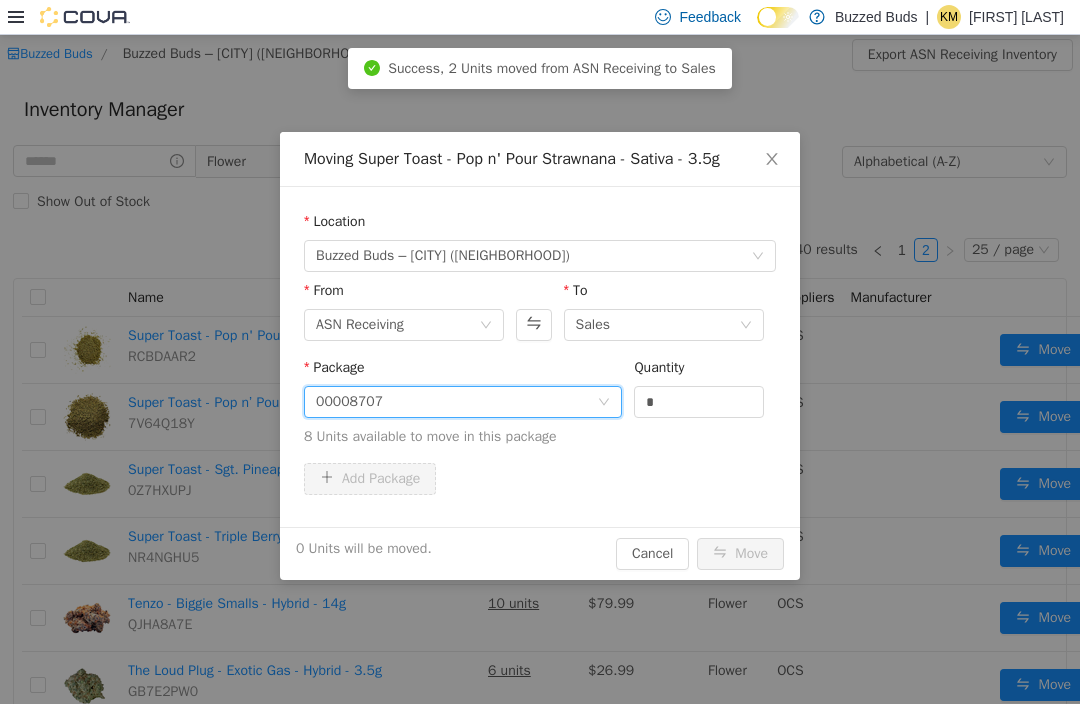 click on "*" at bounding box center [699, 402] 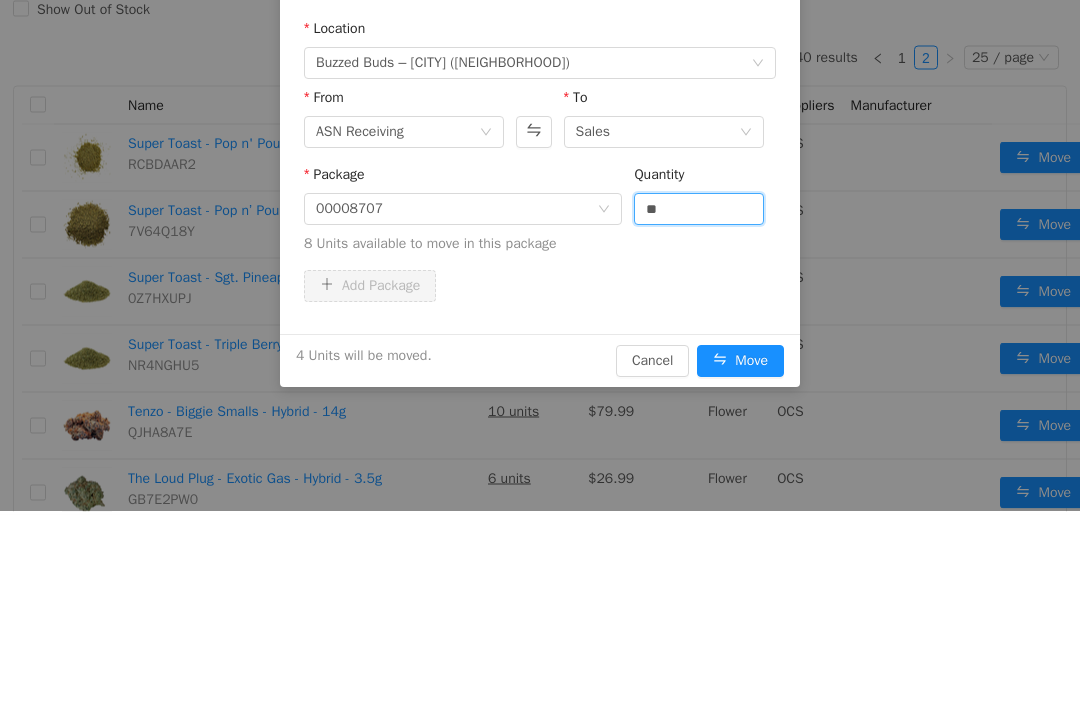 click on "8 Units available to move in this package" at bounding box center [540, 244] 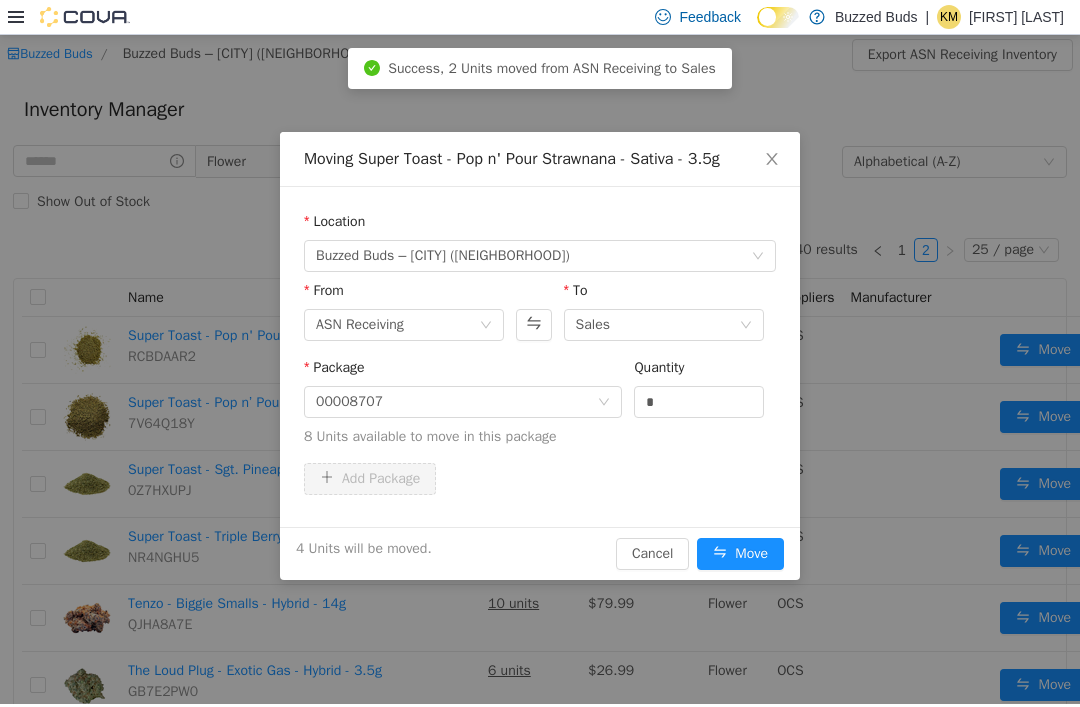click on "Move" at bounding box center (740, 554) 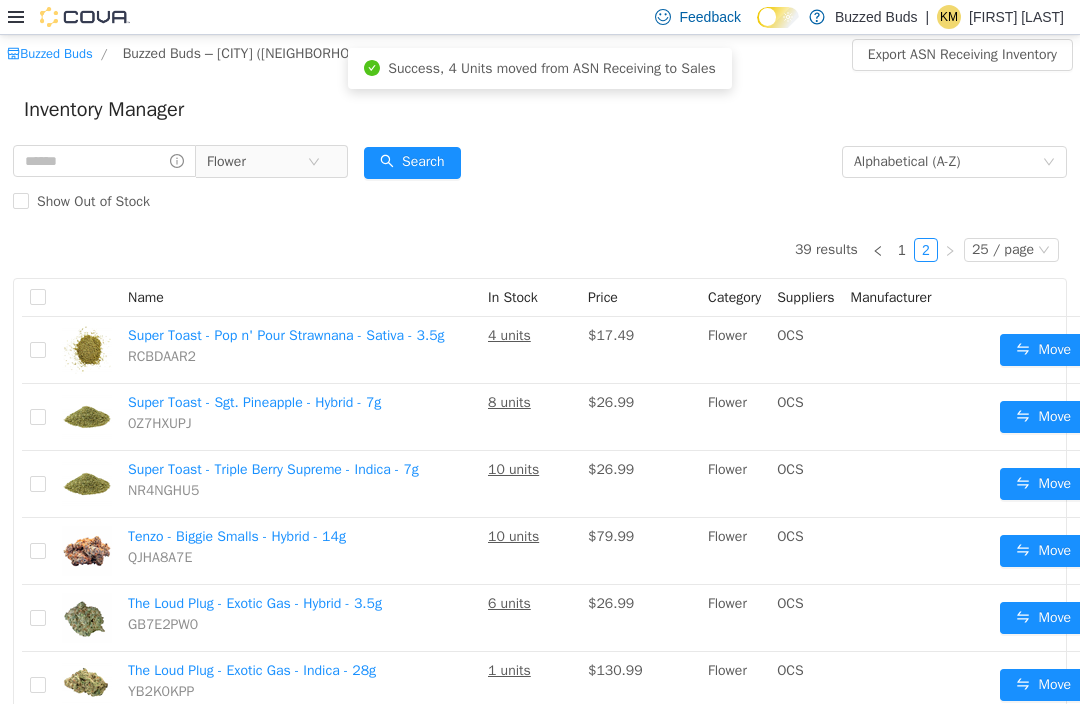 click on "Move" at bounding box center (1043, 417) 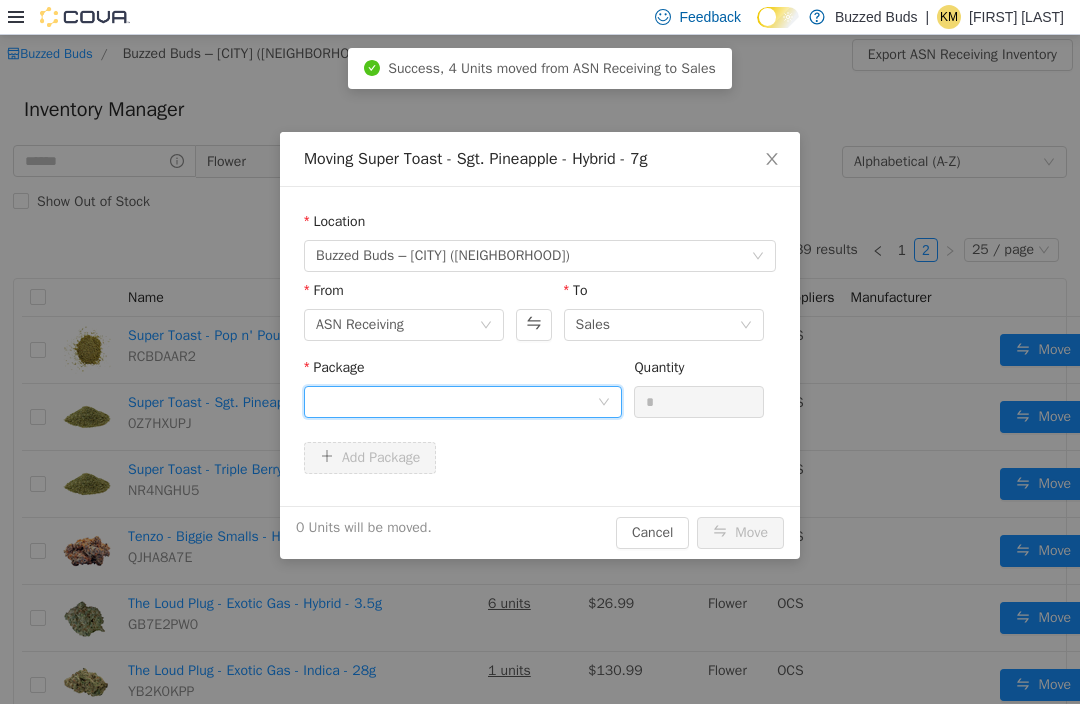 click at bounding box center [456, 402] 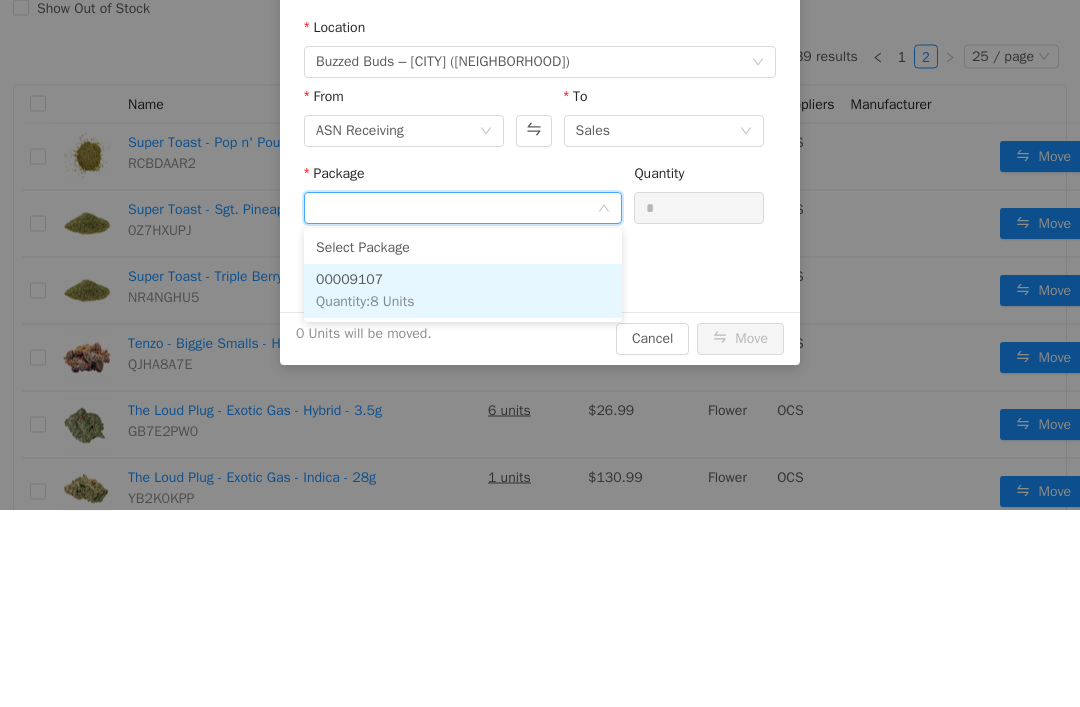 click on "00009107 Quantity :  8 Units" at bounding box center (463, 292) 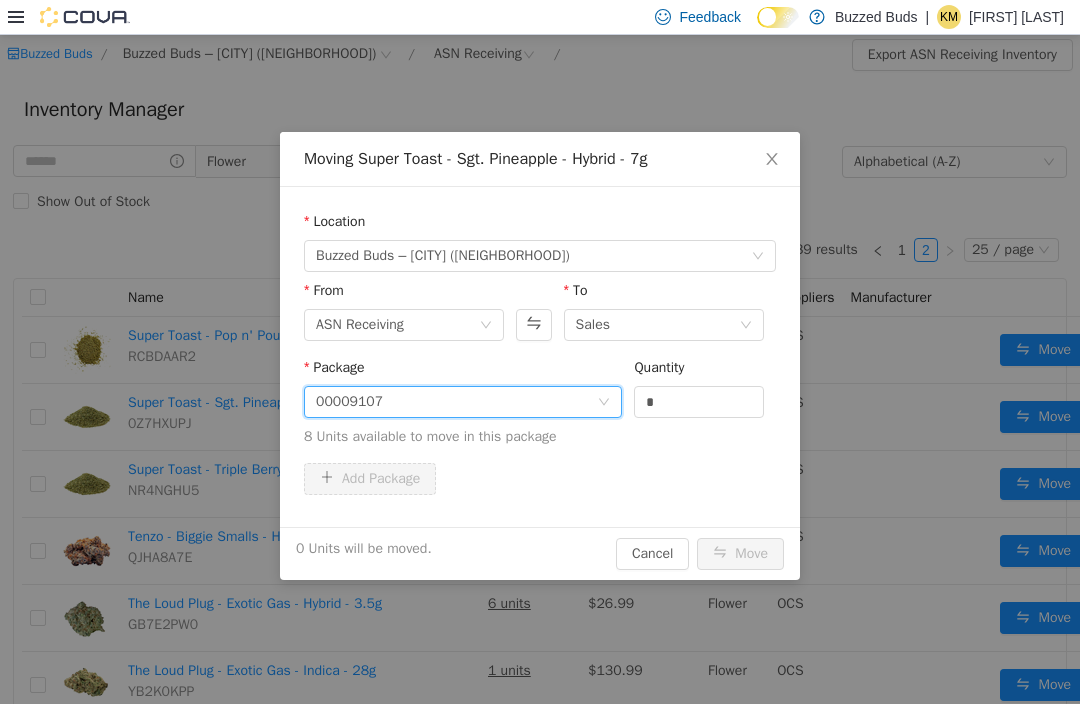 click on "*" at bounding box center (699, 402) 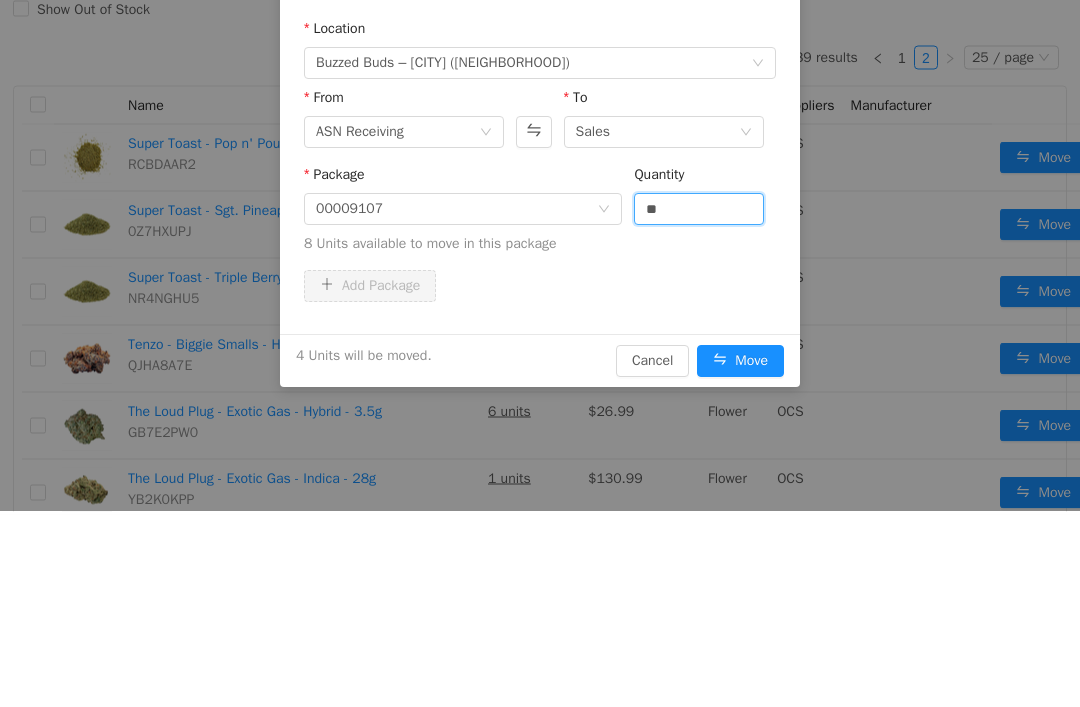 click on "8 Units available to move in this package" at bounding box center (540, 244) 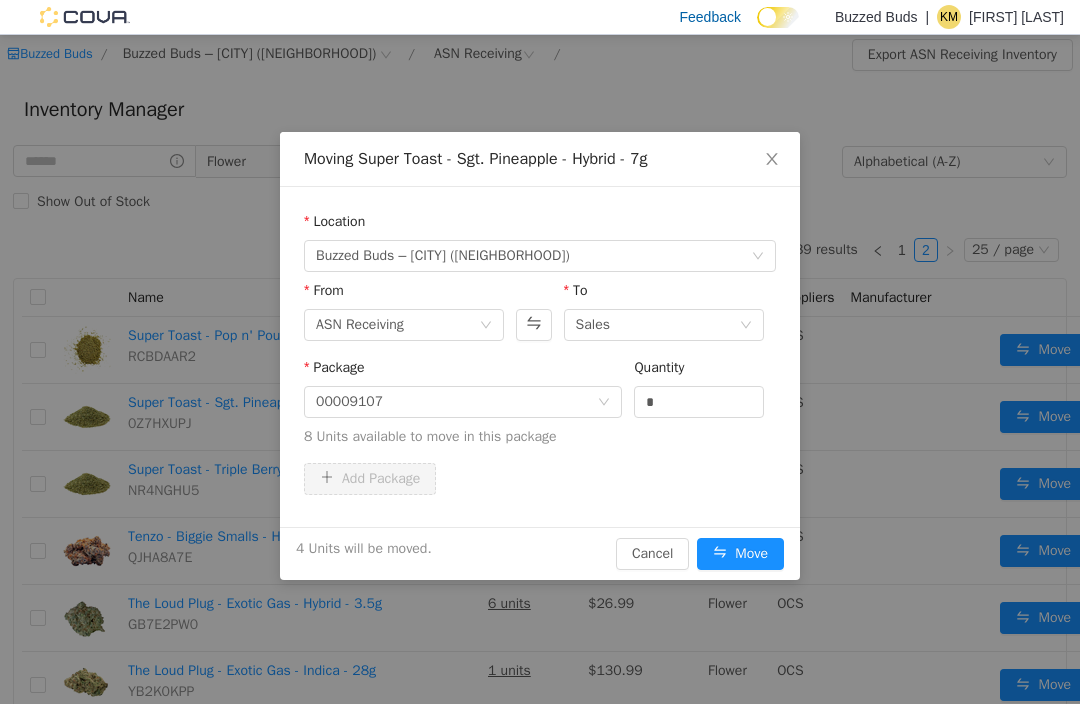 click on "Move" at bounding box center (740, 554) 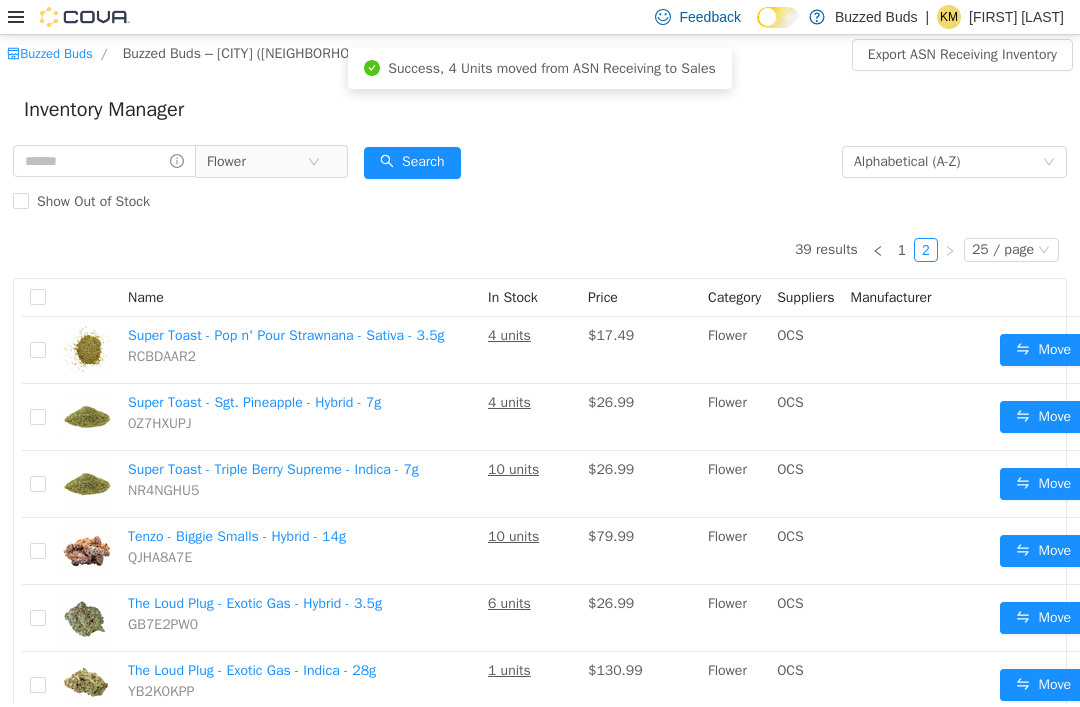 click on "Move" at bounding box center [1043, 484] 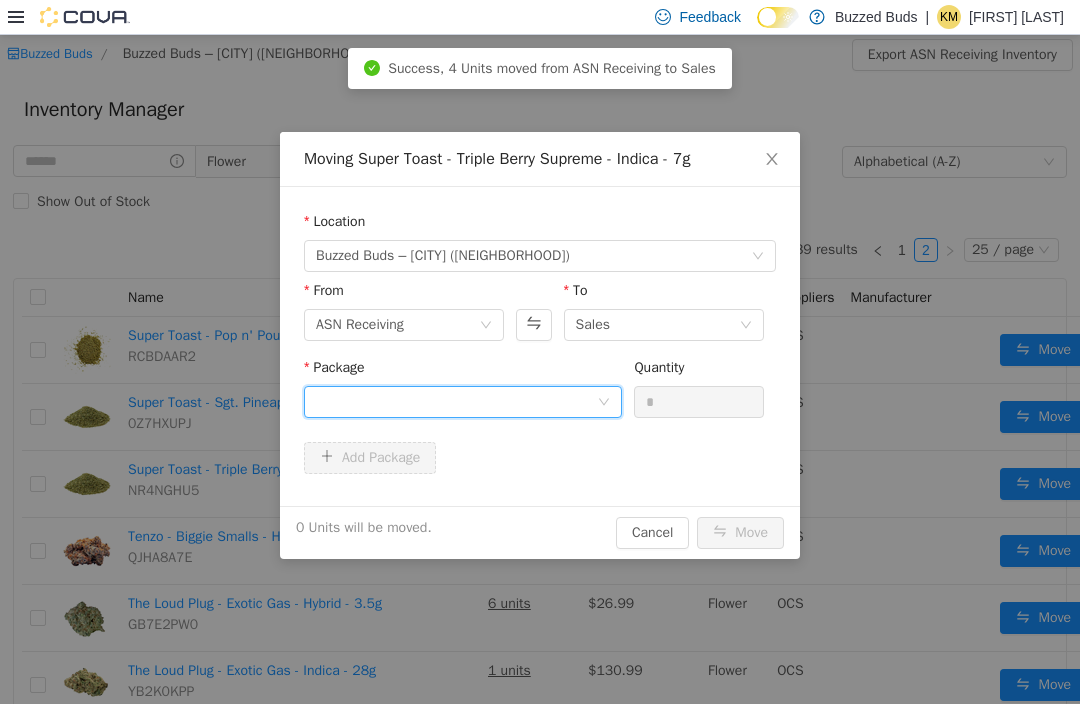 click at bounding box center [456, 402] 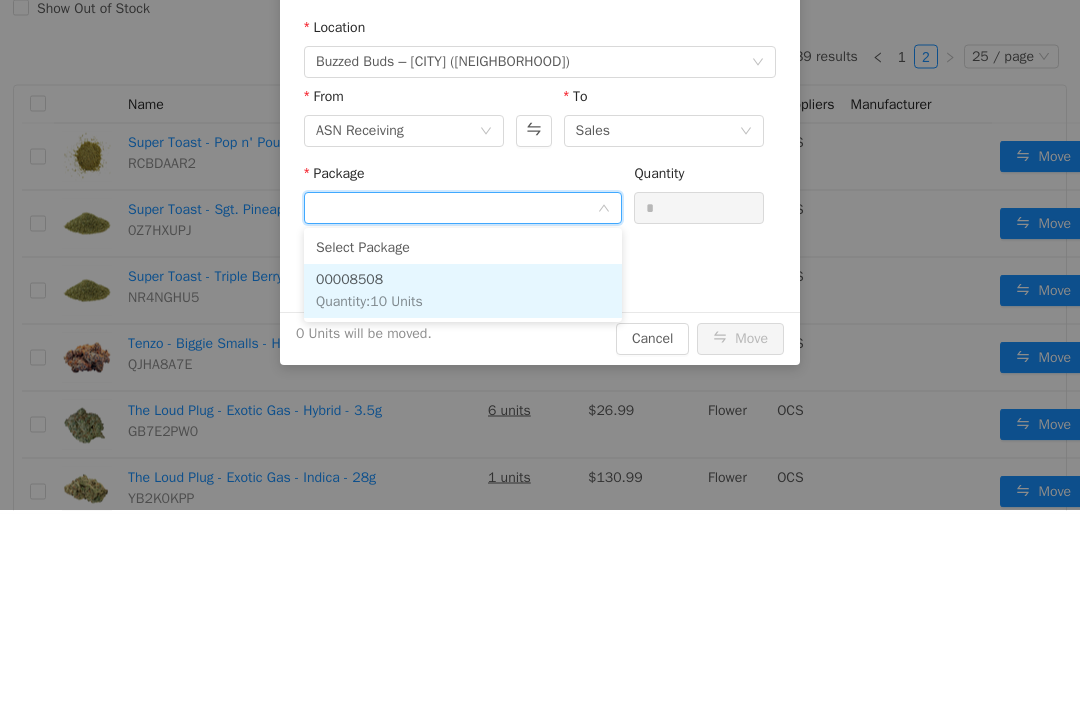 click on "00008508 Quantity :  10 Units" at bounding box center (463, 292) 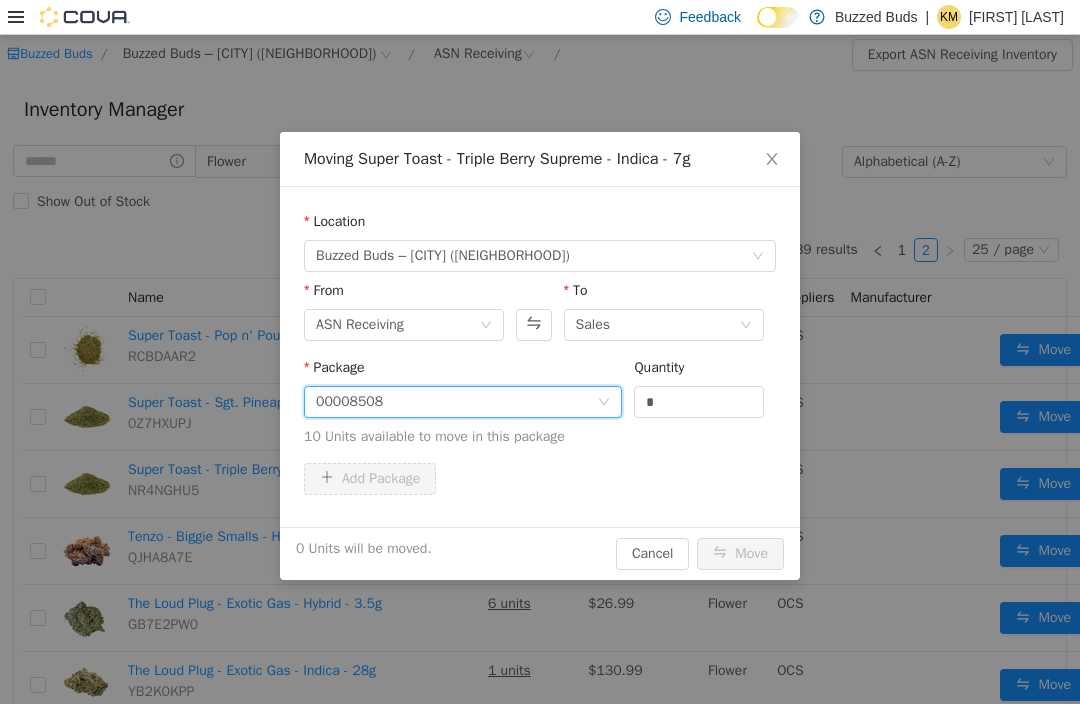 click on "Quantity" at bounding box center [699, 371] 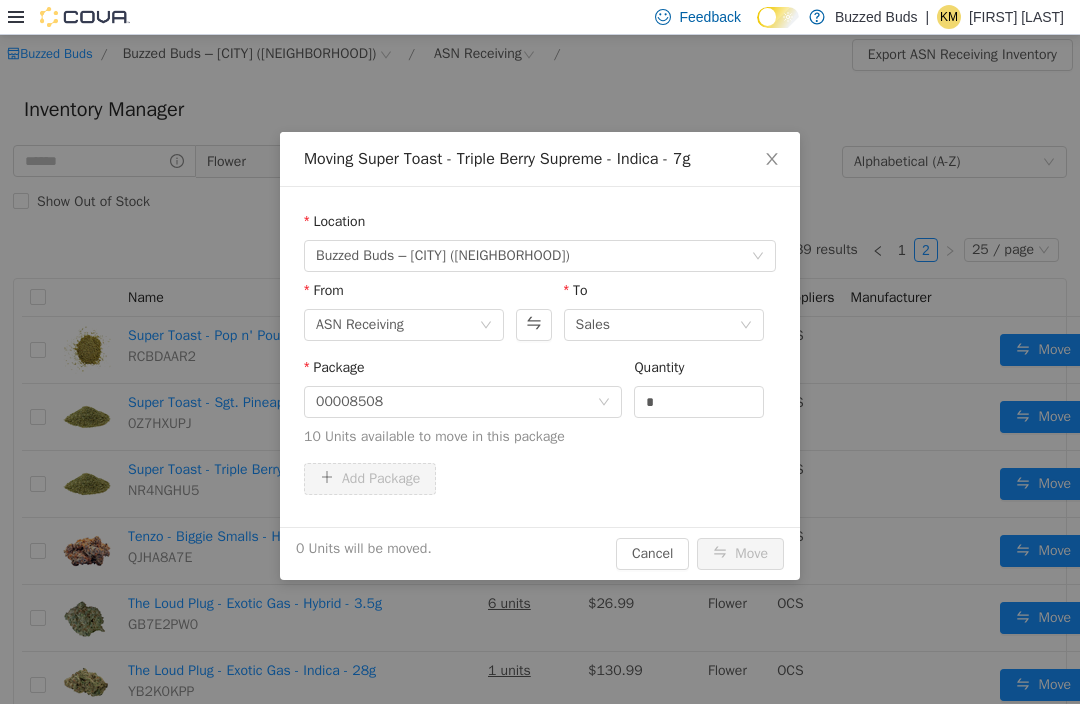 click on "*" at bounding box center [699, 402] 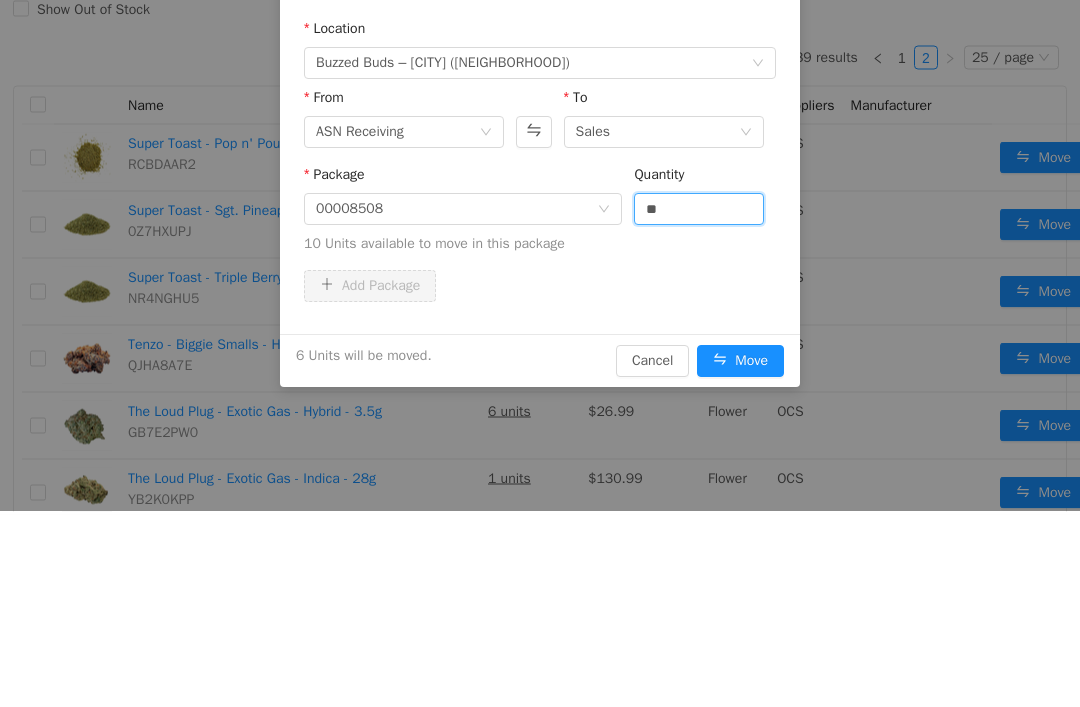 click on "Add Package" at bounding box center (540, 287) 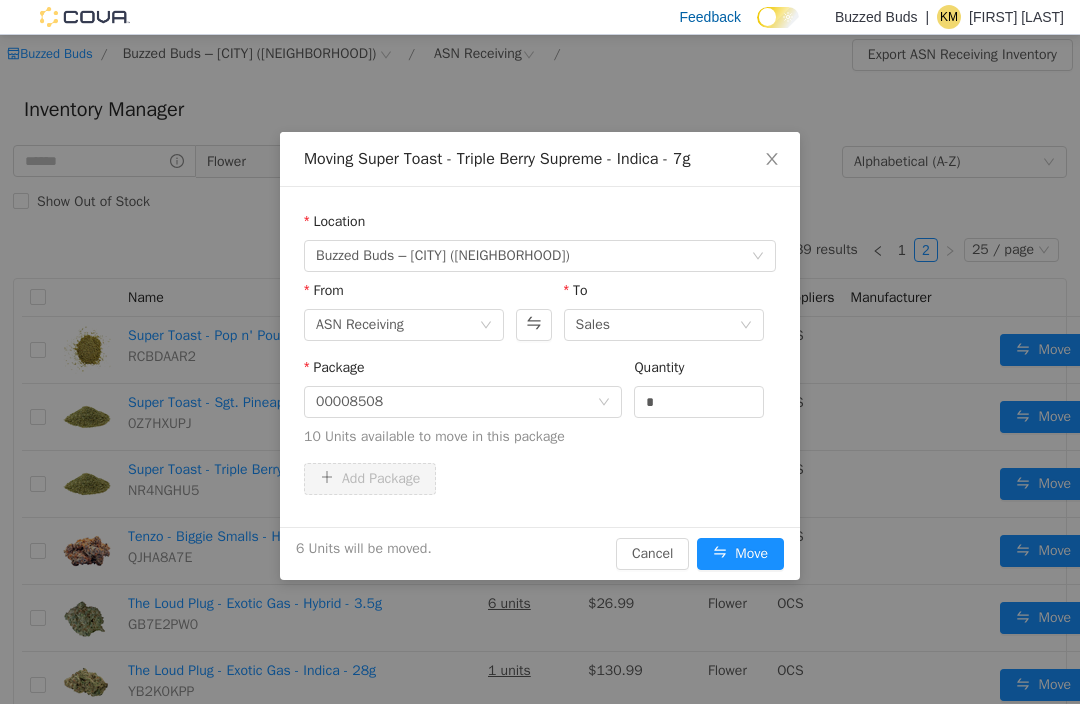 click on "Move" at bounding box center (740, 554) 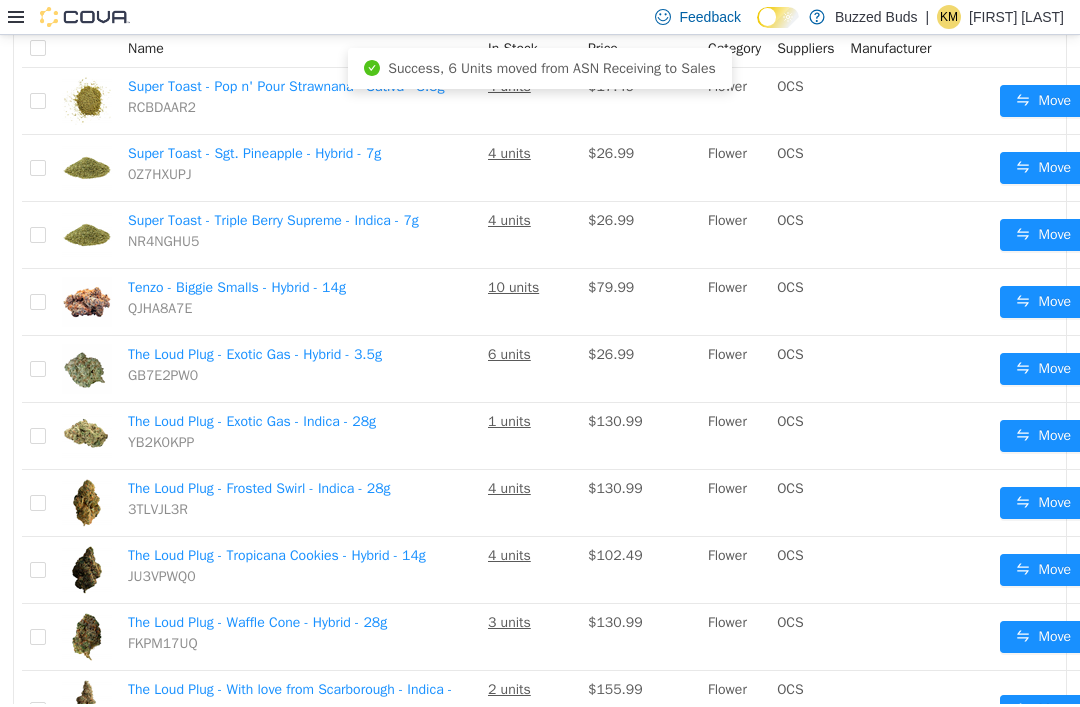 scroll, scrollTop: 258, scrollLeft: 0, axis: vertical 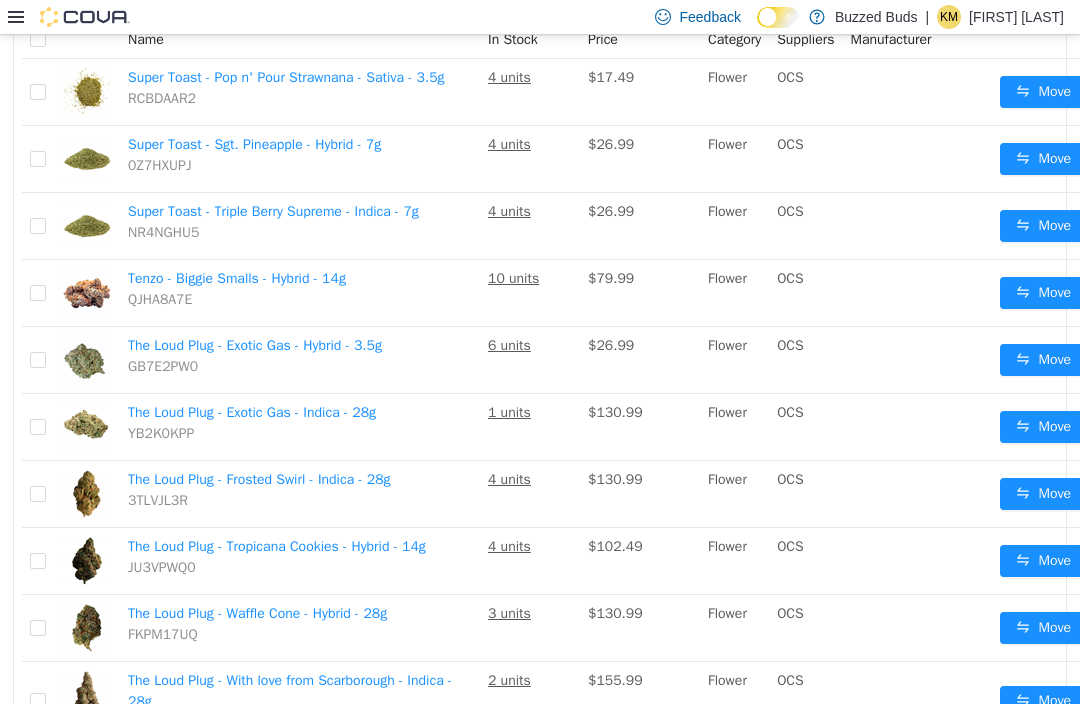 click on "Move" at bounding box center [1043, 293] 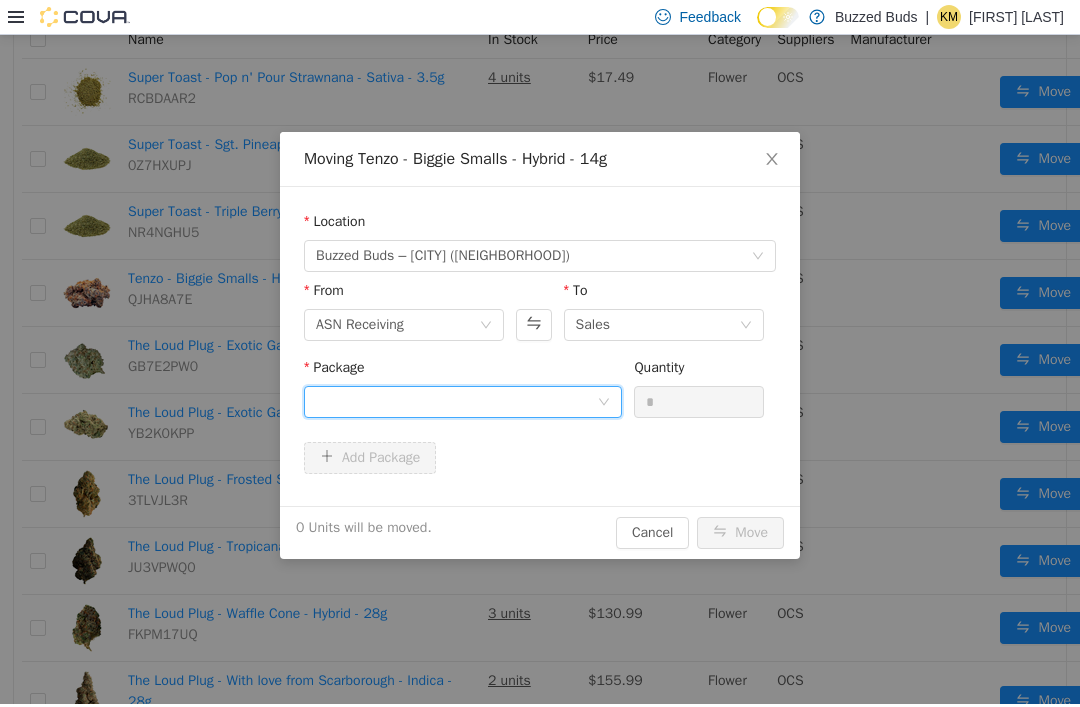 click at bounding box center (456, 402) 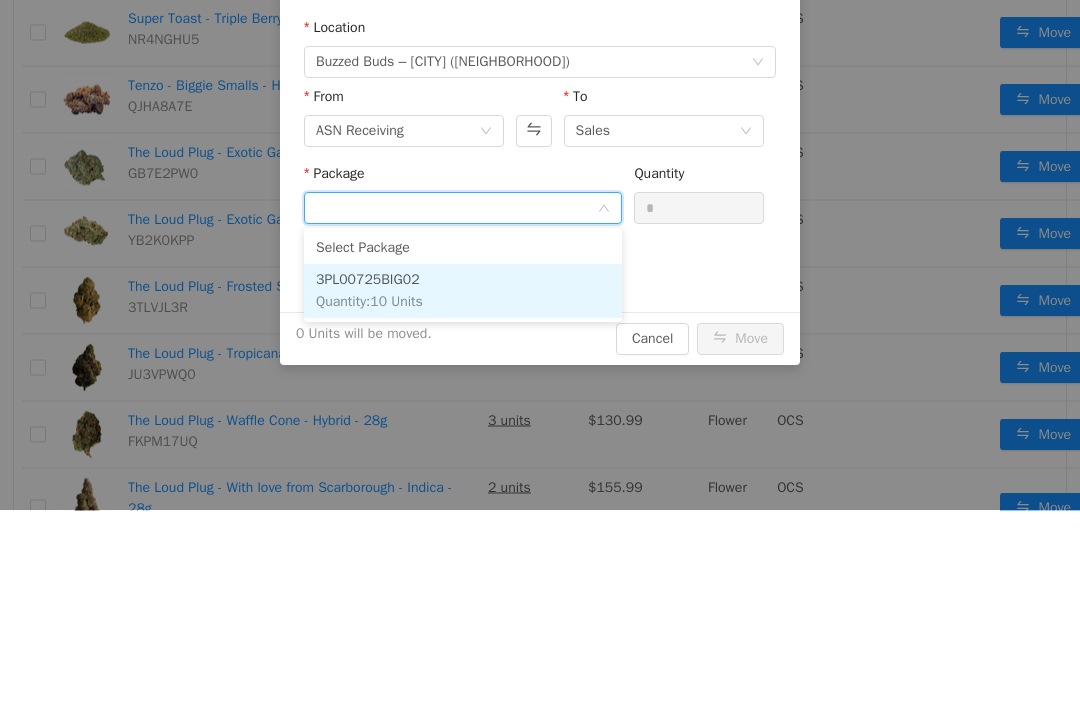 click on "3PL00725BIG02 Quantity :  10 Units" at bounding box center (463, 292) 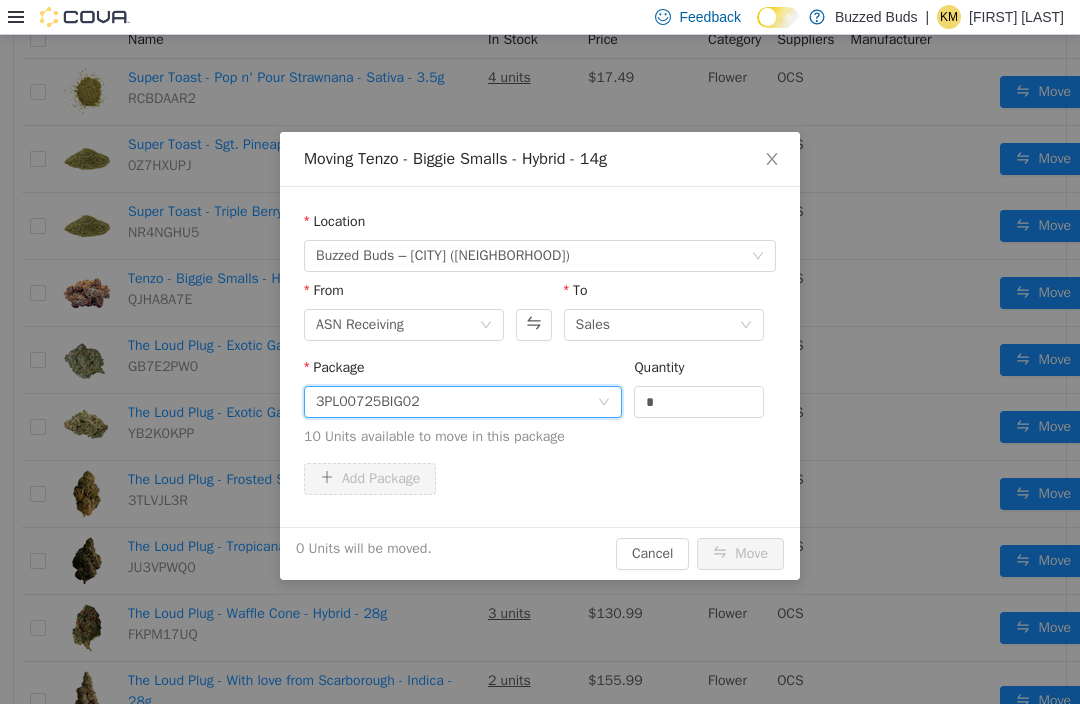 click on "*" at bounding box center [699, 402] 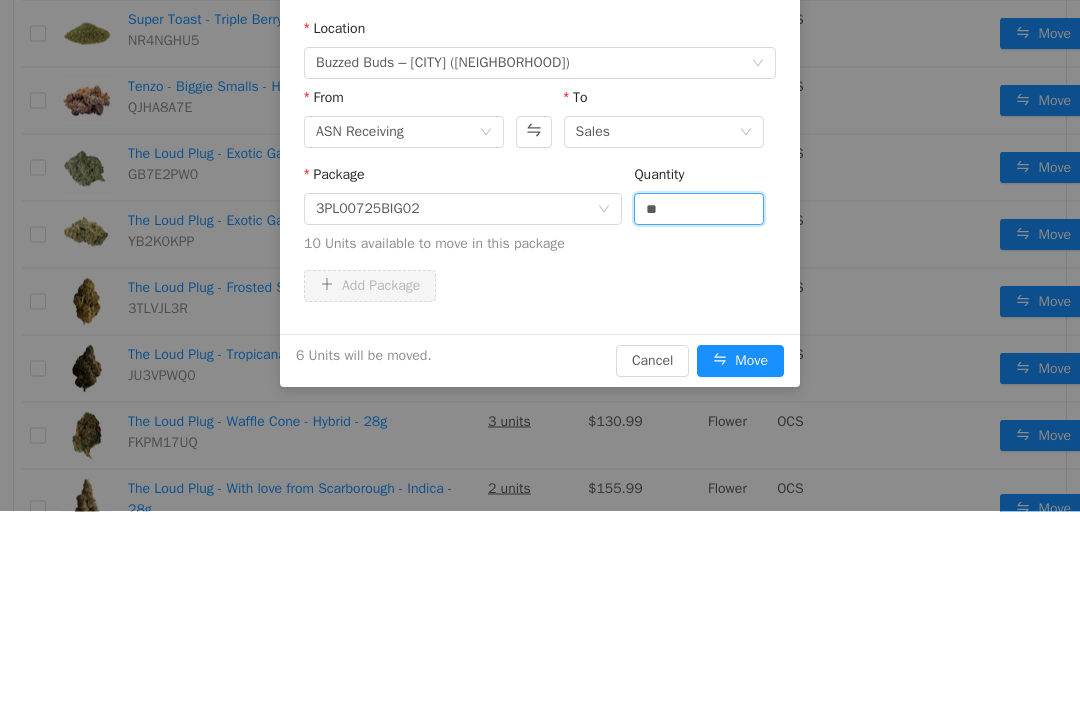 click on "Package 3PL00725BIG02   Quantity ** 10 Units available to move in this package" at bounding box center [540, 214] 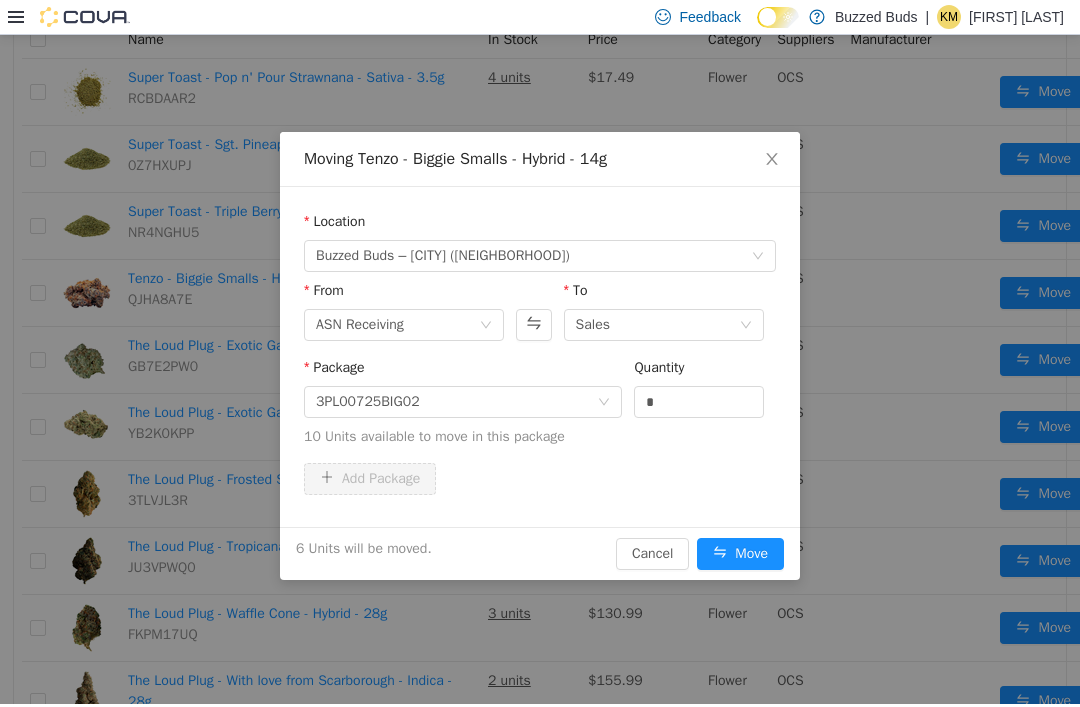 click on "Move" at bounding box center [740, 554] 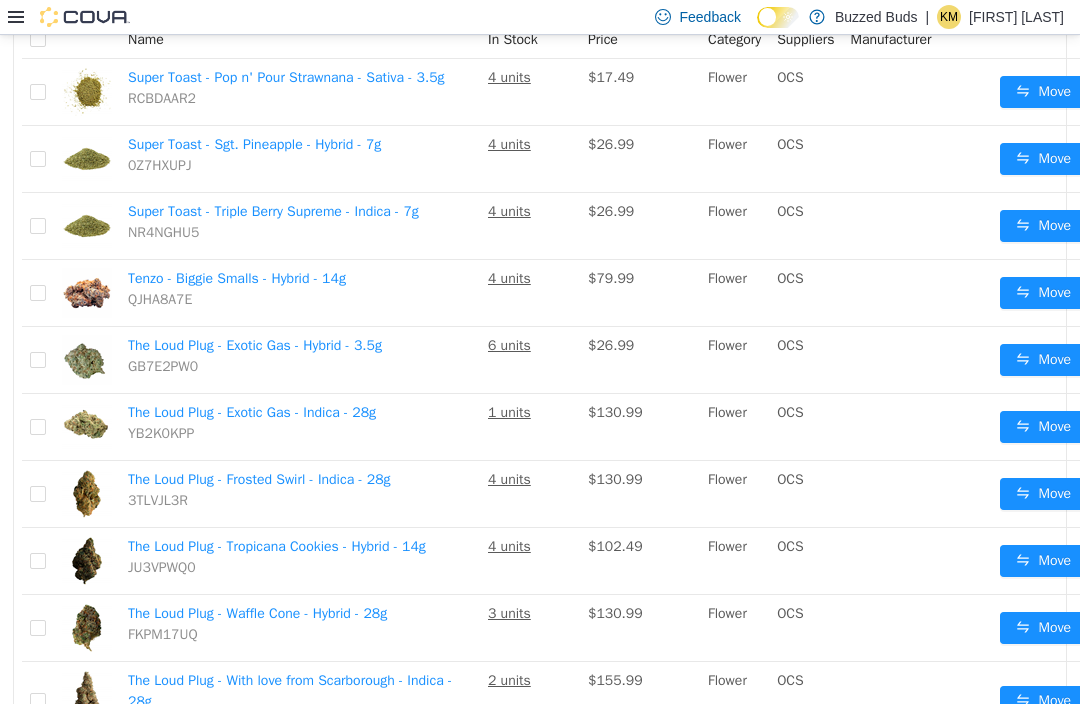 click on "Move" at bounding box center (1043, 360) 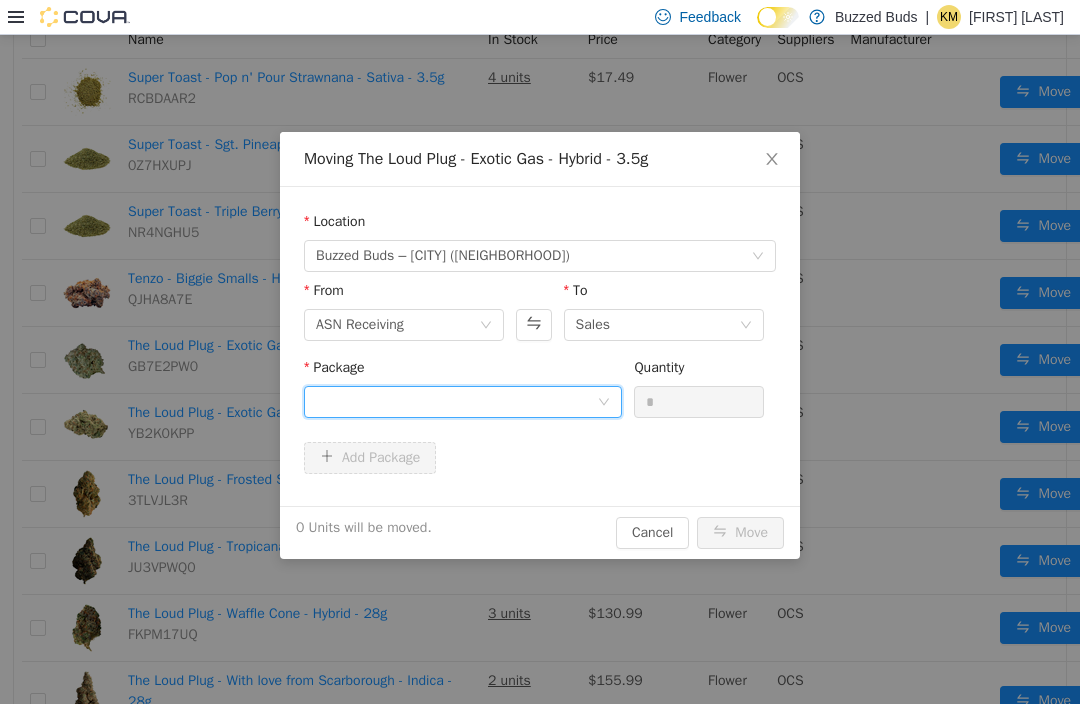click at bounding box center (456, 402) 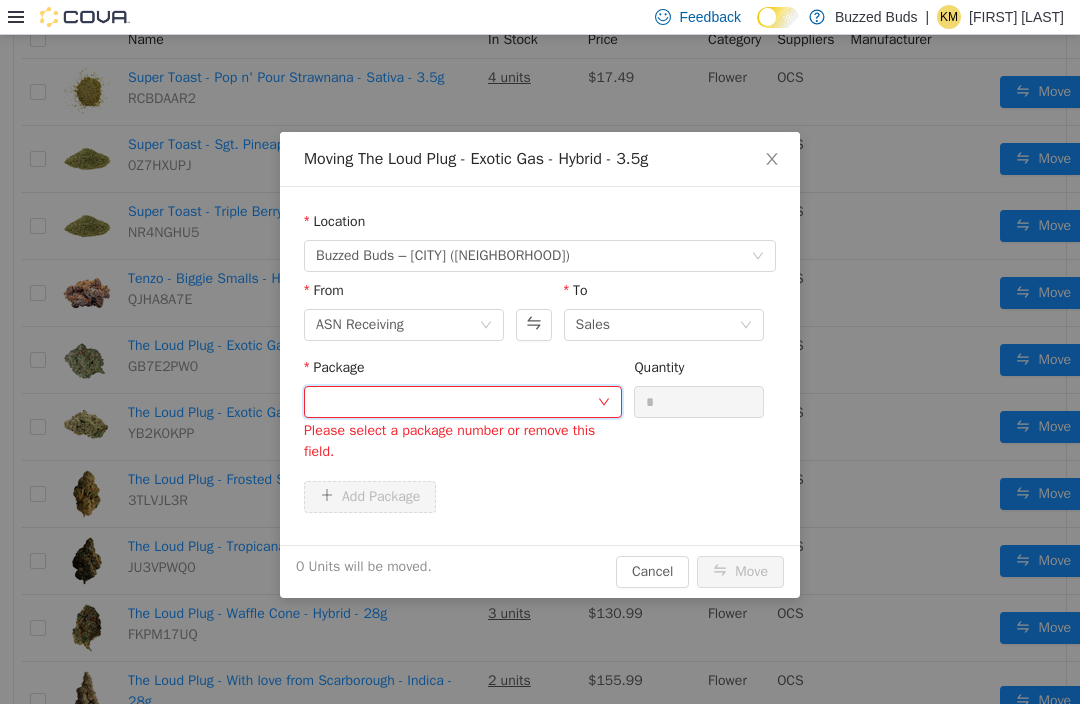 click at bounding box center (456, 402) 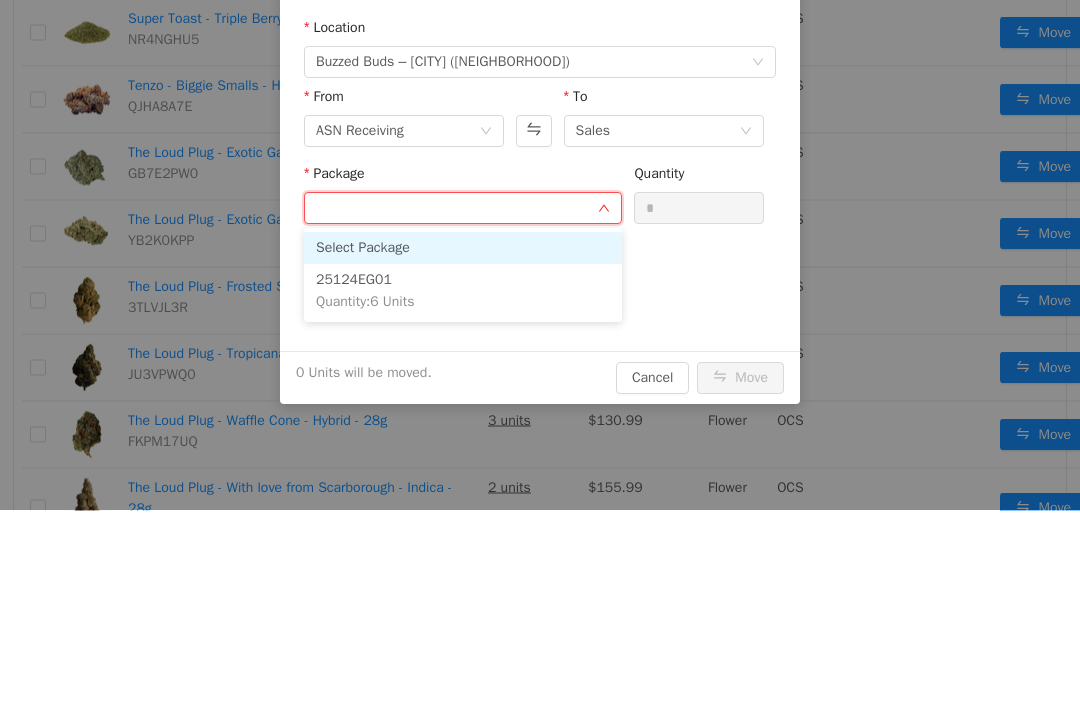 click on "25124EG01 Quantity :  6 Units" at bounding box center [463, 292] 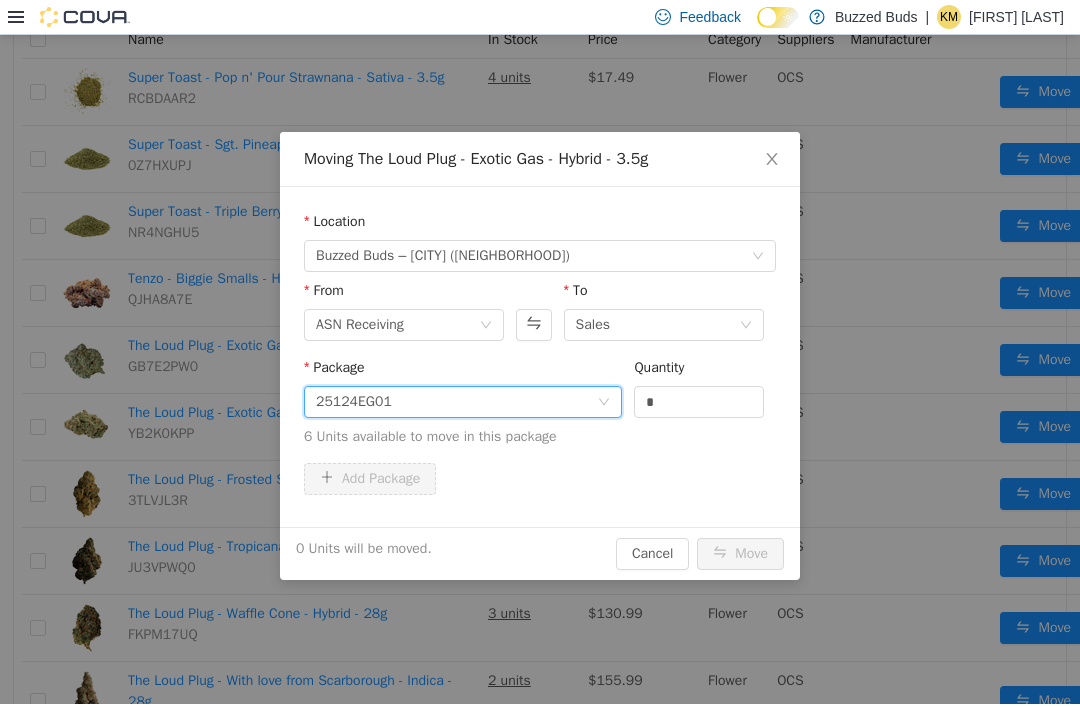 click on "*" at bounding box center (699, 402) 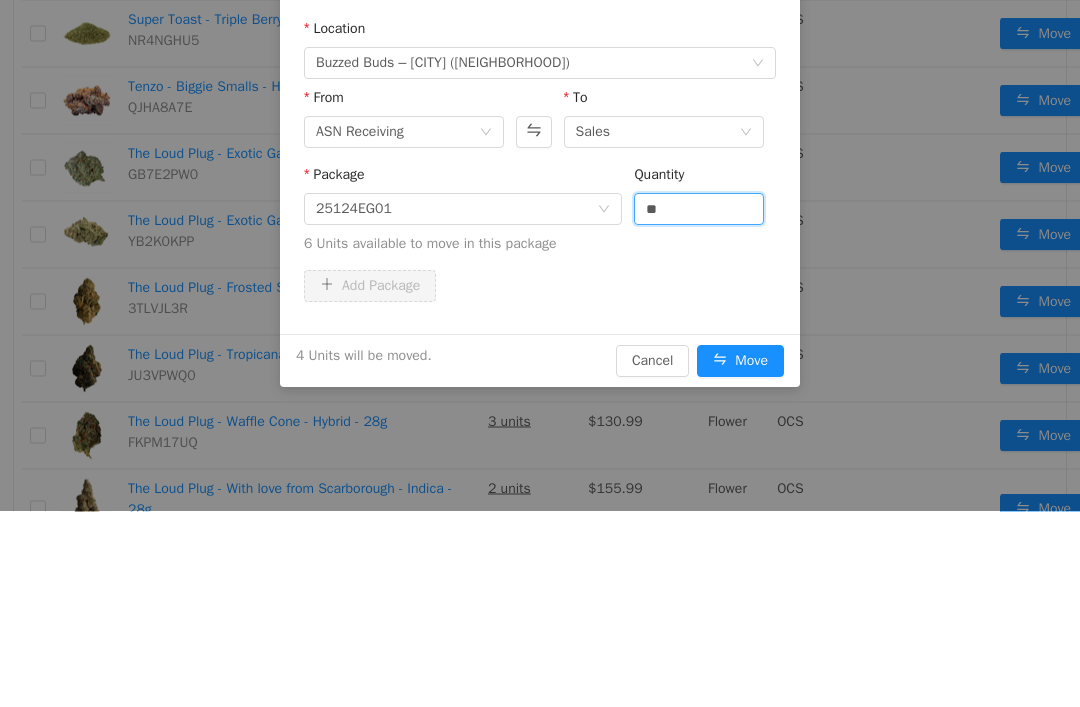 click on "Add Package" at bounding box center [540, 287] 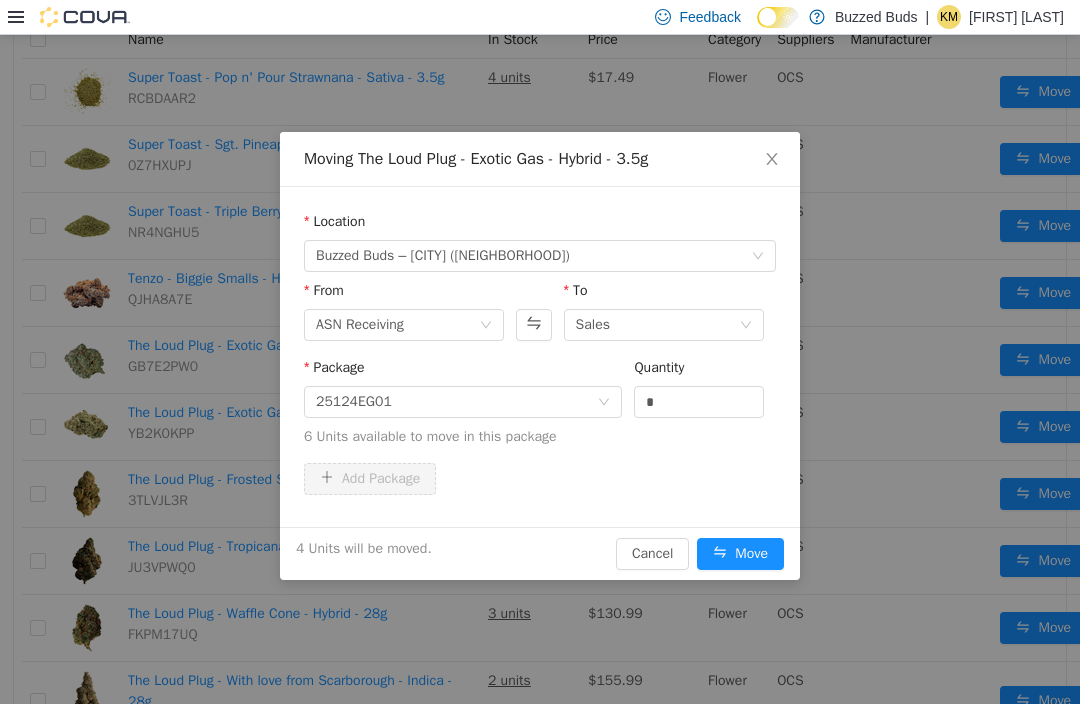 click on "Move" at bounding box center [740, 554] 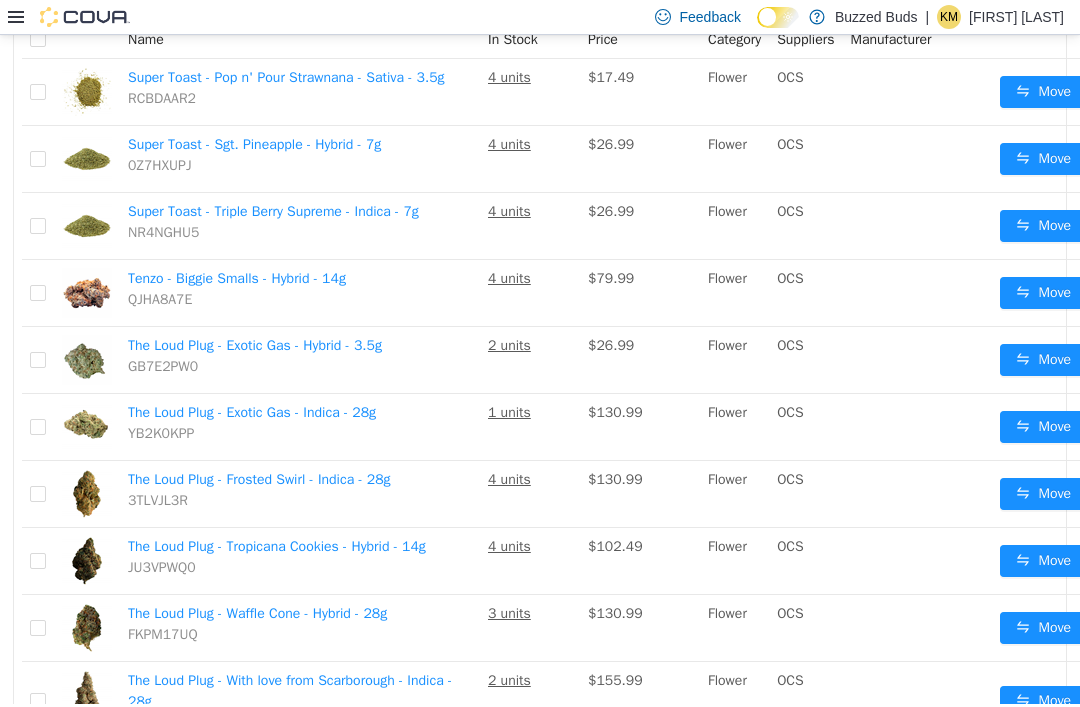 click on "Move" at bounding box center [1043, 427] 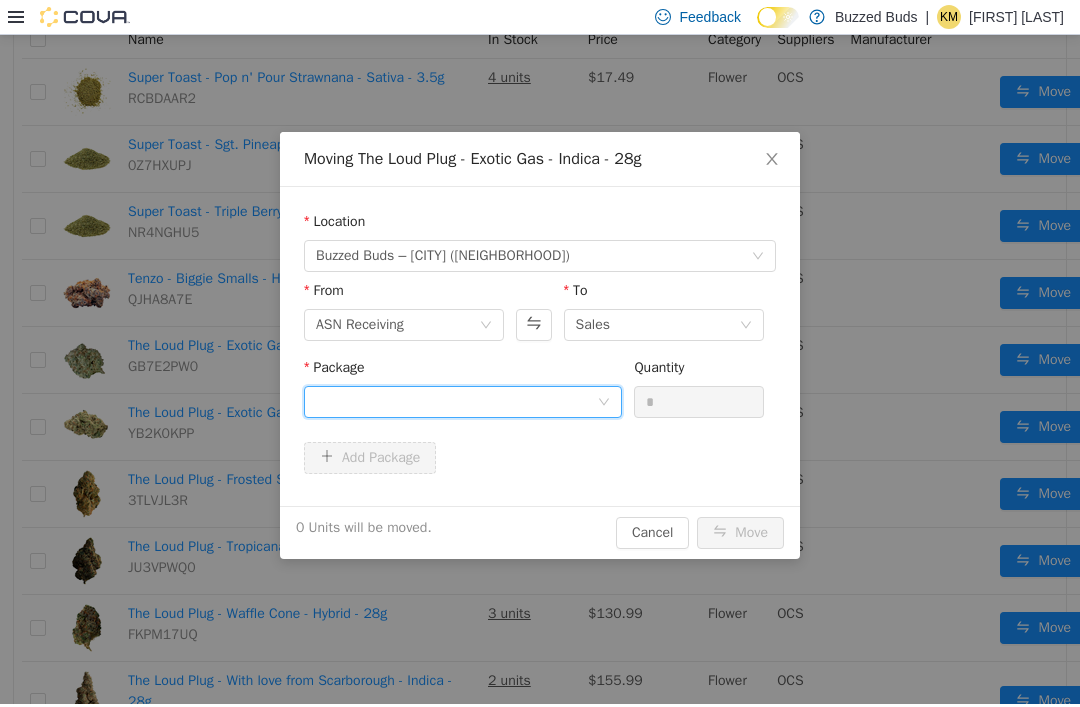click at bounding box center (456, 402) 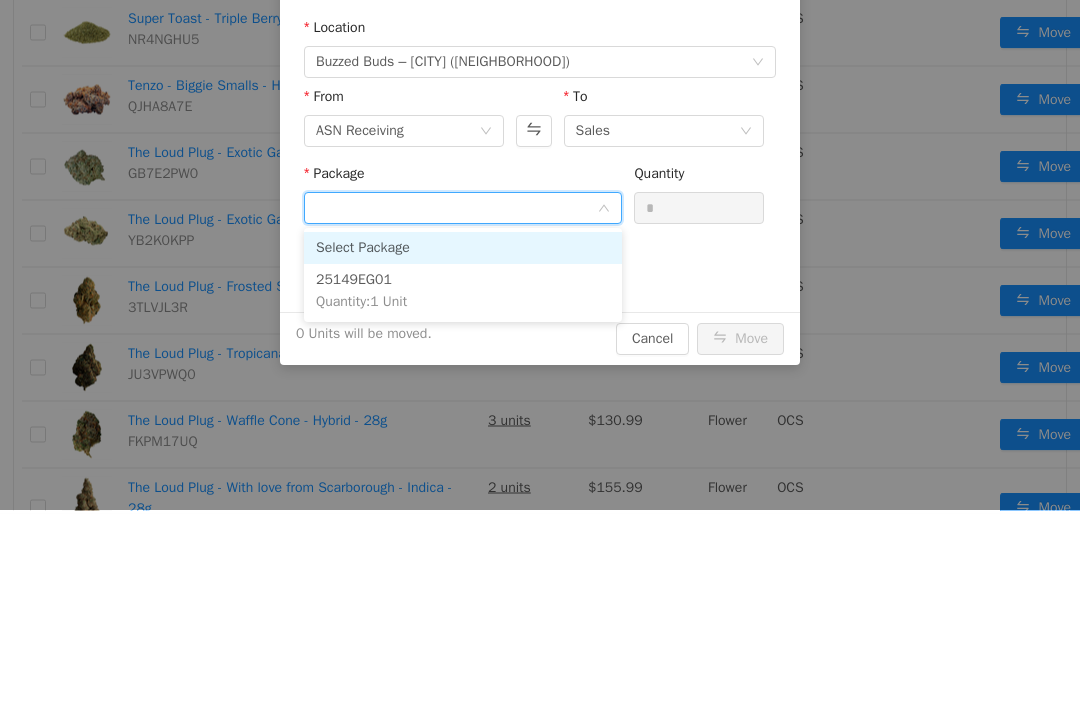 click on "25149EG01 Quantity :  1 Unit" at bounding box center (463, 292) 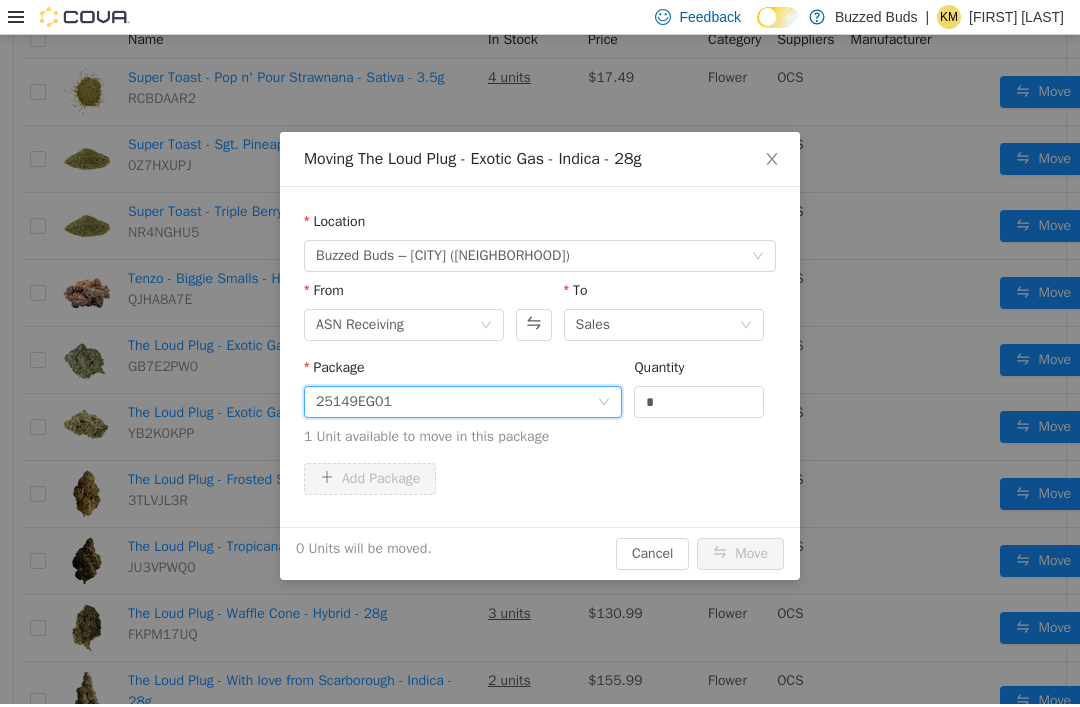 click on "*" at bounding box center [699, 402] 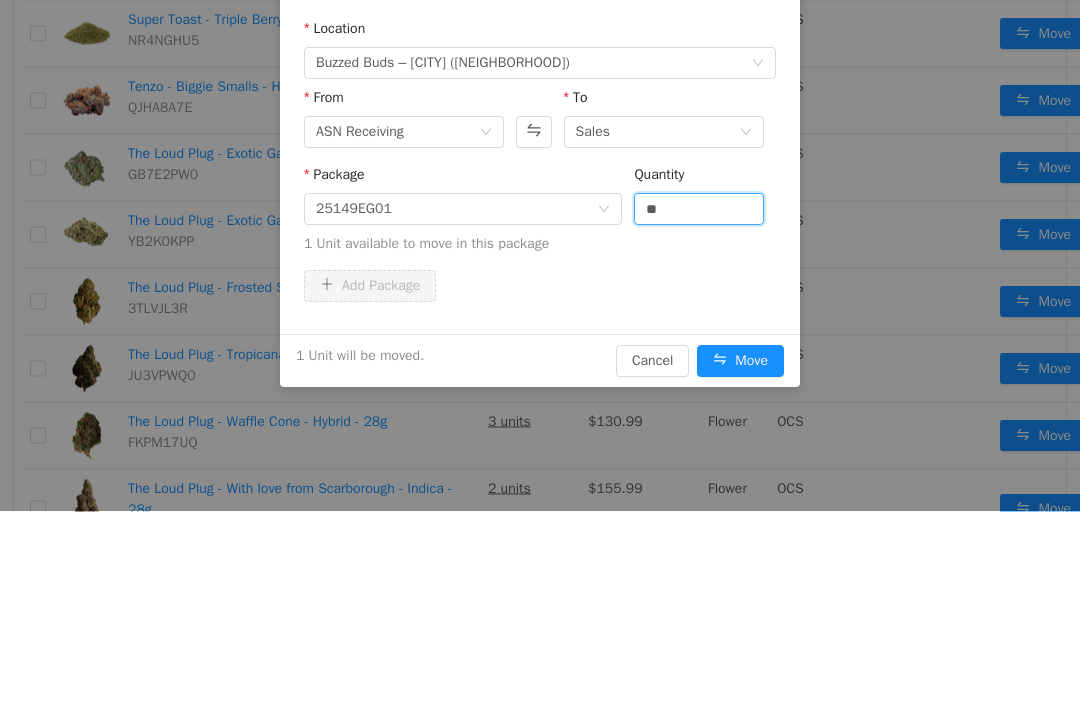 click on "1 Unit available to move in this package" at bounding box center [540, 244] 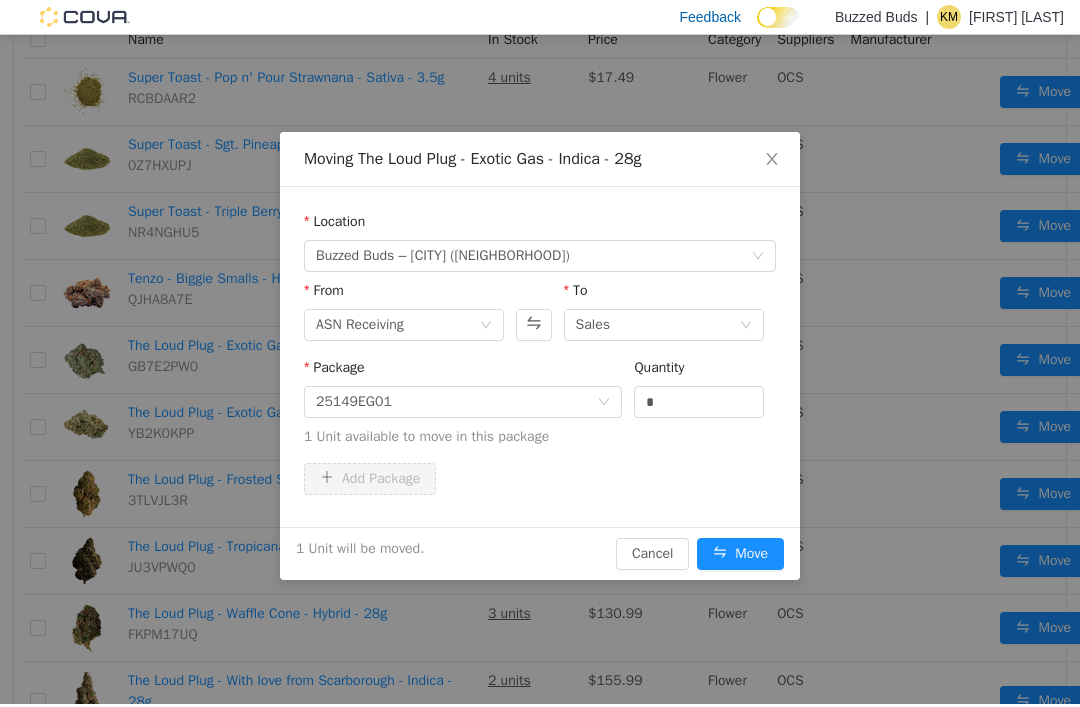 click on "Move" at bounding box center [740, 554] 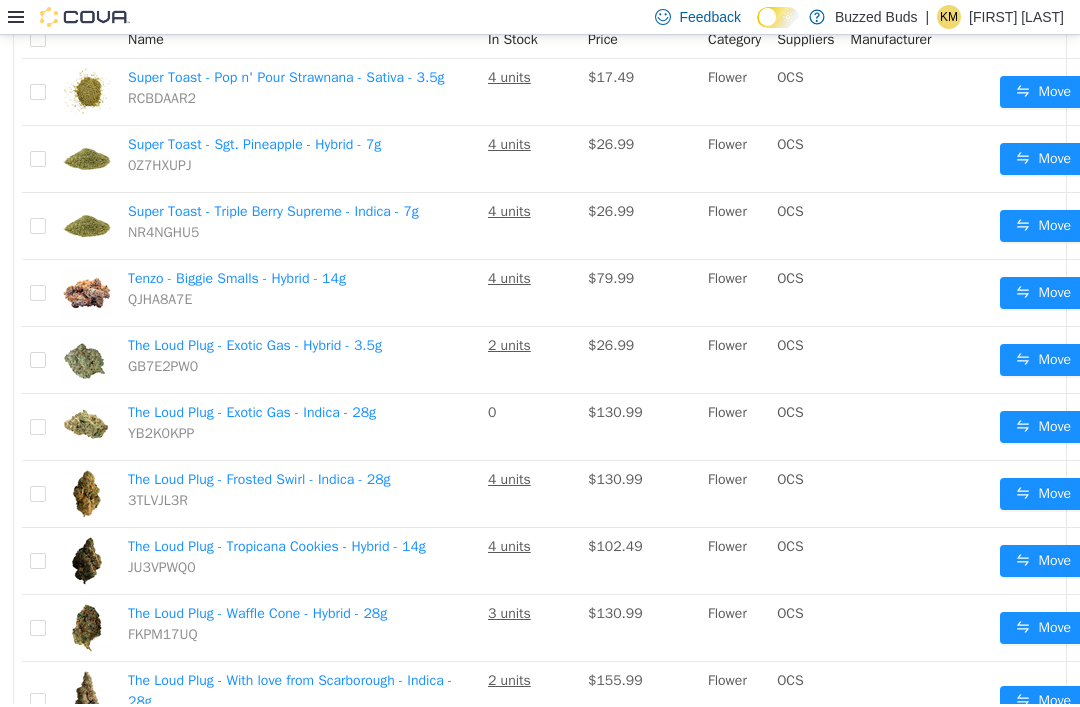 click on "Move" at bounding box center (1043, 494) 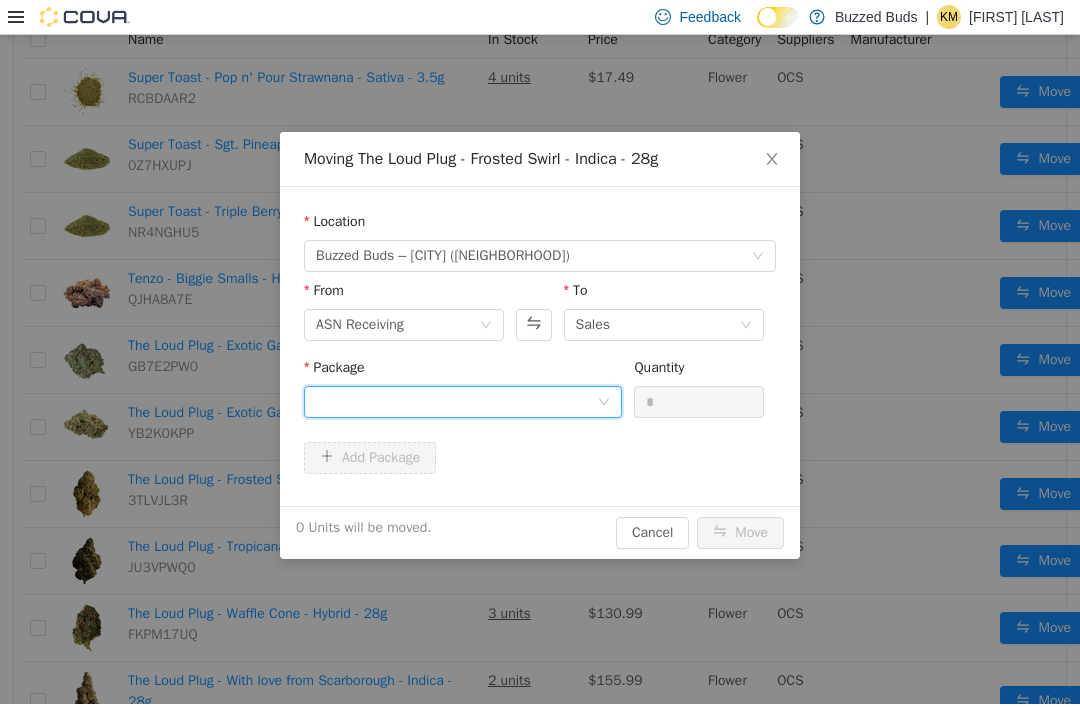 click at bounding box center (456, 402) 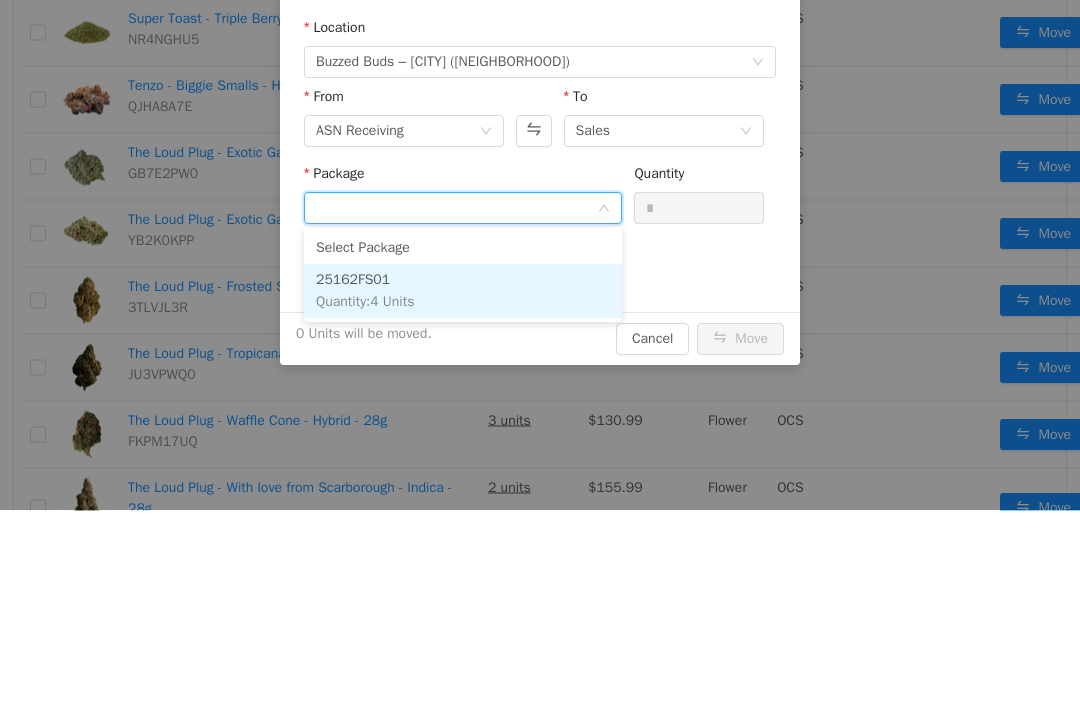 click on "25162FS01 Quantity :  4 Units" at bounding box center (463, 292) 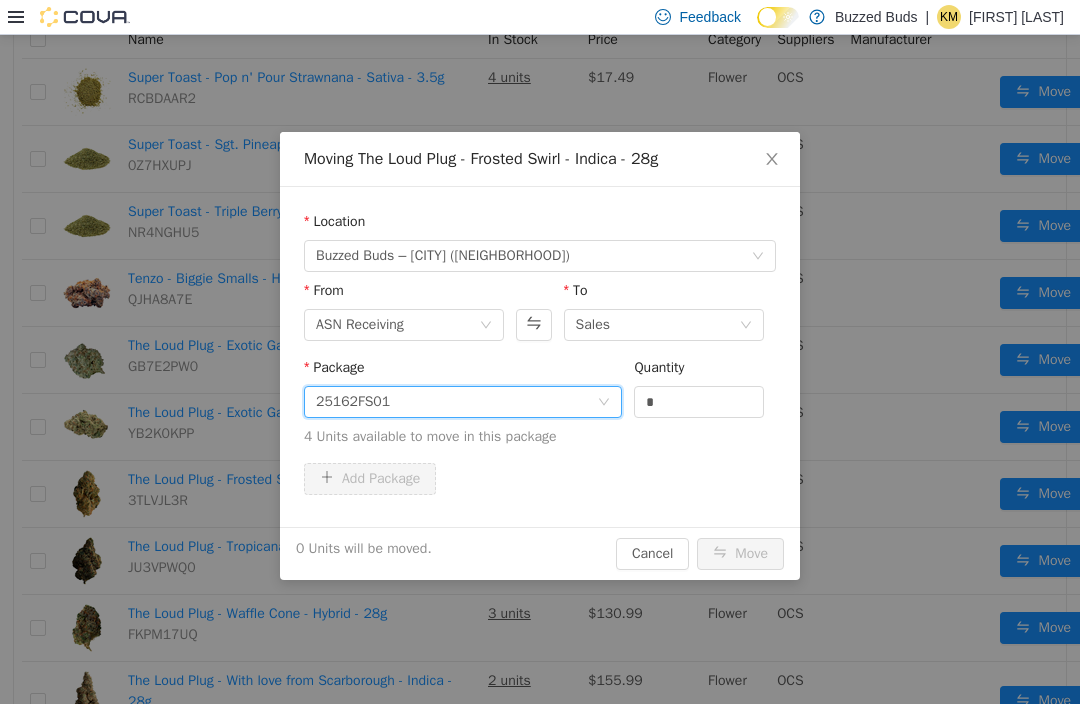 click on "*" at bounding box center (699, 402) 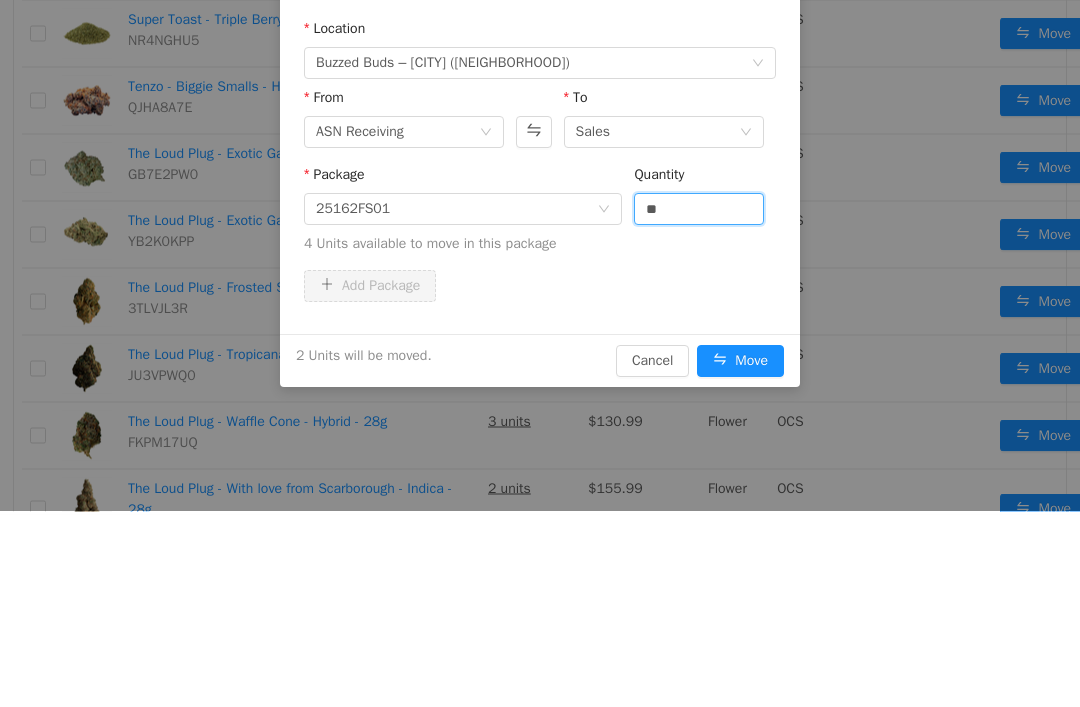 click on "4 Units available to move in this package" at bounding box center [540, 244] 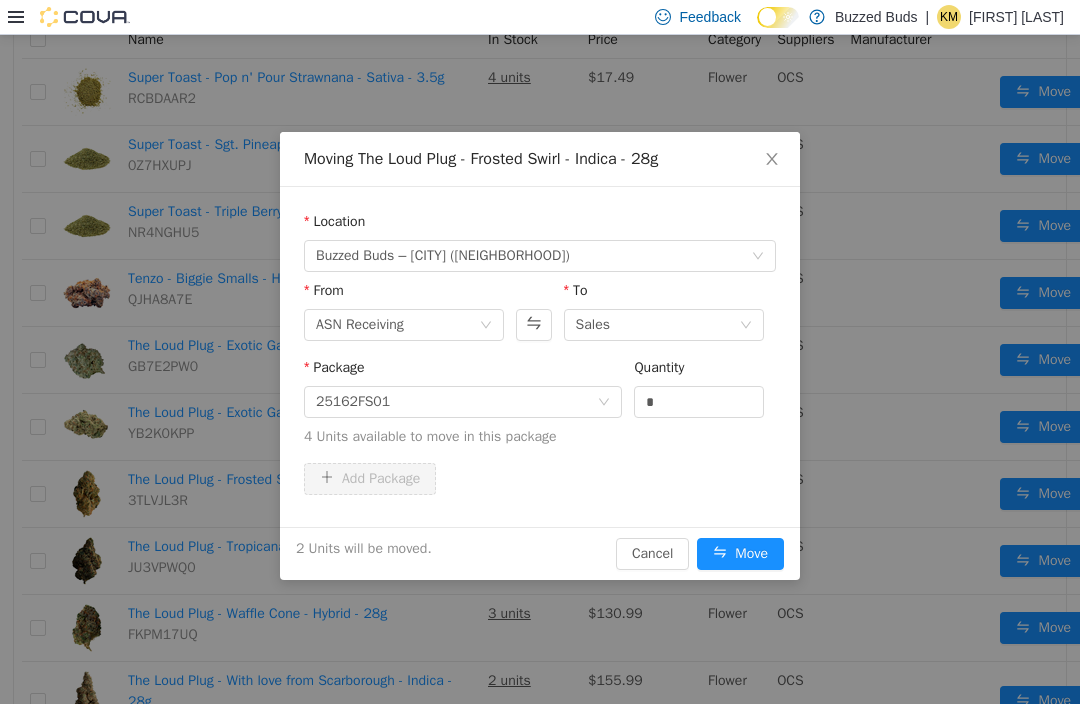 click on "Move" at bounding box center [740, 554] 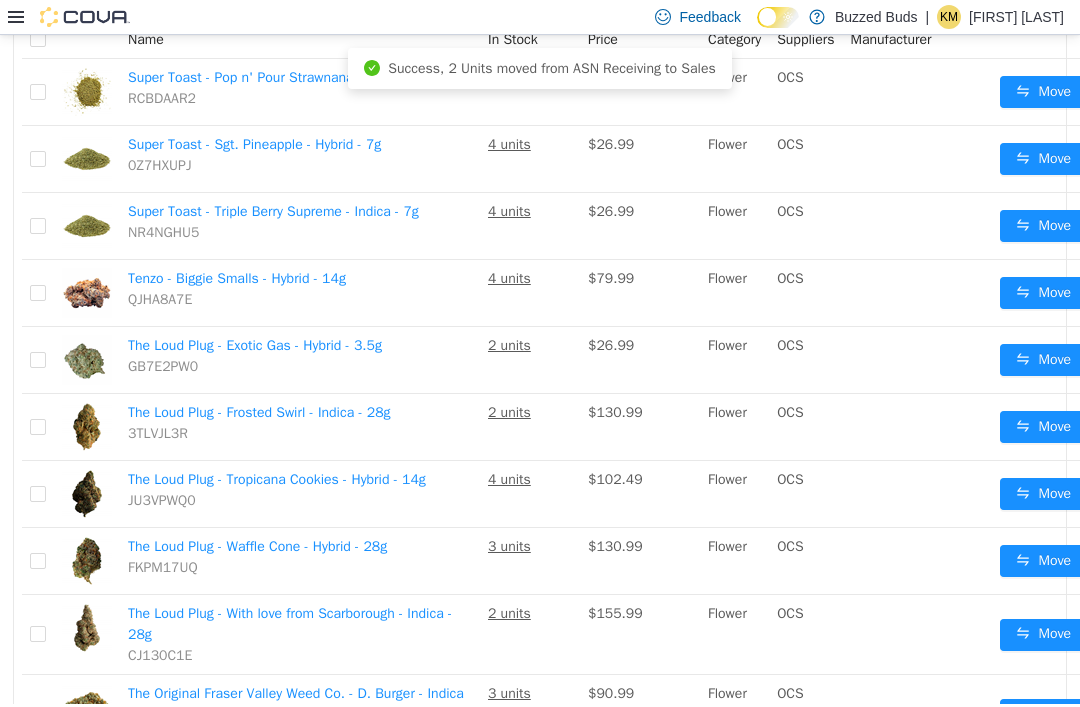 click on "Move" at bounding box center [1043, 494] 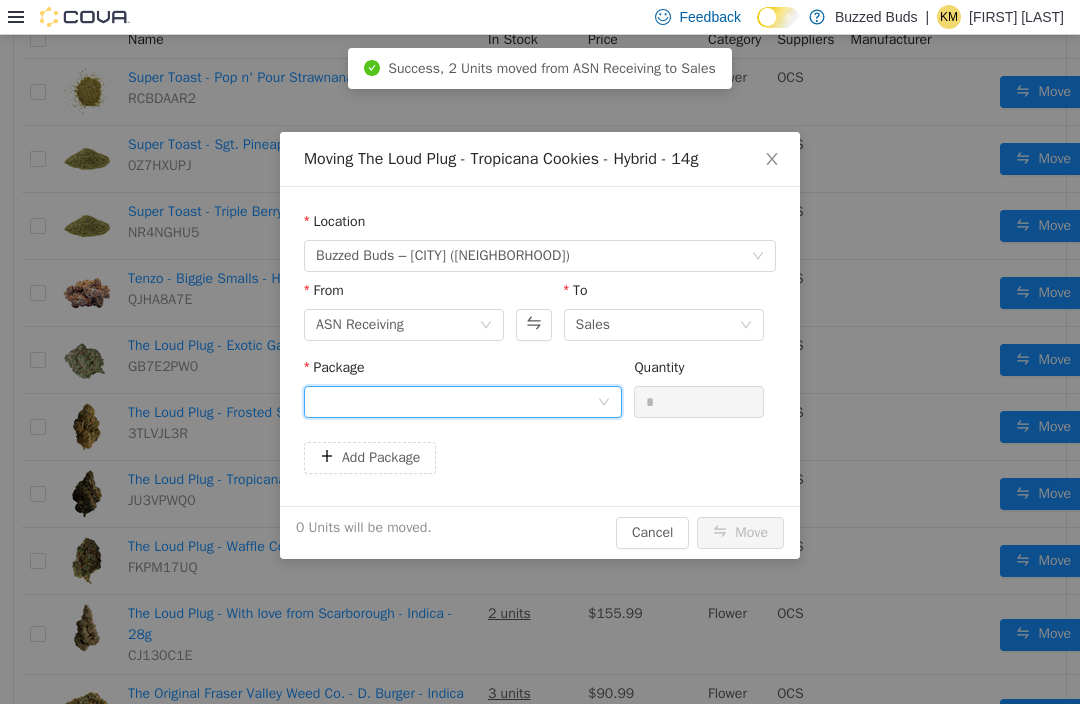 click at bounding box center [456, 402] 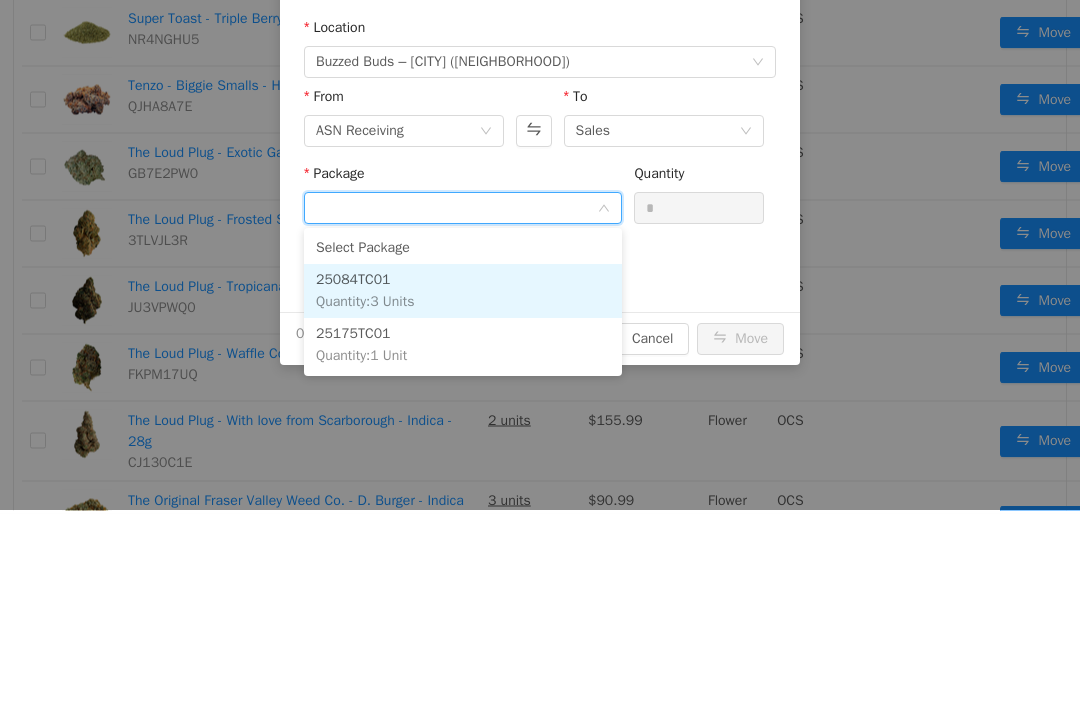 click on "25084TC01 Quantity :  3 Units" at bounding box center (463, 292) 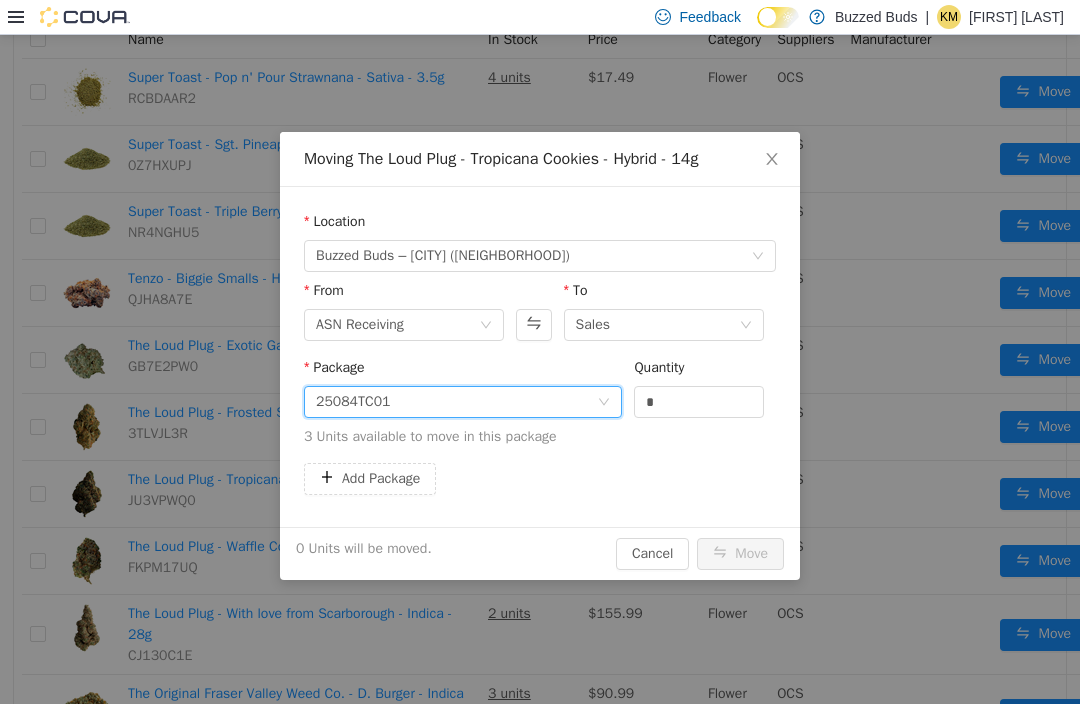 click on "*" at bounding box center [699, 402] 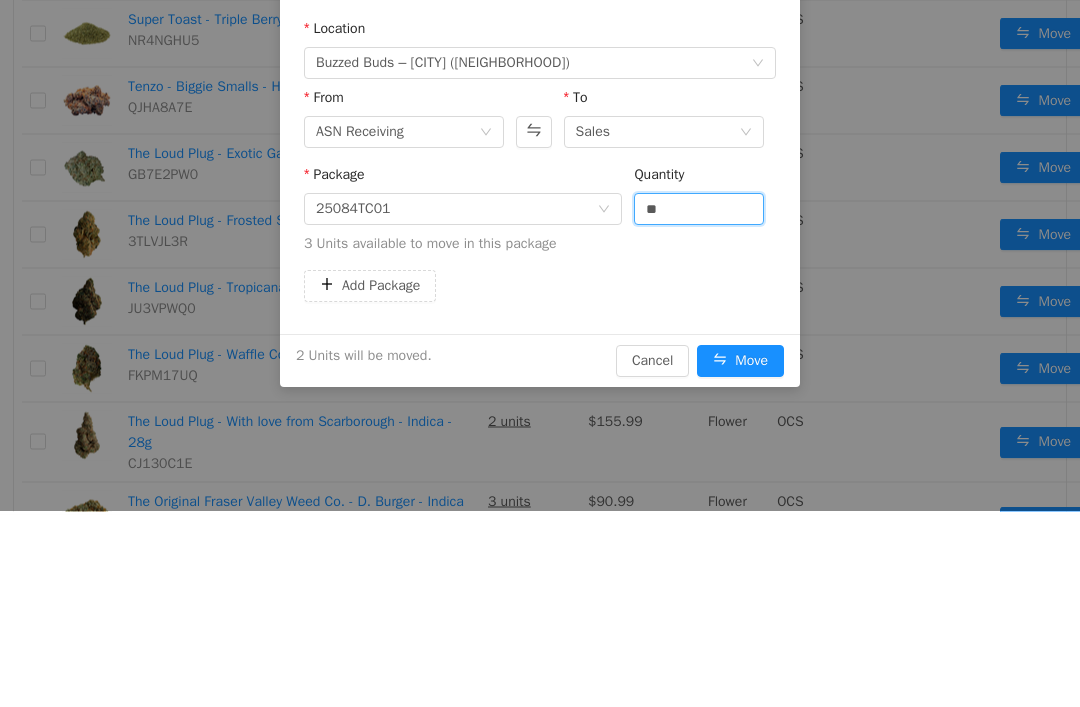 click on "Package 25084TC01   Quantity ** 3 Units available to move in this package" at bounding box center (540, 214) 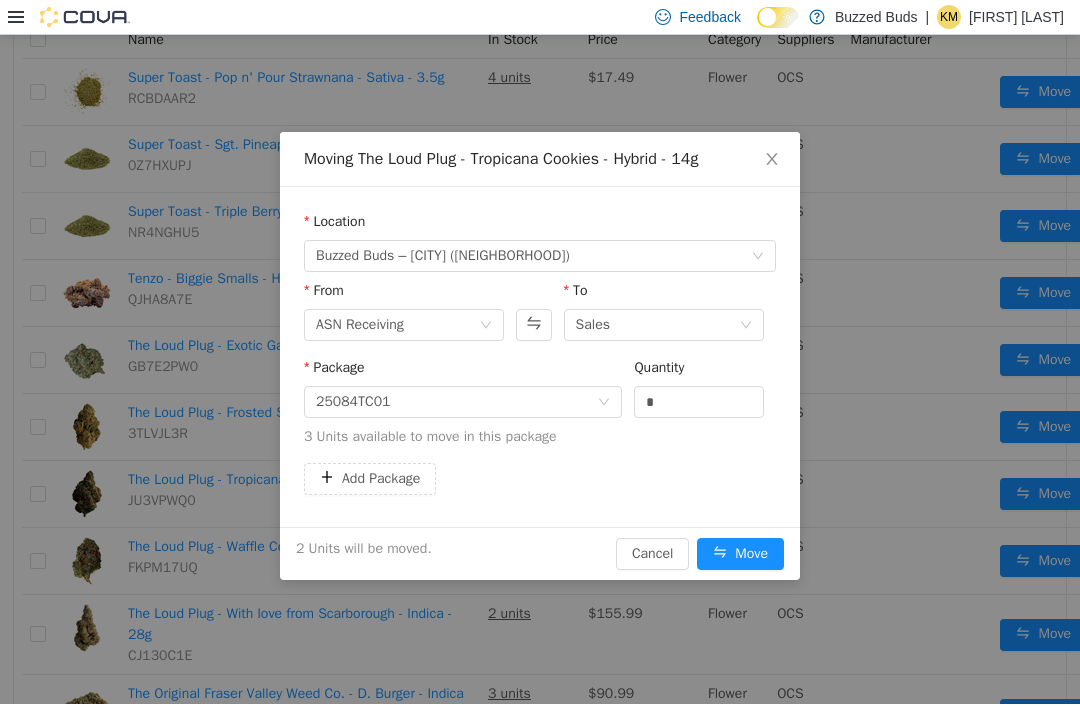 click on "Move" at bounding box center [740, 554] 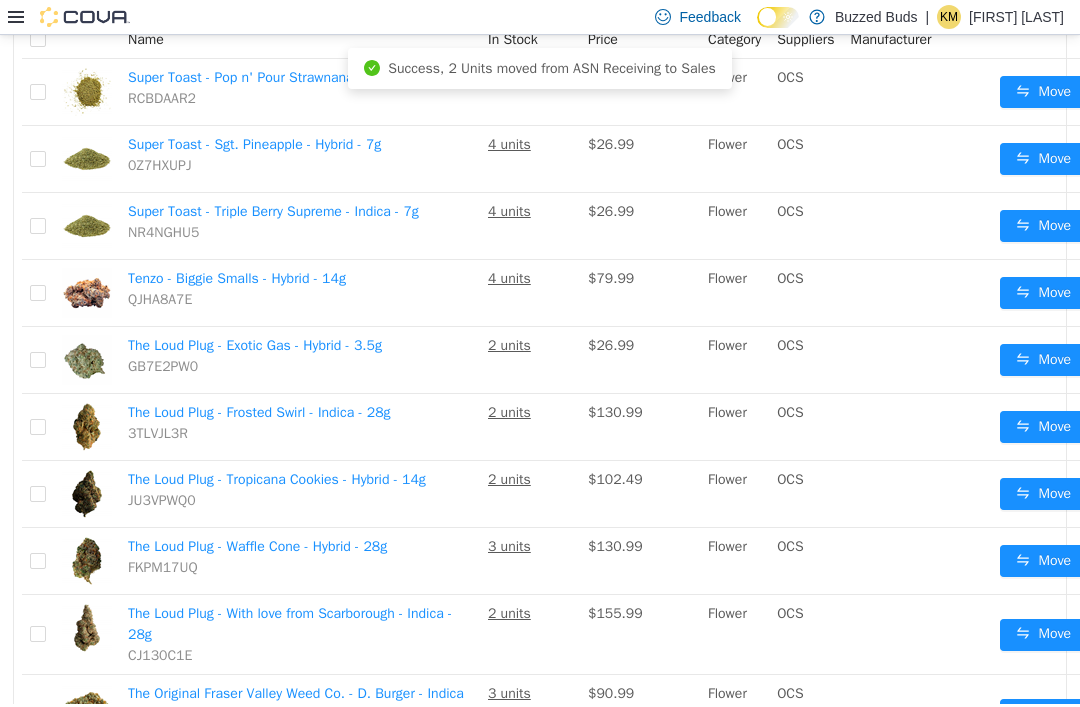 click on "Move" at bounding box center (1043, 561) 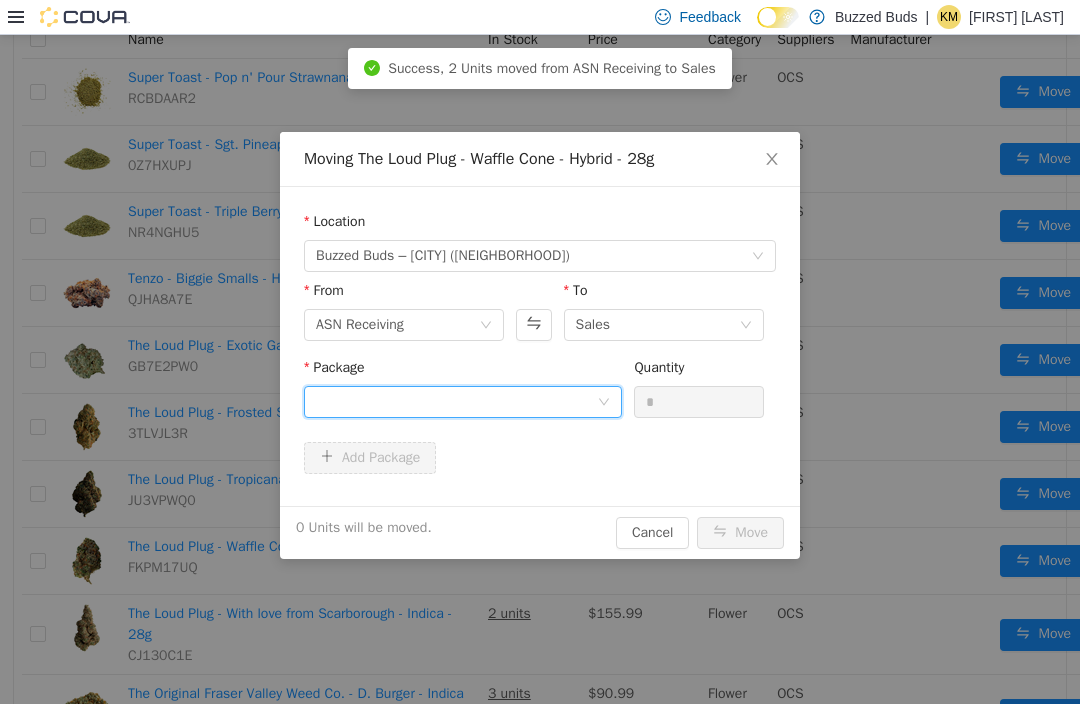 click at bounding box center [463, 402] 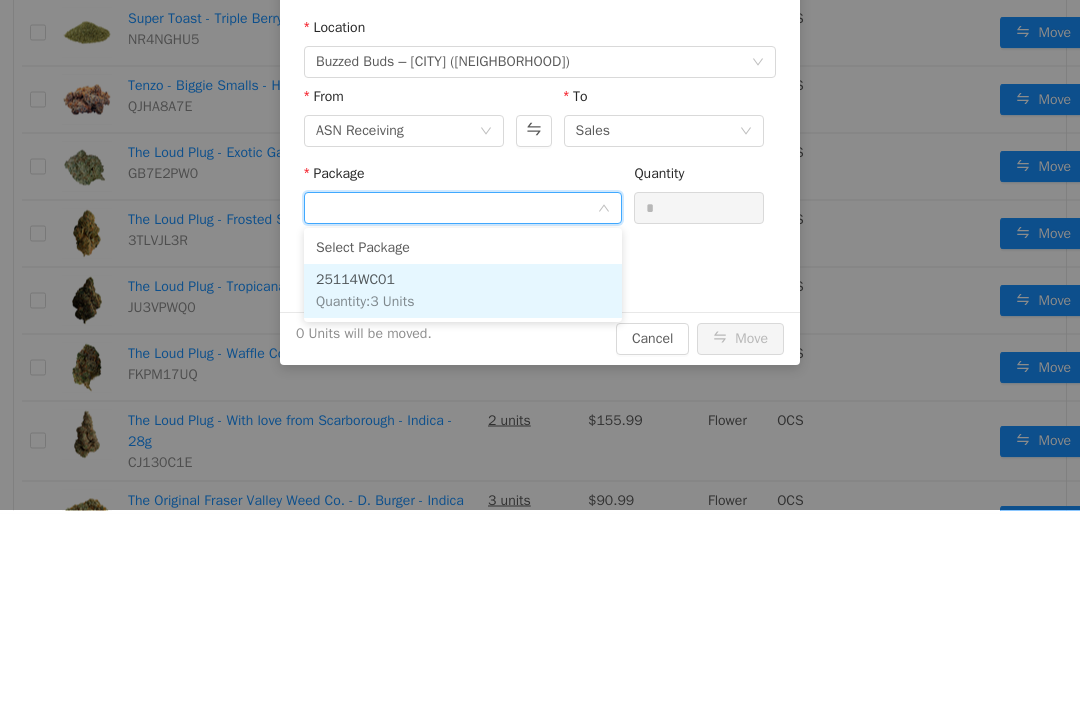 click on "25114WC01 Quantity :  3 Units" at bounding box center [463, 292] 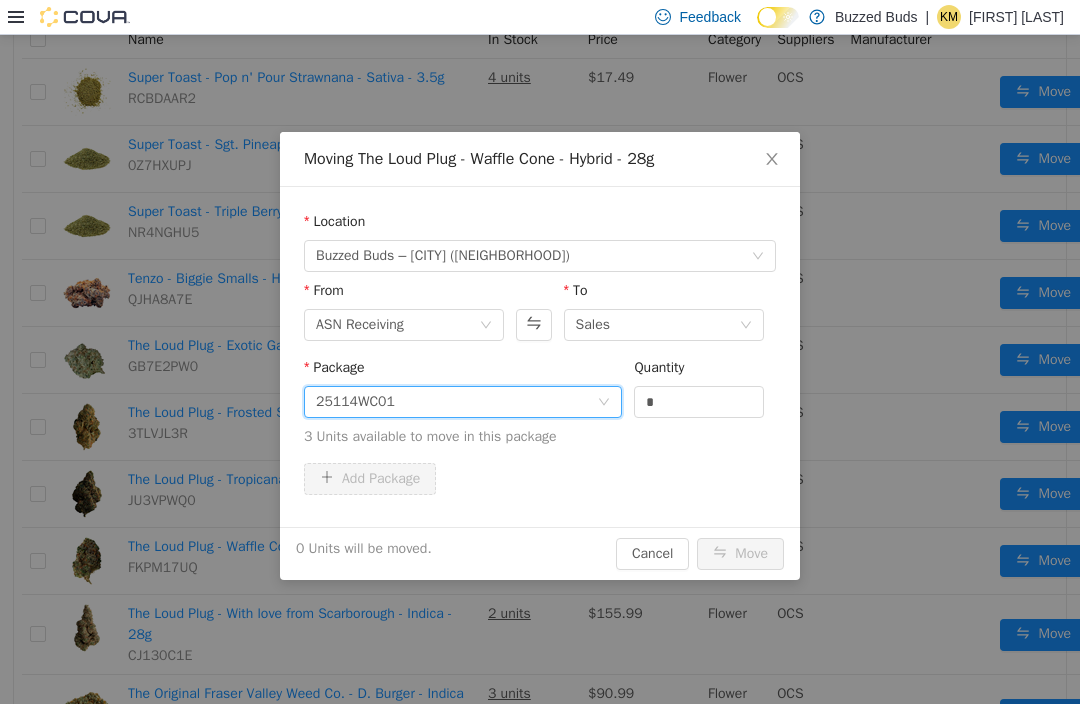 click on "*" at bounding box center [699, 402] 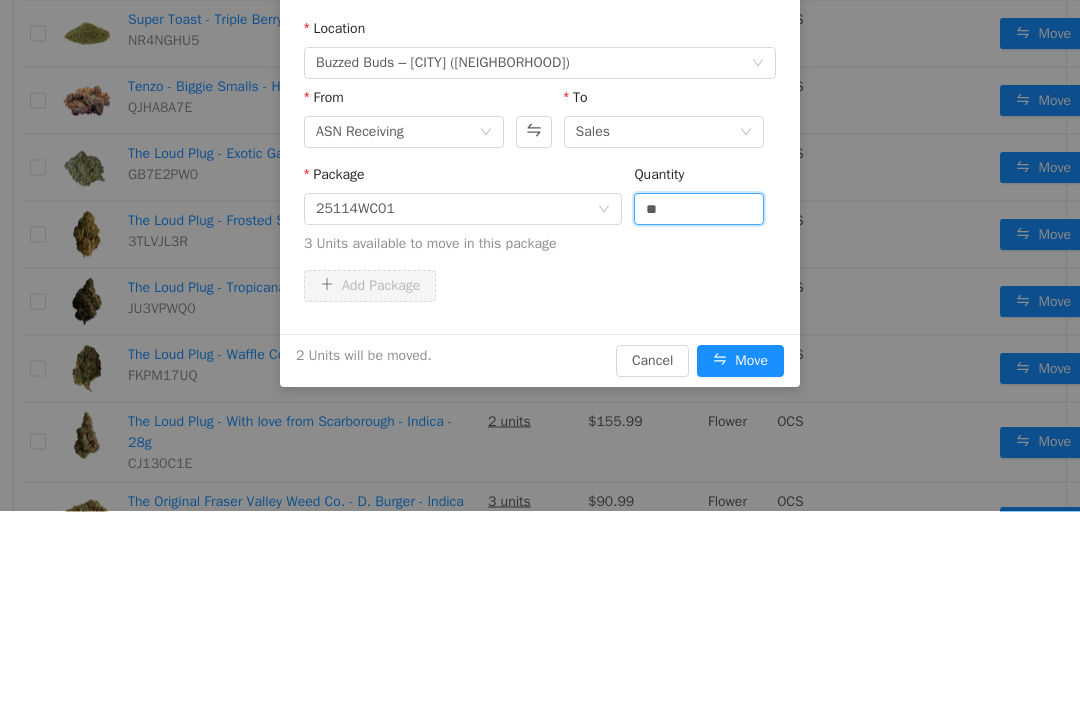 click on "Package 25114WC01   Quantity ** 3 Units available to move in this package" at bounding box center (540, 218) 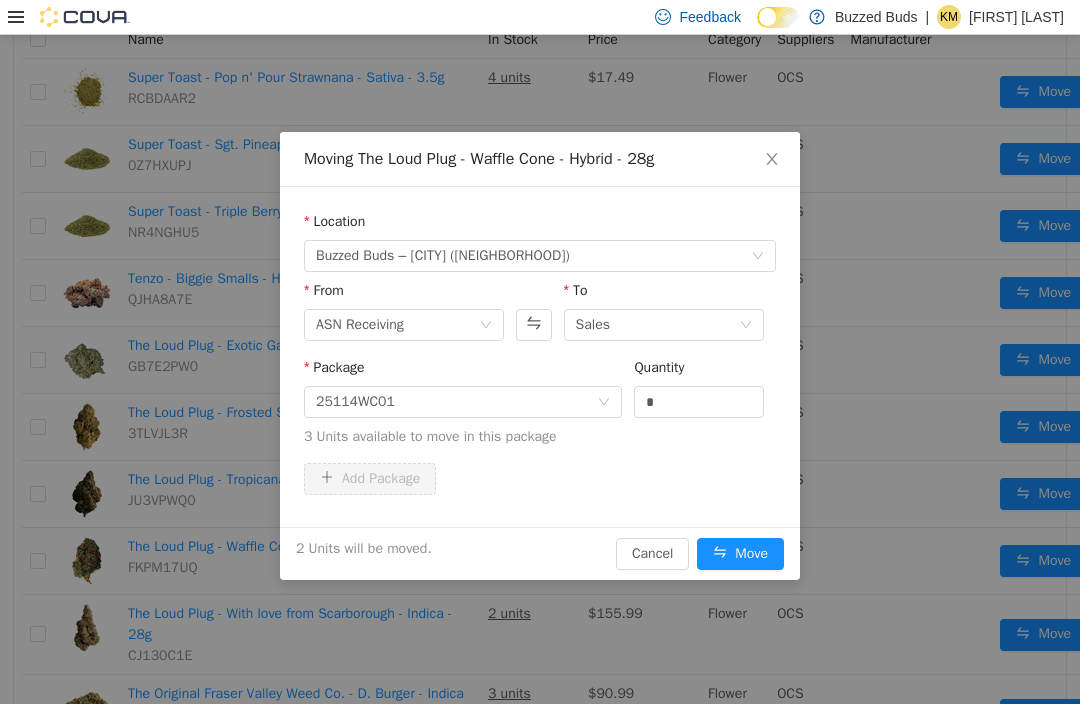 click on "Move" at bounding box center (740, 554) 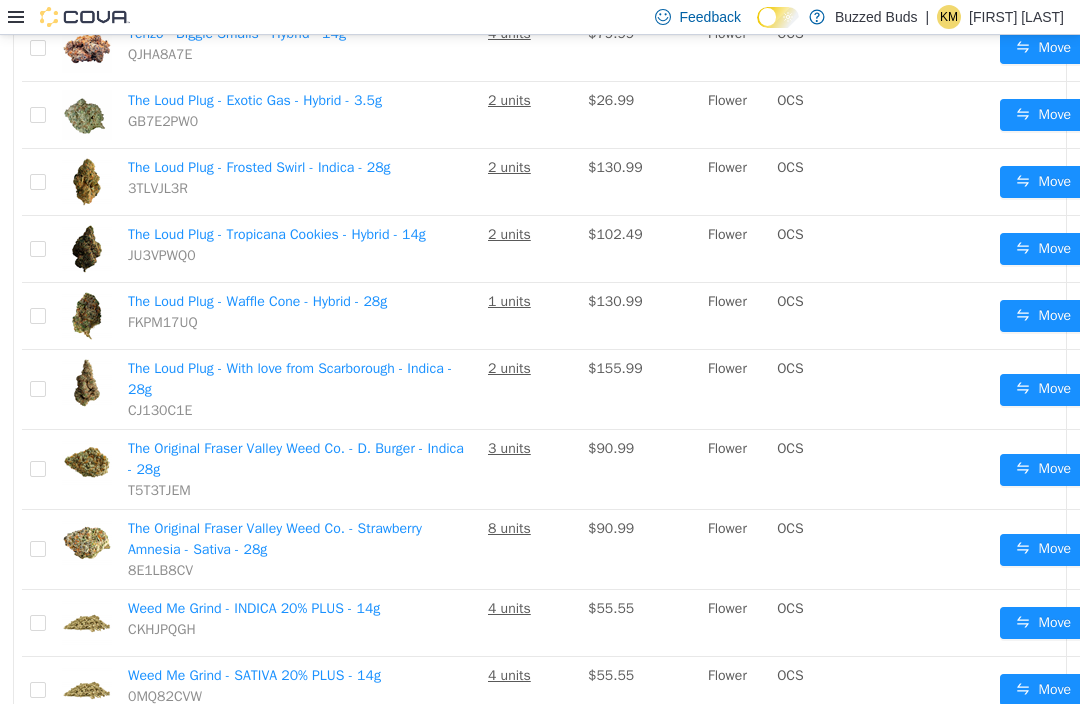 scroll, scrollTop: 532, scrollLeft: 0, axis: vertical 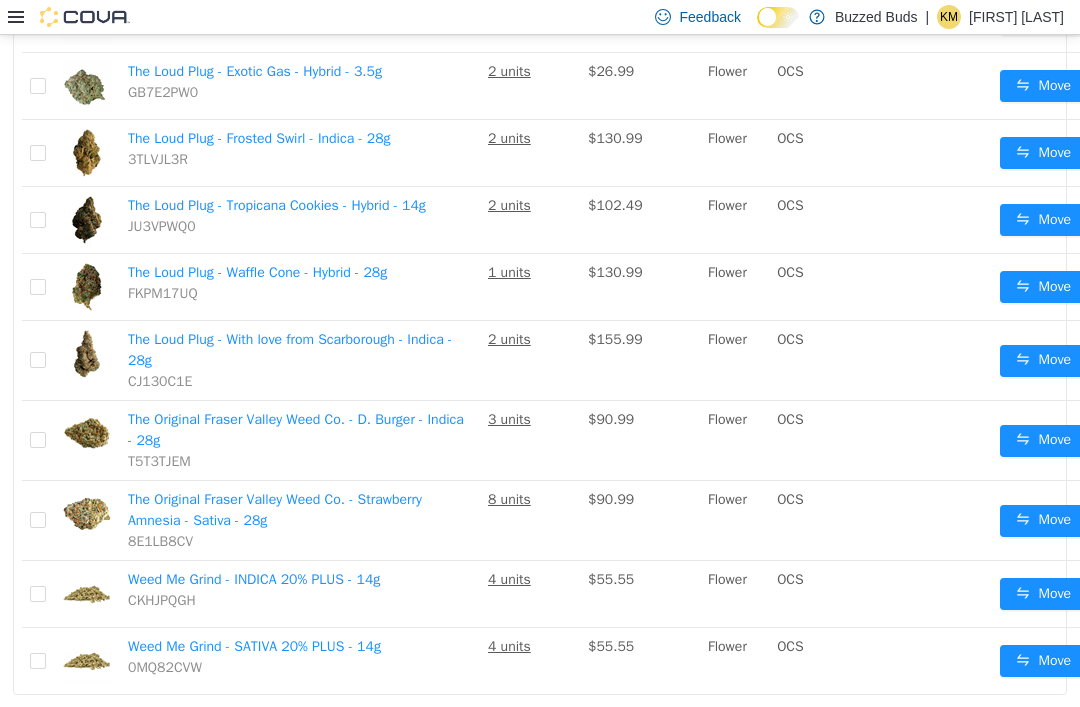 click on "Move" at bounding box center [1043, 361] 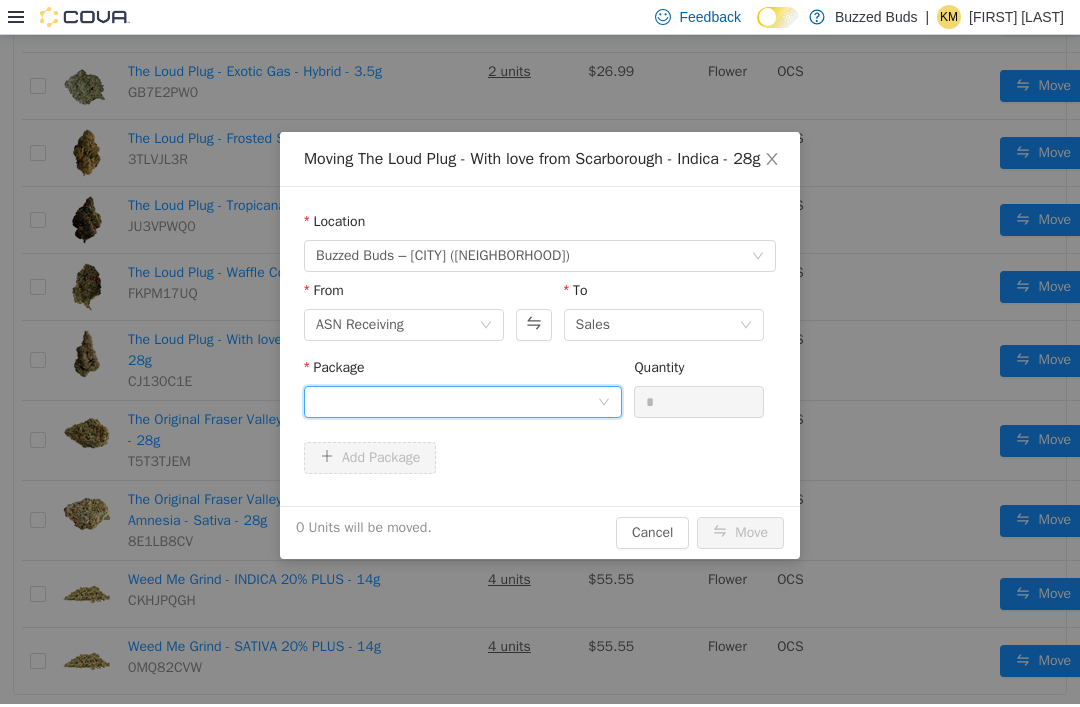 click at bounding box center (456, 402) 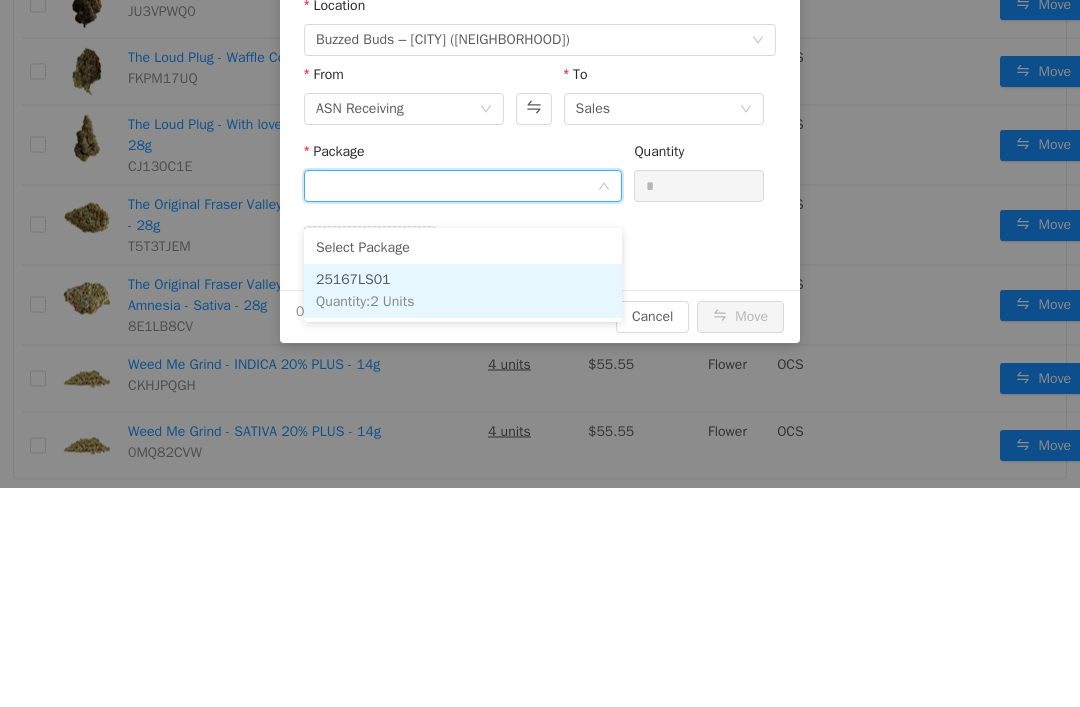 click on "25167LS01 Quantity :  2 Units" at bounding box center [463, 292] 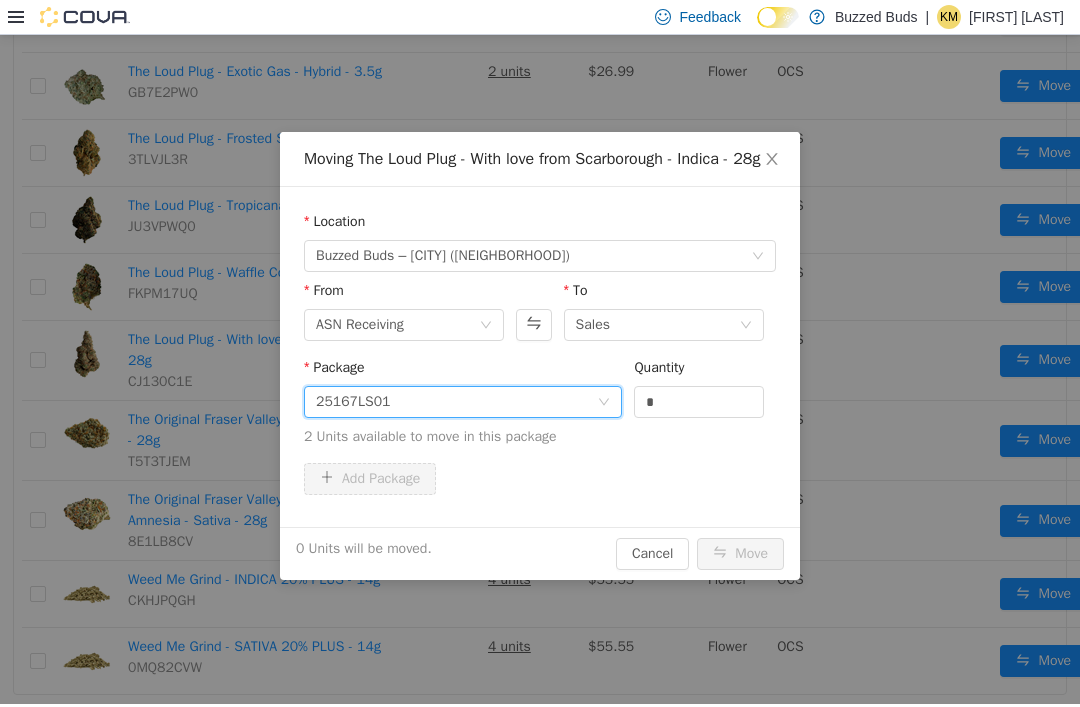 click on "*" at bounding box center [699, 402] 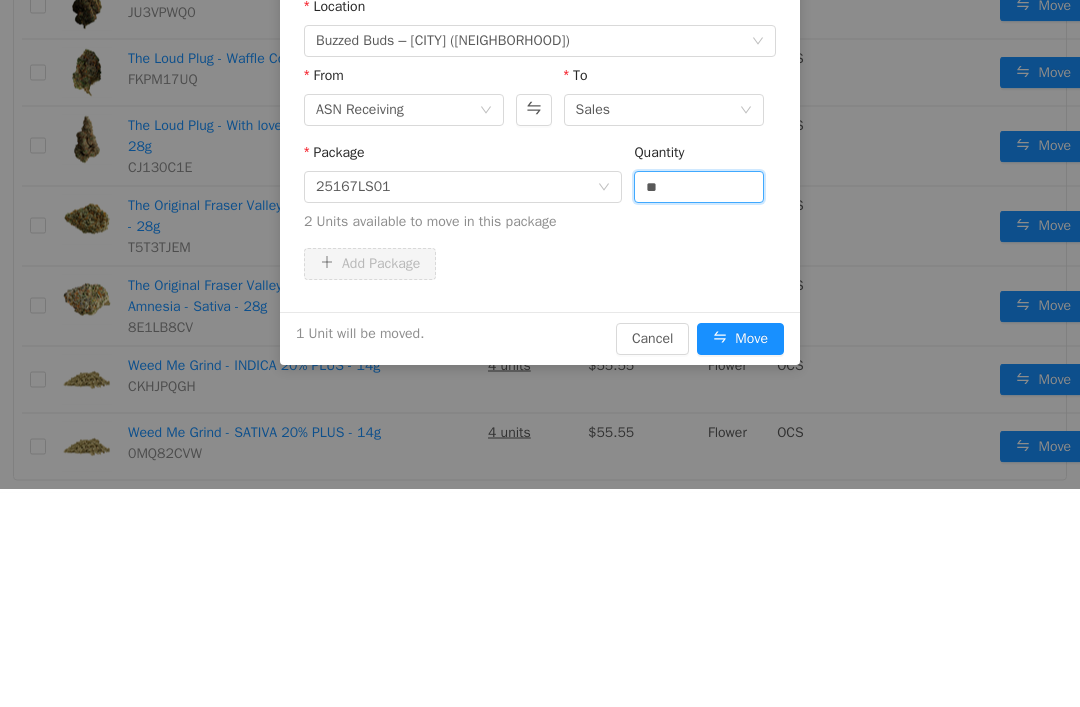 click on "2 Units available to move in this package" at bounding box center [540, 222] 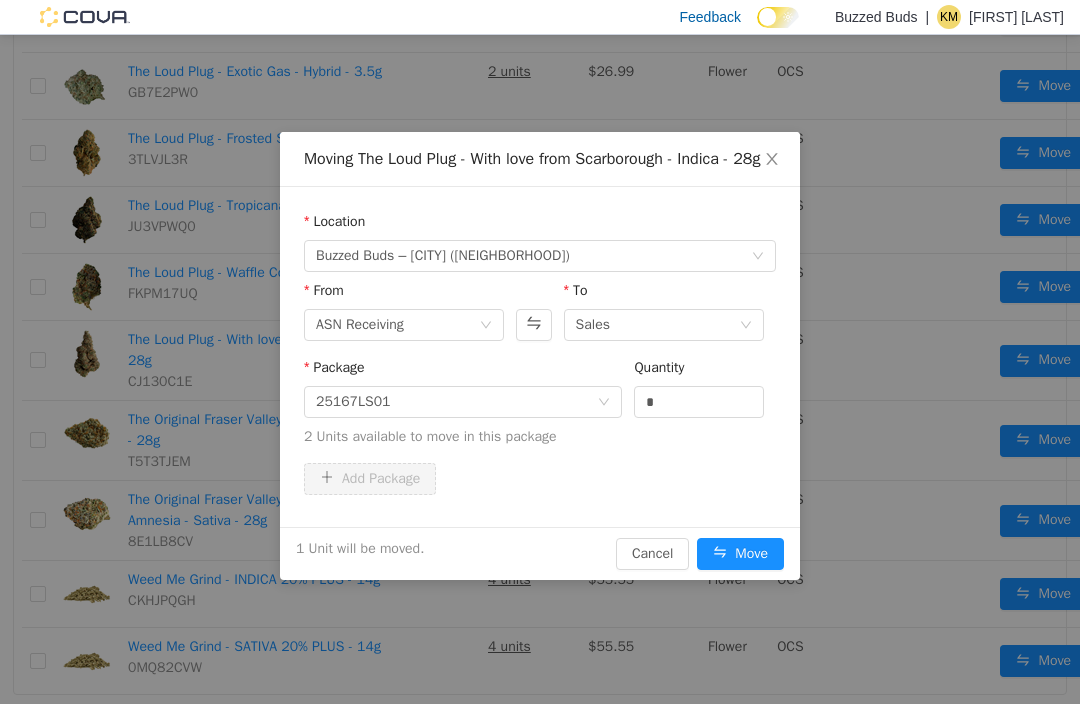 click on "Move" at bounding box center (740, 554) 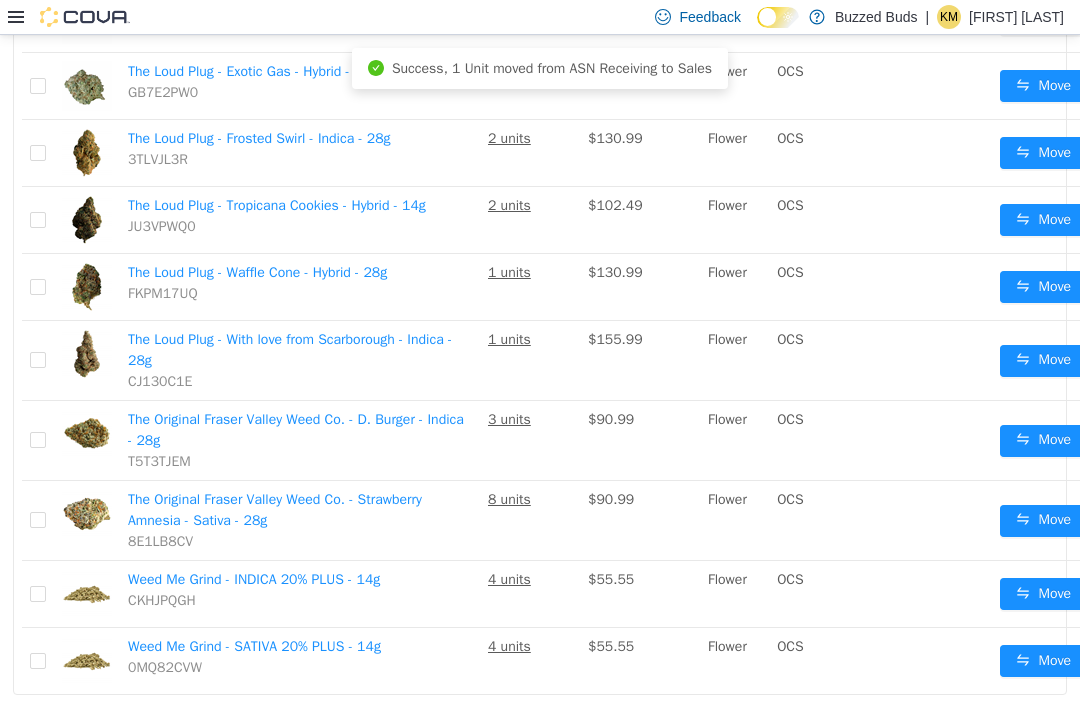 click on "Move" at bounding box center (1043, 441) 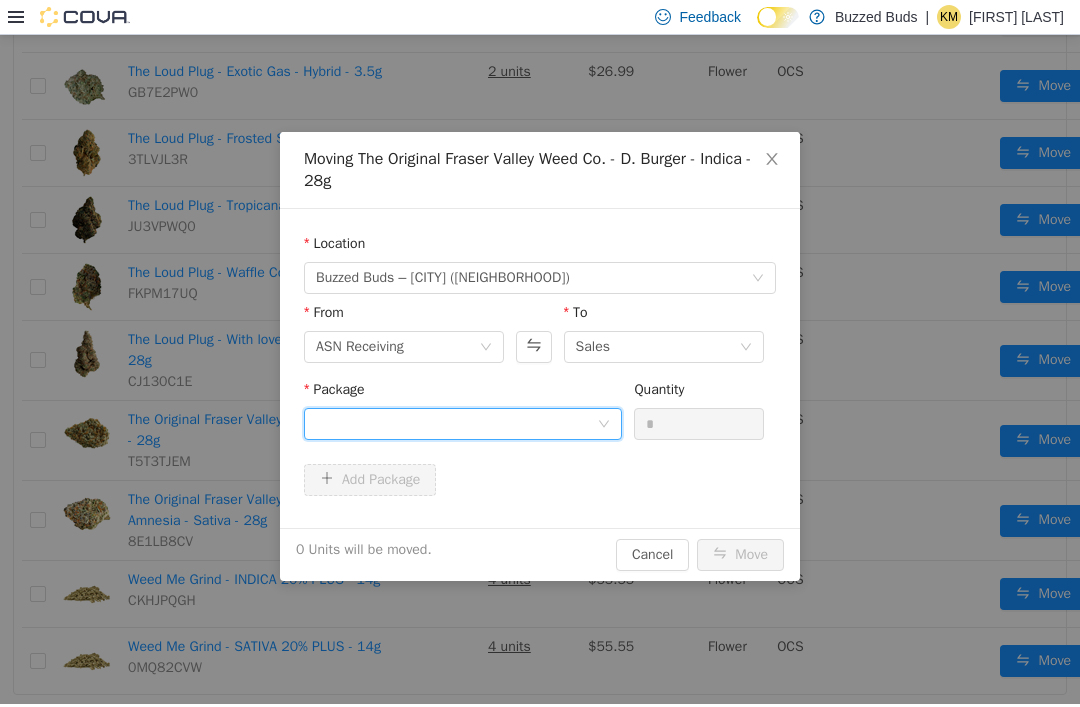 click at bounding box center [456, 424] 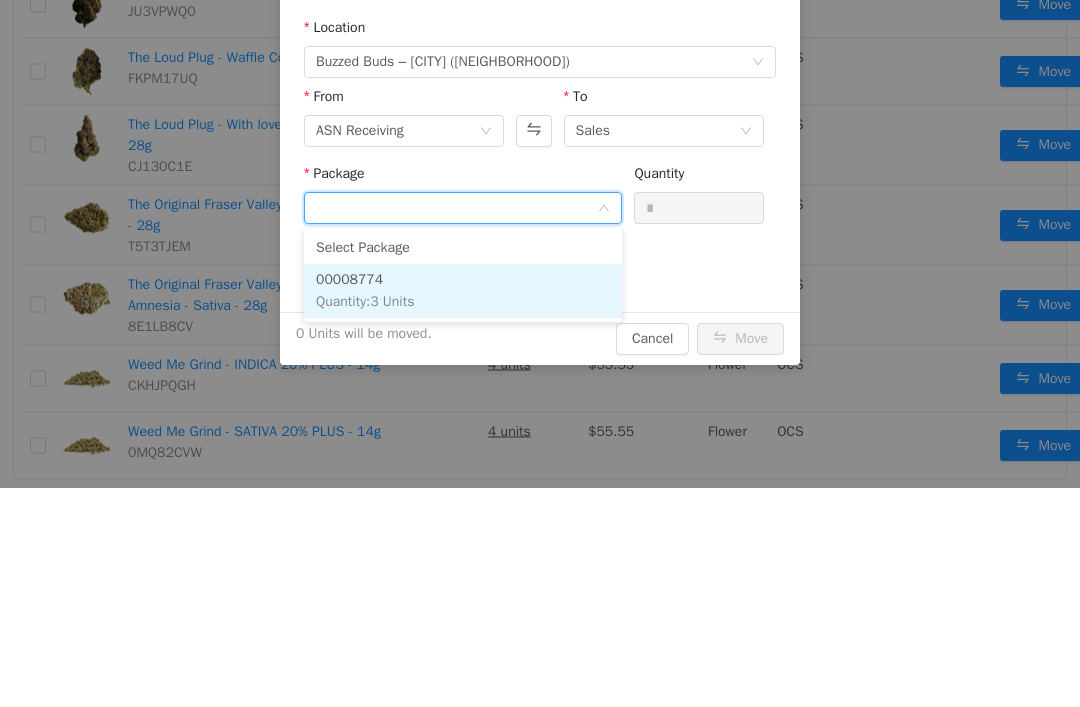 click on "00008774 Quantity :  3 Units" at bounding box center (463, 292) 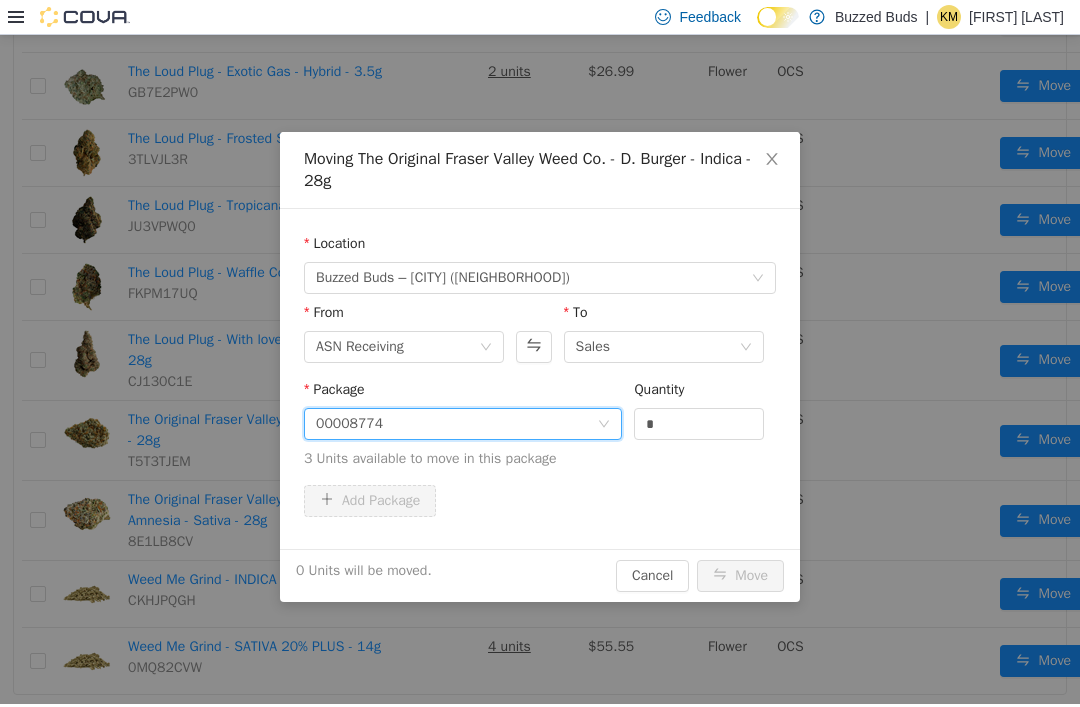 click on "3 Units available to move in this package" at bounding box center (540, 458) 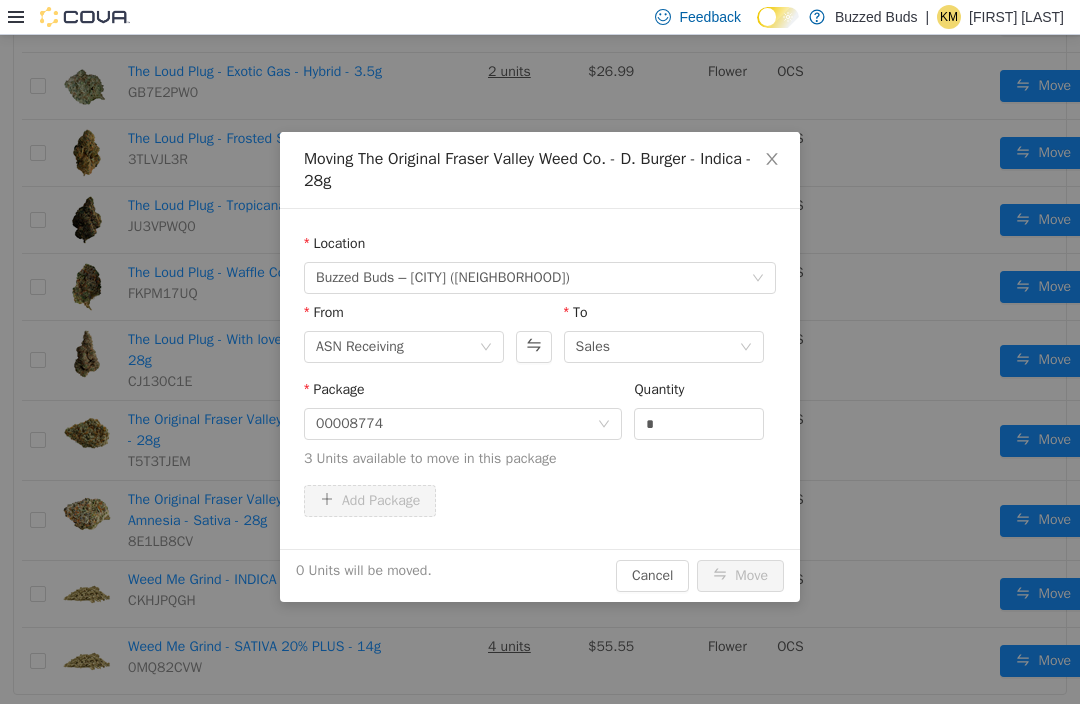click on "*" at bounding box center (699, 424) 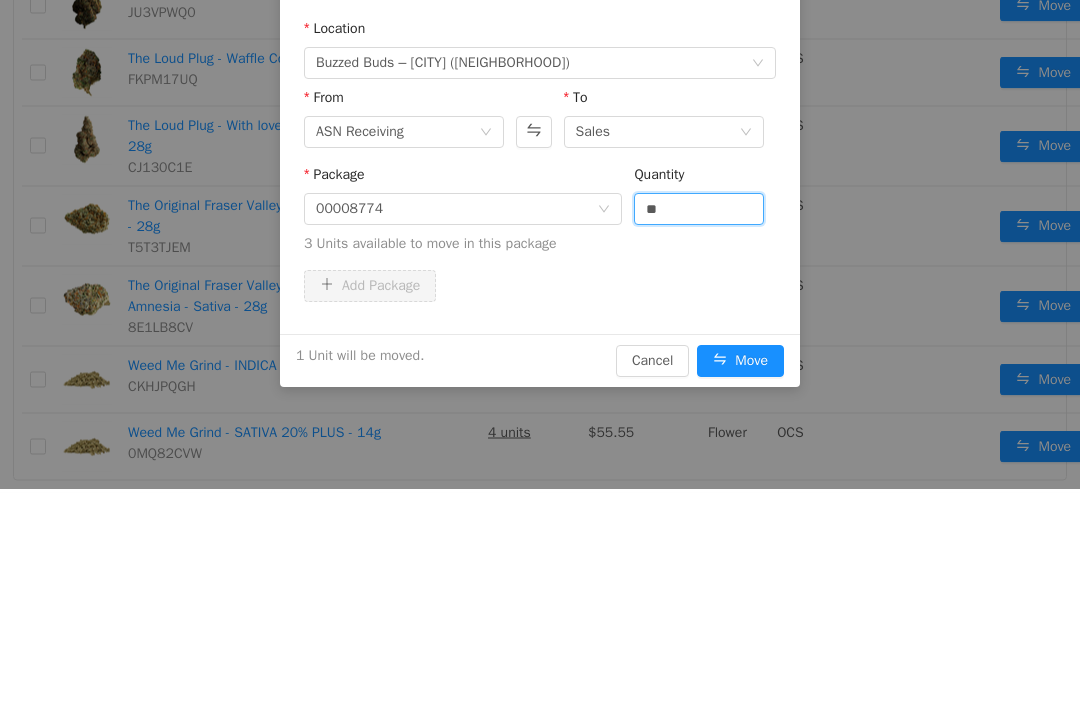 click on "3 Units available to move in this package" at bounding box center [540, 244] 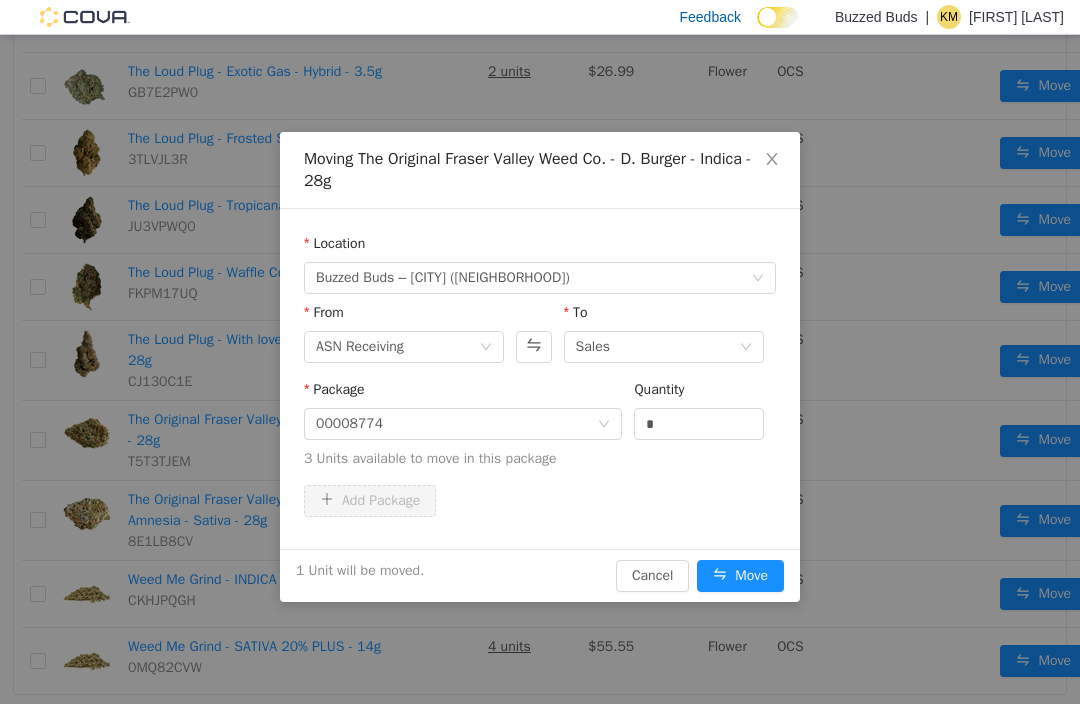 click on "Move" at bounding box center [740, 576] 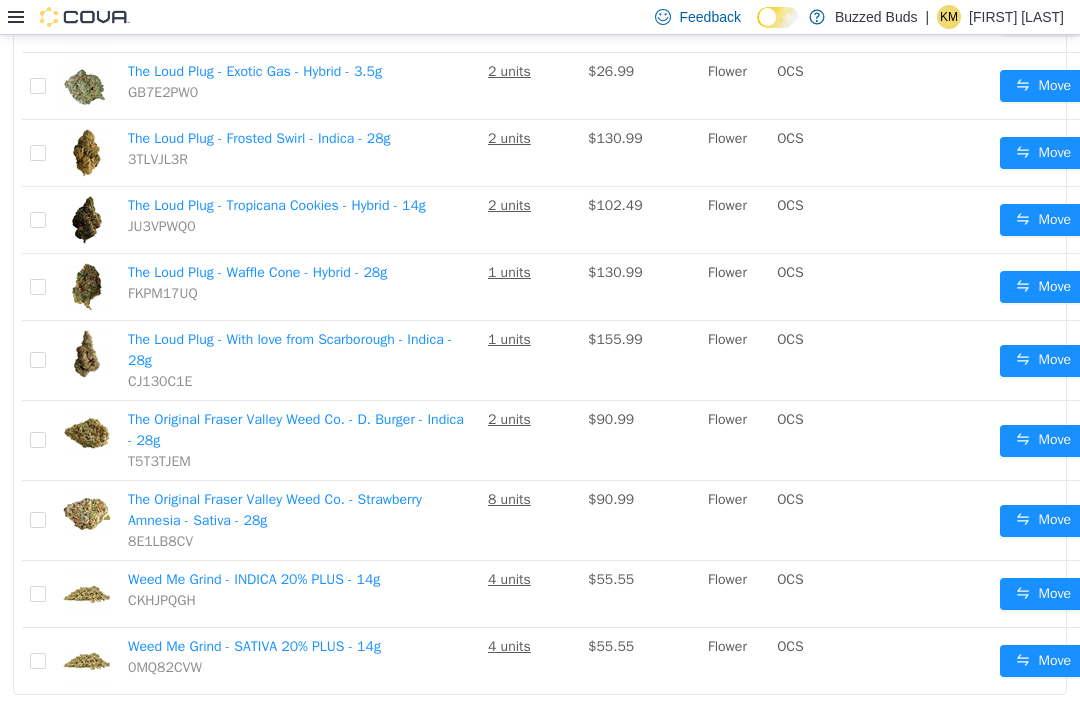 click on "Move" at bounding box center (1043, 521) 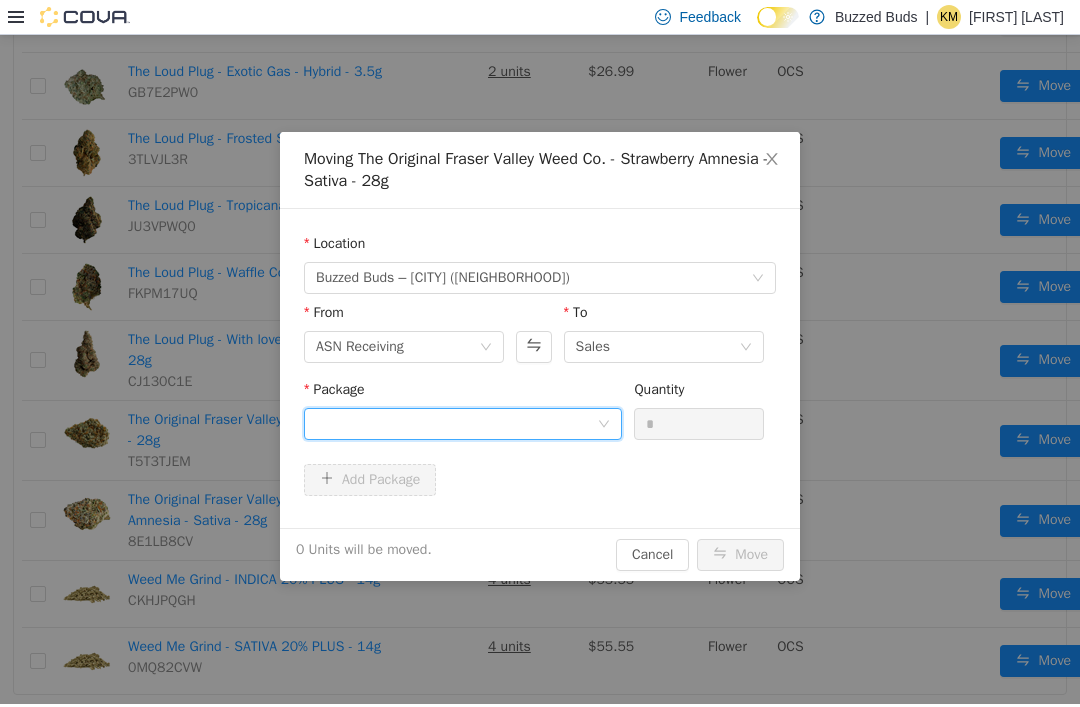 click at bounding box center (456, 424) 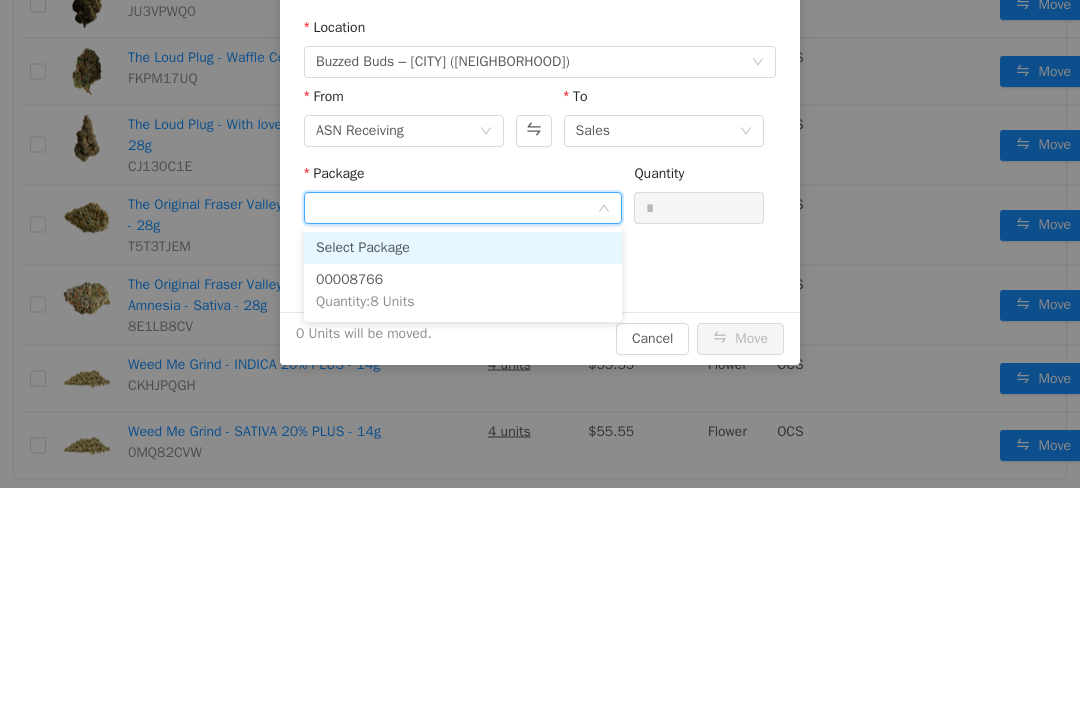 click on "00008766 Quantity :  8 Units" at bounding box center (463, 292) 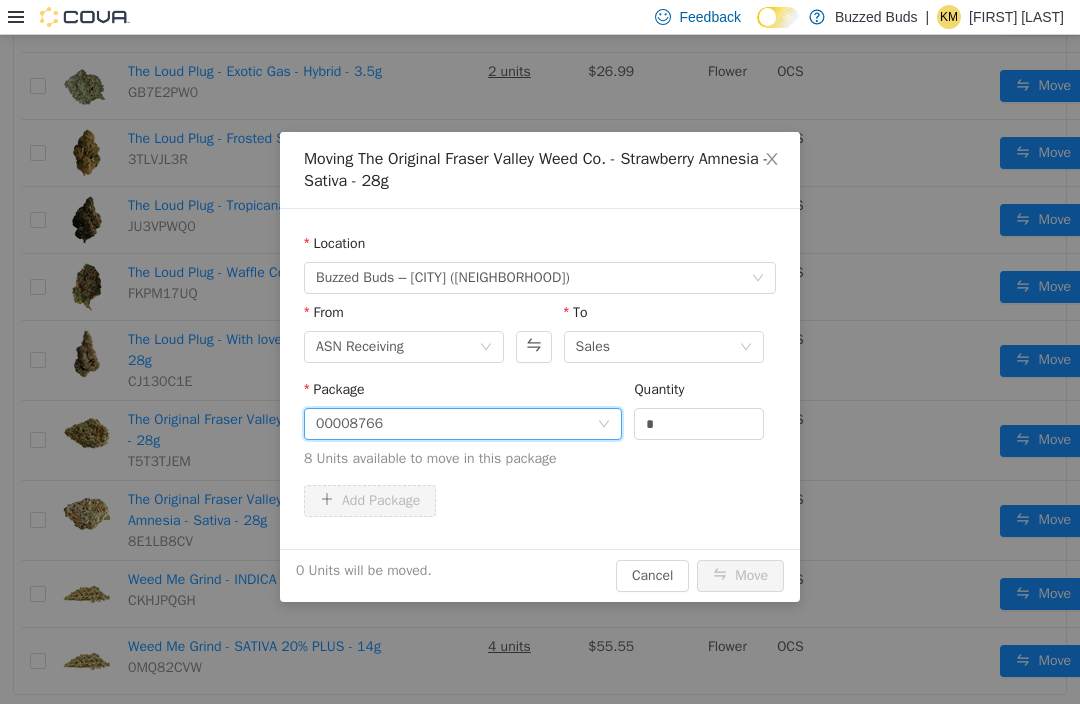 click on "*" at bounding box center [699, 424] 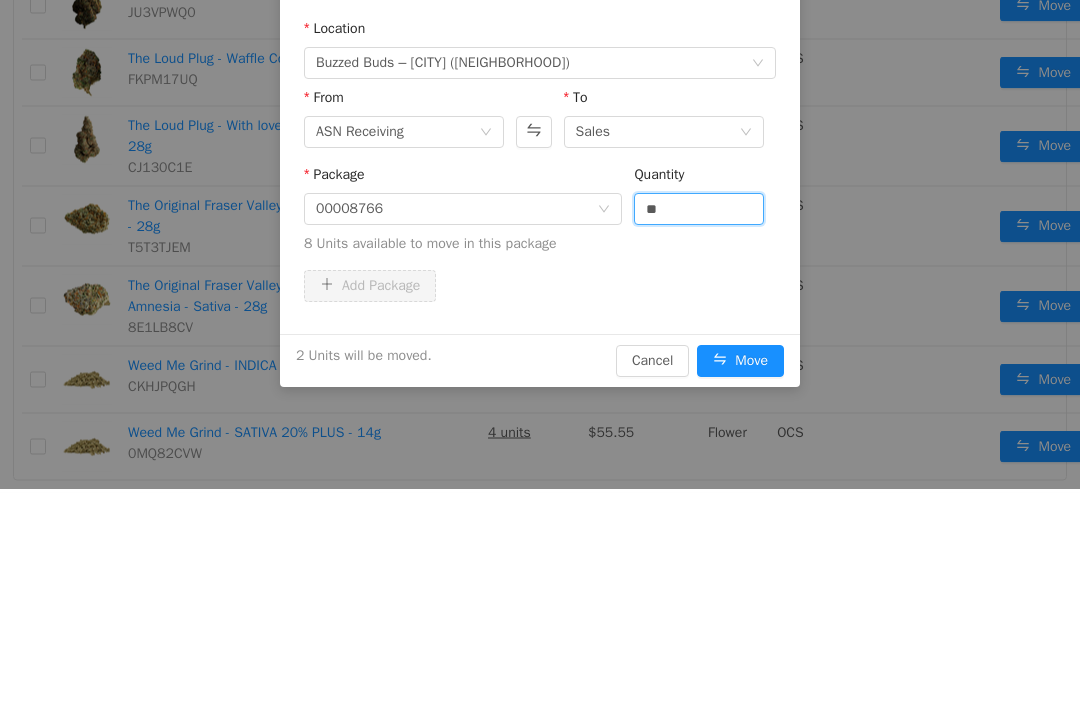 click on "8 Units available to move in this package" at bounding box center (540, 244) 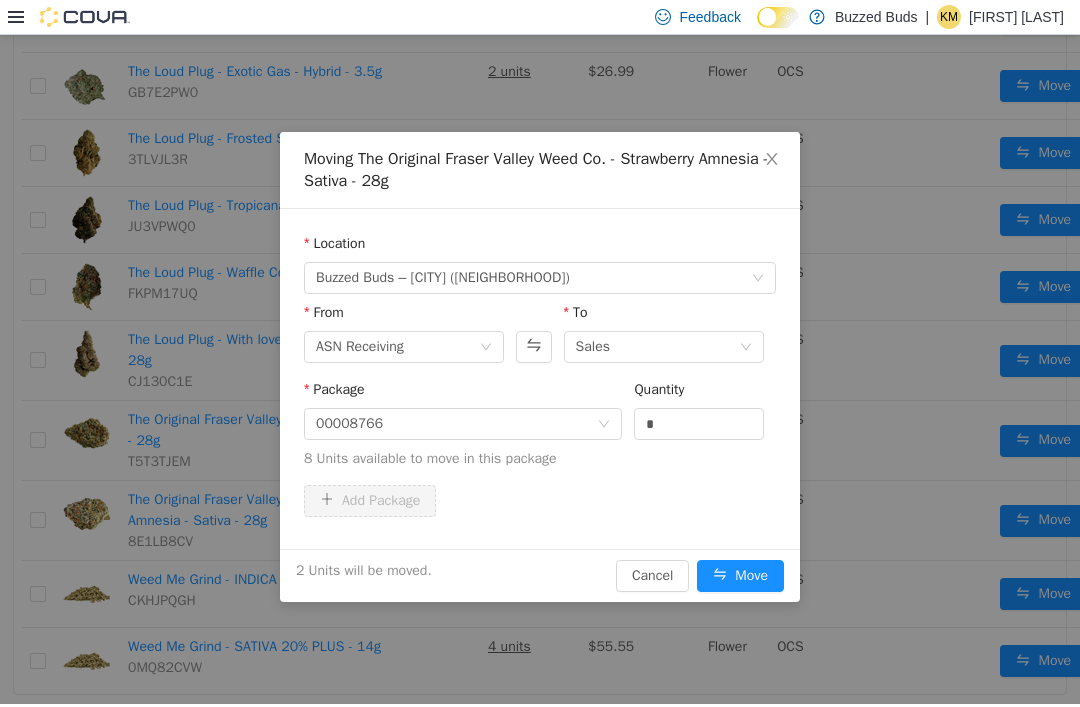 click on "Move" at bounding box center [740, 576] 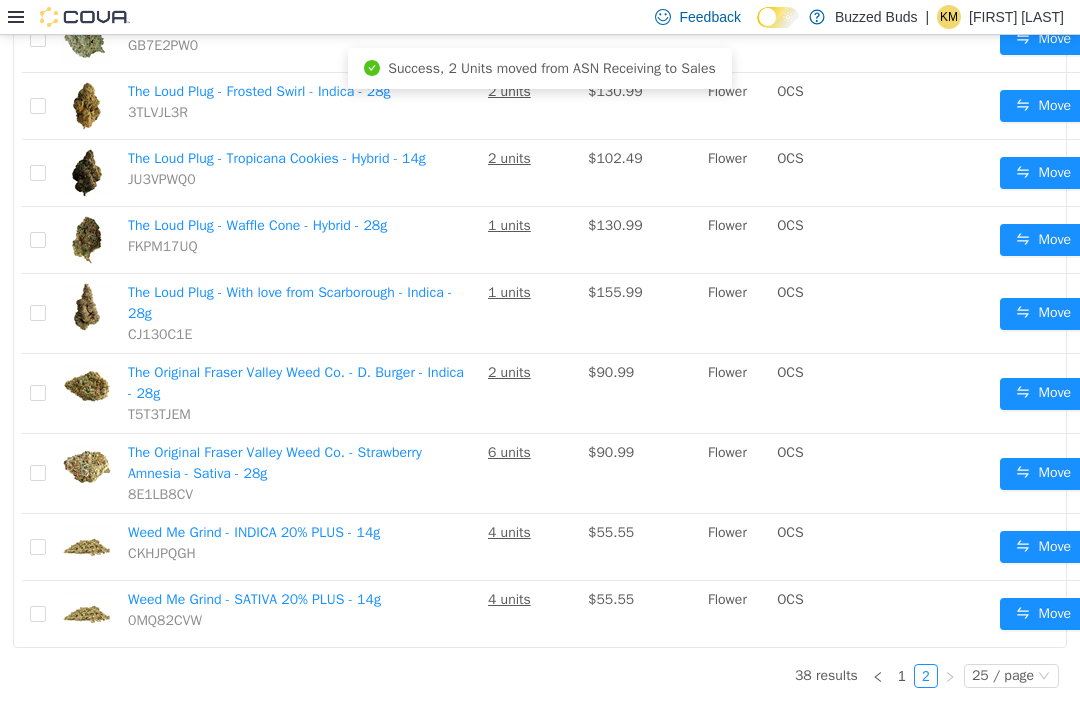 scroll, scrollTop: 597, scrollLeft: 0, axis: vertical 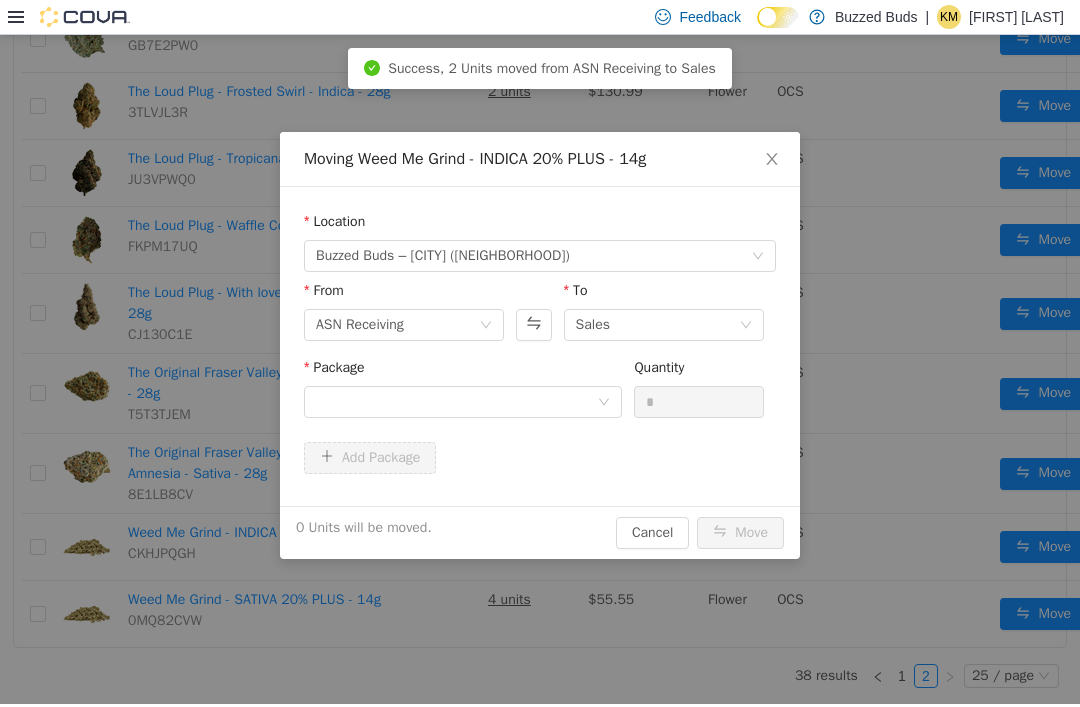 click at bounding box center [456, 402] 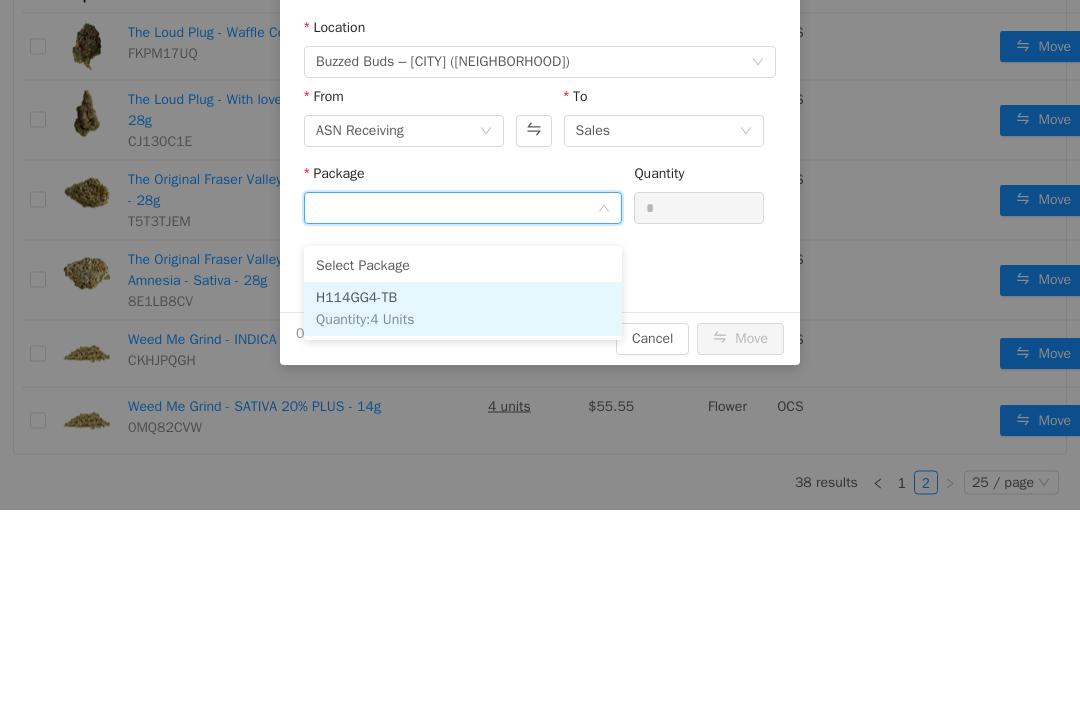 click on "H114GG4-TB Quantity :  4 Units" at bounding box center (463, 310) 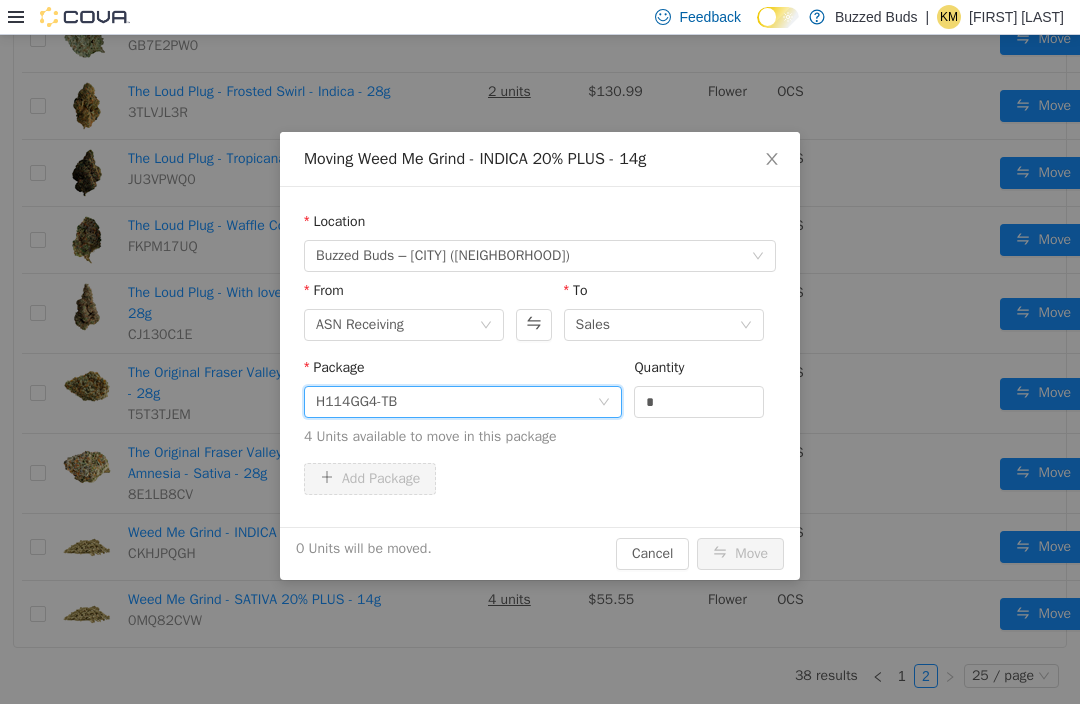 click on "*" at bounding box center [699, 402] 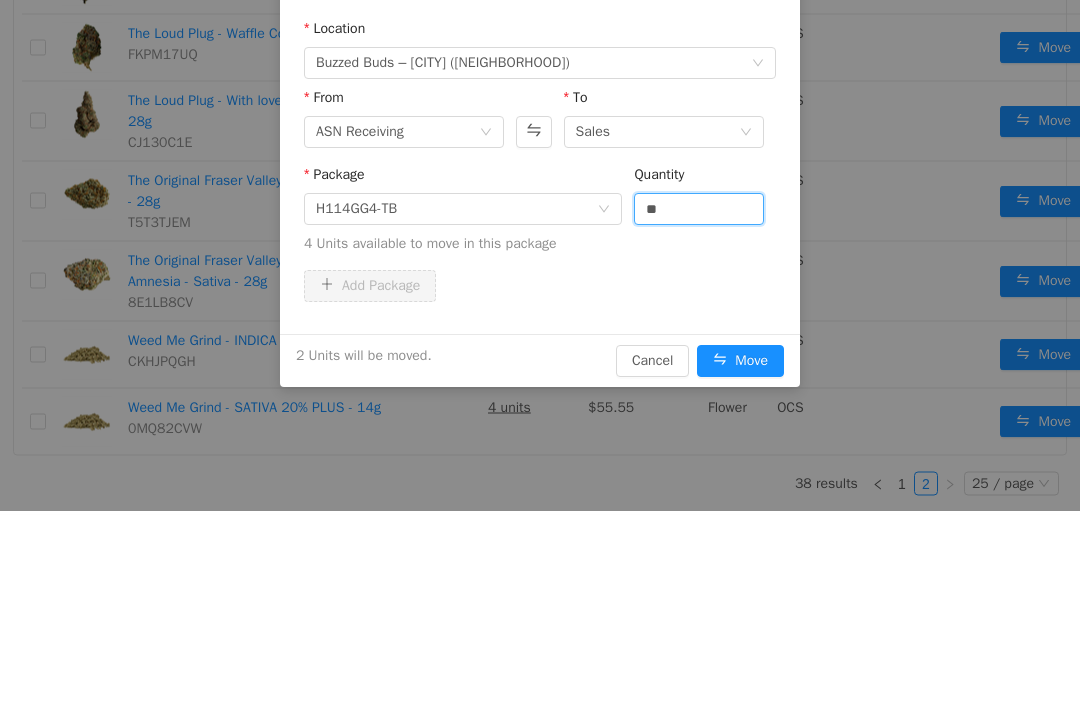 click on "Add Package" at bounding box center [540, 287] 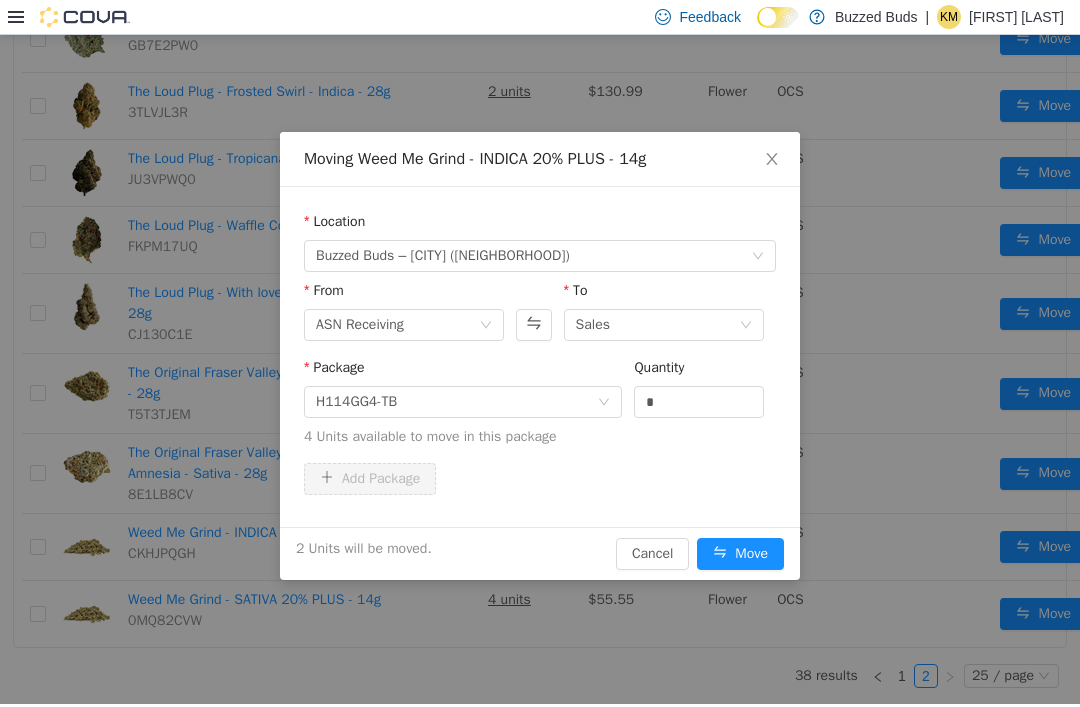 click on "Move" at bounding box center (740, 554) 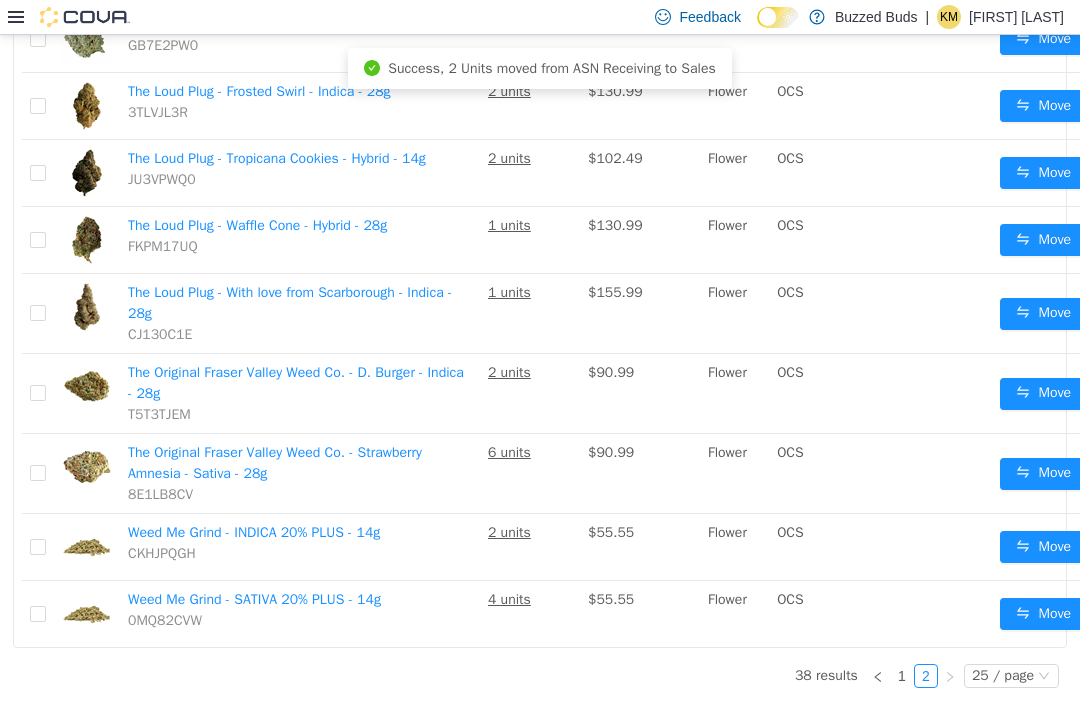click on "Move" at bounding box center [1043, 614] 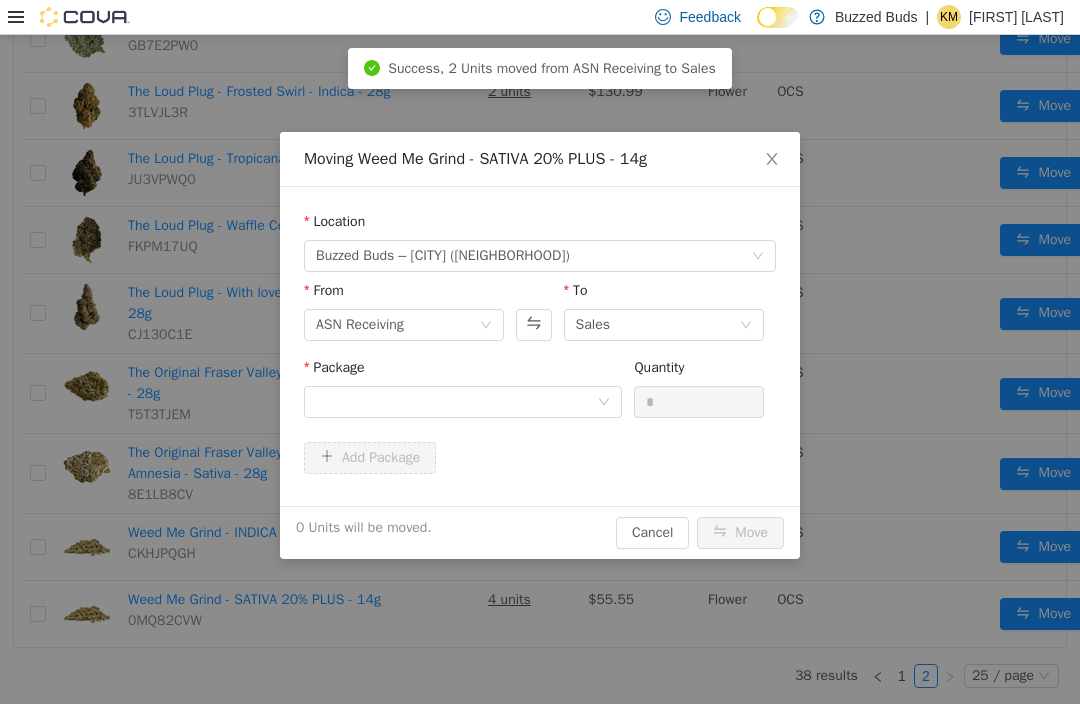 click at bounding box center [456, 402] 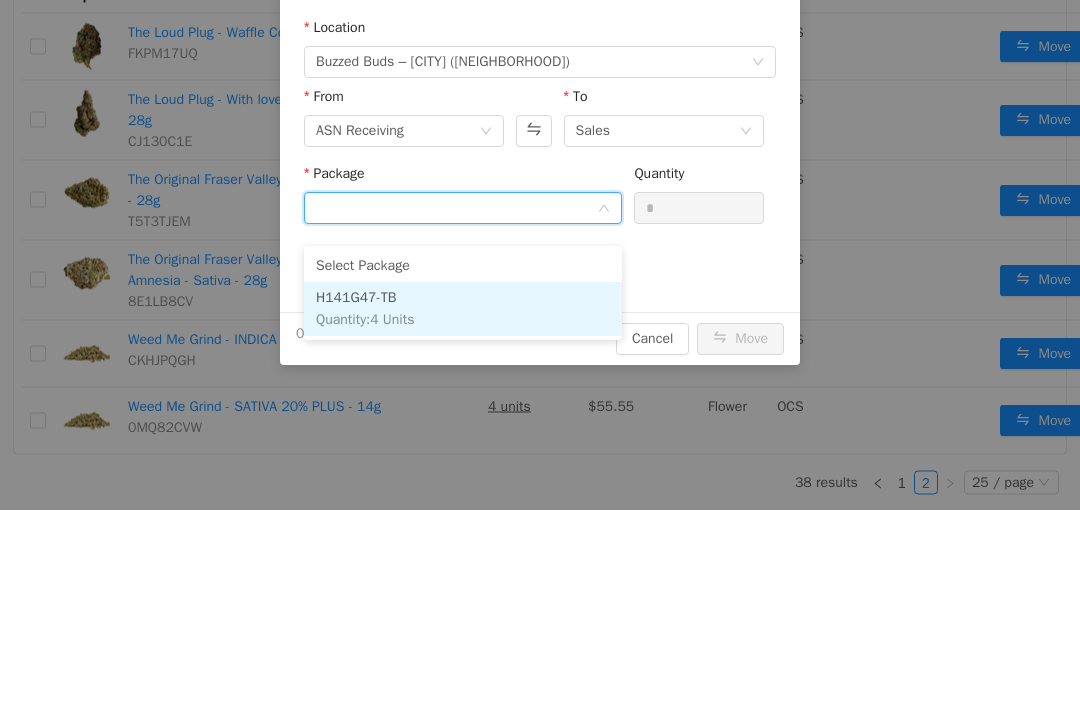 click on "H141G47-TB Quantity :  4 Units" at bounding box center [463, 310] 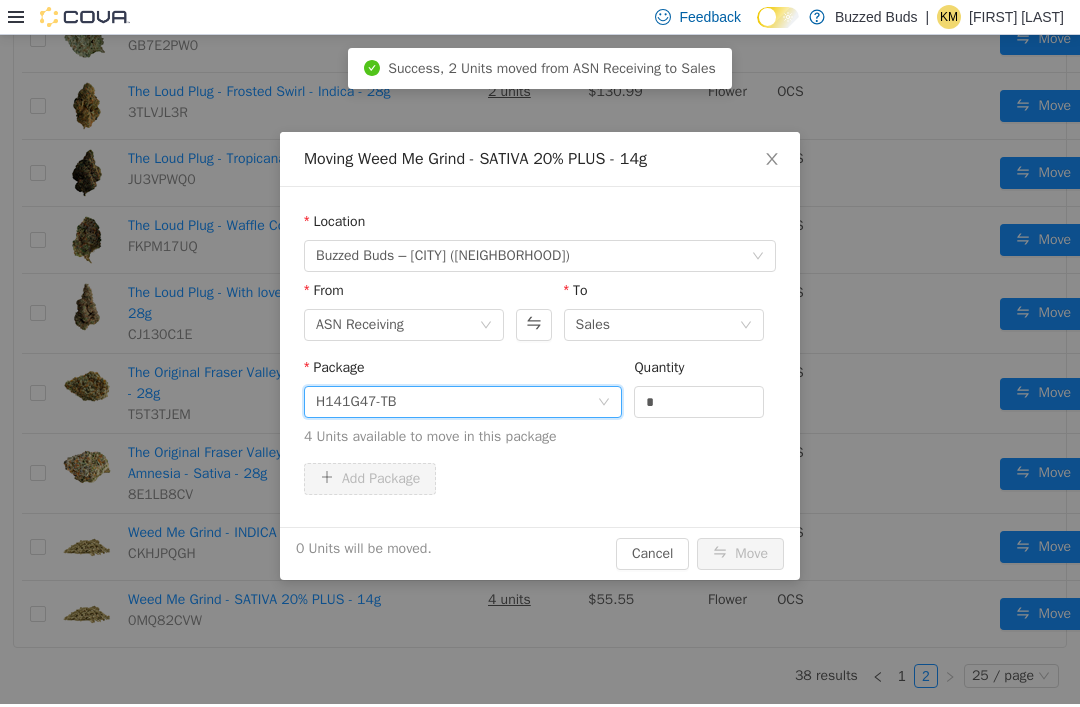 click on "*" at bounding box center [699, 402] 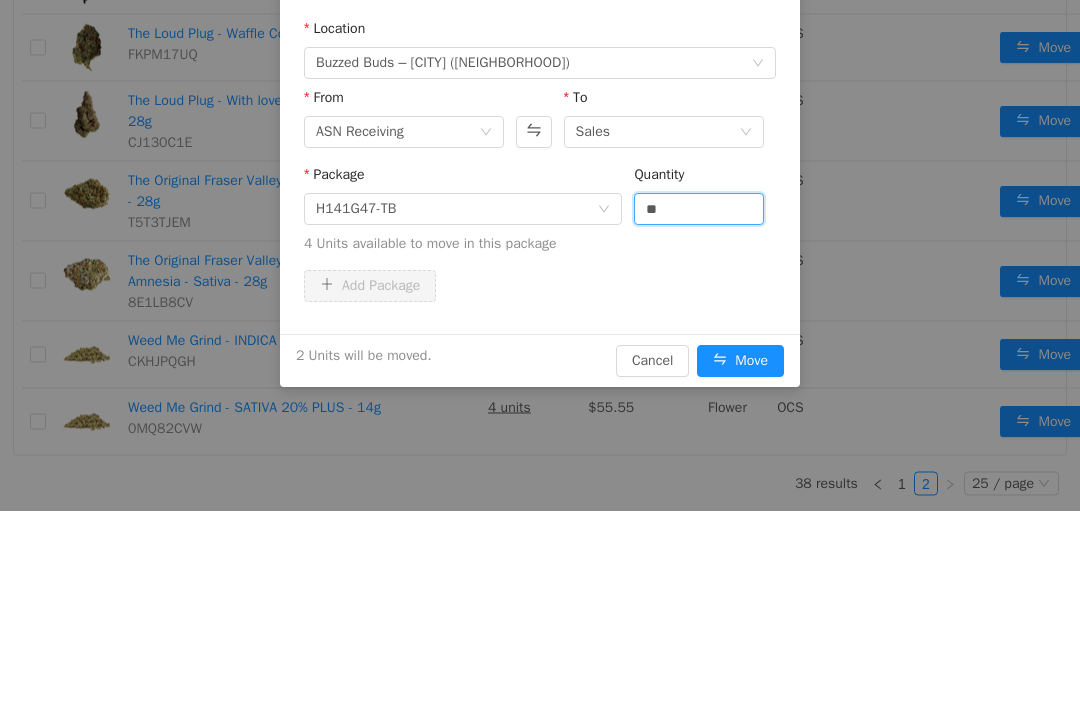 click on "Package H141G47-TB   Quantity ** 4 Units available to move in this package" at bounding box center [540, 218] 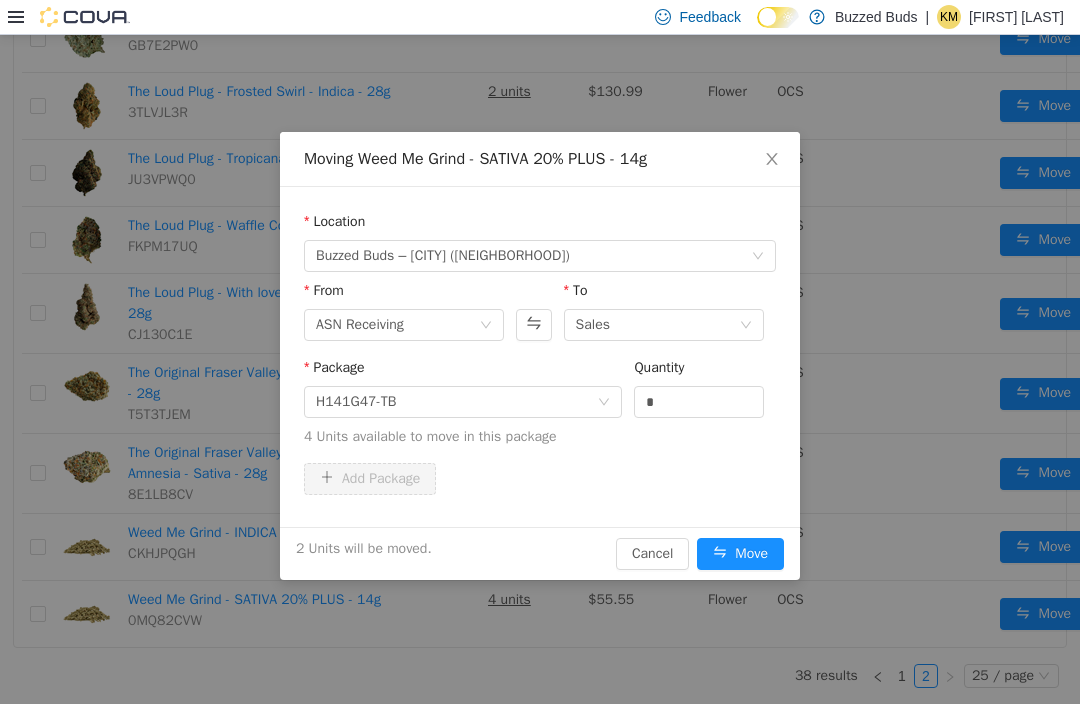 click on "Move" at bounding box center (740, 554) 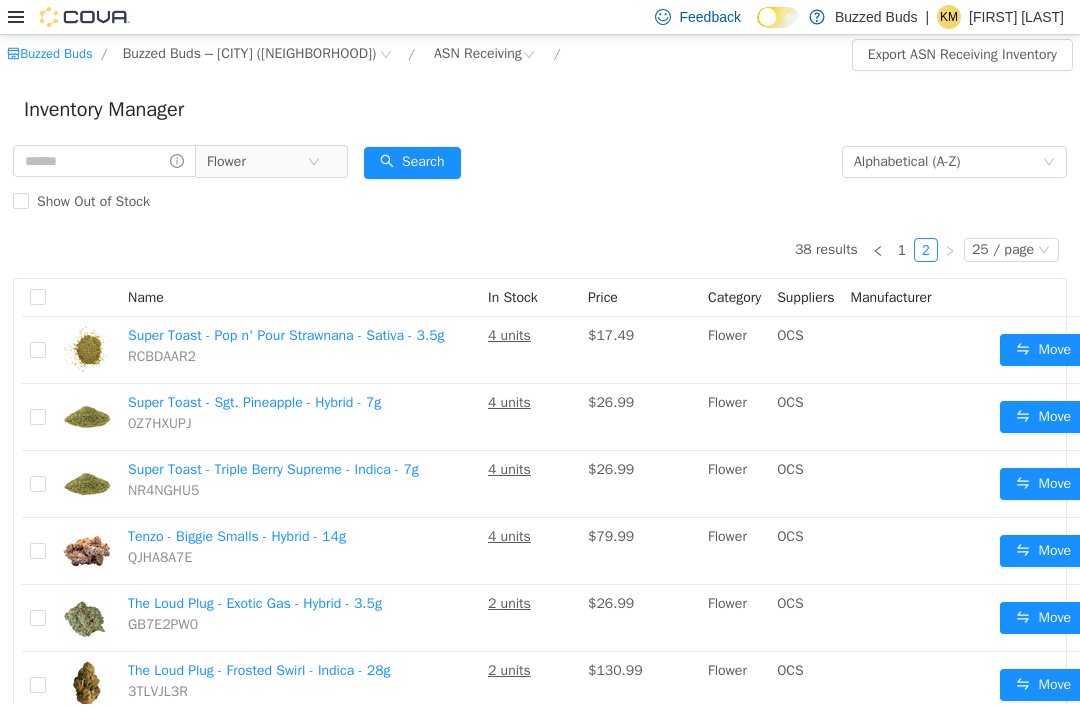 scroll, scrollTop: 0, scrollLeft: 0, axis: both 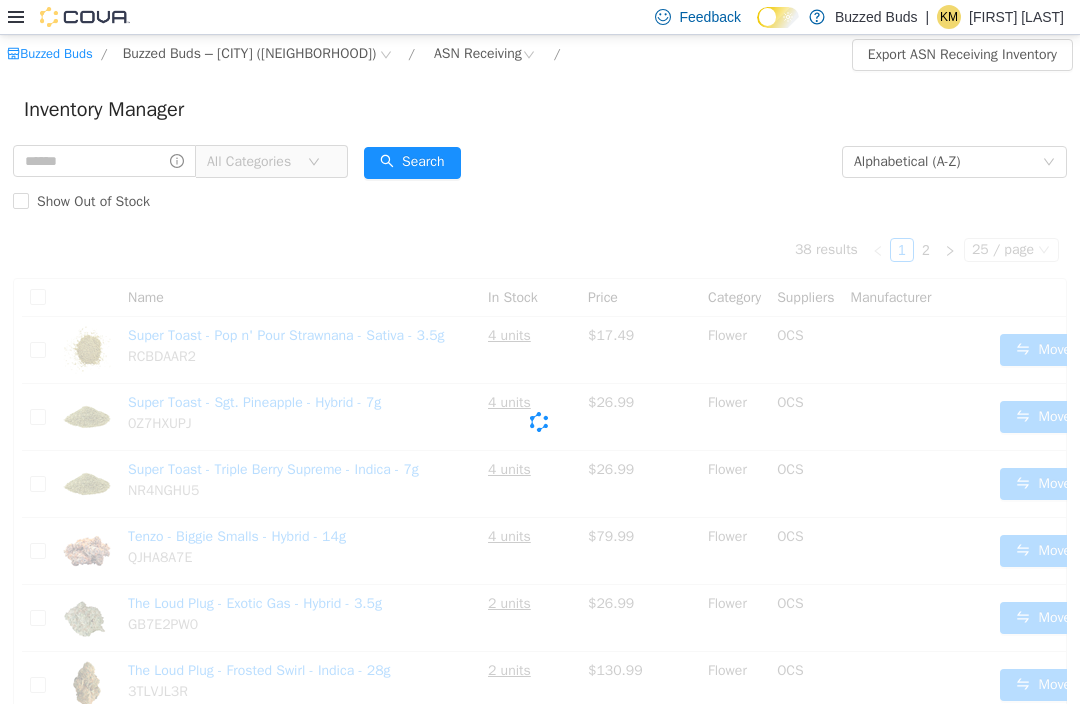 click 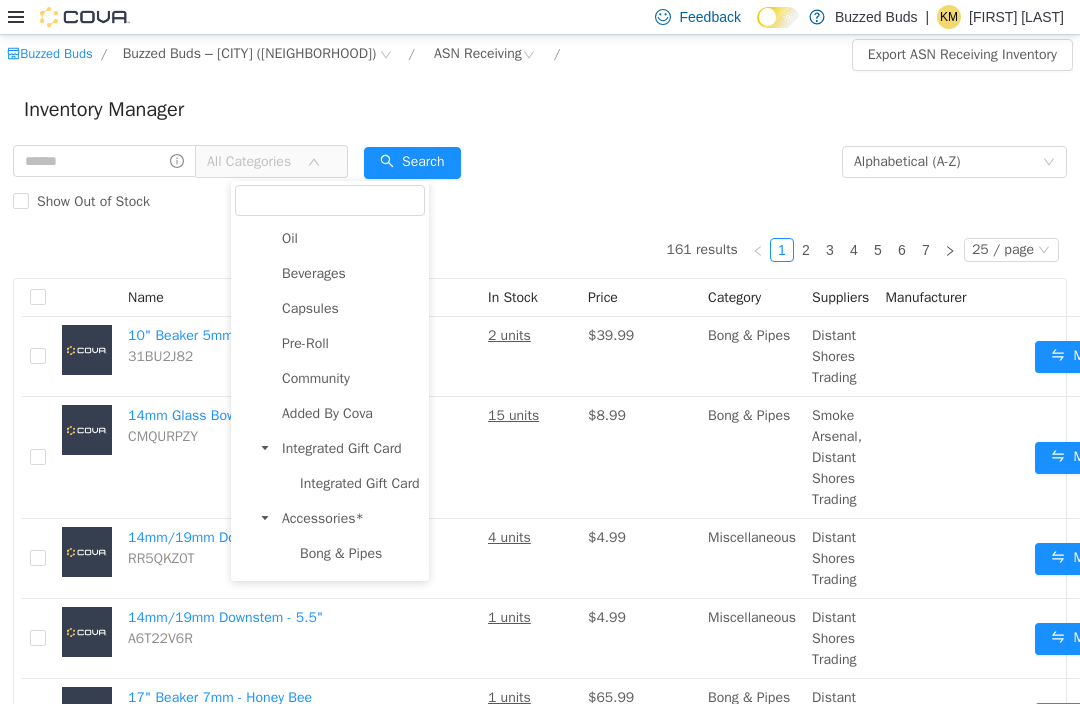 scroll, scrollTop: 313, scrollLeft: 0, axis: vertical 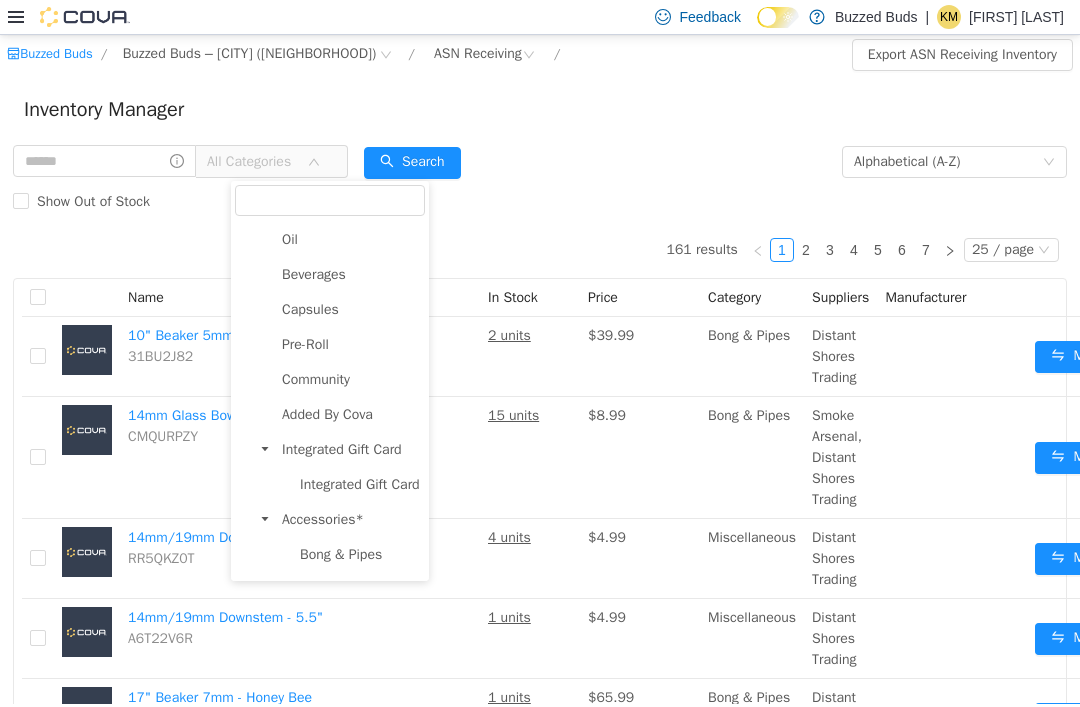 click on "Oil" at bounding box center (351, 239) 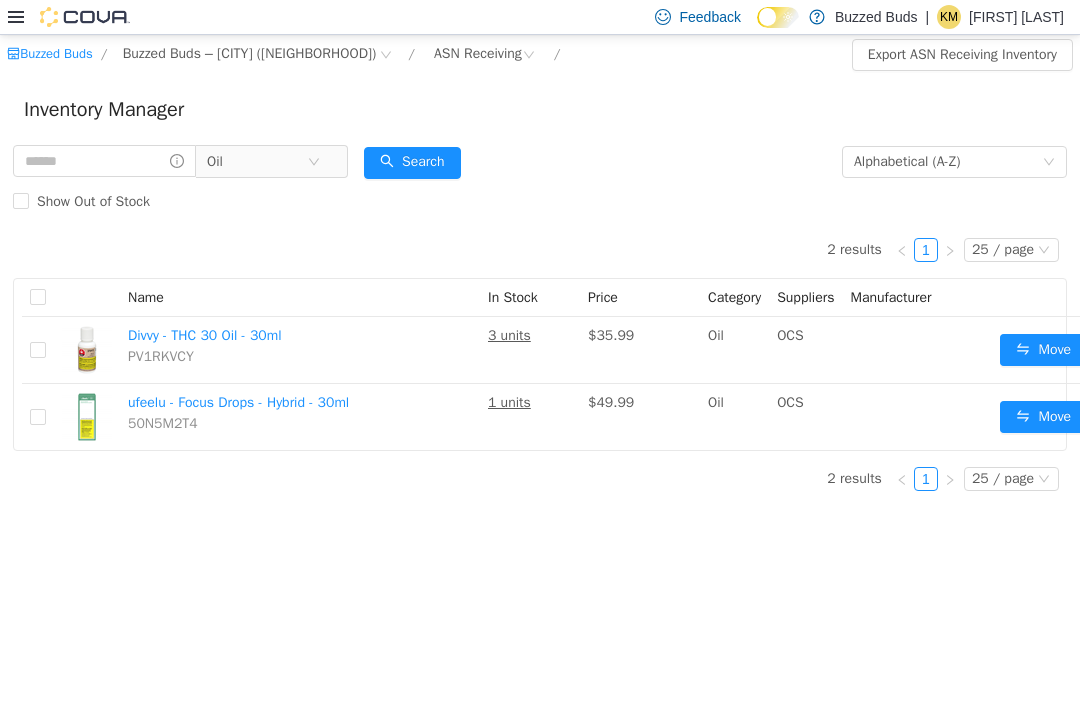 click on "Move" at bounding box center (1043, 350) 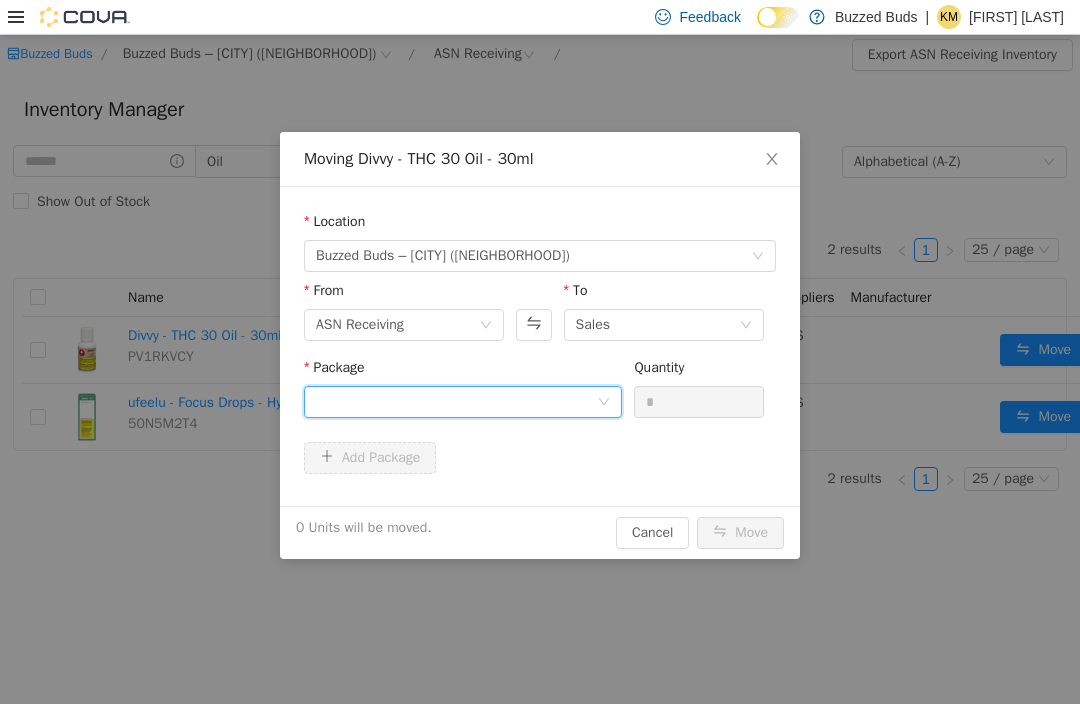 click at bounding box center (456, 402) 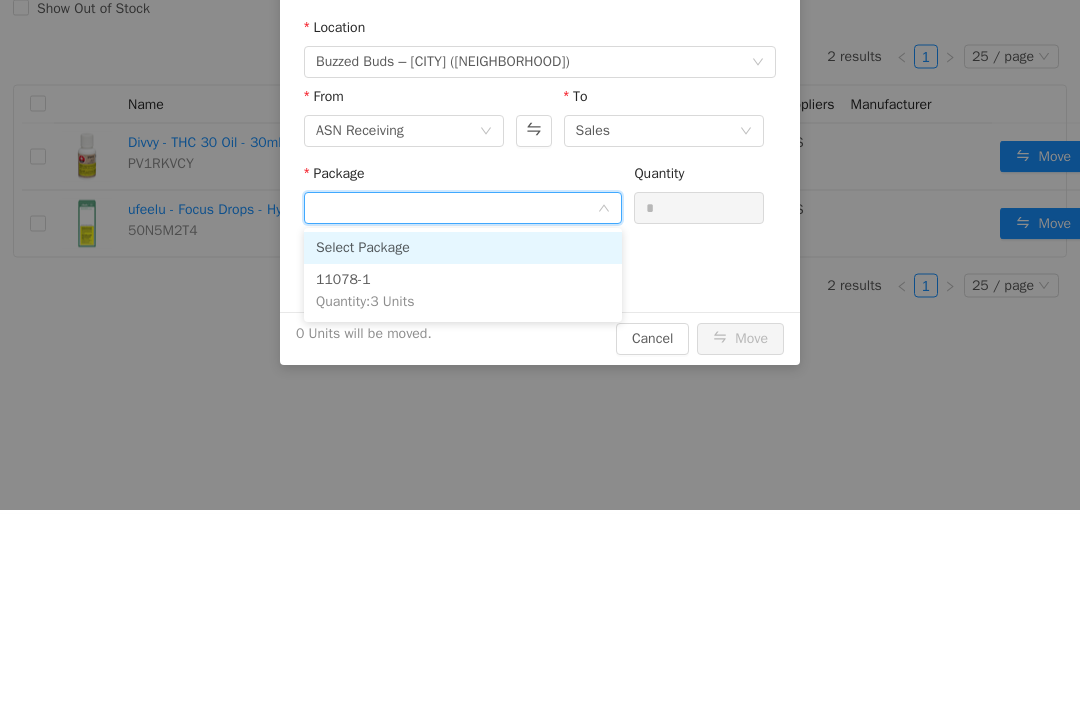click on "11078-1 Quantity :  3 Units" at bounding box center (463, 292) 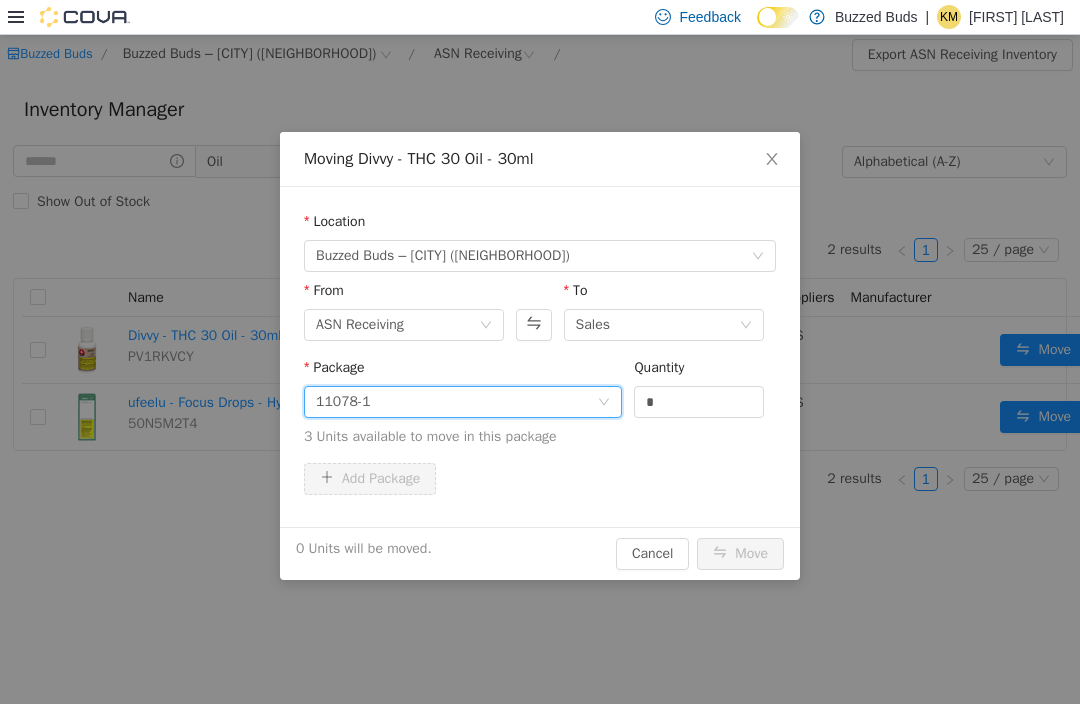 click on "*" at bounding box center (699, 402) 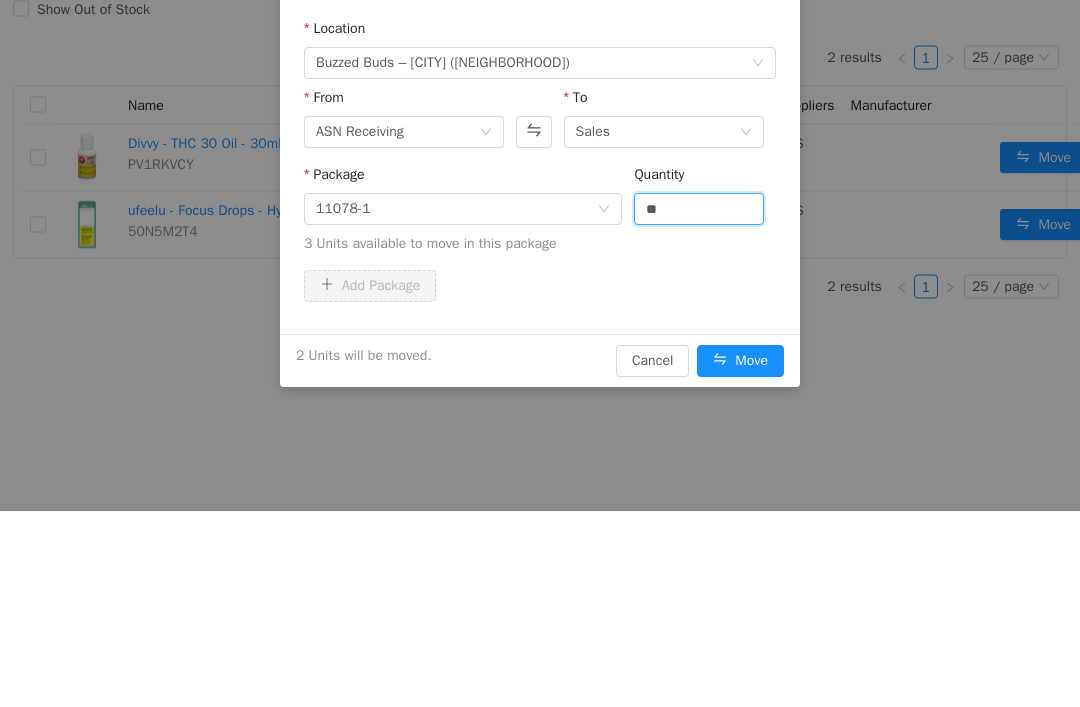 click on "Package 11078-1   Quantity ** 3 Units available to move in this package" at bounding box center (540, 218) 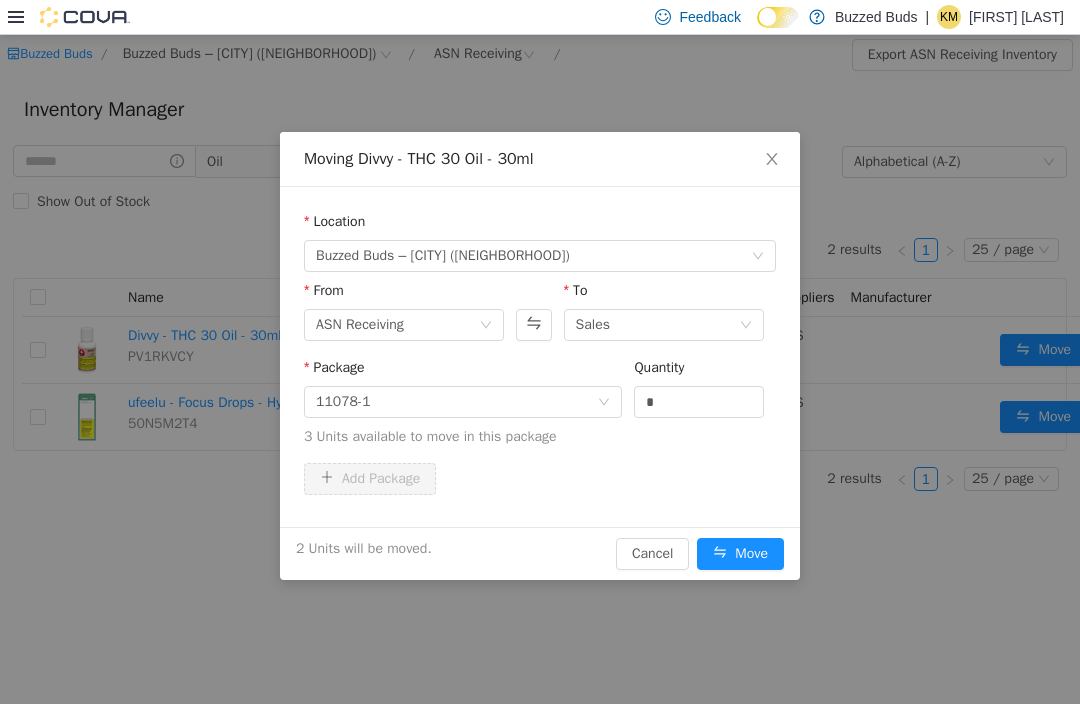 click on "Move" at bounding box center [740, 554] 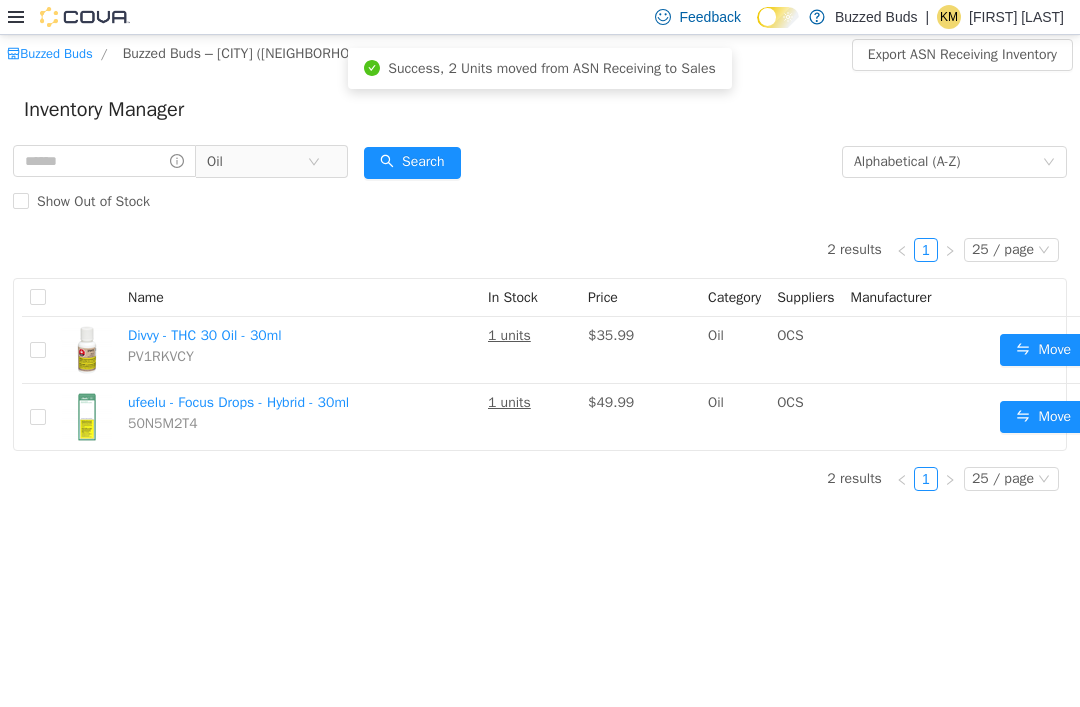 click on "Move" at bounding box center (1043, 417) 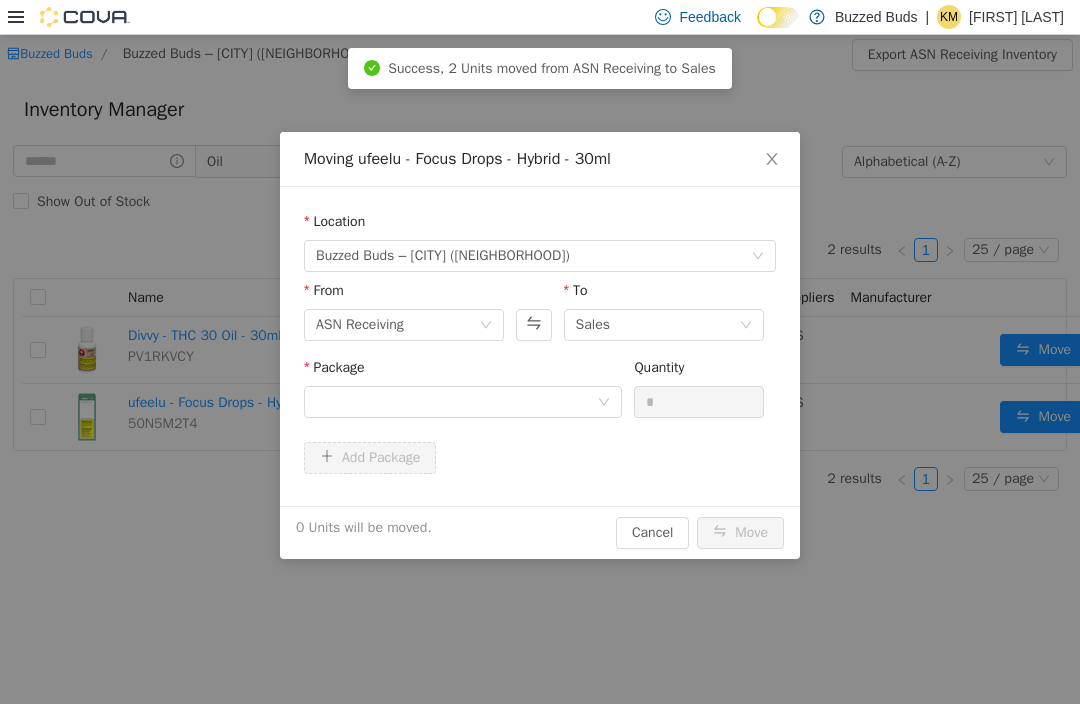 click at bounding box center (456, 402) 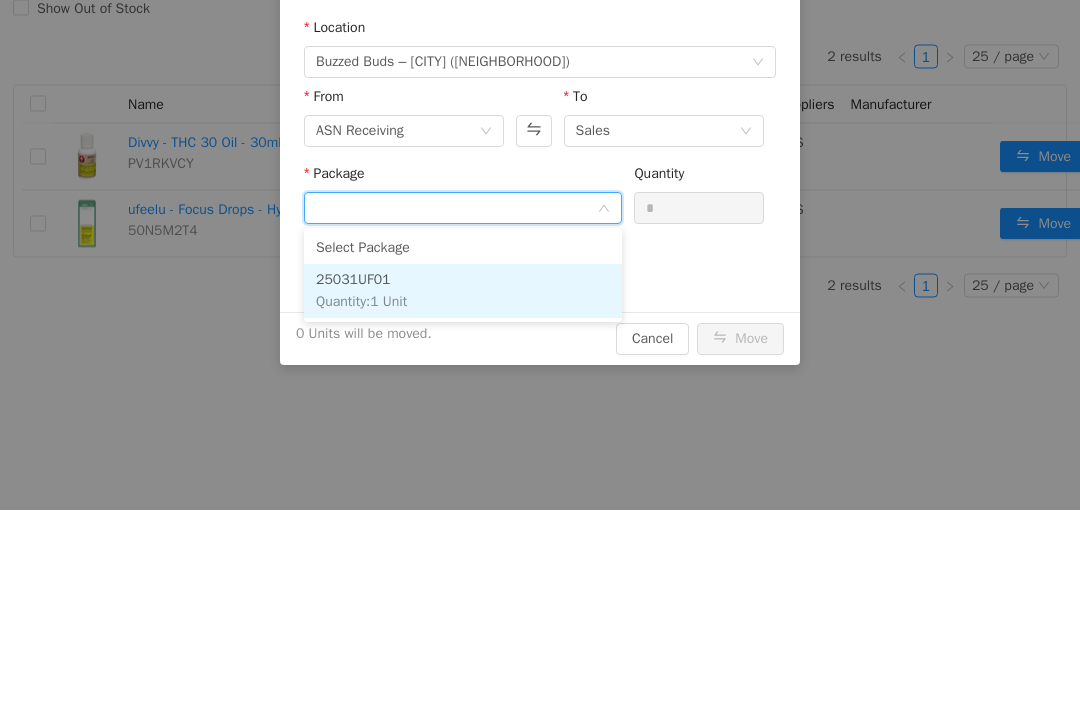 click on "25031UF01 Quantity :  1 Unit" at bounding box center (463, 292) 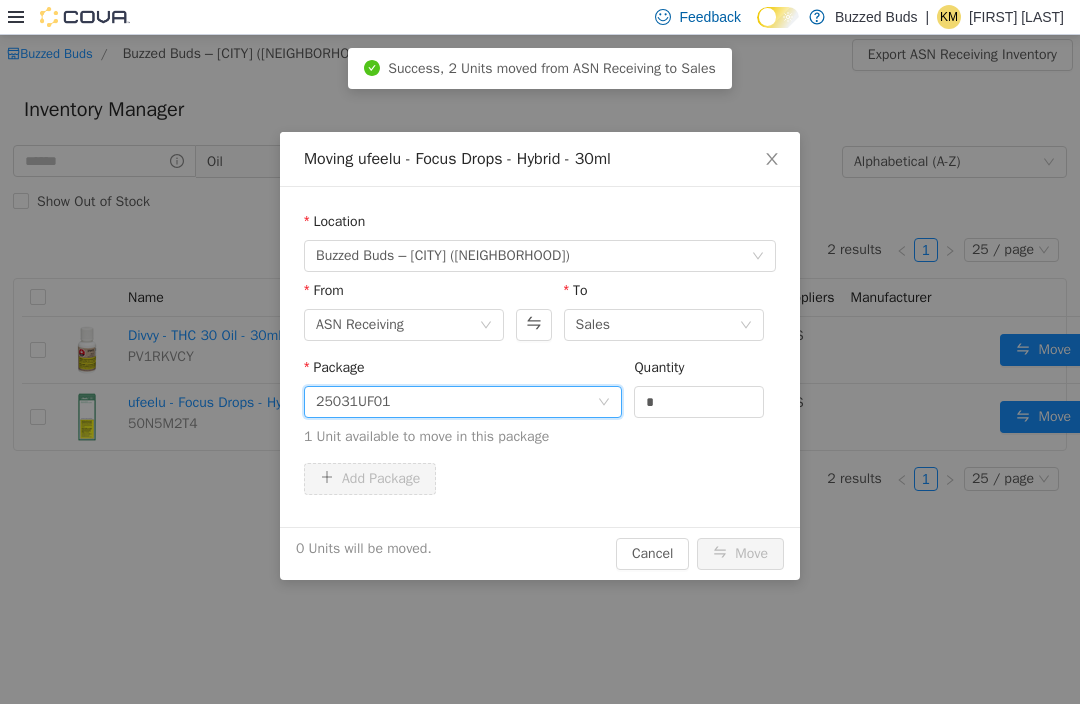 click on "*" at bounding box center [699, 402] 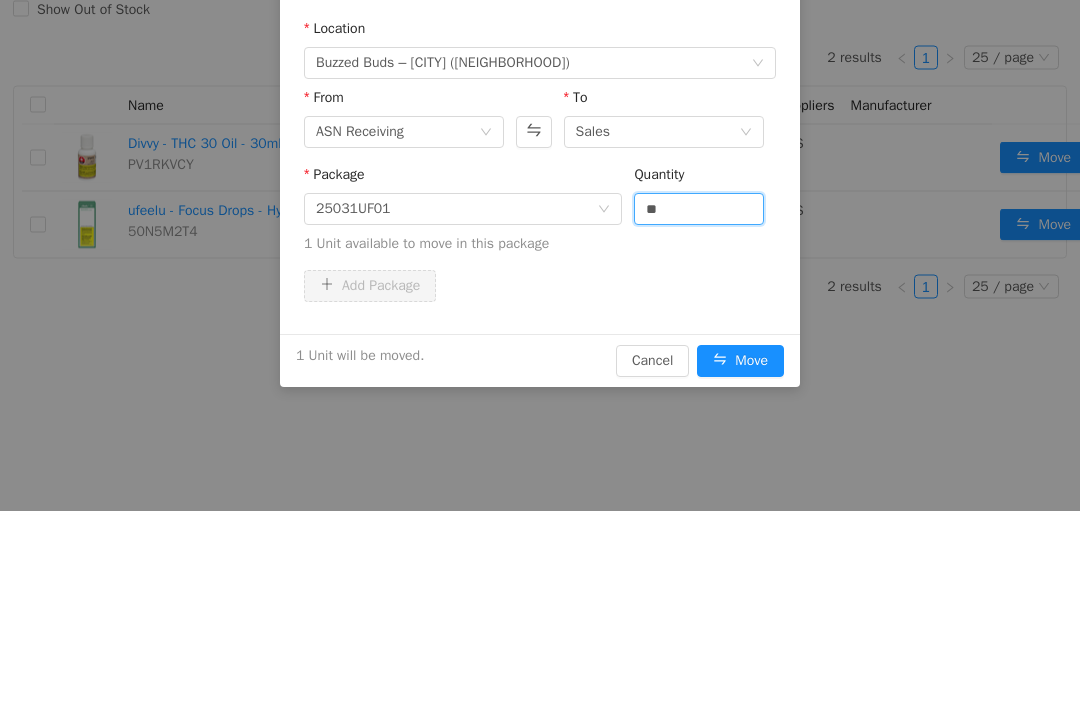 click on "1 Unit available to move in this package" at bounding box center (540, 244) 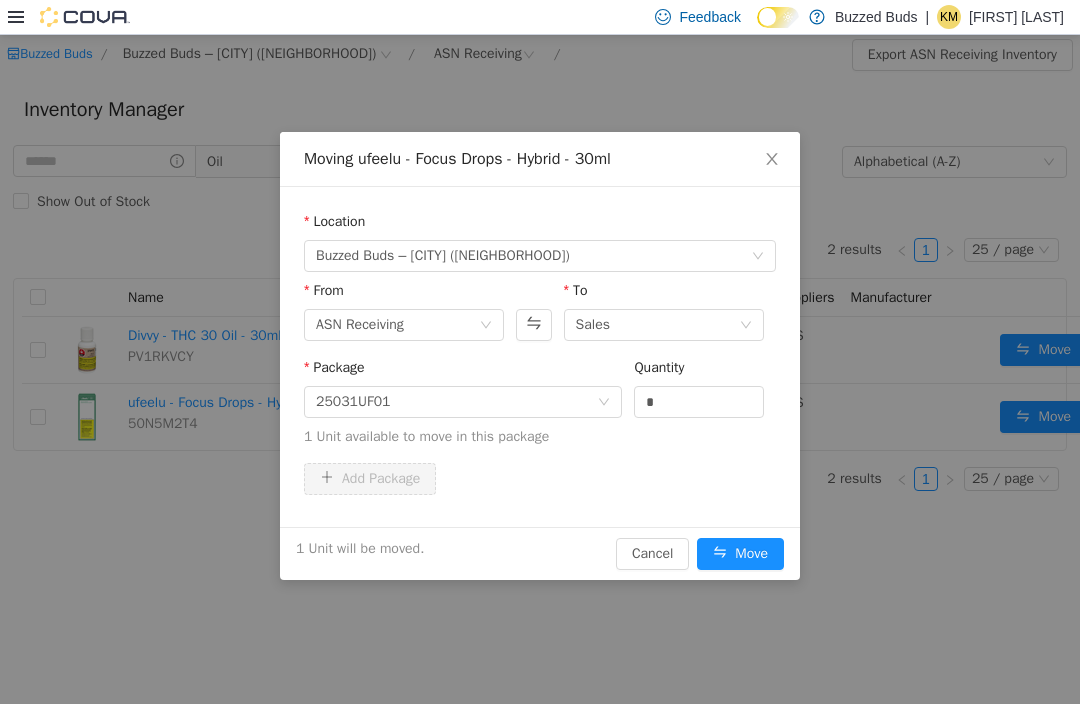 click on "Move" at bounding box center (740, 554) 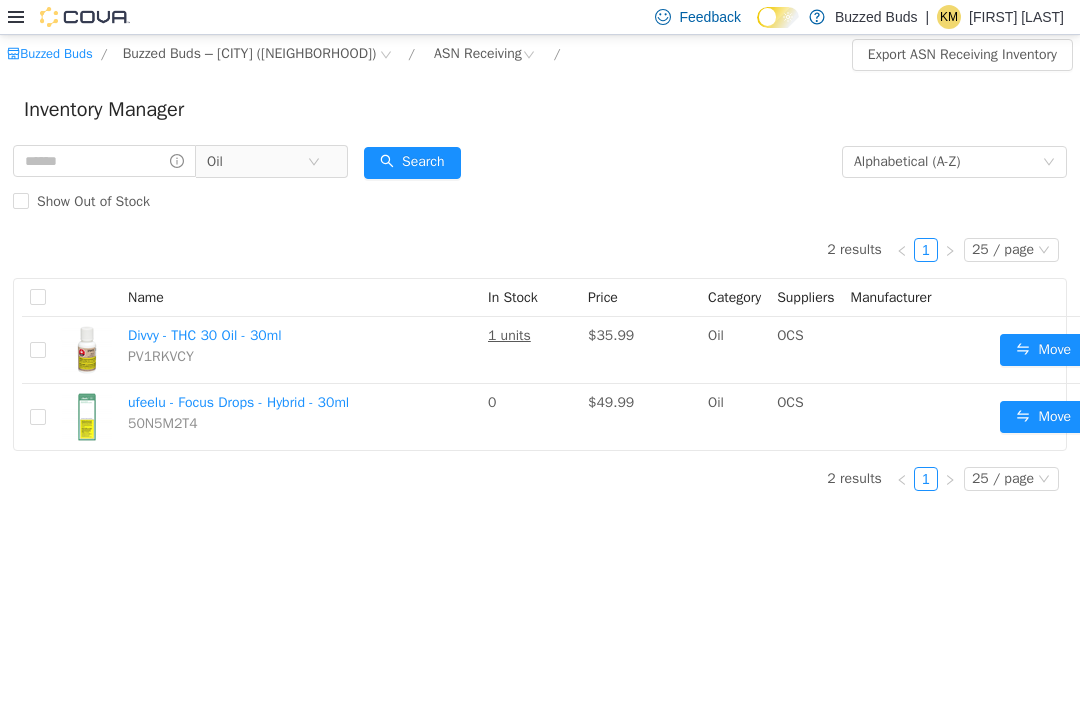 click 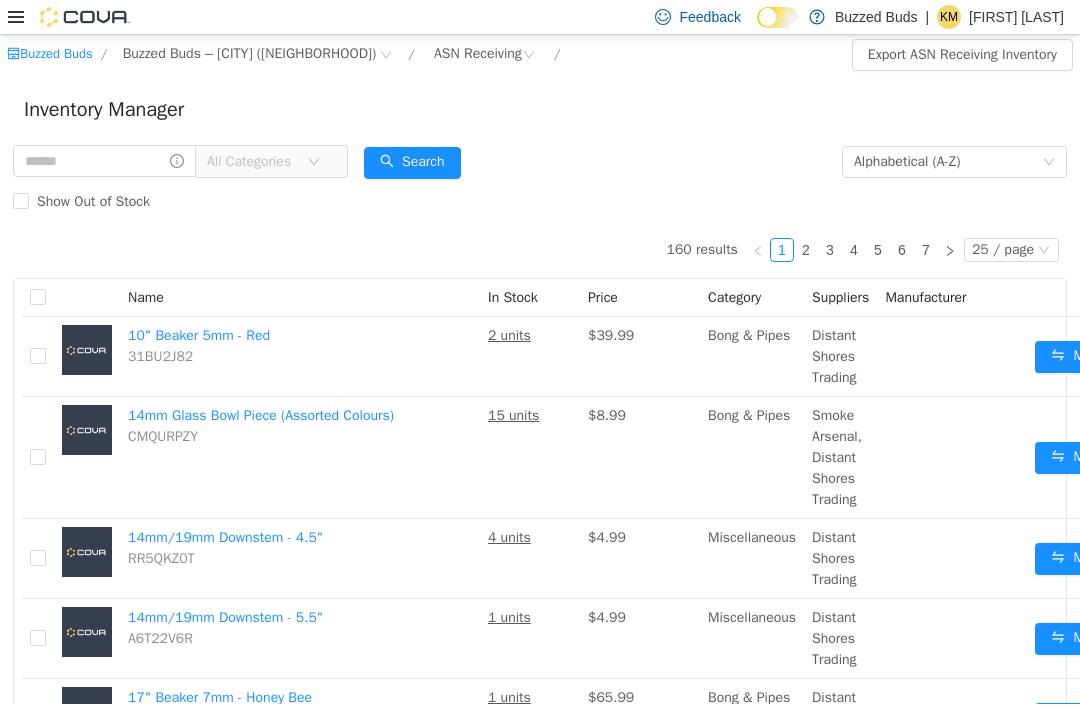 click on "All Categories" at bounding box center (257, 162) 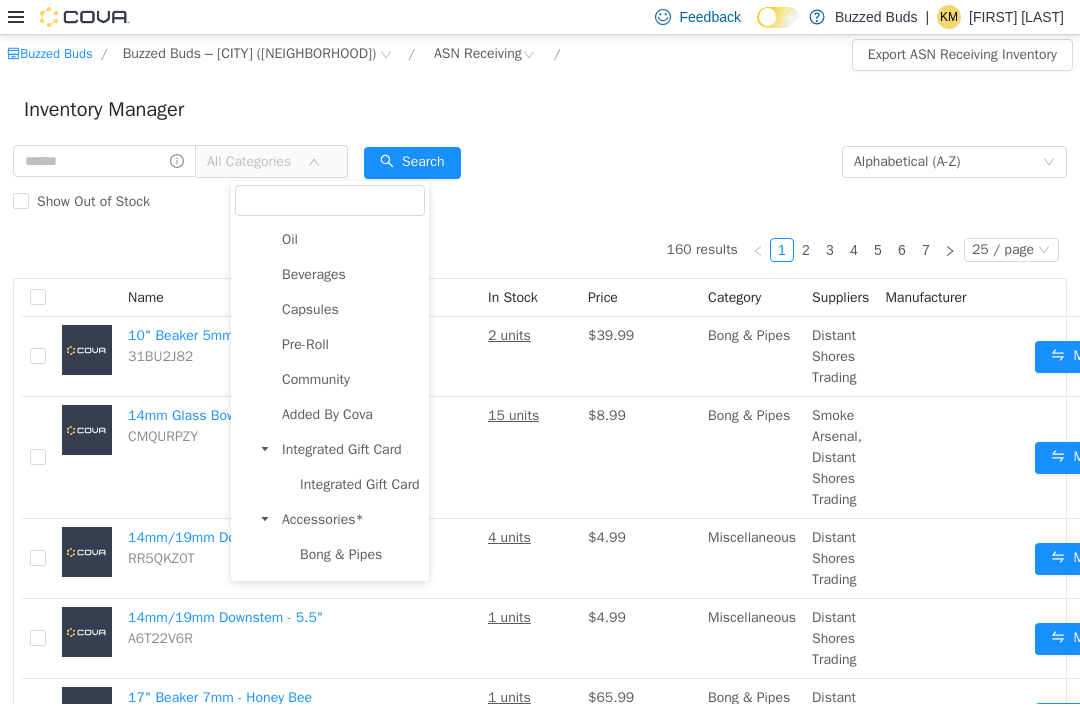 click on "Capsules" at bounding box center [310, 309] 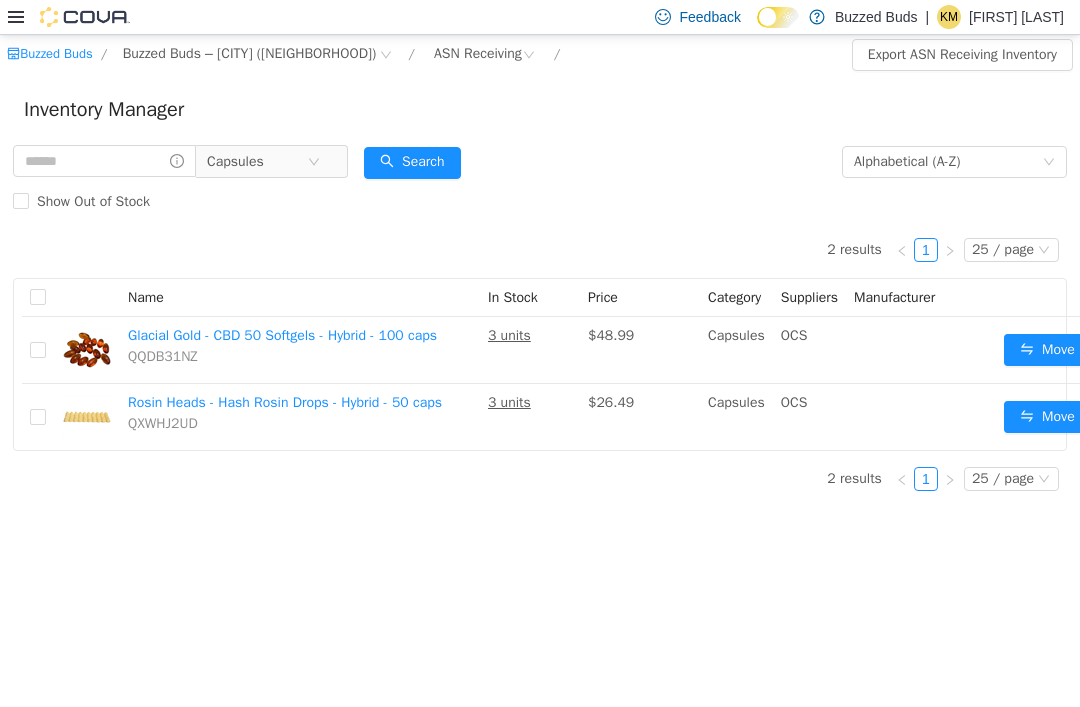 click on "Move" at bounding box center (1047, 350) 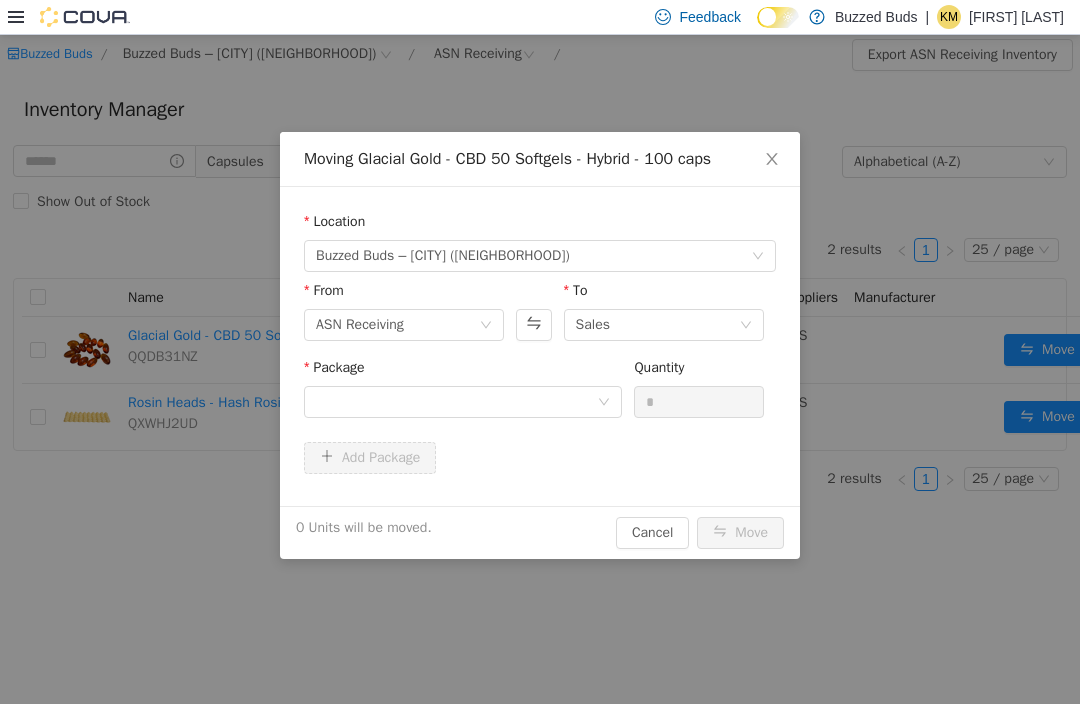 click on "Package   Quantity *" at bounding box center [540, 395] 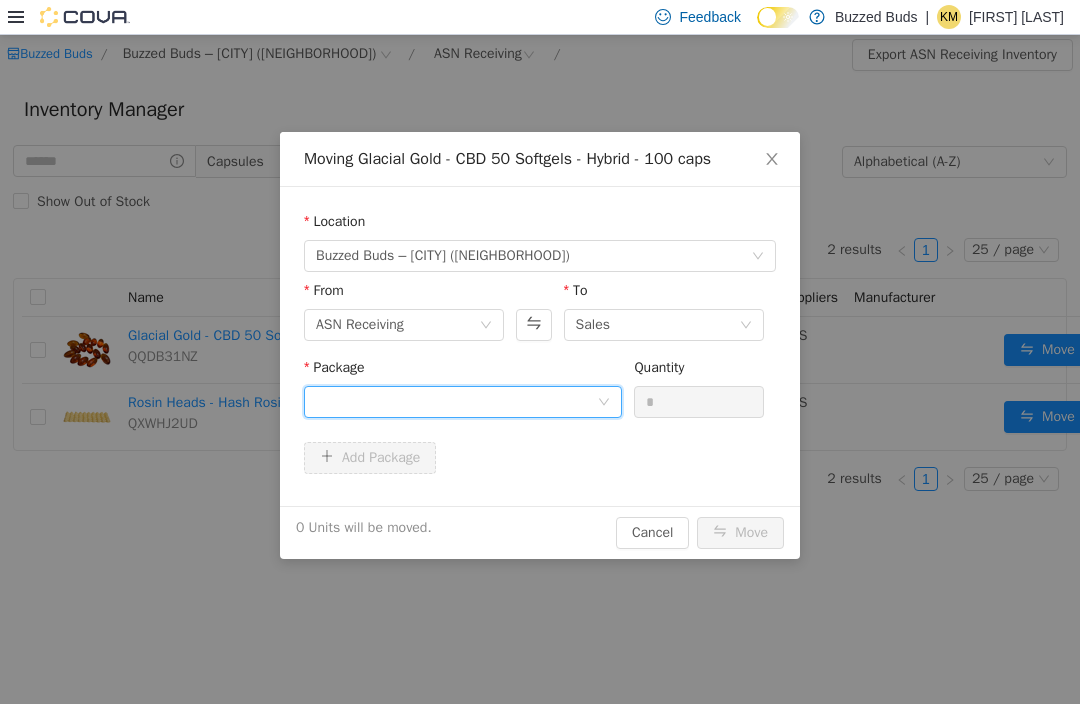 click at bounding box center [456, 402] 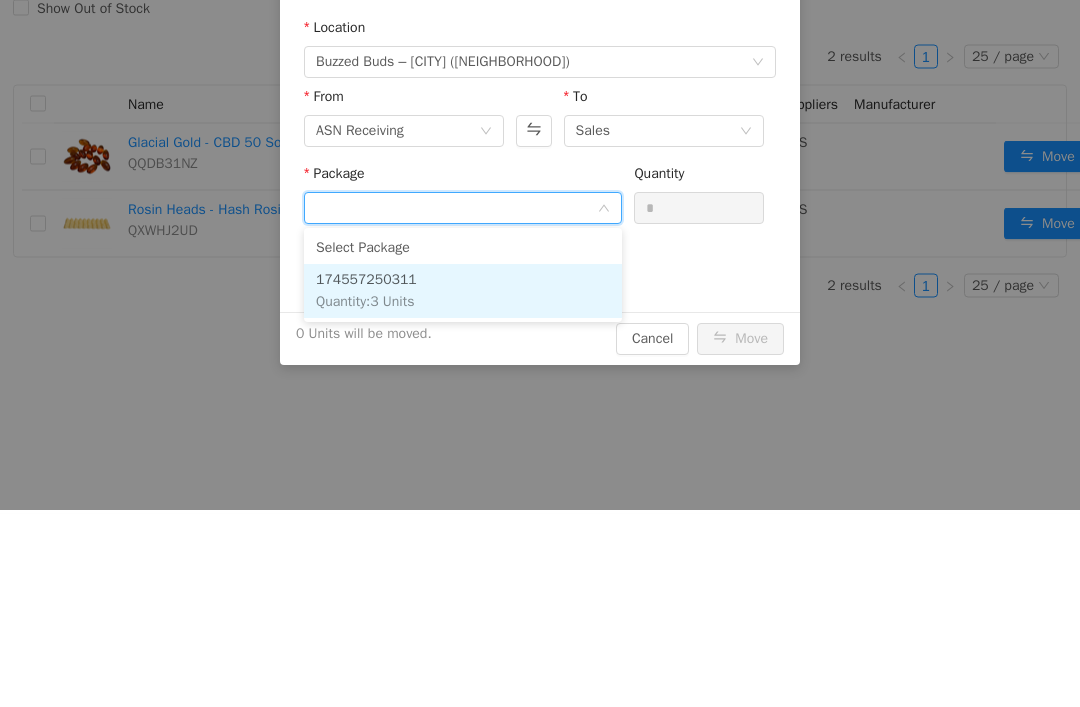 click on "174557250311 Quantity :  3 Units" at bounding box center (463, 292) 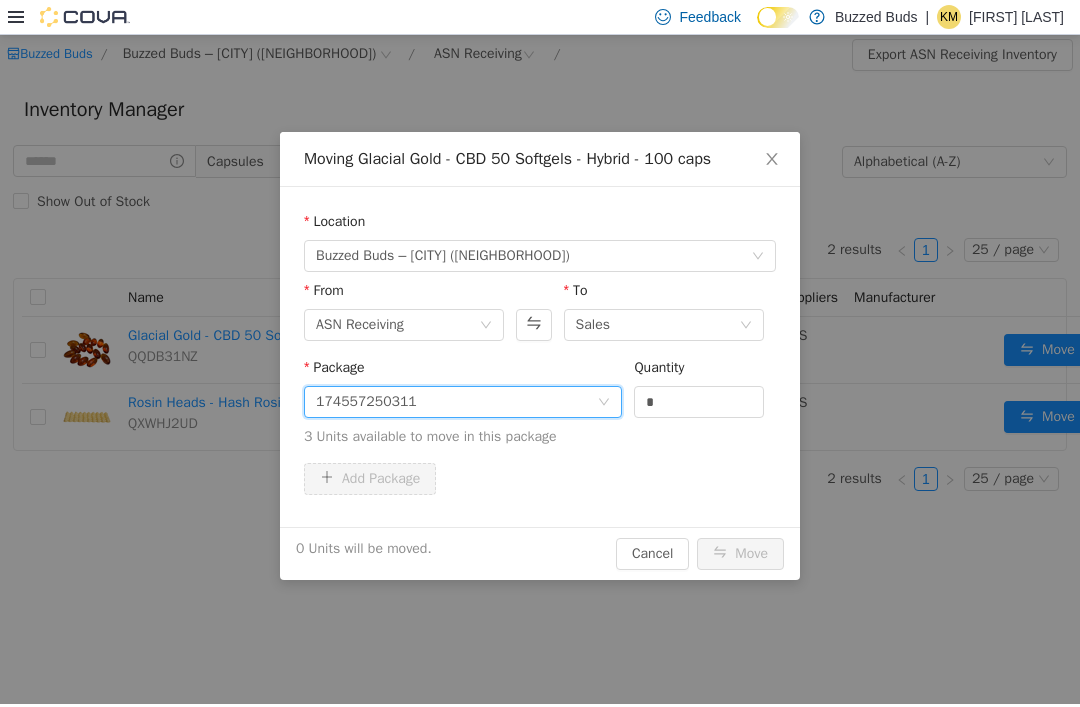 click on "3 Units available to move in this package" at bounding box center [540, 436] 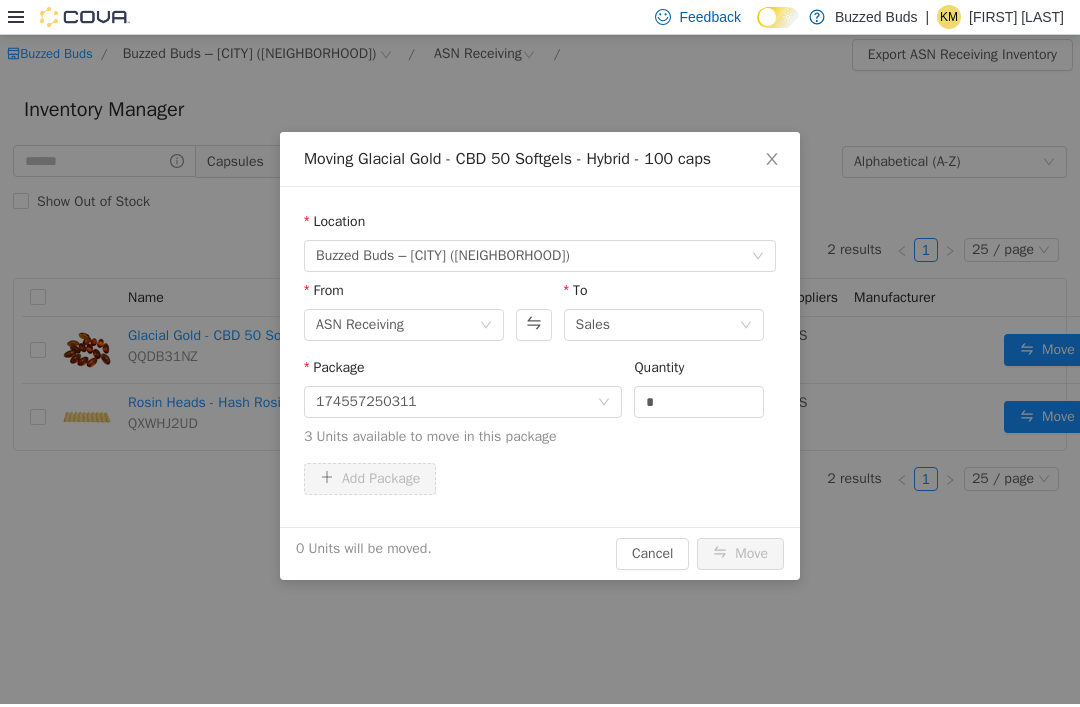 click on "*" at bounding box center (699, 402) 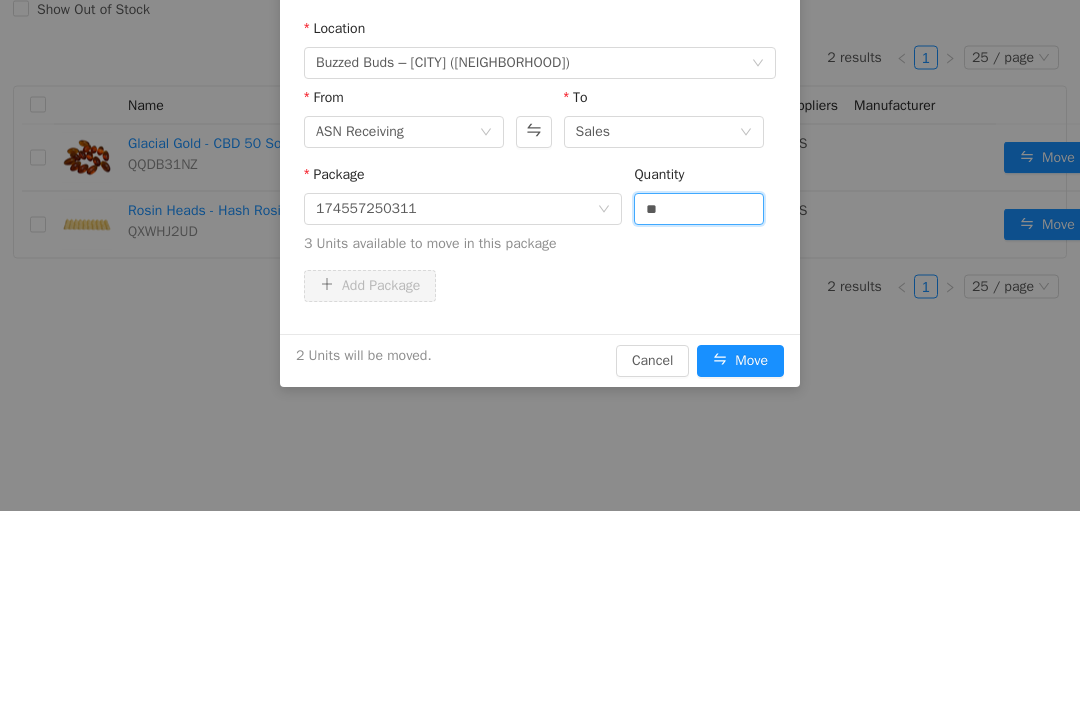 click on "Add Package" at bounding box center (540, 287) 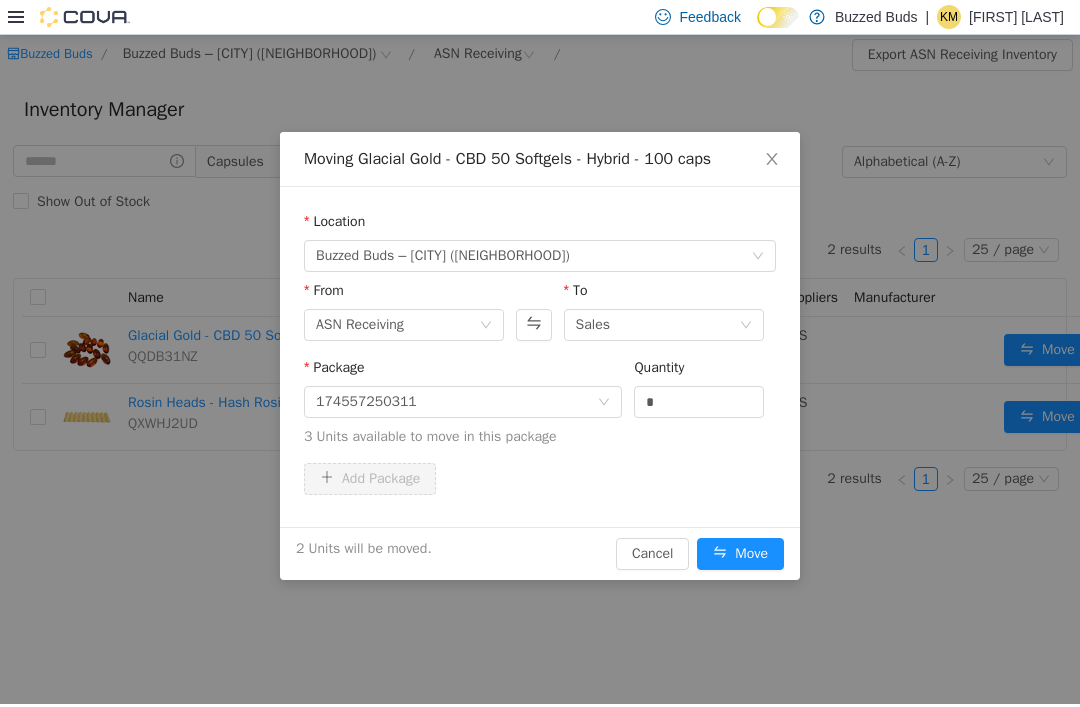 click on "Move" at bounding box center (740, 554) 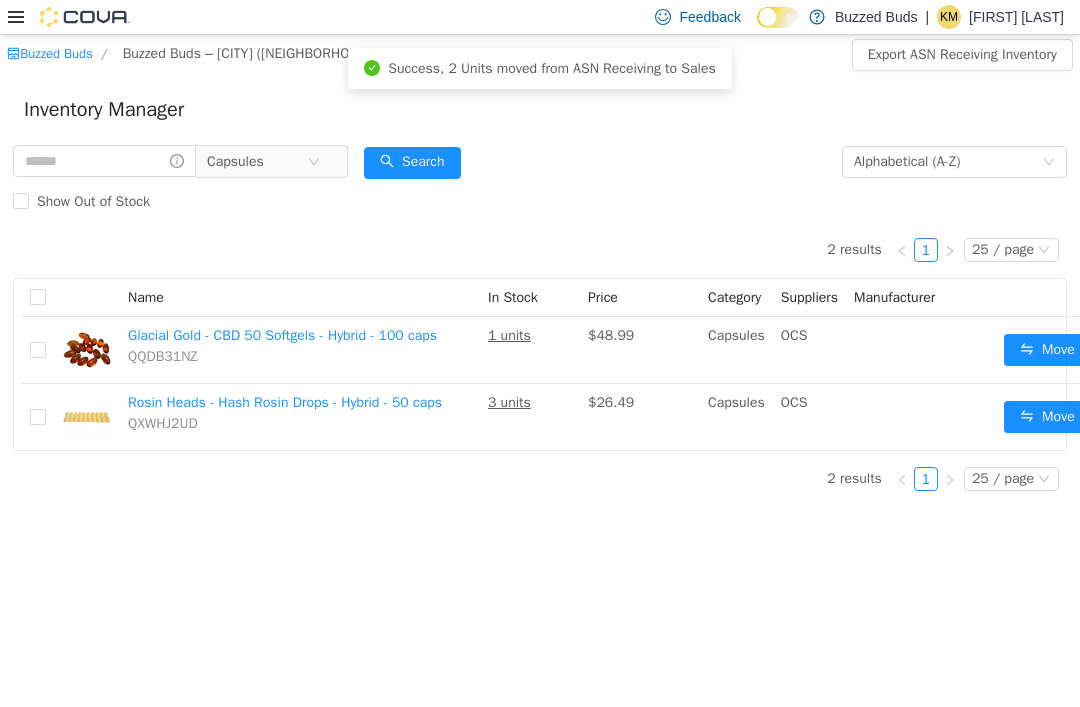 click on "Move" at bounding box center (1047, 417) 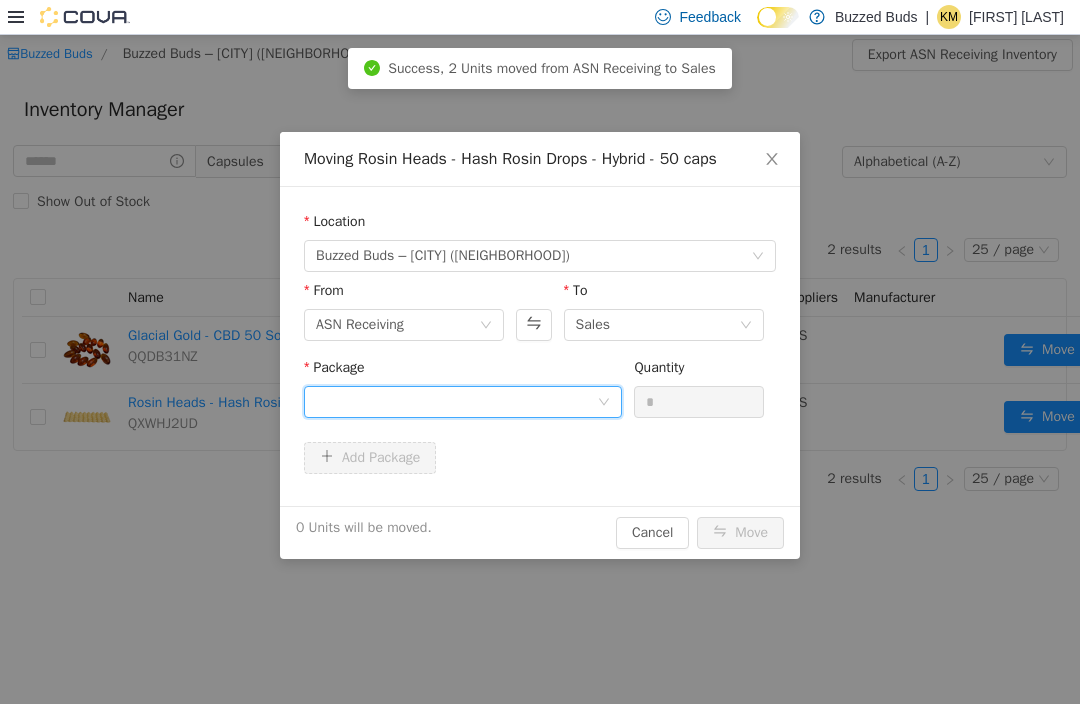 click at bounding box center (456, 402) 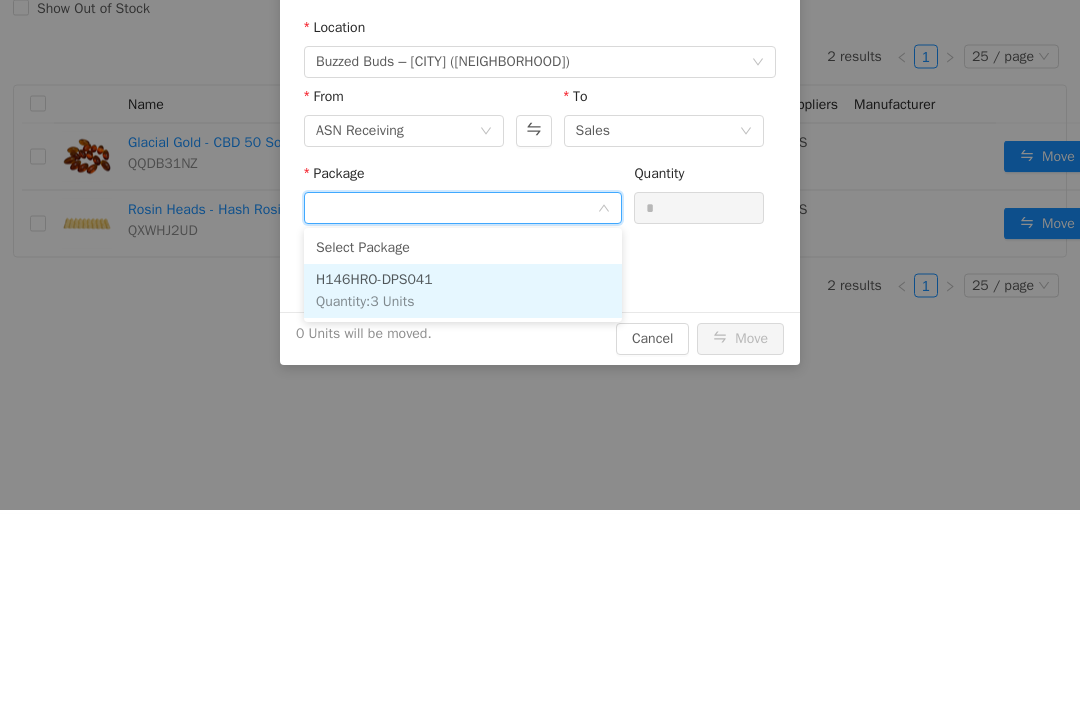 click on "H146HRO-DPS041 Quantity :  3 Units" at bounding box center (463, 292) 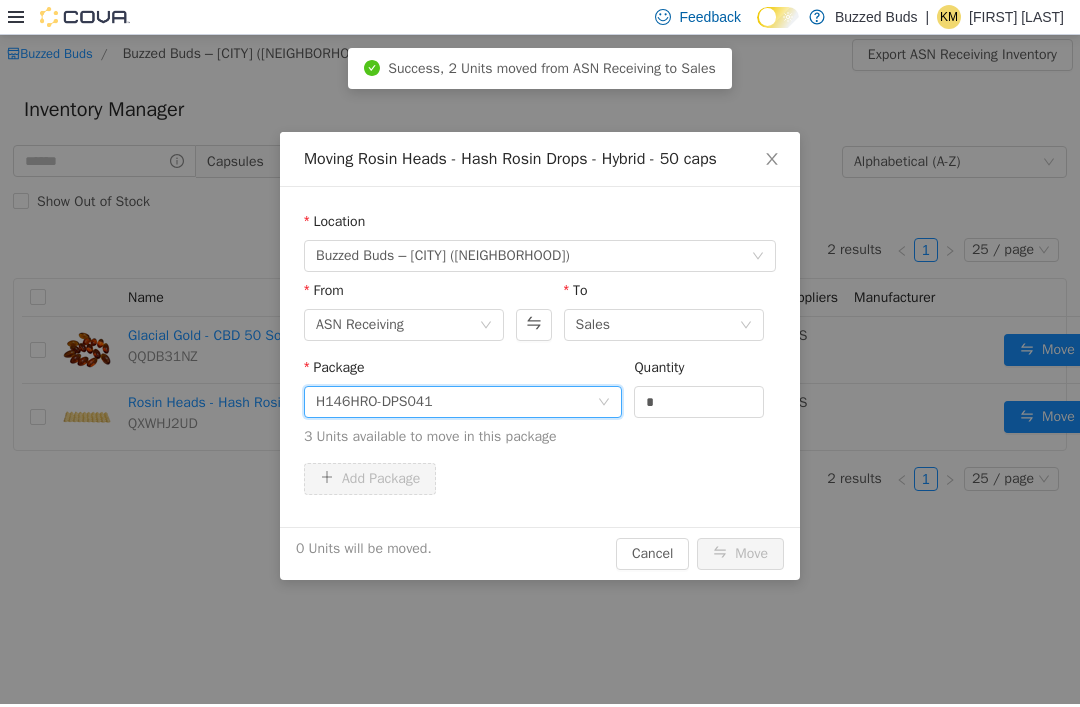 click on "*" at bounding box center [699, 402] 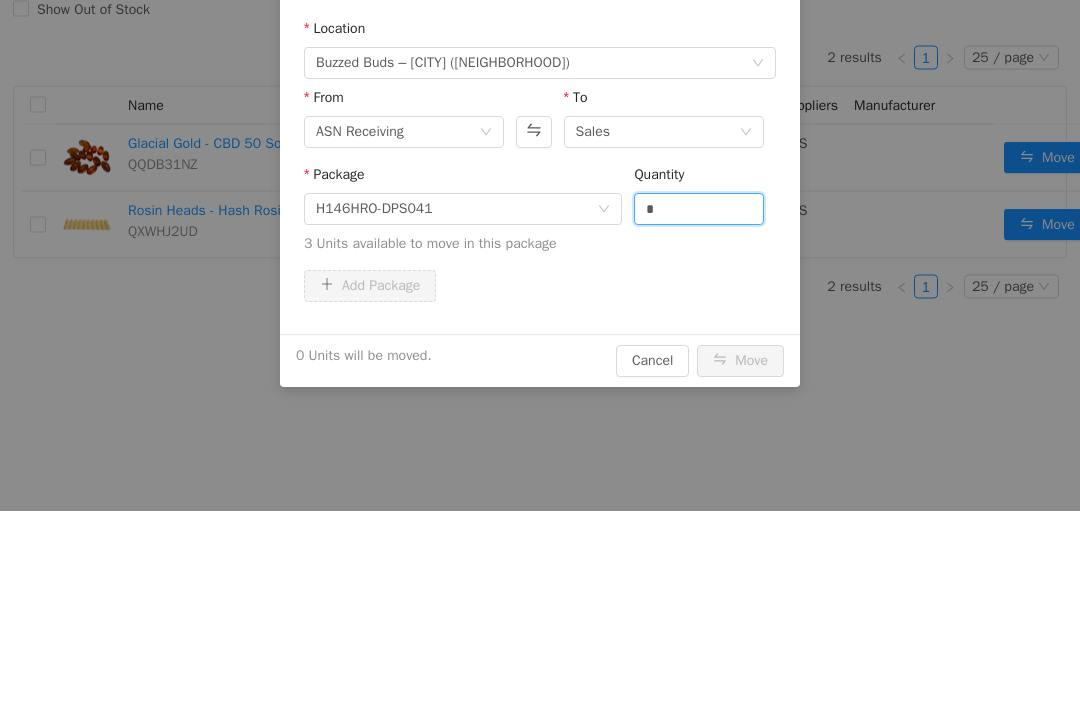 click on "*" at bounding box center (699, 210) 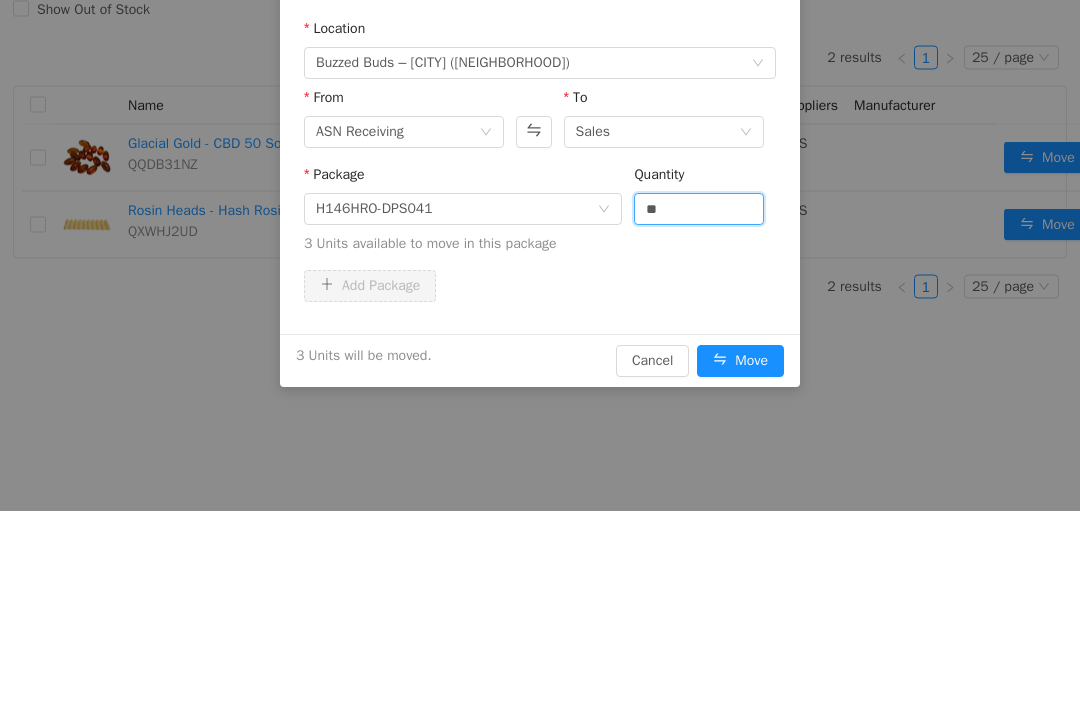 click on "Add Package" at bounding box center [540, 287] 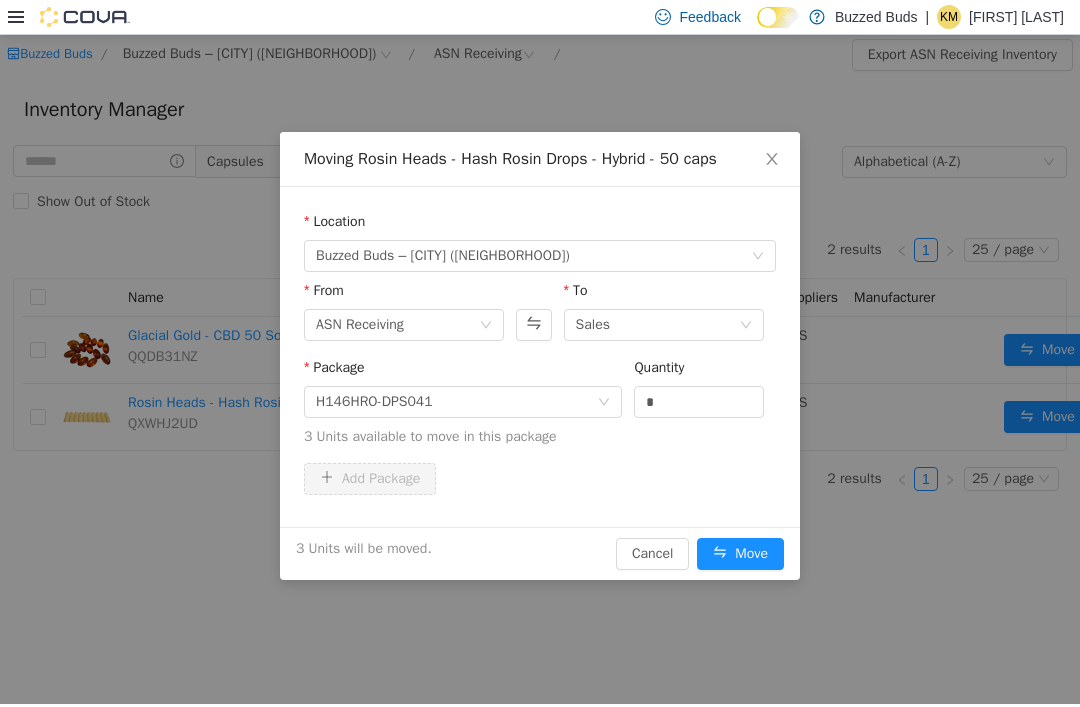 click on "Move" at bounding box center [740, 554] 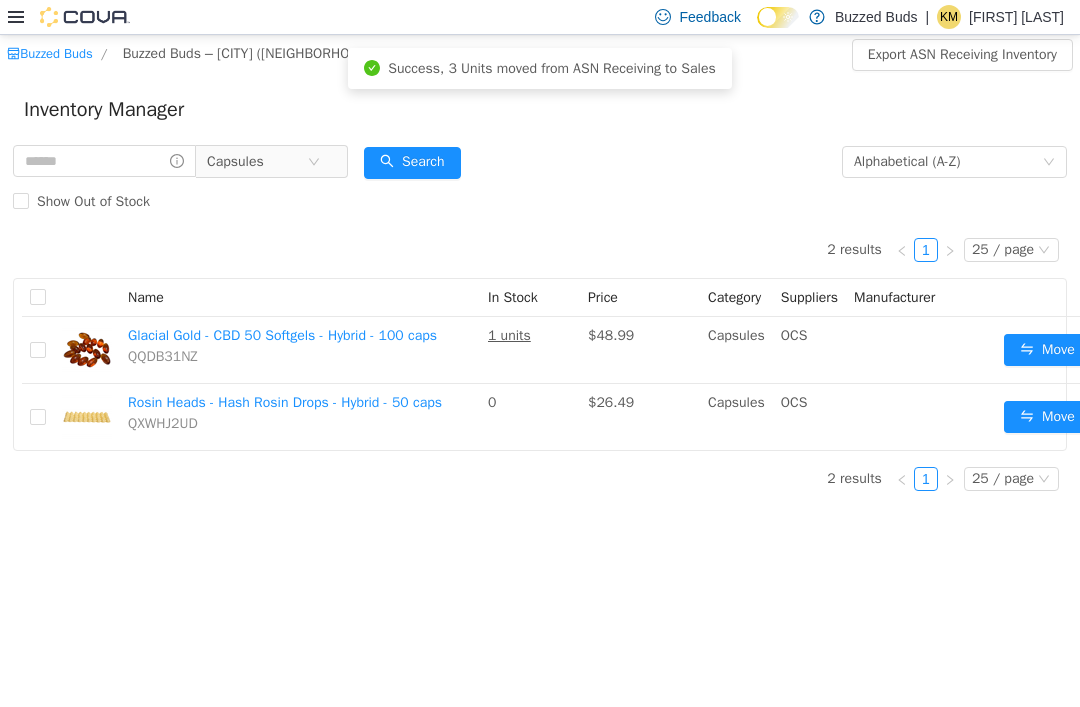 click on "2 results 1 25 / page Name In Stock Price Category Suppliers Manufacturer Glacial Gold - CBD 50 Softgels - Hybrid - 100 caps QQDB31NZ 1 units $48.99 Capsules OCS Move Rosin Heads - Hash Rosin Drops - Hybrid - 50 caps QXWHJ2UD 0 $26.49 Capsules OCS Move 2 results 1 25 / page" at bounding box center [540, 336] 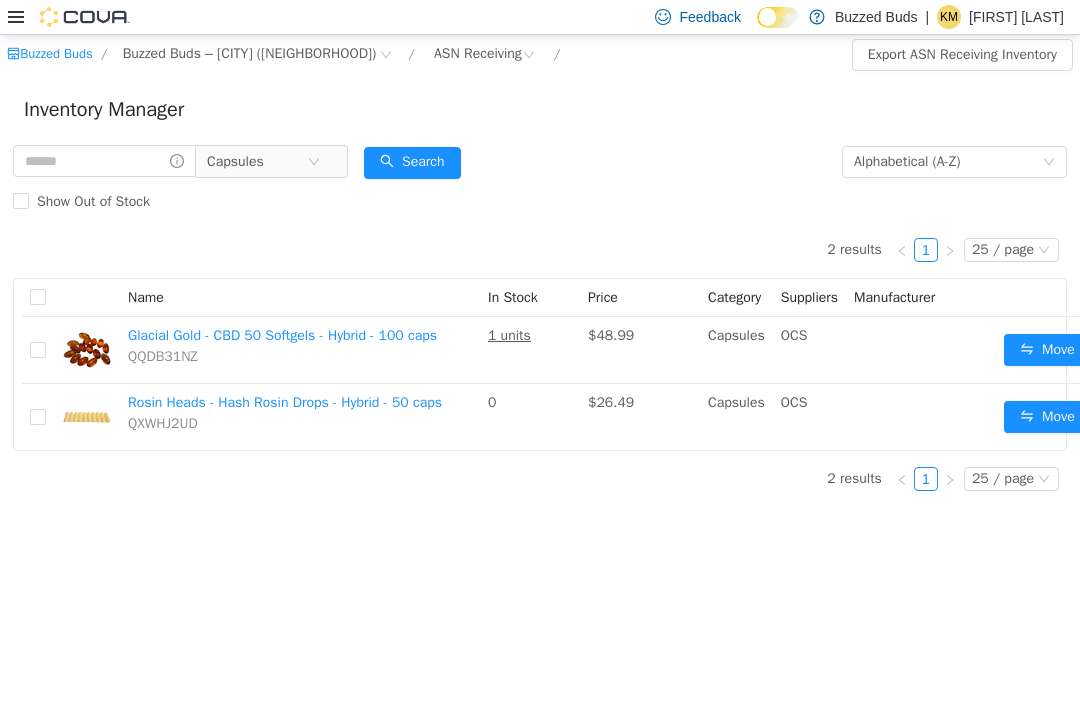 click 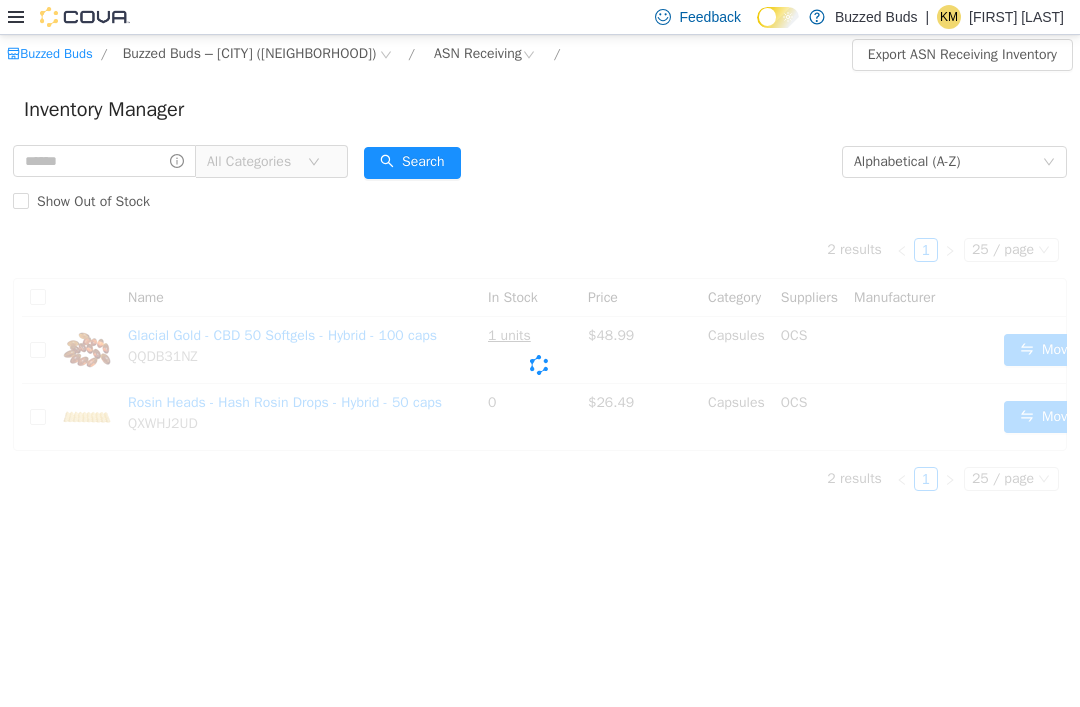 click on "All Categories" at bounding box center [257, 162] 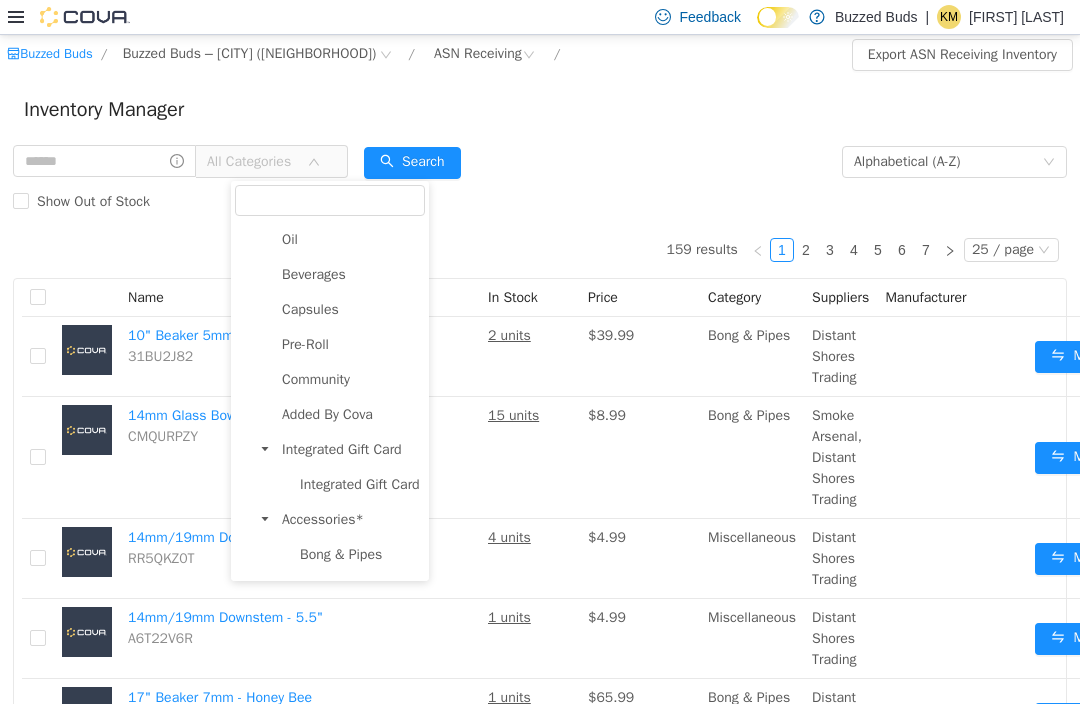 click on "Pre-Roll" at bounding box center [351, 344] 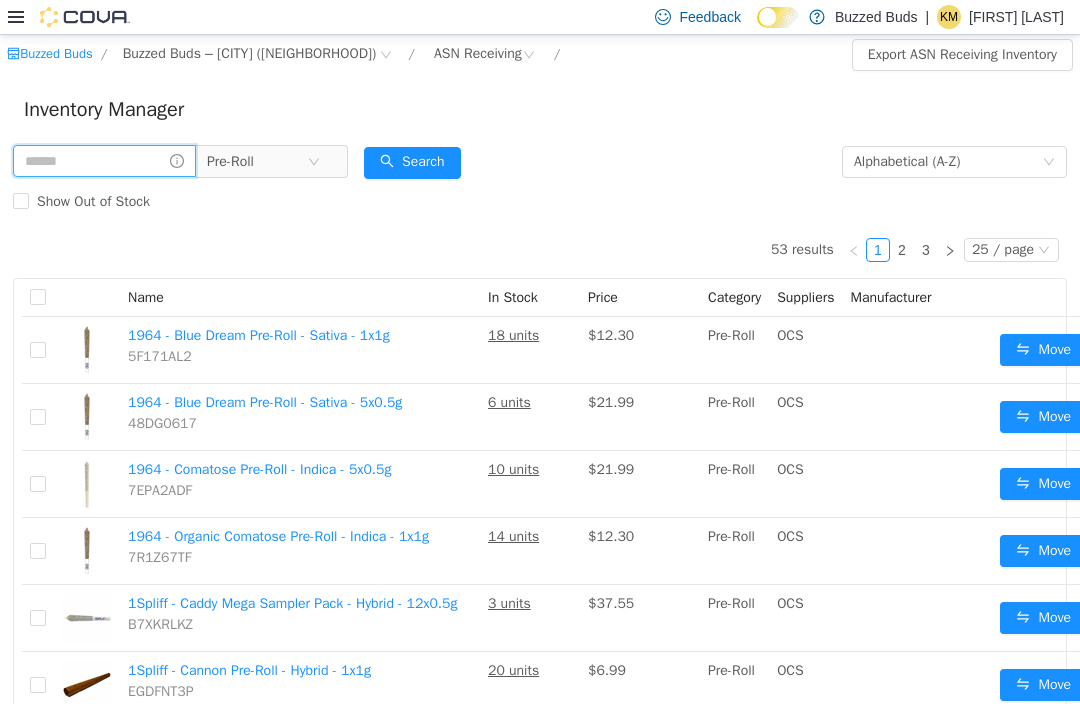 click at bounding box center [104, 161] 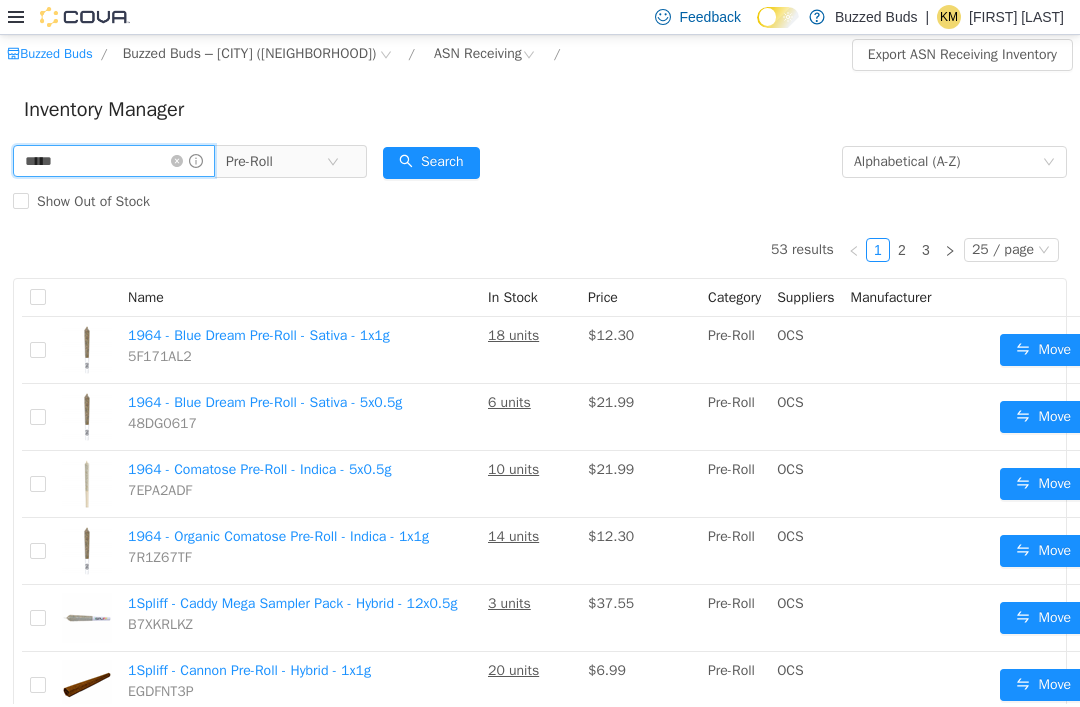 type on "*****" 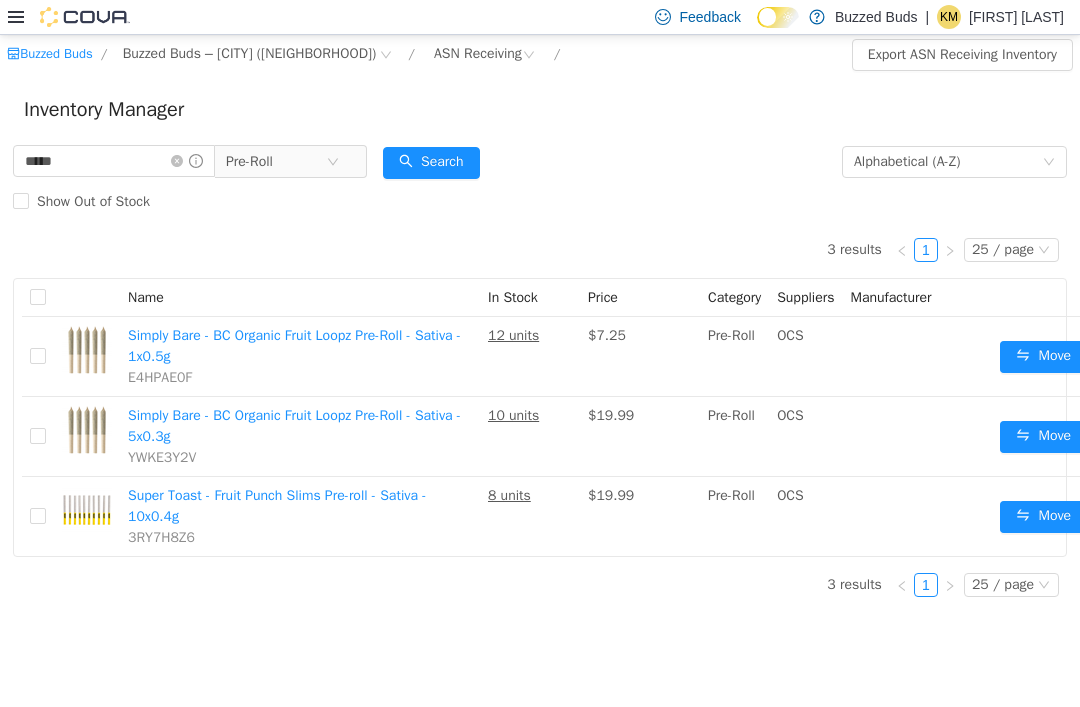 click on "Show Out of Stock" at bounding box center (540, 202) 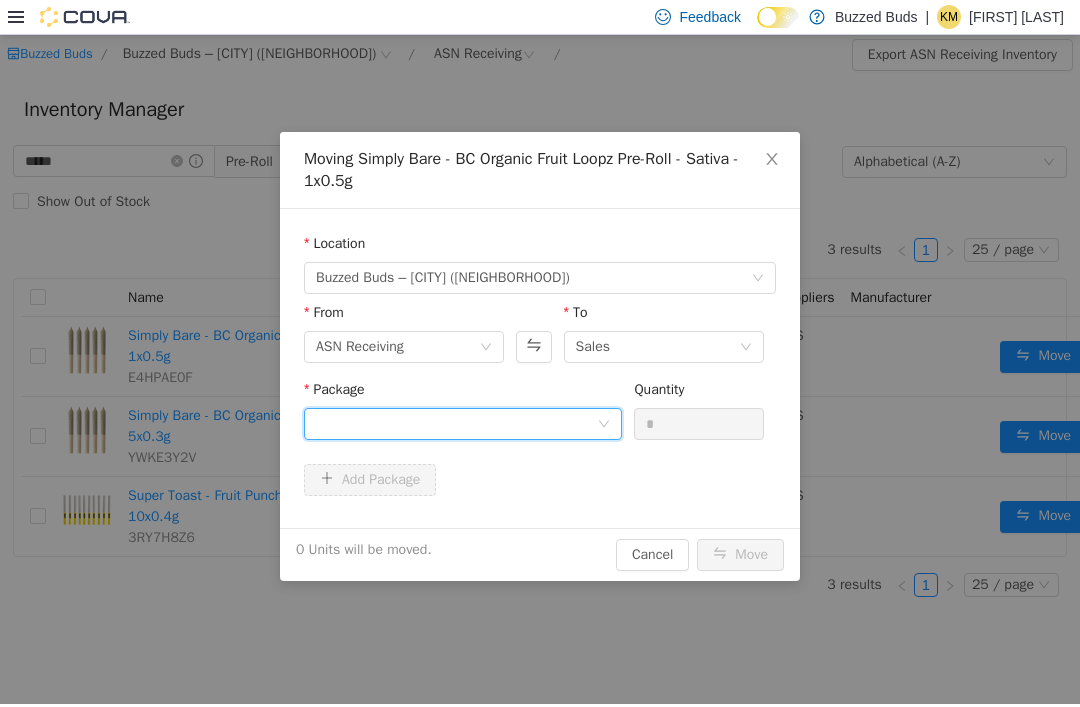 click at bounding box center (456, 424) 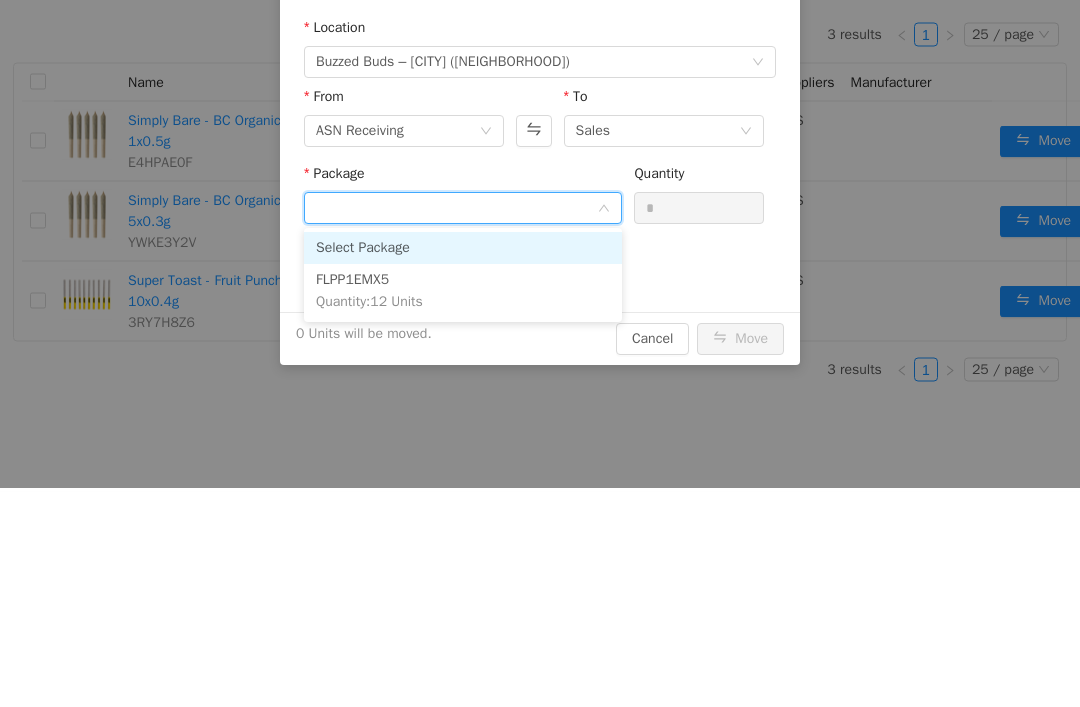 click on "FLPP1EMX5 Quantity :  12 Units" at bounding box center [463, 292] 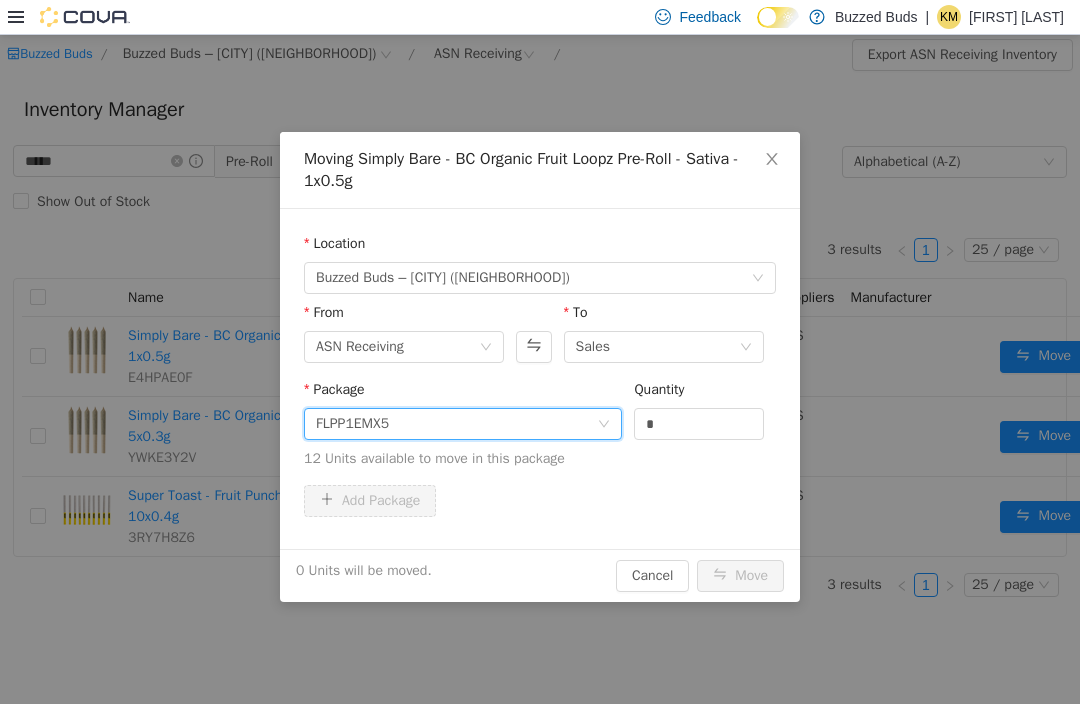 click on "*" at bounding box center (699, 424) 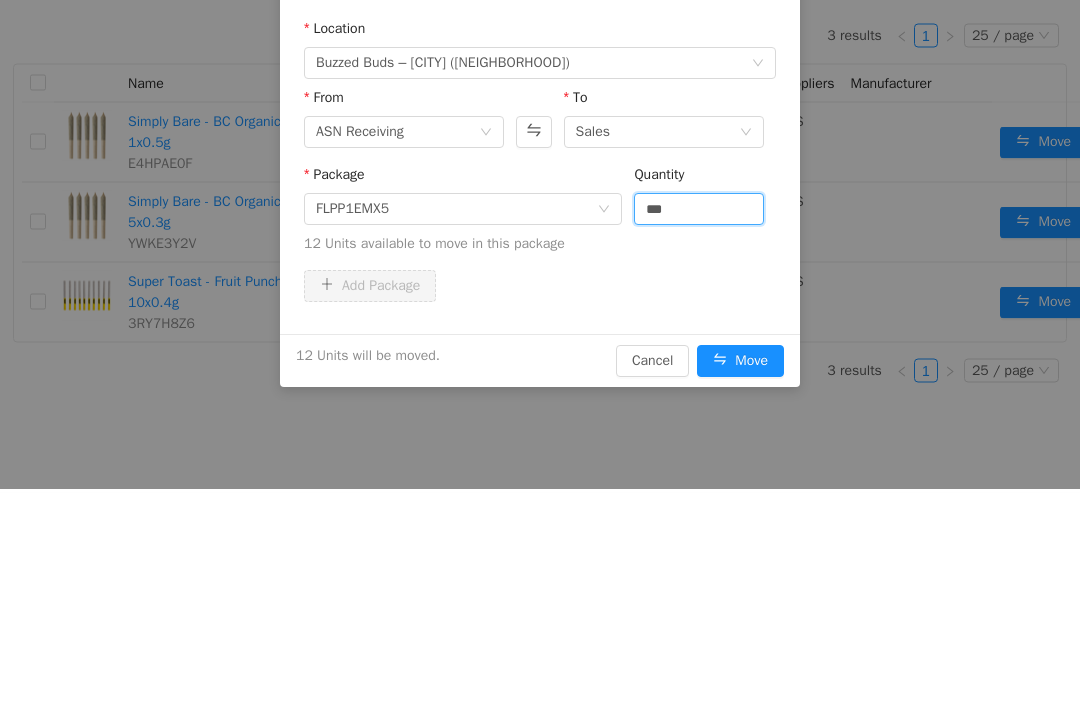 click on "Package FLPP1EMX5   Quantity *** 12 Units available to move in this package" at bounding box center [540, 218] 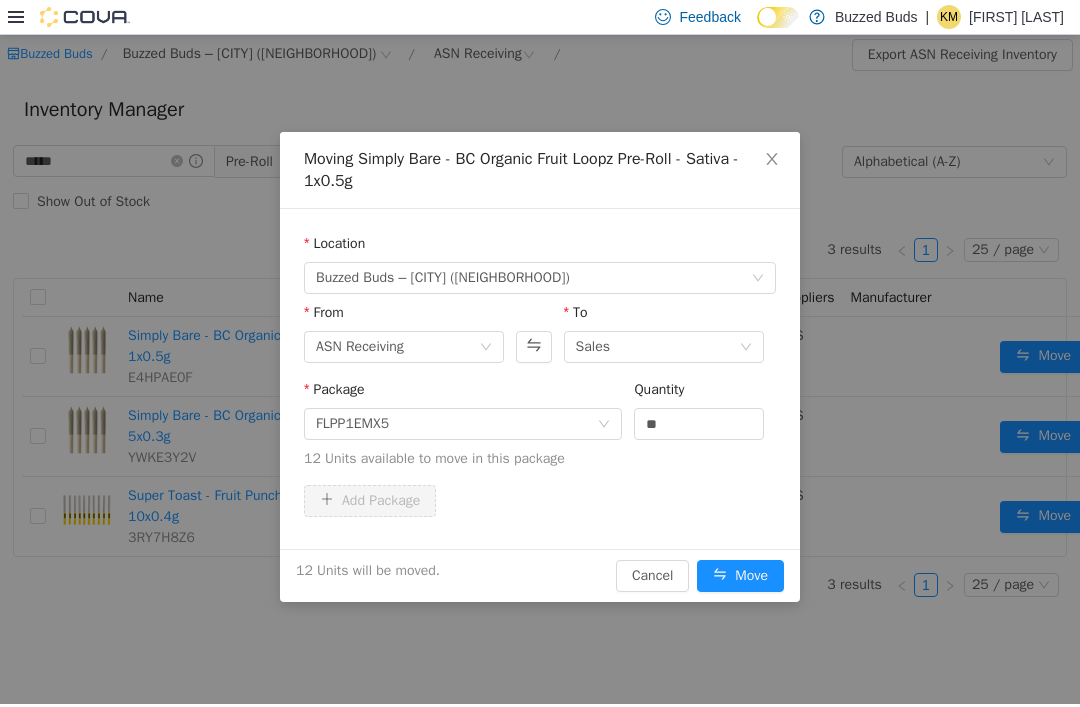click on "Move" at bounding box center (740, 576) 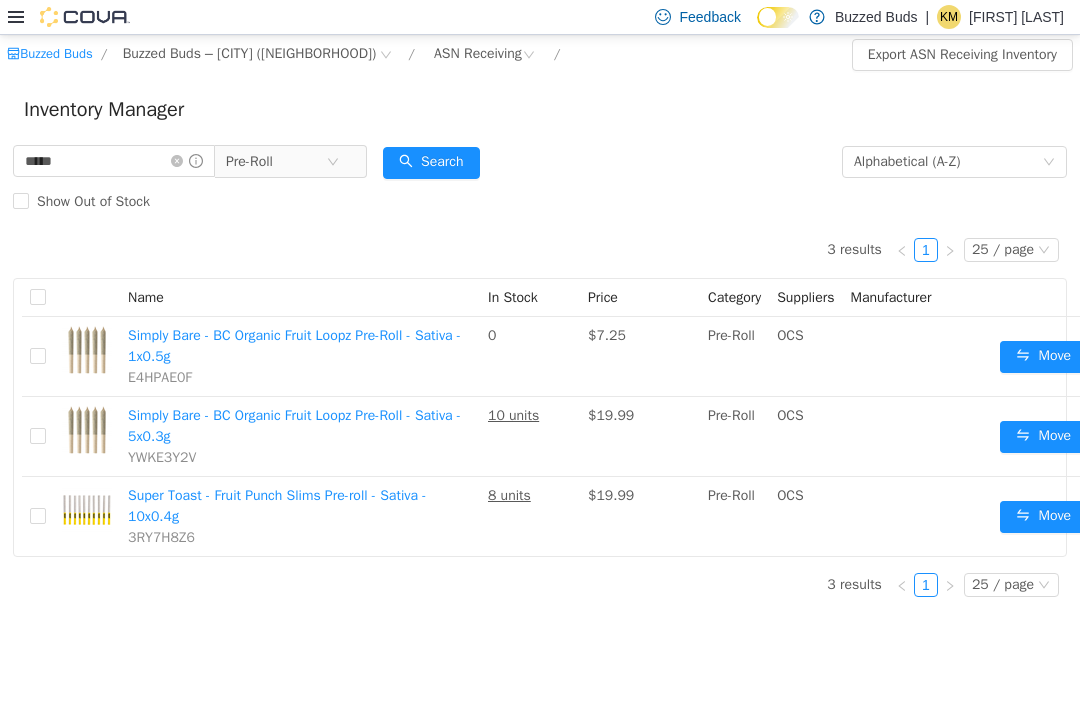 click on "3 results 1 25 / page Name In Stock Price Category Suppliers Manufacturer Simply Bare - BC Organic Fruit Loopz Pre-Roll - Sativa - 1x0.5g E4HPAE0F 0 $7.25 Pre-Roll OCS Move Simply Bare - BC Organic Fruit Loopz Pre-Roll - Sativa - 5x0.3g YWKE3Y2V 10 units $19.99 Pre-Roll OCS Move Super Toast - Fruit Punch Slims Pre-roll - Sativa - 10x0.4g 3RY7H8Z6 8 units $19.99 Pre-Roll OCS Move 3 results 1 25 / page" at bounding box center [540, 389] 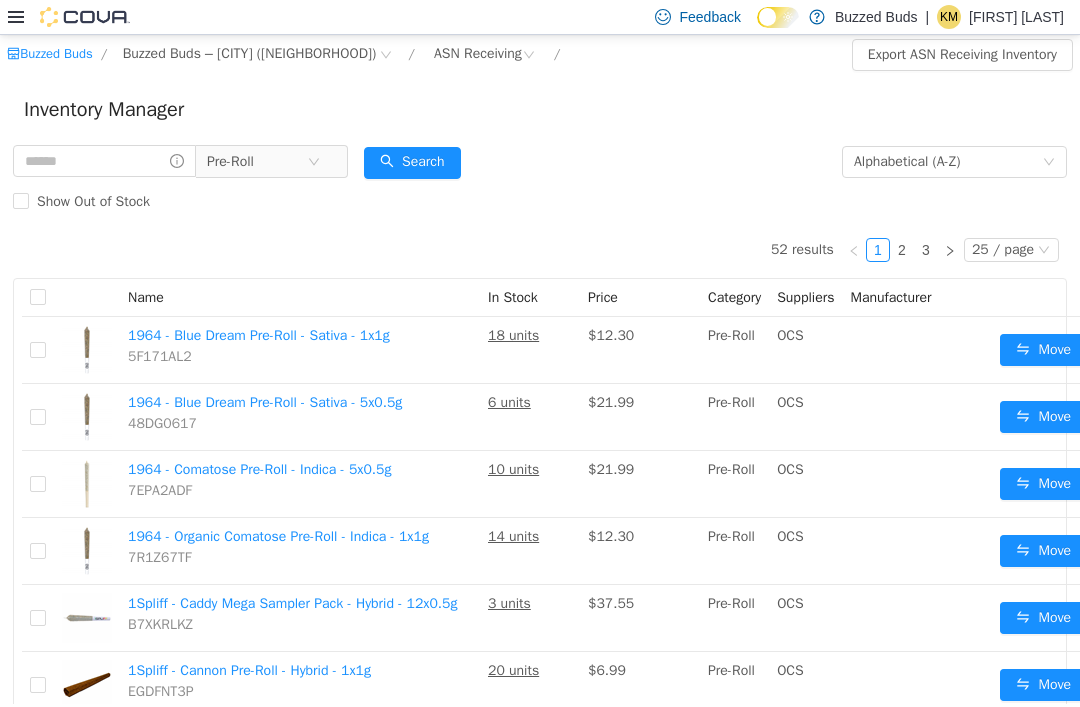 click on "Search" at bounding box center (412, 163) 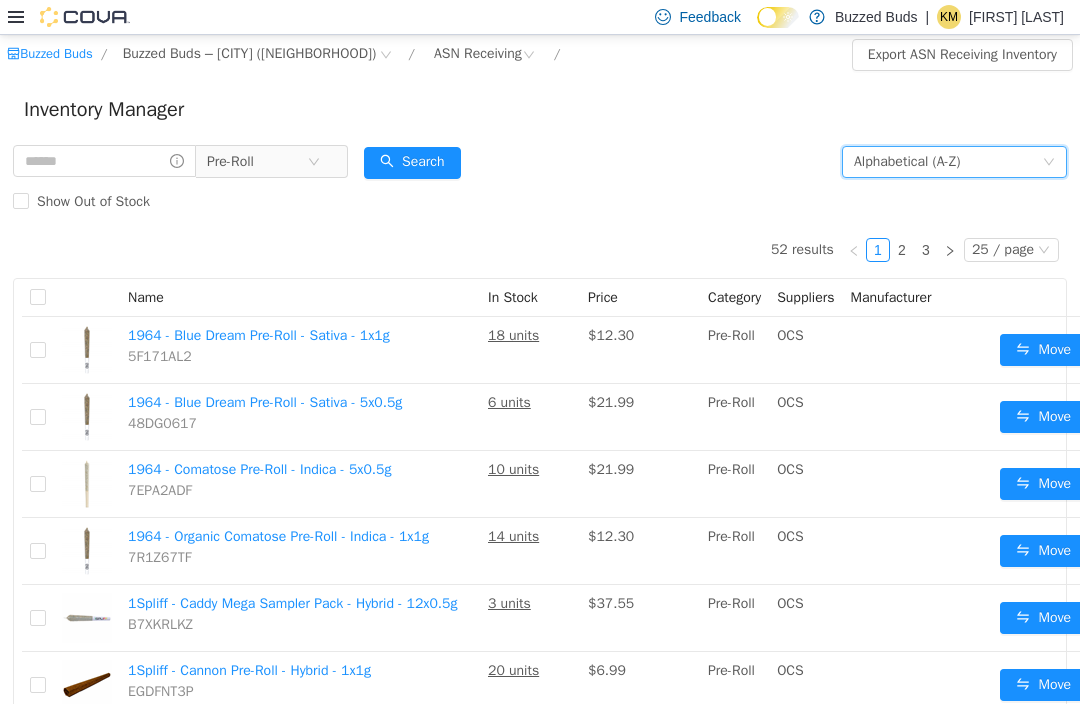 click on "Alphabetical (A-Z)" at bounding box center [907, 162] 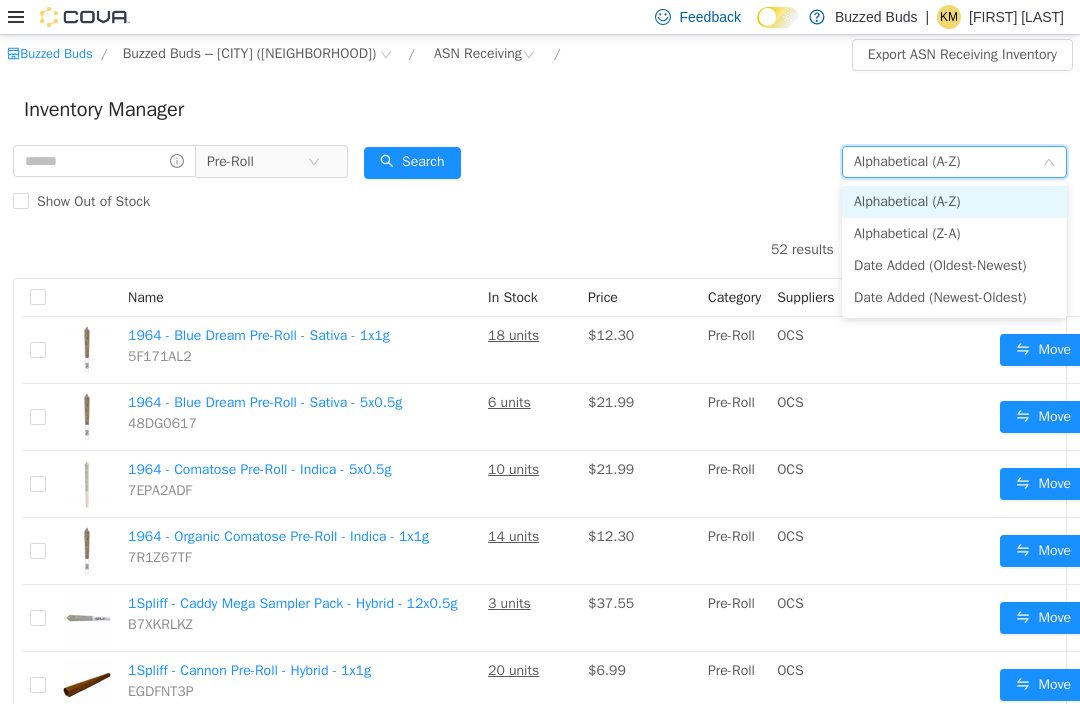 click on "Alphabetical (A-Z)" at bounding box center (954, 202) 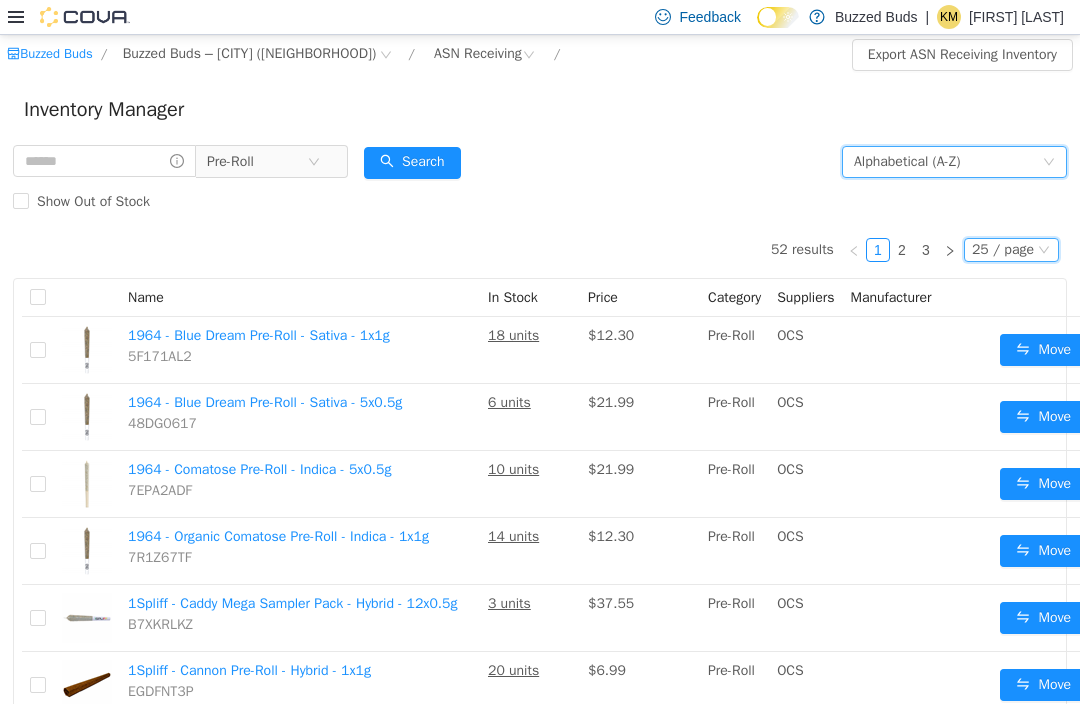 click on "25 / page" at bounding box center (1003, 250) 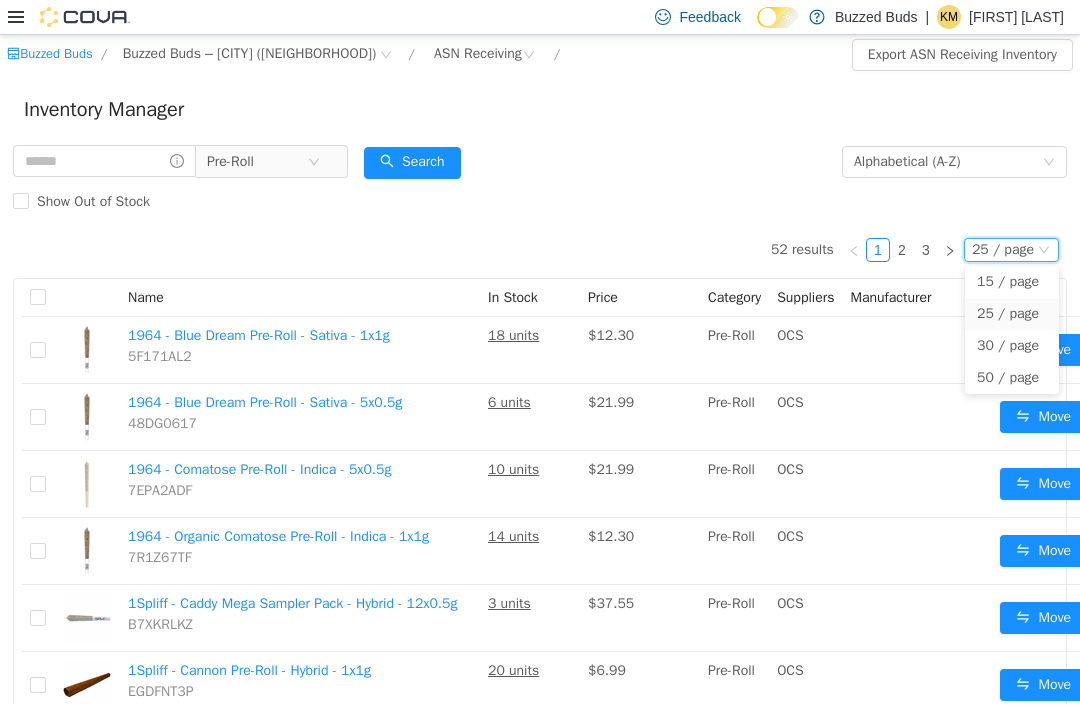 click on "52 results 1 2 3 25 / page 15 / page 25 / page 30 / page 50 / page Name In Stock Price Category Suppliers Manufacturer 1964 - Blue Dream Pre-Roll - Sativa - 1x1g 5F171AL2 18 units $12.30 Pre-Roll OCS Move 1964 - Blue Dream Pre-Roll - Sativa - 5x0.5g 48DG0617 6 units $21.99 Pre-Roll OCS Move 1964 - Comatose Pre-Roll - Indica - 5x0.5g 7EPA2ADF 10 units $21.99 Pre-Roll OCS Move 1964 - Organic Comatose Pre-Roll - Indica - 1x1g 7R1Z67TF 14 units $12.30 Pre-Roll OCS Move 1Spliff - Caddy Mega Sampler Pack - Hybrid - 12x0.5g B7XKRLKZ 3 units $37.55 Pre-Roll OCS Move 1Spliff - Cannon Pre-Roll - Hybrid - 1x1g EGDFNT3P 20 units $6.99 Pre-Roll OCS Move 1Spliff - Orange Rntz Pre-Roll - Hybrid - 10x0.35g 30UCTHFH 6 units $23.49 Pre-Roll OCS Move 1Spliff - Pink Lemonade Pre-Roll - Hybrid - 10x0.35g CV4AFZ01 4 units $23.49 Pre-Roll OCS Move 1Spliff - Pink Lemonade Pre-Roll - Hybrid - 7x0.5g LN1CK734 2 units $23.49 Pre-Roll OCS Move 1Spliff Reserve - Candy Rain Premium Glass Tip Pre-Roll - Indica - 5x0.6g R3VA7NKJ 4 units OCS" at bounding box center [540, 1146] 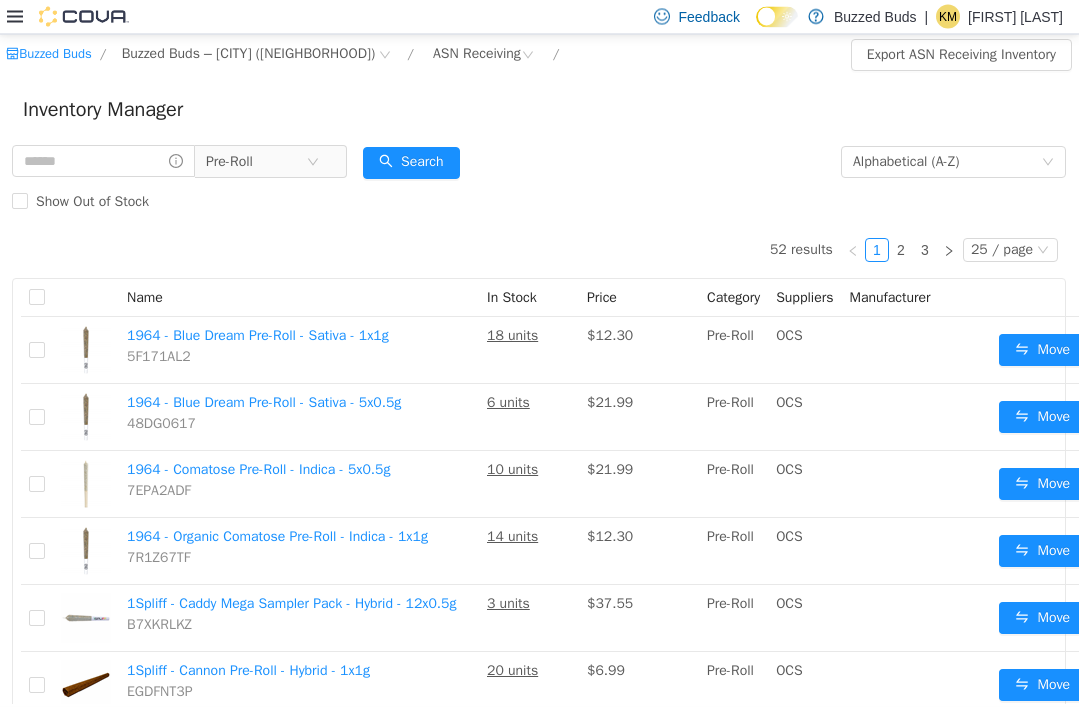 scroll, scrollTop: 0, scrollLeft: 0, axis: both 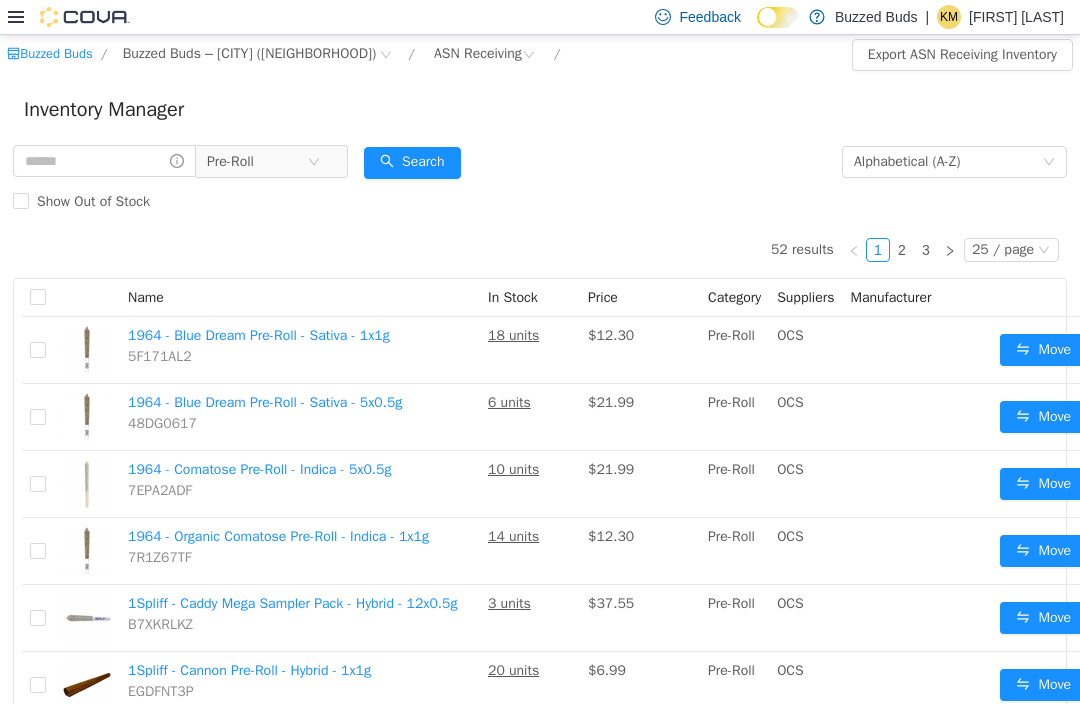 click on "Move" at bounding box center [1043, 350] 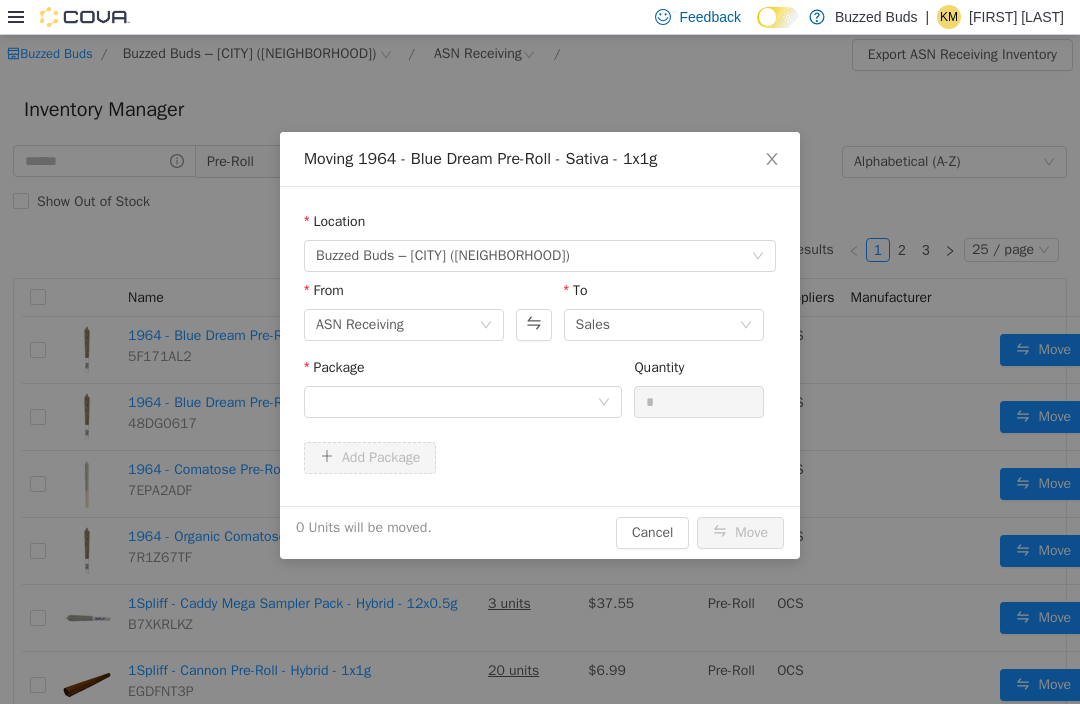 click at bounding box center [456, 402] 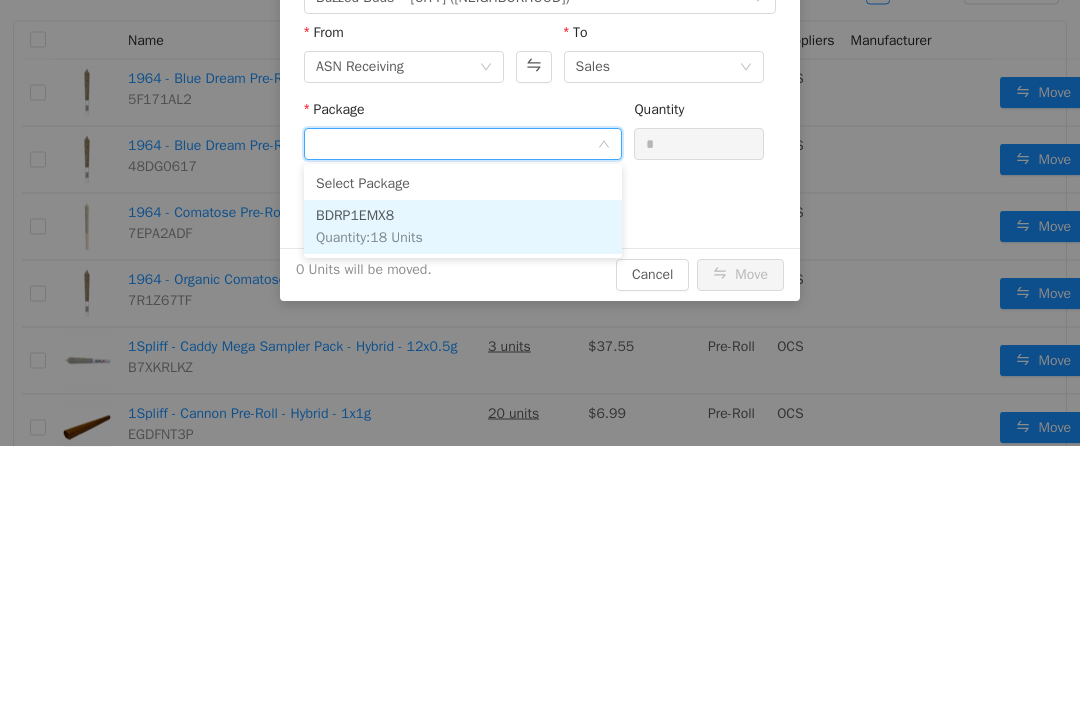 click on "BDRP1EMX8 Quantity :  18 Units" at bounding box center (463, 228) 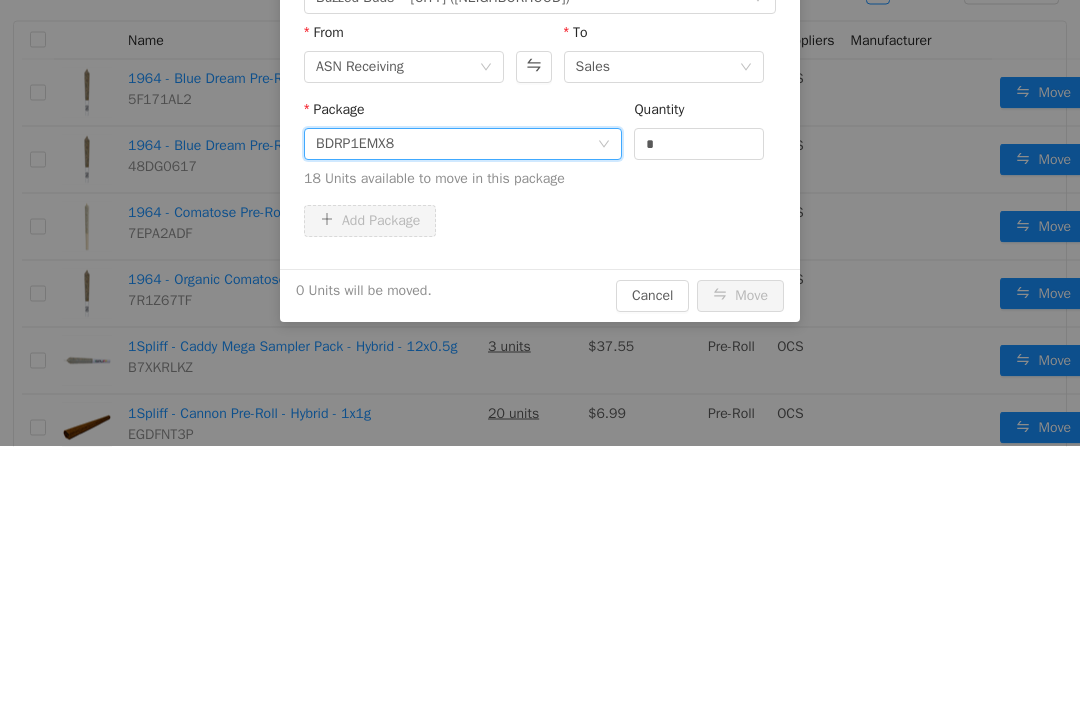 scroll, scrollTop: 64, scrollLeft: 0, axis: vertical 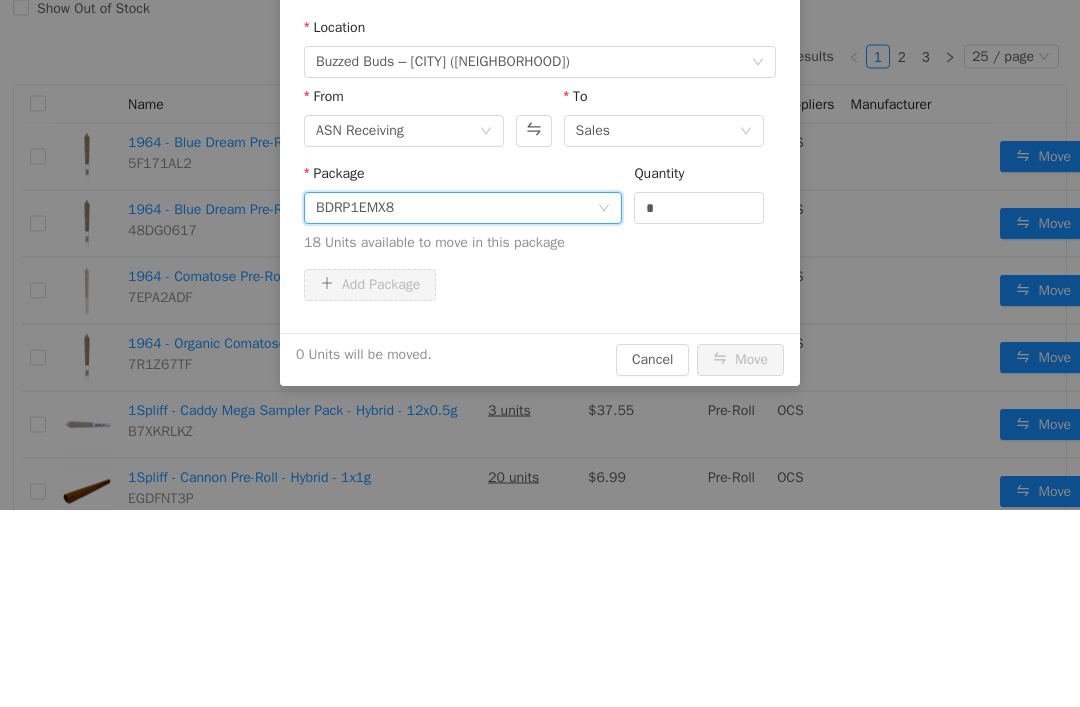 click on "*" at bounding box center [699, 209] 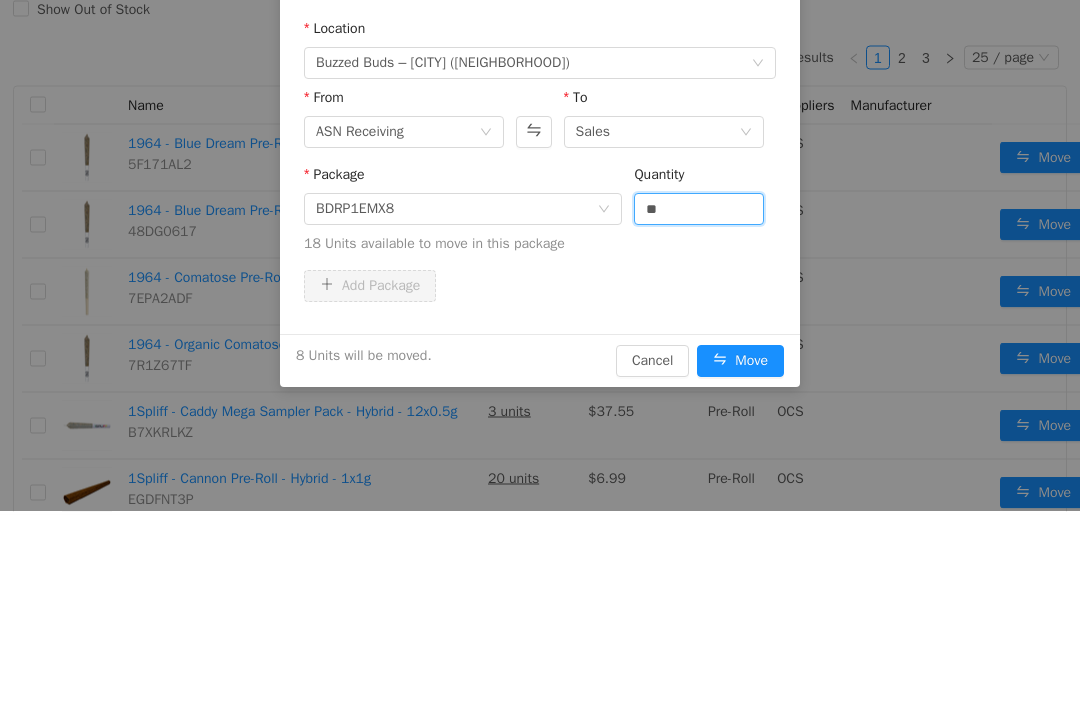 click on "Add Package" at bounding box center (540, 287) 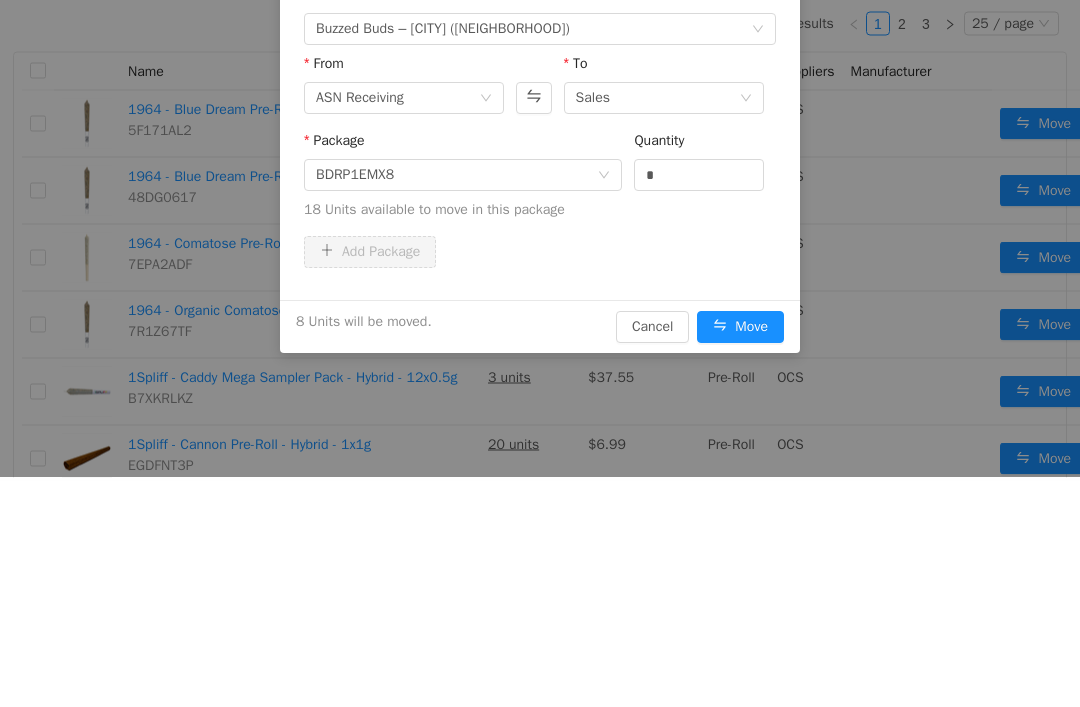 scroll, scrollTop: 28, scrollLeft: 0, axis: vertical 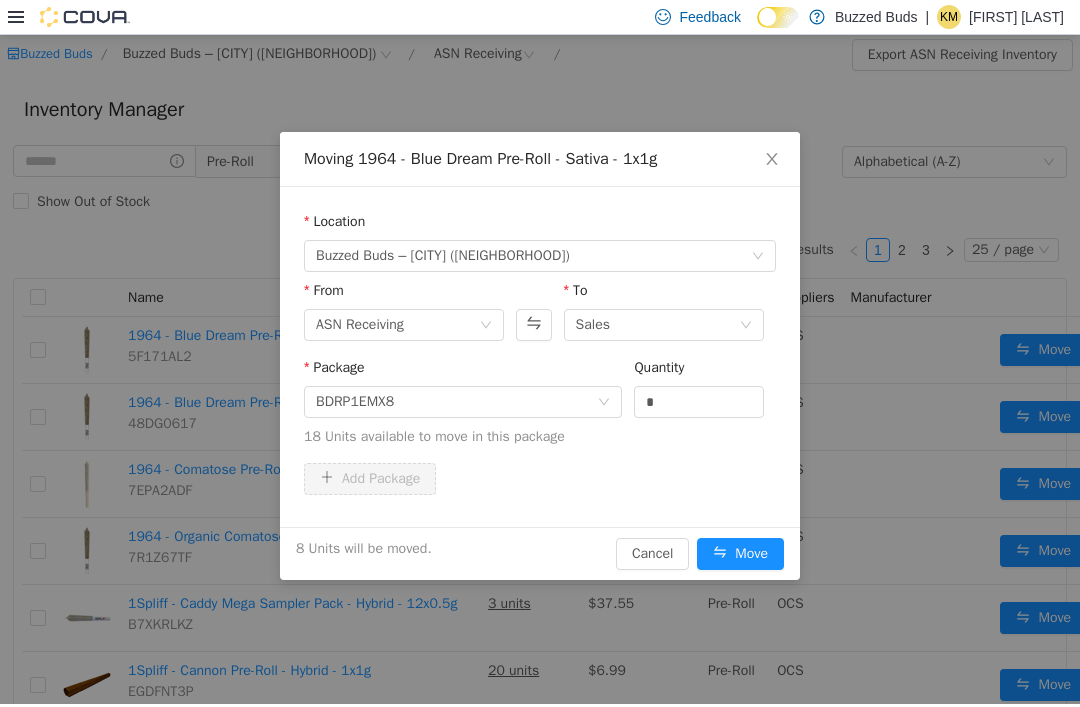 click on "Move" at bounding box center (740, 554) 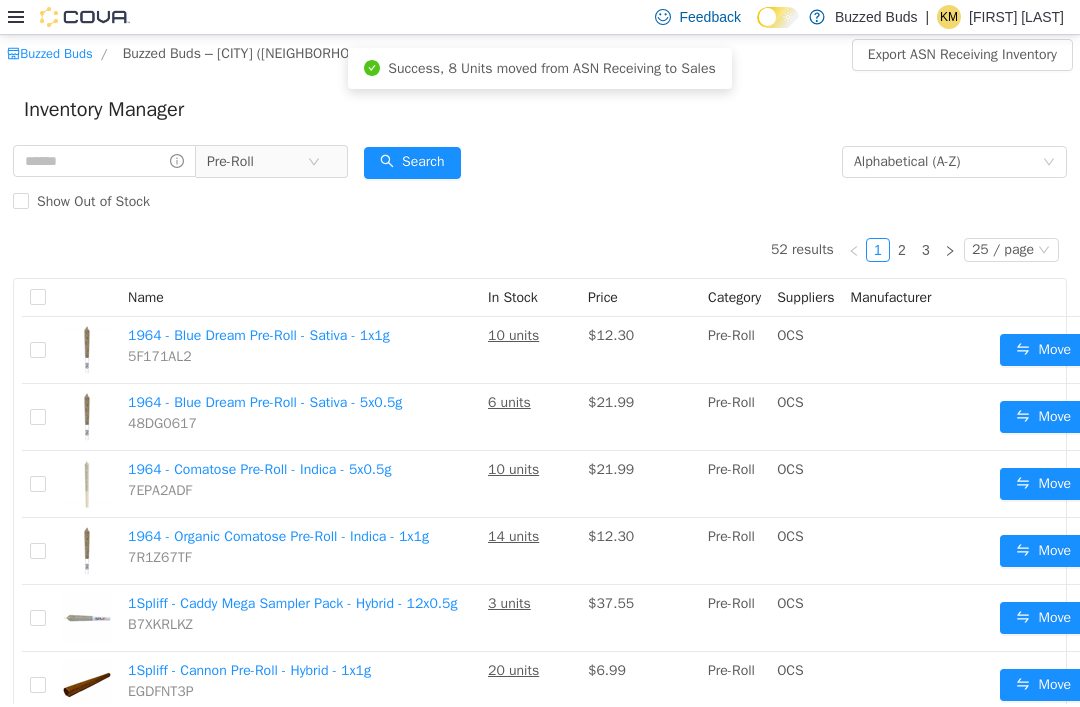 click on "Move" at bounding box center [1043, 417] 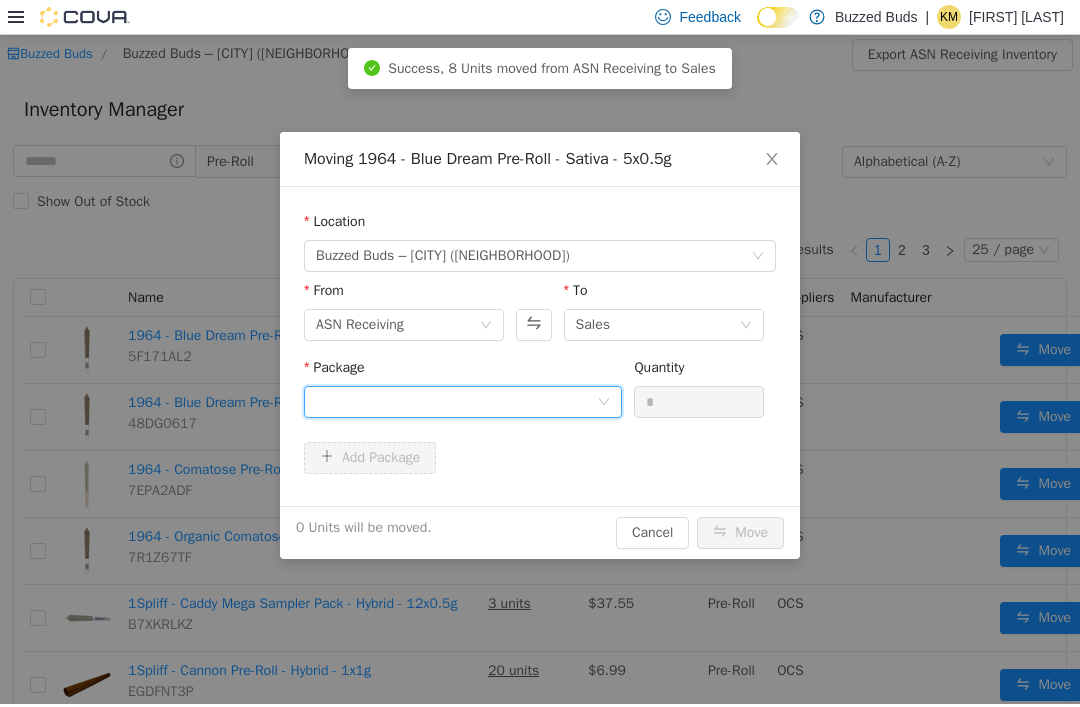click at bounding box center (456, 402) 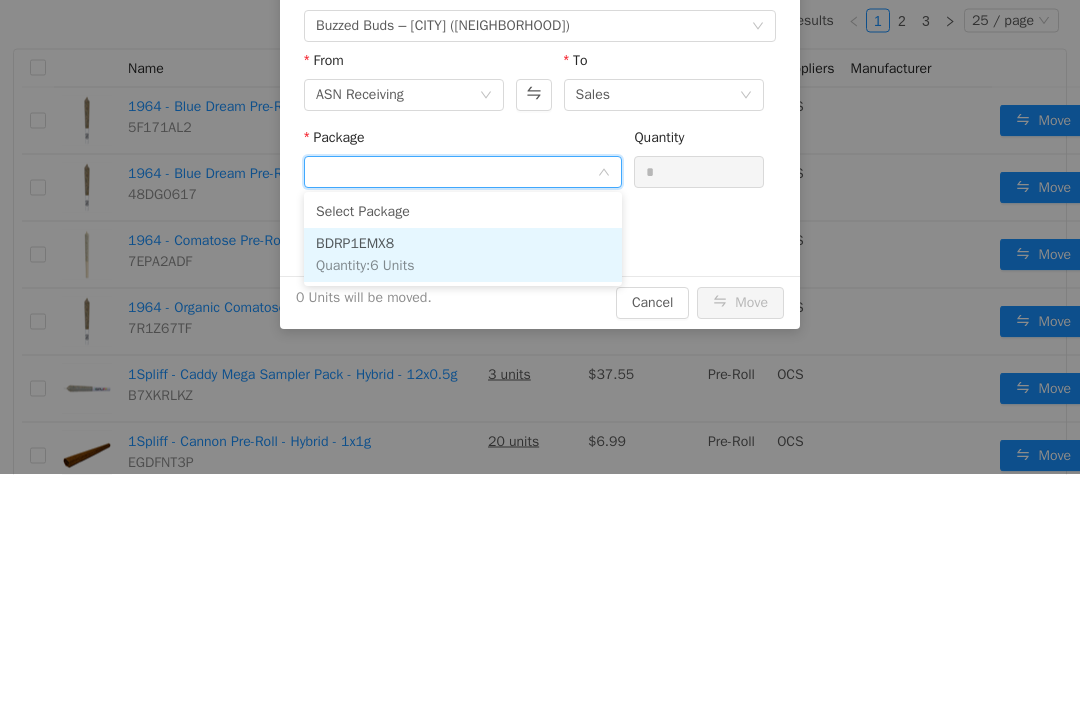 click on "BDRP1EMX8 Quantity :  6 Units" at bounding box center [463, 256] 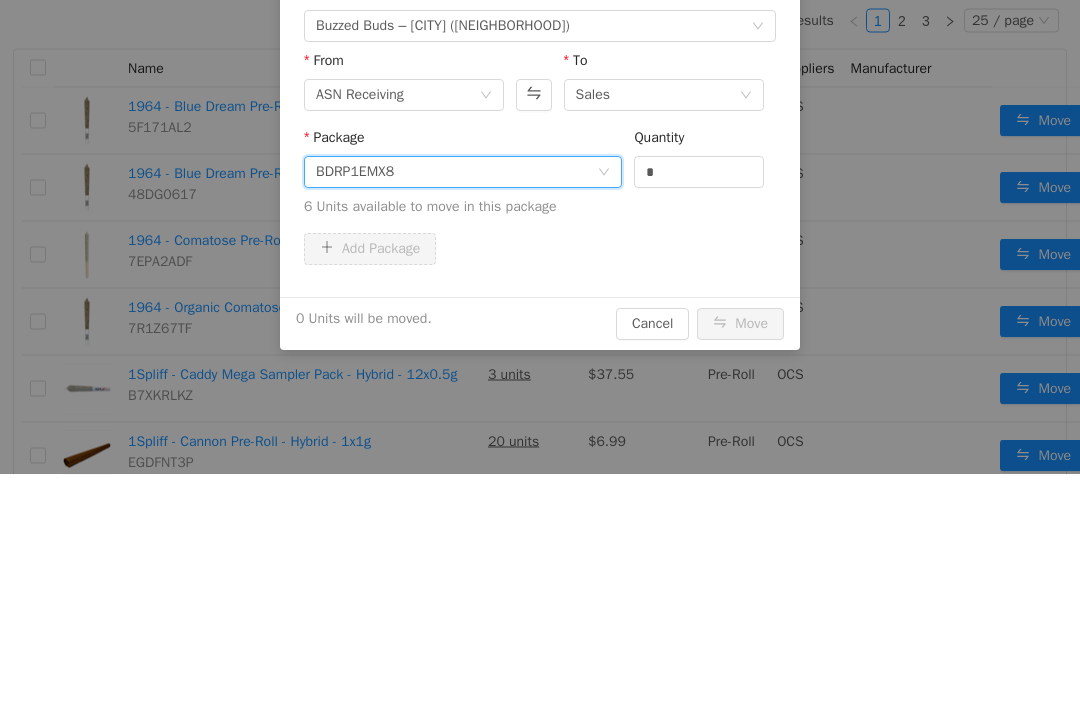 click on "*" at bounding box center (699, 173) 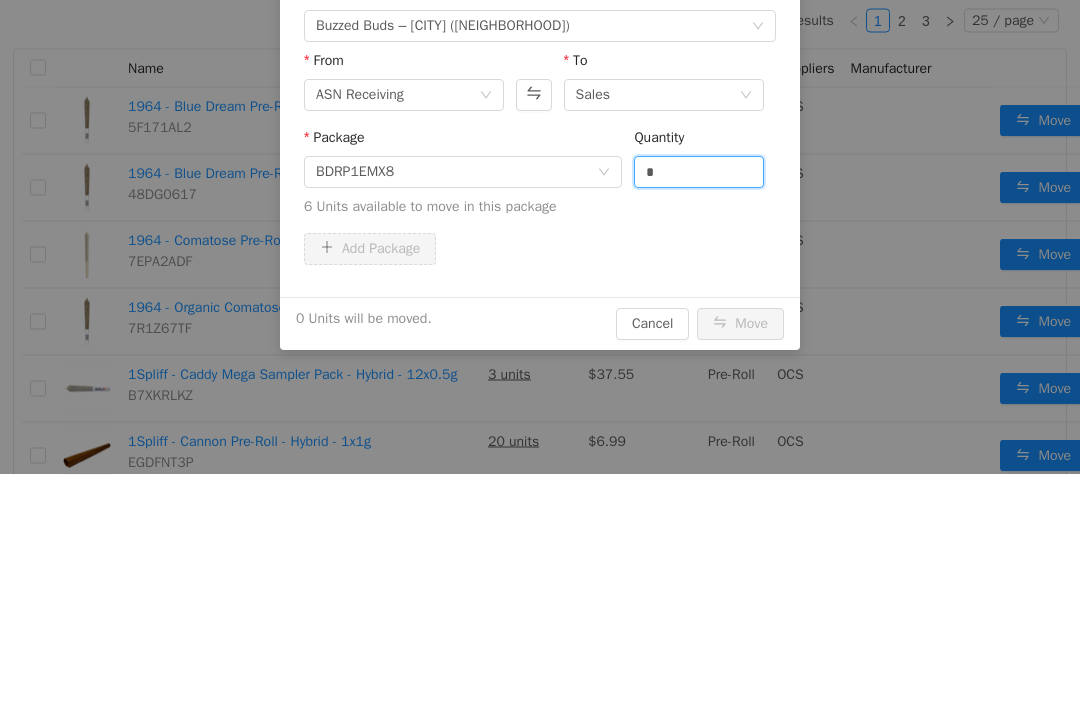 scroll, scrollTop: 64, scrollLeft: 0, axis: vertical 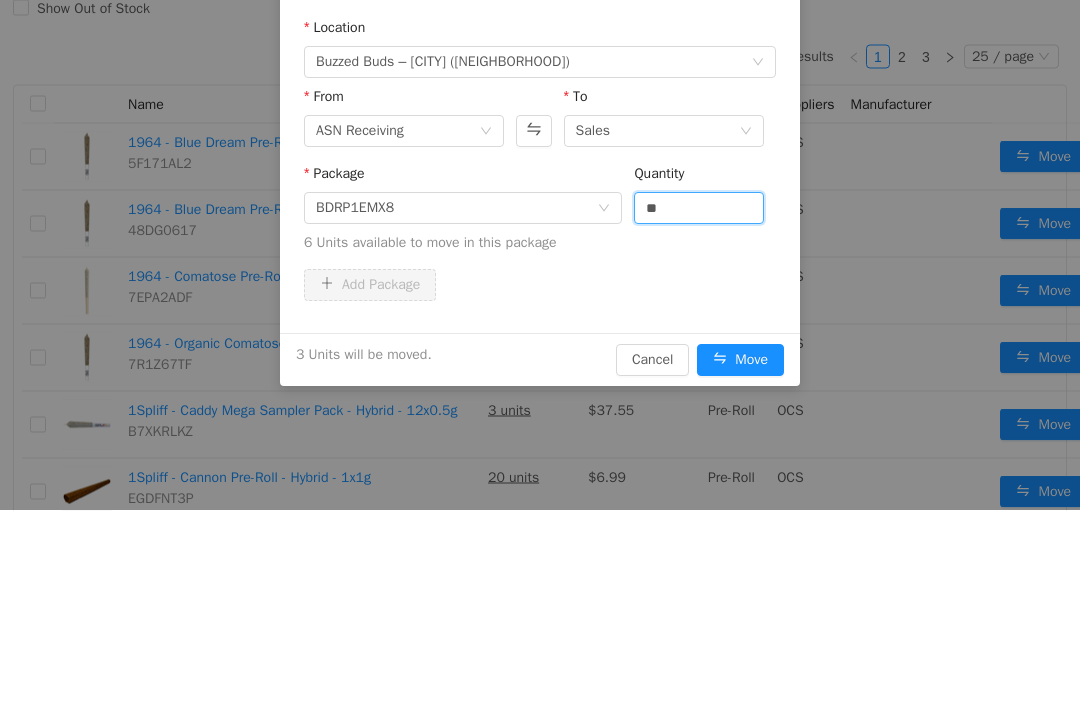 click on "Package BDRP1EMX8   Quantity ** 6 Units available to move in this package" at bounding box center [540, 213] 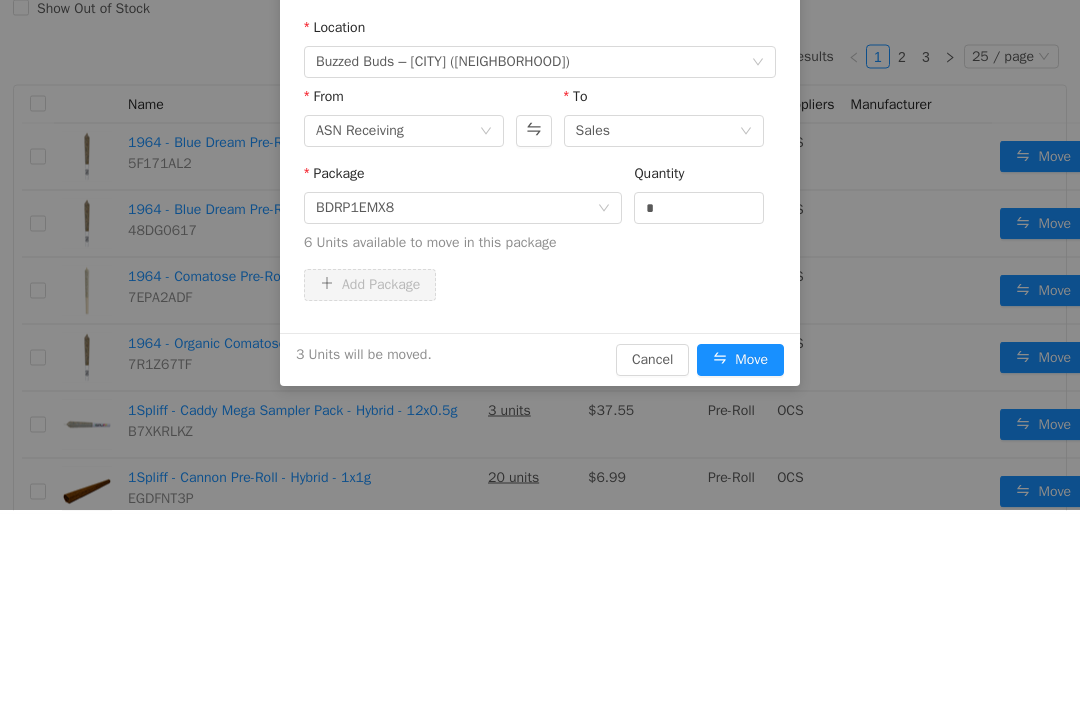 click on "Move" at bounding box center [740, 361] 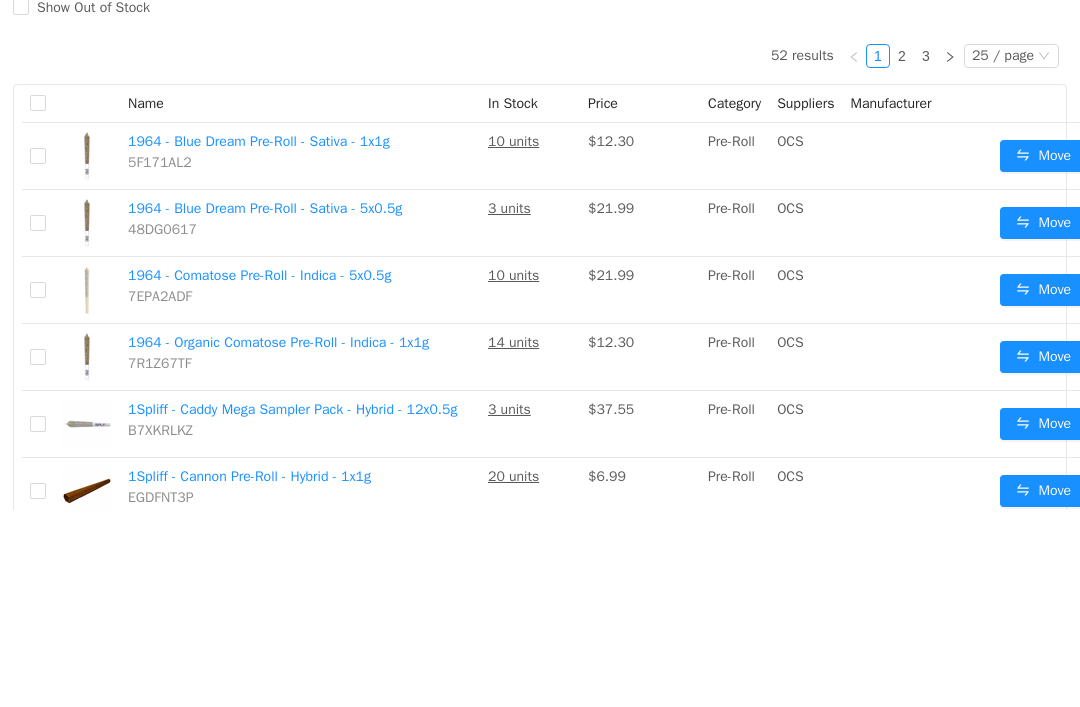 click on "Move" at bounding box center (1043, 358) 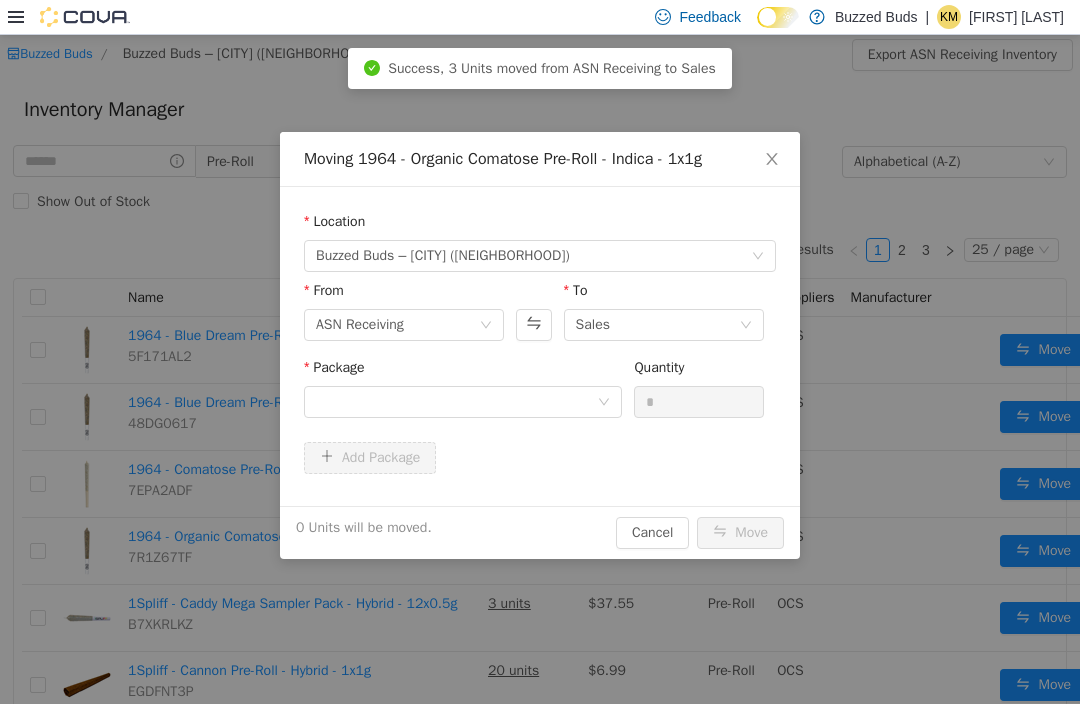 click on "Moving 1964 - Organic Comatose Pre-Roll - Indica - 1x1g Location Buzzed Buds – [CITY] ([STREET]) From ASN Receiving   To Sales Package   Quantity *  Add Package 0 Units will be moved. Cancel Move" at bounding box center [540, 368] 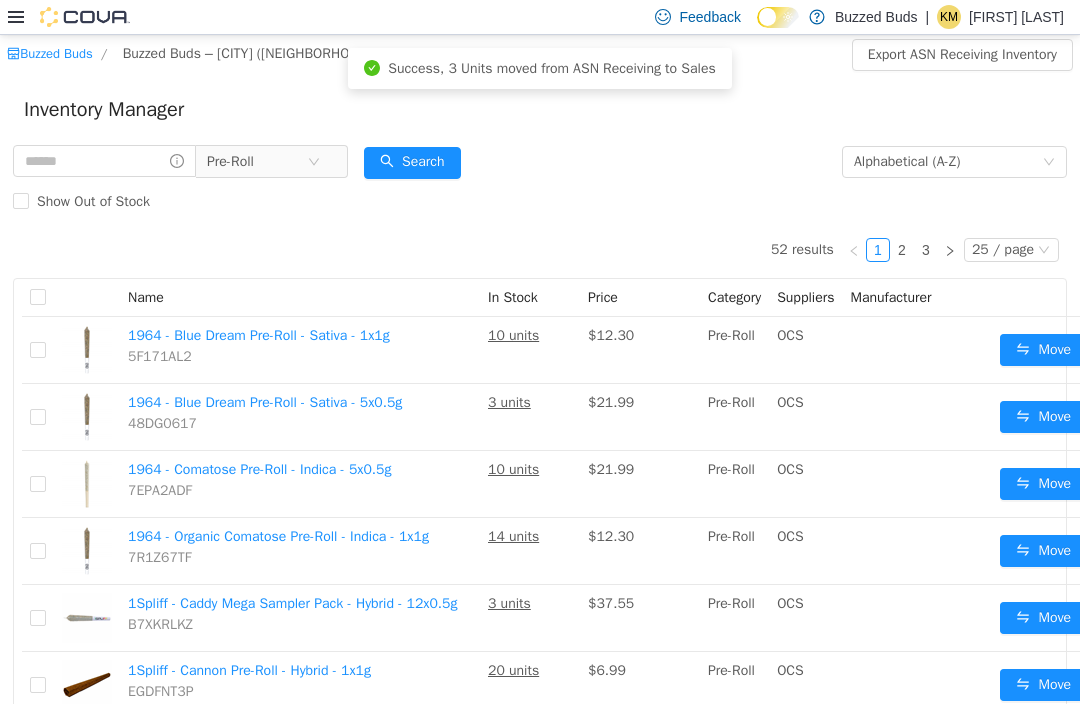 click on "Move" at bounding box center [1043, 484] 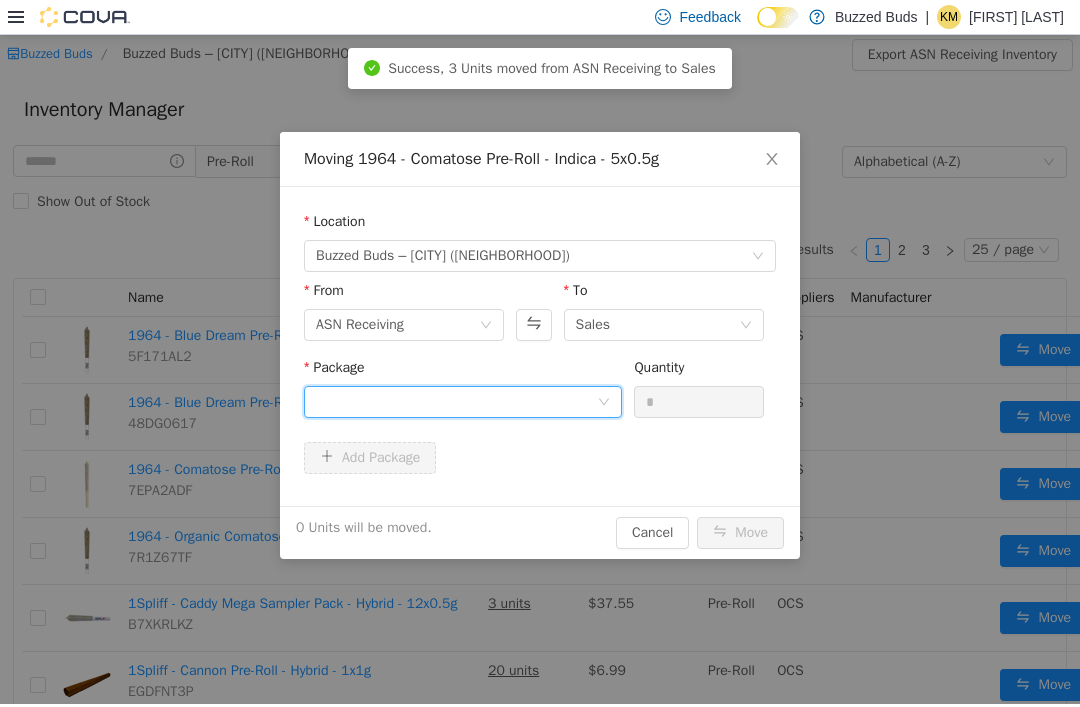 click at bounding box center [456, 402] 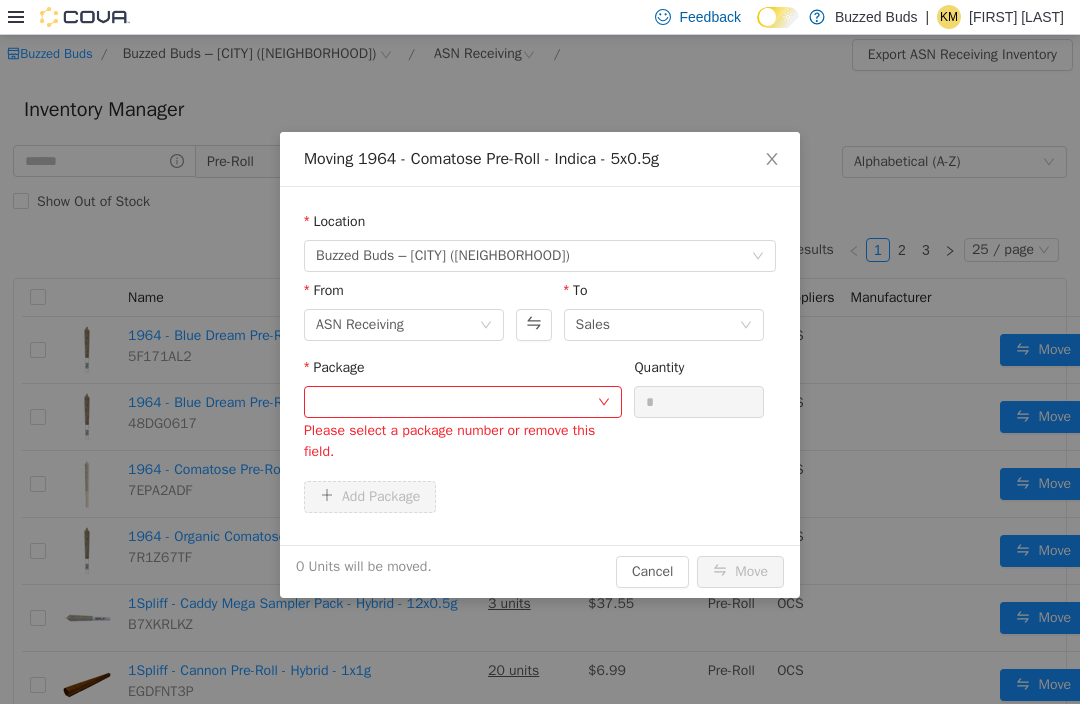 scroll, scrollTop: 29, scrollLeft: 0, axis: vertical 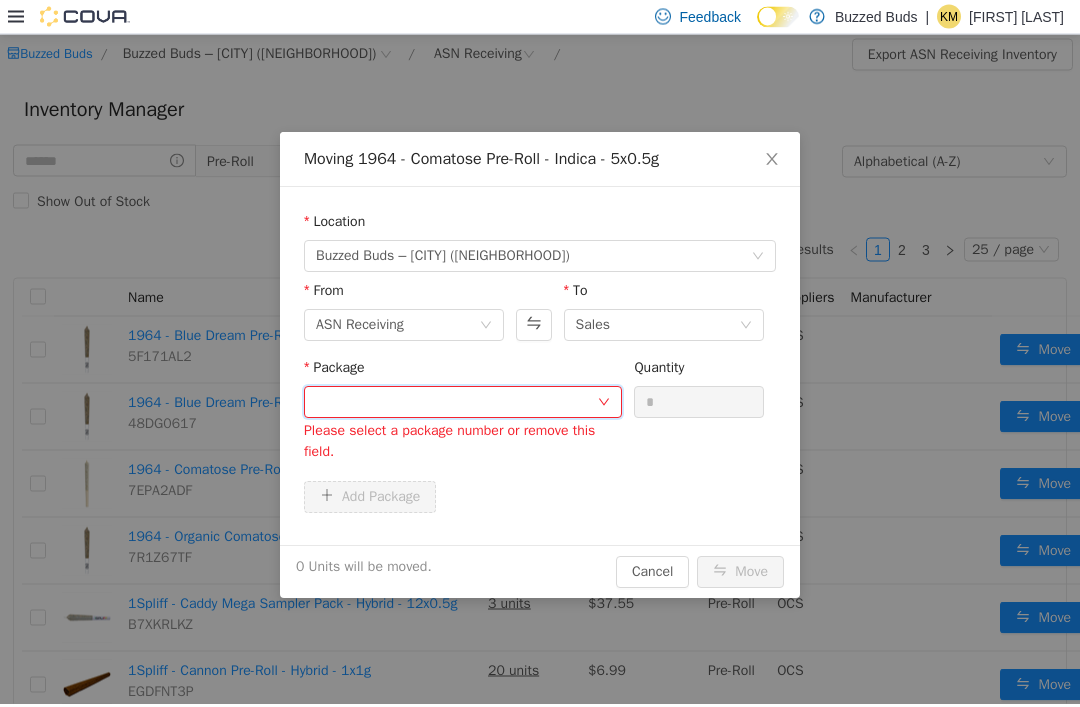 click at bounding box center (456, 401) 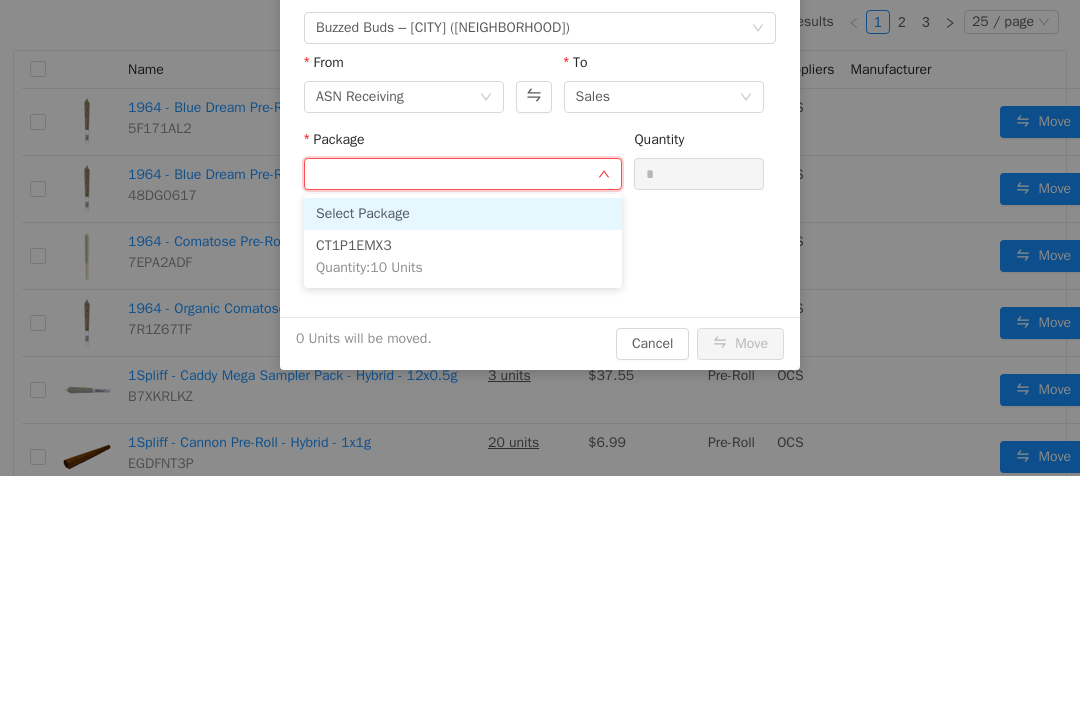 click on "CT1P1EMX3 Quantity :  10 Units" at bounding box center [463, 258] 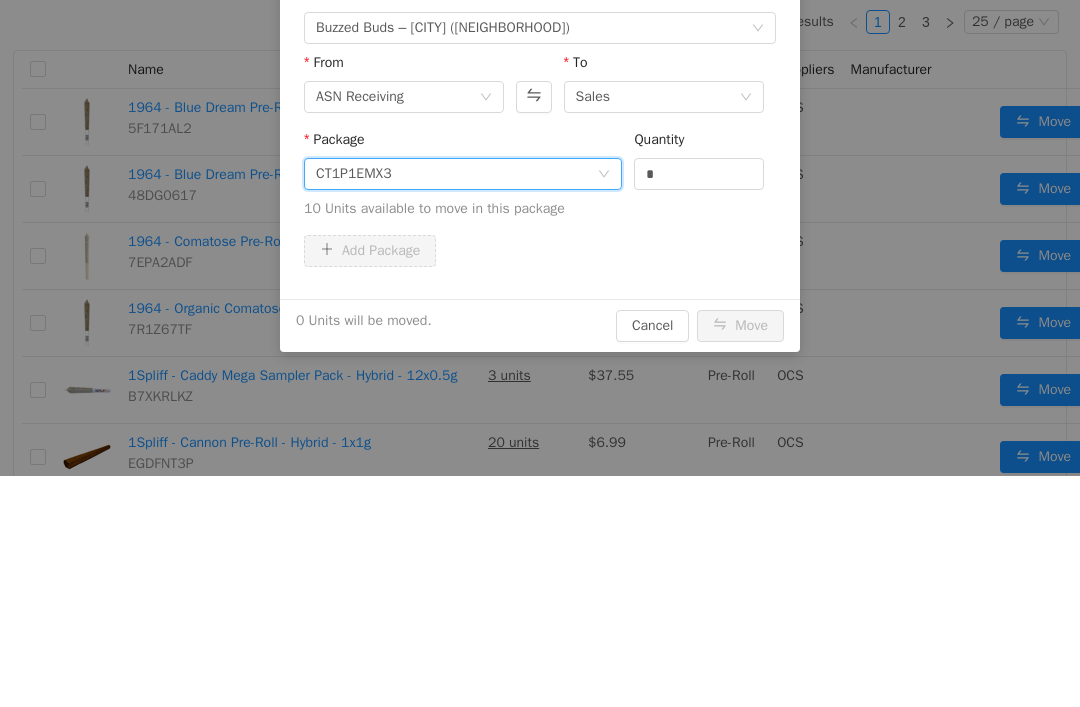 scroll, scrollTop: 64, scrollLeft: 0, axis: vertical 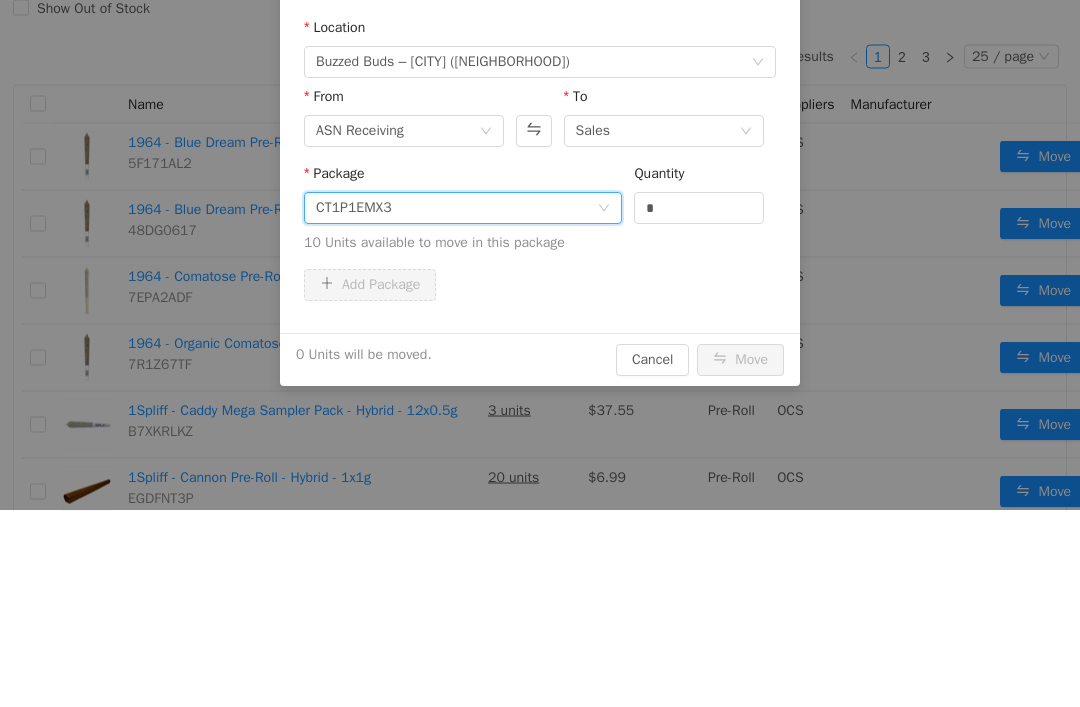 click on "*" at bounding box center [699, 209] 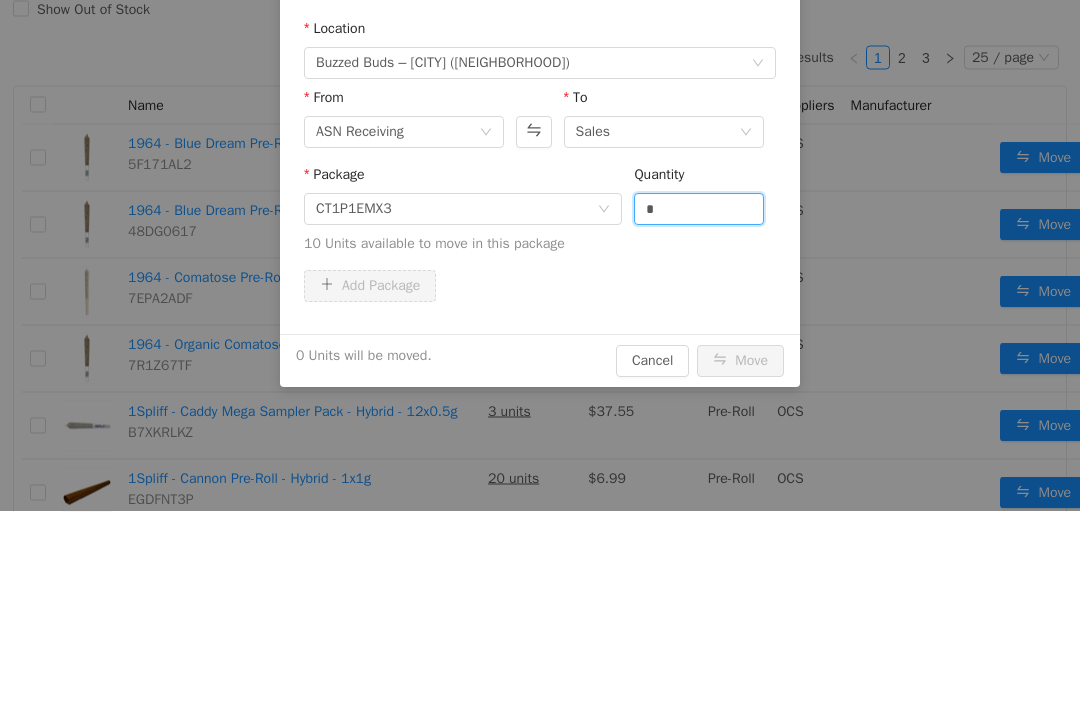 click on "*" at bounding box center (699, 210) 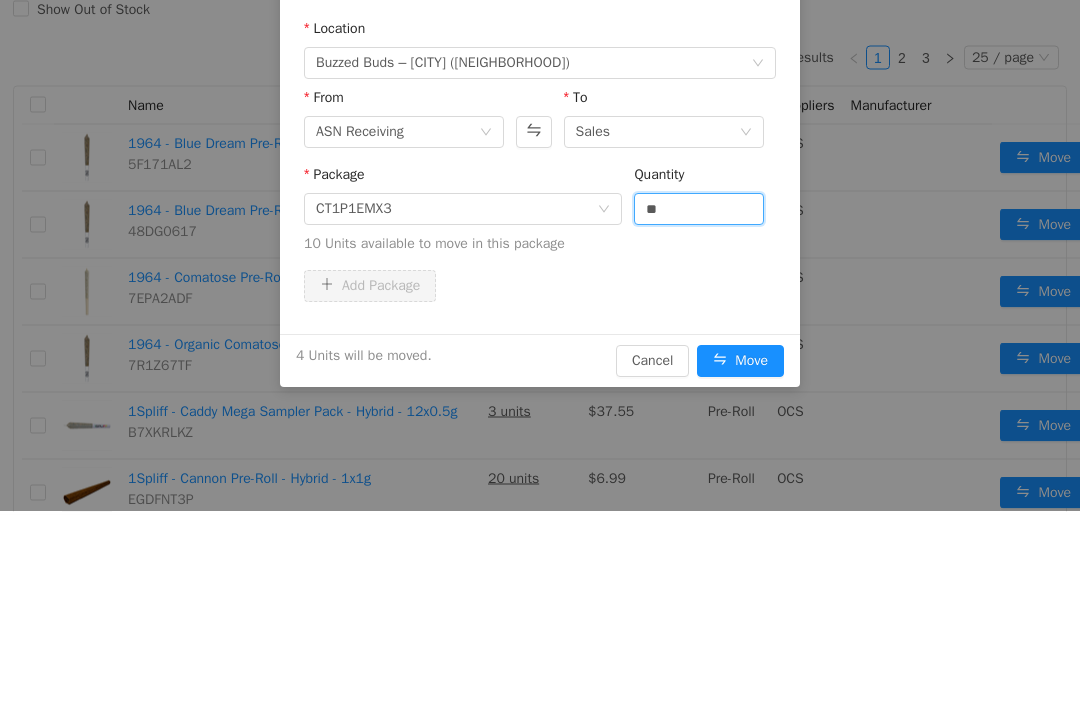 click on "Add Package" at bounding box center (540, 287) 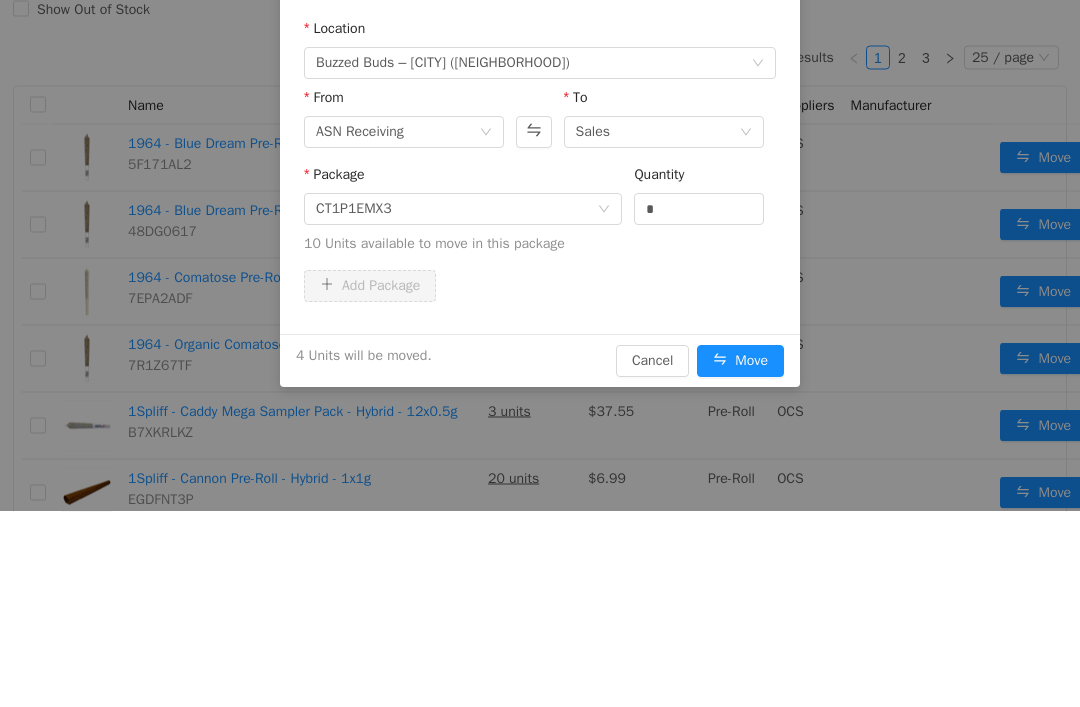 click on "Move" at bounding box center (740, 362) 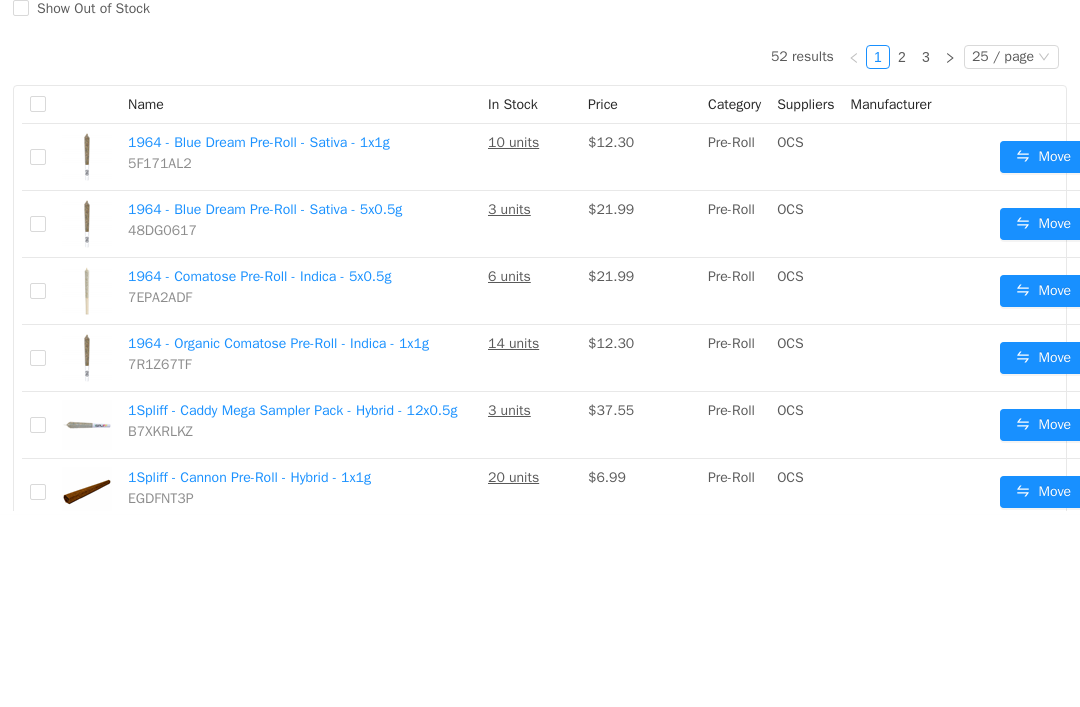 click on "Move" at bounding box center [1043, 359] 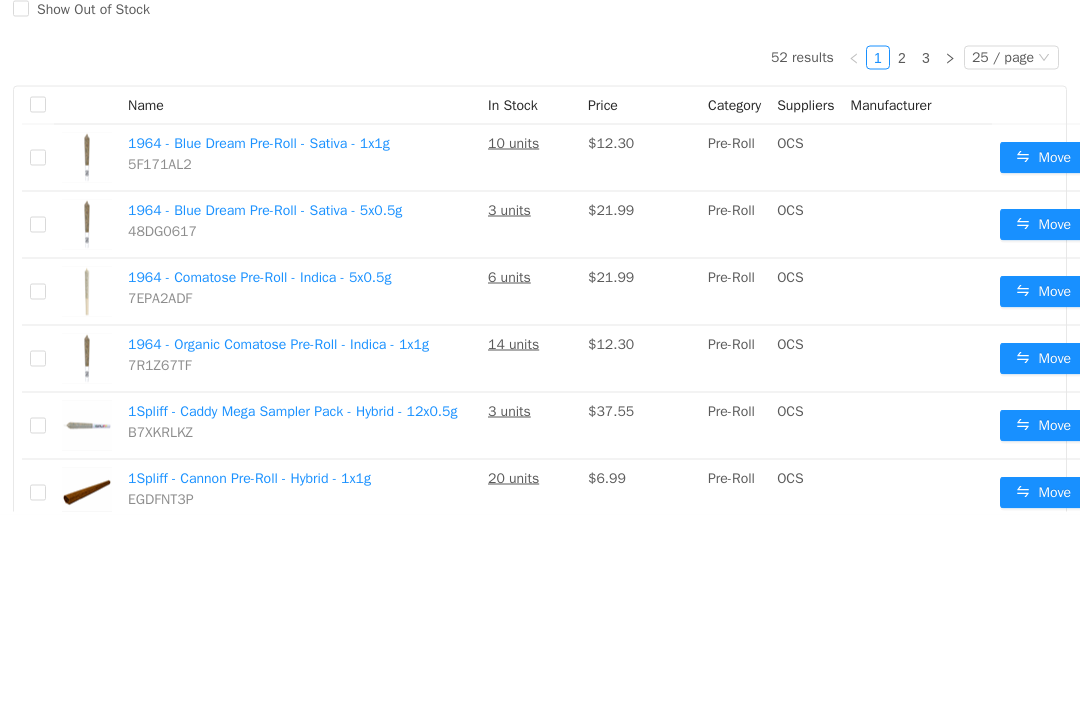scroll, scrollTop: 0, scrollLeft: 0, axis: both 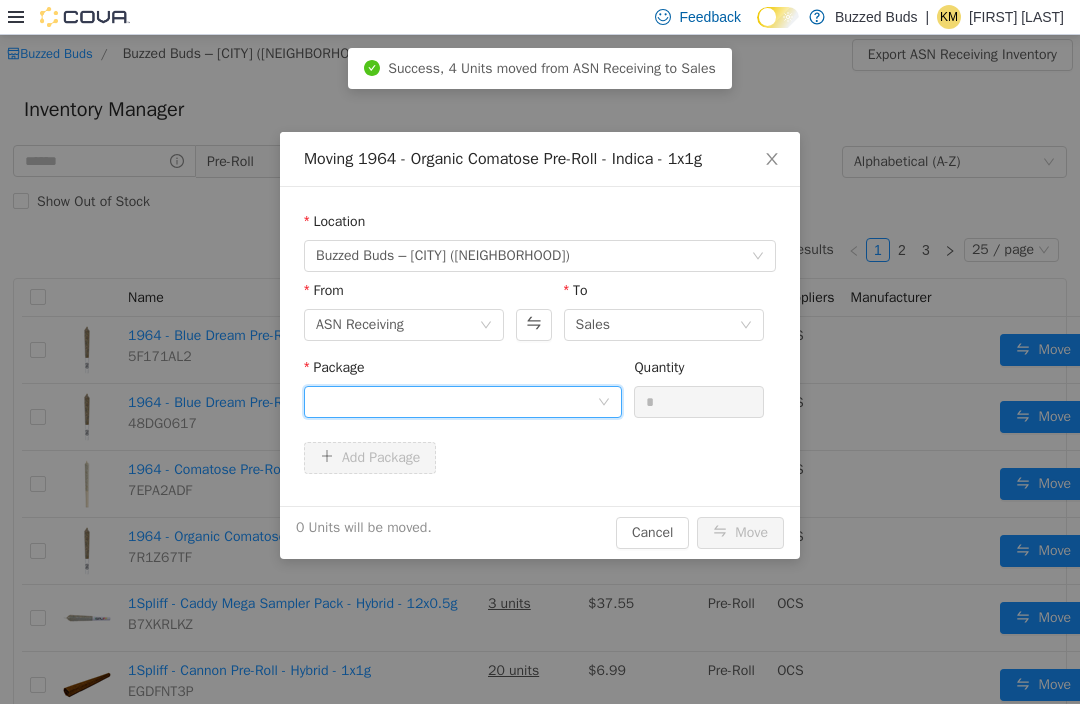 click at bounding box center [456, 402] 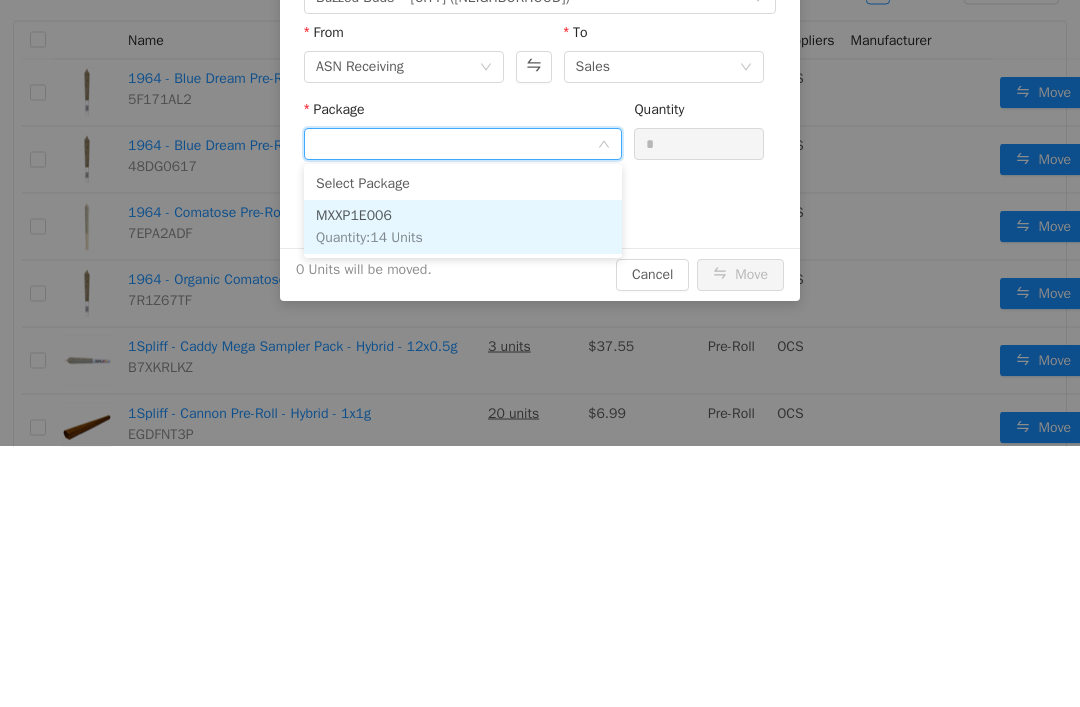 click on "MXXP1E006 Quantity :  14 Units" at bounding box center [463, 228] 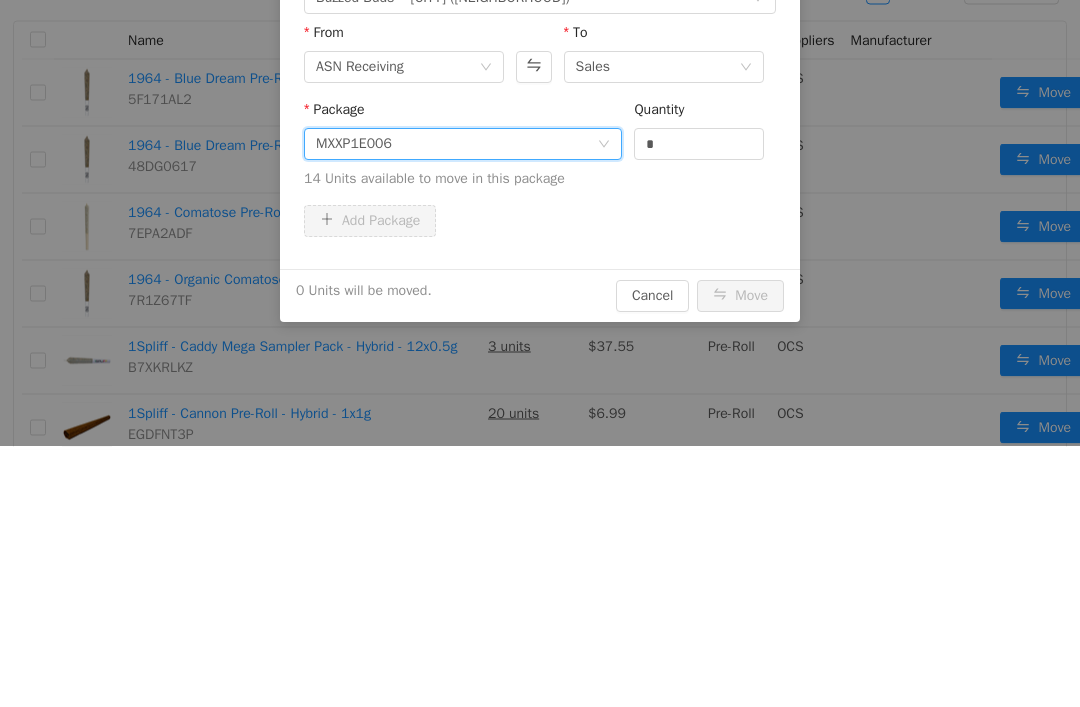 click on "*" at bounding box center (699, 145) 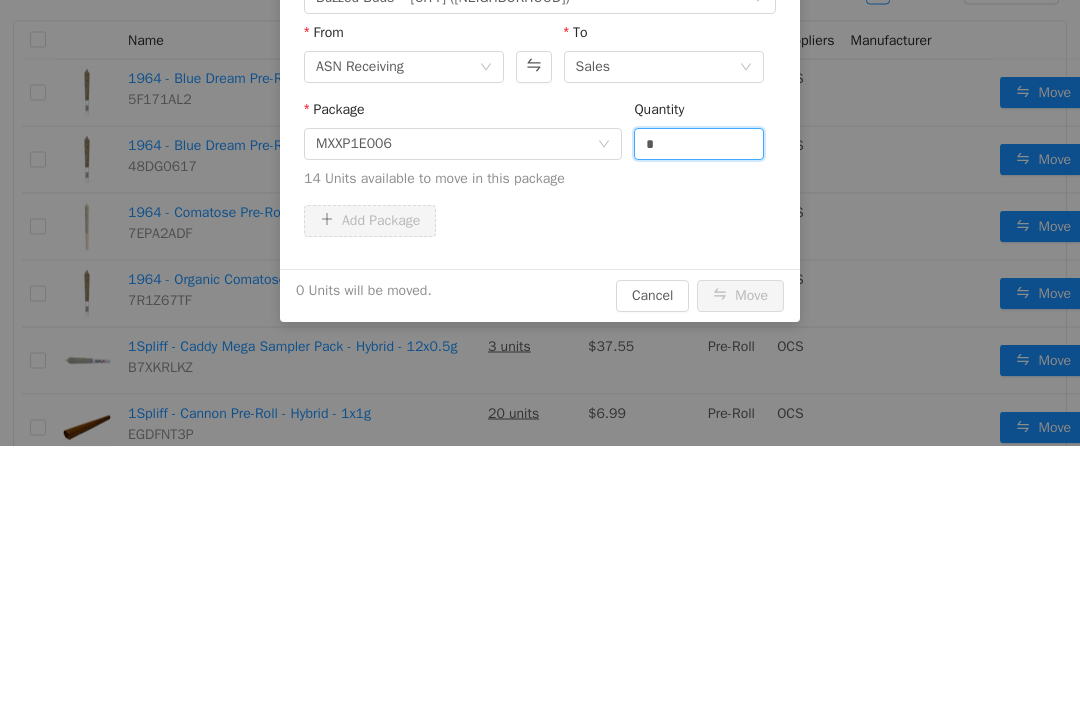 scroll, scrollTop: 64, scrollLeft: 0, axis: vertical 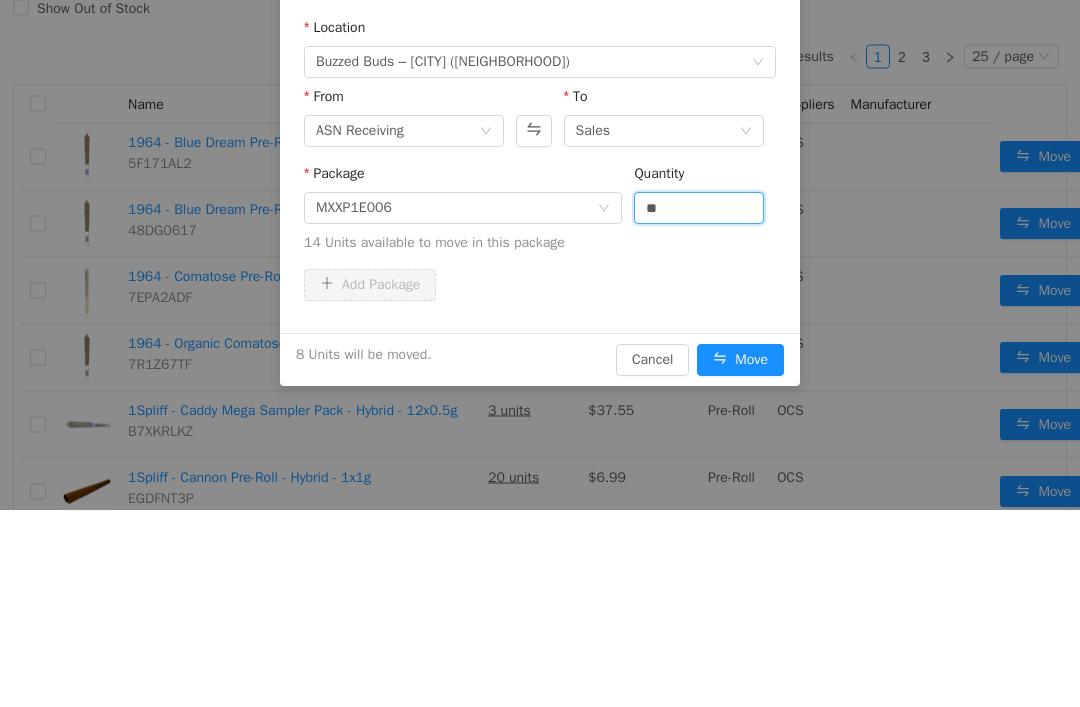 click on "14 Units available to move in this package" at bounding box center [540, 243] 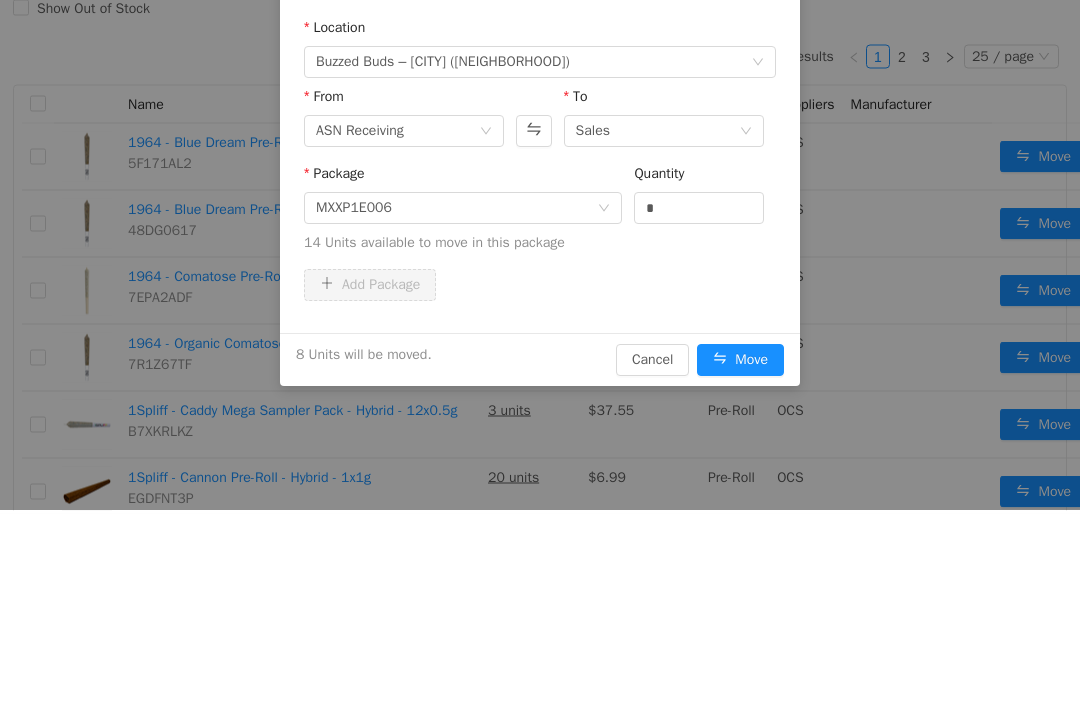 click on "Move" at bounding box center [740, 361] 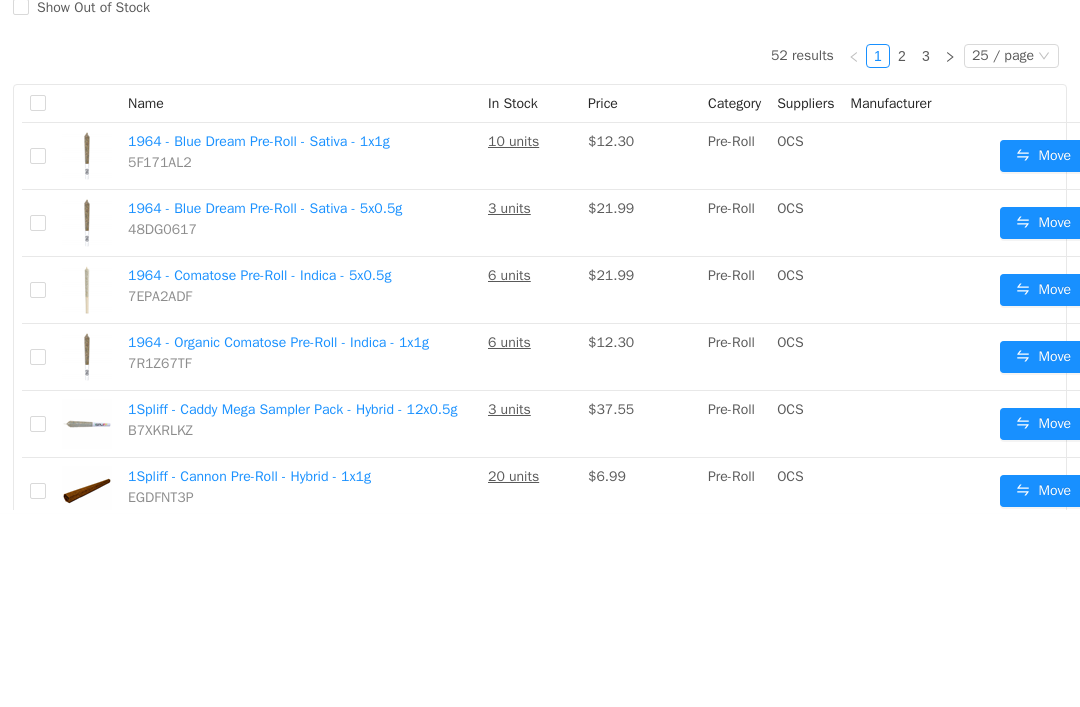 click on "Move" at bounding box center (1043, 492) 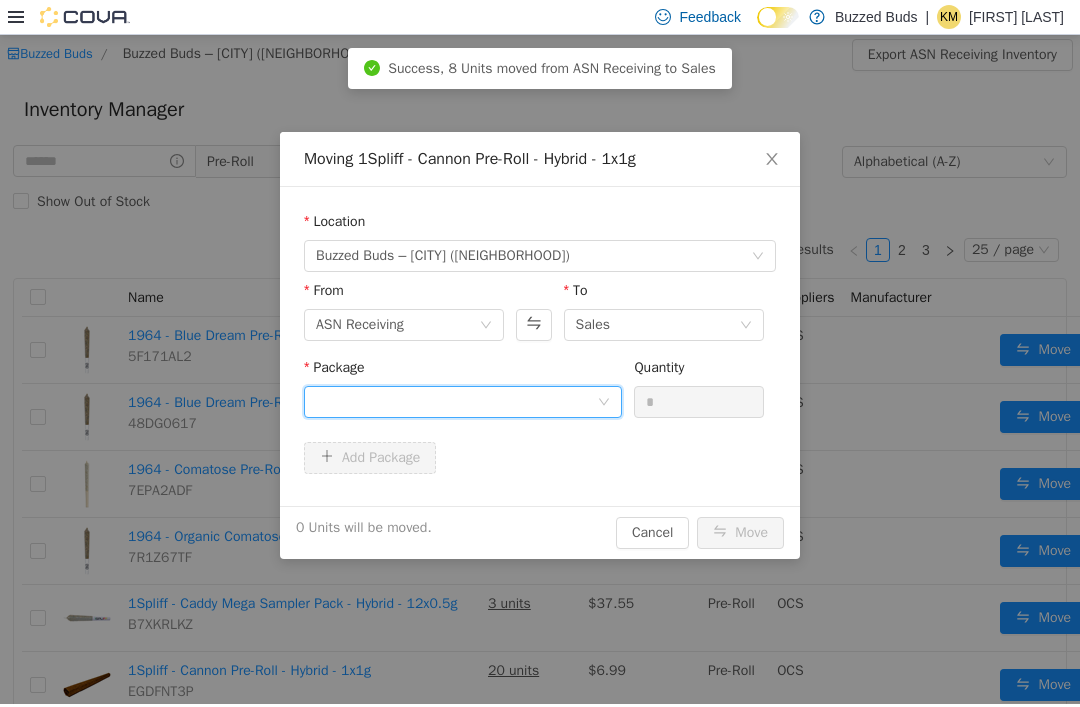click at bounding box center [456, 402] 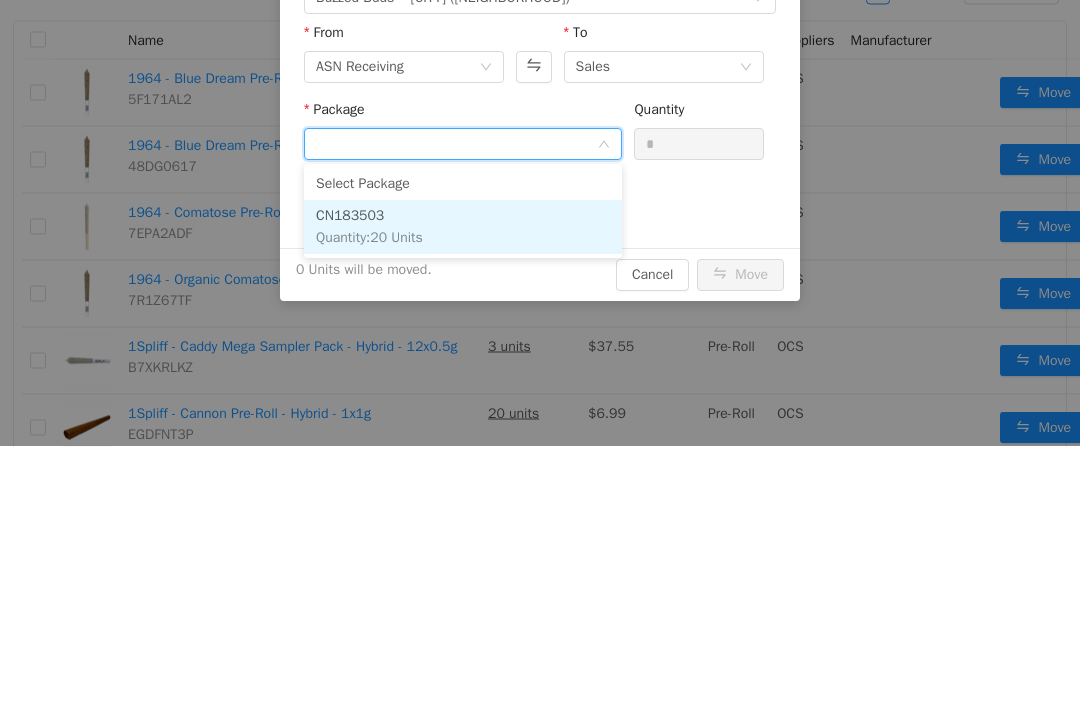 click on "CN183503 Quantity :  20 Units" at bounding box center [463, 228] 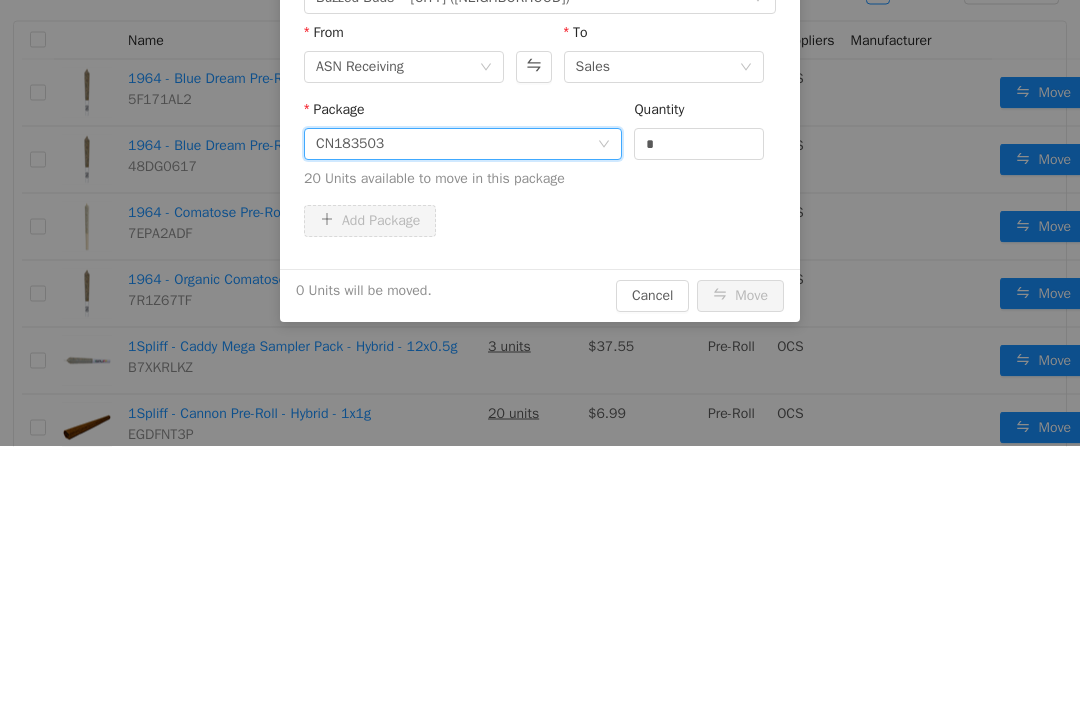 click on "*" at bounding box center [699, 145] 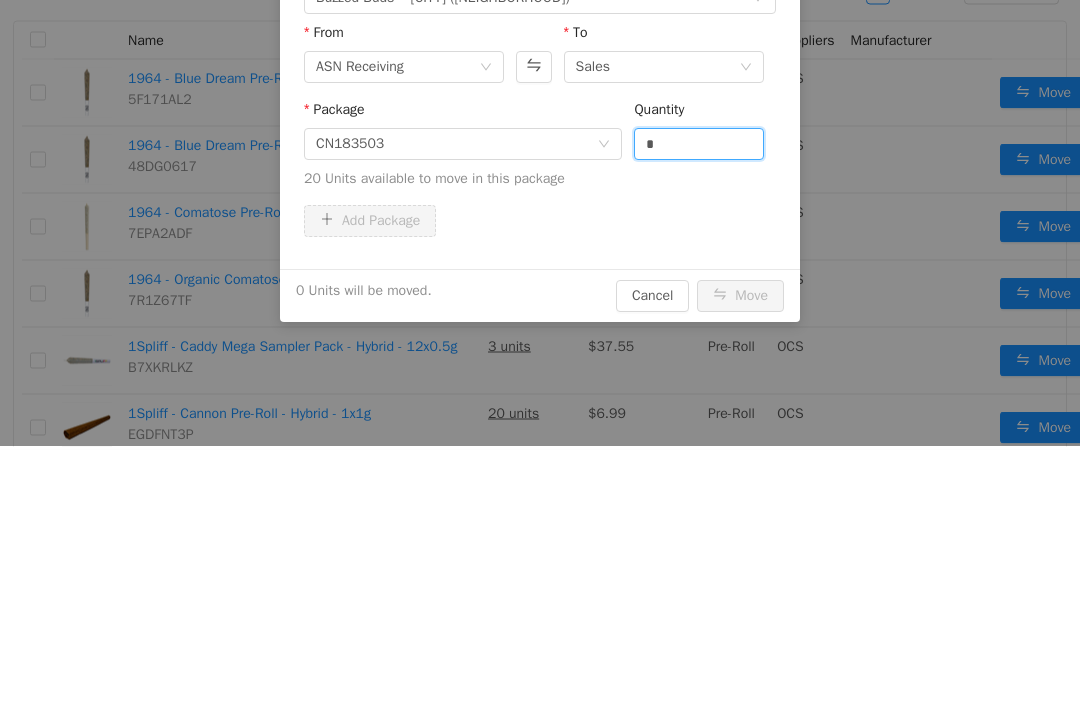scroll, scrollTop: 64, scrollLeft: 0, axis: vertical 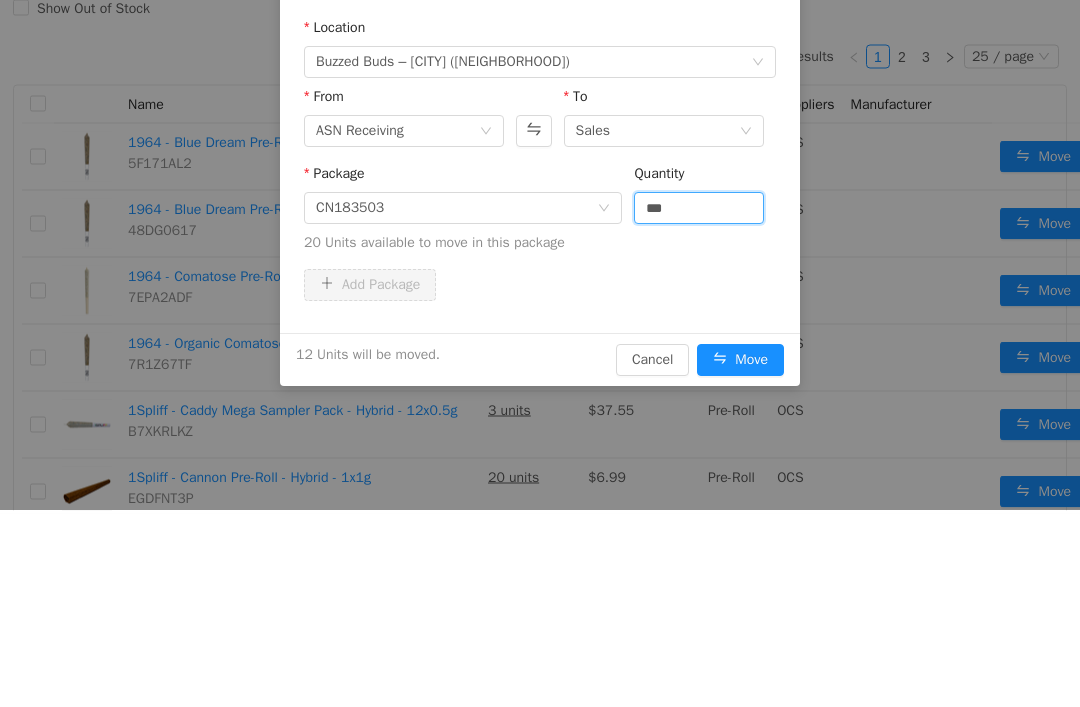click on "20 Units available to move in this package" at bounding box center [540, 243] 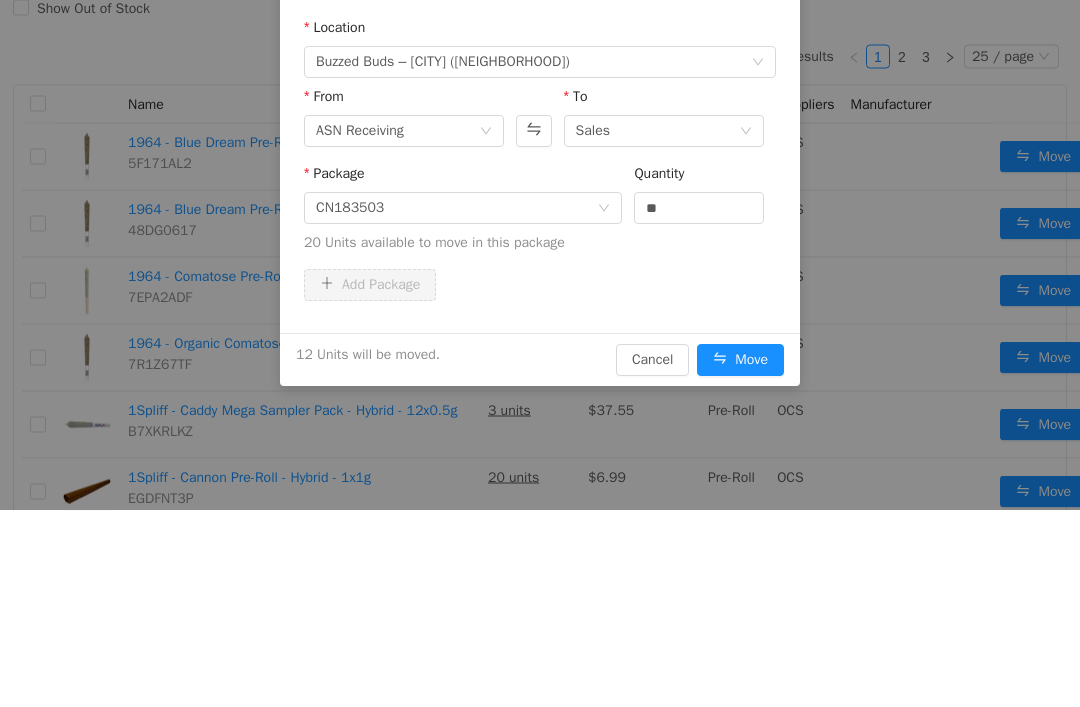 click on "Move" at bounding box center (740, 361) 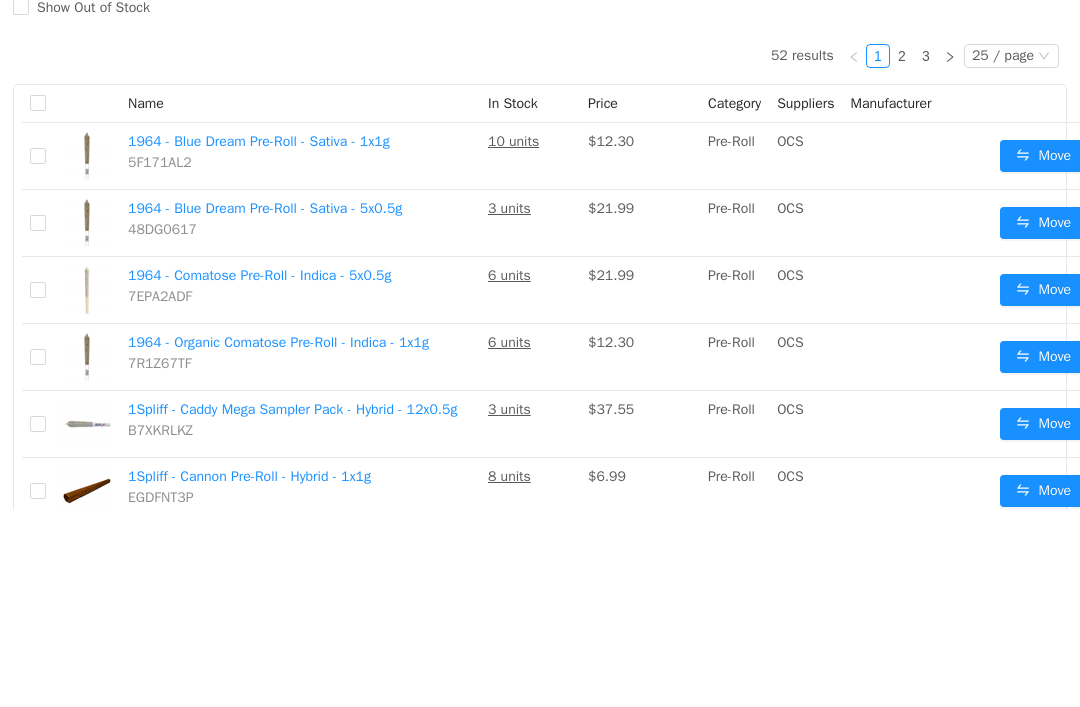 click on "Move" at bounding box center (1043, 425) 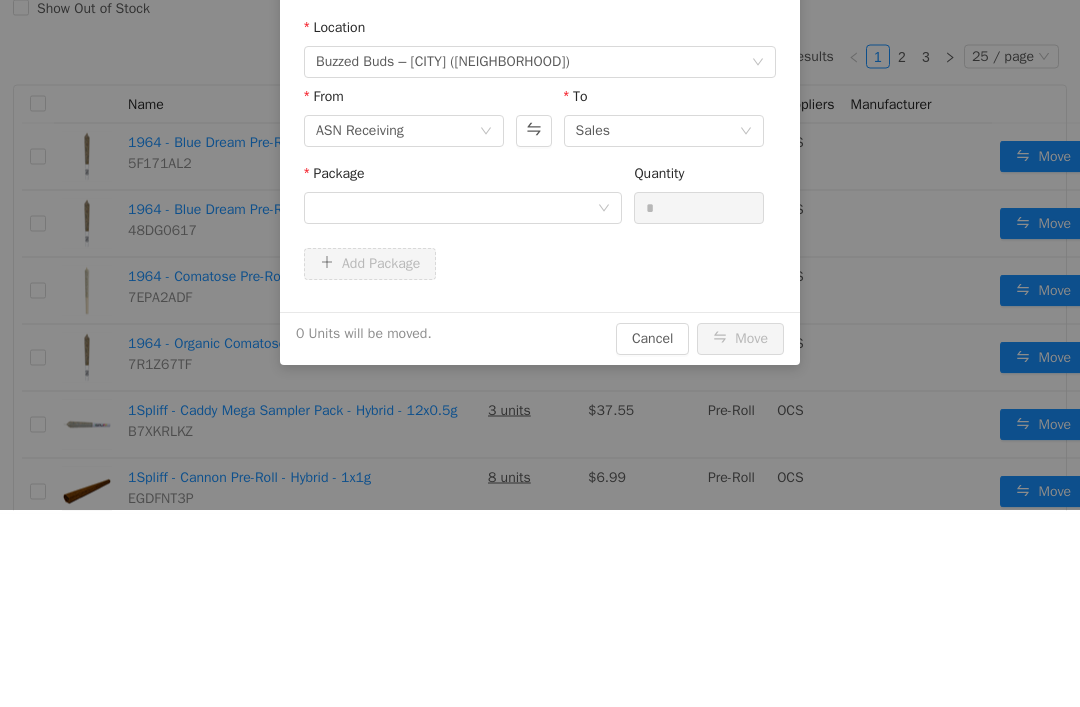 scroll, scrollTop: 0, scrollLeft: 0, axis: both 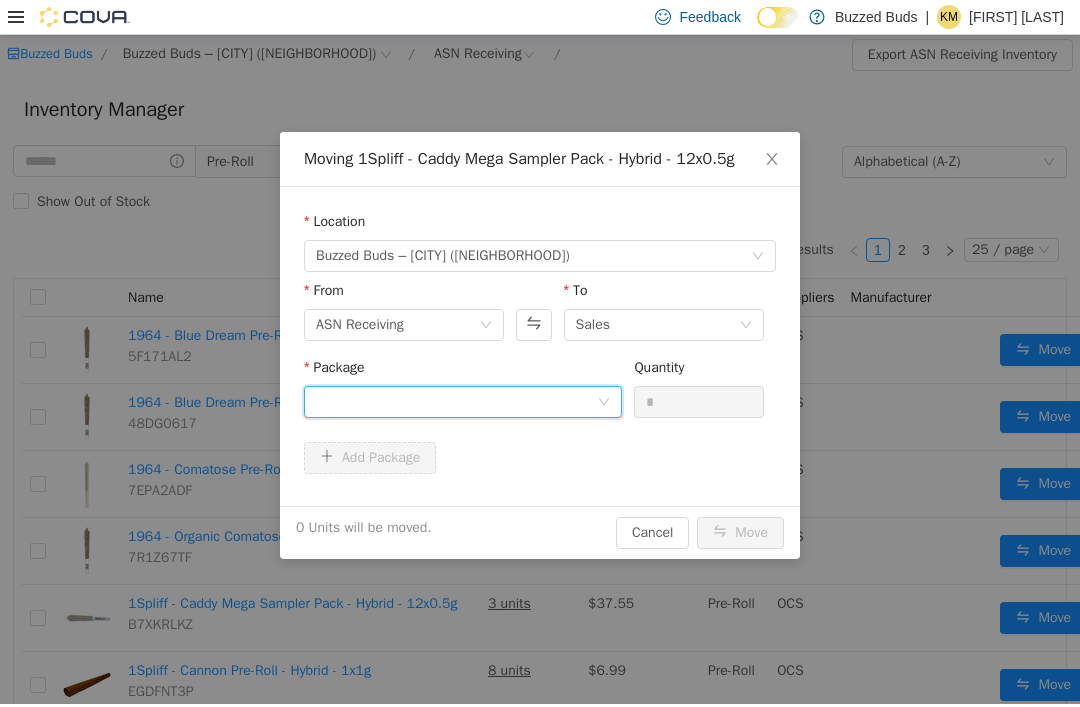 click at bounding box center (456, 402) 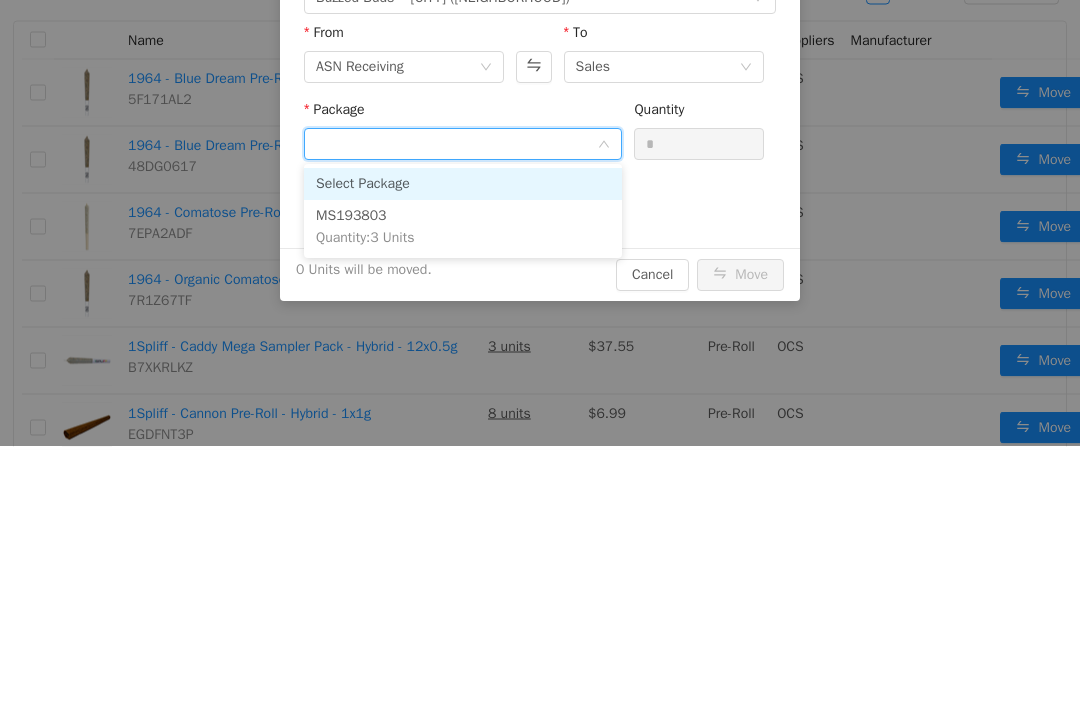 click on "MS193803 Quantity :  3 Units" at bounding box center [463, 228] 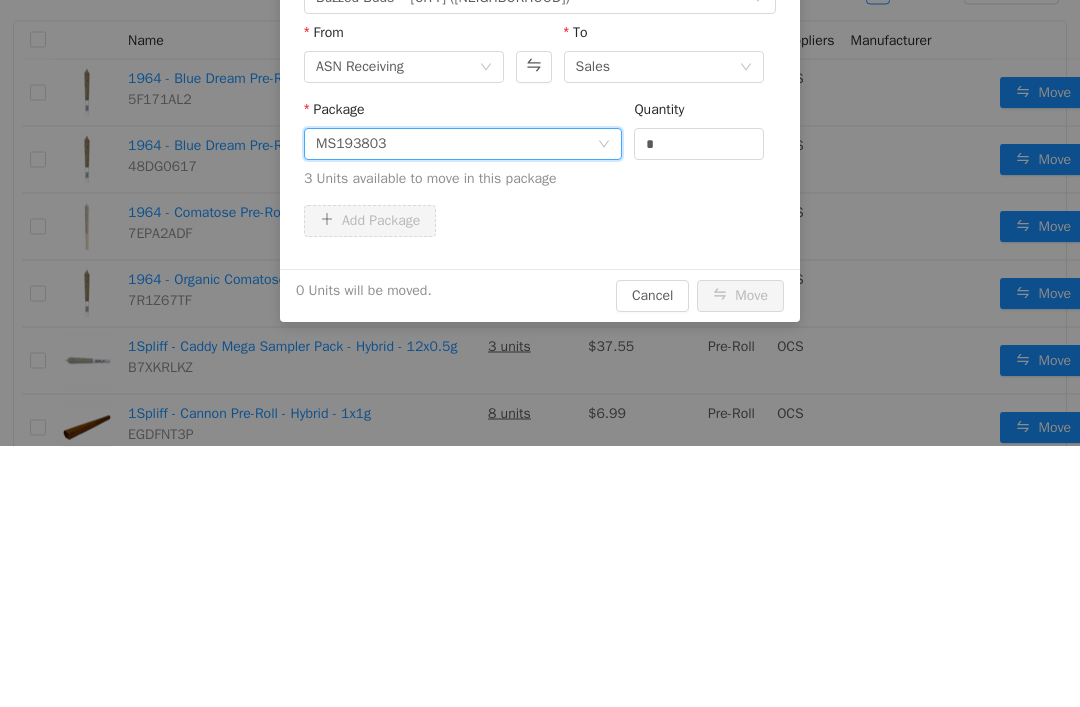 click on "*" at bounding box center [699, 145] 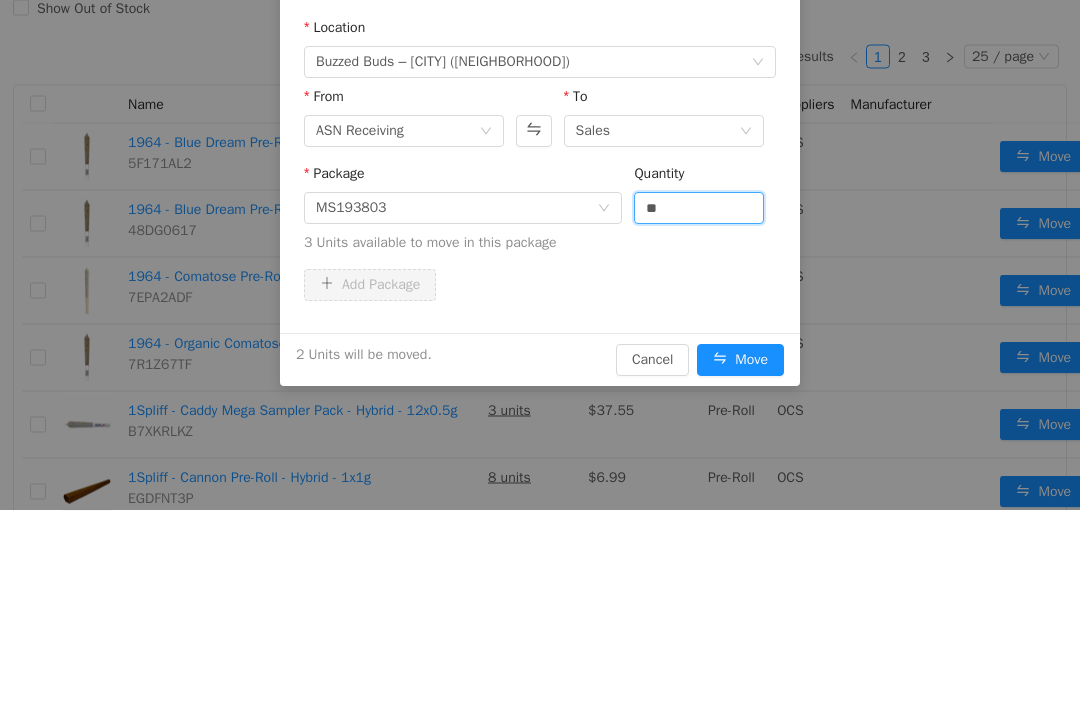 click on "3 Units available to move in this package" at bounding box center [540, 243] 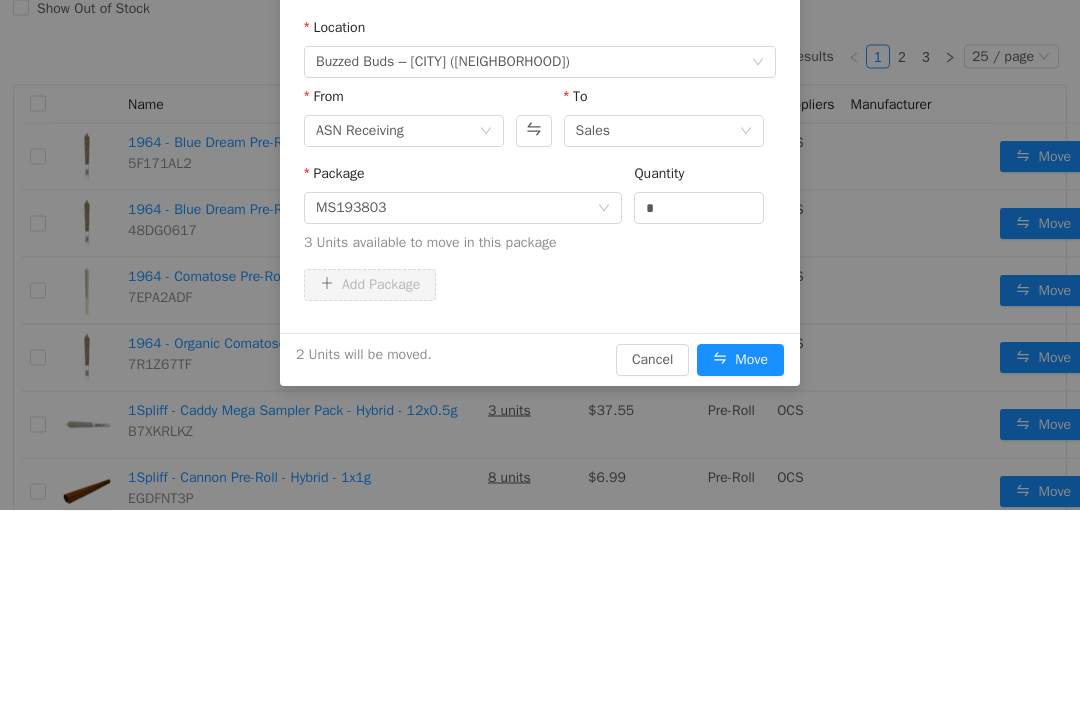 click on "Move" at bounding box center [740, 361] 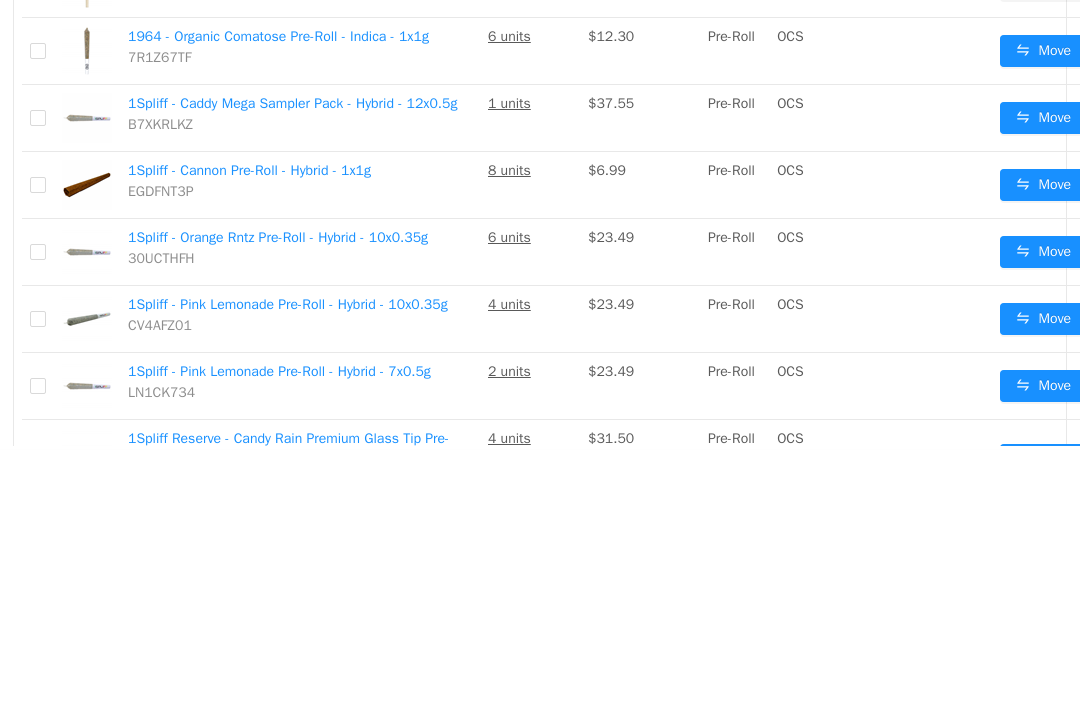 scroll, scrollTop: 364, scrollLeft: 0, axis: vertical 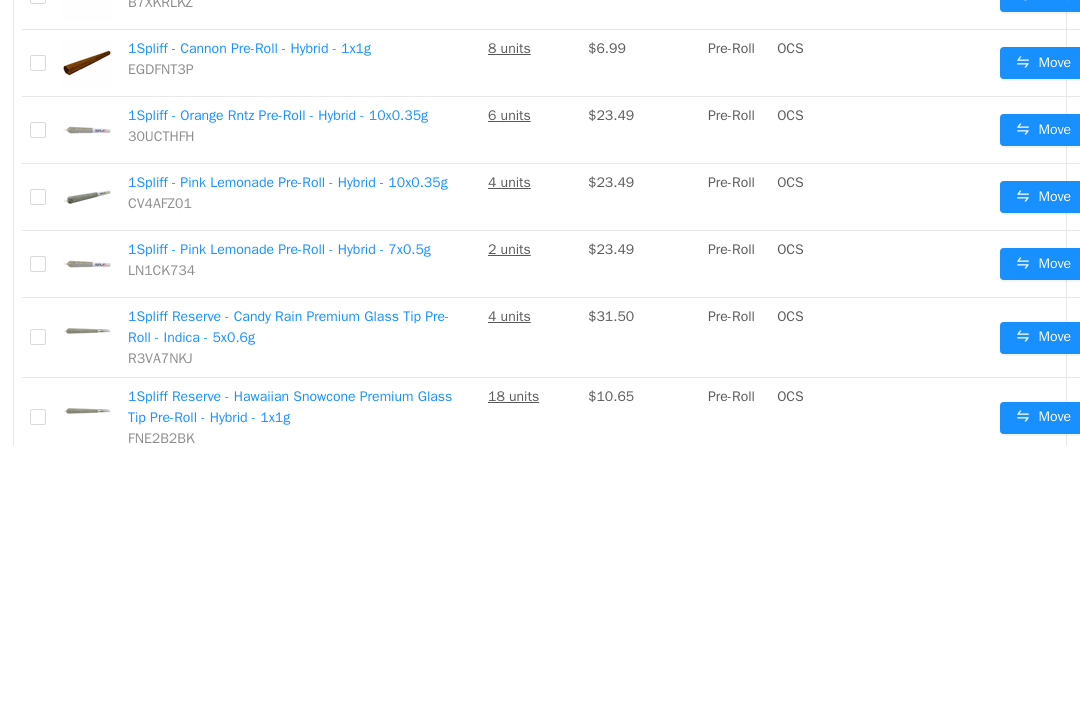 click on "Move" at bounding box center [1043, 198] 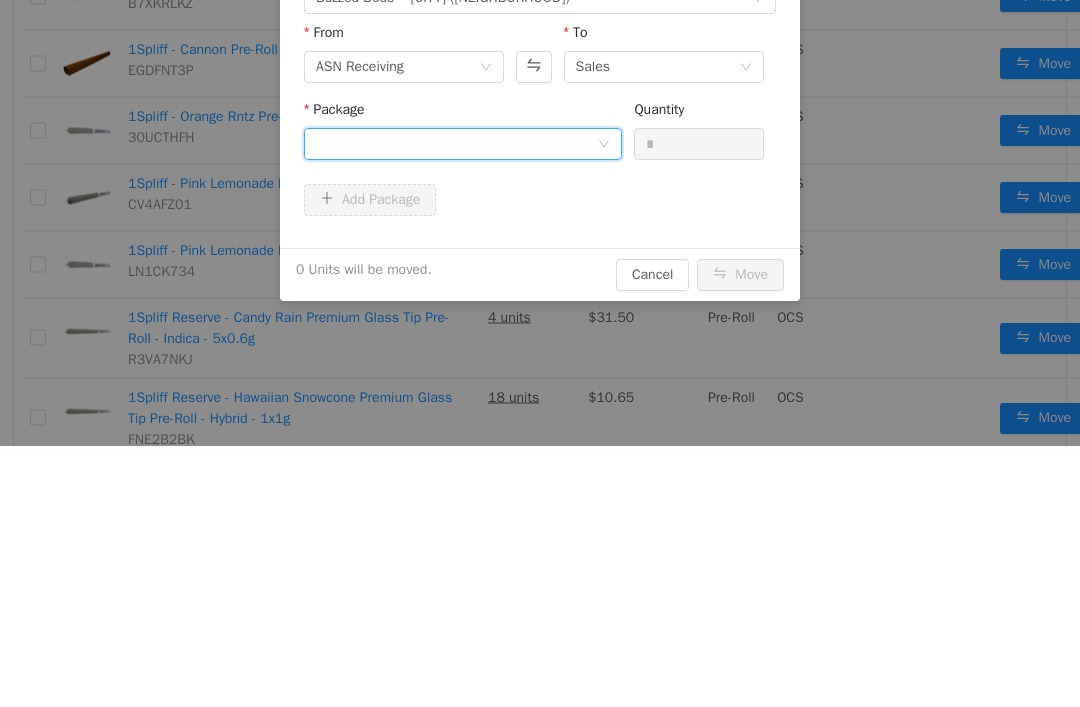 click at bounding box center (456, 145) 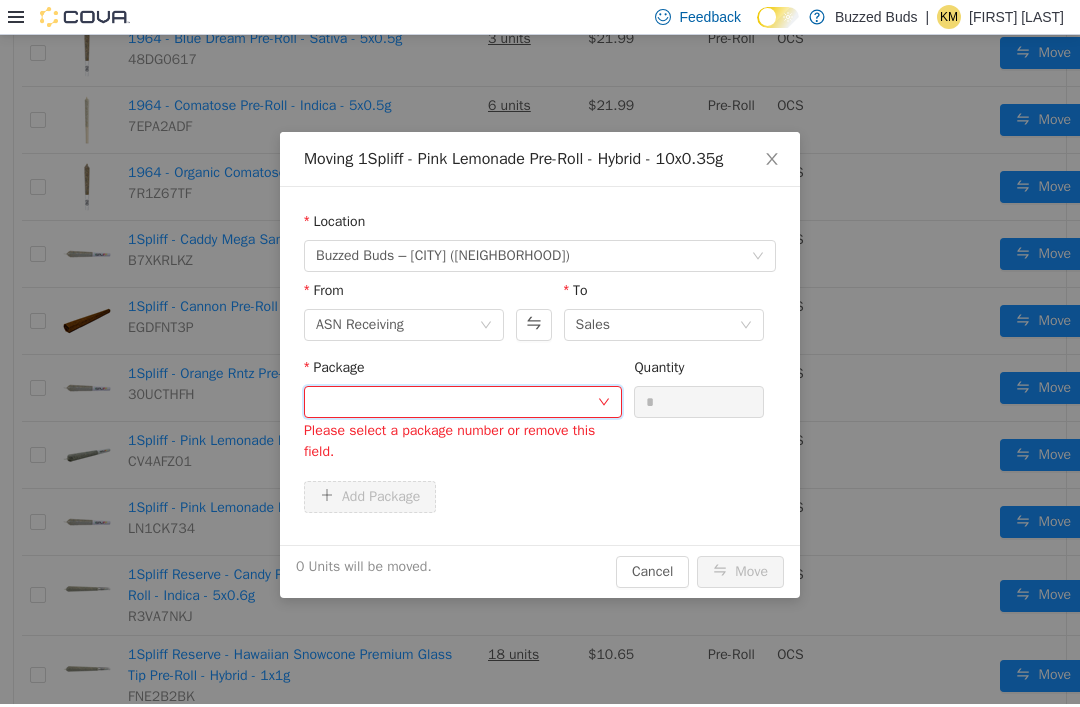 click at bounding box center (456, 402) 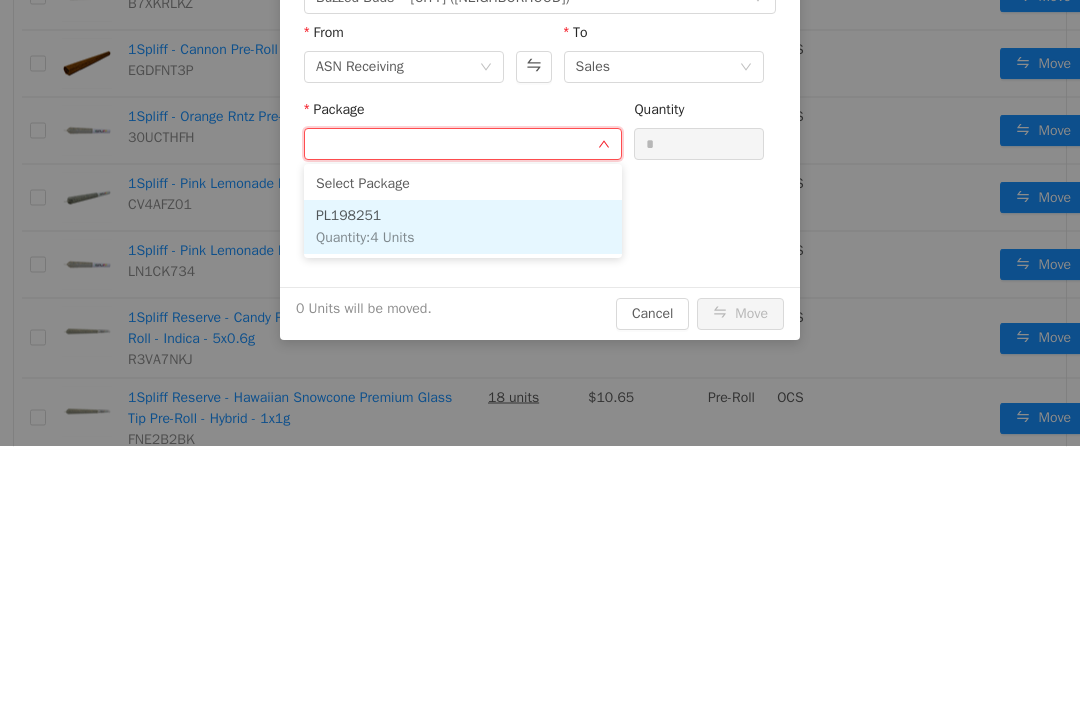 click on "PL198251 Quantity :  4 Units" at bounding box center [463, 228] 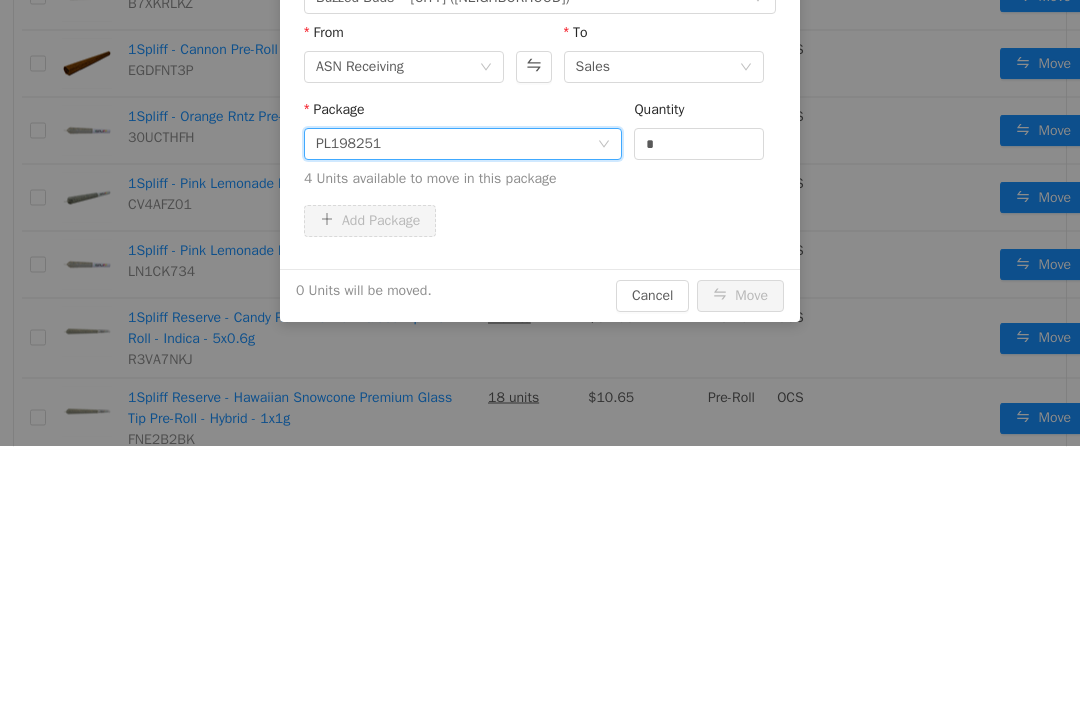 click on "*" at bounding box center (699, 145) 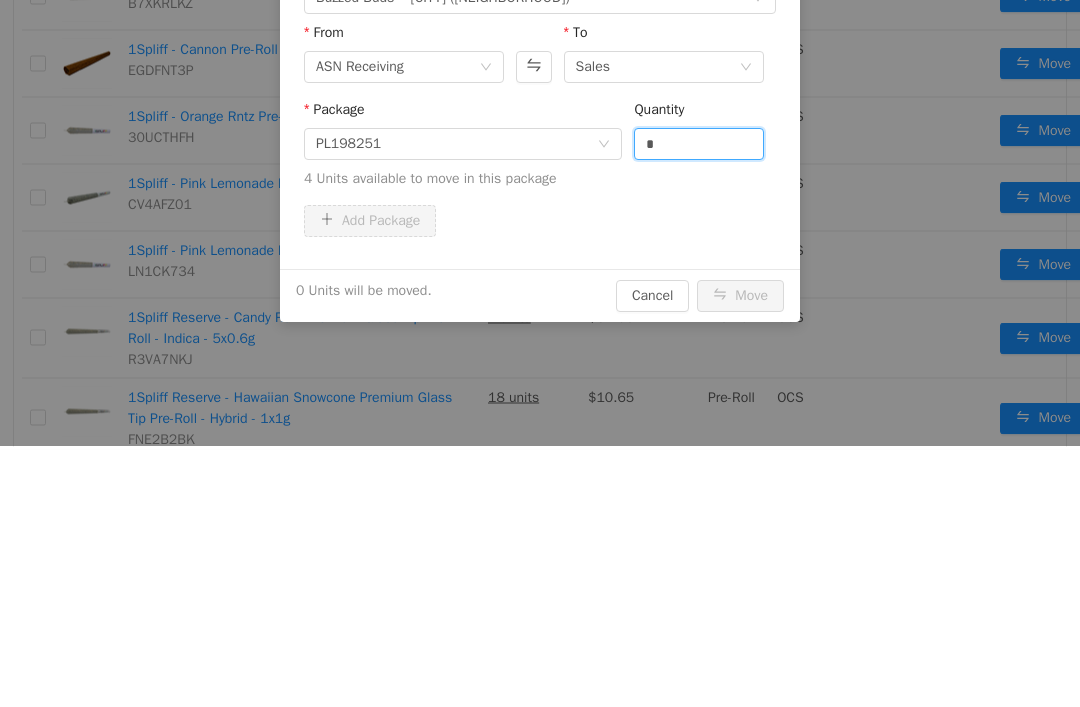 scroll, scrollTop: 64, scrollLeft: 0, axis: vertical 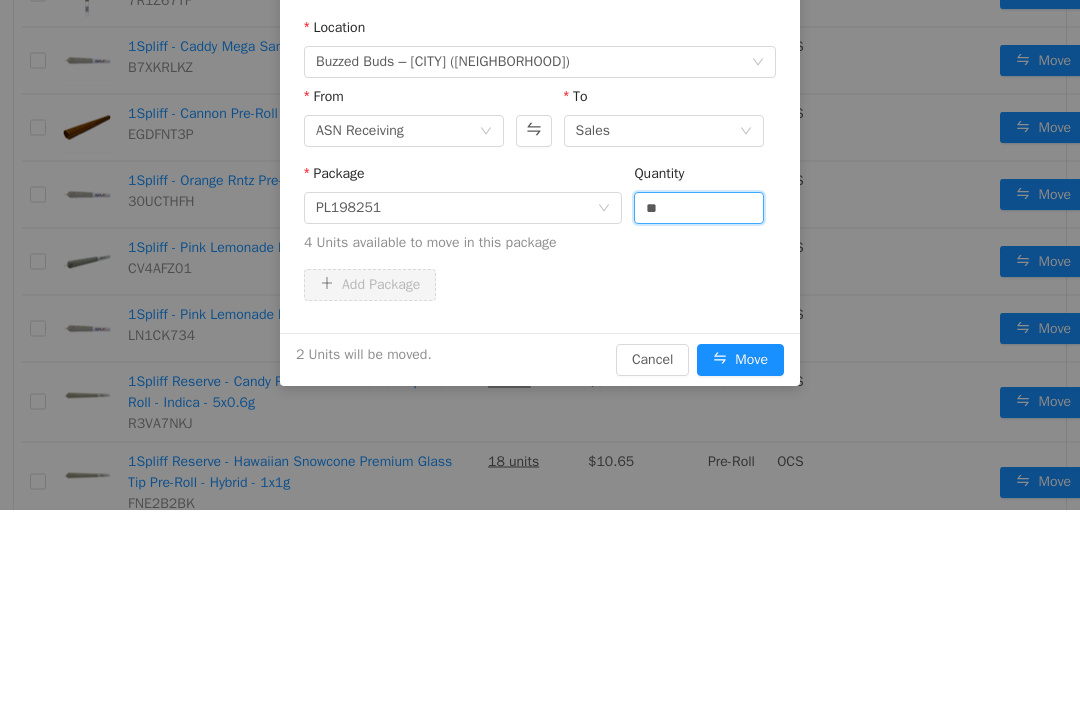 click on "Package PL198251   Quantity ** 4 Units available to move in this package" at bounding box center (540, 213) 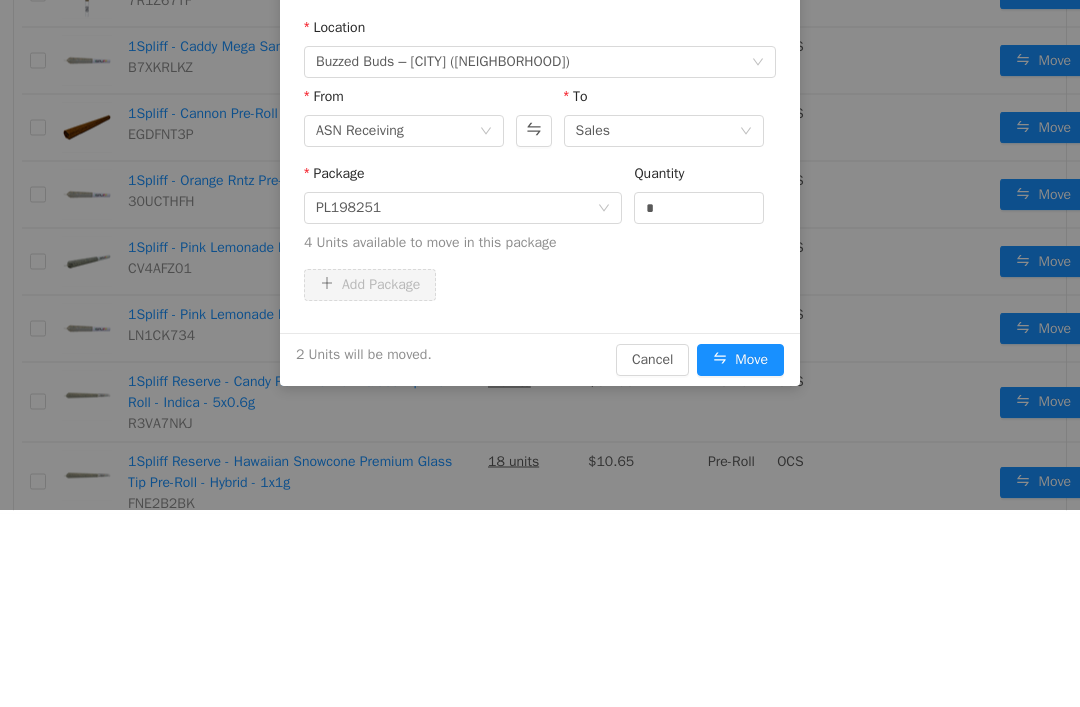 click on "Move" at bounding box center (740, 361) 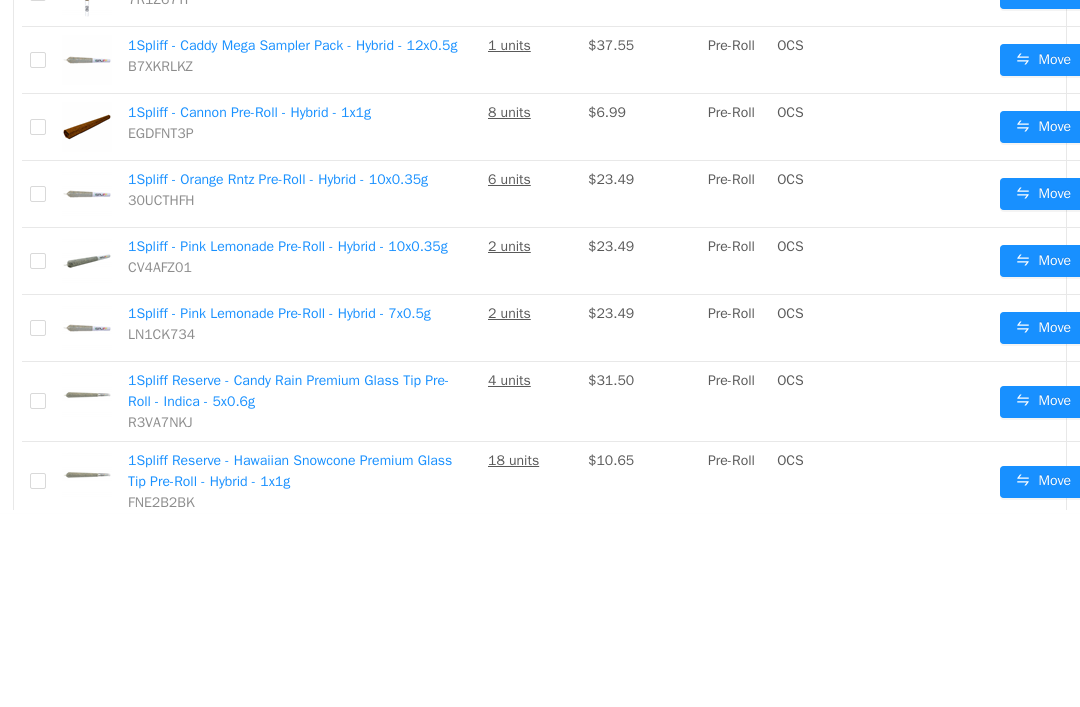 click on "Move" at bounding box center [1062, 195] 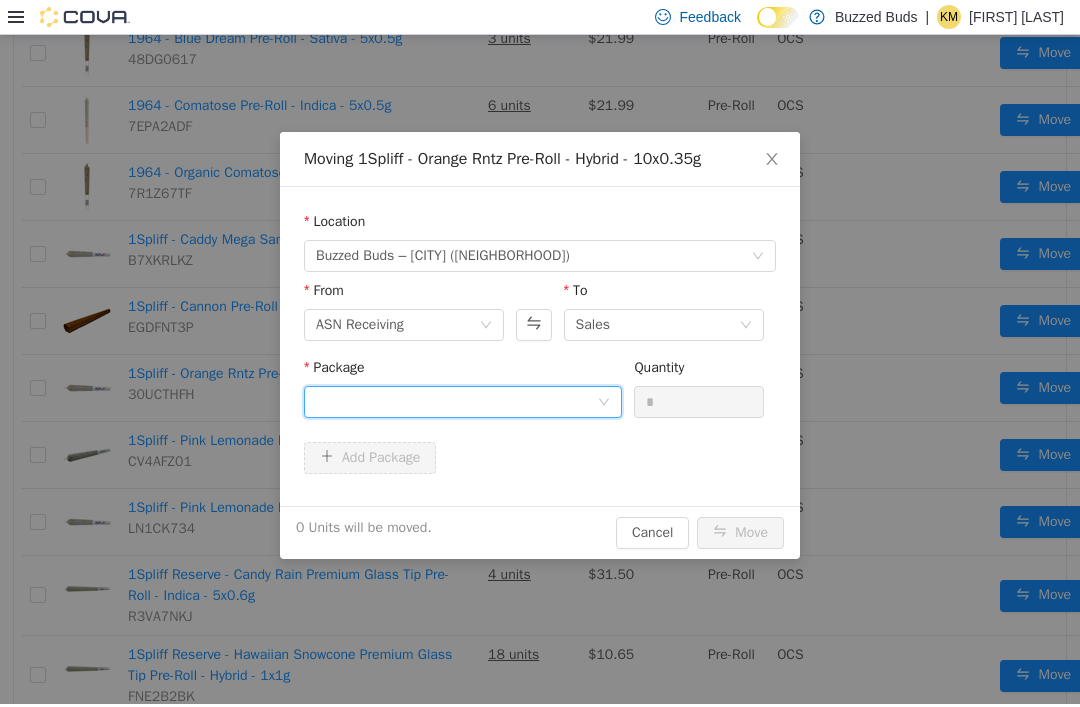 click at bounding box center (456, 402) 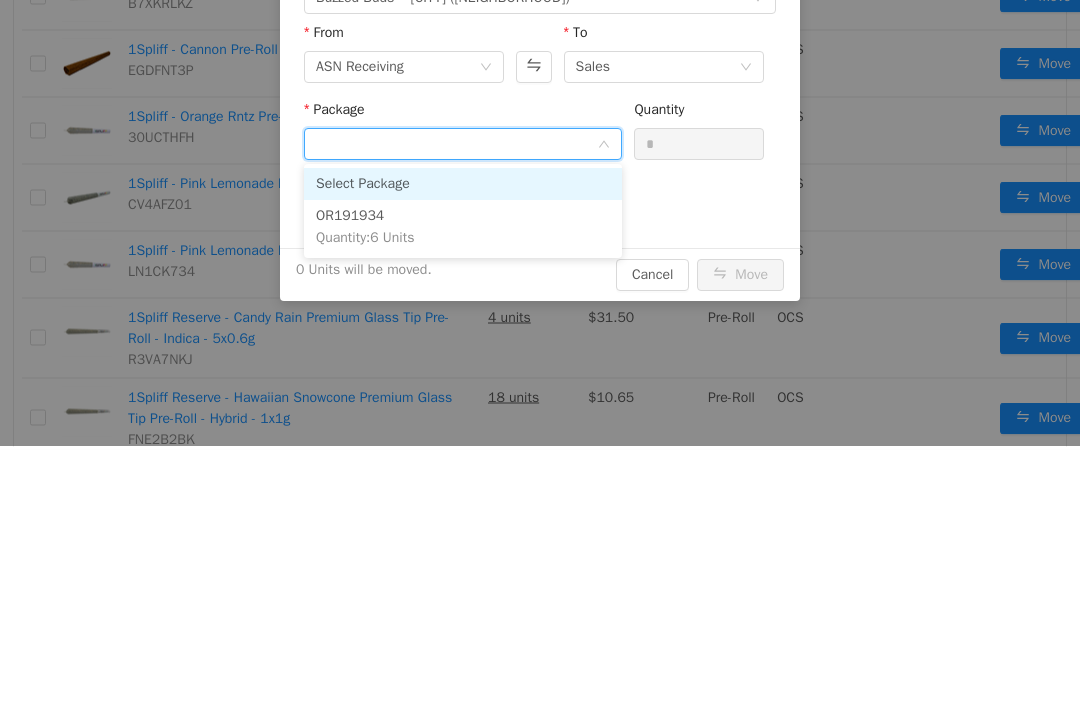 click on "OR191934 Quantity :  6 Units" at bounding box center (463, 228) 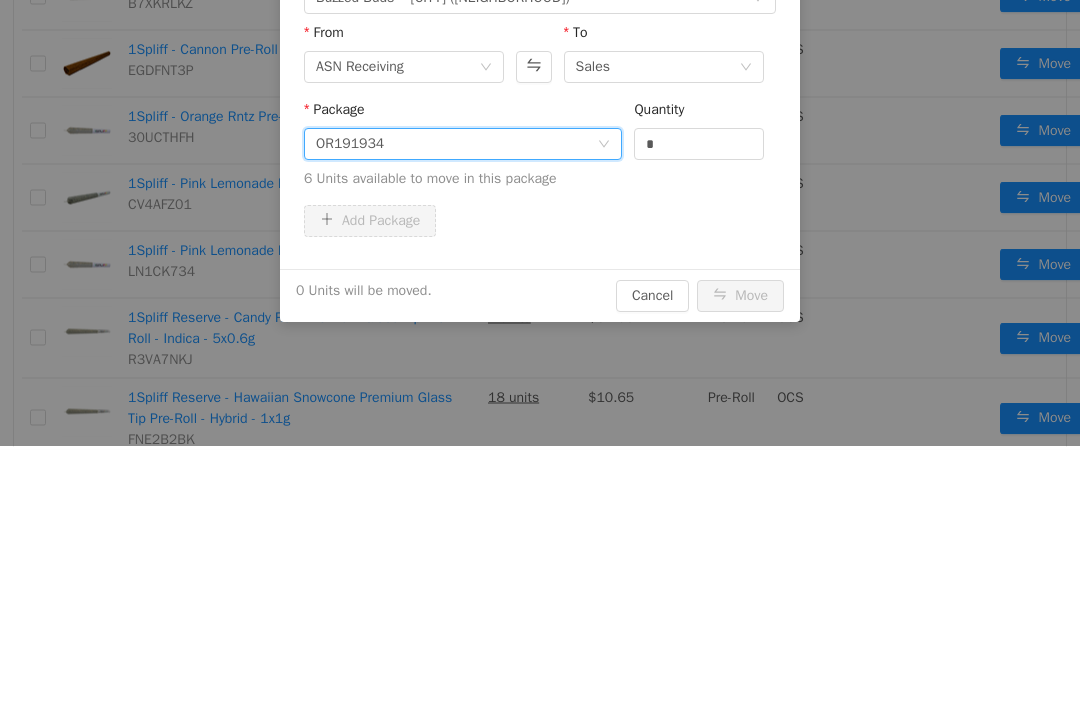 click on "*" at bounding box center (699, 145) 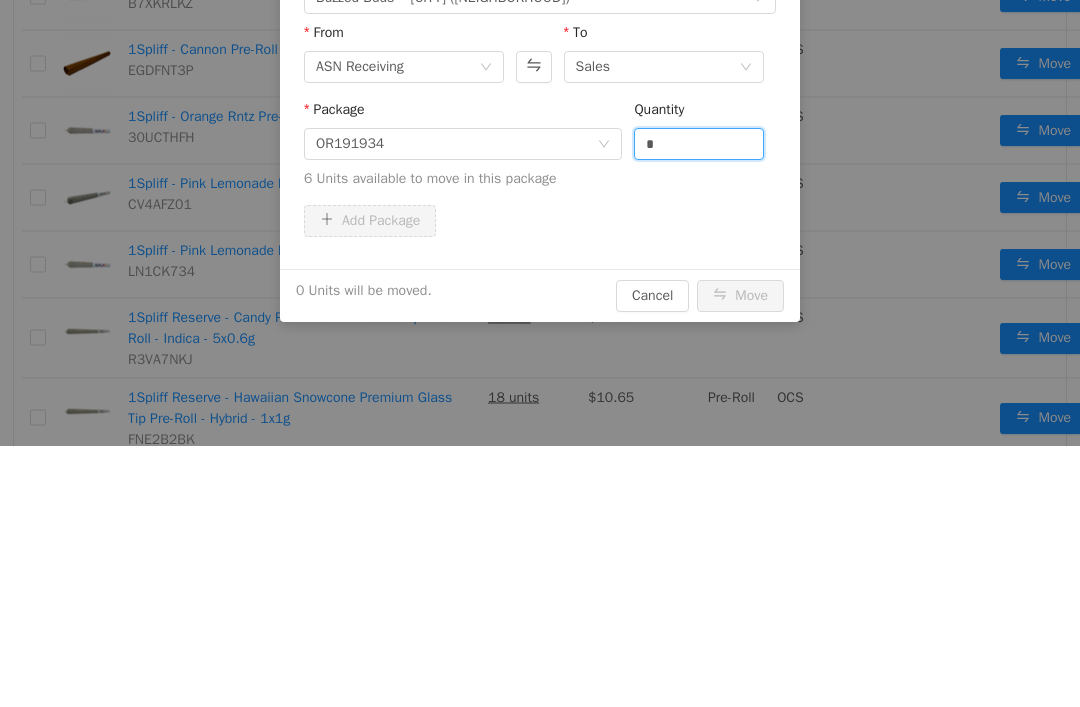 scroll, scrollTop: 64, scrollLeft: 0, axis: vertical 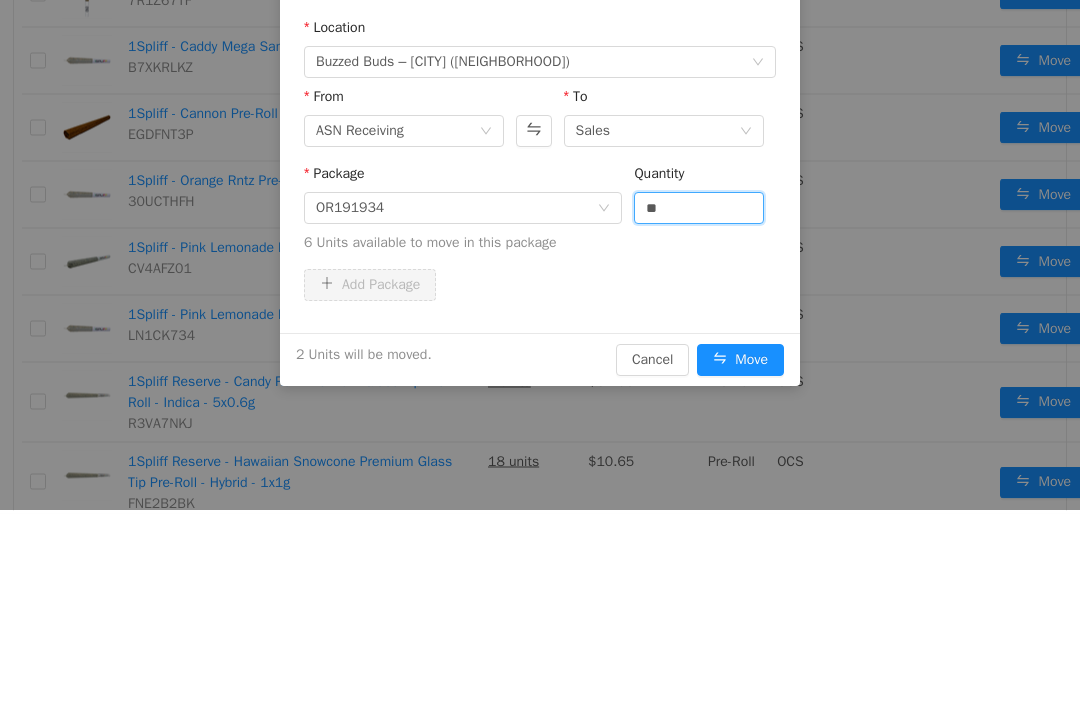 click on "Package OR191934   Quantity ** 6 Units available to move in this package" at bounding box center (540, 217) 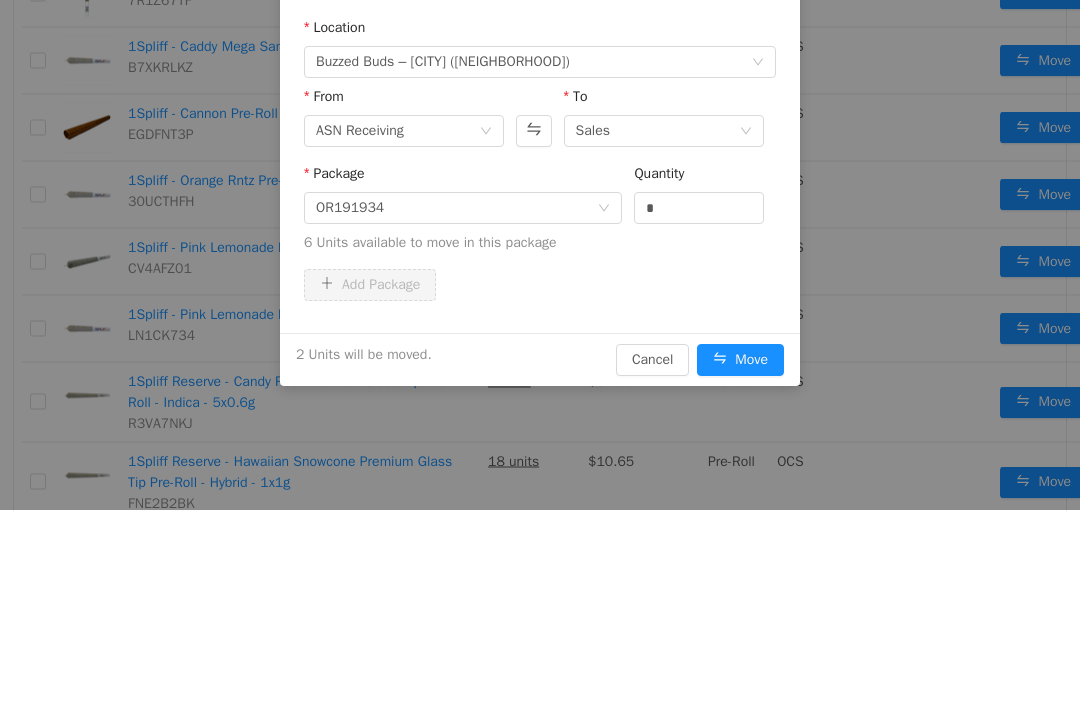 click on "Move" at bounding box center [740, 361] 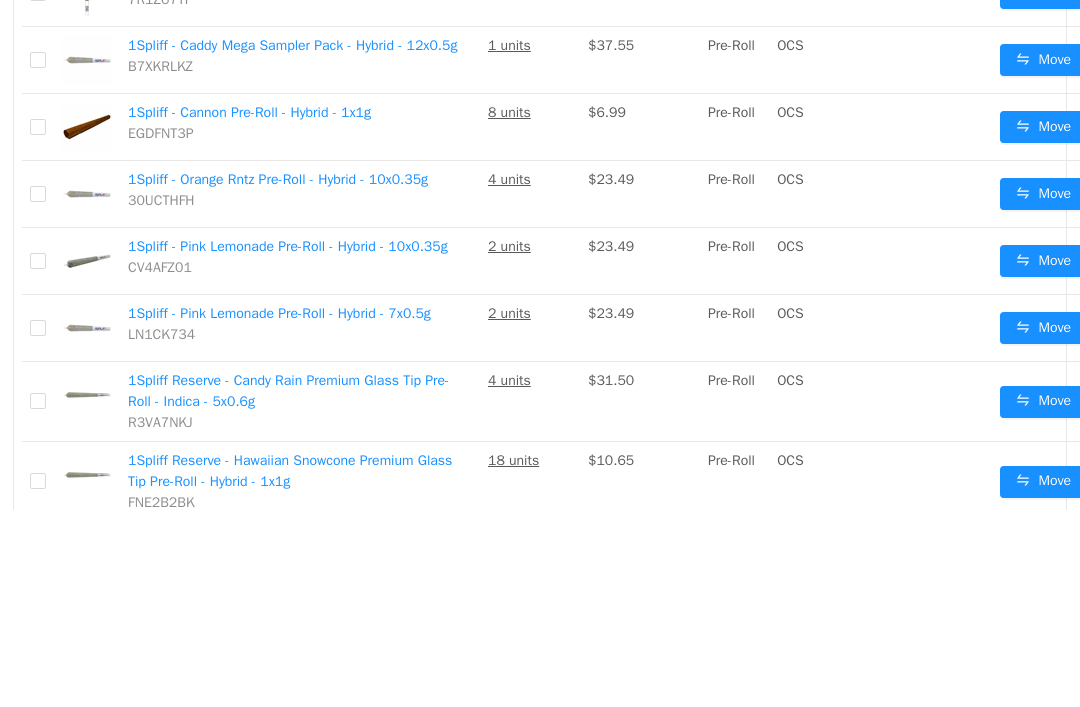 click at bounding box center [917, 403] 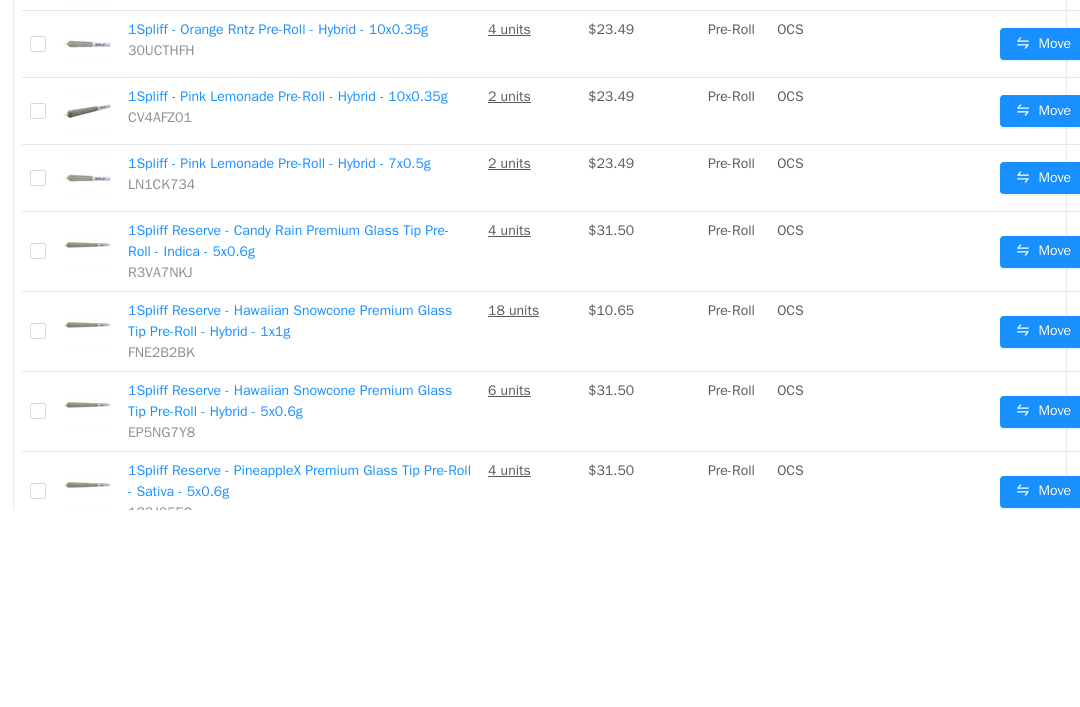 scroll, scrollTop: 512, scrollLeft: 0, axis: vertical 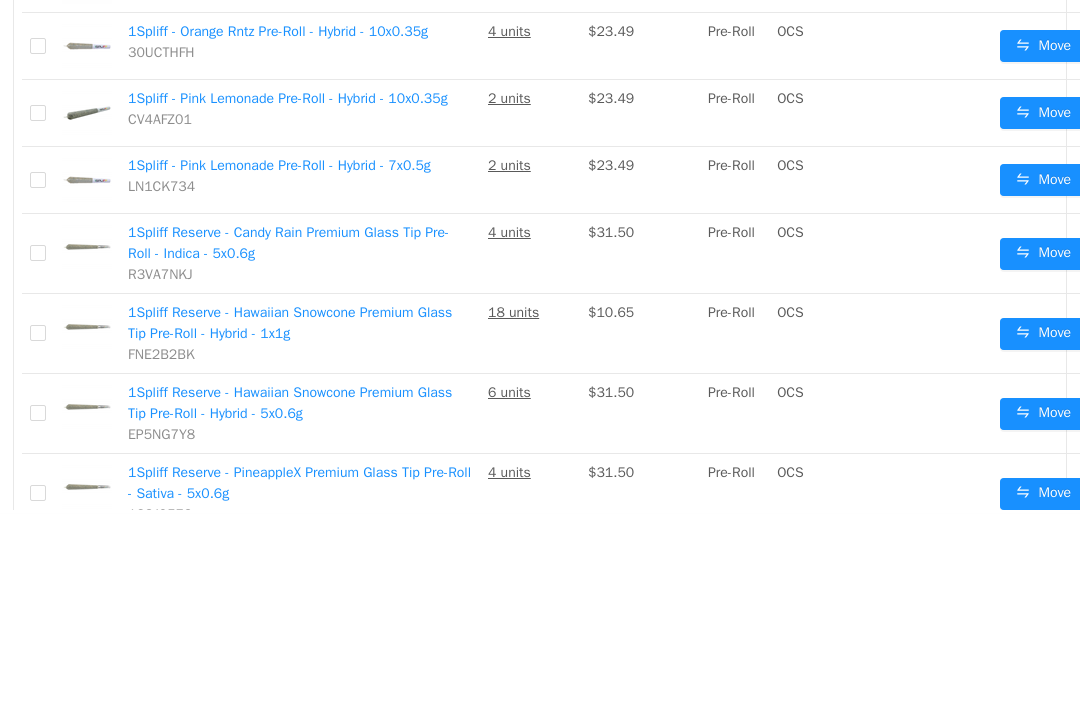 click on "Move" at bounding box center [1043, 255] 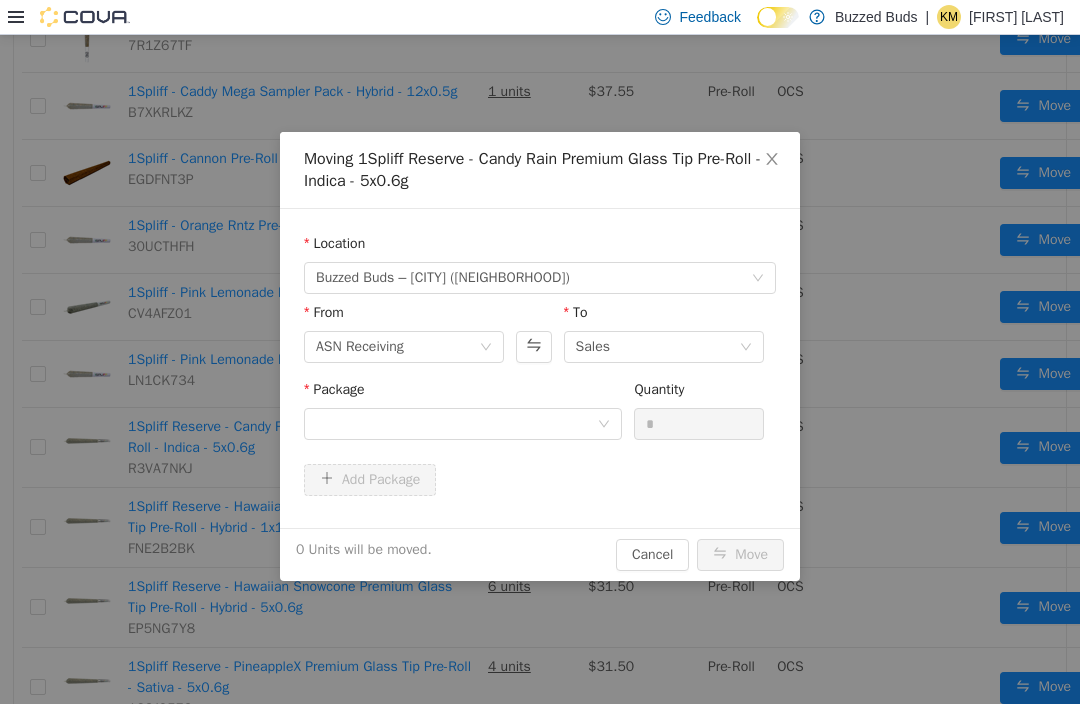 click at bounding box center [772, 160] 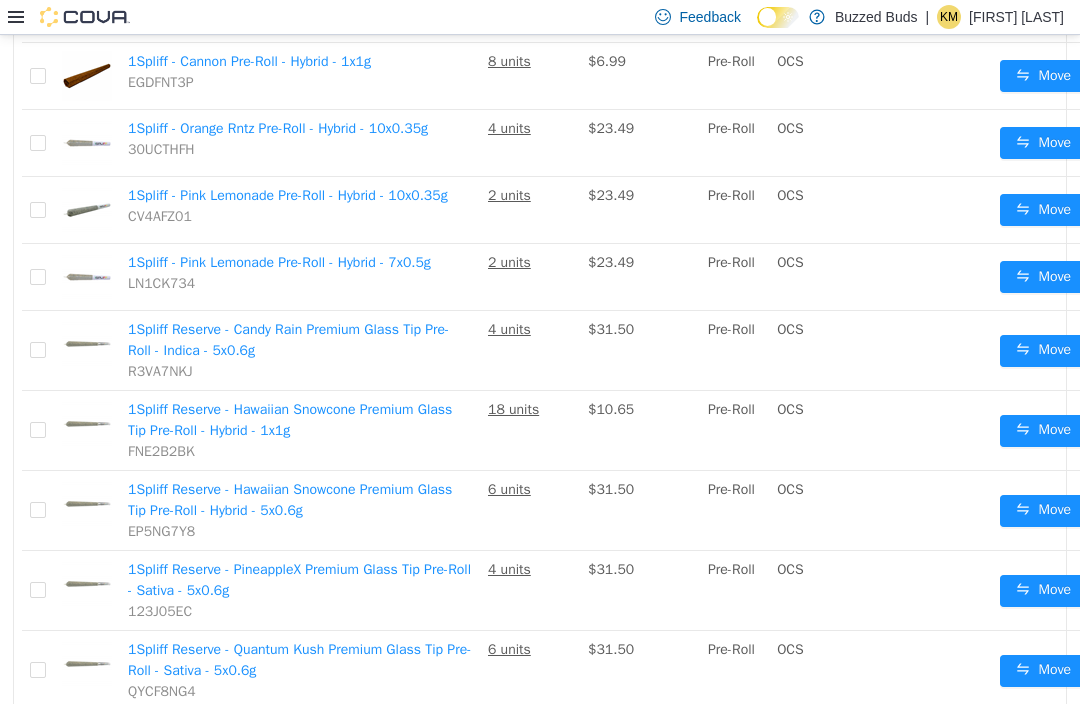 scroll, scrollTop: 639, scrollLeft: 0, axis: vertical 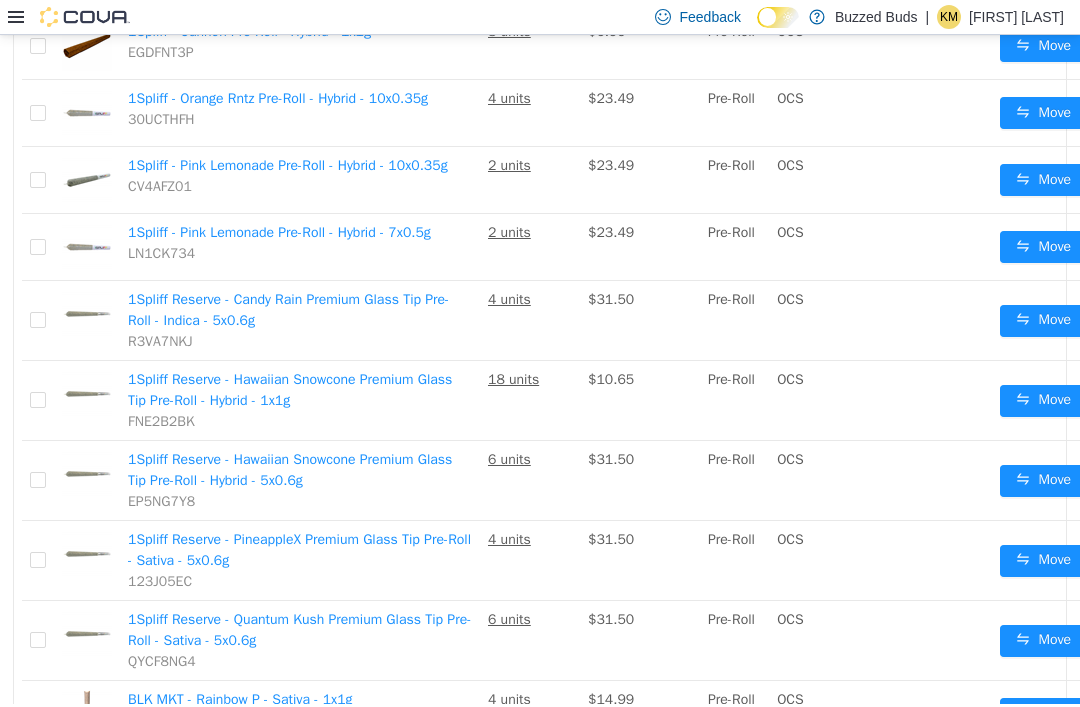 click on "Move" at bounding box center [1043, 401] 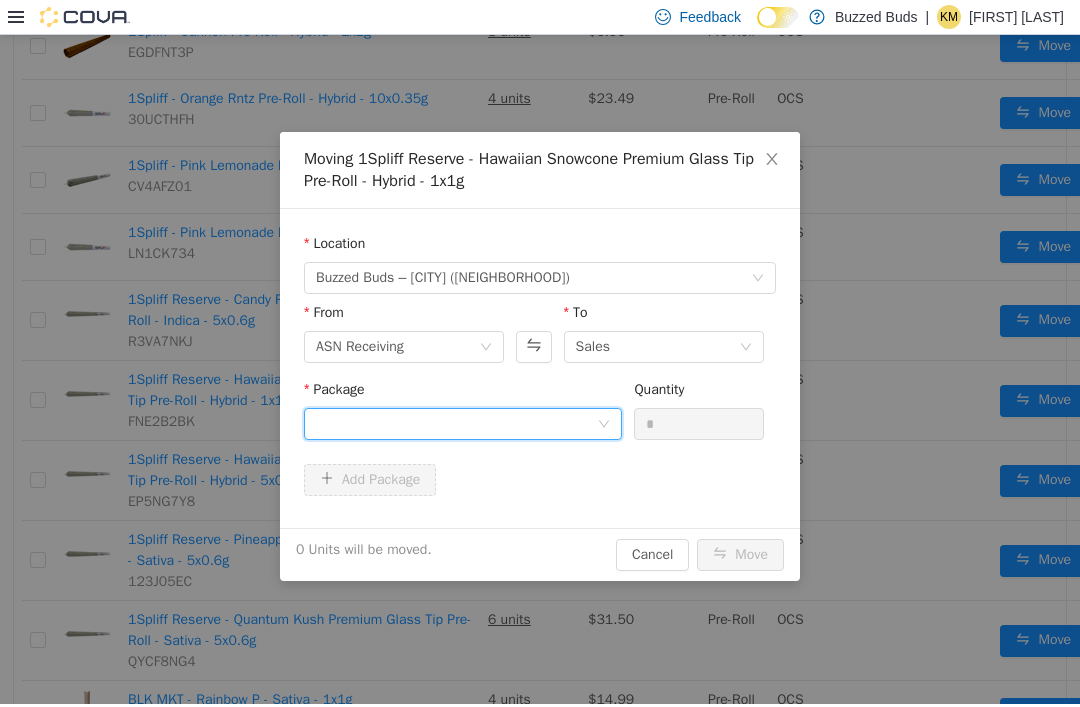 click at bounding box center (456, 424) 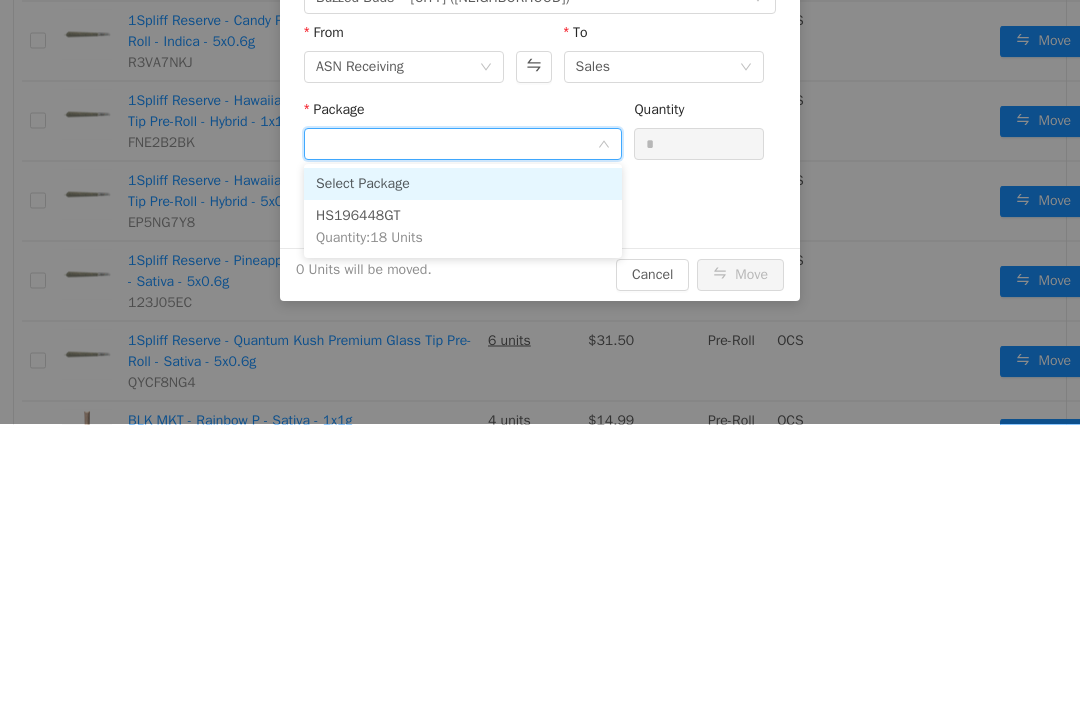 click on "HS196448GT Quantity :  18 Units" at bounding box center (463, 228) 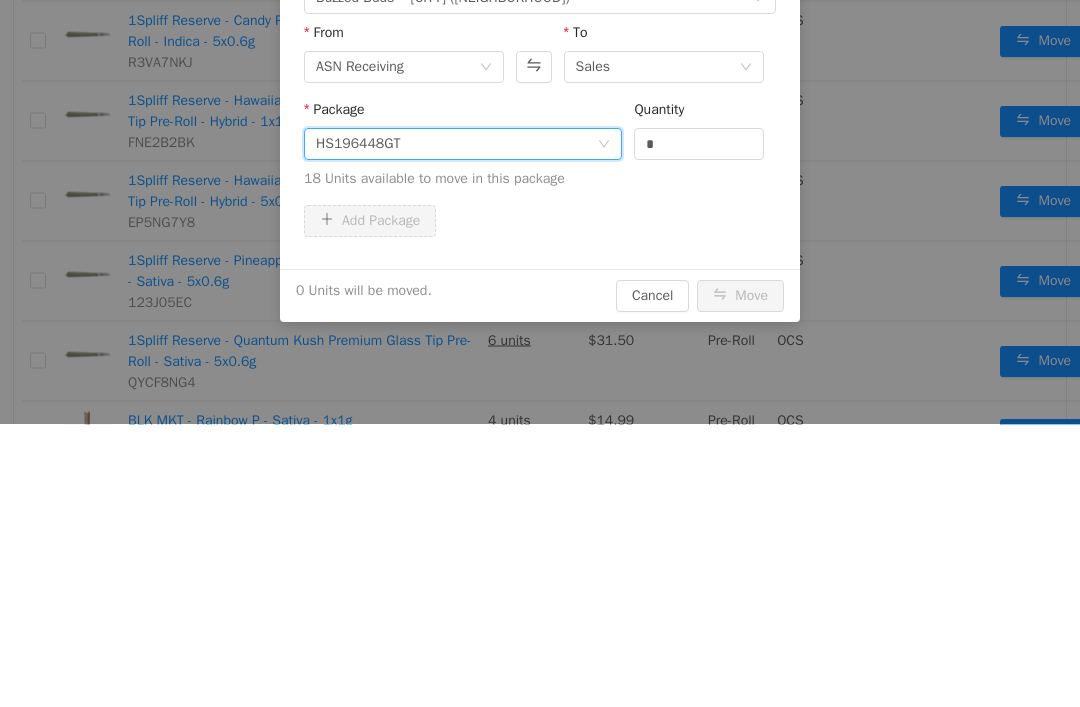 scroll, scrollTop: 64, scrollLeft: 0, axis: vertical 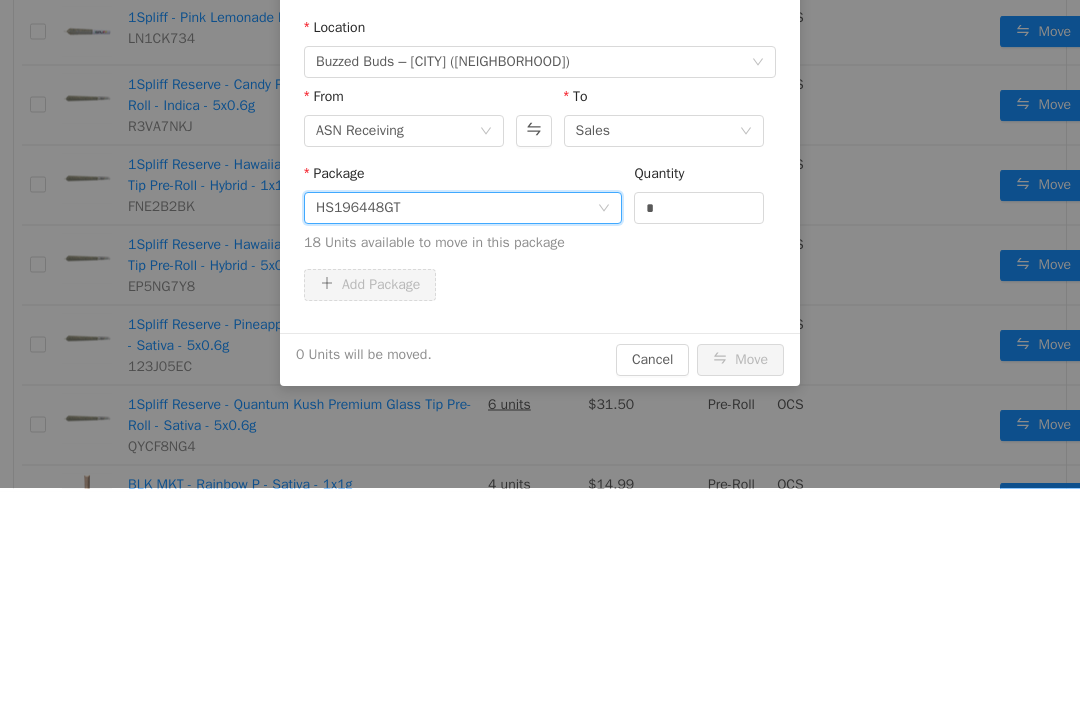 click on "*" at bounding box center (699, 209) 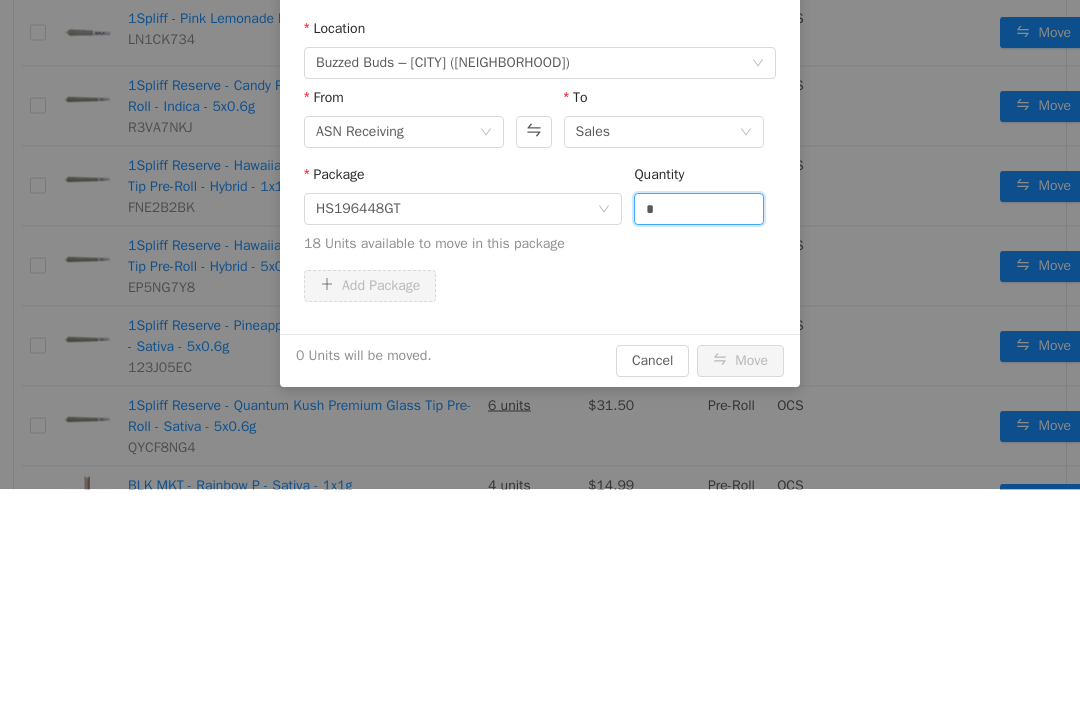 click on "*" at bounding box center [699, 210] 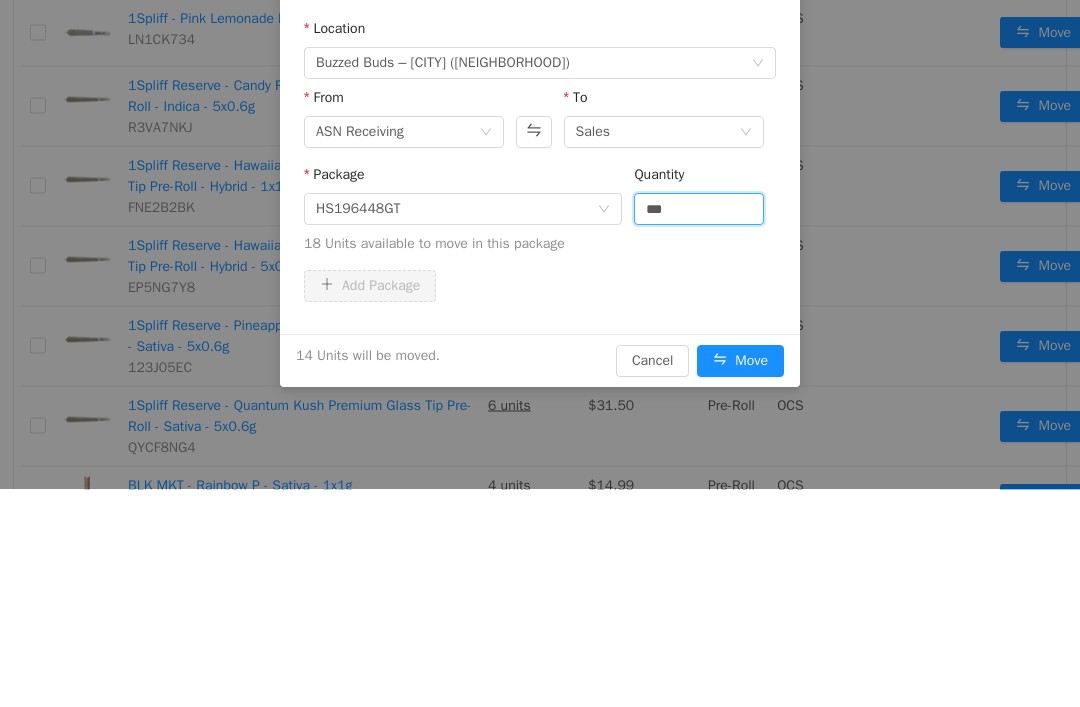click on "Add Package" at bounding box center (540, 287) 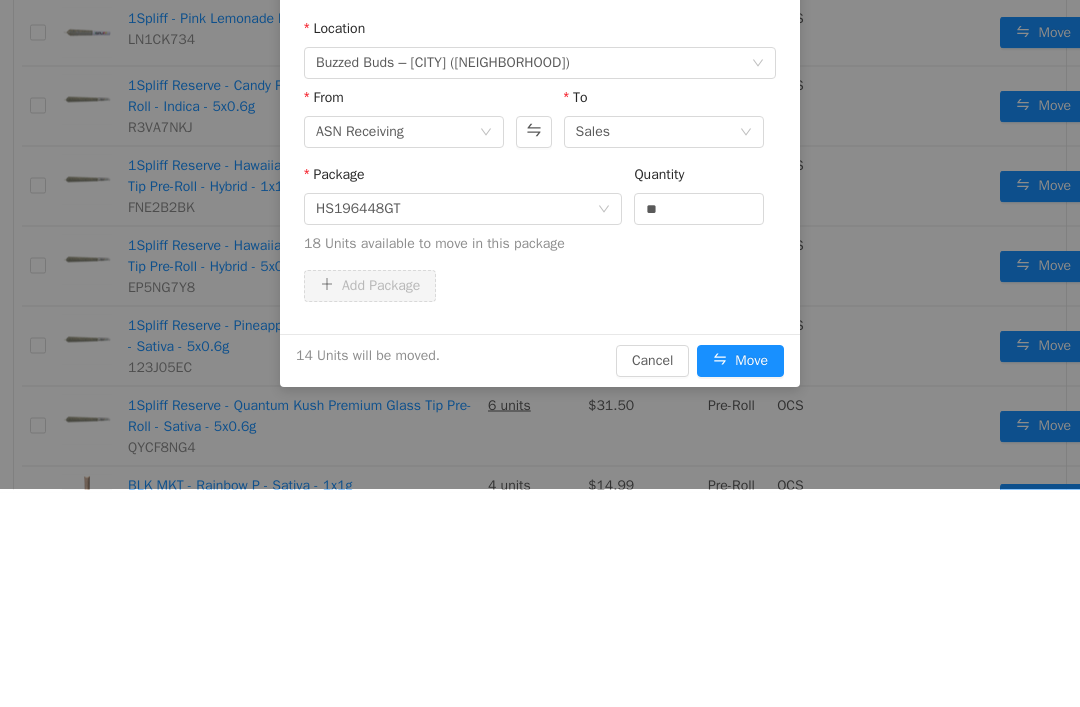 click on "Move" at bounding box center (740, 362) 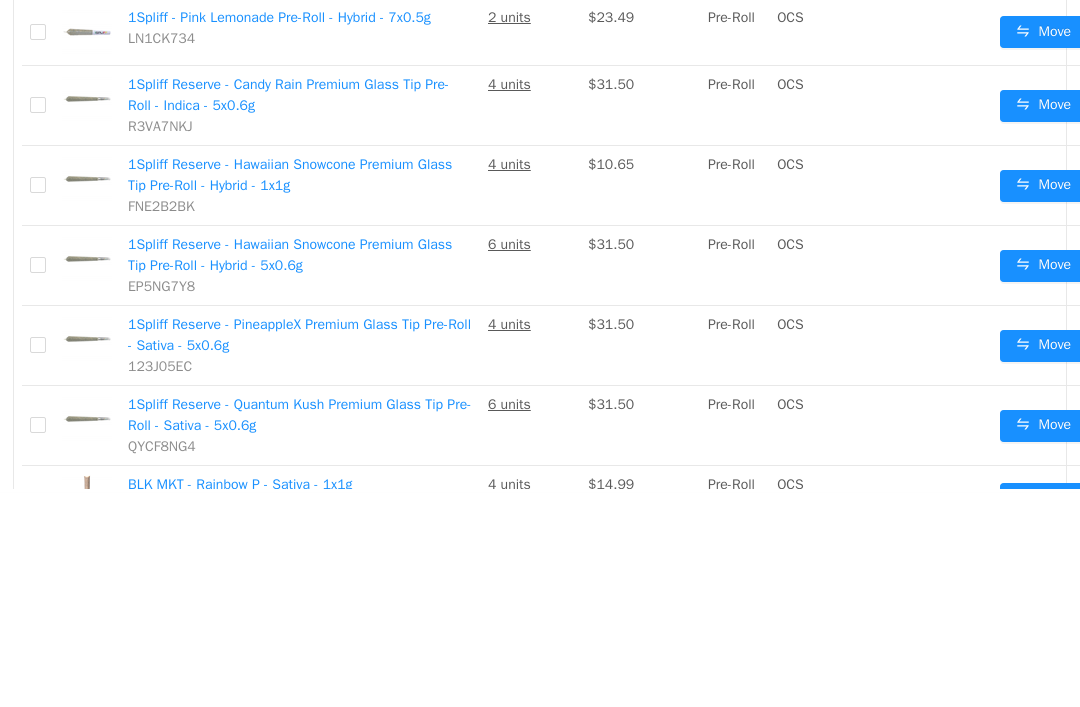 click on "Move" at bounding box center [1043, 267] 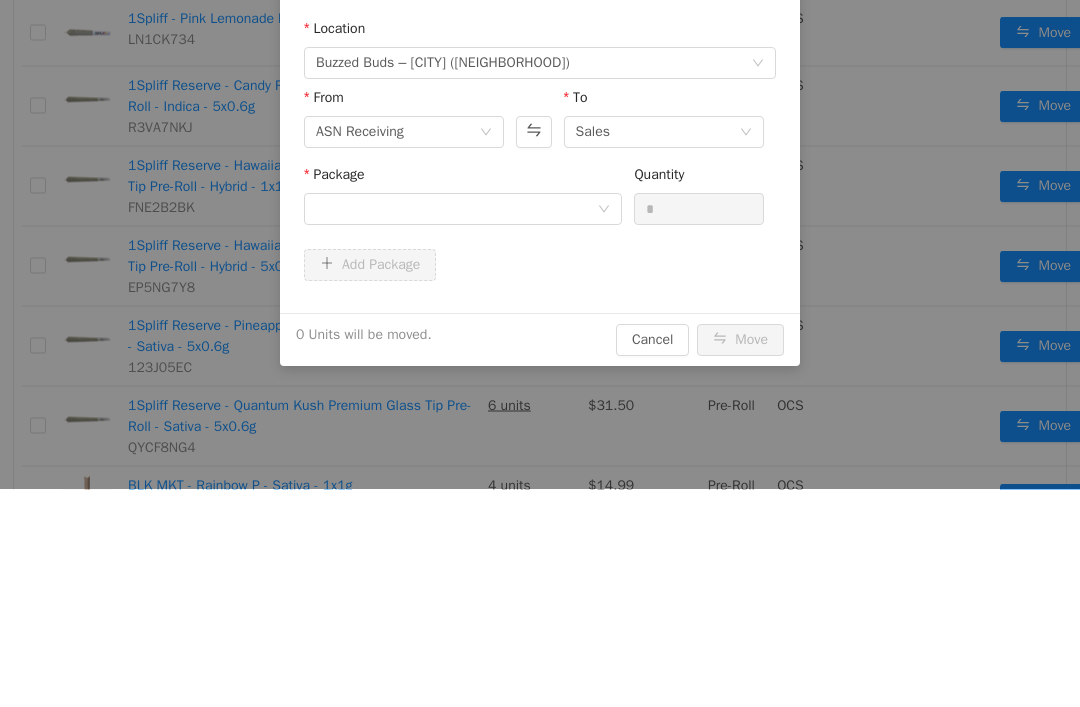 click at bounding box center [456, 210] 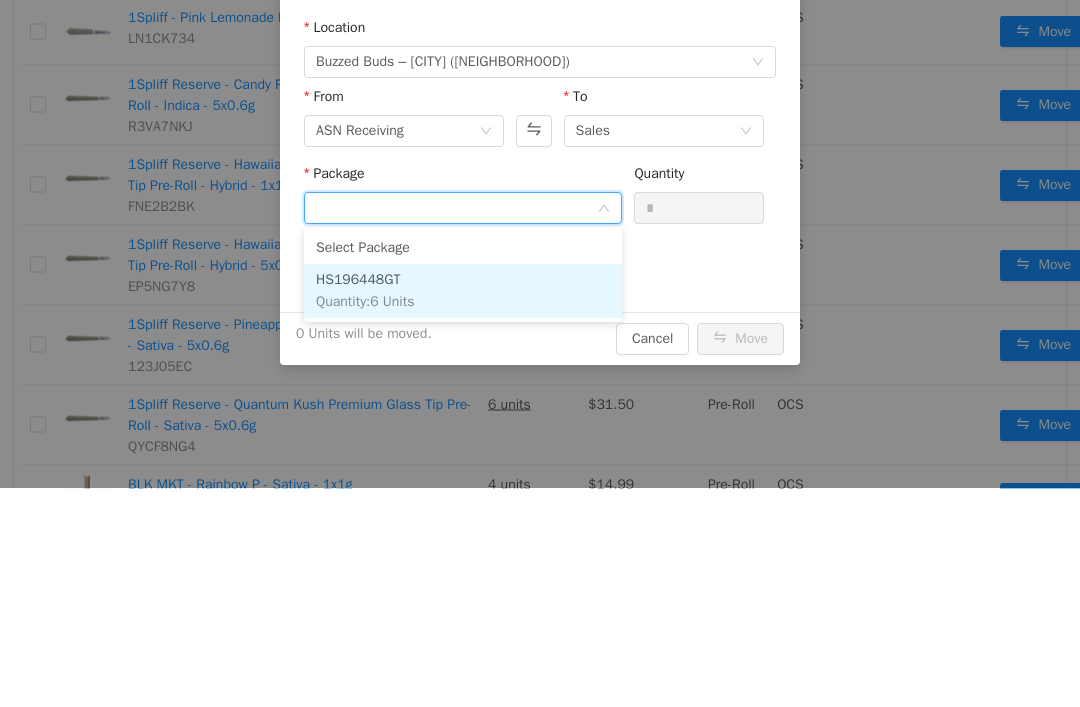 click on "HS196448GT Quantity :  6 Units" at bounding box center [463, 292] 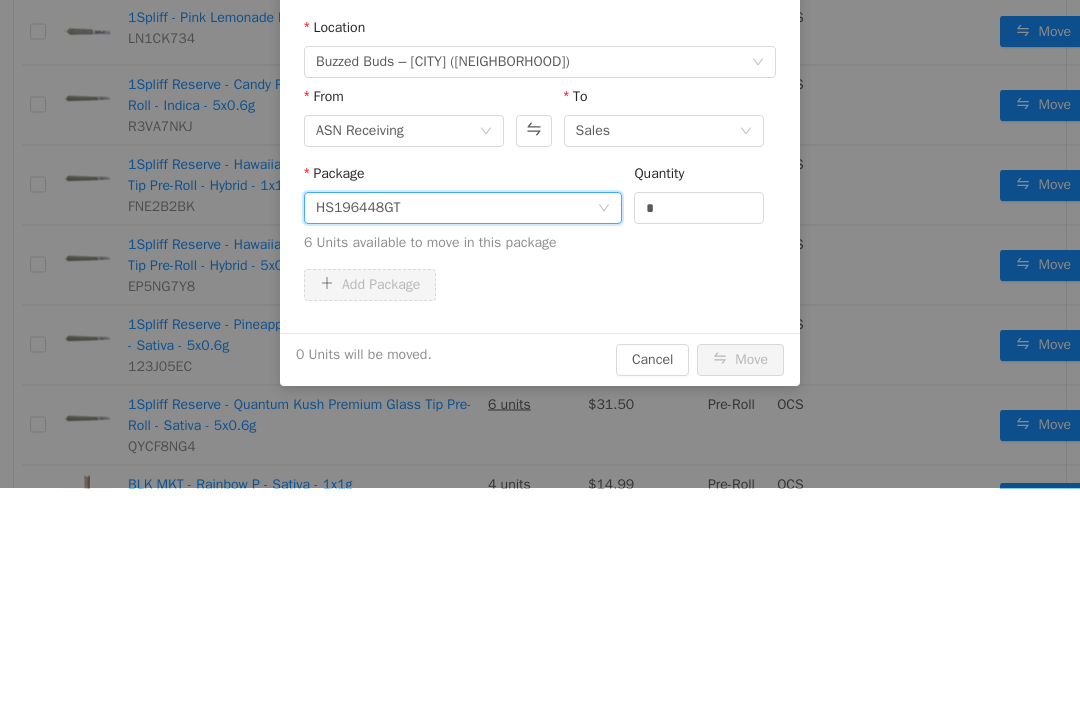 click on "*" at bounding box center [699, 209] 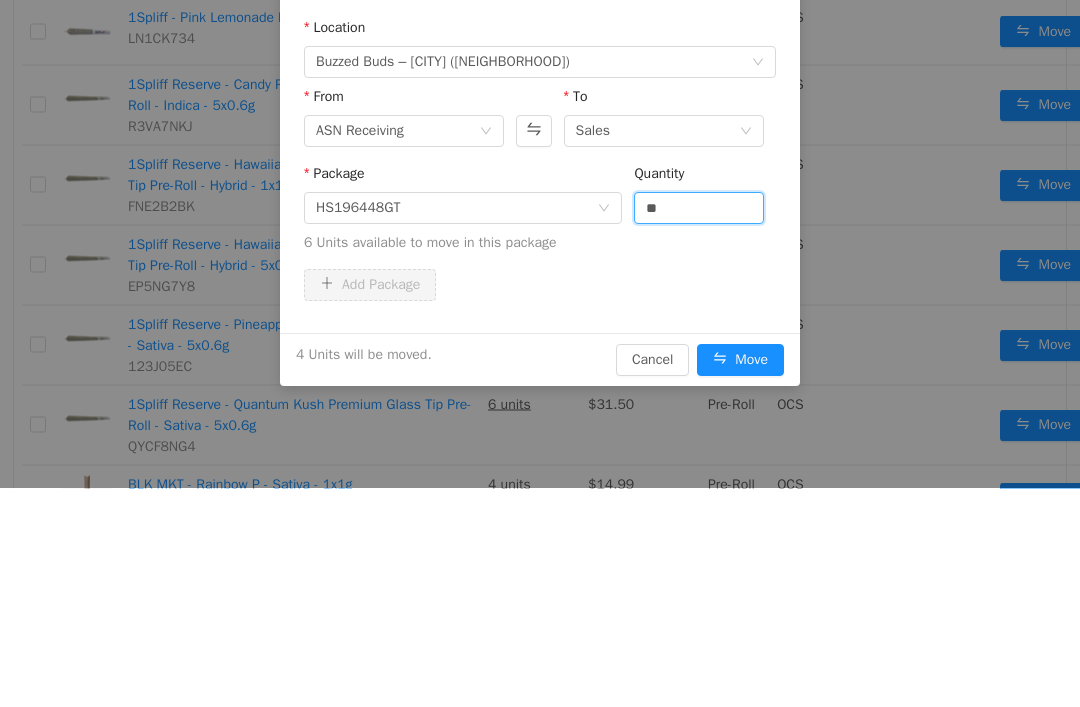 click on "Add Package" at bounding box center (540, 286) 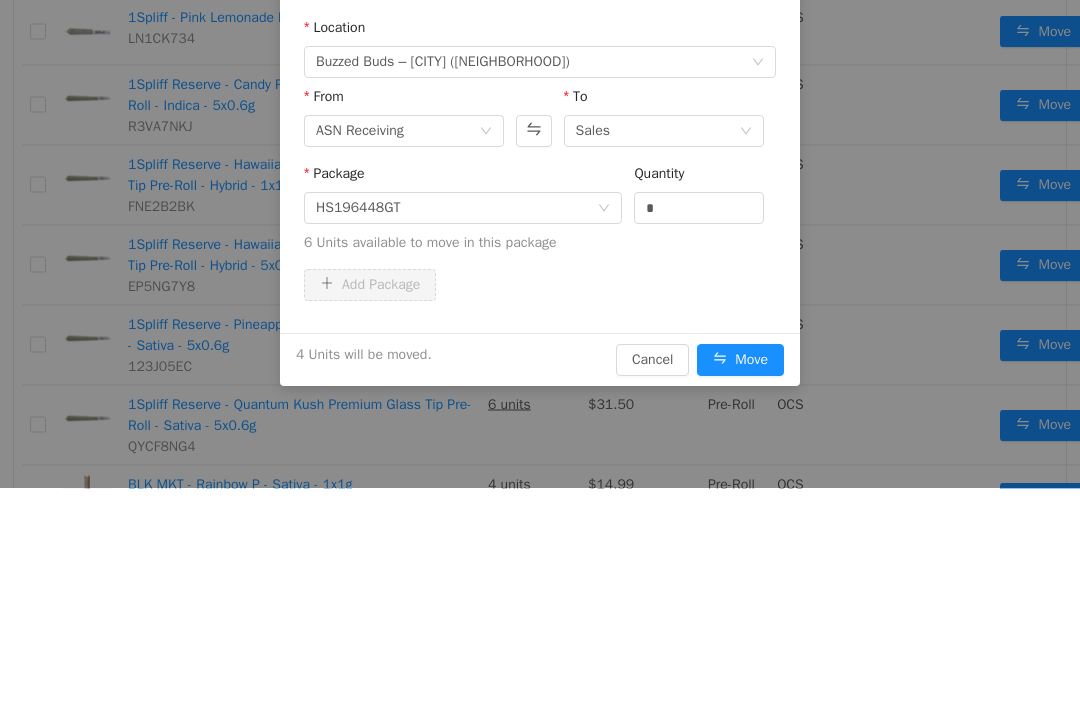 click on "Move" at bounding box center (740, 361) 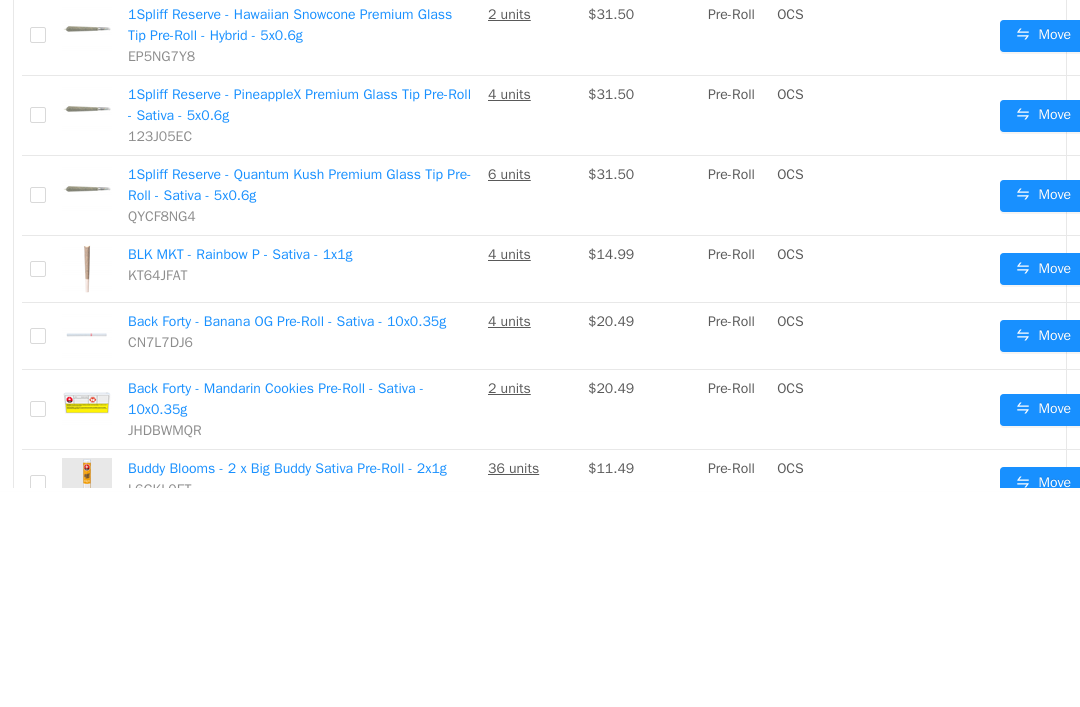 scroll, scrollTop: 855, scrollLeft: 0, axis: vertical 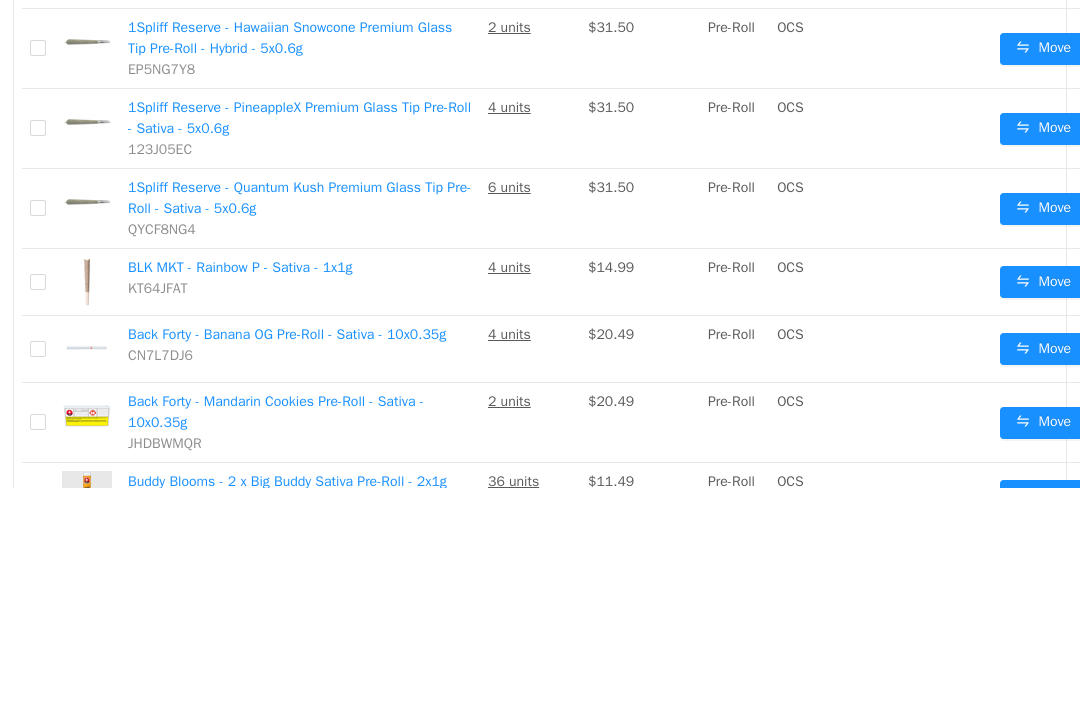 click on "Move" at bounding box center (1043, 130) 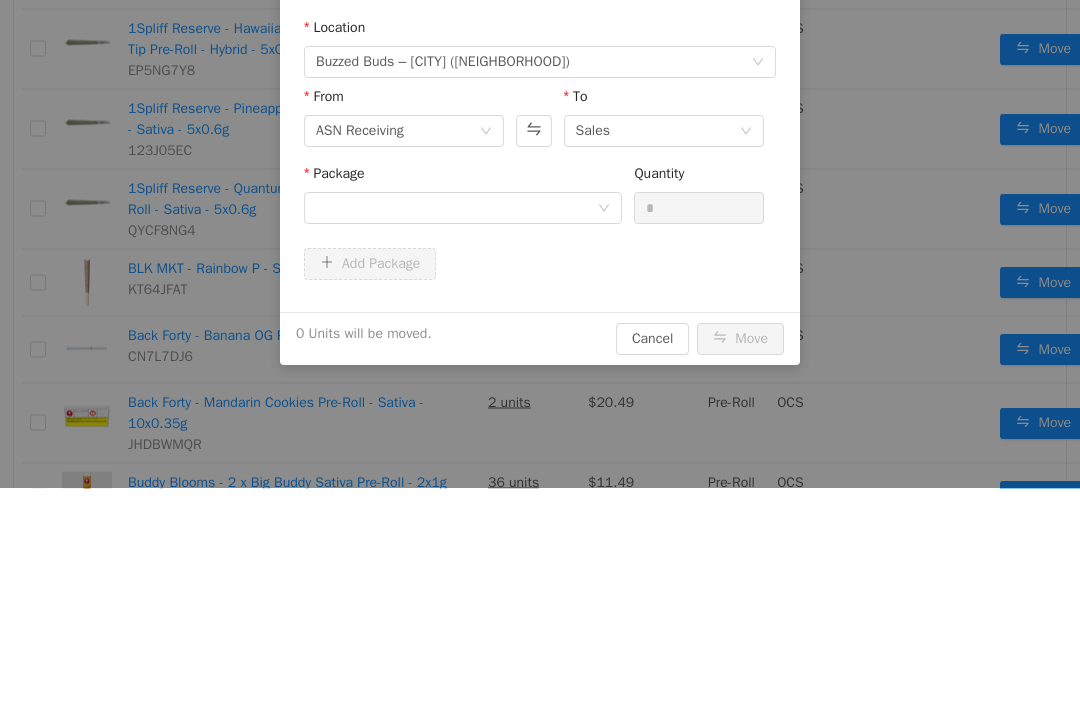 scroll, scrollTop: 0, scrollLeft: 0, axis: both 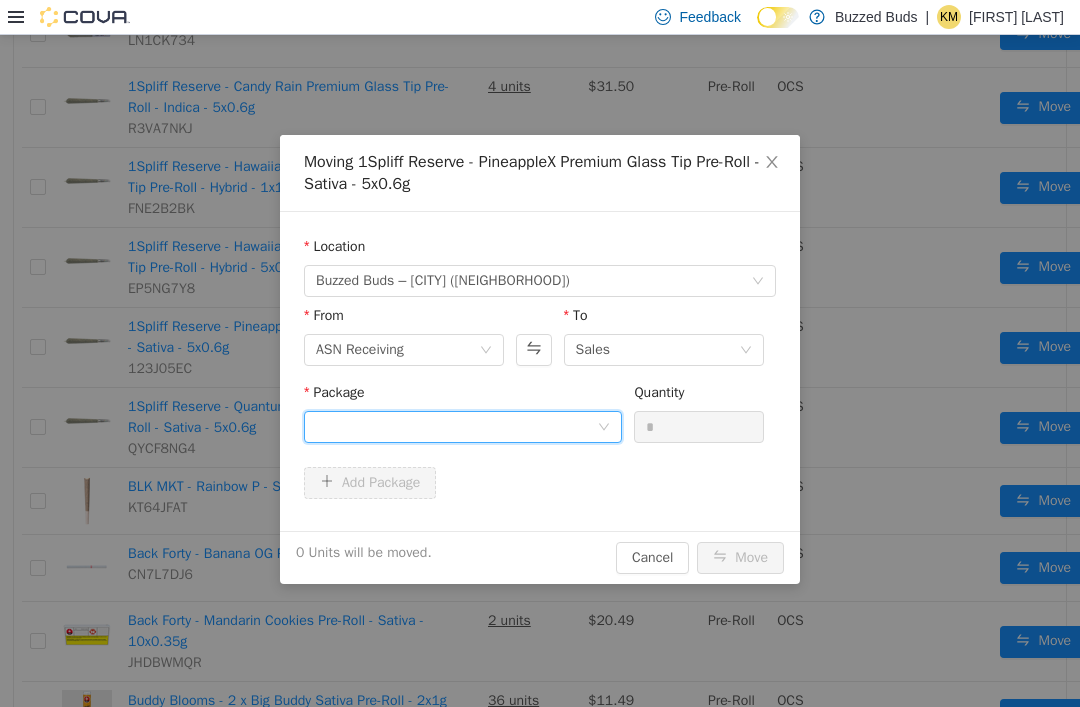click at bounding box center (456, 427) 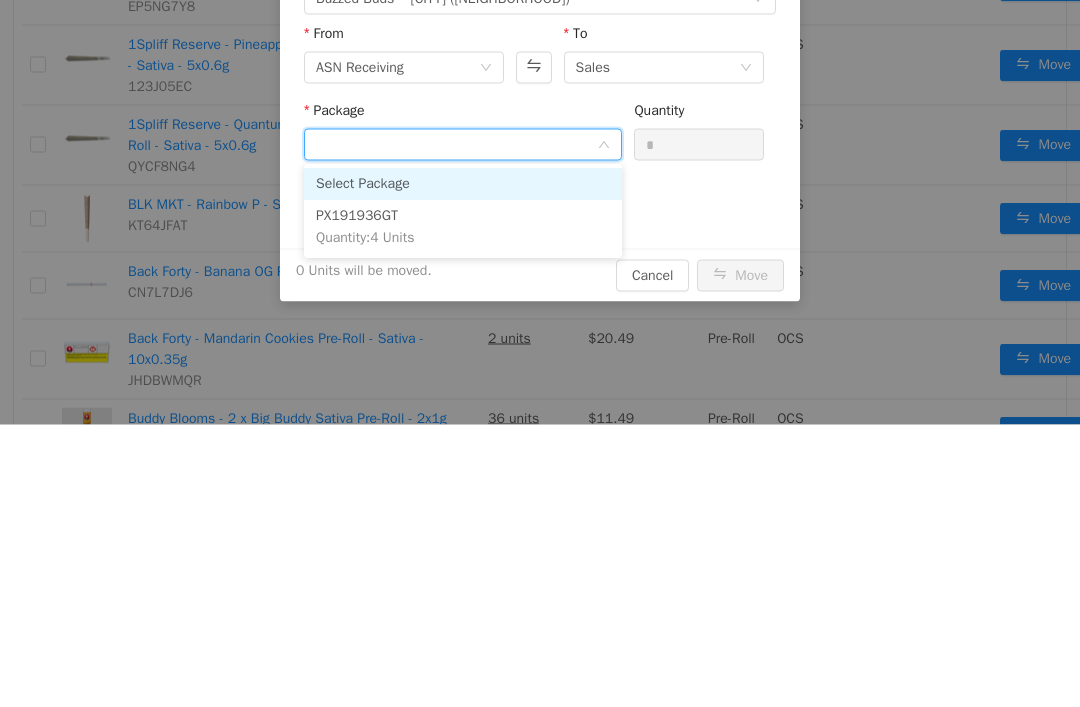 click on "PX191936GT Quantity :  4 Units" at bounding box center (463, 228) 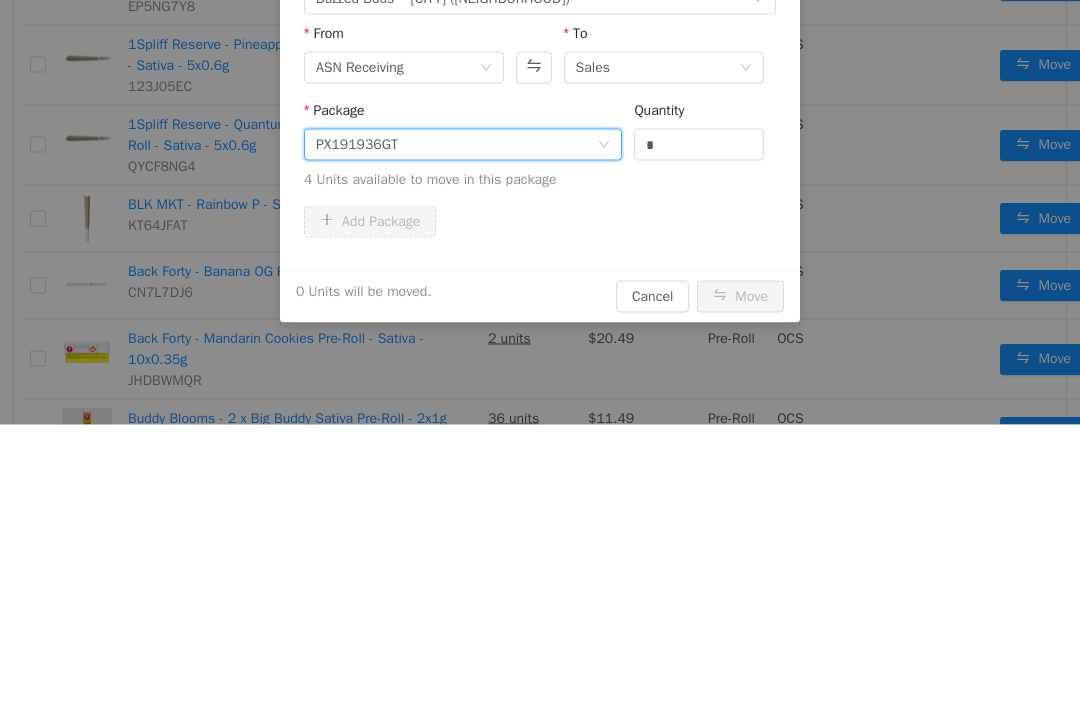 scroll, scrollTop: 3, scrollLeft: 0, axis: vertical 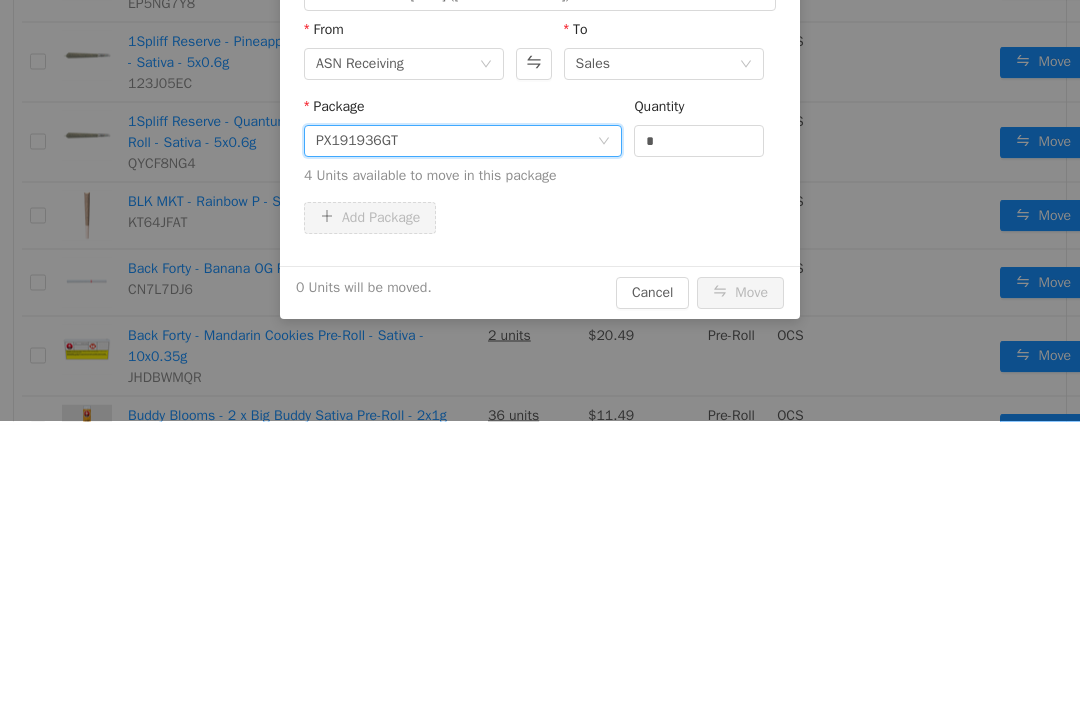 click on "*" at bounding box center [699, 142] 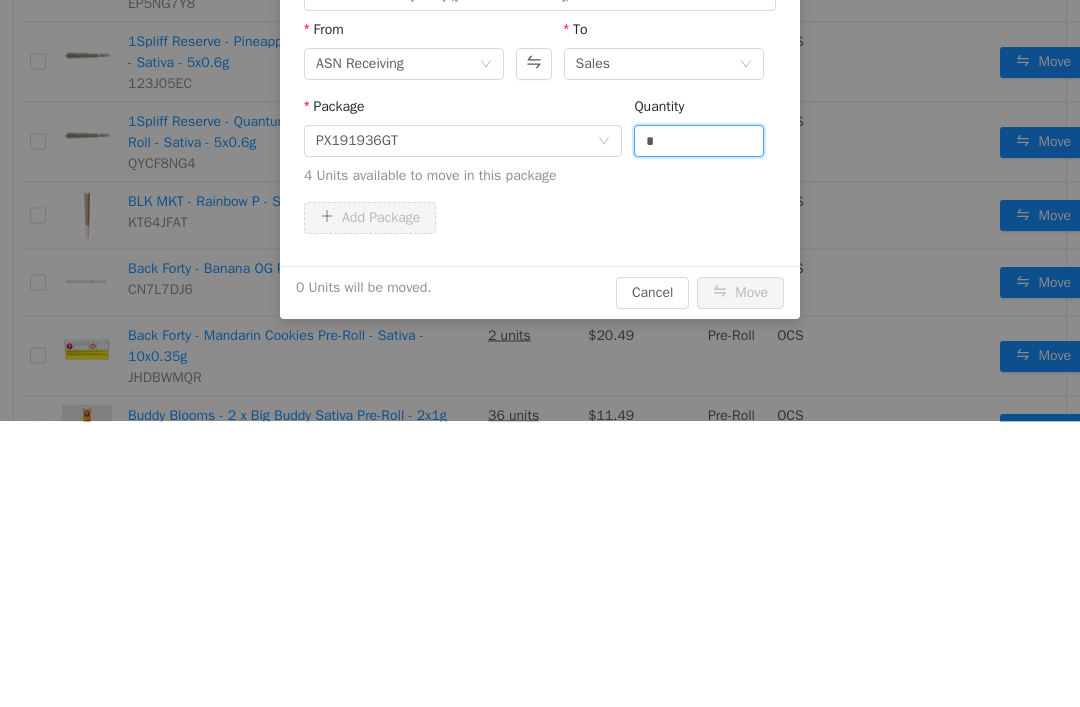 scroll, scrollTop: 64, scrollLeft: 0, axis: vertical 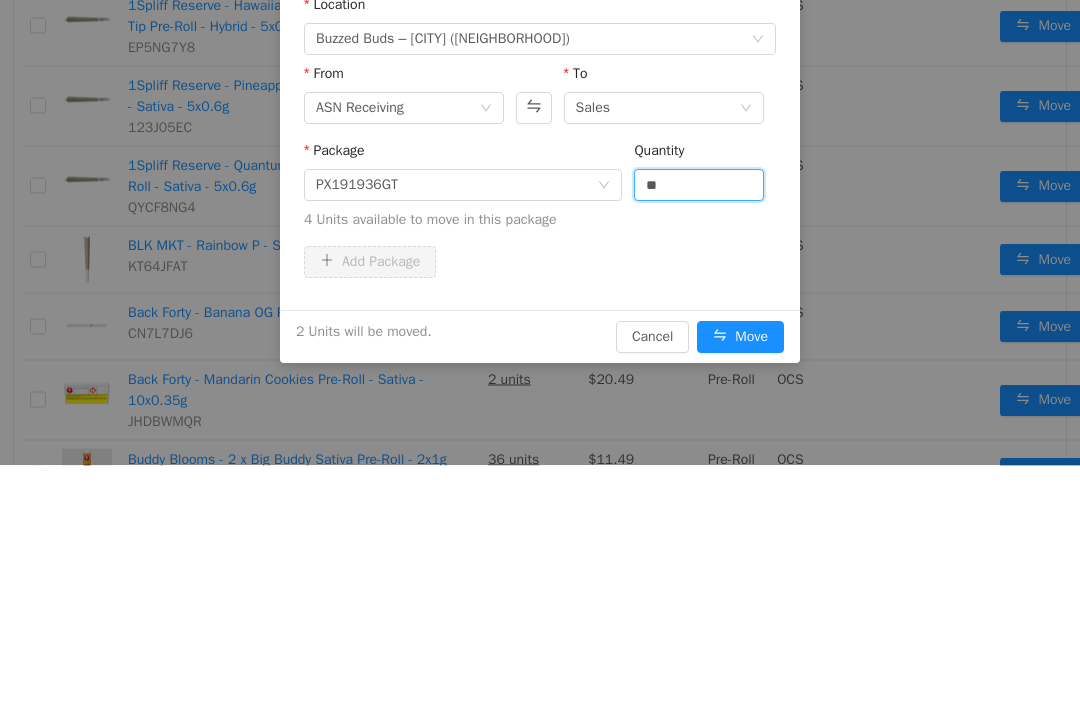 click on "Add Package" at bounding box center (540, 263) 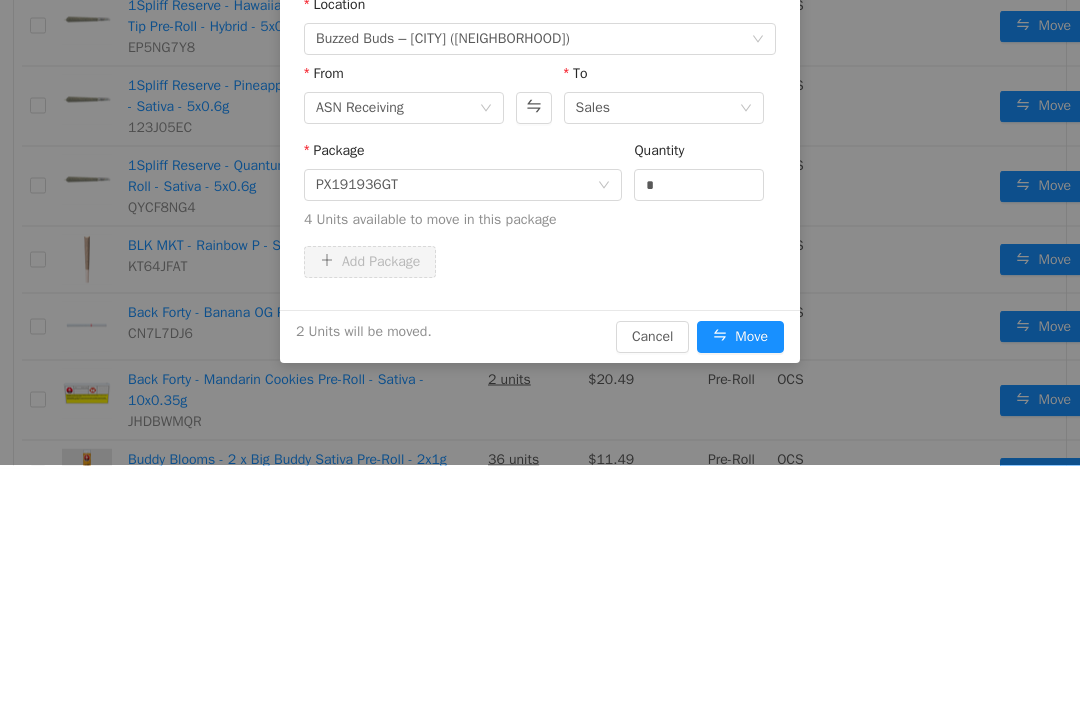 click on "Move" at bounding box center [740, 338] 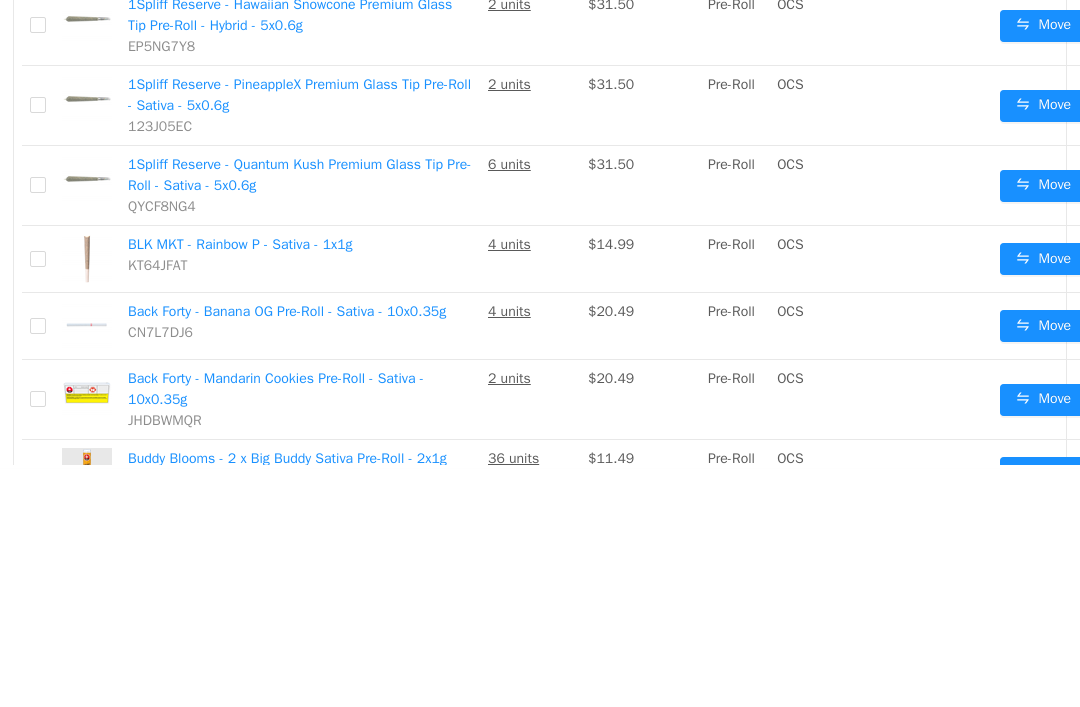 click on "Move" at bounding box center (1043, 187) 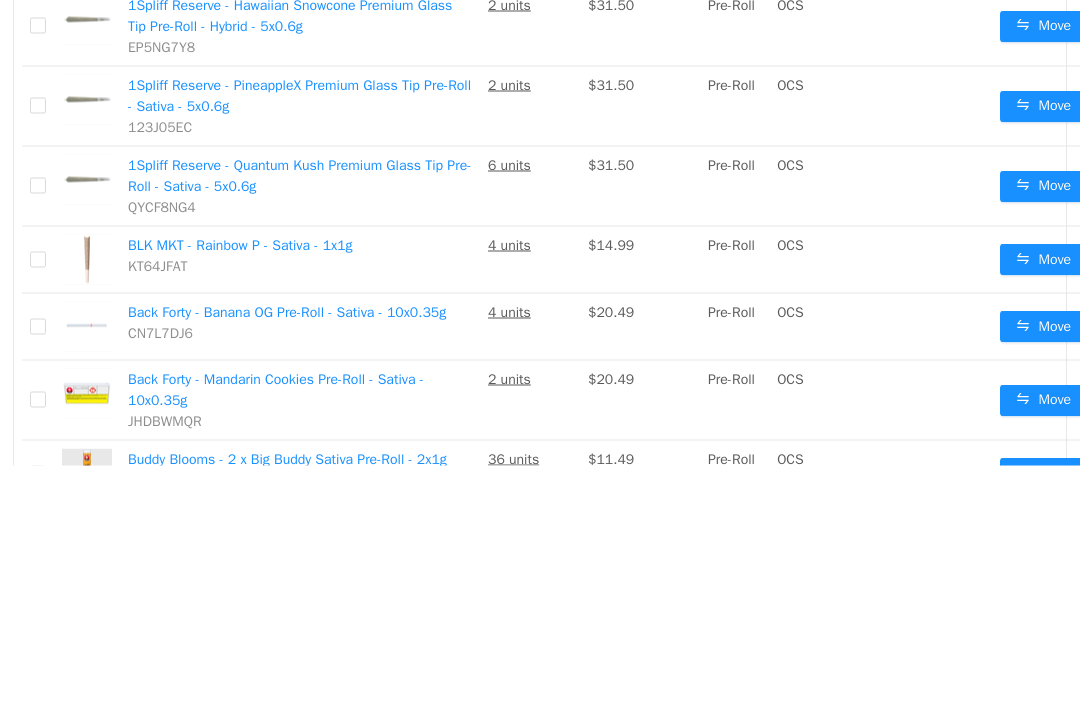 scroll, scrollTop: 0, scrollLeft: 0, axis: both 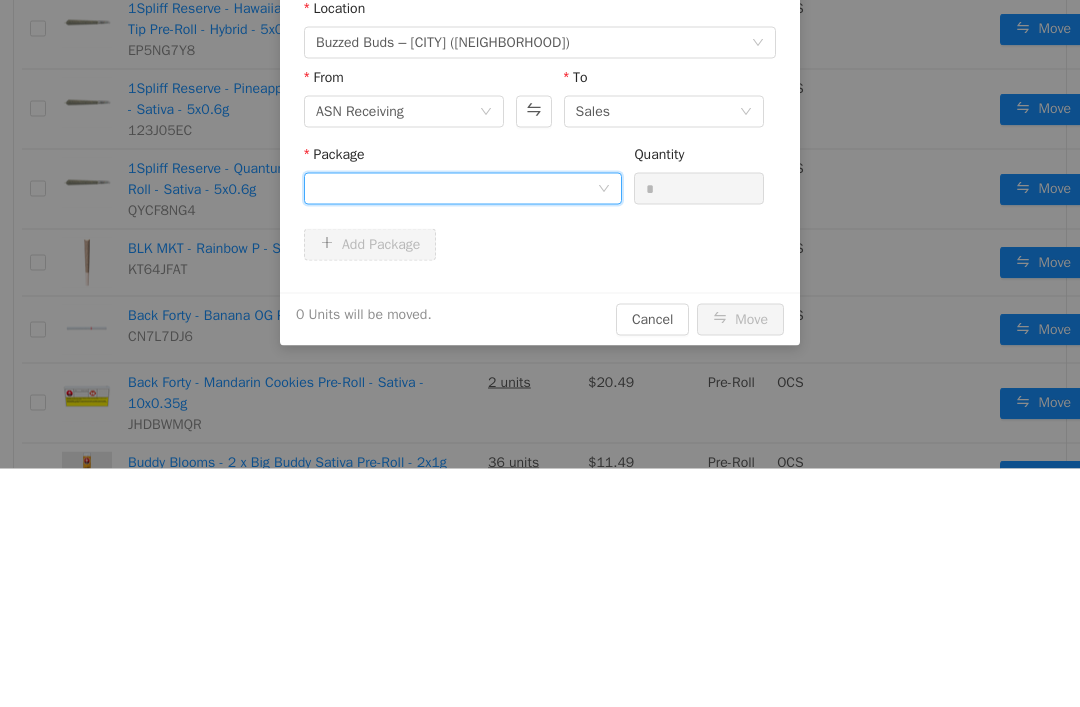 click at bounding box center [456, 189] 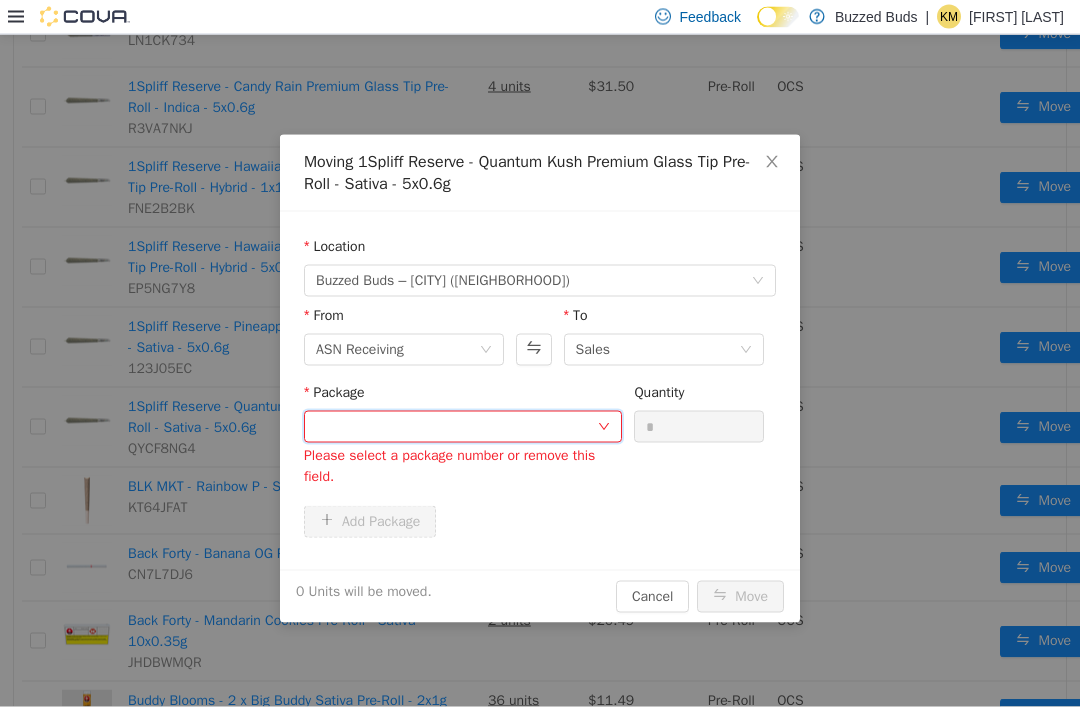click at bounding box center (456, 426) 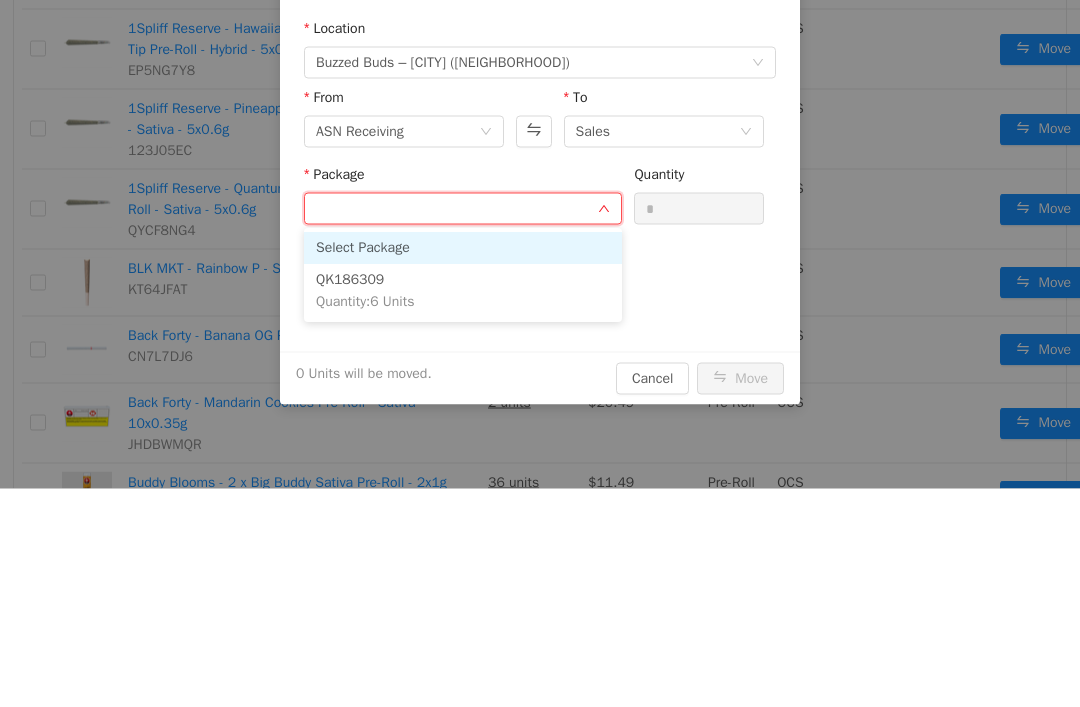 click on "QK186309 Quantity :  6 Units" at bounding box center [463, 292] 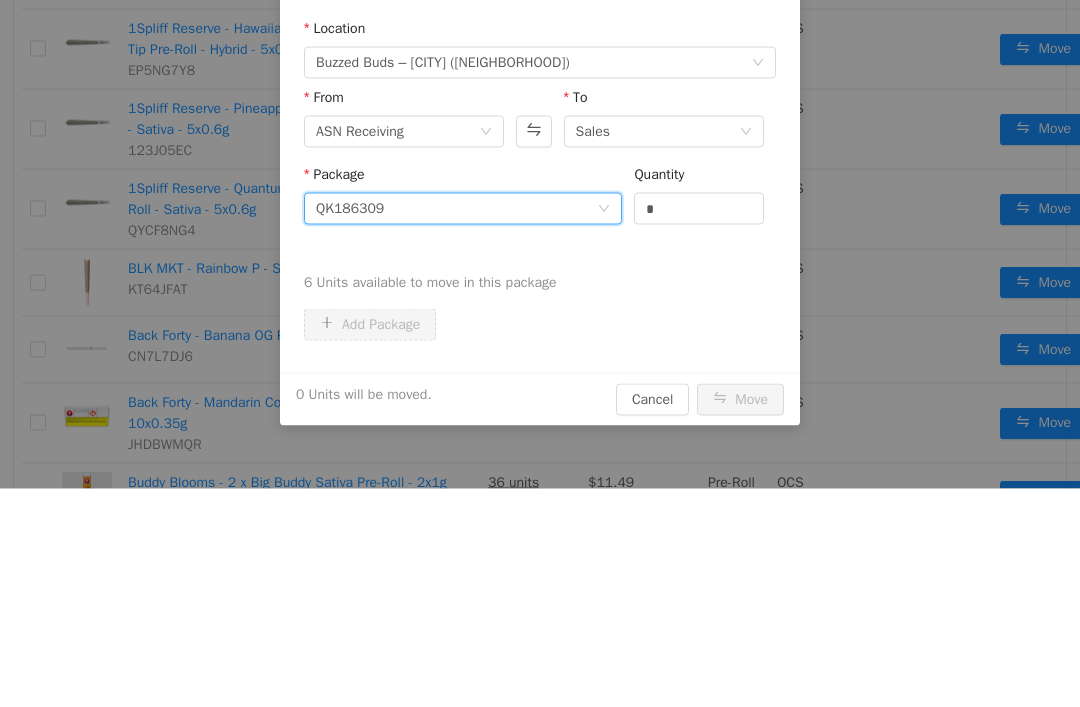 scroll, scrollTop: 3, scrollLeft: 0, axis: vertical 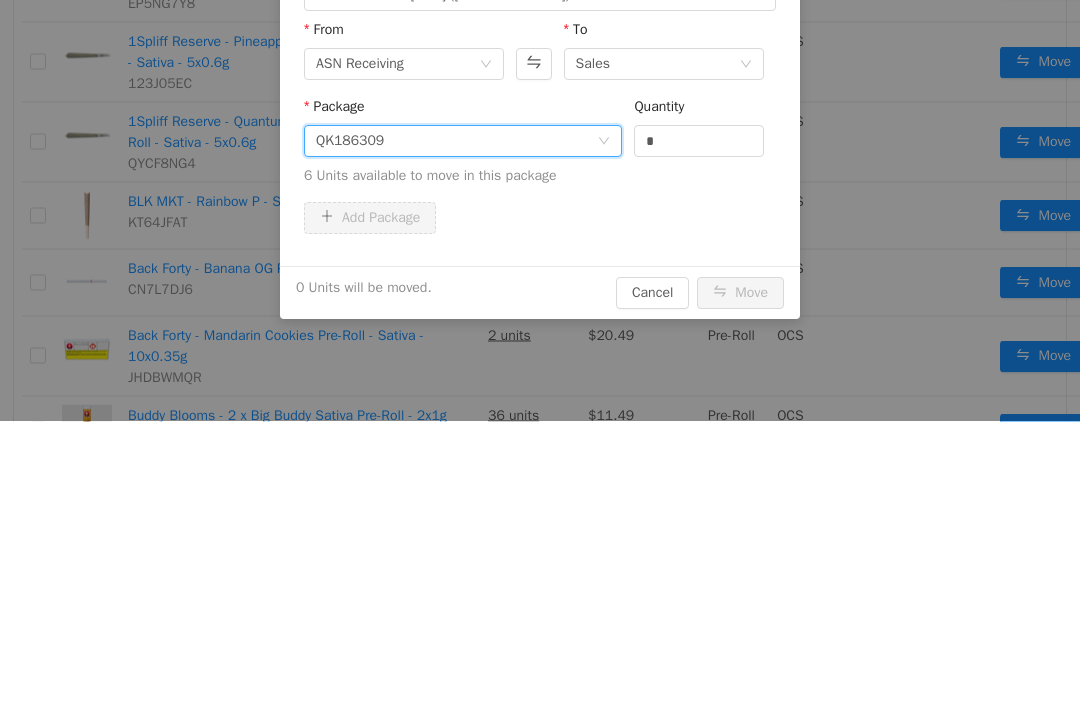 click on "*" at bounding box center [699, 142] 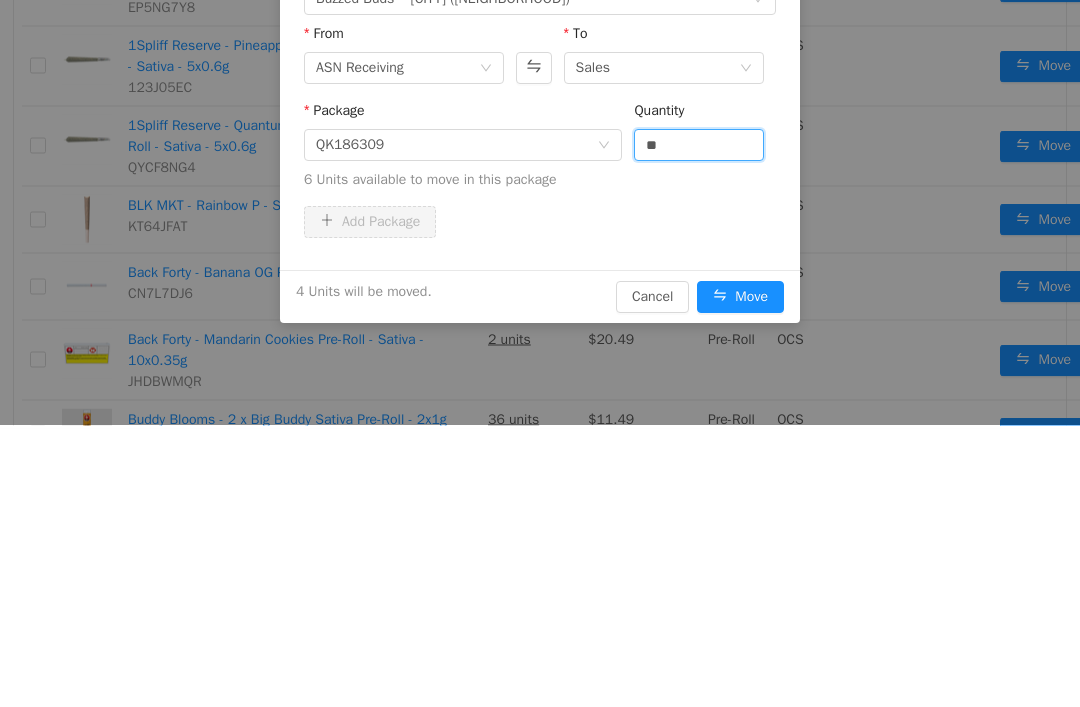 click on "Package QK186309   Quantity ** 6 Units available to move in this package" at bounding box center [540, 150] 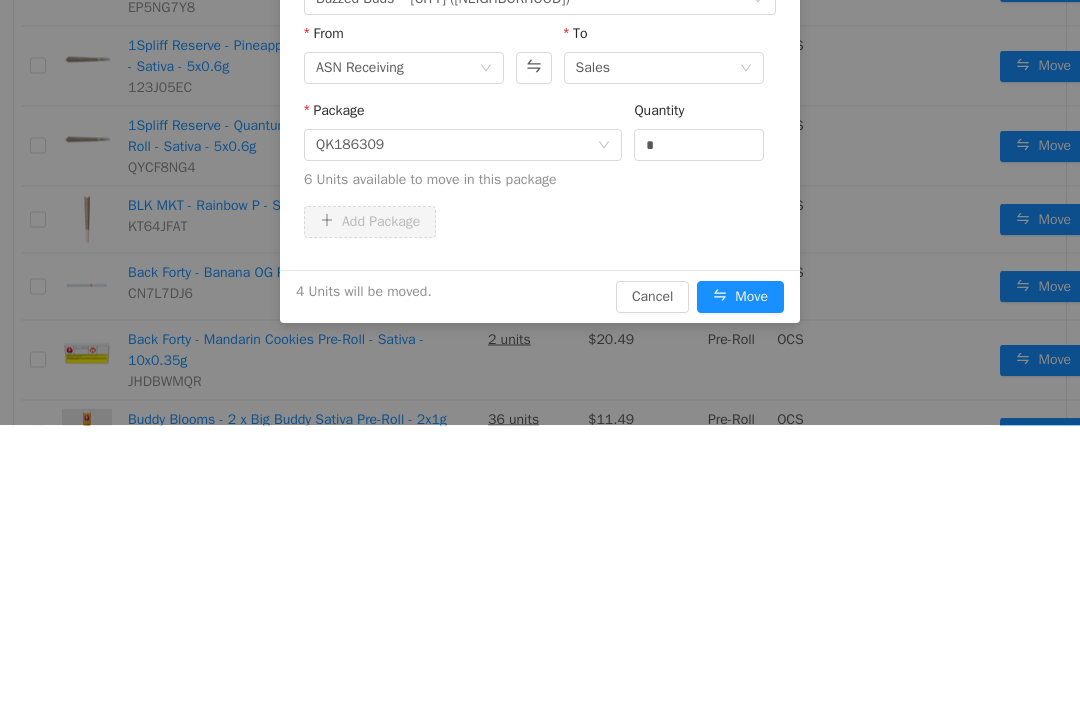 click on "Move" at bounding box center [740, 298] 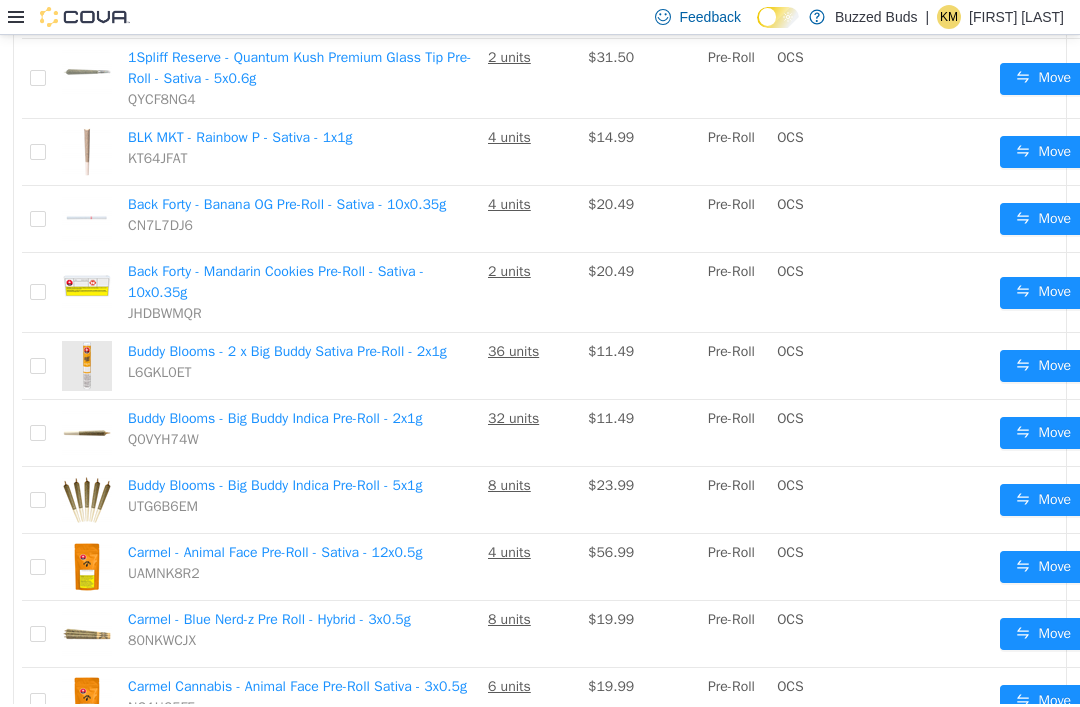 scroll, scrollTop: 1200, scrollLeft: 0, axis: vertical 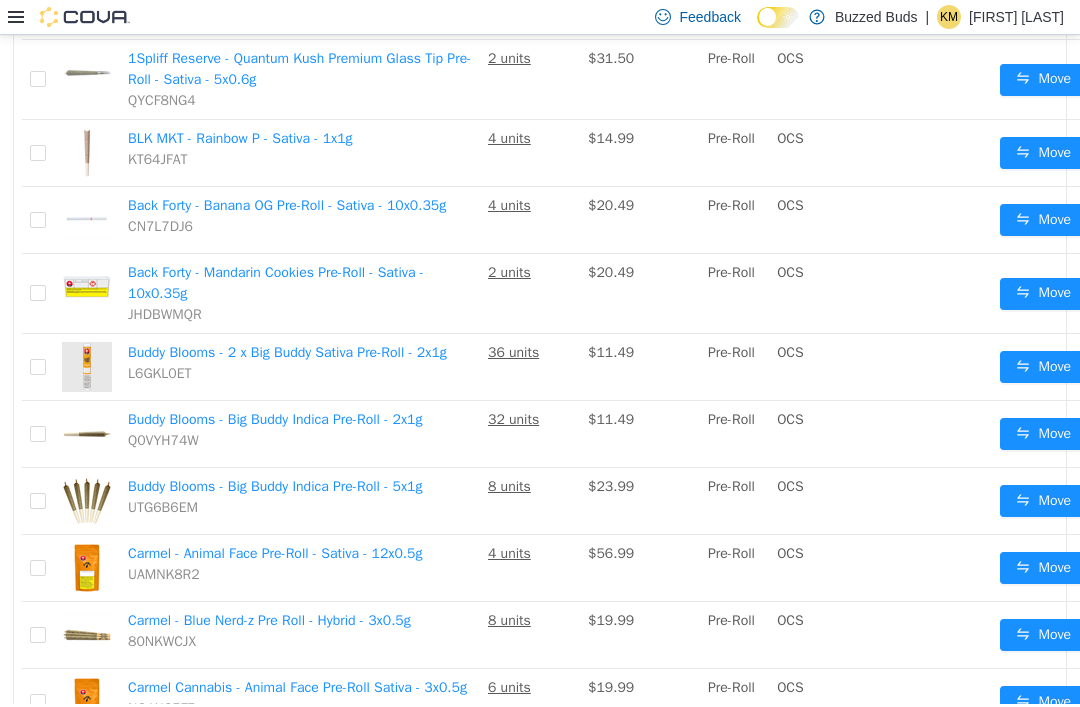 click on "Move" at bounding box center (1043, 294) 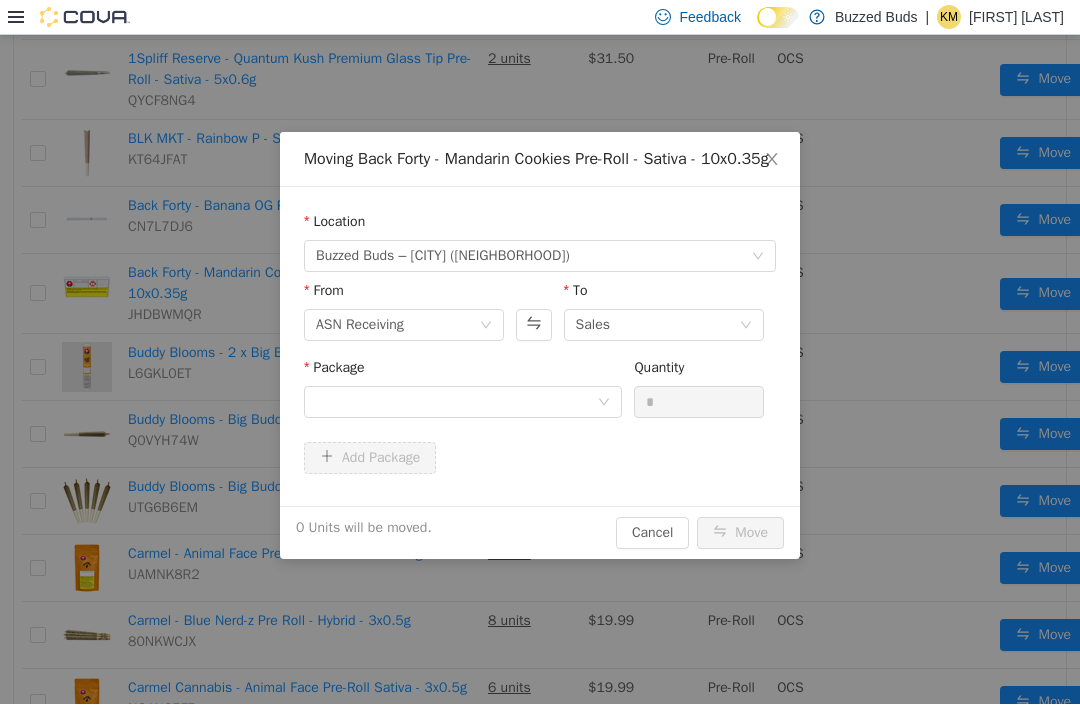 scroll, scrollTop: 0, scrollLeft: 0, axis: both 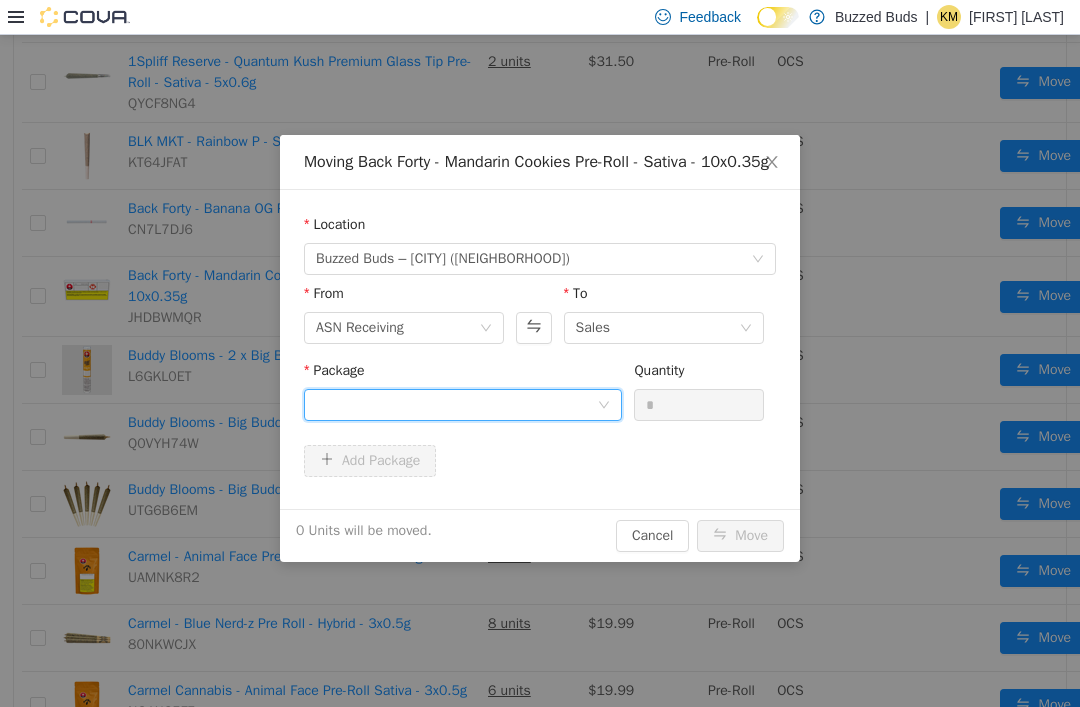 click at bounding box center [456, 405] 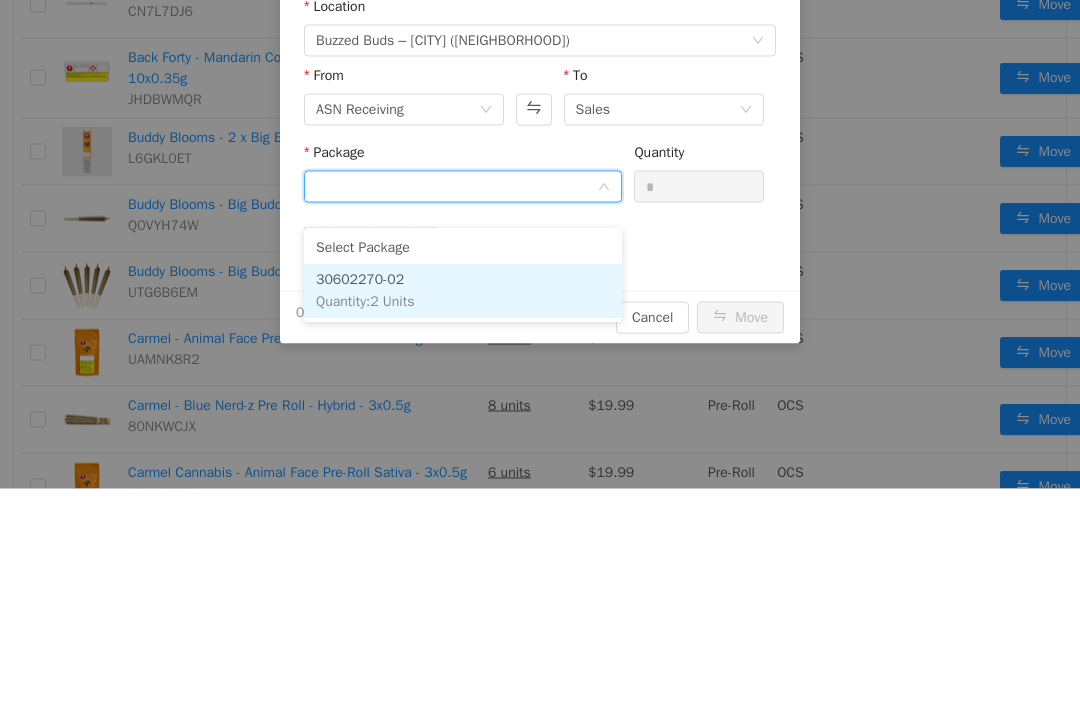 click on "30602270-02 Quantity :  2 Units" at bounding box center (463, 292) 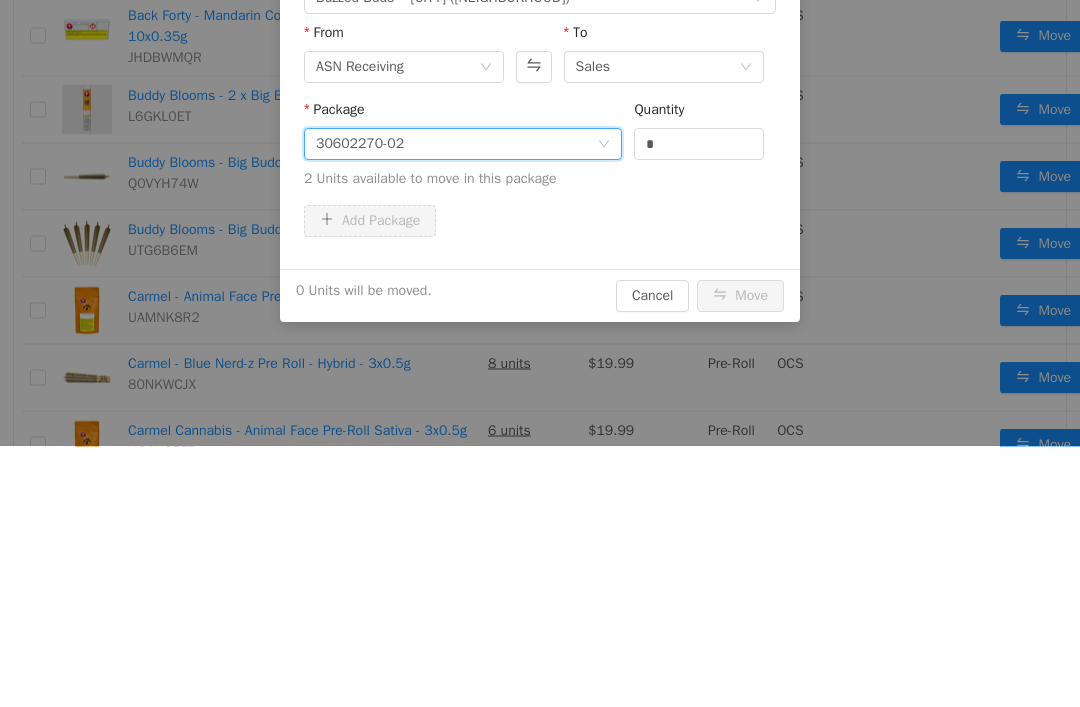 scroll, scrollTop: 29, scrollLeft: 0, axis: vertical 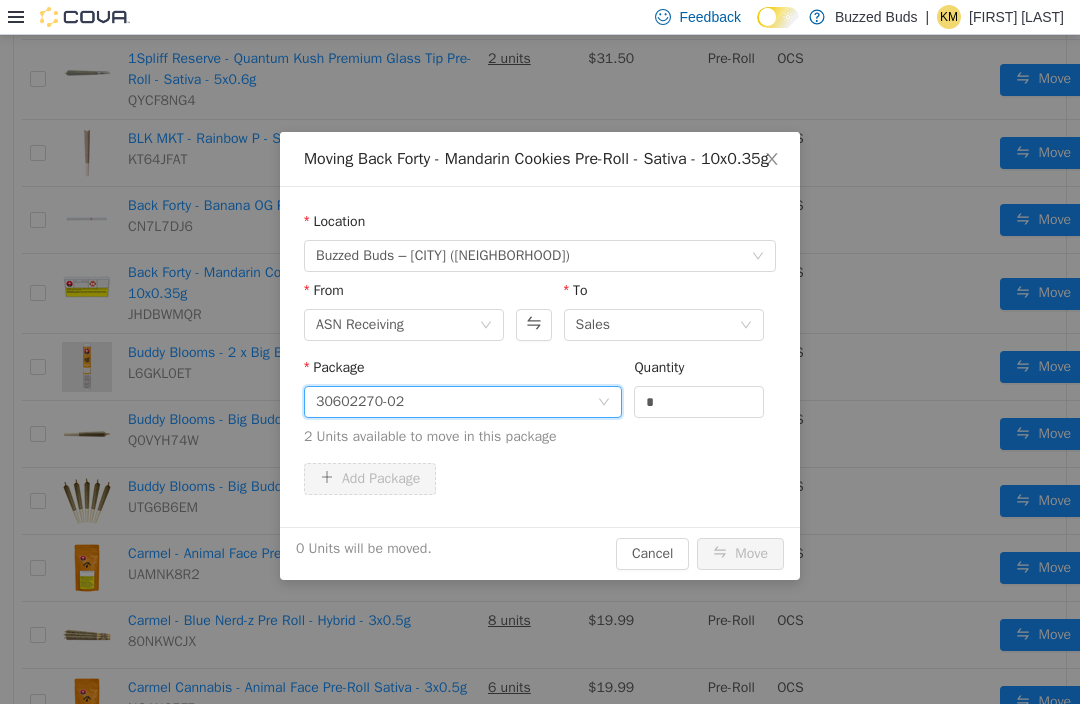 click on "30602270-02" at bounding box center (456, 402) 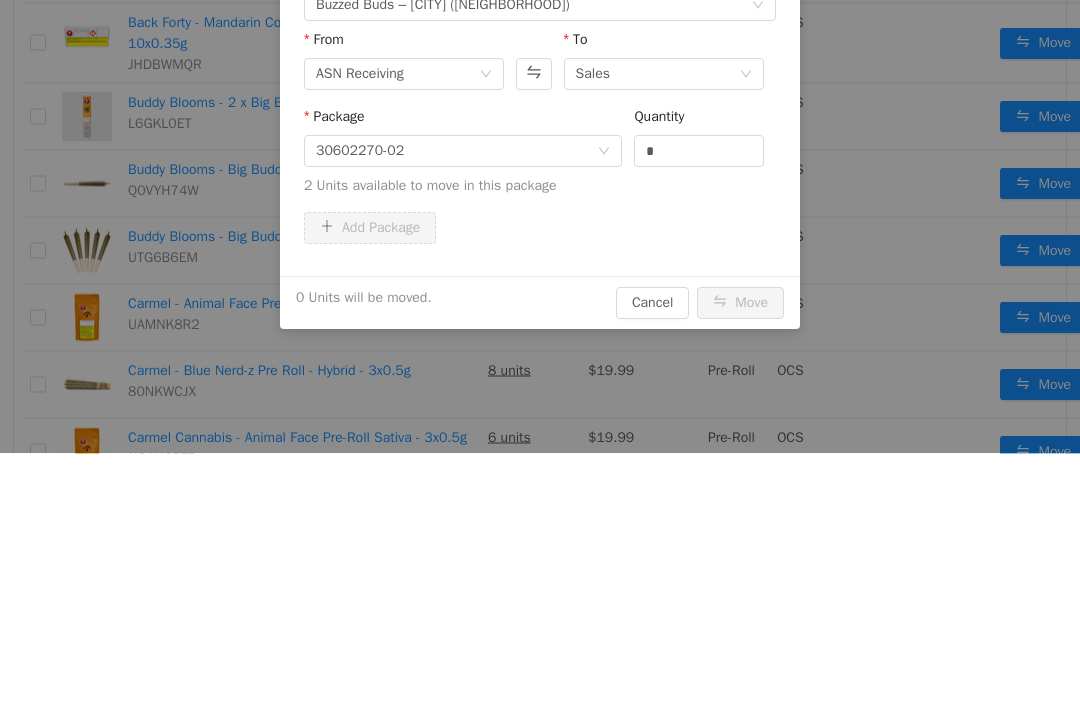 scroll, scrollTop: 64, scrollLeft: 0, axis: vertical 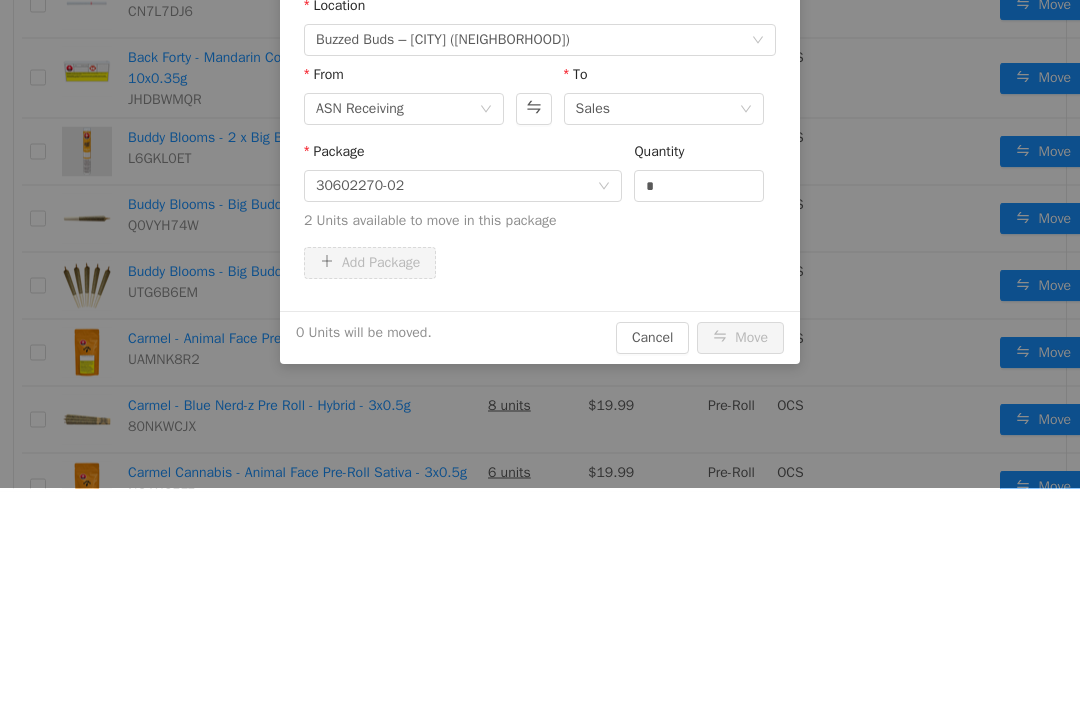 click on "Cancel" at bounding box center (652, 339) 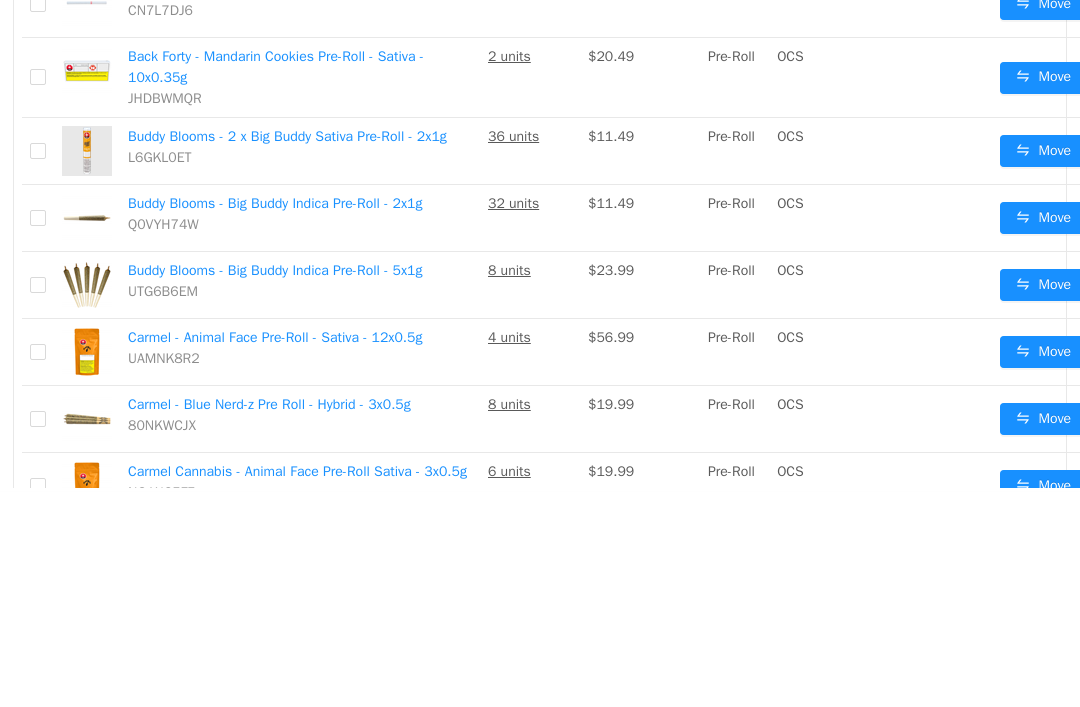 click on "Move" at bounding box center [1043, 5] 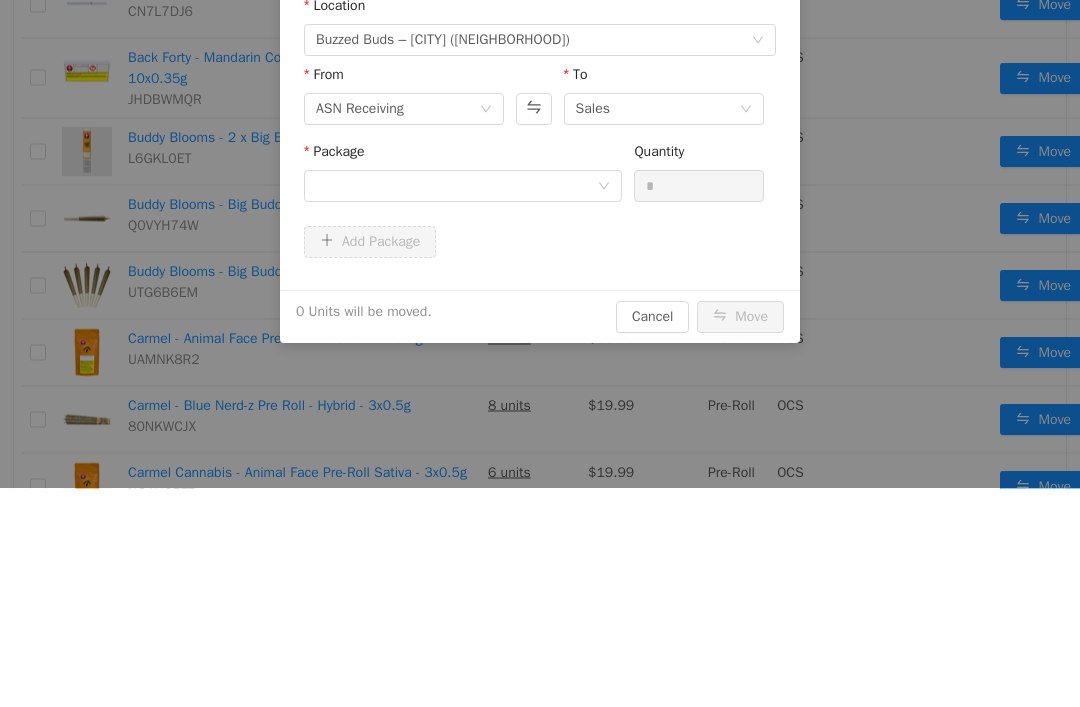 scroll, scrollTop: 0, scrollLeft: 0, axis: both 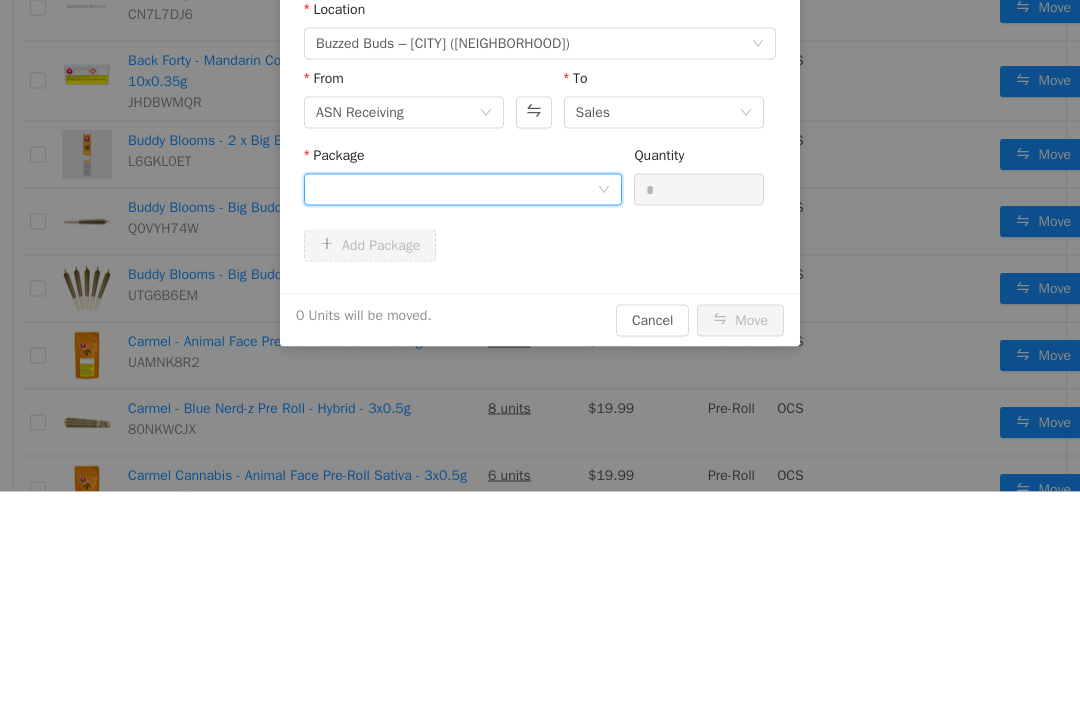 click at bounding box center [456, 190] 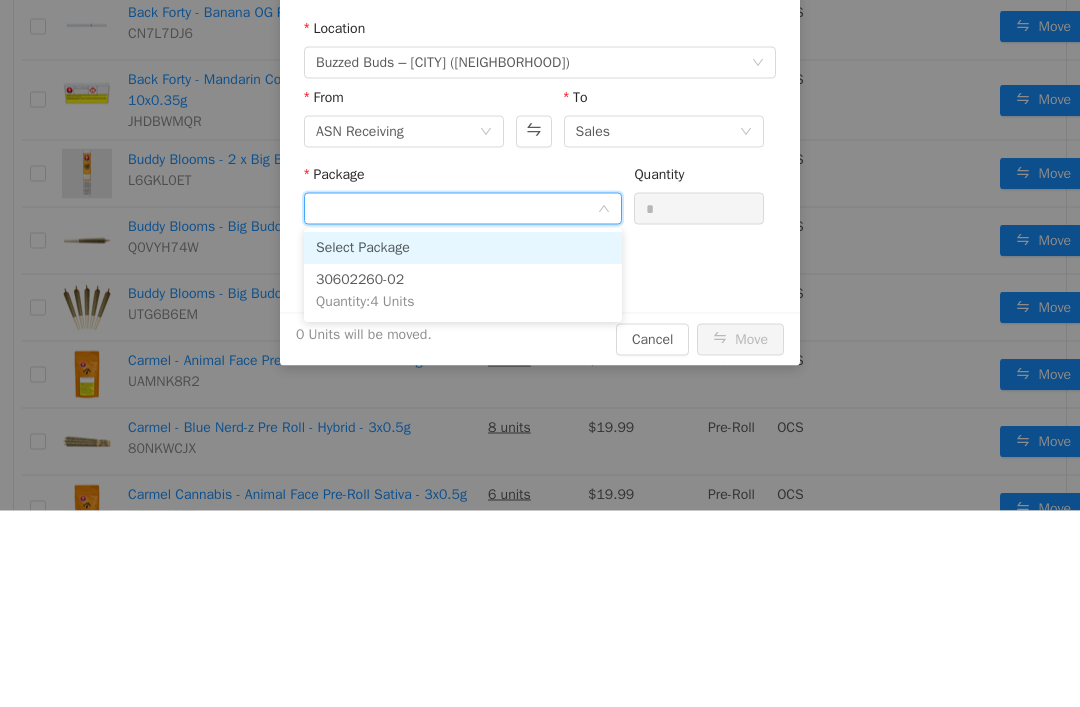 click on "30602260-02 Quantity :  4 Units" at bounding box center [463, 292] 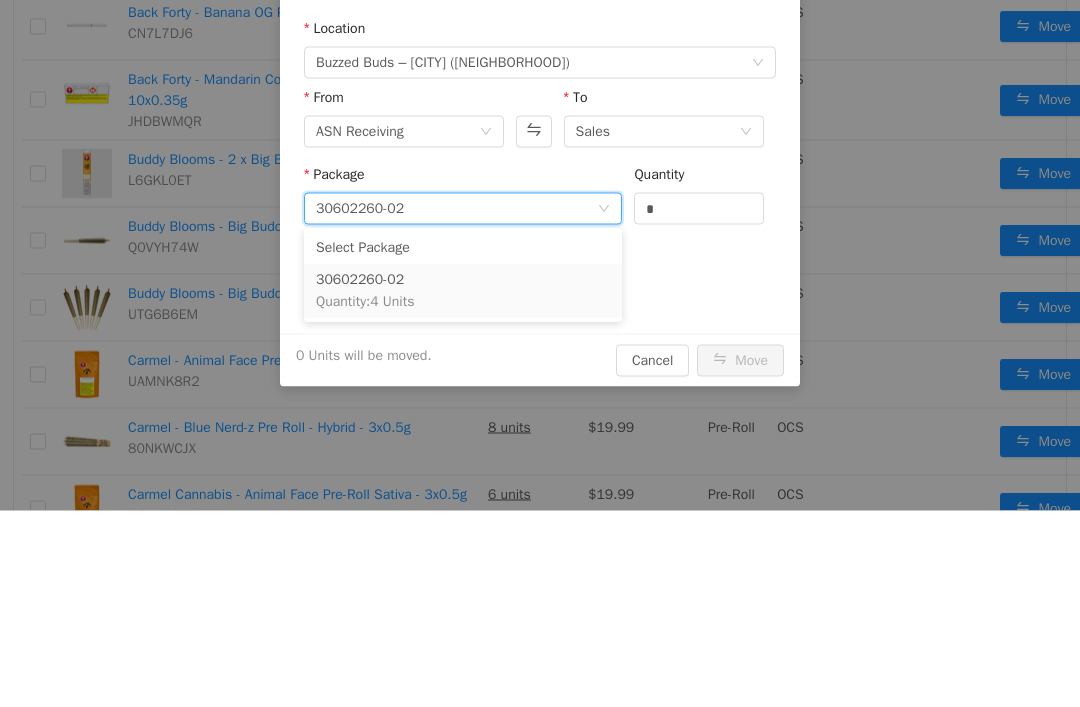 scroll, scrollTop: 3, scrollLeft: 0, axis: vertical 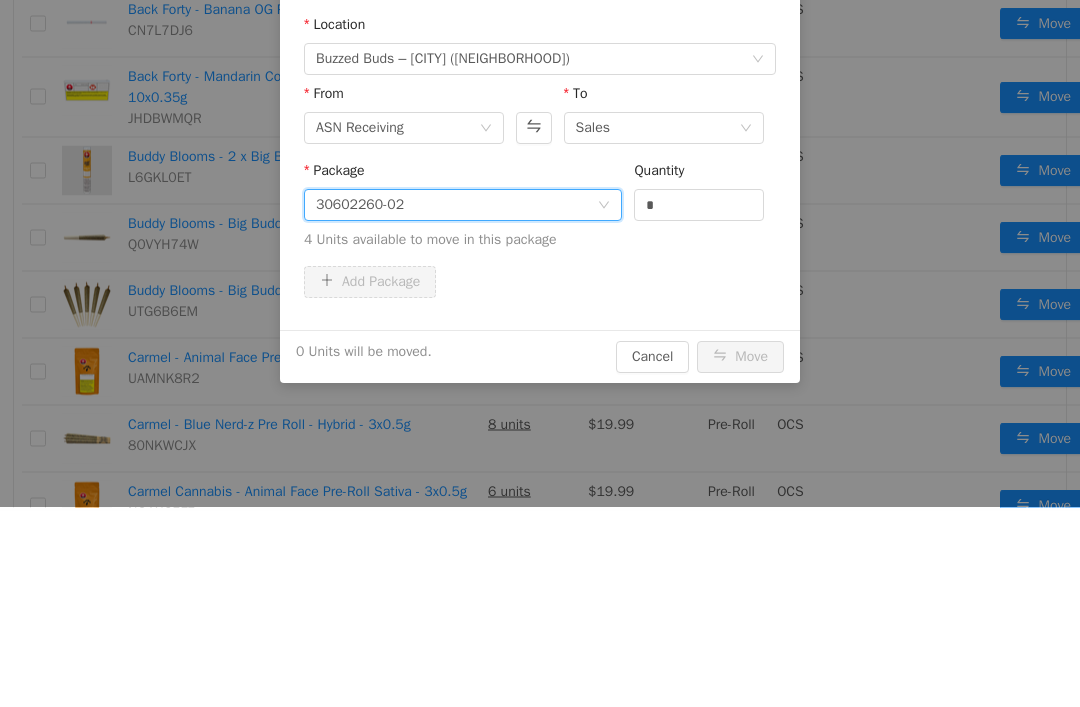 click on "*" at bounding box center (699, 206) 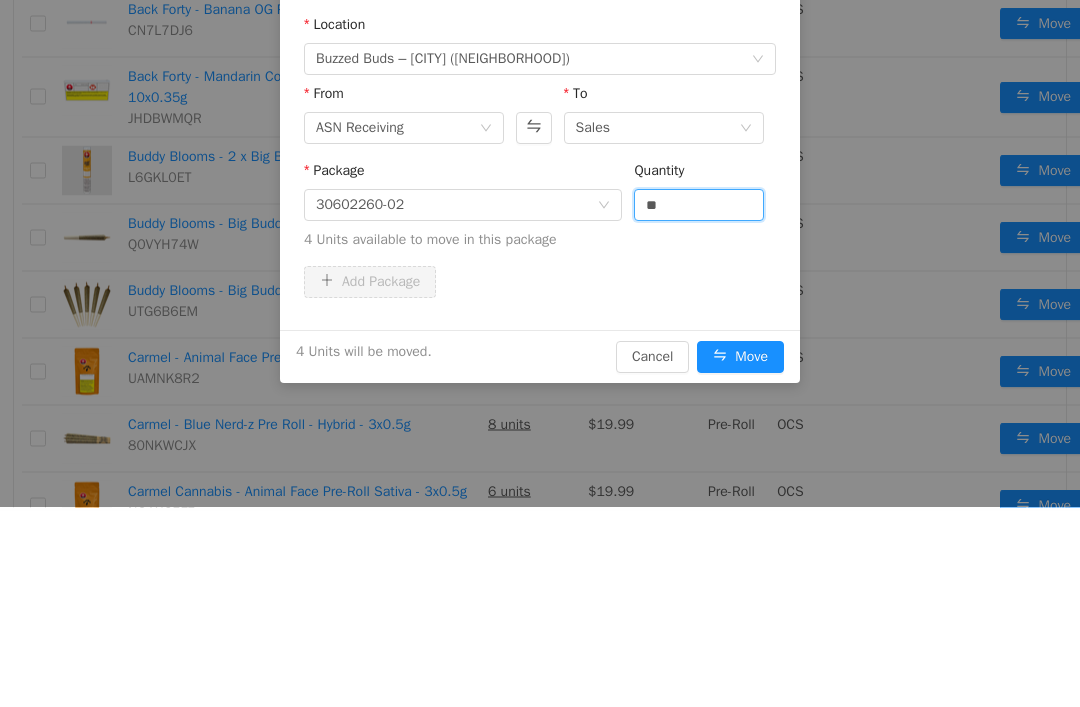 type on "*" 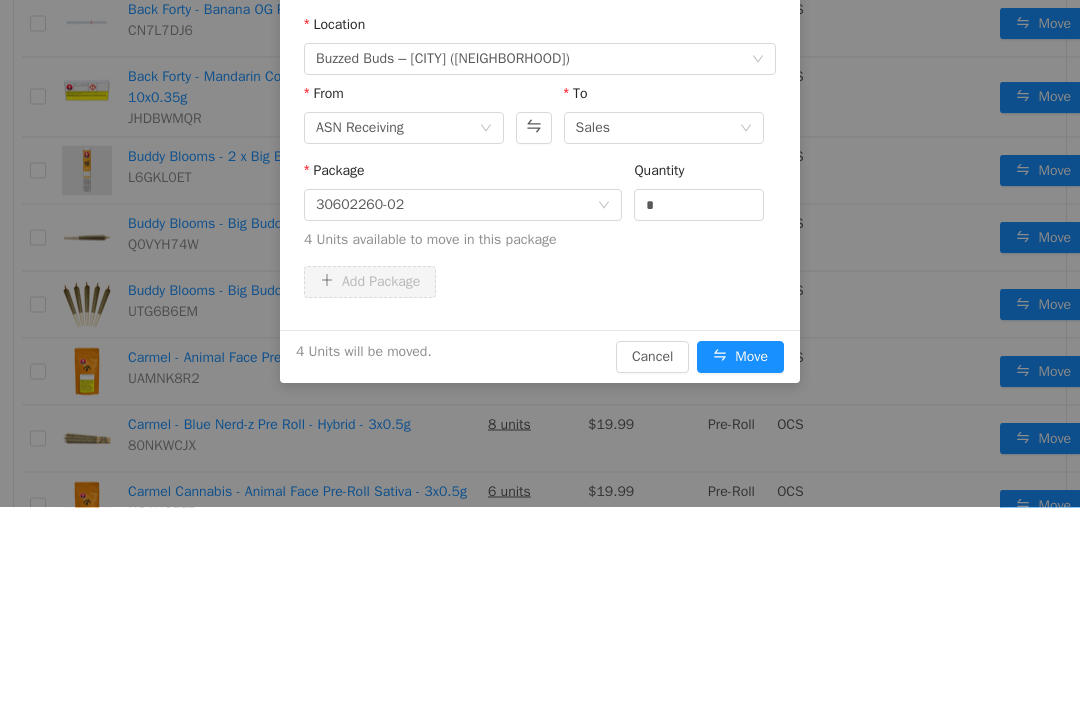 click on "Move" at bounding box center [740, 358] 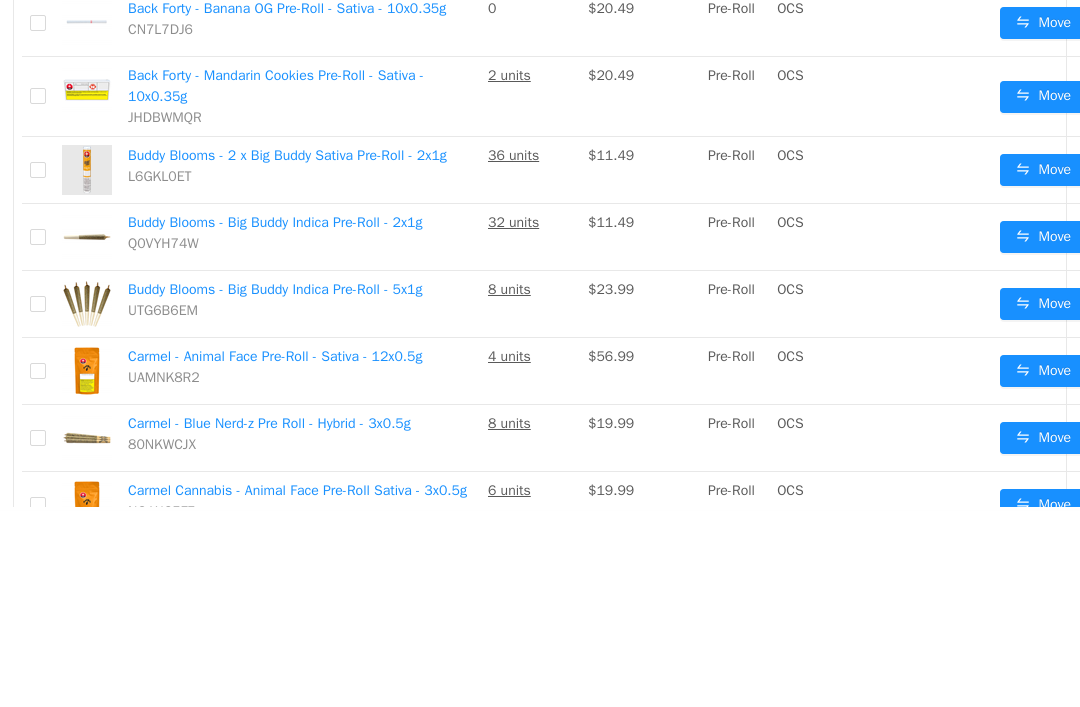 click on "Move" at bounding box center [1043, 98] 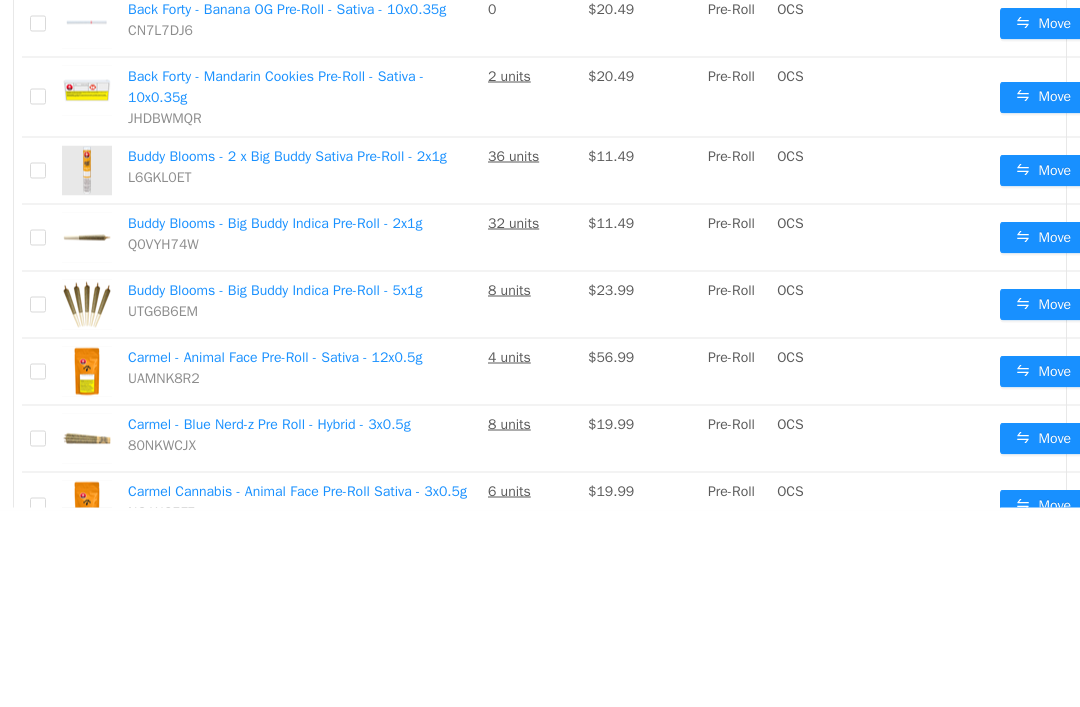 scroll, scrollTop: 0, scrollLeft: 0, axis: both 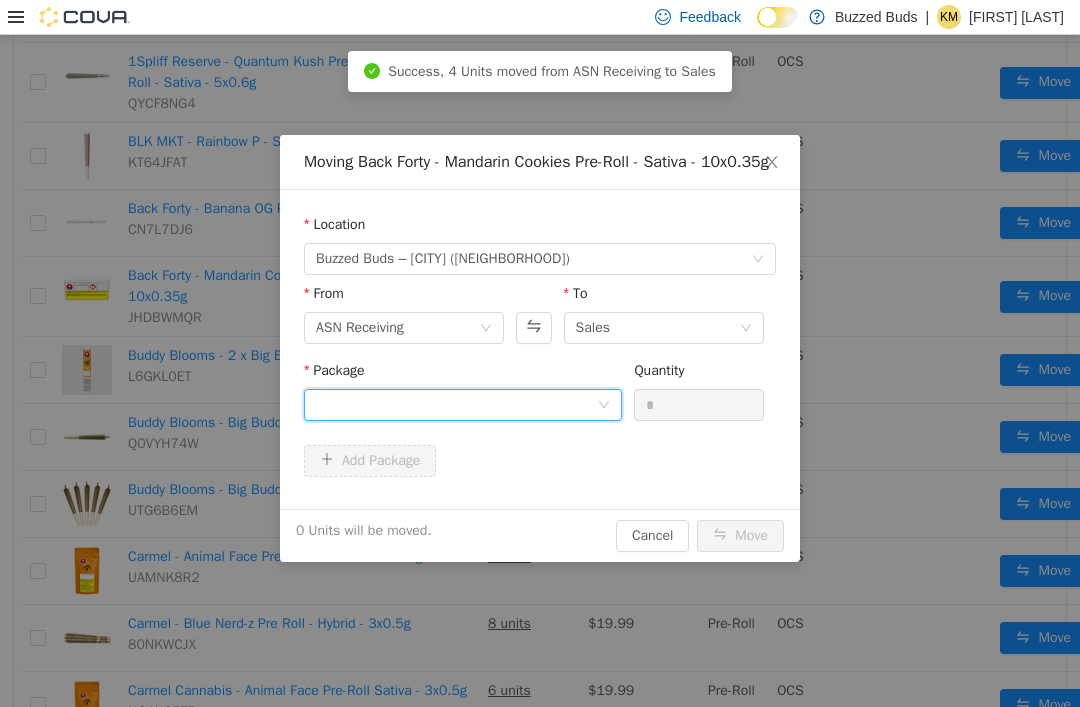 click at bounding box center (456, 405) 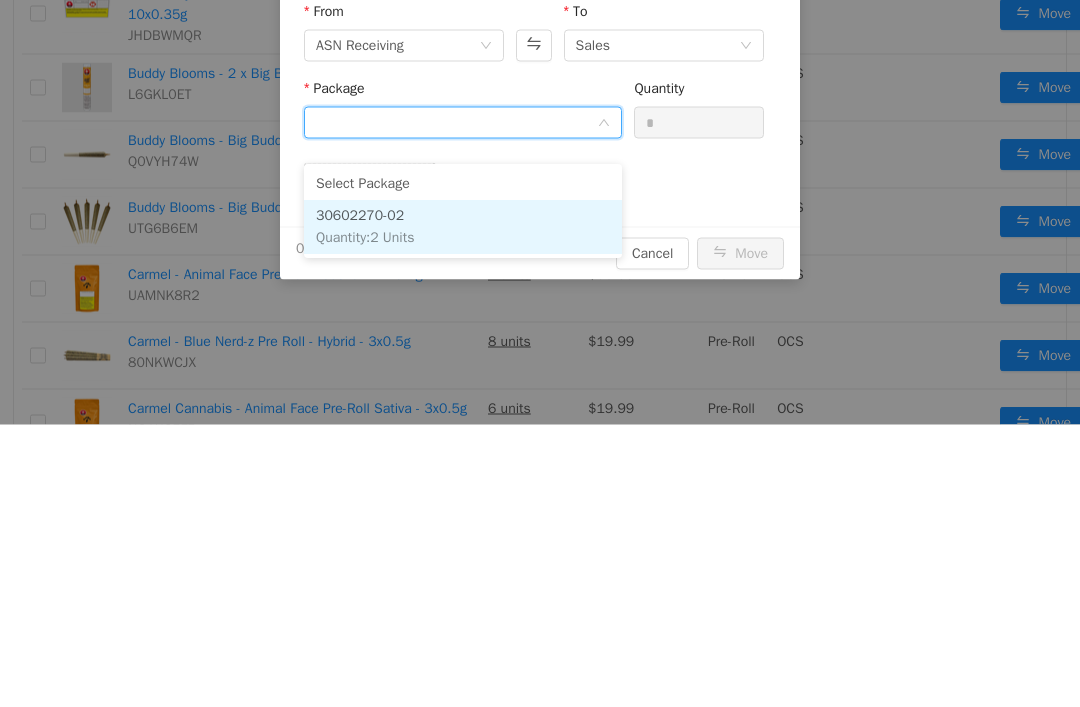 click on "30602270-02 Quantity :  2 Units" at bounding box center [463, 228] 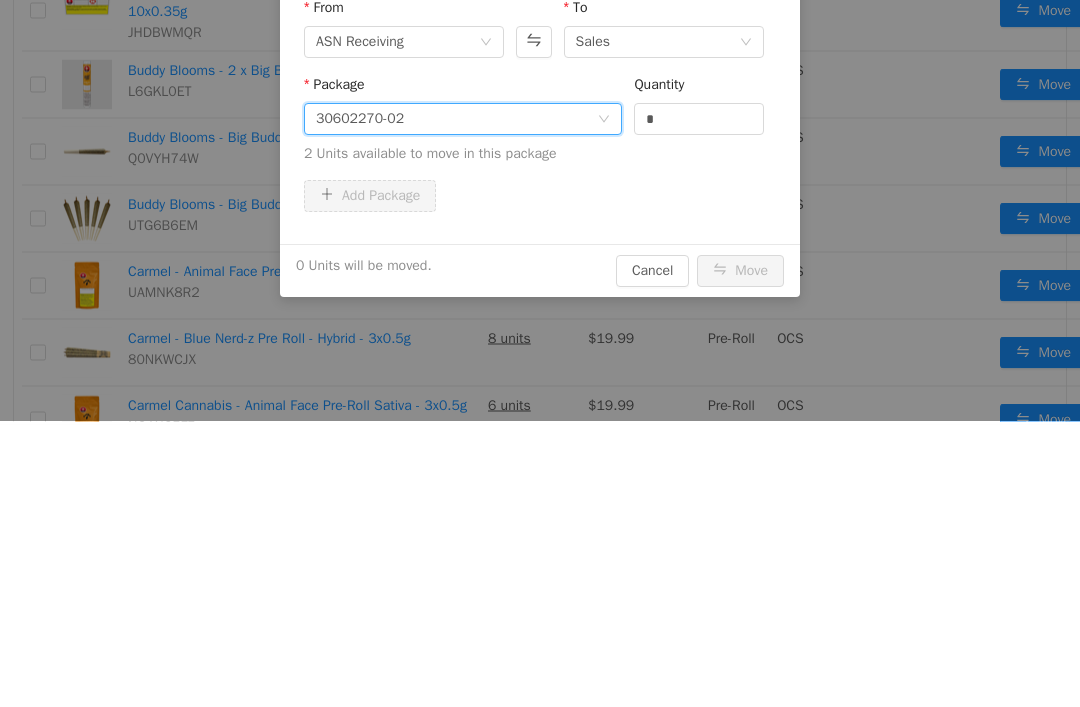click on "*" at bounding box center [699, 120] 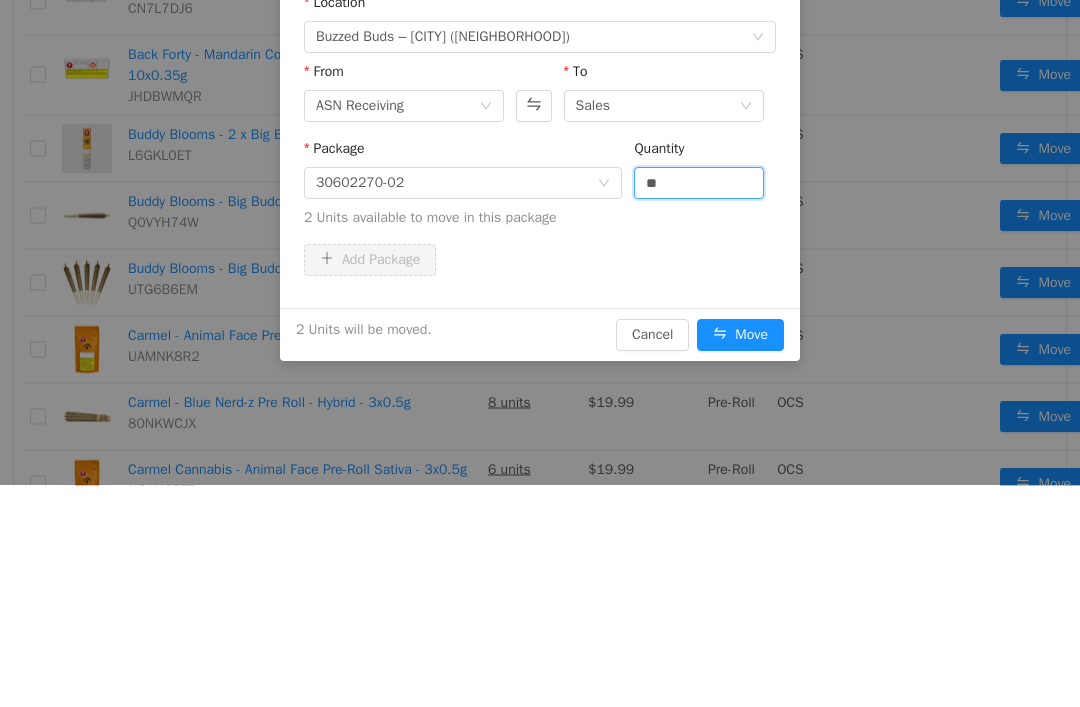 type on "*" 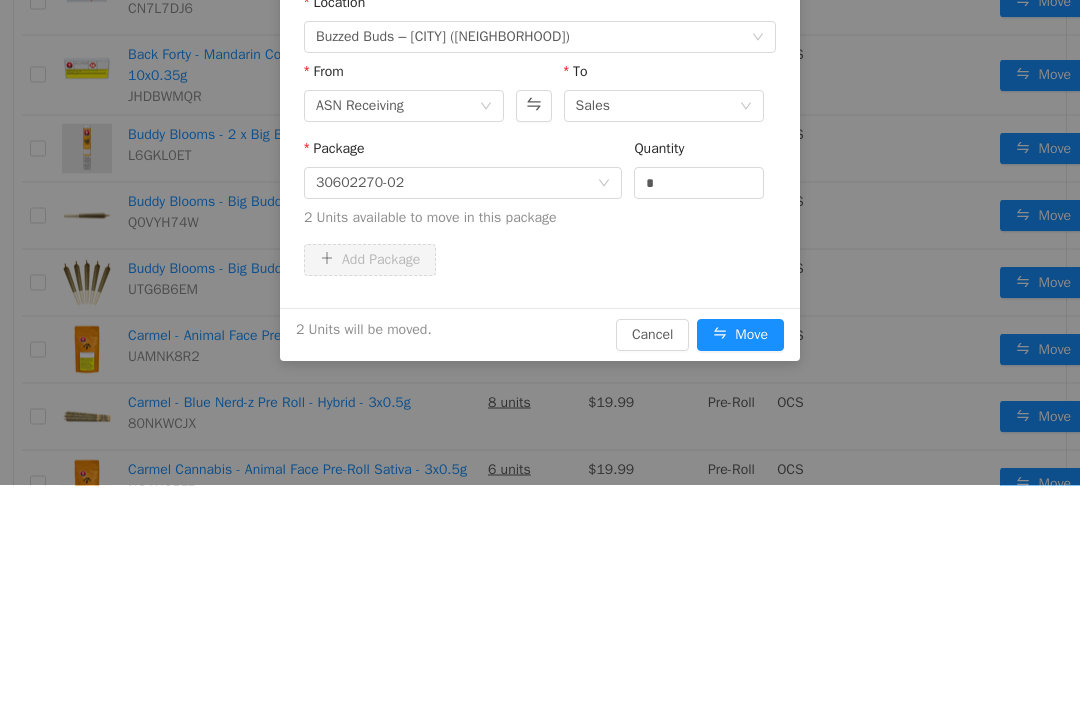 click on "Move" at bounding box center (740, 336) 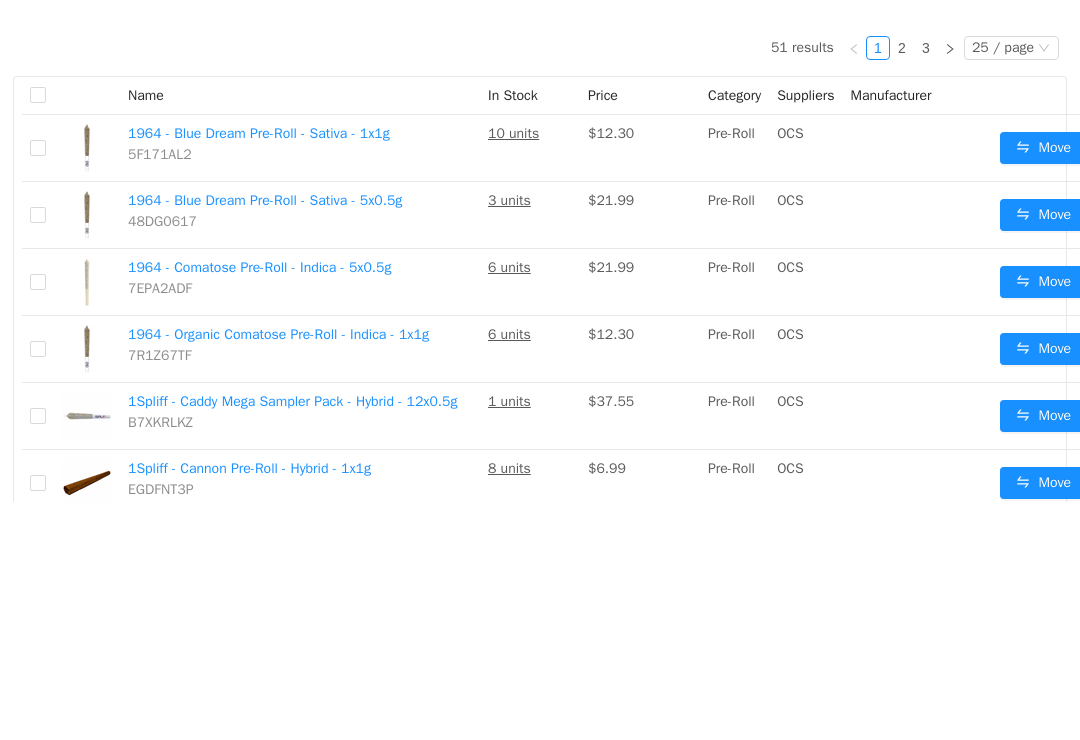 scroll, scrollTop: 31, scrollLeft: 0, axis: vertical 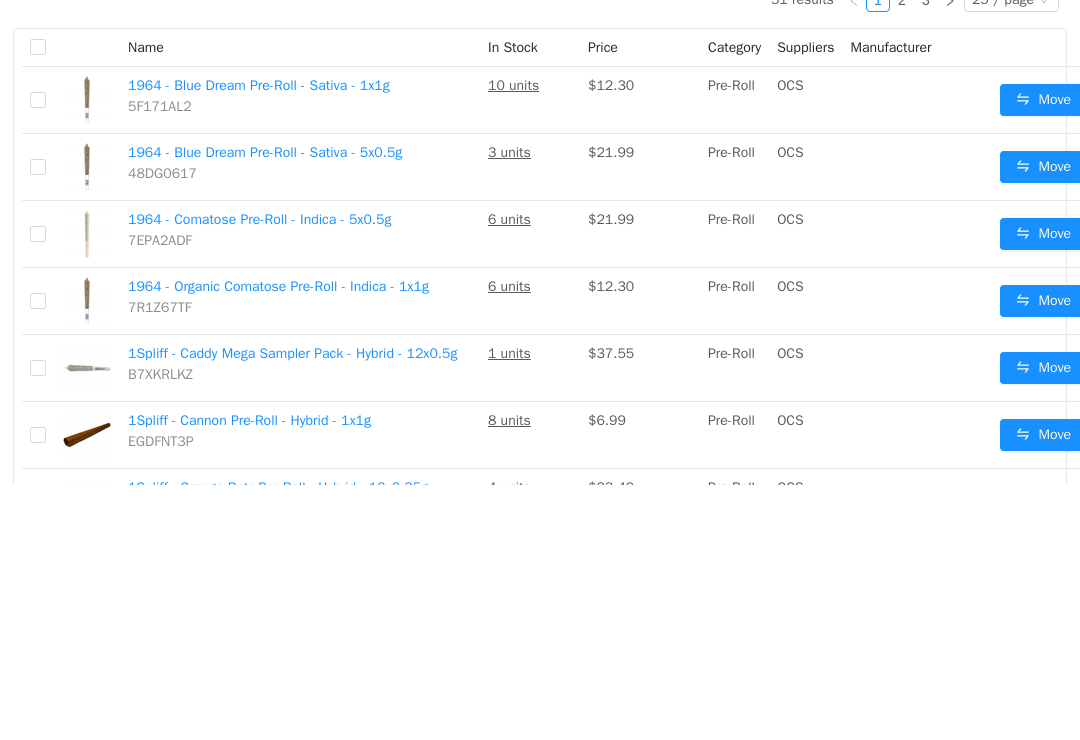 click at bounding box center (1062, 49) 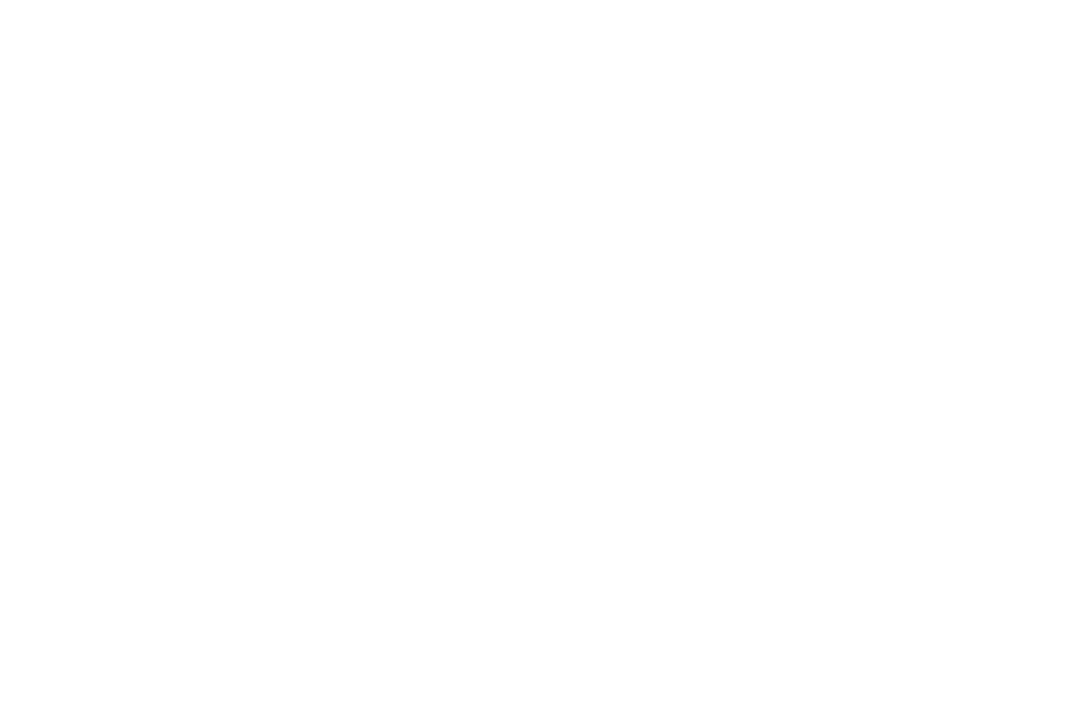 scroll, scrollTop: 0, scrollLeft: 0, axis: both 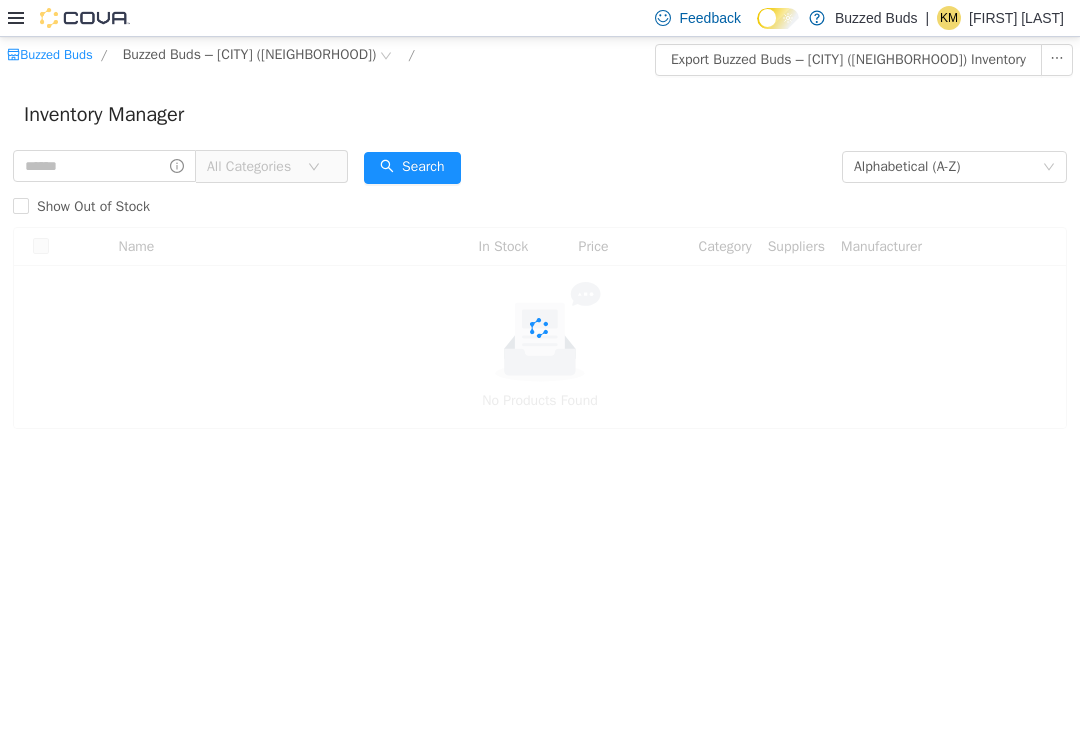 click on "Kerri Macdonald" at bounding box center [1016, 18] 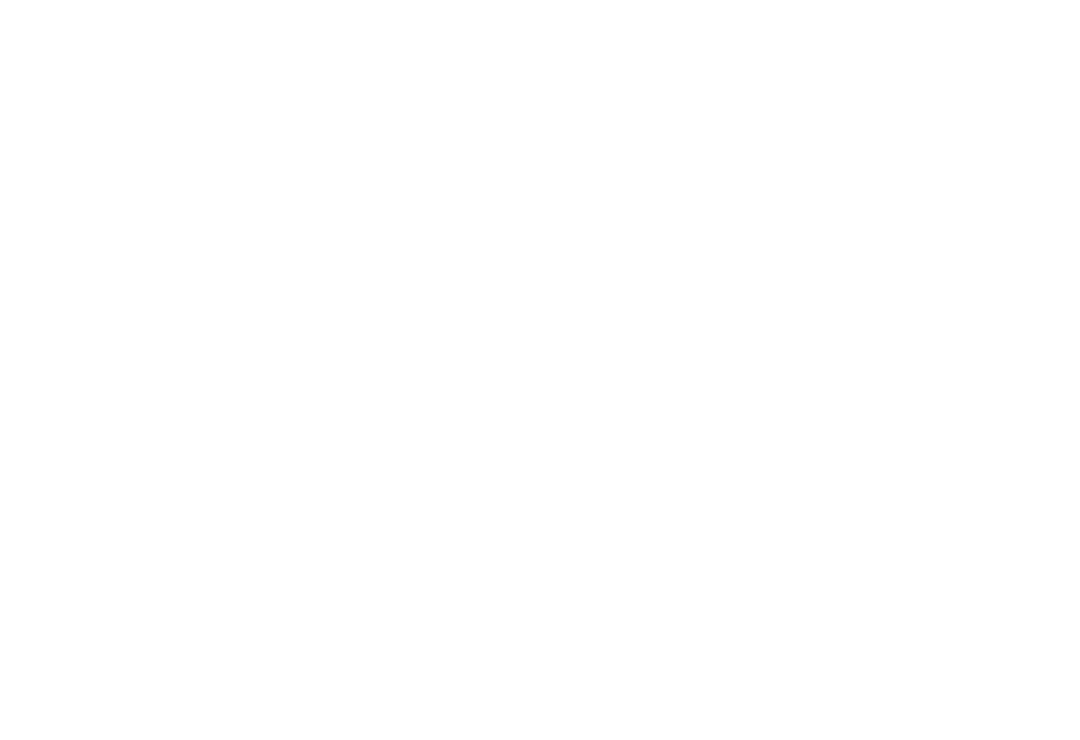 scroll, scrollTop: 0, scrollLeft: 0, axis: both 